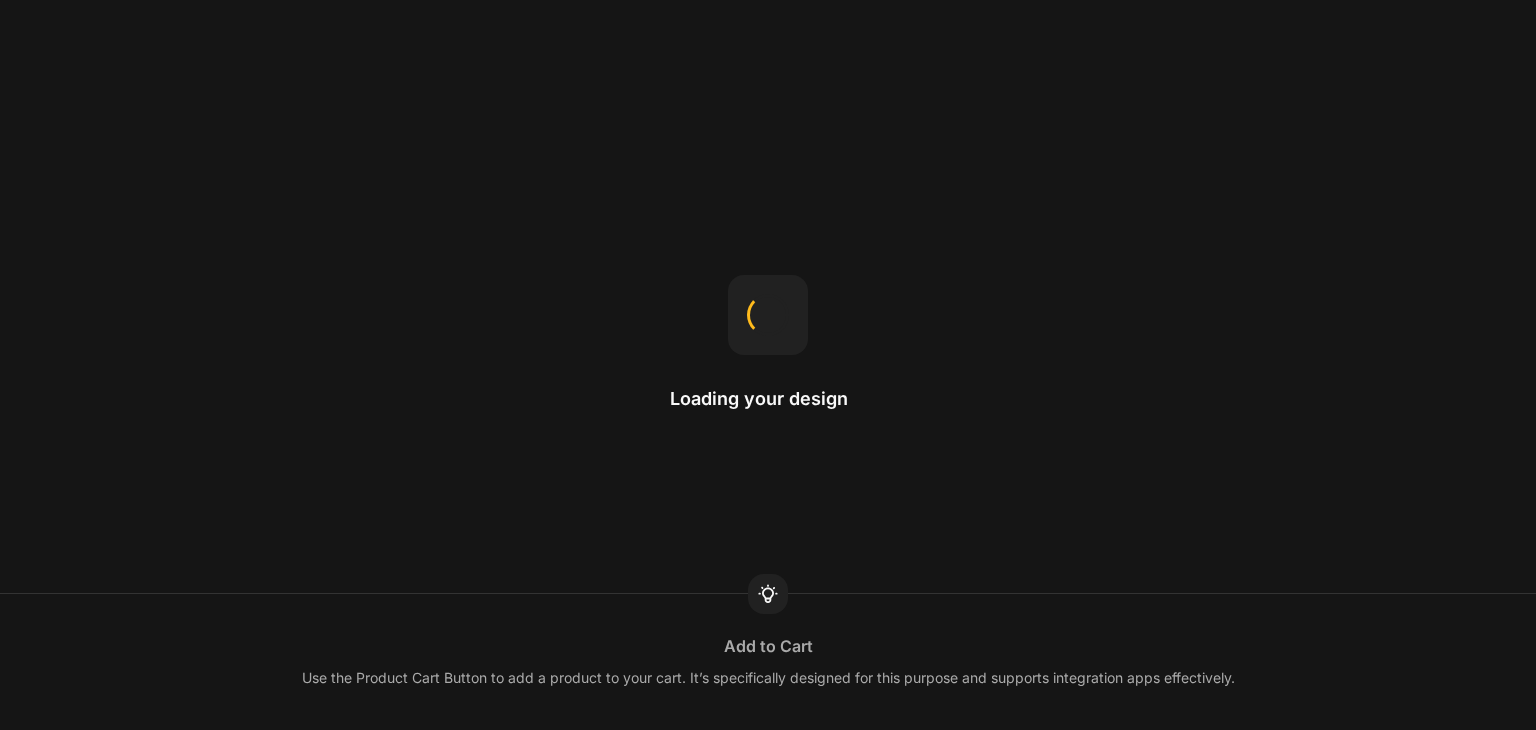 scroll, scrollTop: 0, scrollLeft: 0, axis: both 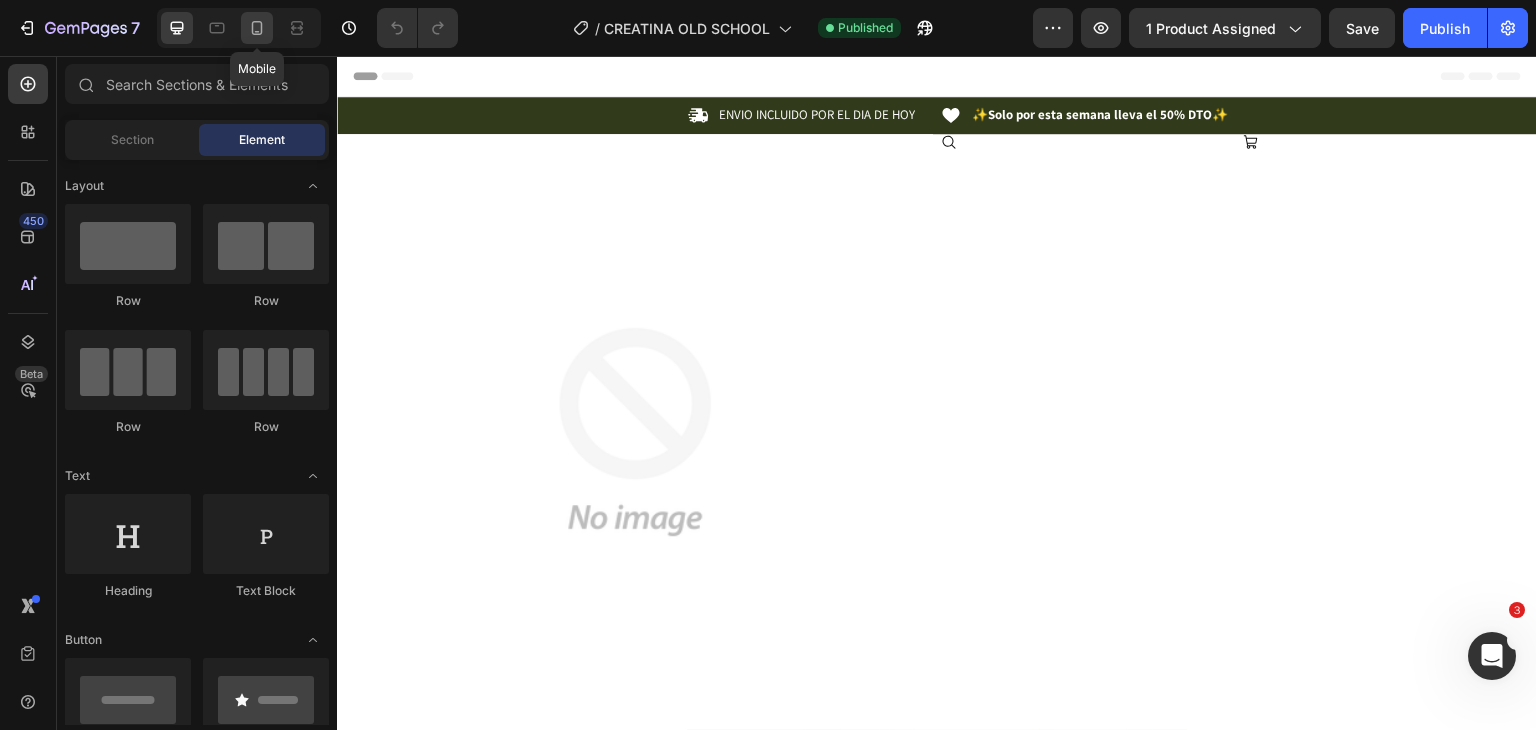 click 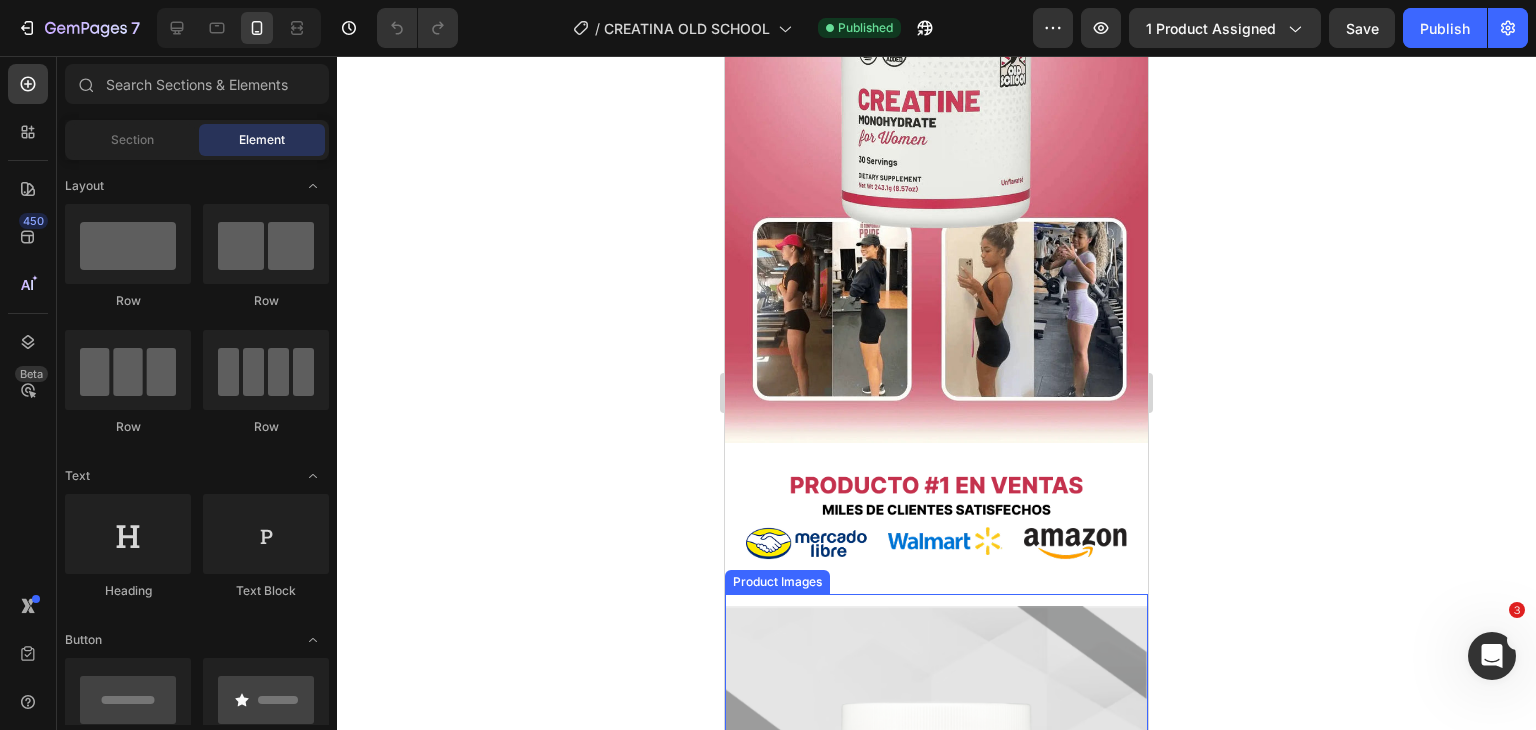scroll, scrollTop: 552, scrollLeft: 0, axis: vertical 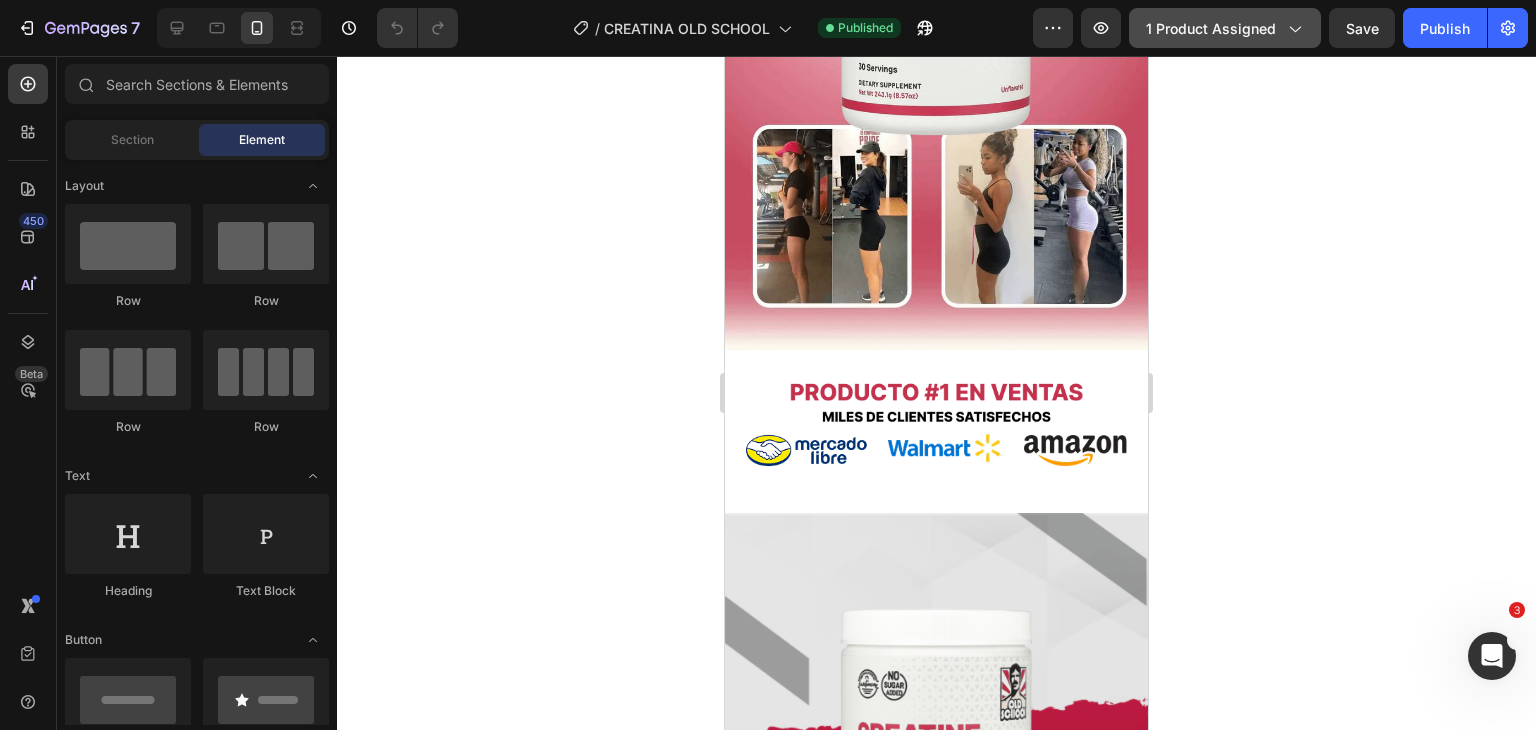 click on "1 product assigned" 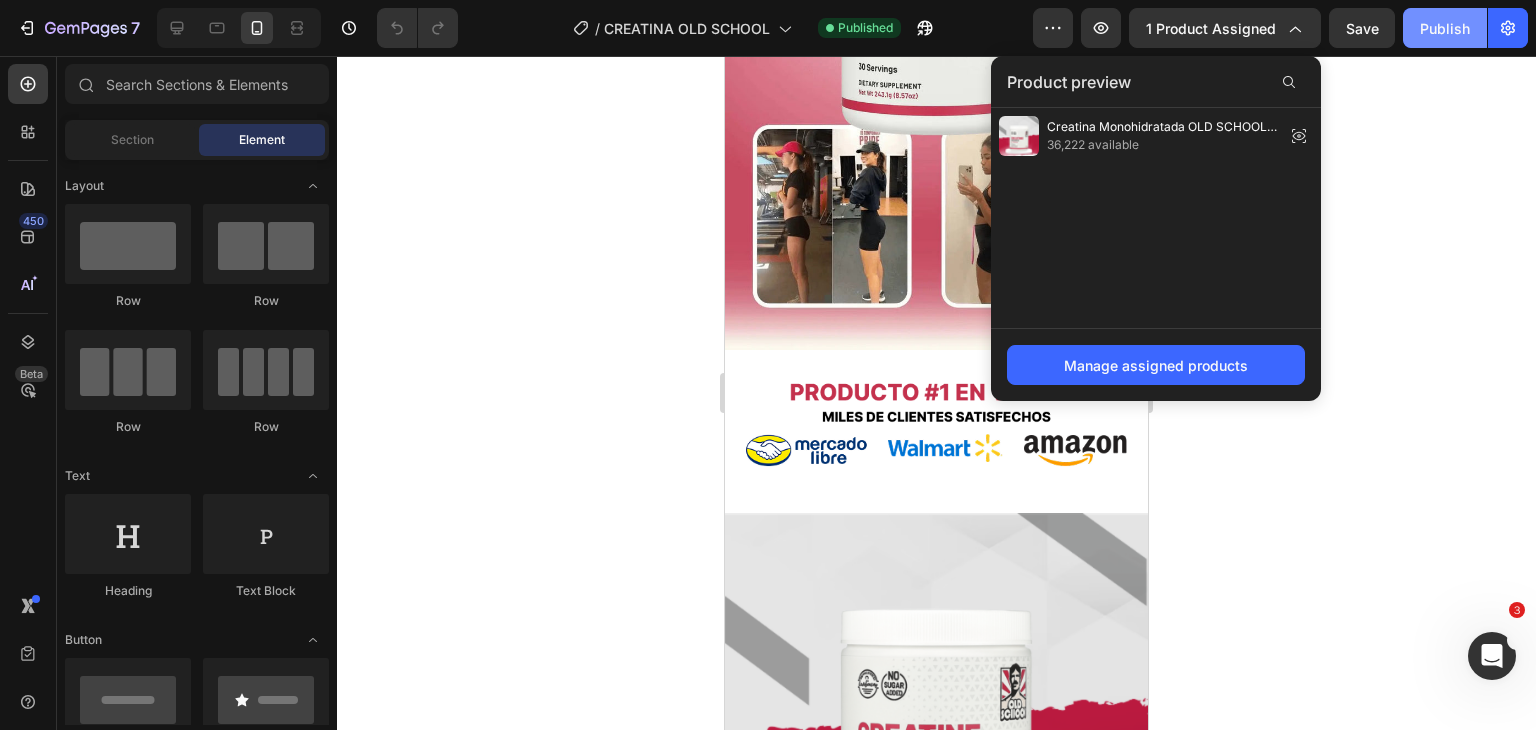click on "Publish" at bounding box center [1445, 28] 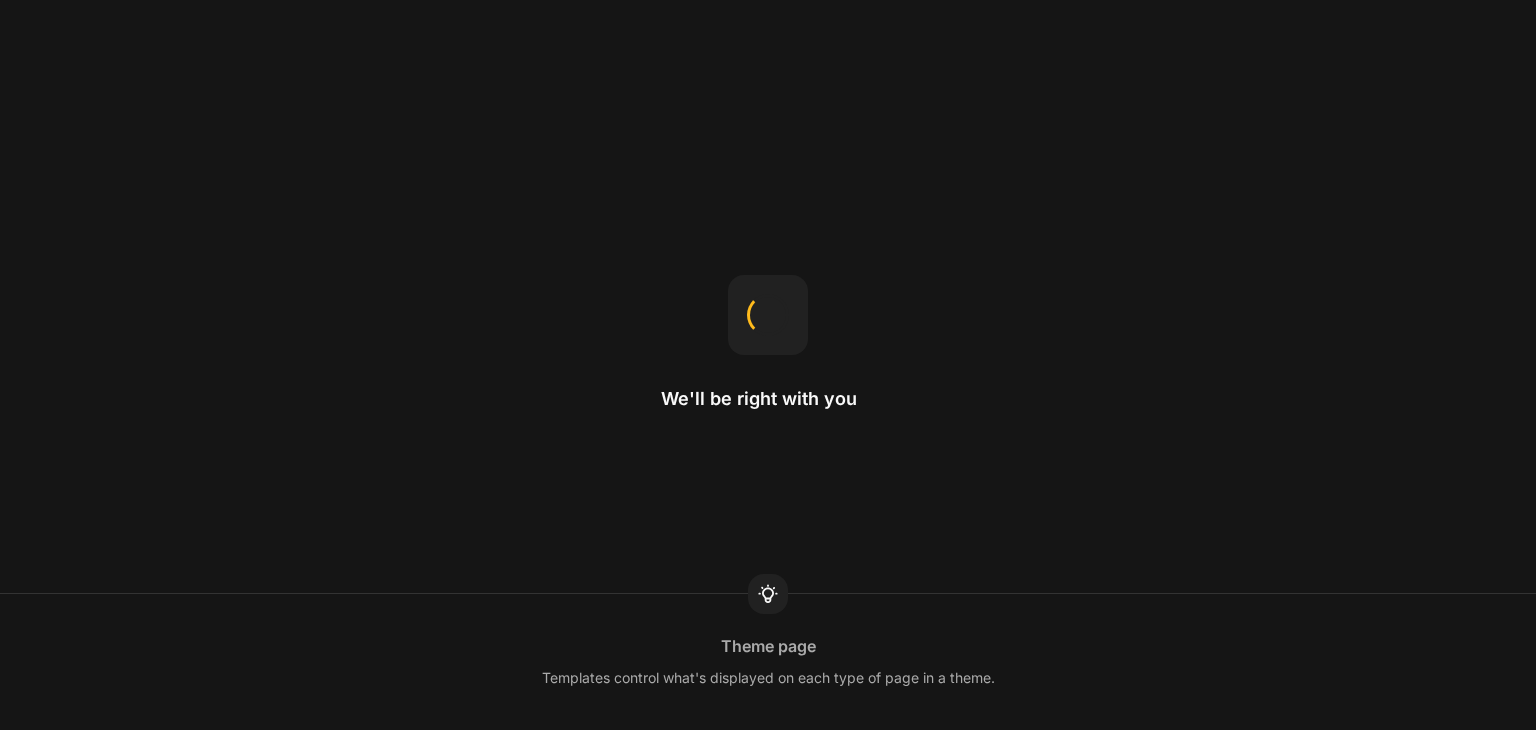 scroll, scrollTop: 0, scrollLeft: 0, axis: both 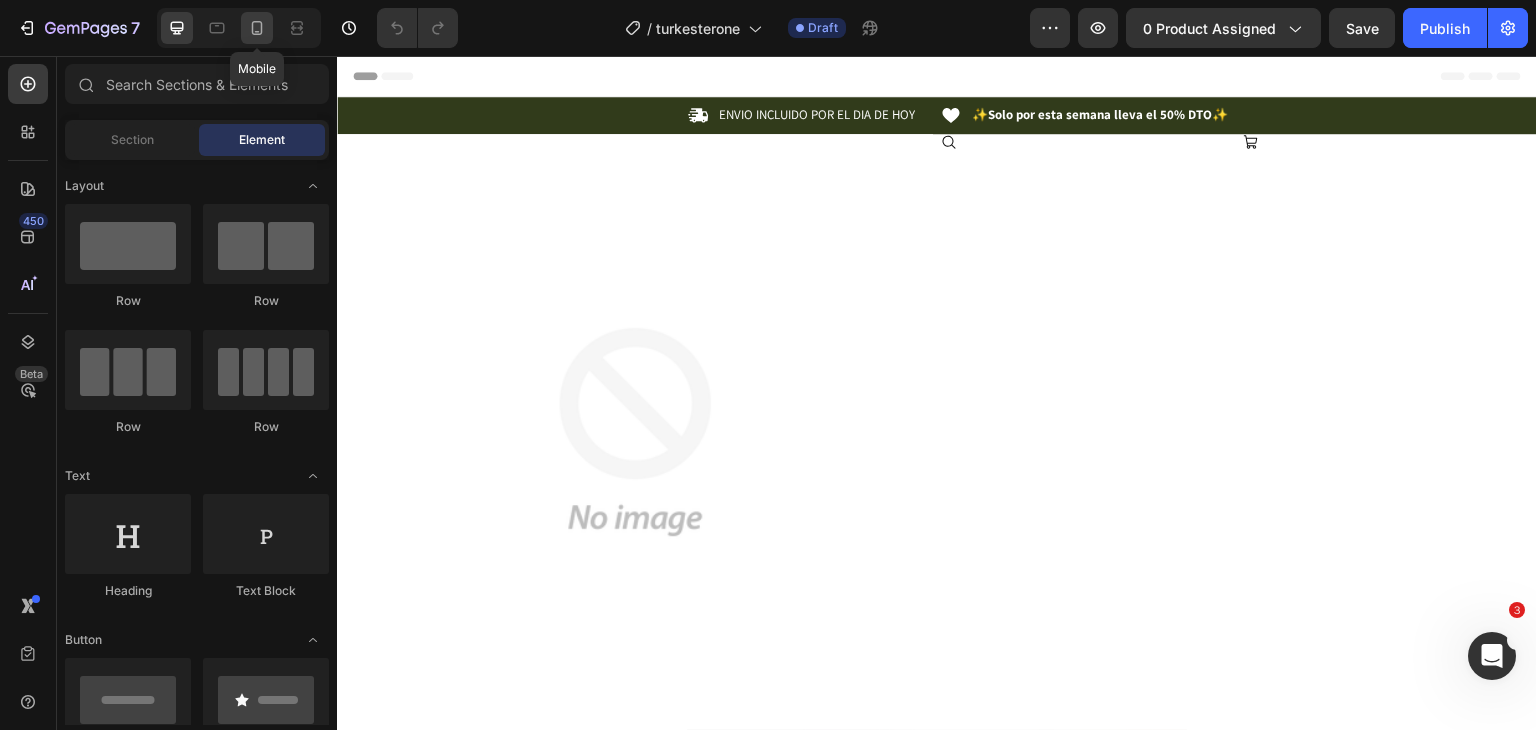 click 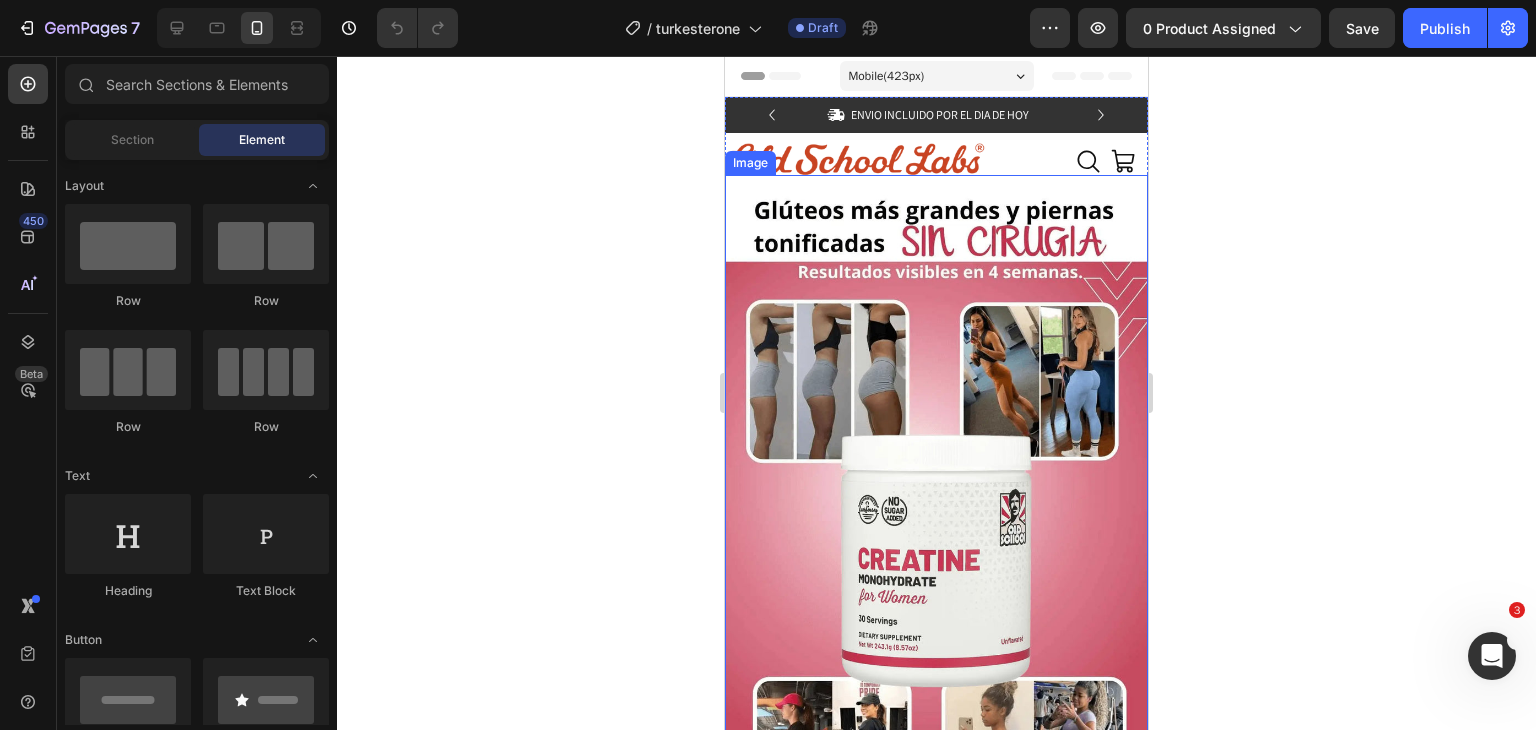 click at bounding box center [936, 548] 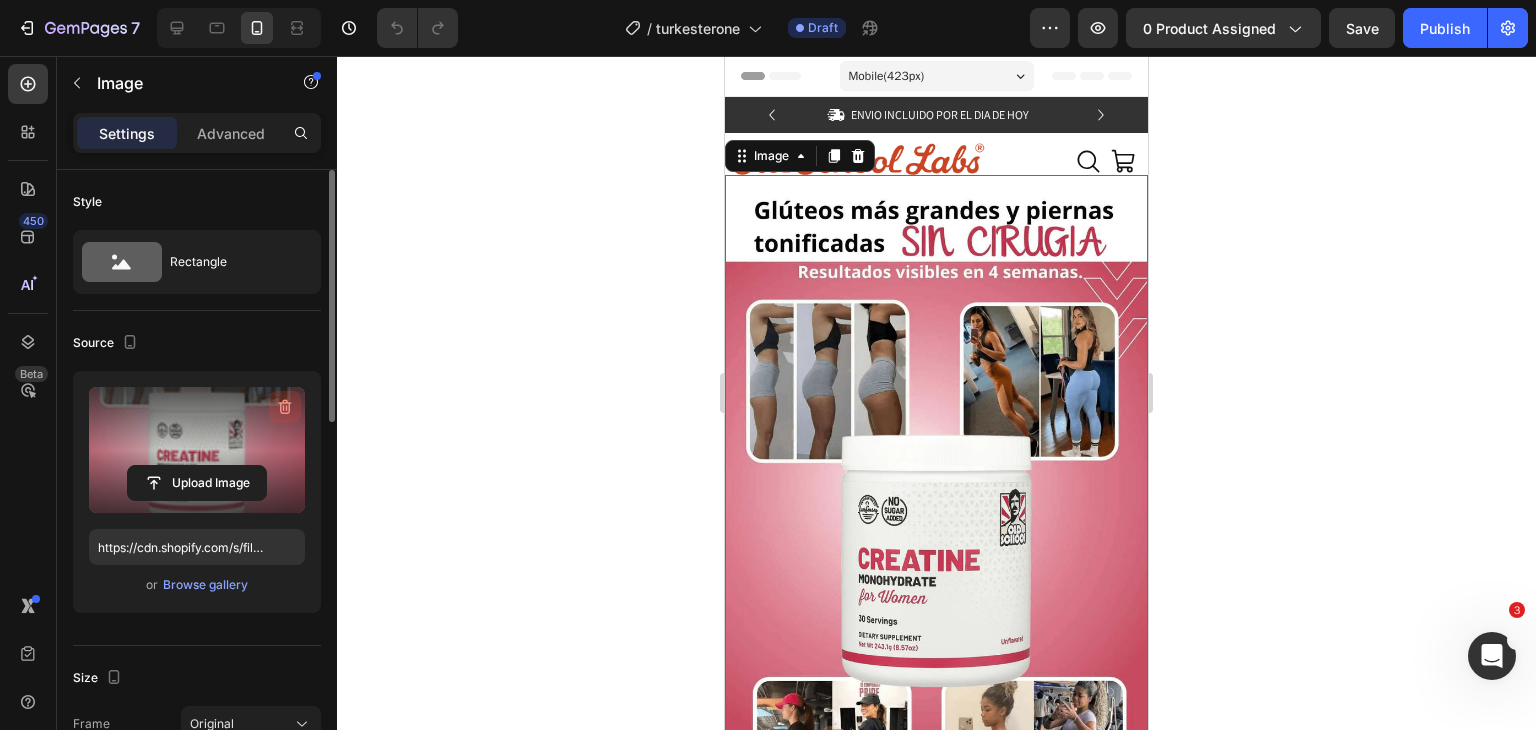 click 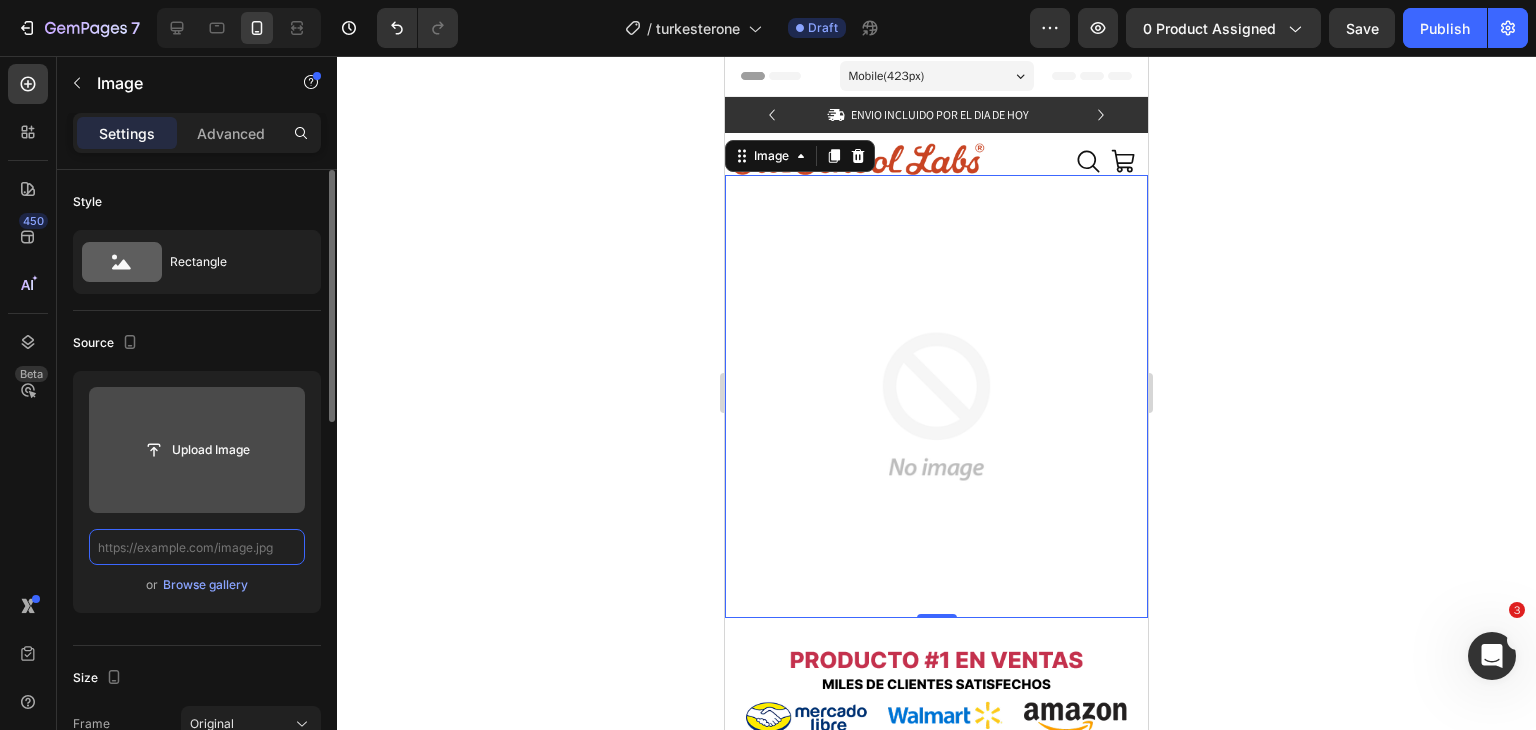 click at bounding box center (197, 547) 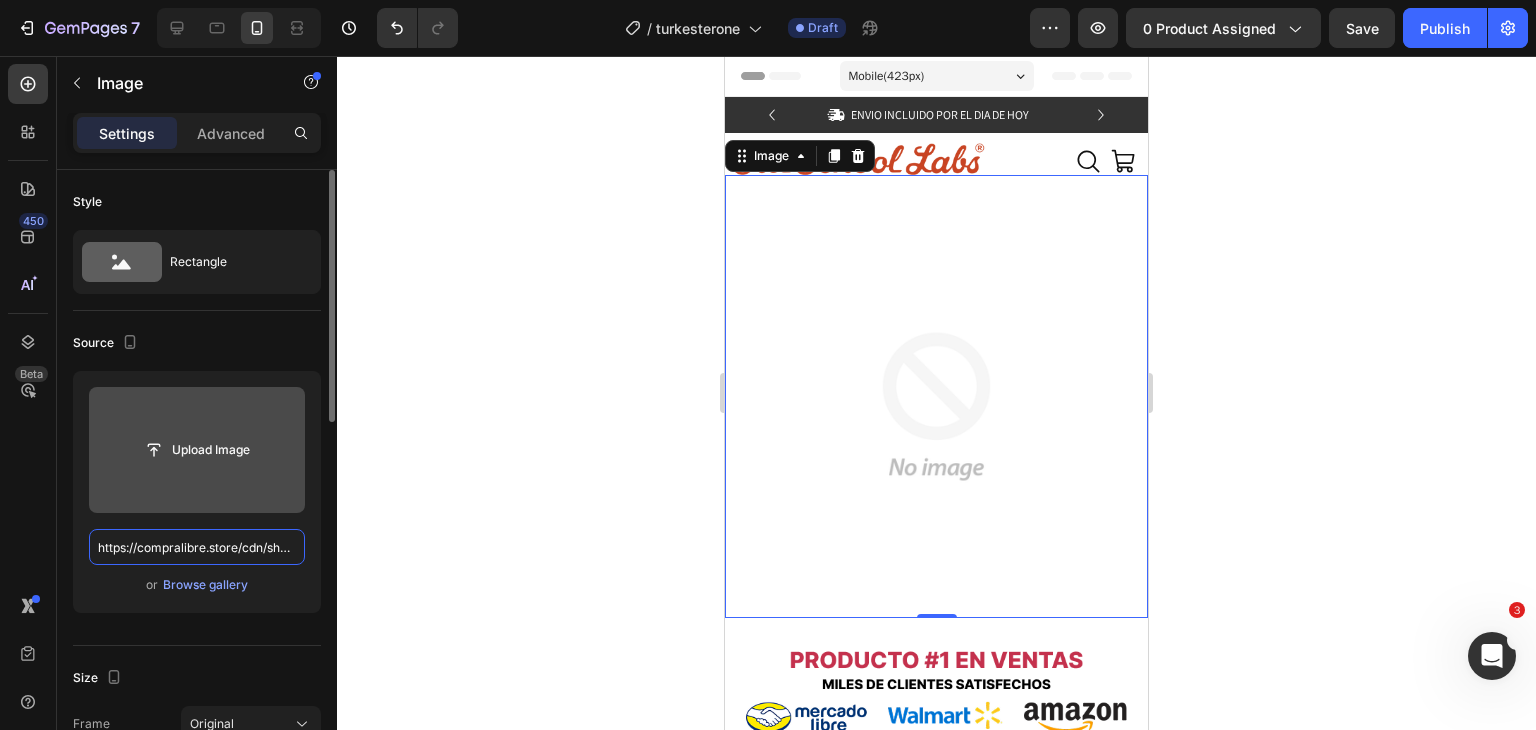 scroll, scrollTop: 0, scrollLeft: 684, axis: horizontal 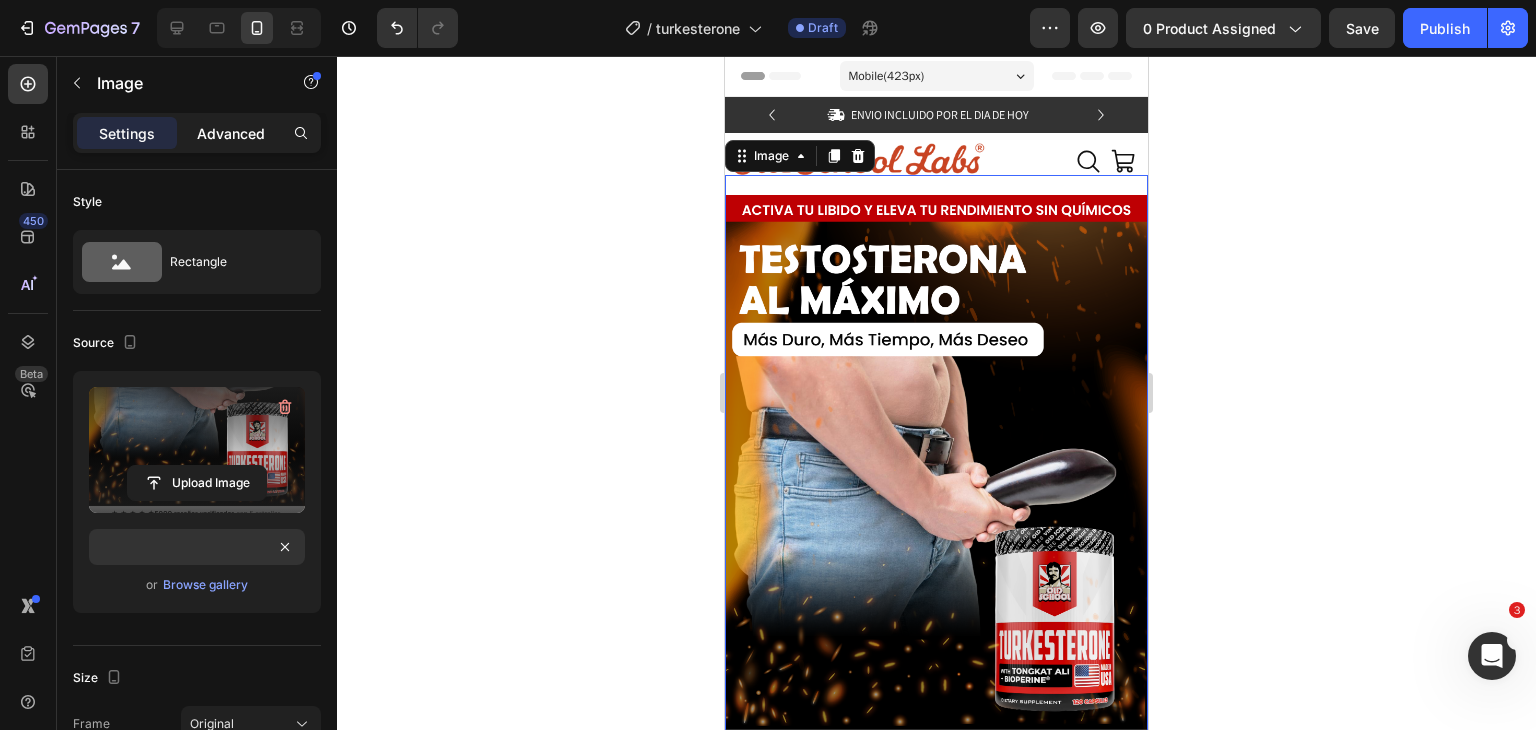 click on "Advanced" at bounding box center [231, 133] 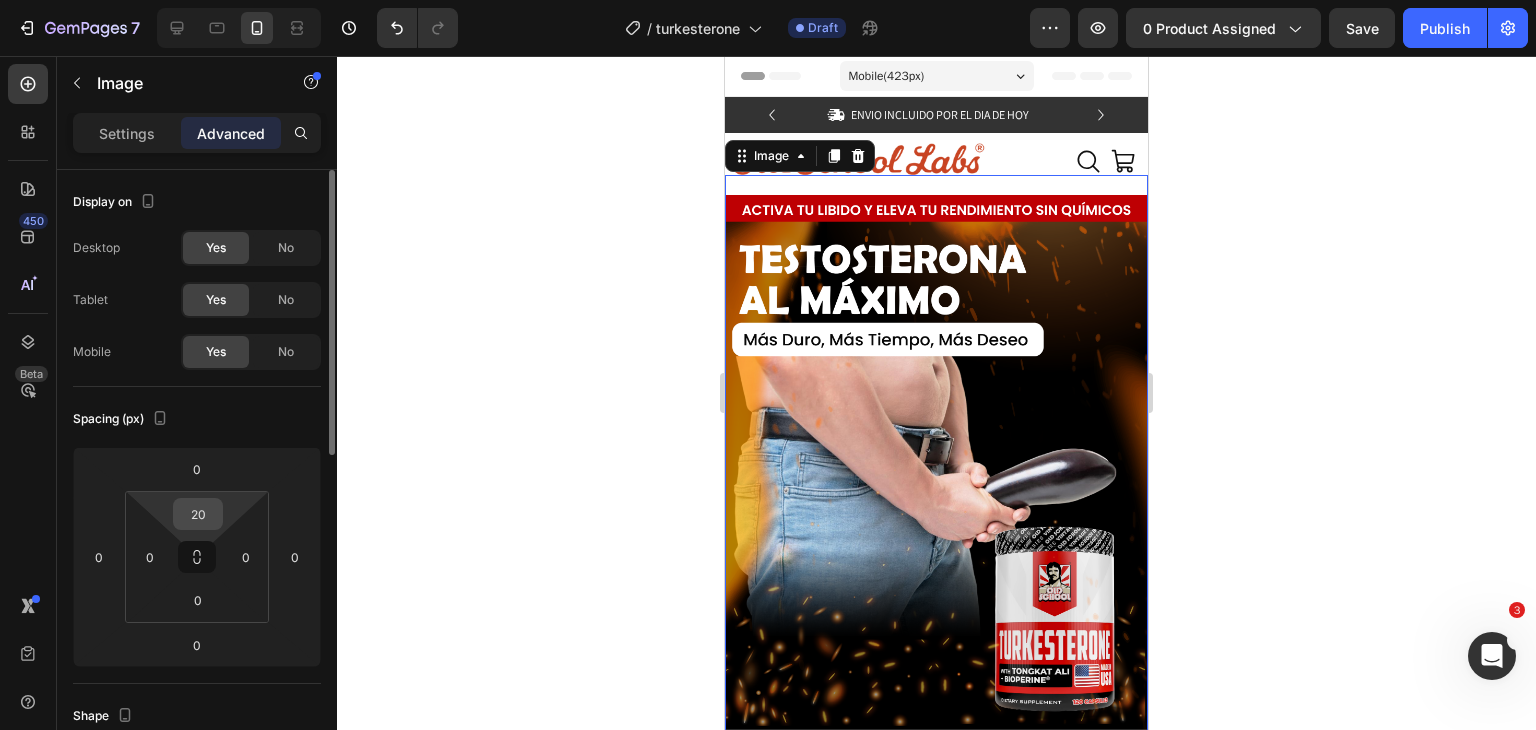 click on "20" at bounding box center [198, 514] 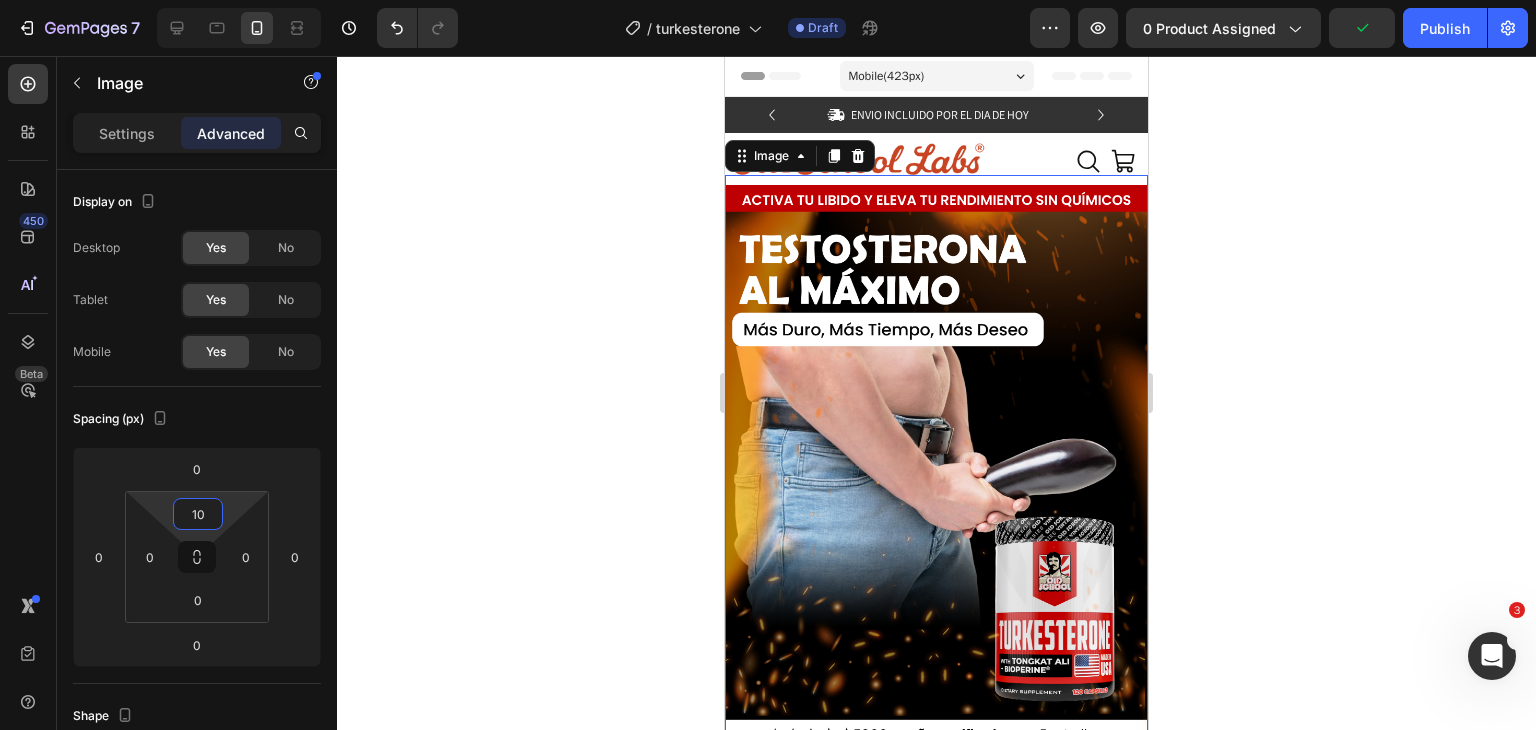 type on "10" 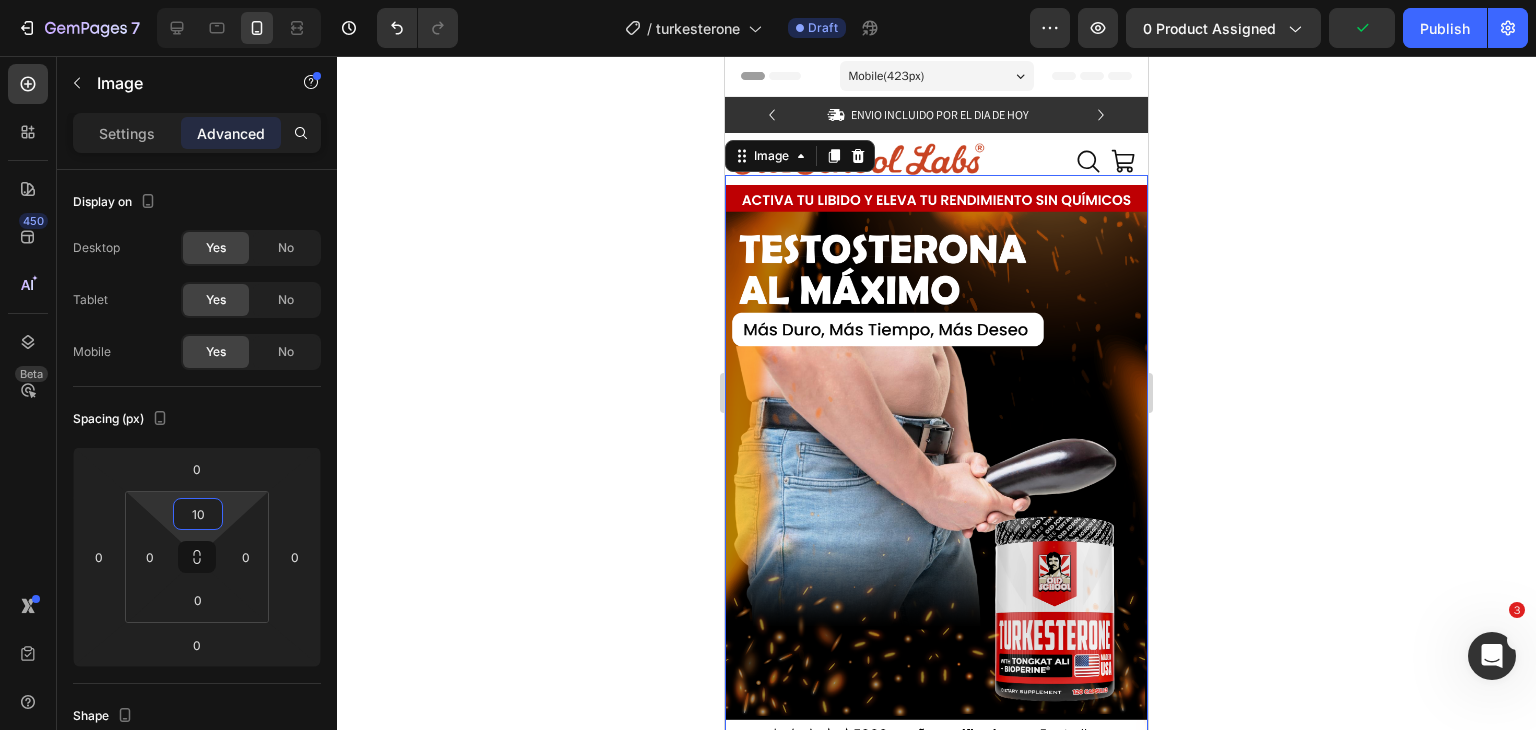 click at bounding box center (936, 610) 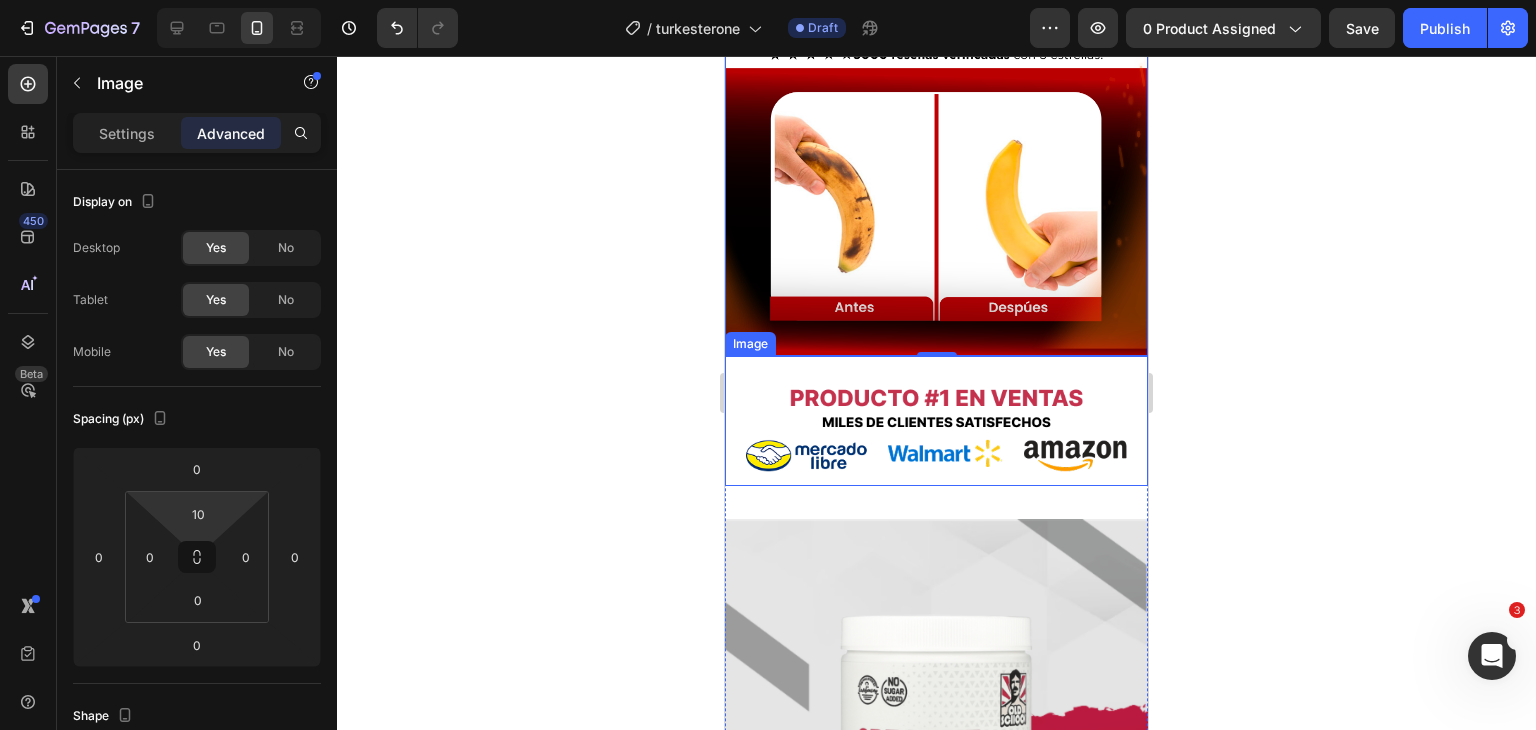 scroll, scrollTop: 915, scrollLeft: 0, axis: vertical 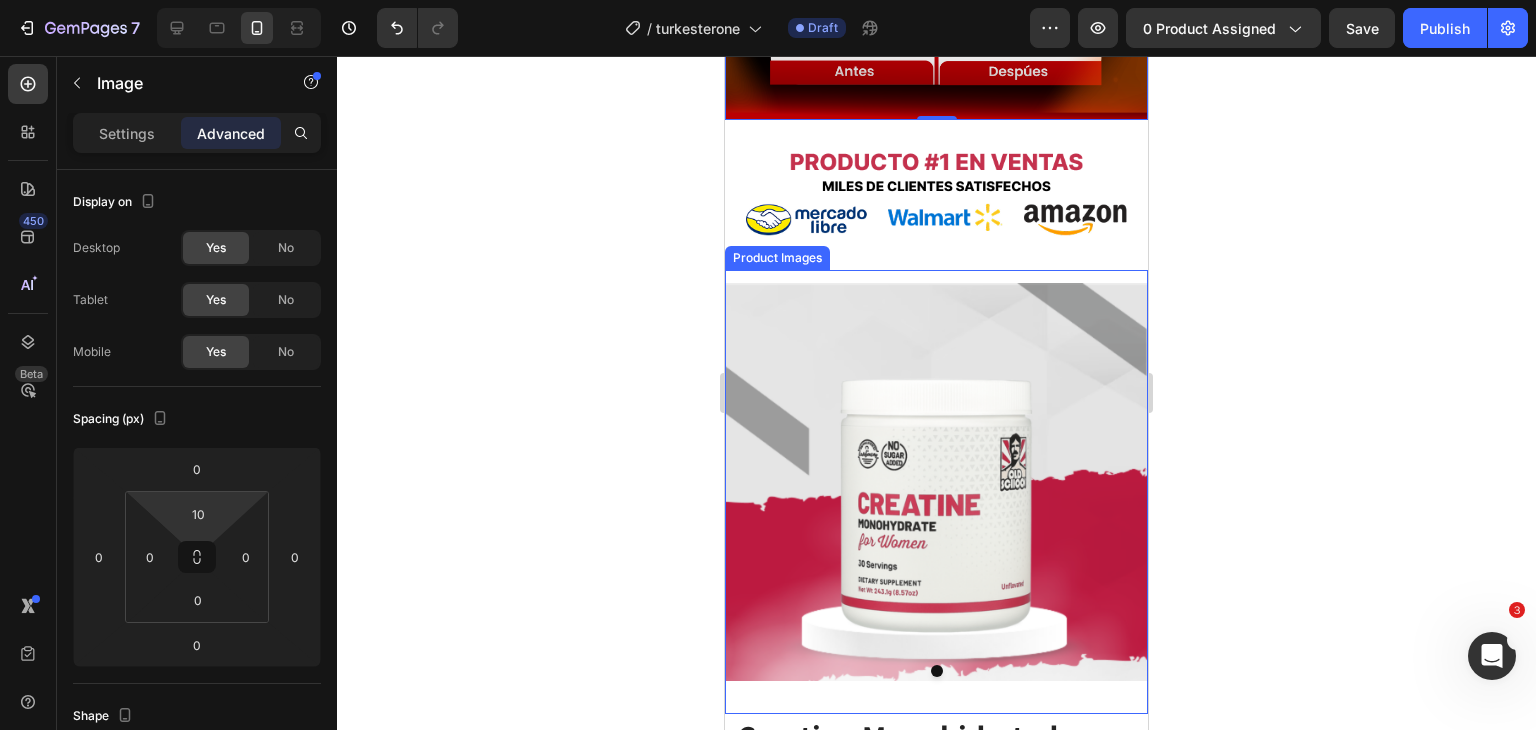 click at bounding box center [936, 481] 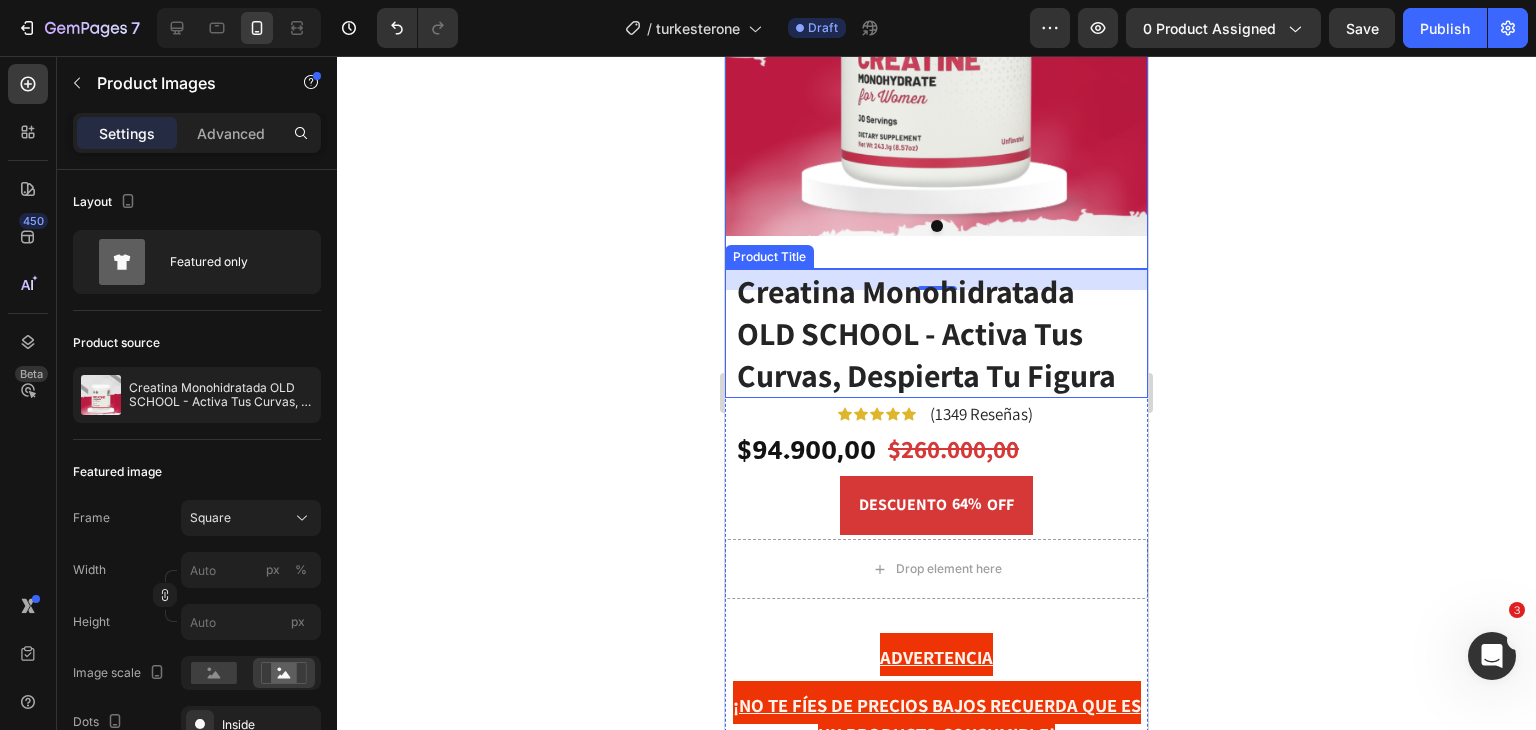 scroll, scrollTop: 1244, scrollLeft: 0, axis: vertical 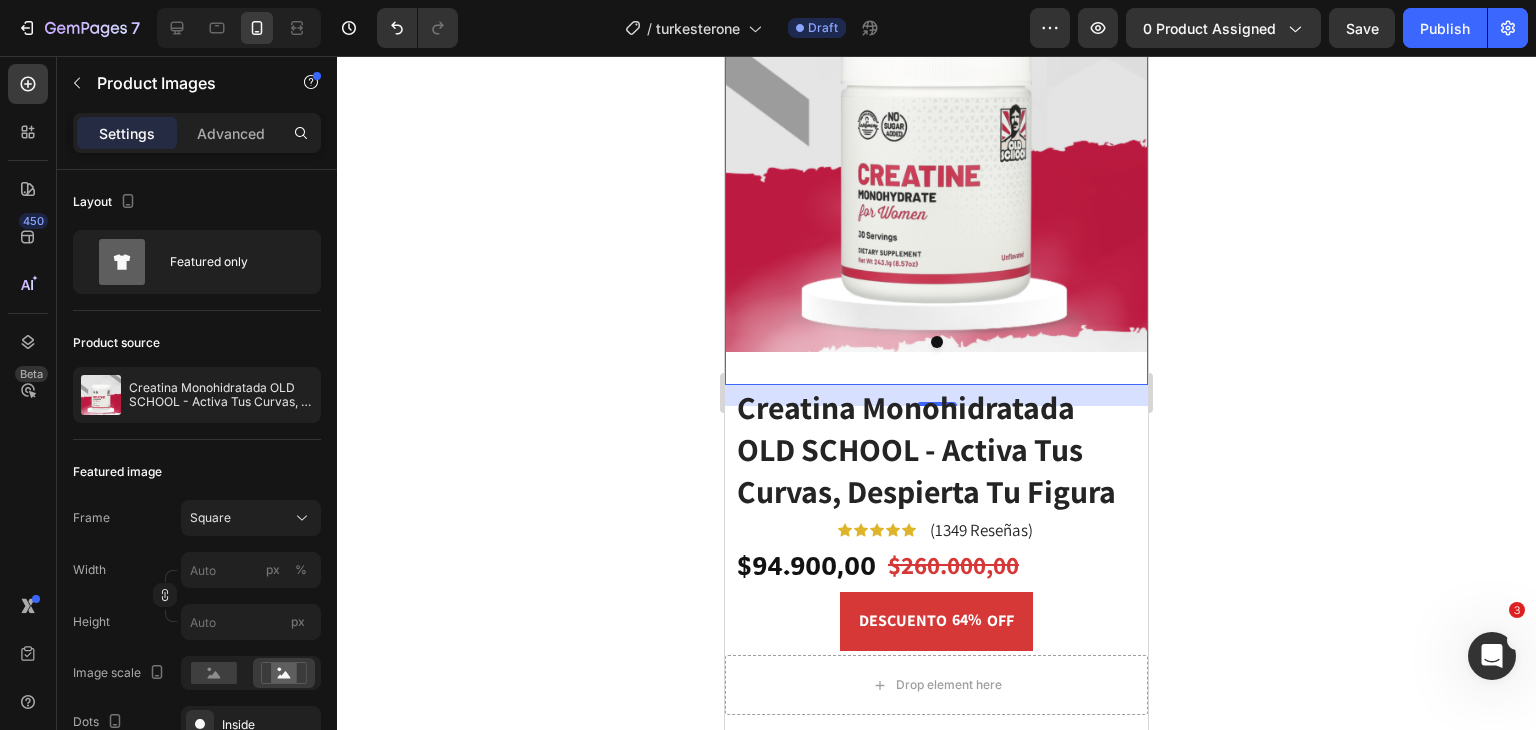 click at bounding box center [936, 152] 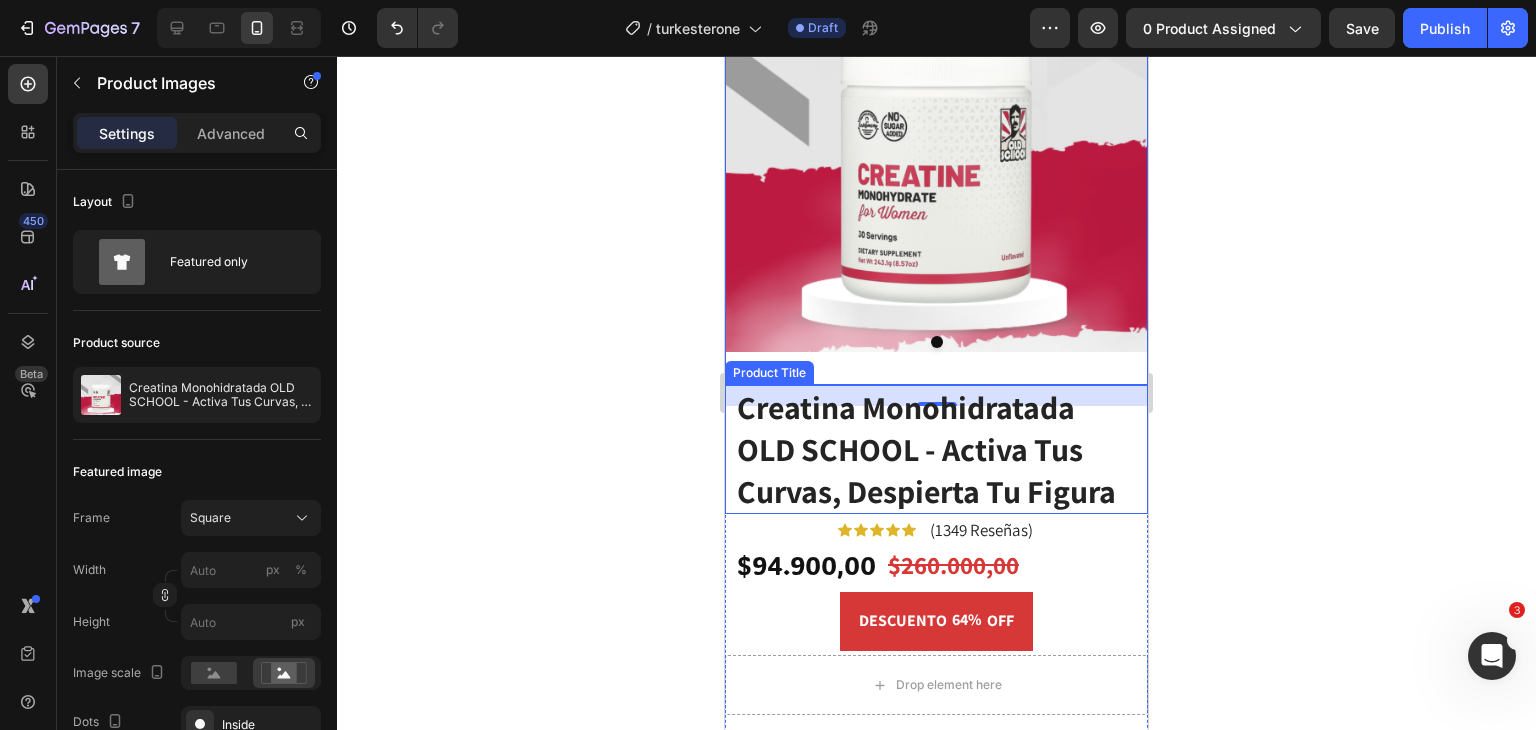 click on "Creatina Monohidratada OLD SCHOOL - Activa Tus Curvas, Despierta Tu Figura" at bounding box center [936, 449] 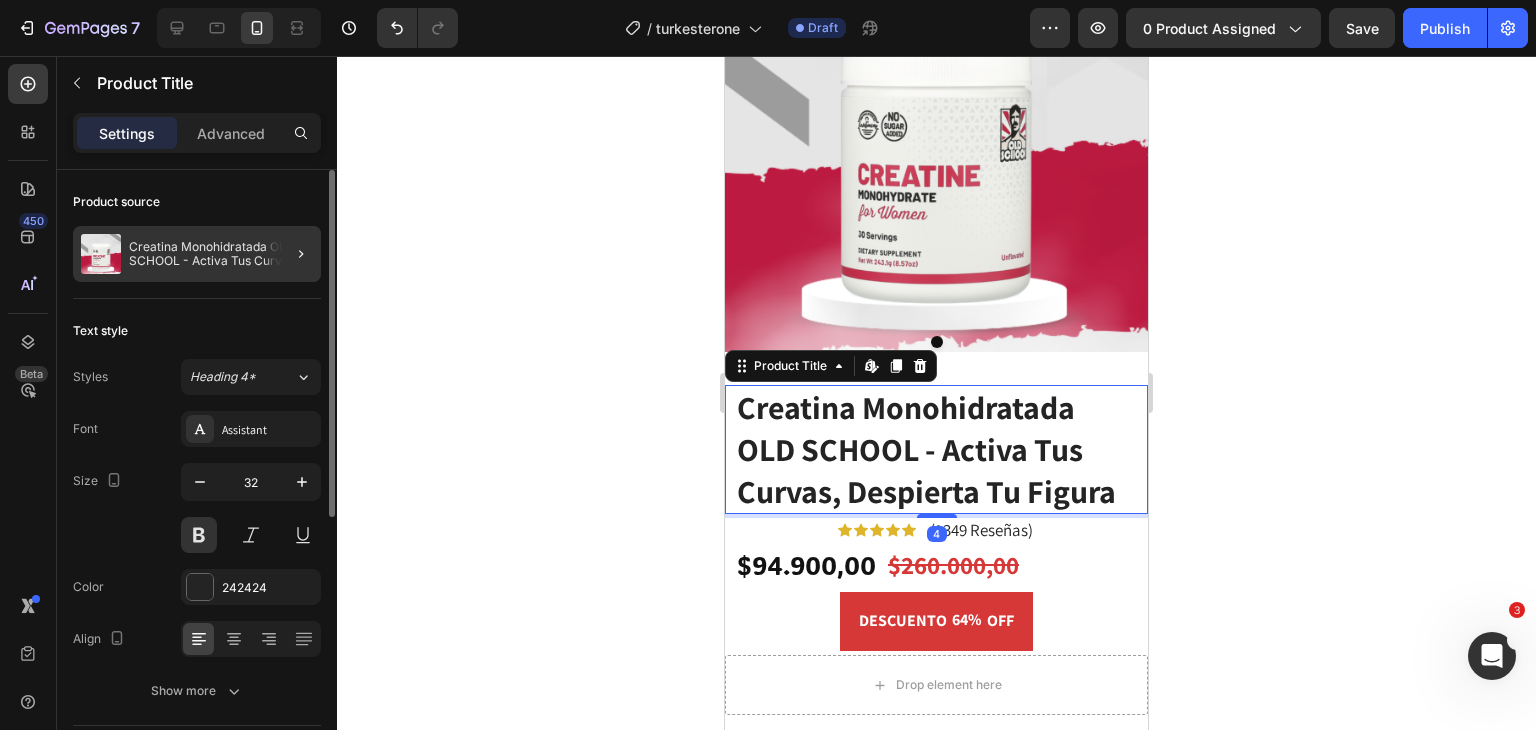 click 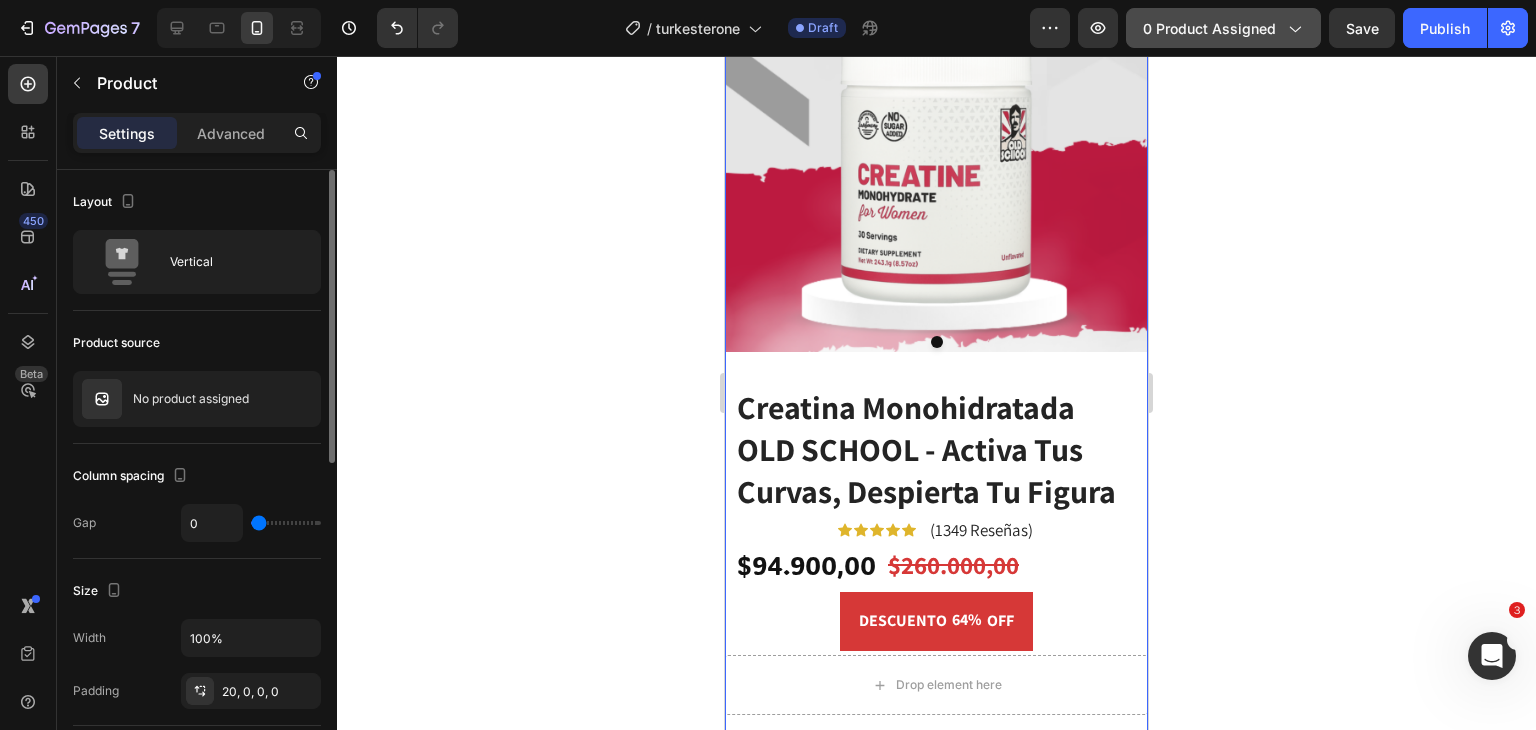 click on "0 product assigned" 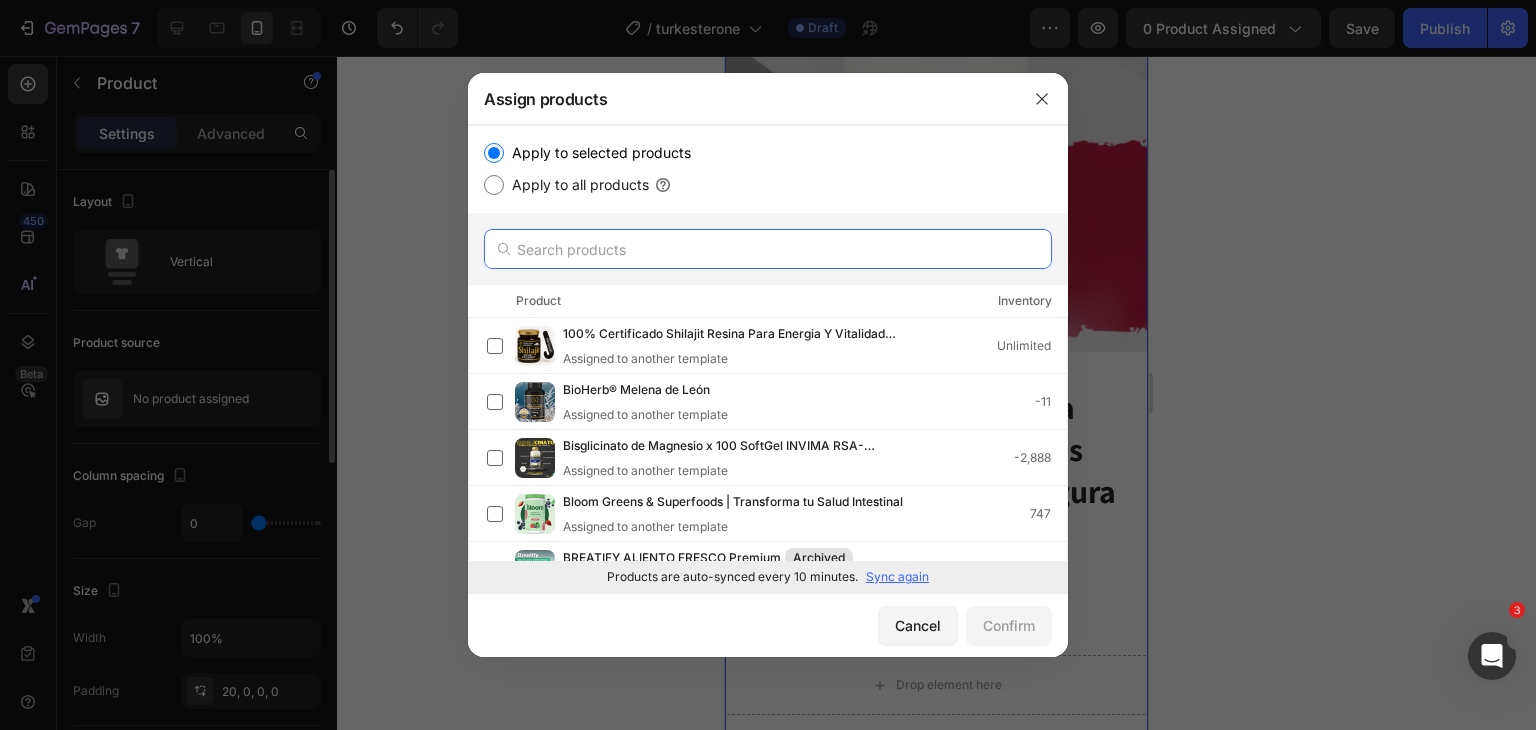 click at bounding box center (768, 249) 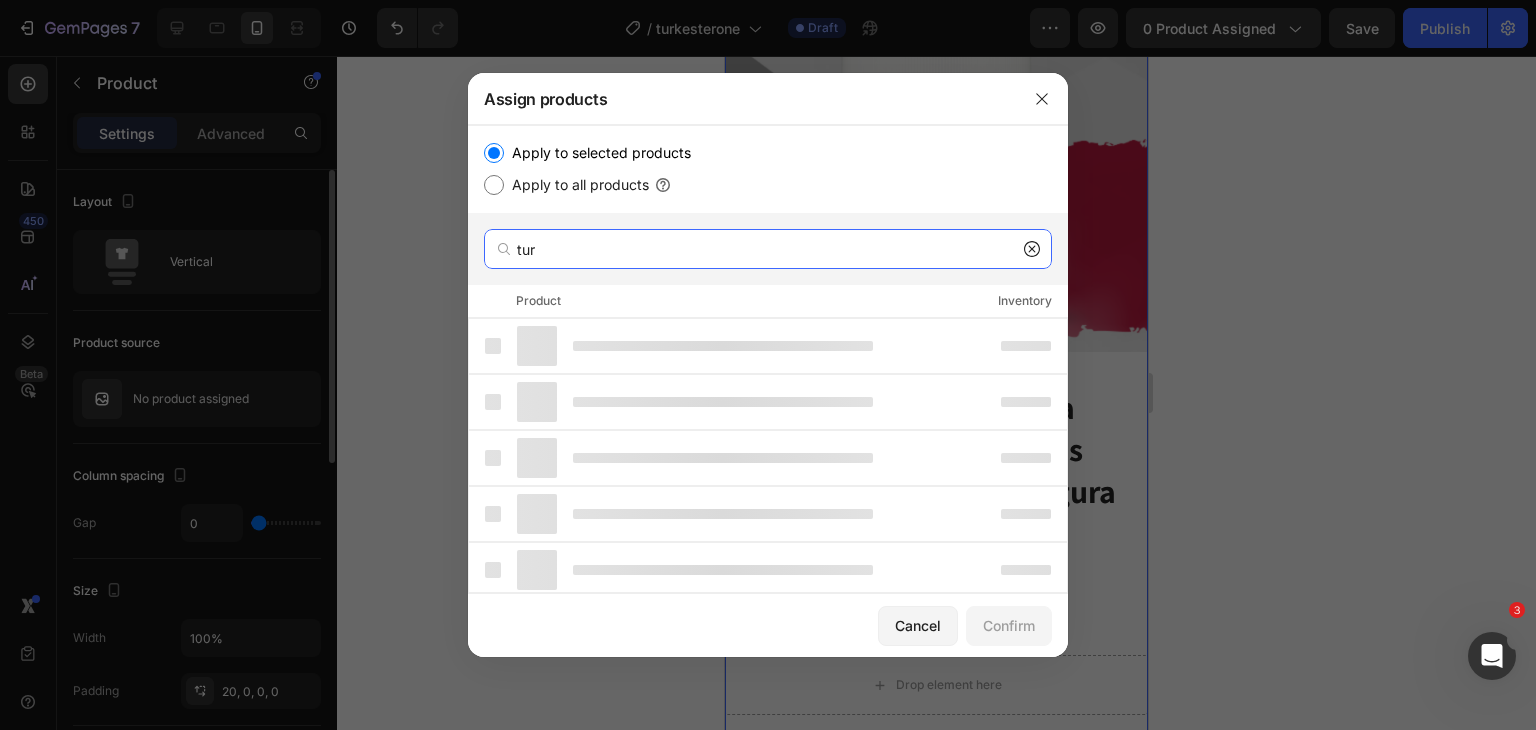 type on "tur" 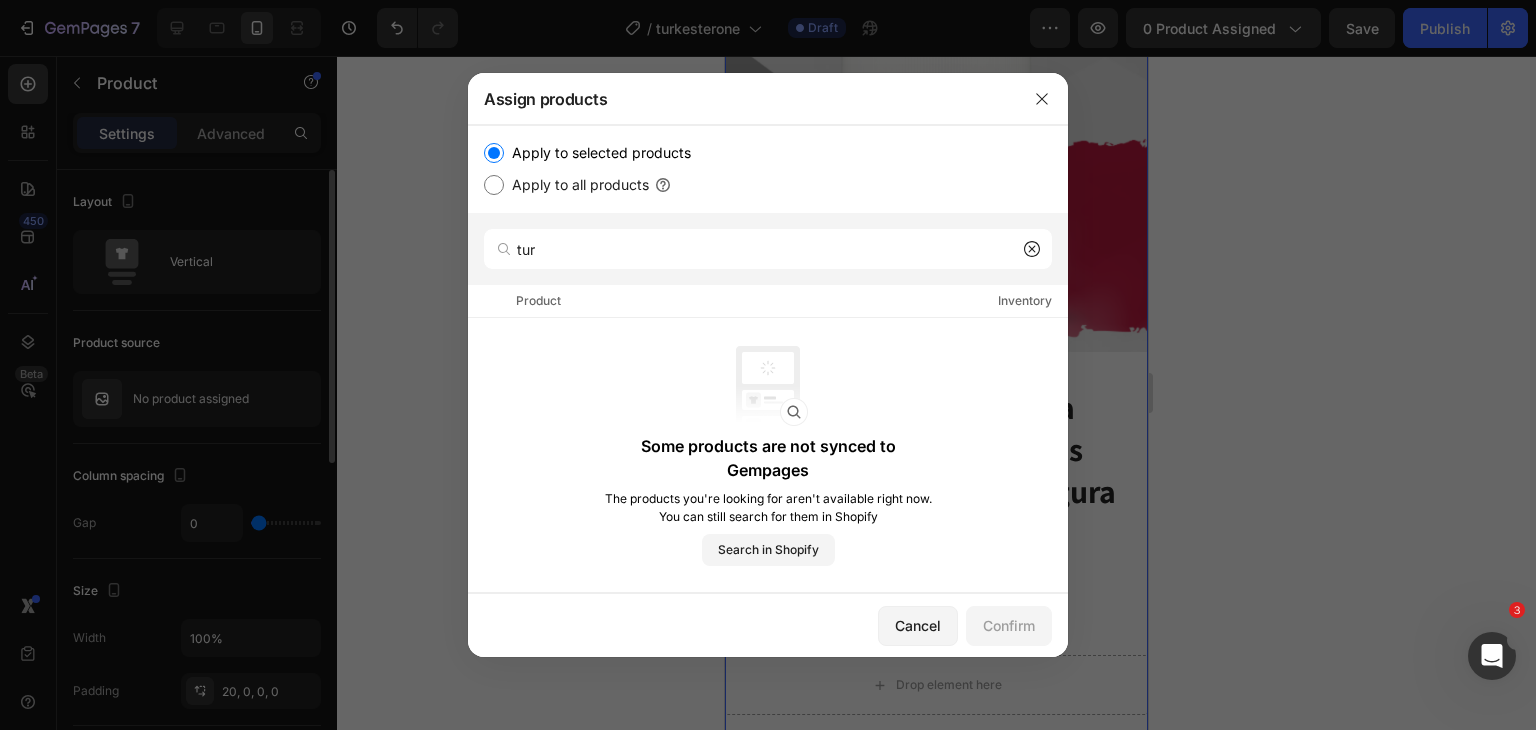 click 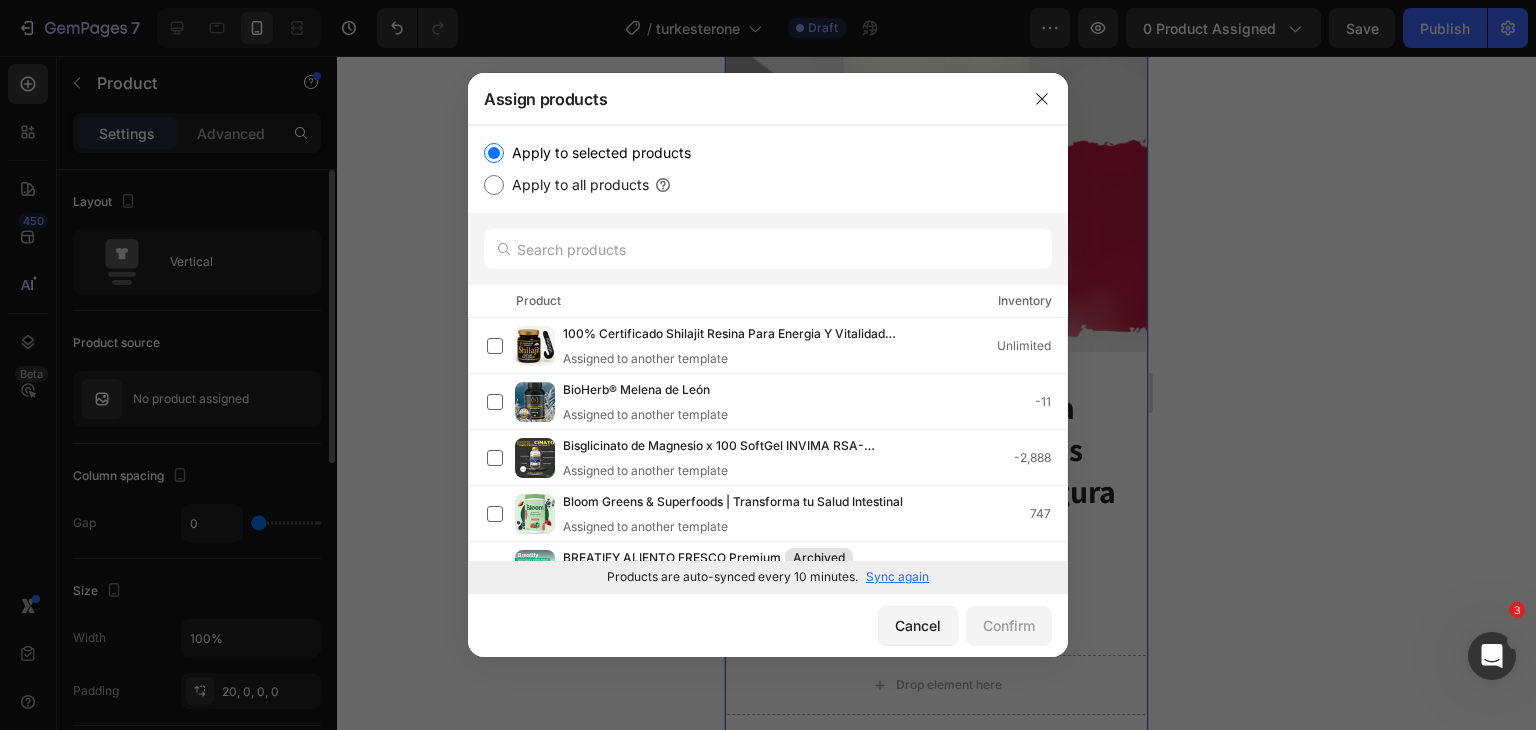 click on "Sync again" at bounding box center (897, 577) 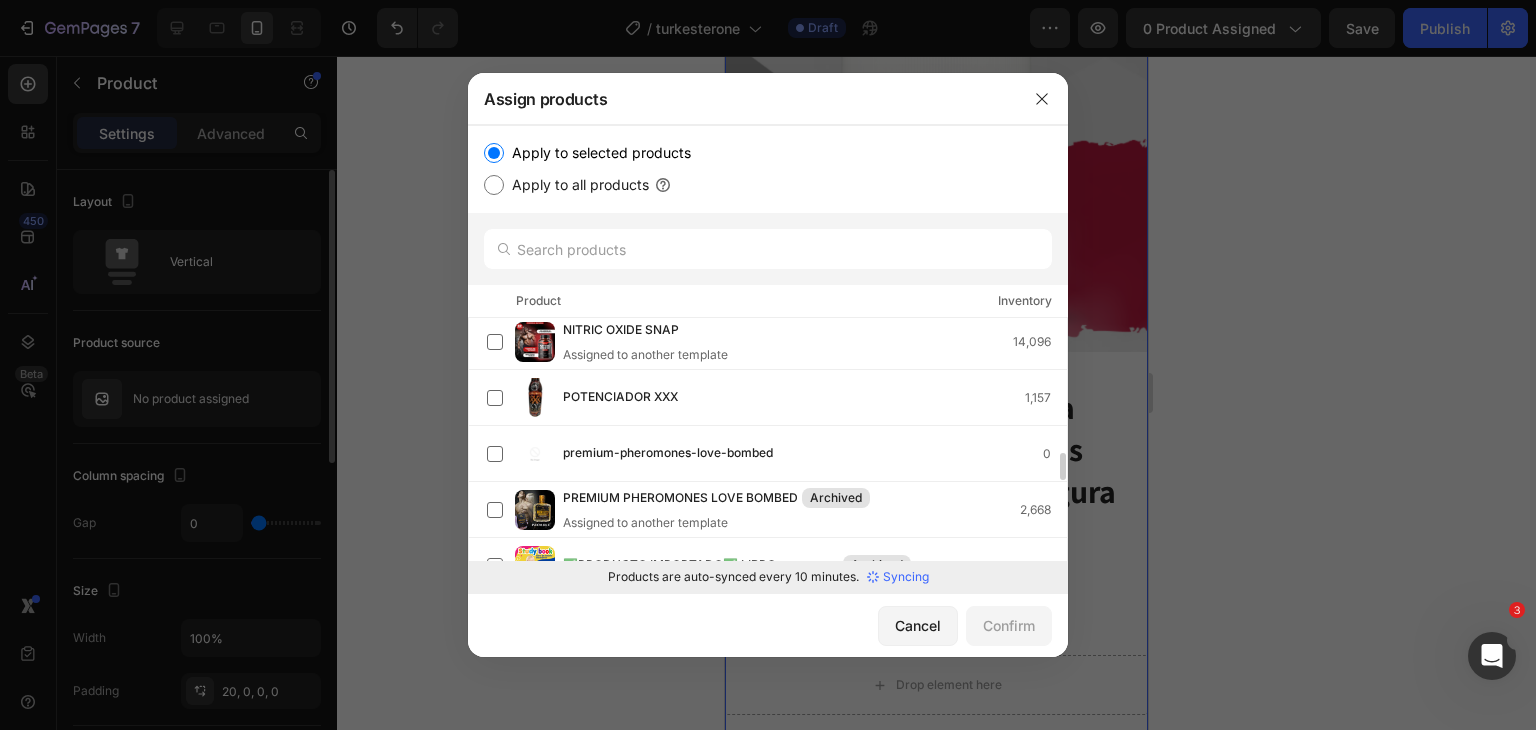 scroll, scrollTop: 0, scrollLeft: 0, axis: both 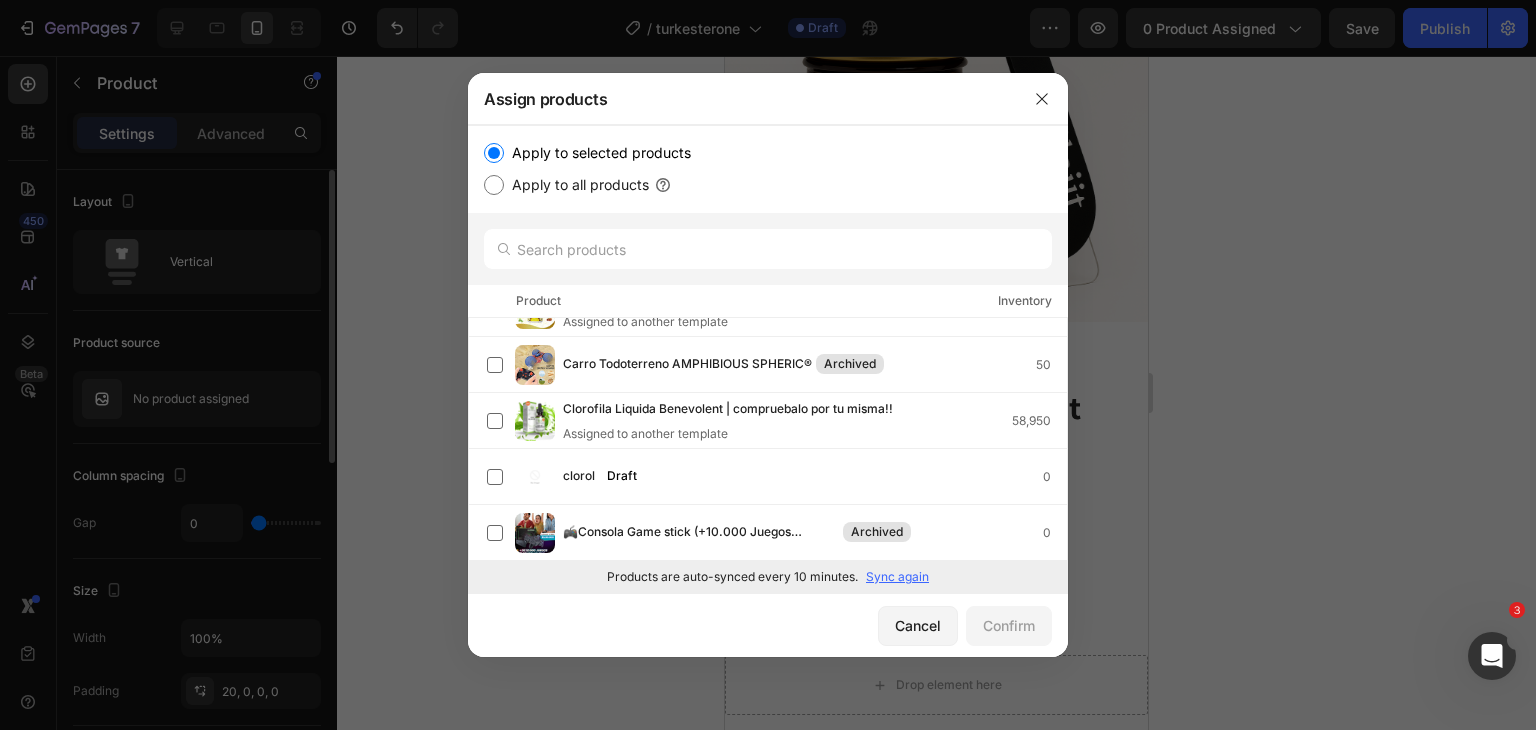 click on "Sync again" at bounding box center [897, 577] 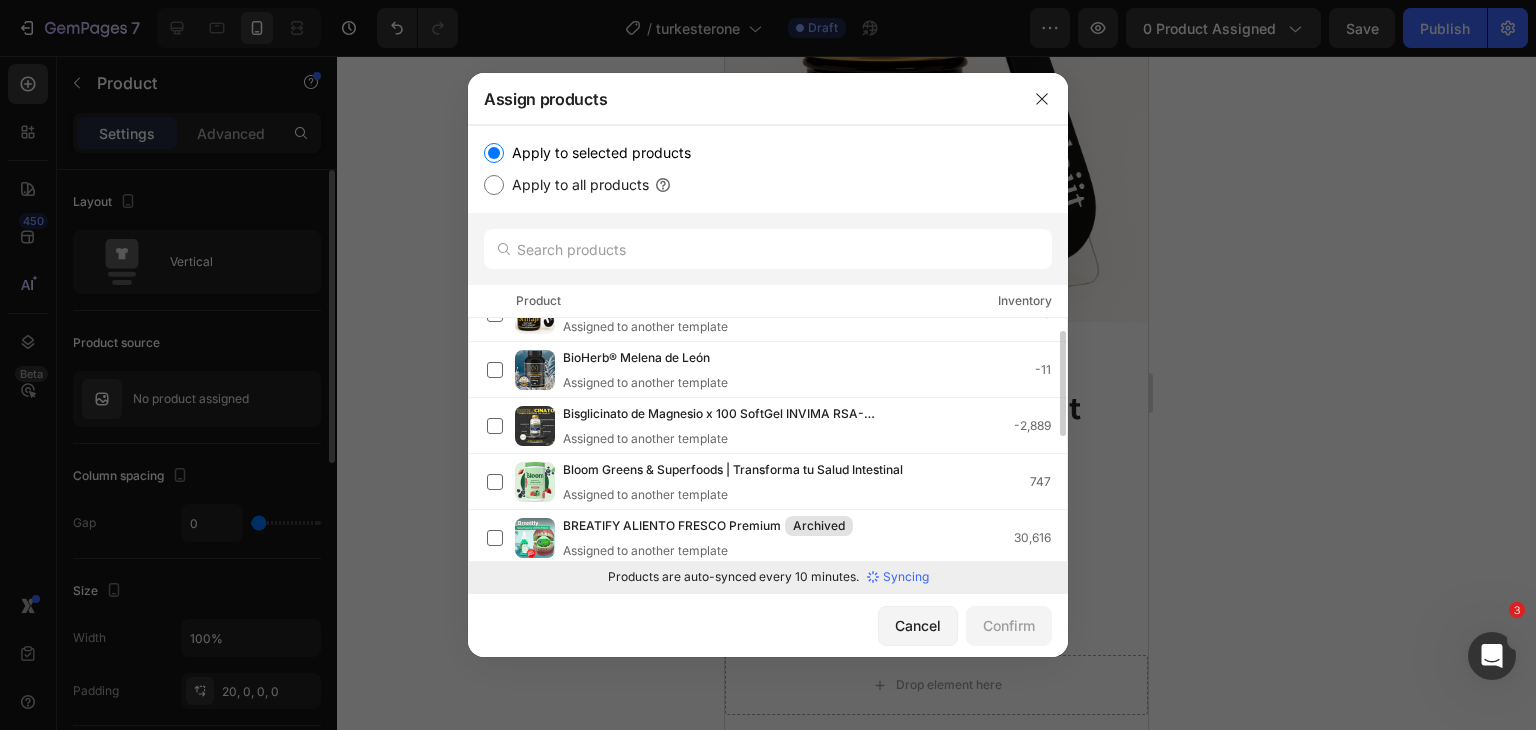 scroll, scrollTop: 0, scrollLeft: 0, axis: both 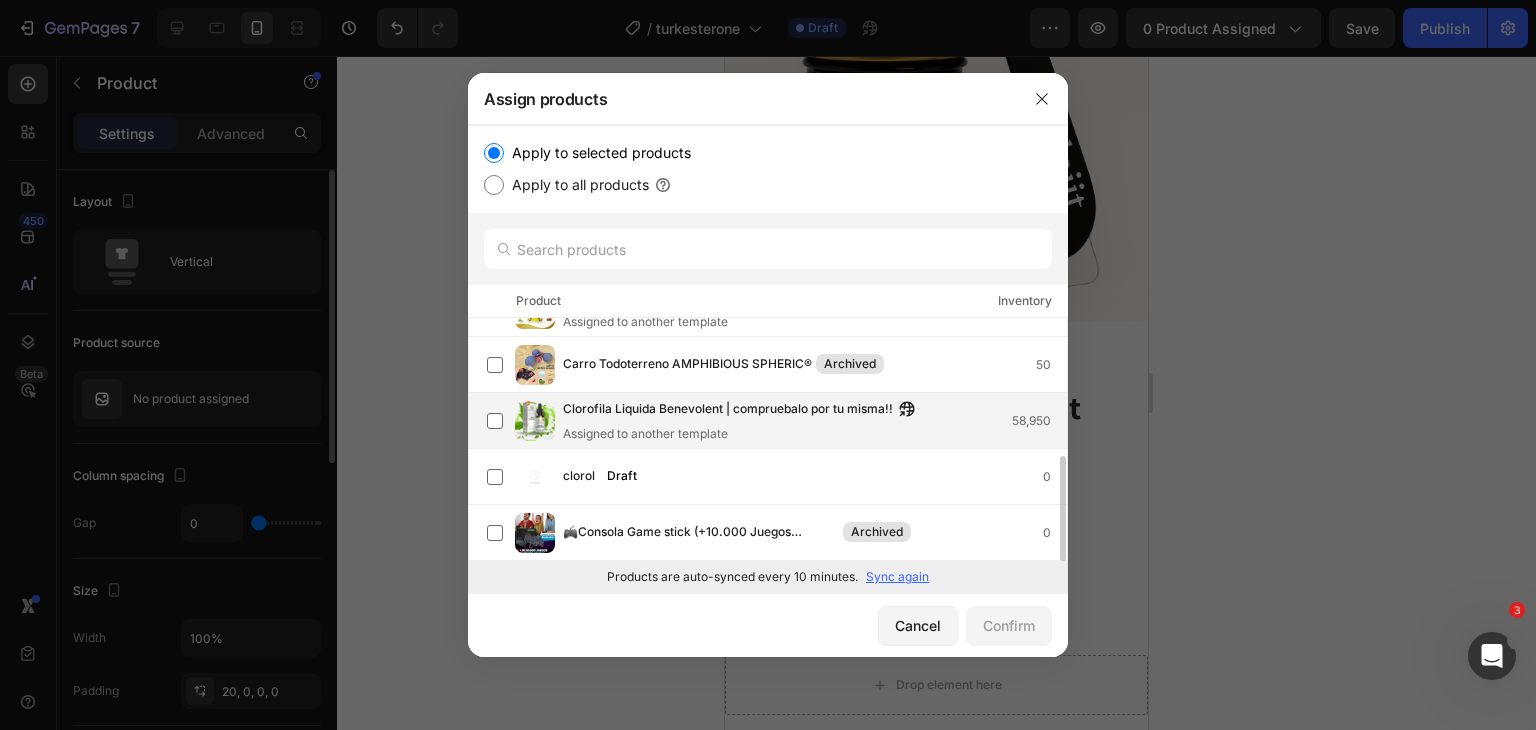 click on "Clorofila Liquida Benevolent | compruebalo por tu misma!!" at bounding box center (728, 410) 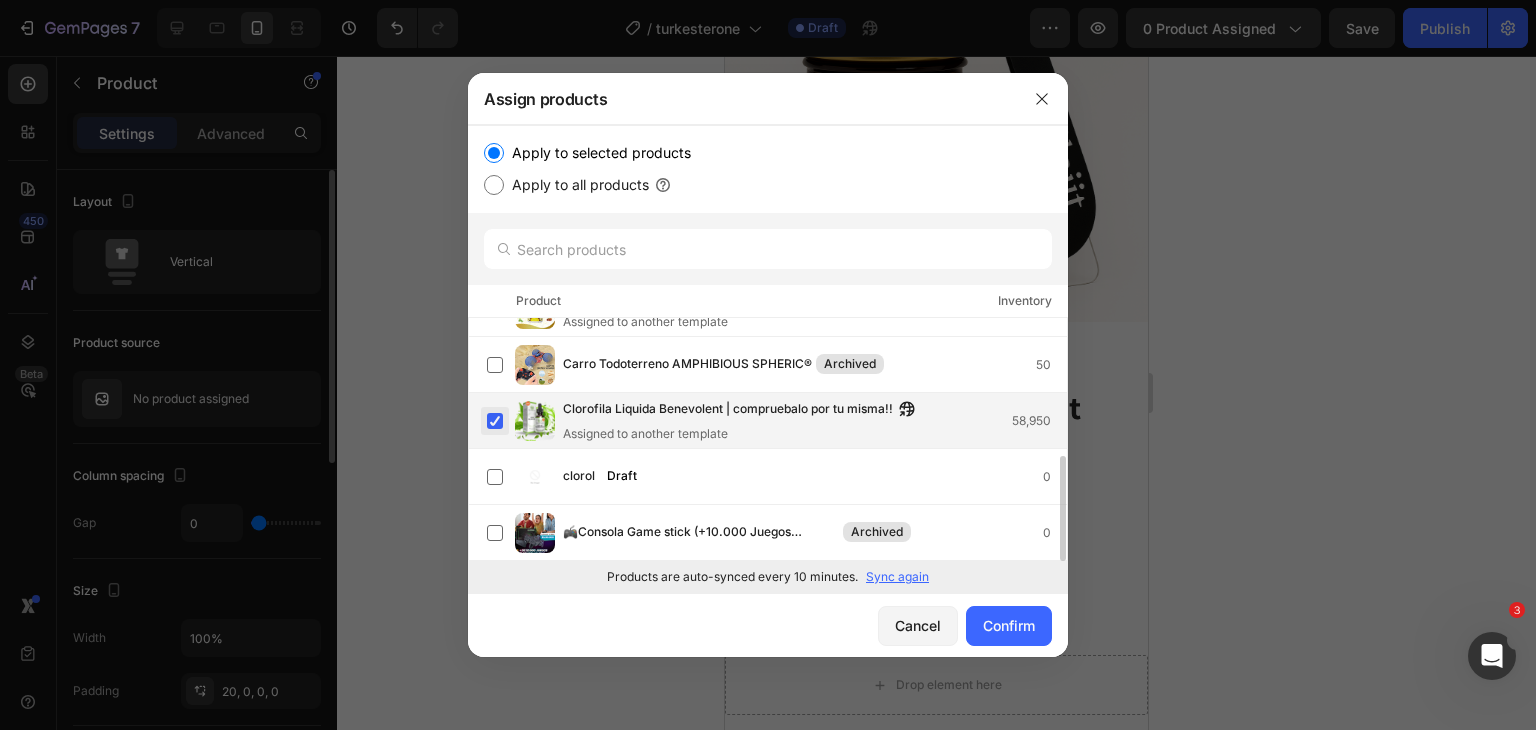 click at bounding box center [495, 421] 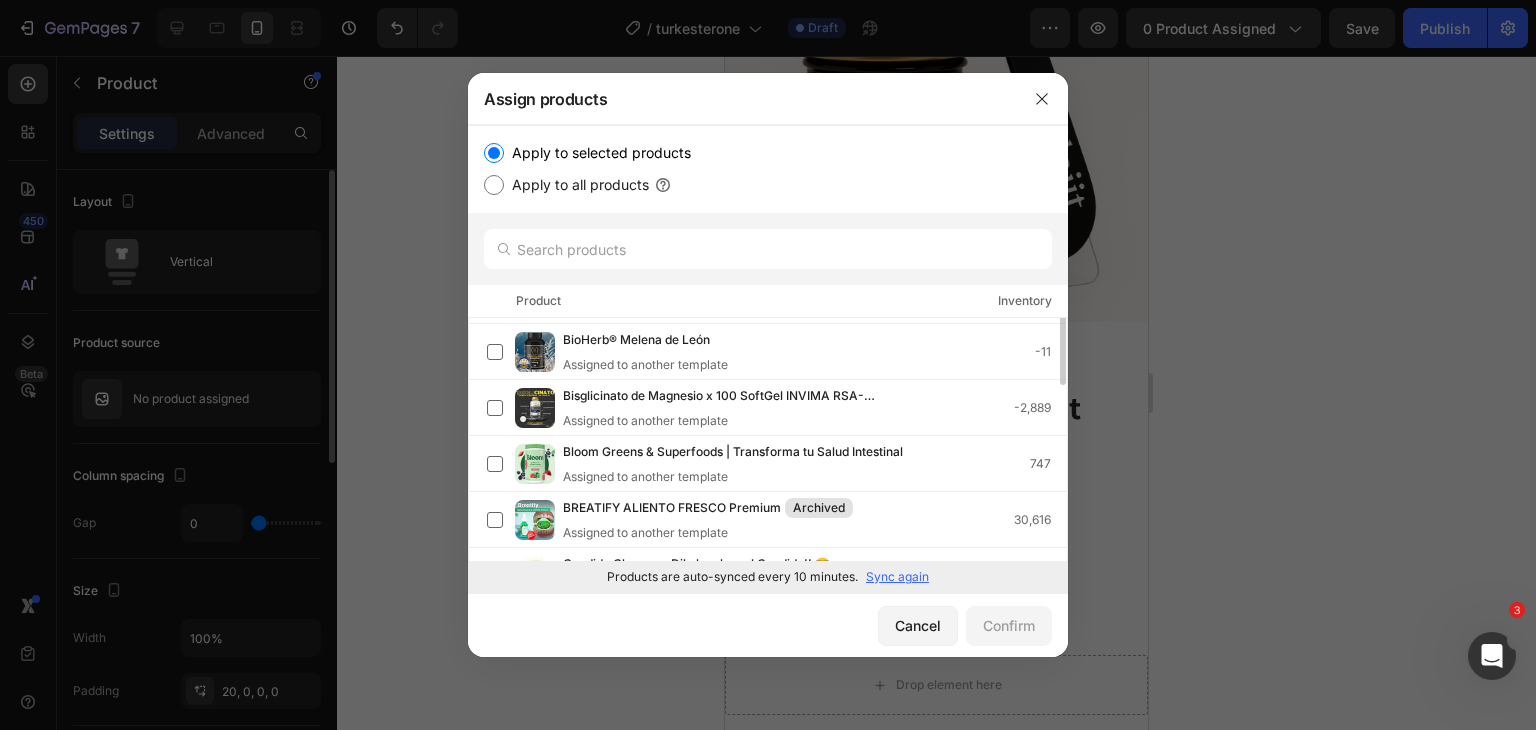 scroll, scrollTop: 0, scrollLeft: 0, axis: both 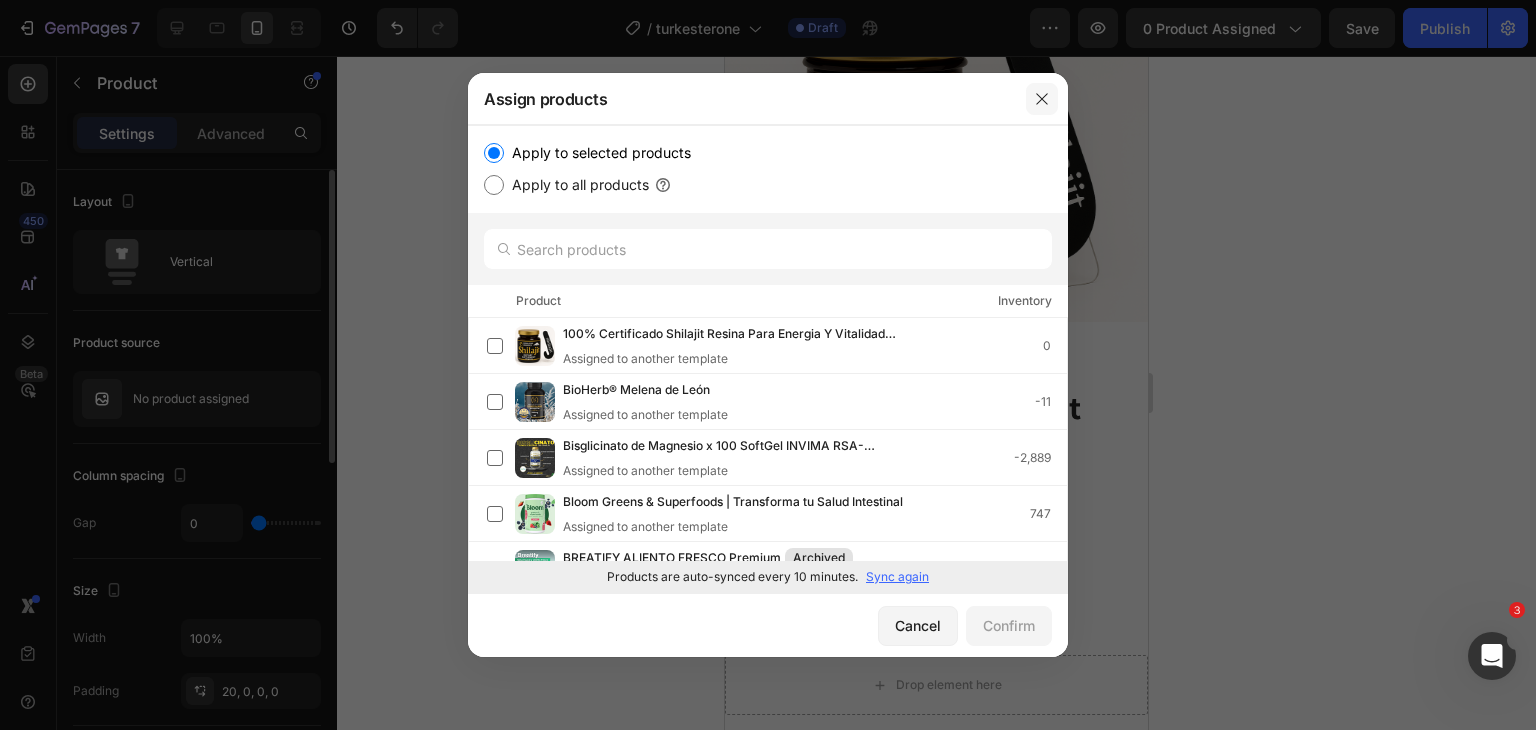 click 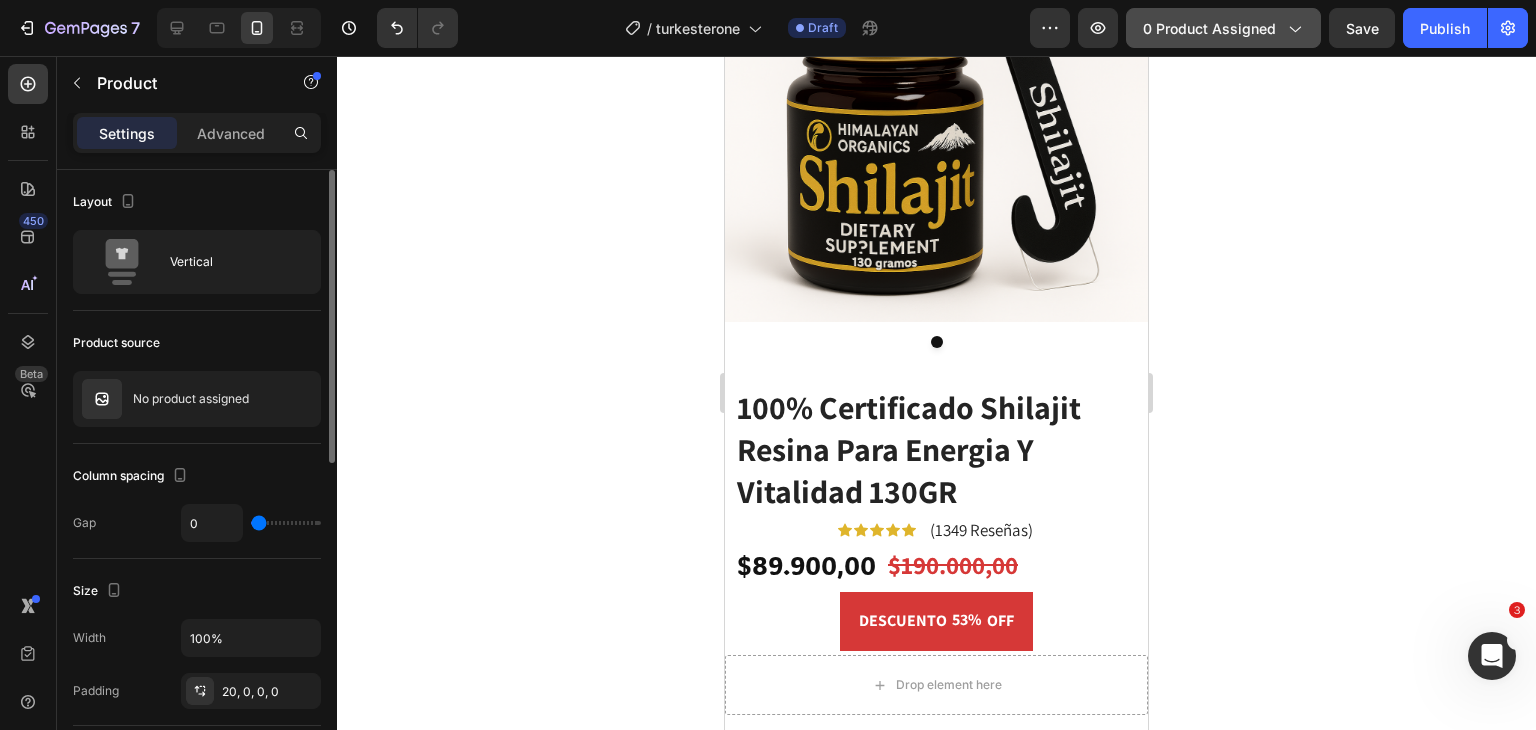 click on "0 product assigned" 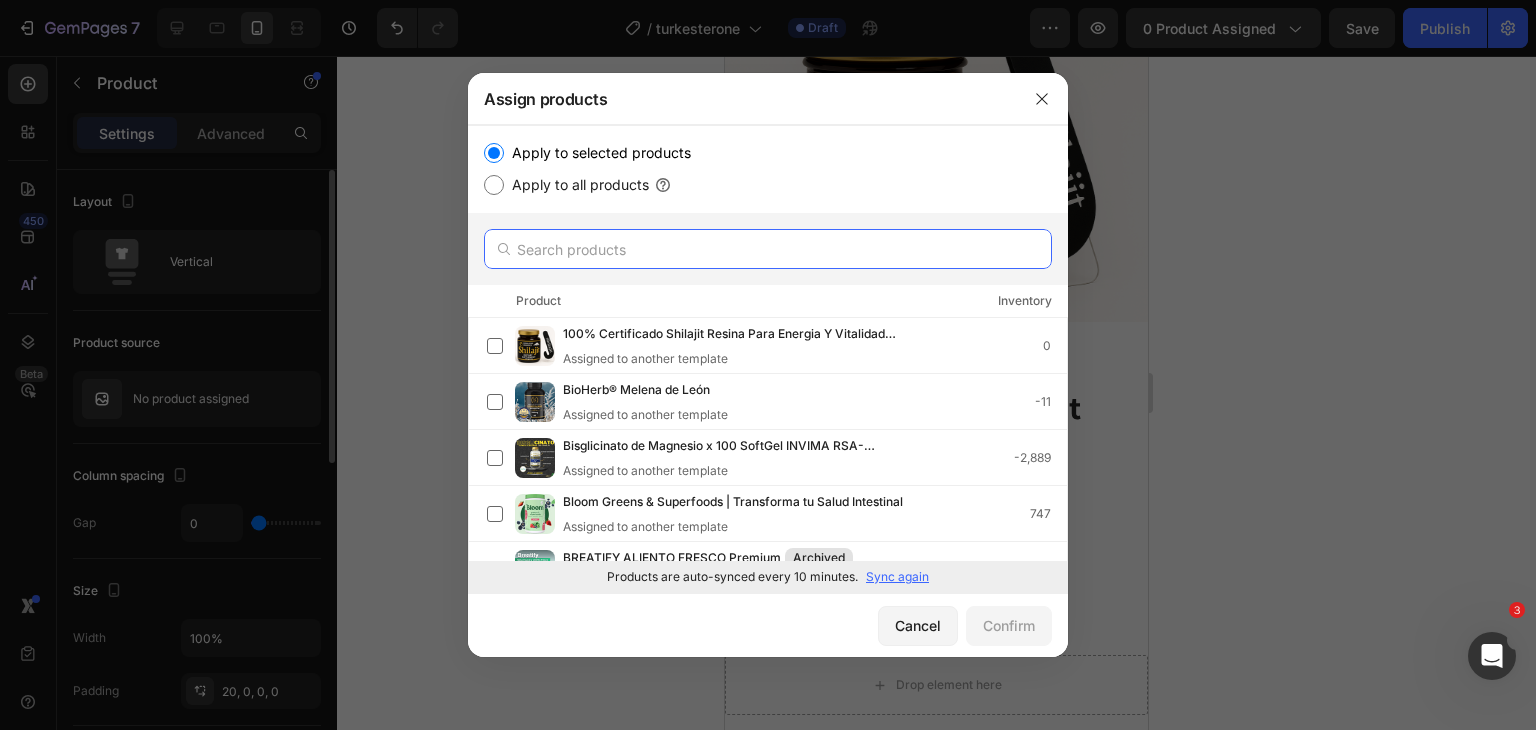 click at bounding box center (768, 249) 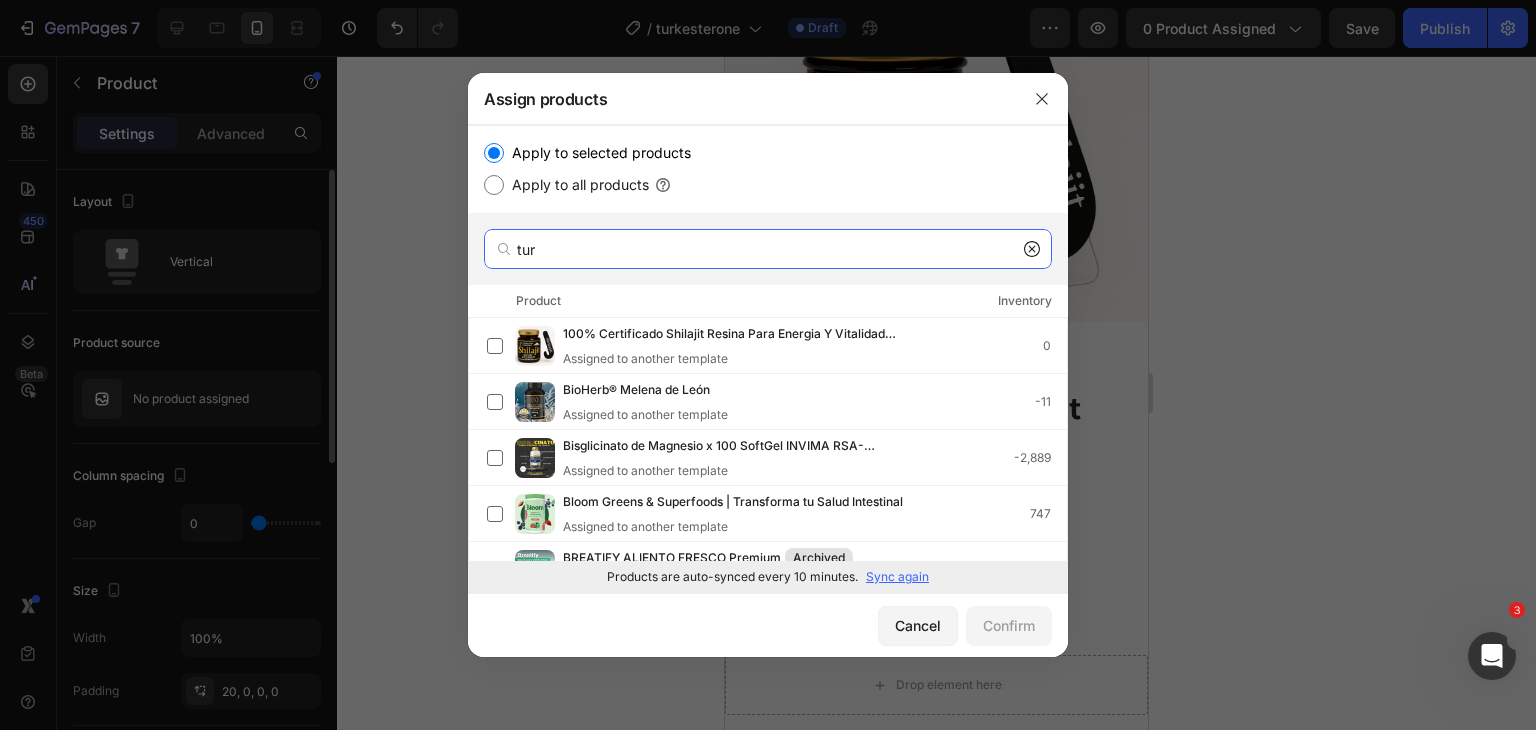 type on "tur" 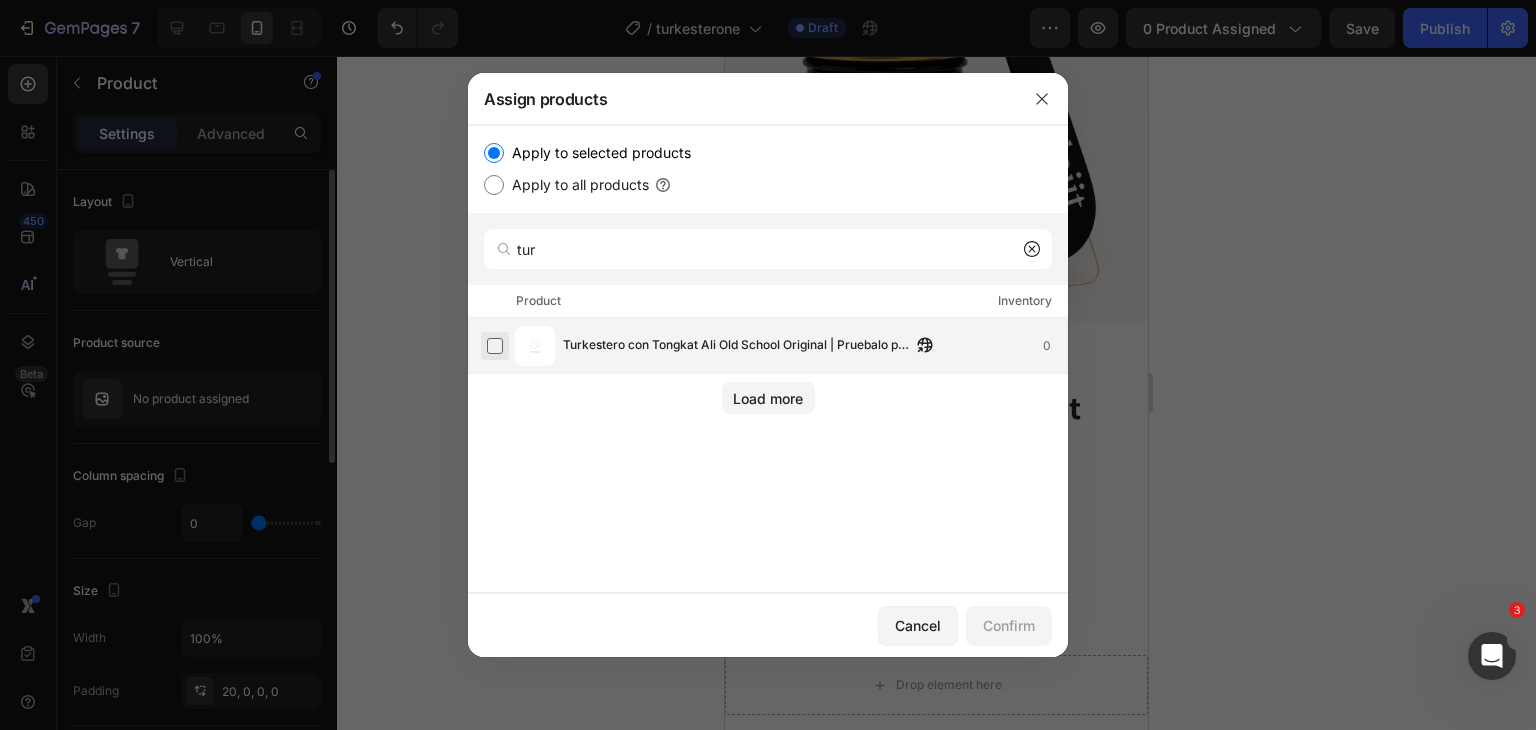 click at bounding box center (495, 346) 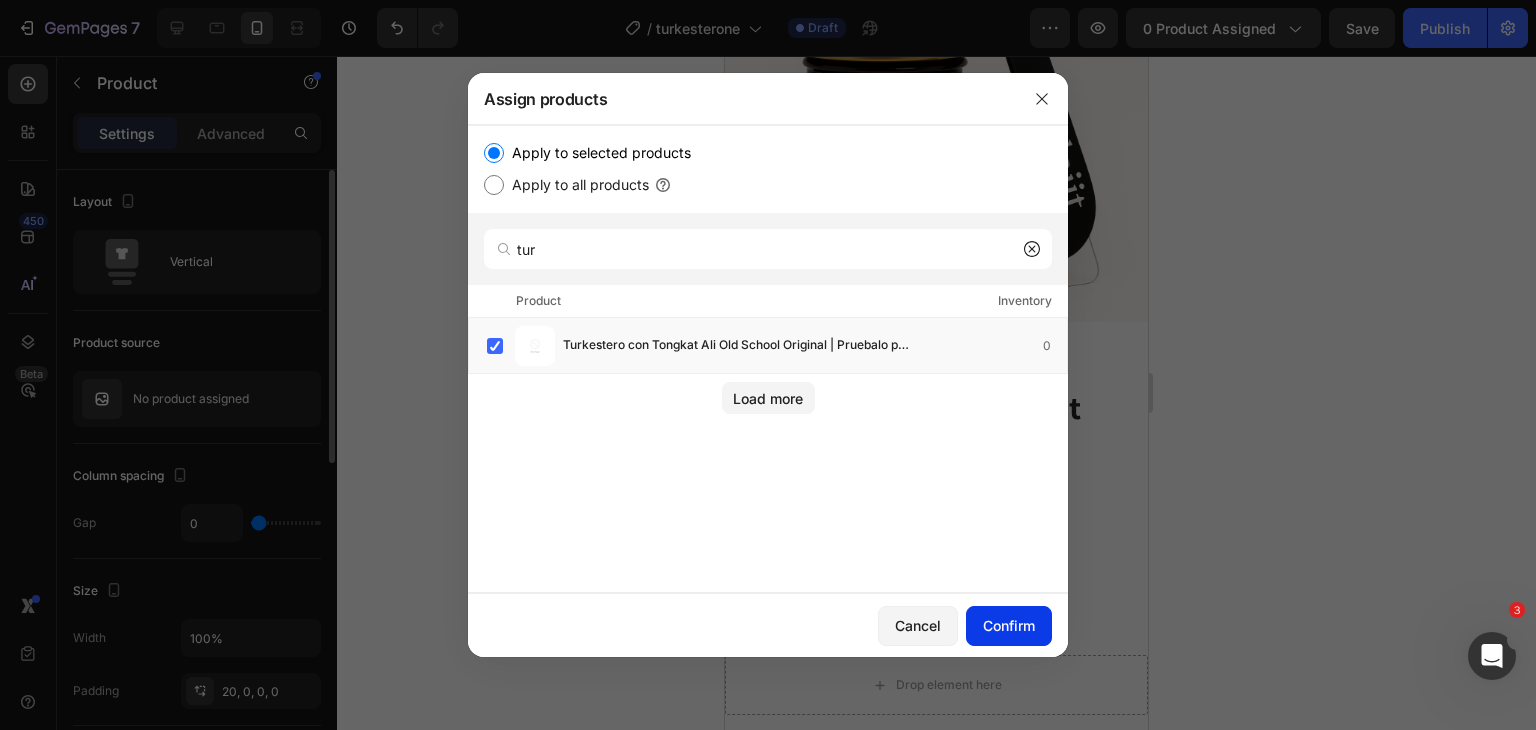 click on "Confirm" at bounding box center [1009, 625] 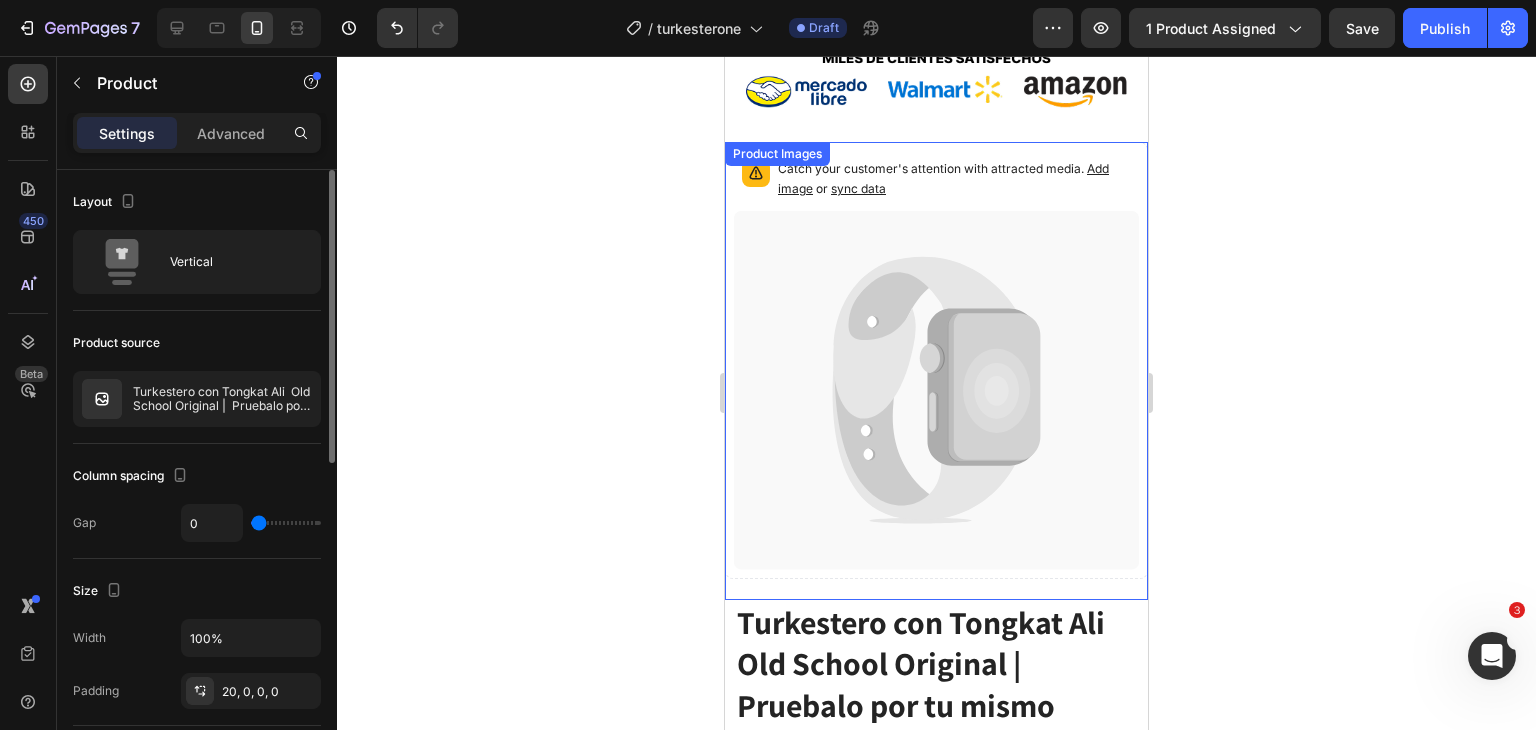 scroll, scrollTop: 1122, scrollLeft: 0, axis: vertical 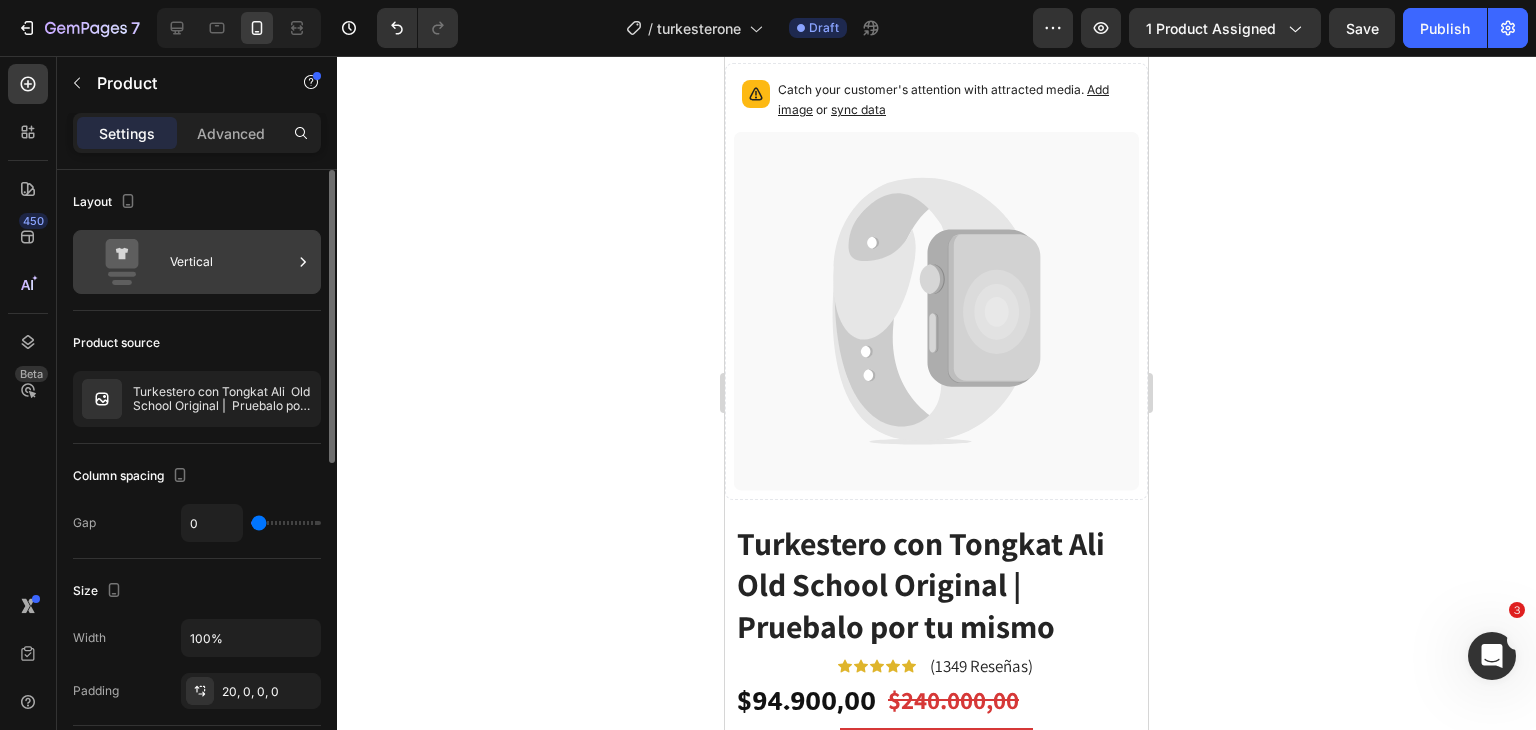 click on "Vertical" at bounding box center (231, 262) 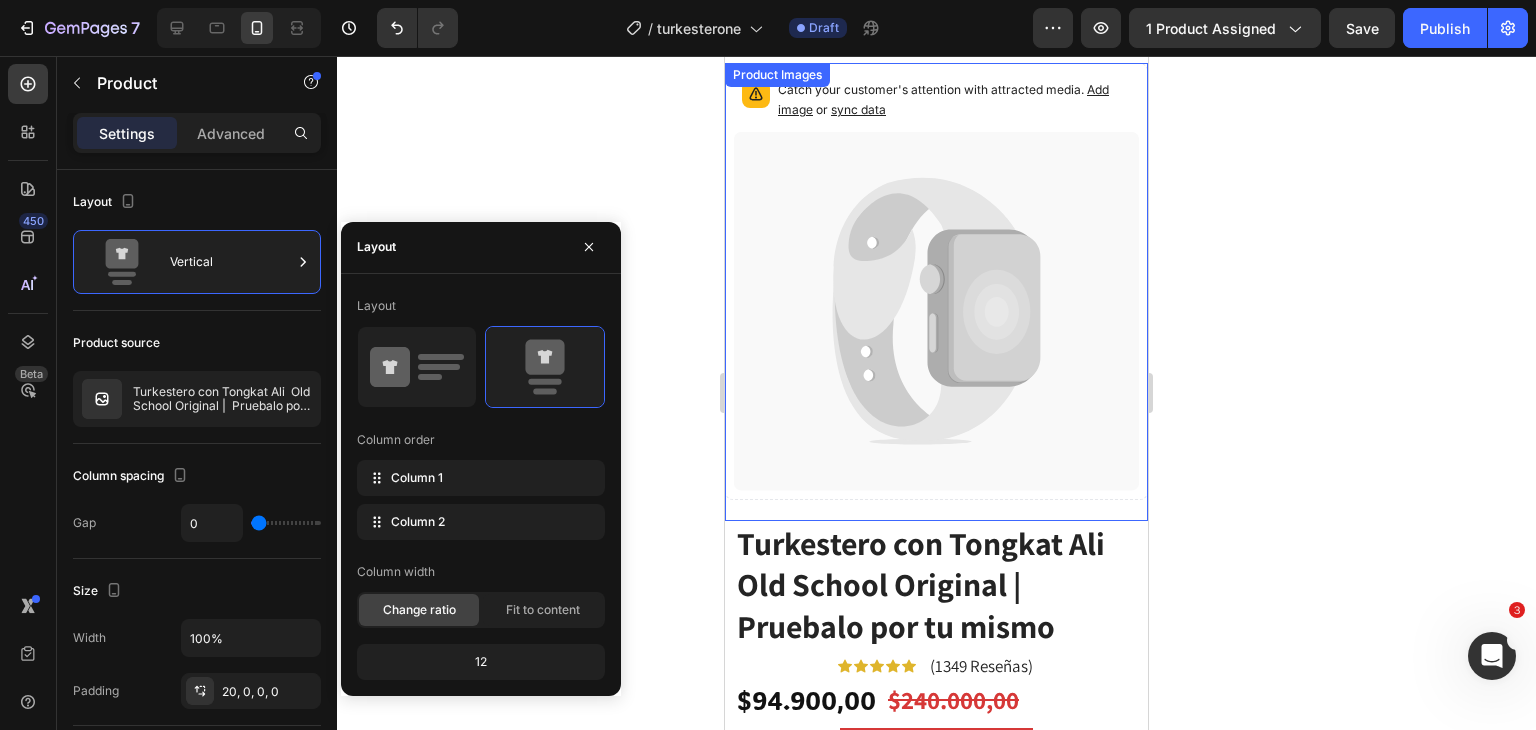 click 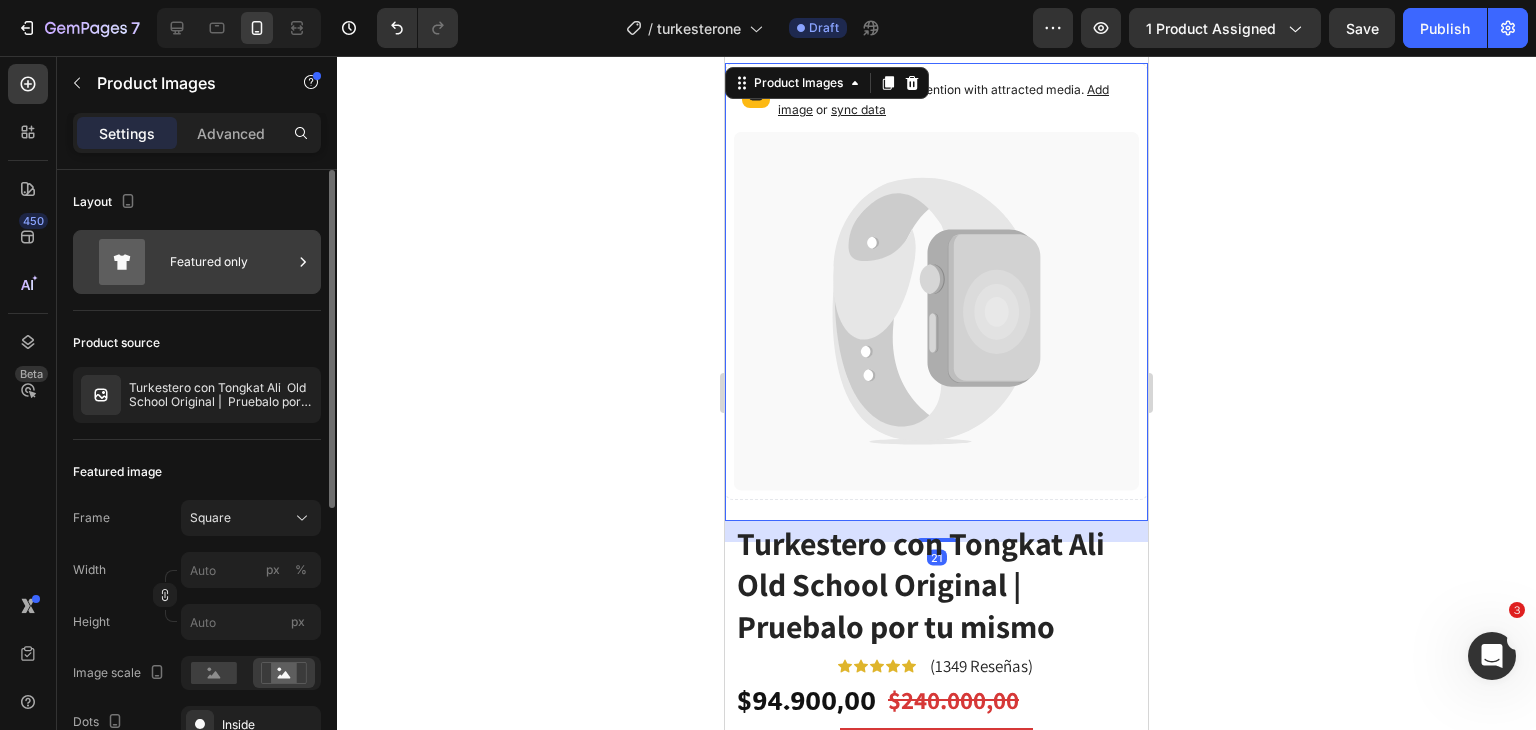 click on "Featured only" at bounding box center [231, 262] 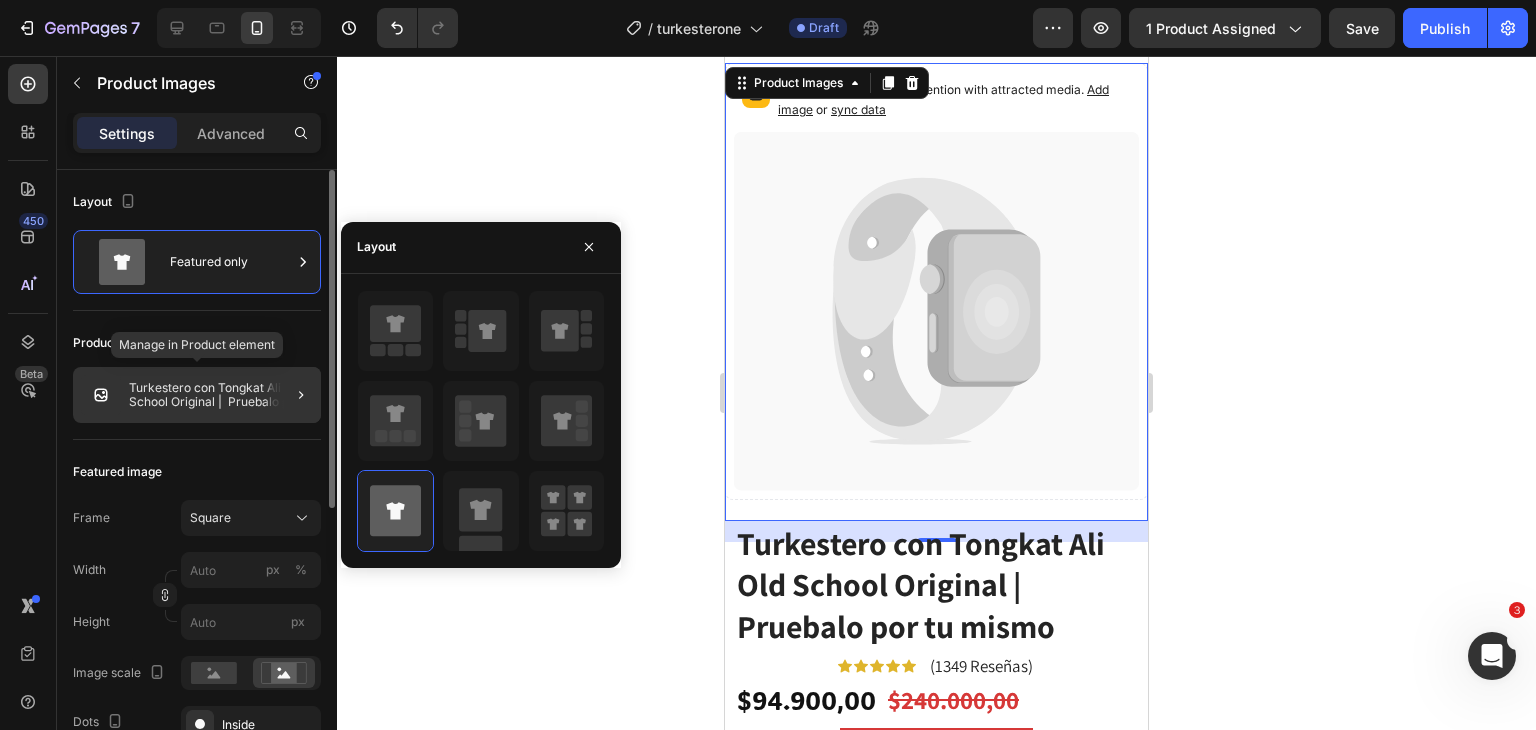 click on "Turkestero con Tongkat Ali  Old School Original |  Pruebalo por tu mismo" 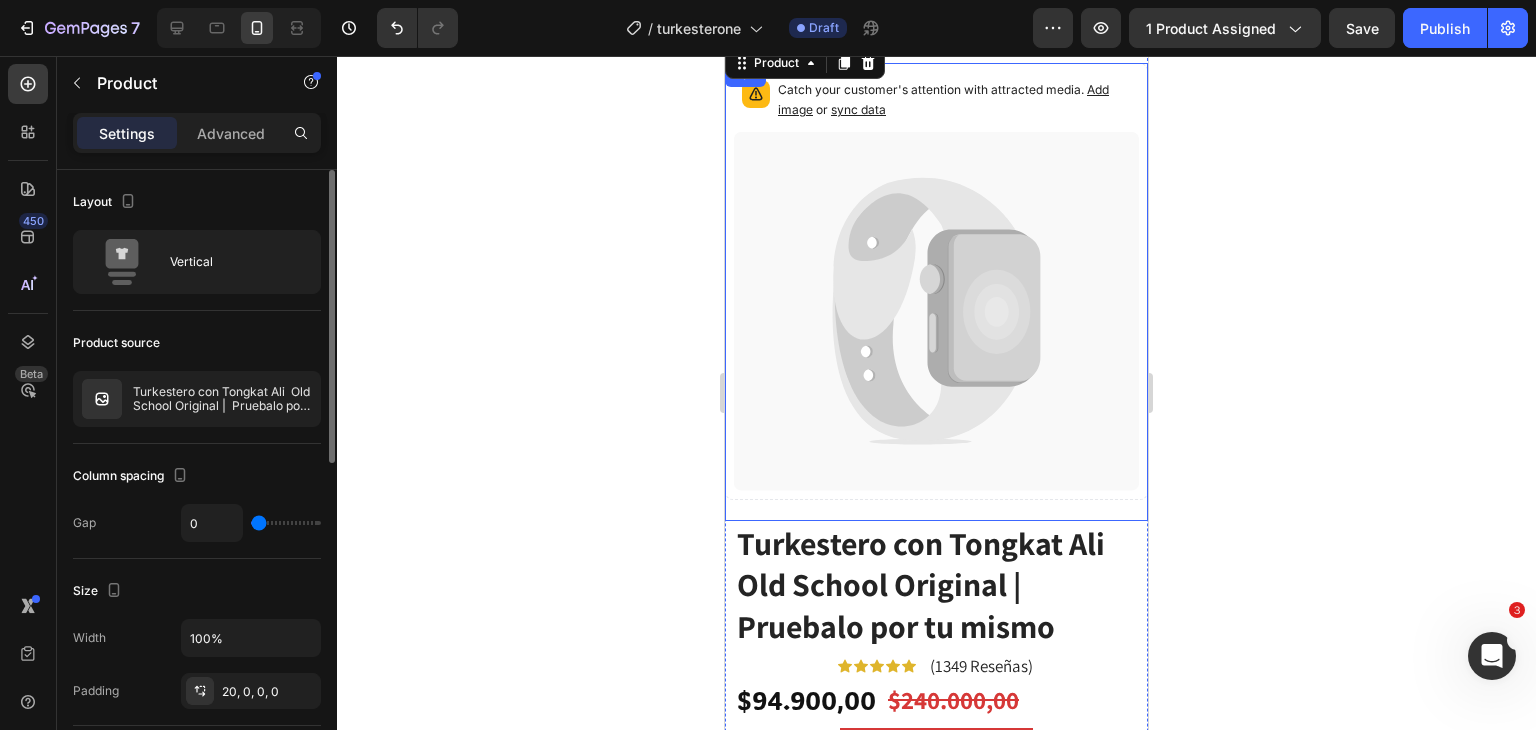 click on "Catch your customer's attention with attracted media.       Add image   or   sync data
Product Images Image Icon Icon Icon Icon Icon Icon List “This skin cream is a game-changer! It has transformed my dry, lackluster skin into a hydrated and radiant complexion. I love how it absorbs quickly and leaves no greasy residue. Highly recommend” Text Block
Icon Hannah N. (Houston, USA) Text Block Row Row" at bounding box center [936, 291] 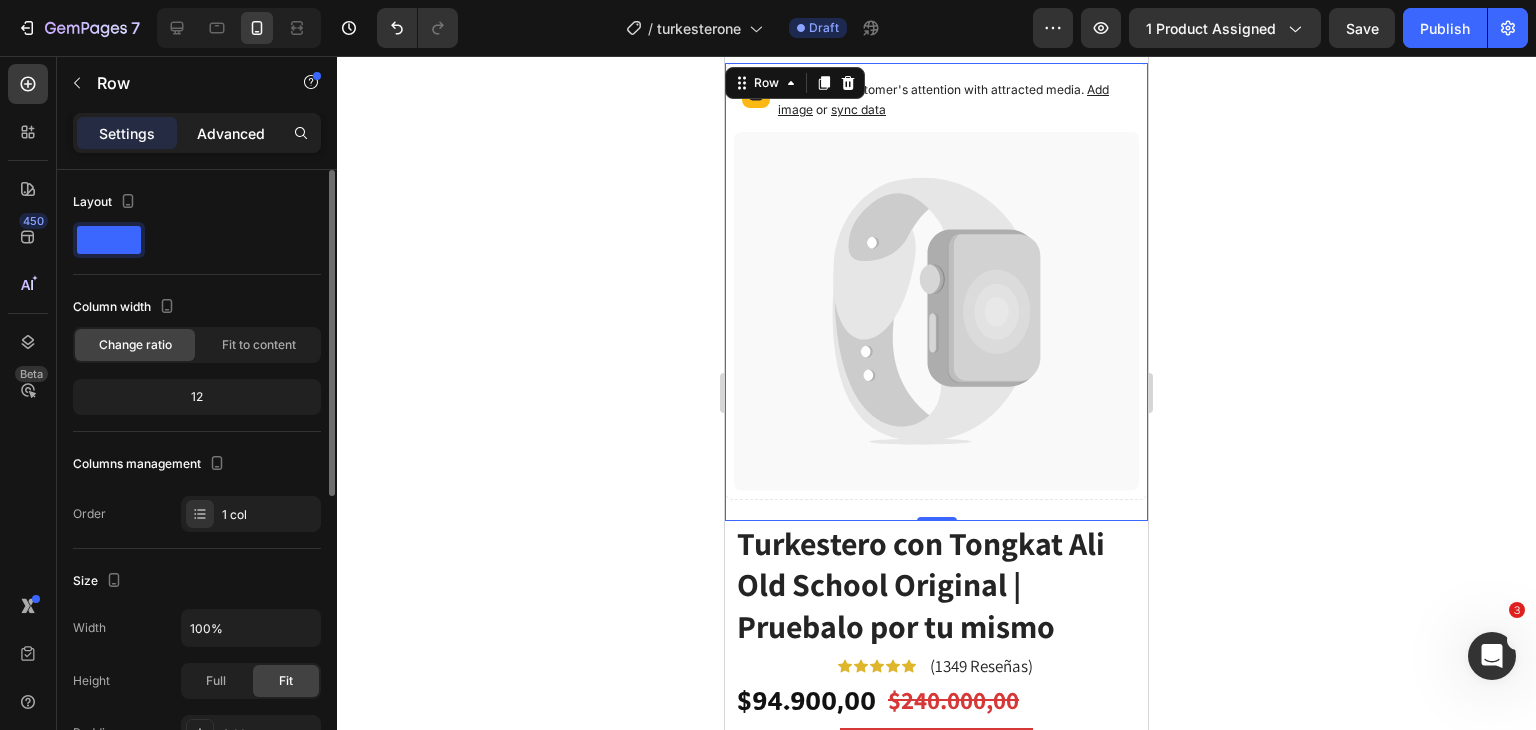 click on "Advanced" at bounding box center (231, 133) 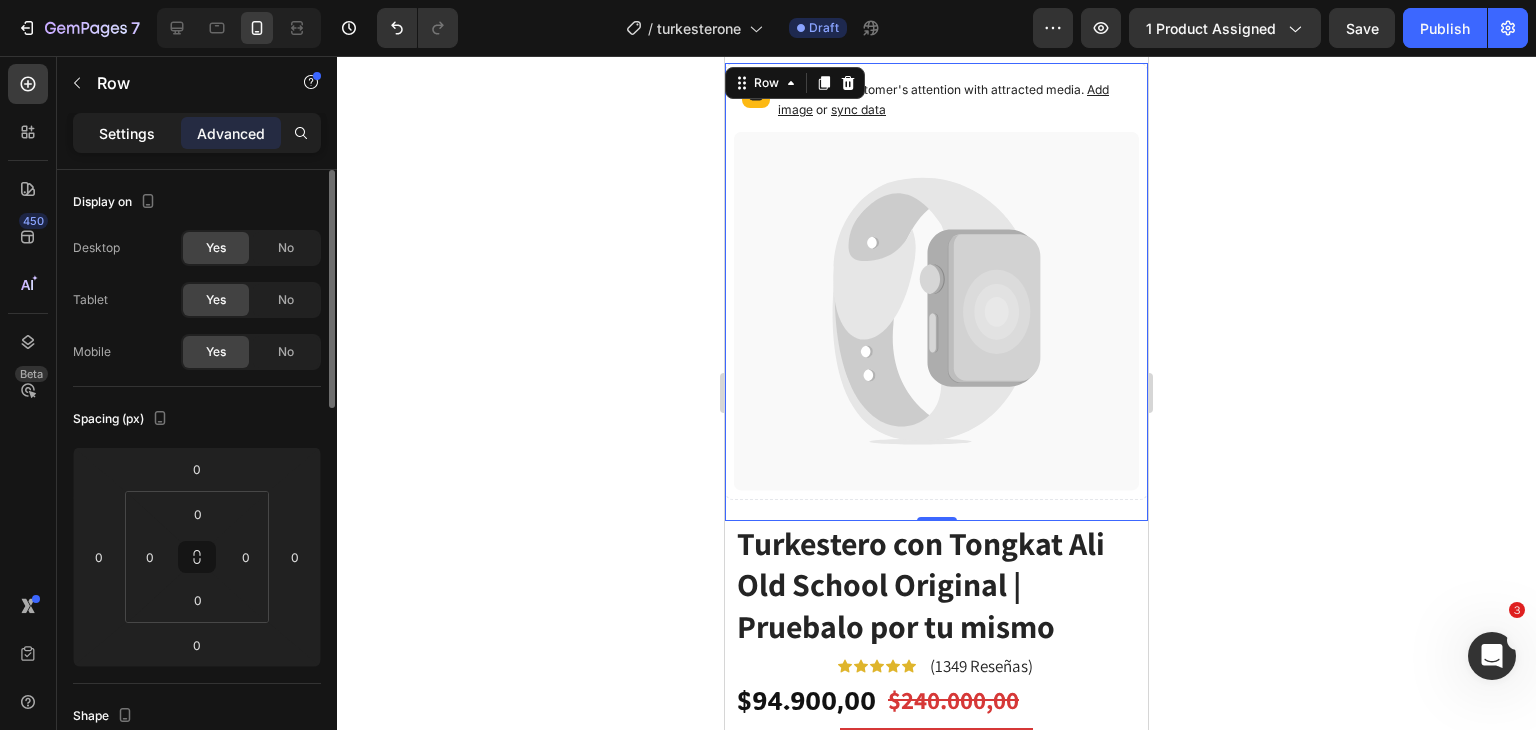 click on "Settings" at bounding box center [127, 133] 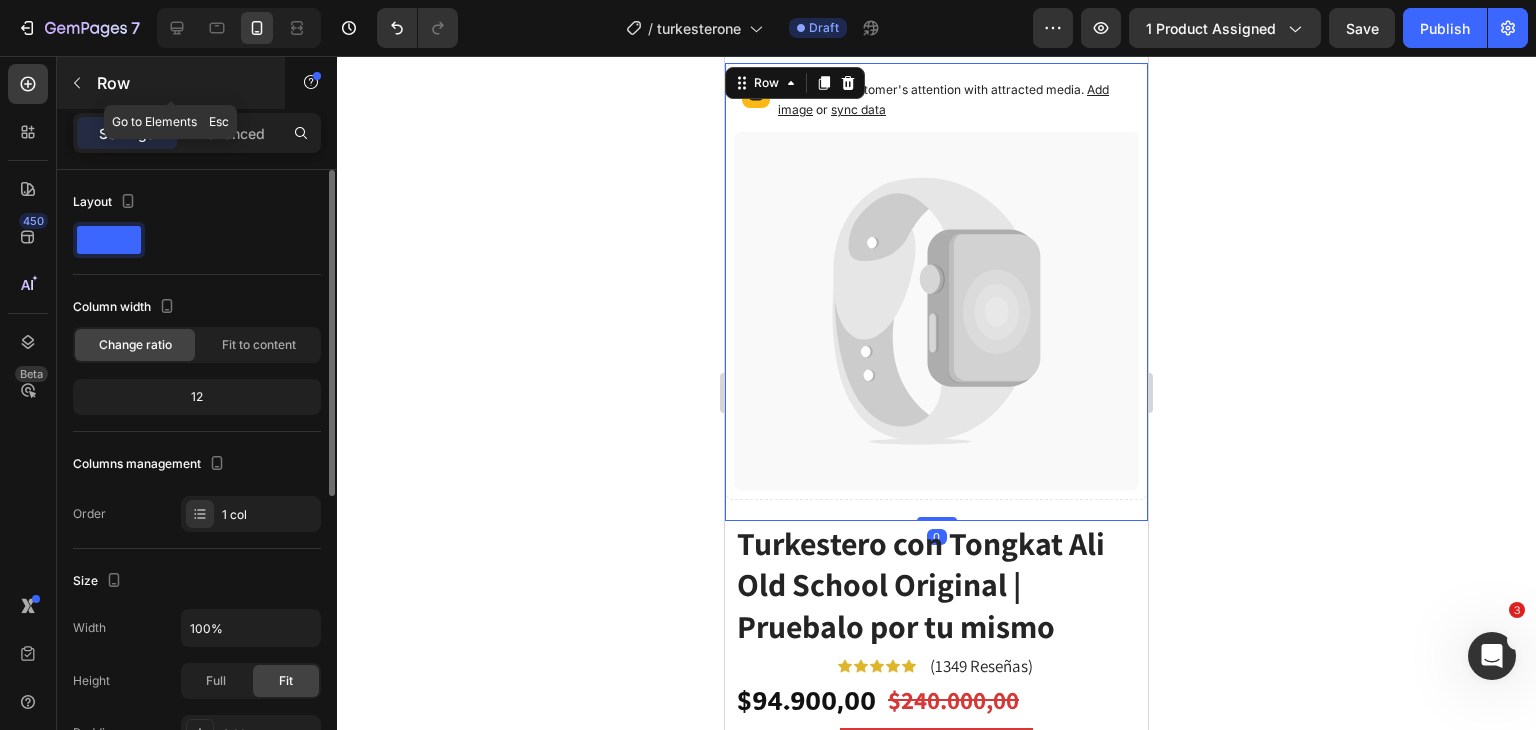 click 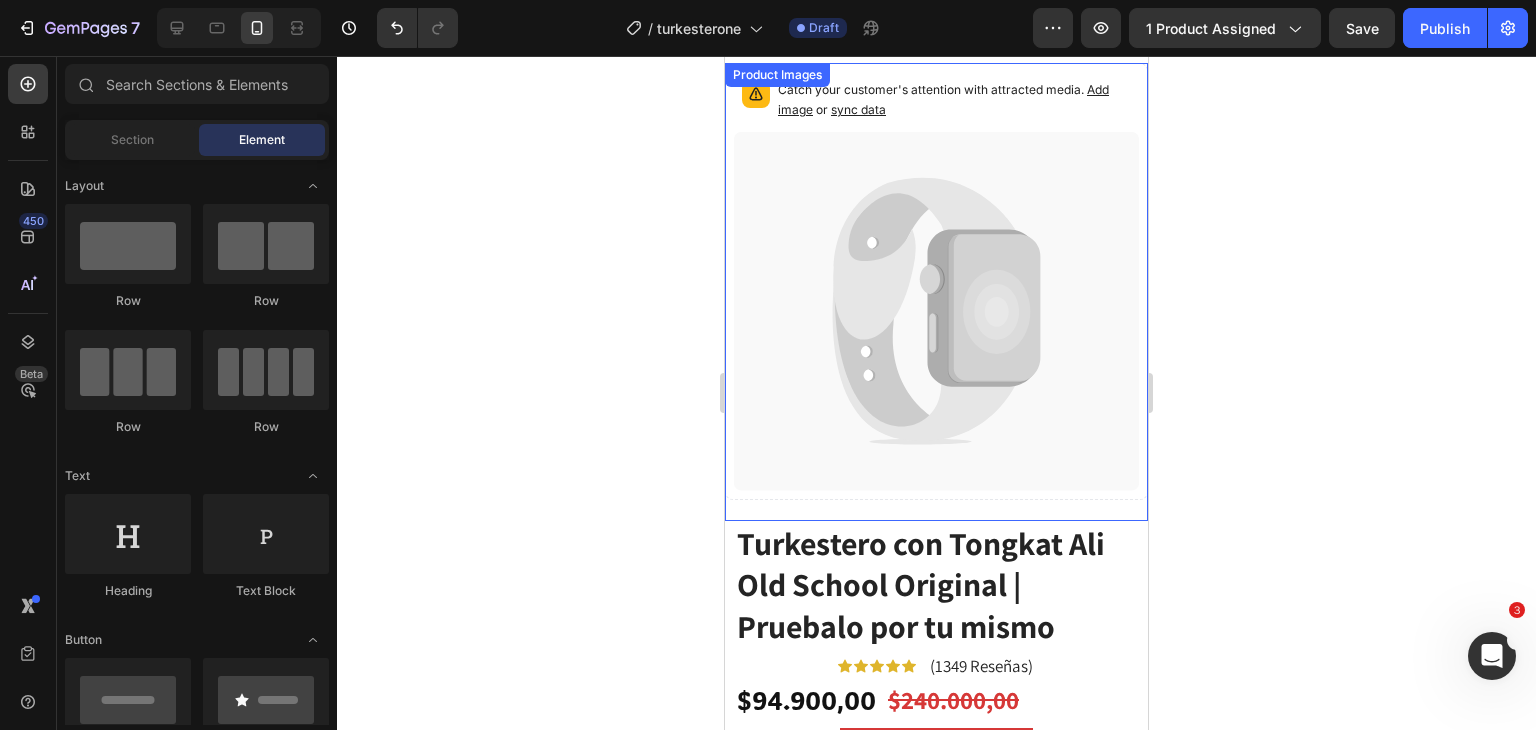 click 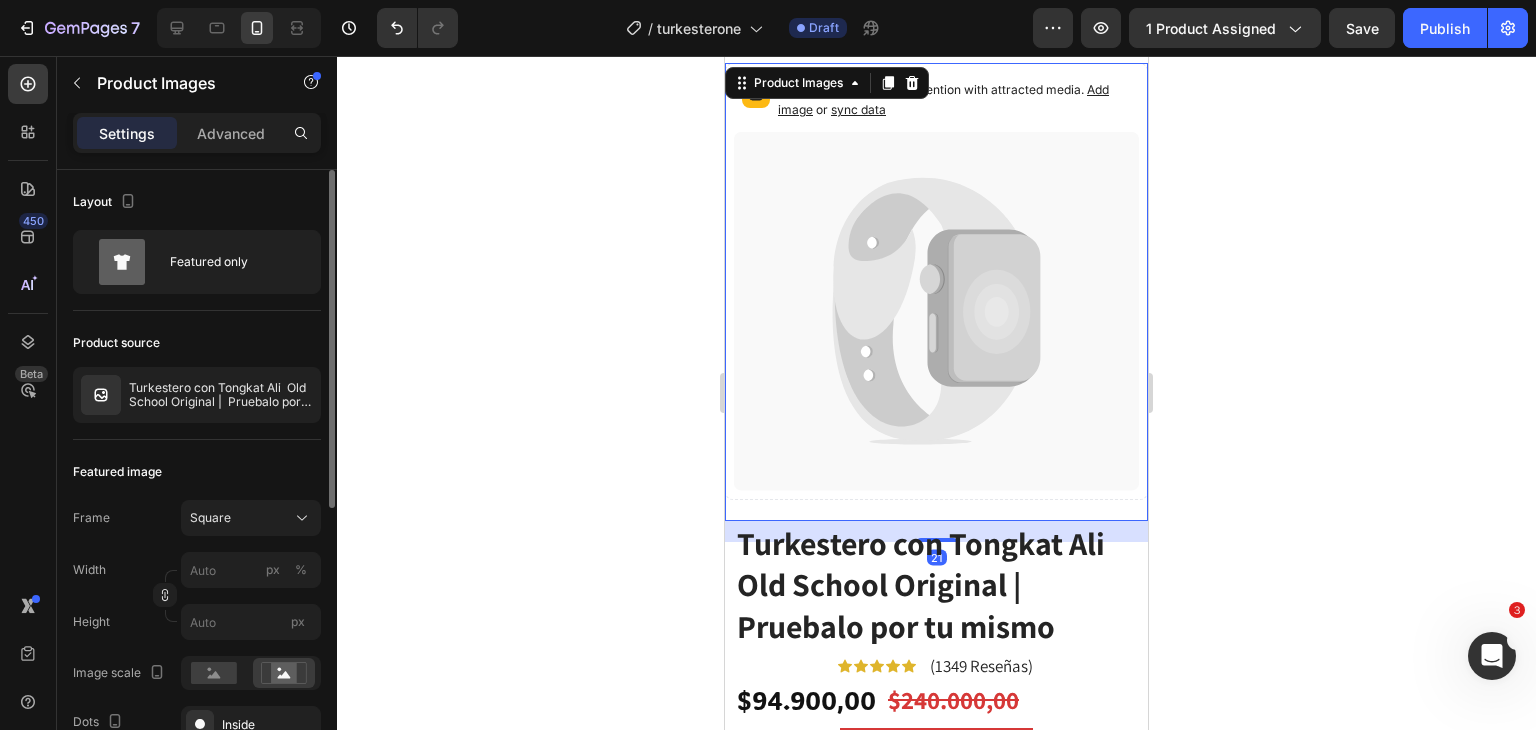 scroll, scrollTop: 1, scrollLeft: 0, axis: vertical 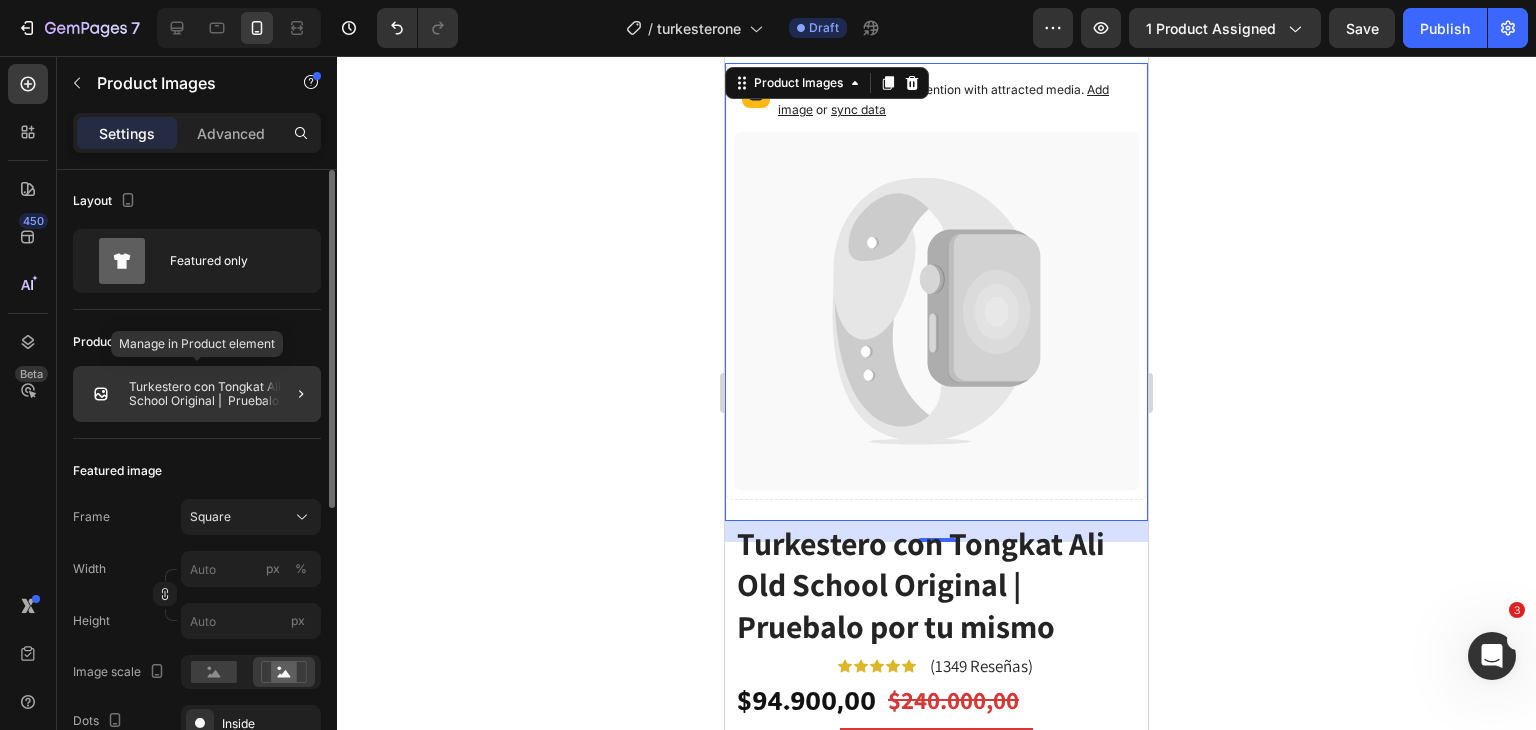 click on "Turkestero con Tongkat Ali  Old School Original |  Pruebalo por tu mismo" 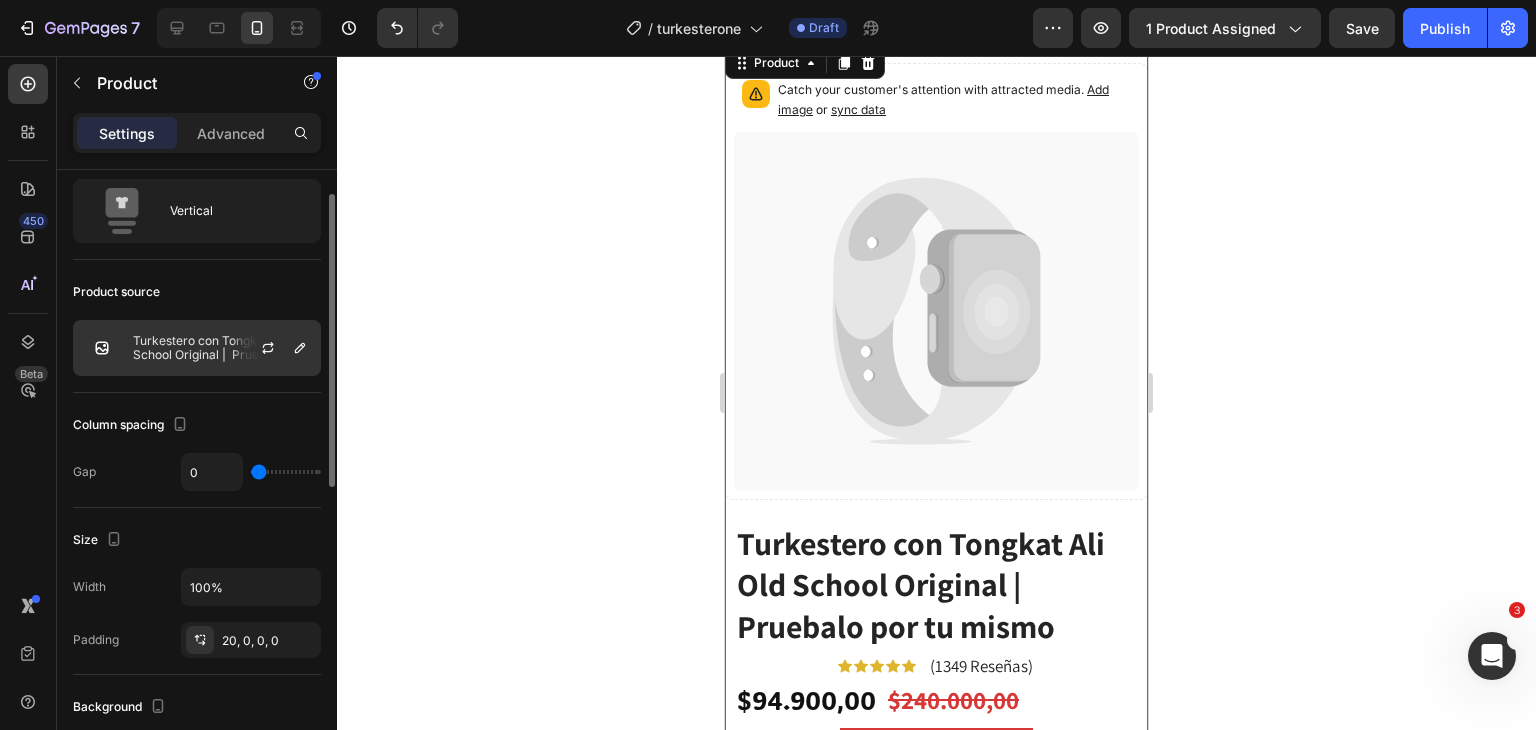 scroll, scrollTop: 0, scrollLeft: 0, axis: both 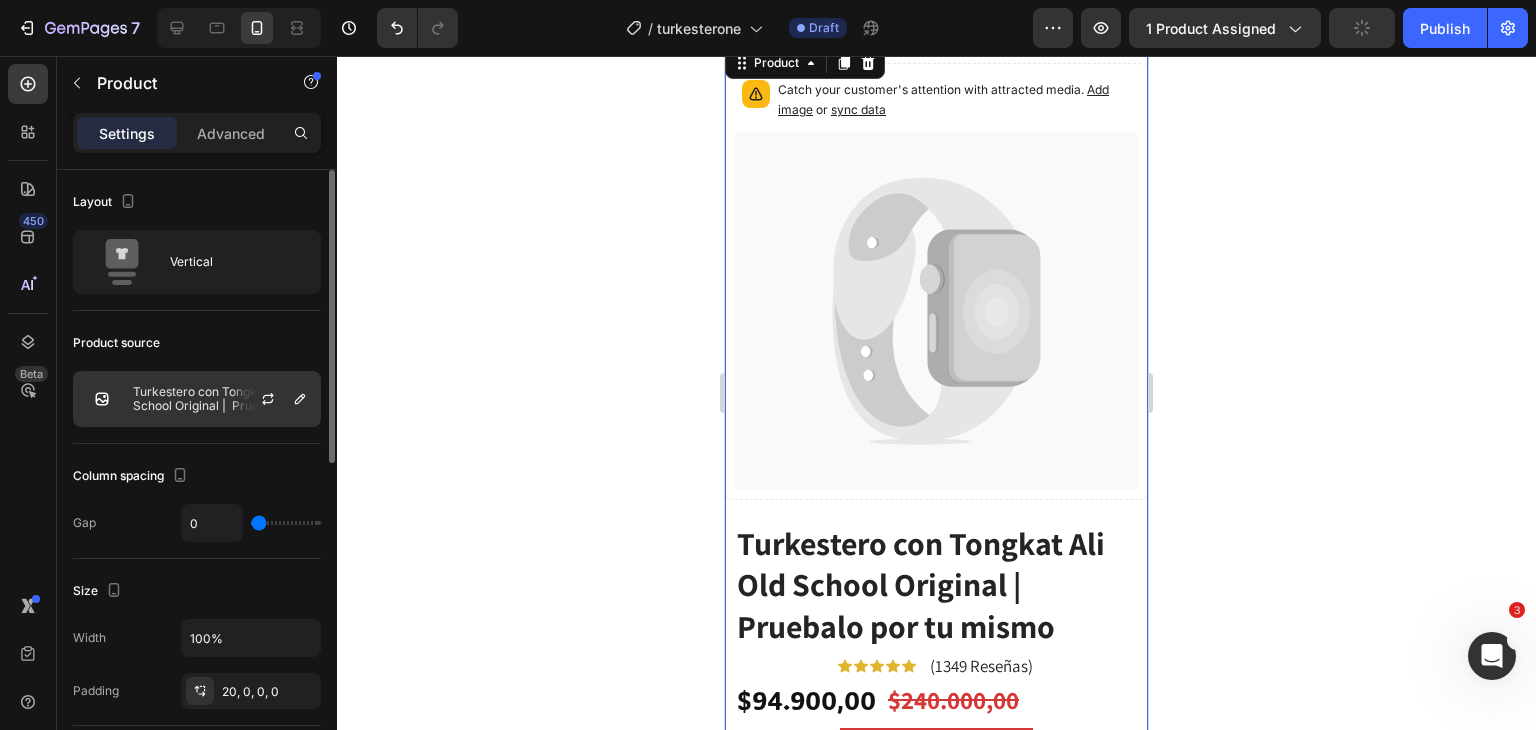 click on "Turkestero con Tongkat Ali  Old School Original |  Pruebalo por tu mismo" at bounding box center [222, 399] 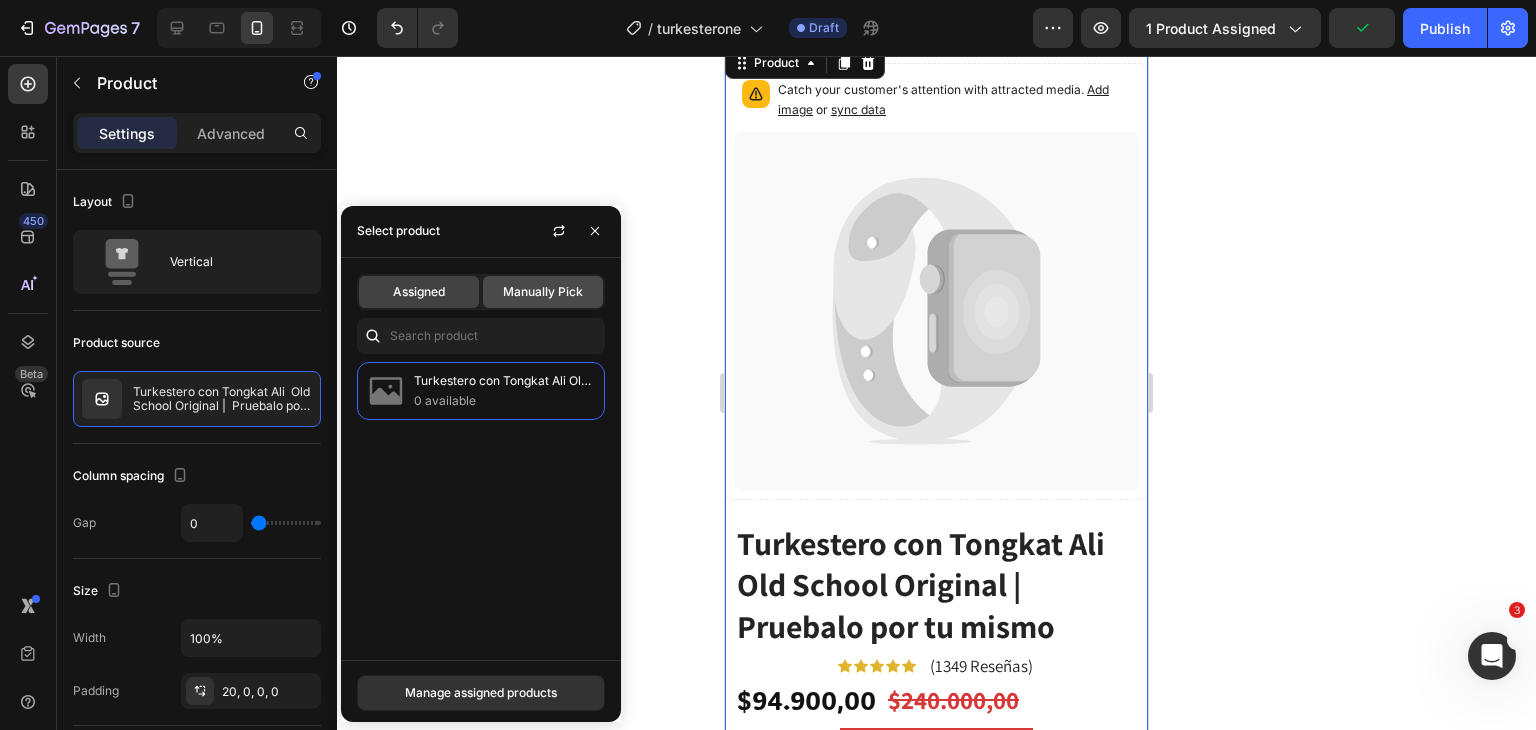 click on "Manually Pick" 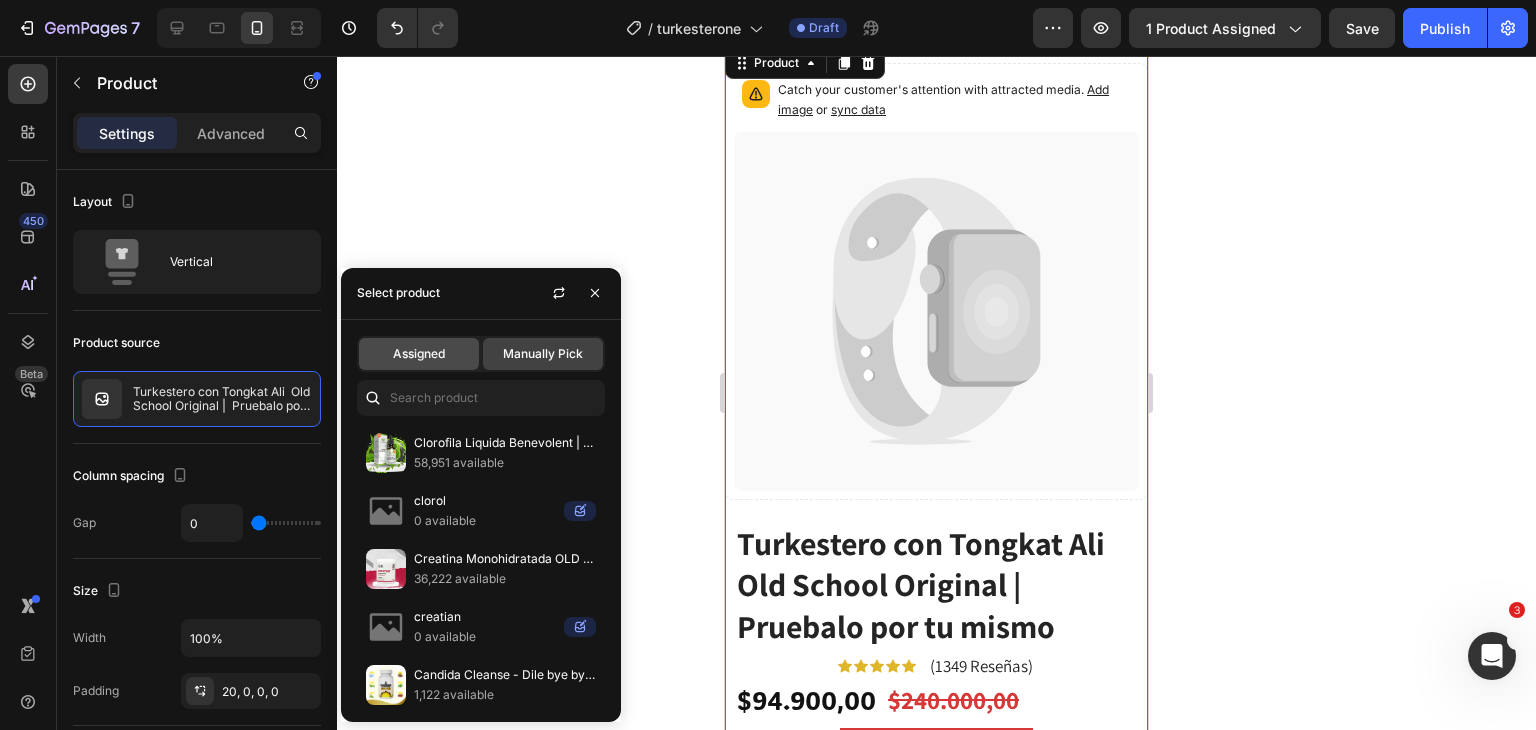 click on "Assigned" 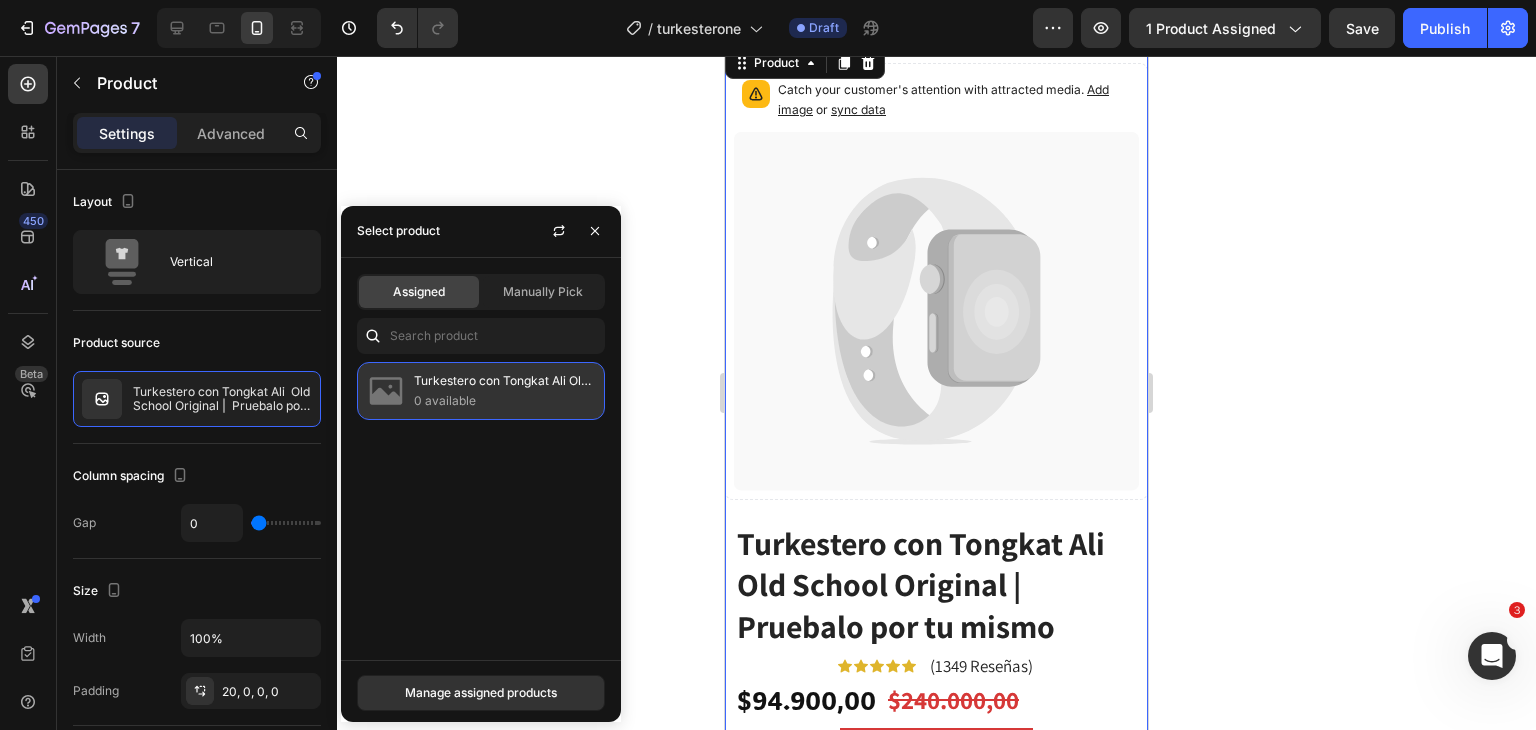 click on "0 available" at bounding box center [505, 401] 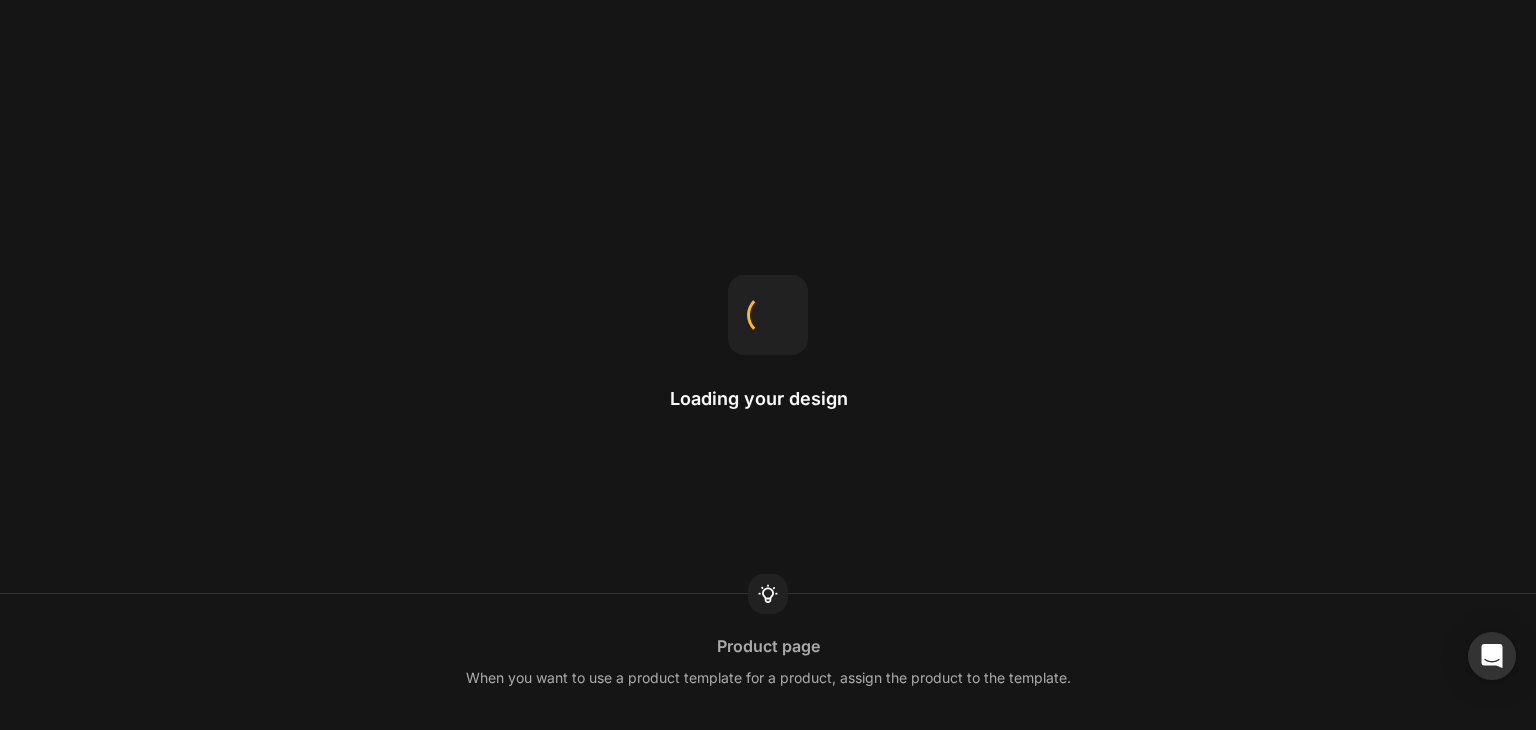 scroll, scrollTop: 0, scrollLeft: 0, axis: both 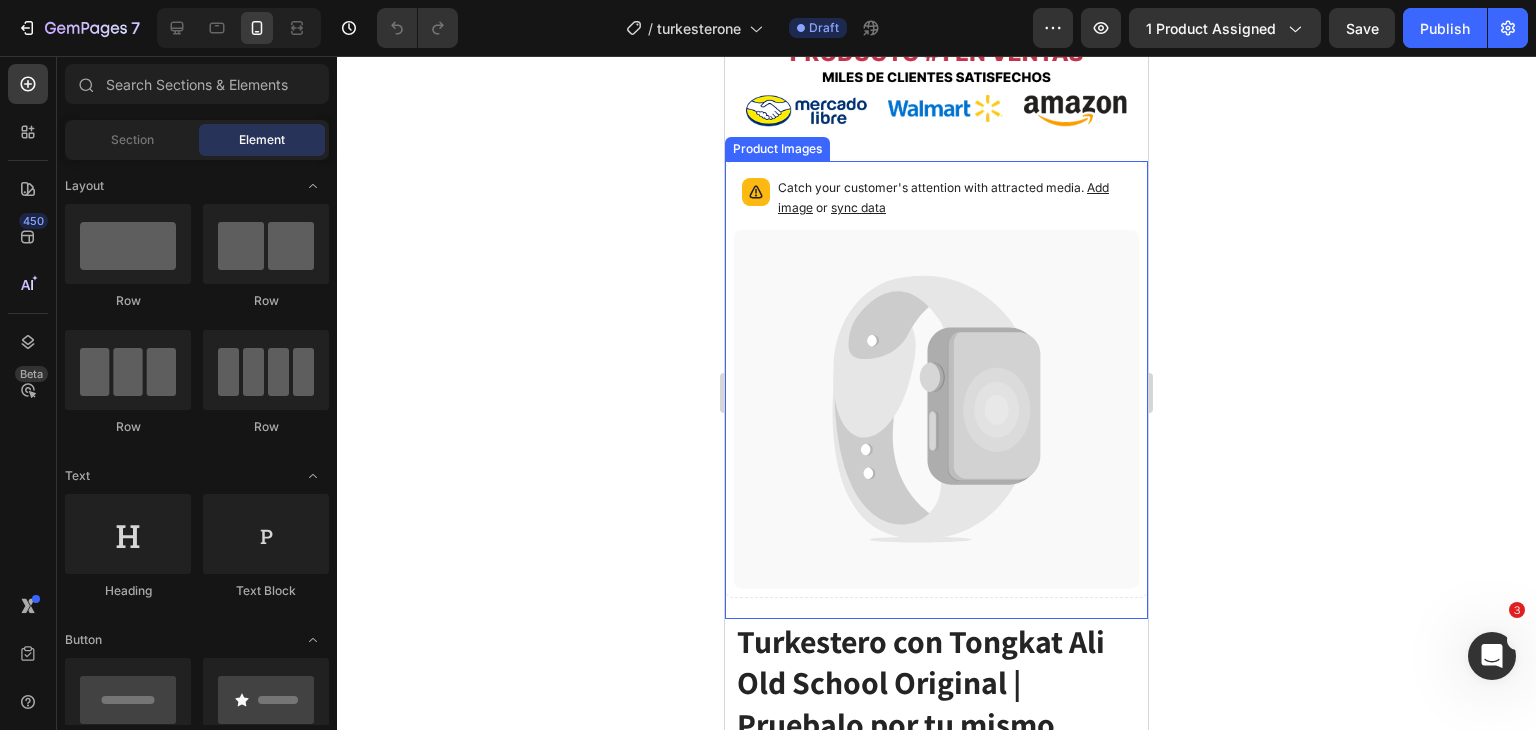 click 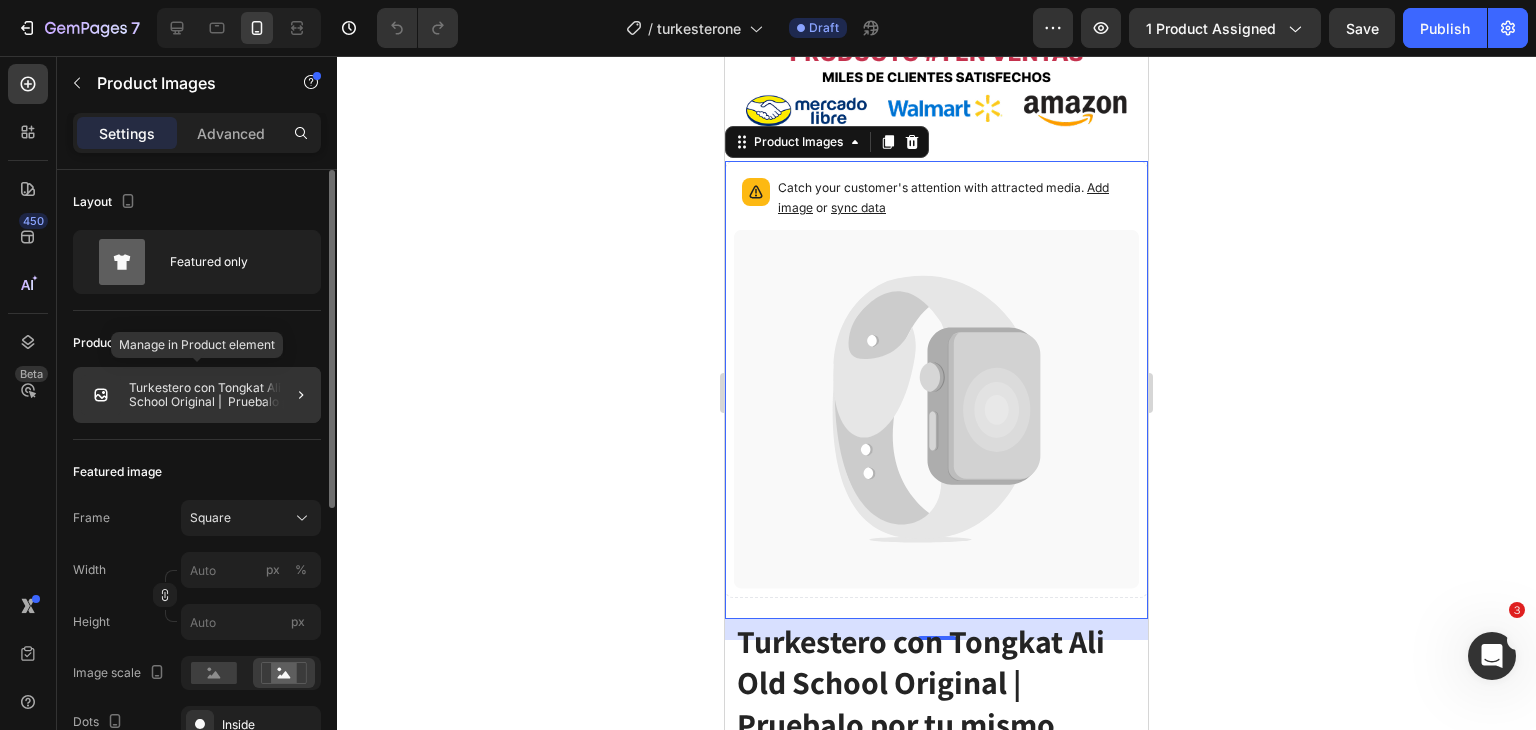 click on "Turkestero con Tongkat Ali  Old School Original |  Pruebalo por tu mismo" at bounding box center (221, 395) 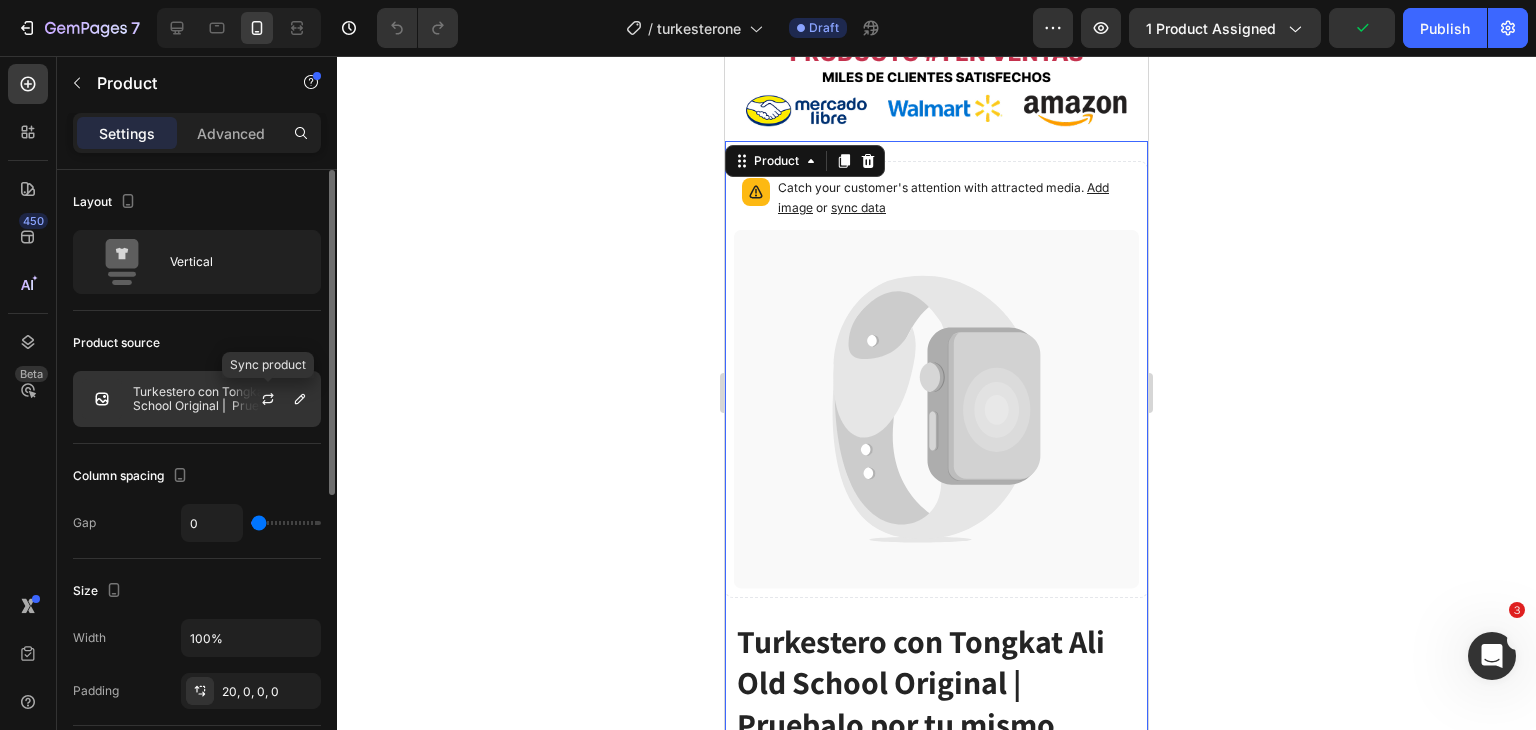click 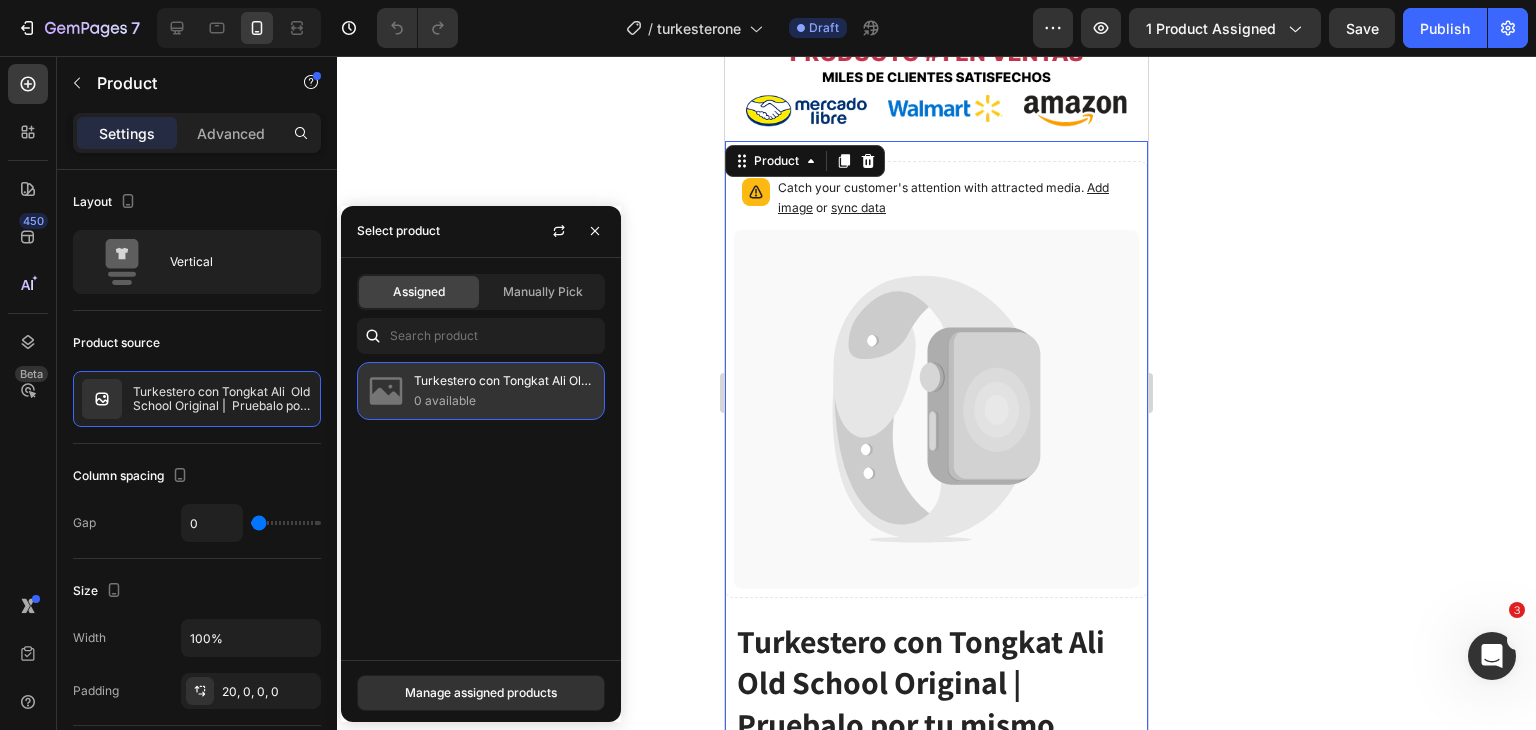 click on "Turkestero con Tongkat Ali  Old School Original |  Pruebalo por tu mismo" at bounding box center (505, 381) 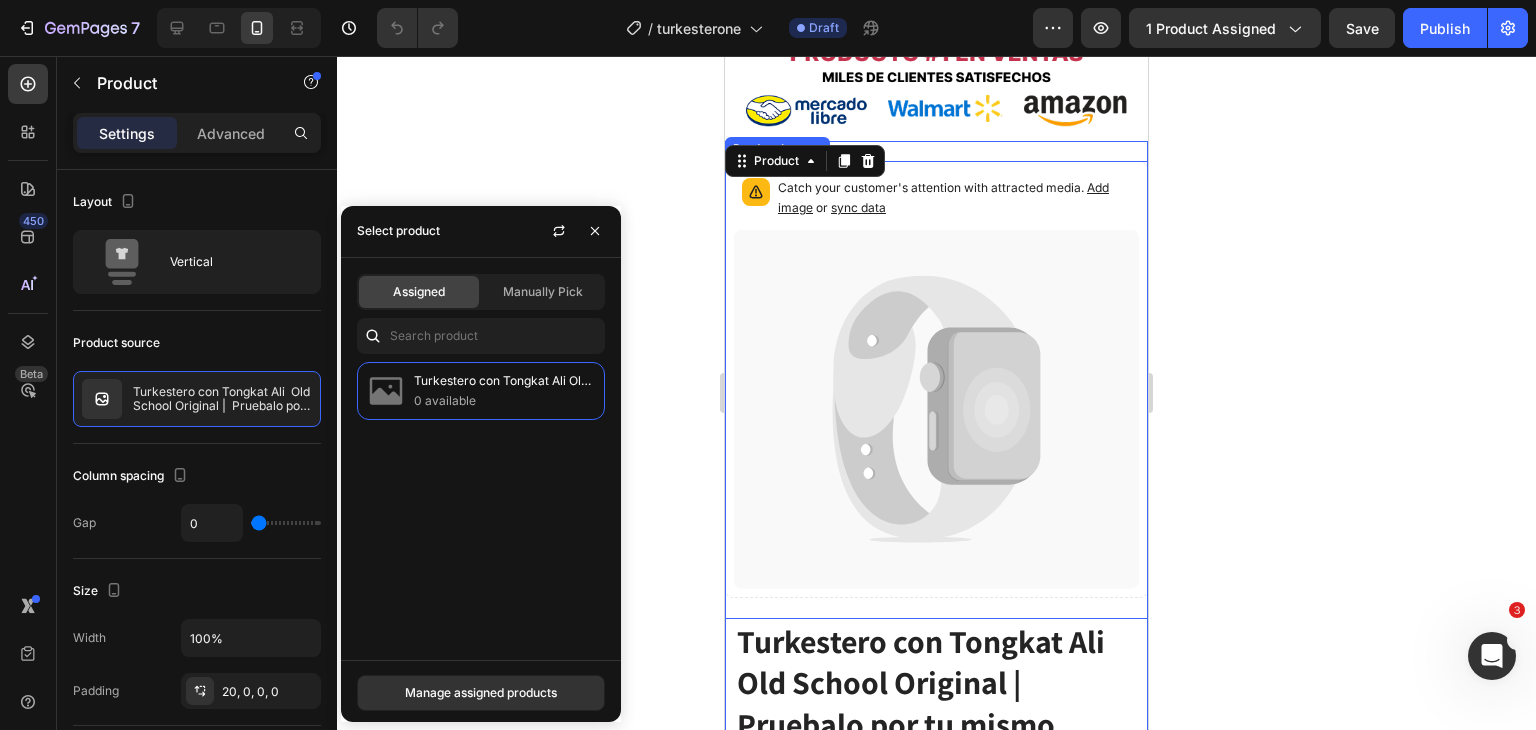 scroll, scrollTop: 1180, scrollLeft: 0, axis: vertical 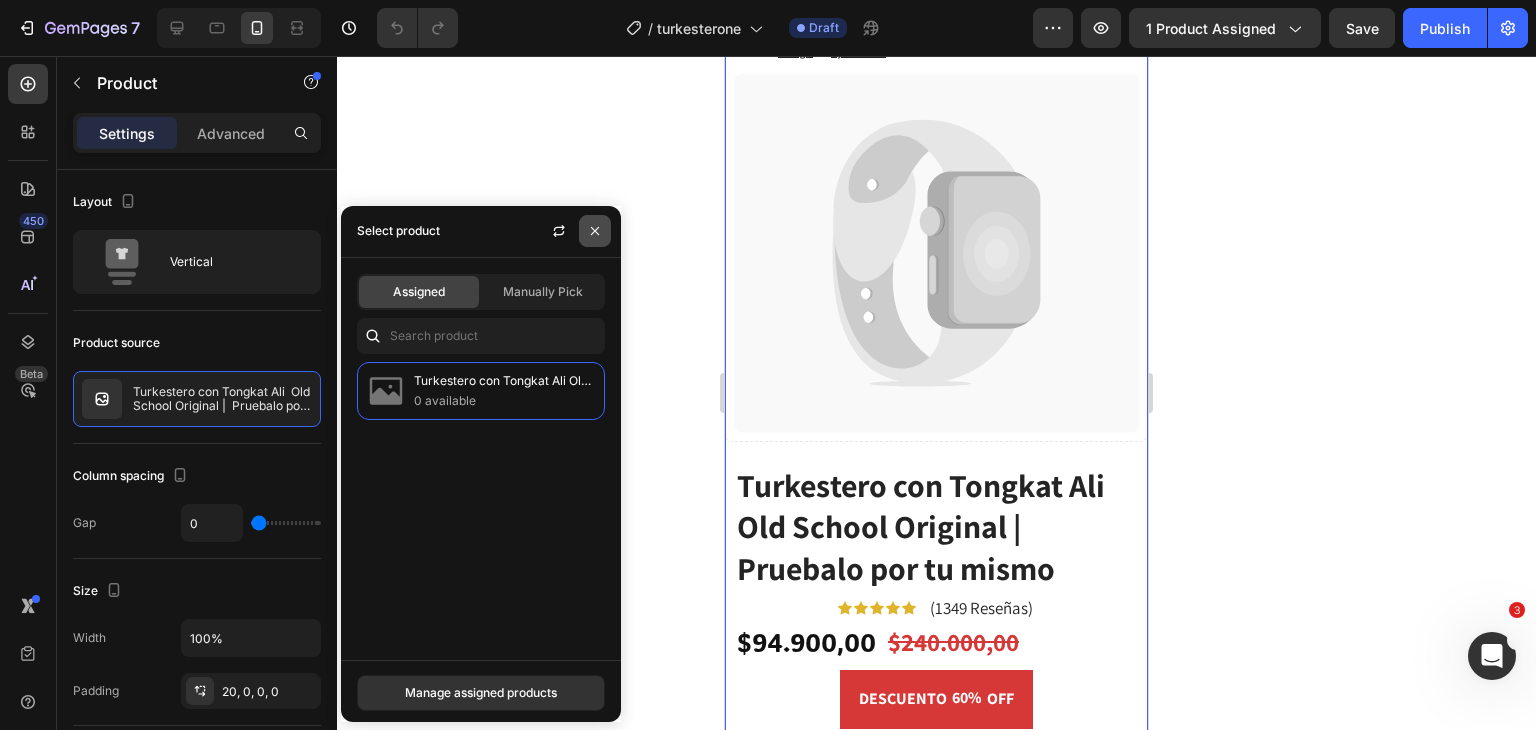 click 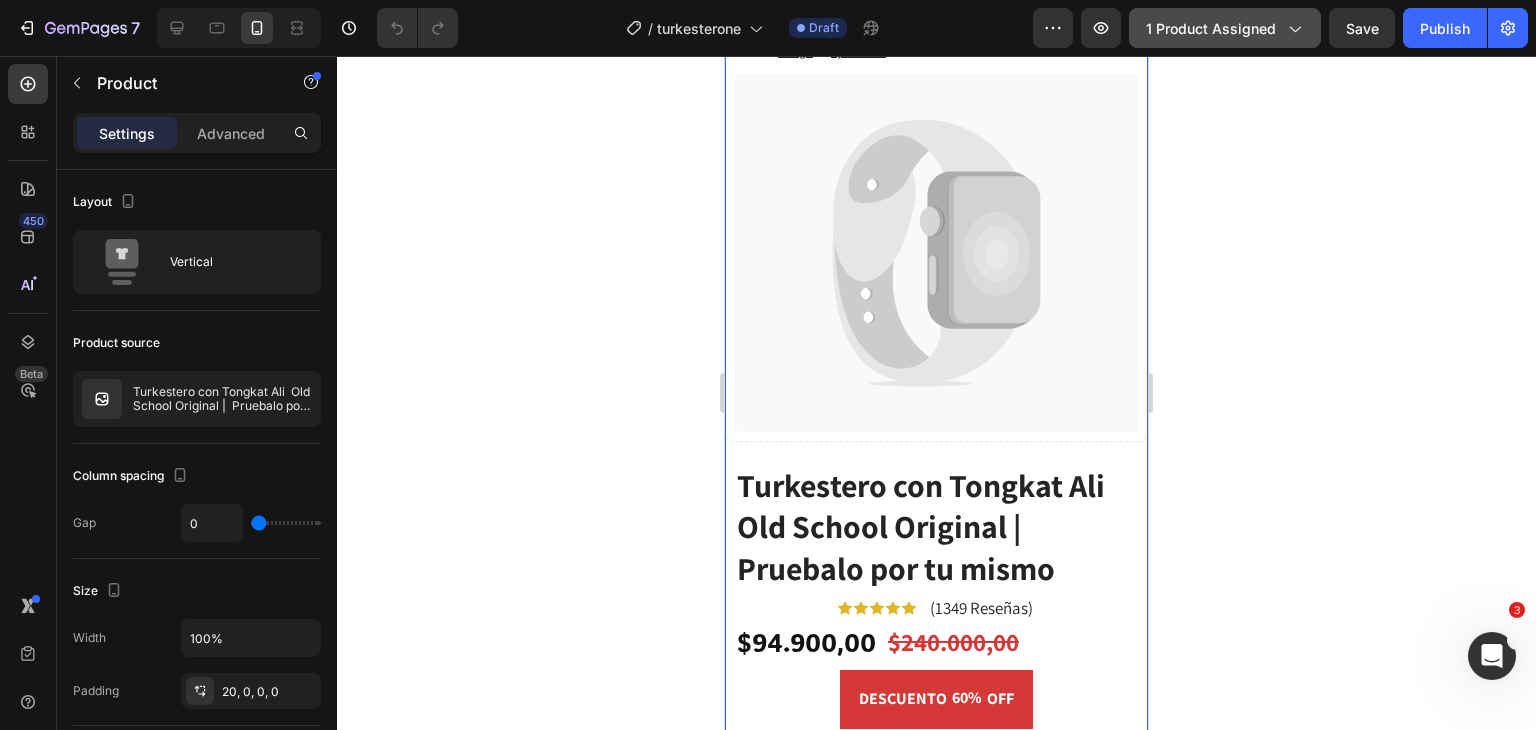 click on "1 product assigned" at bounding box center [1225, 28] 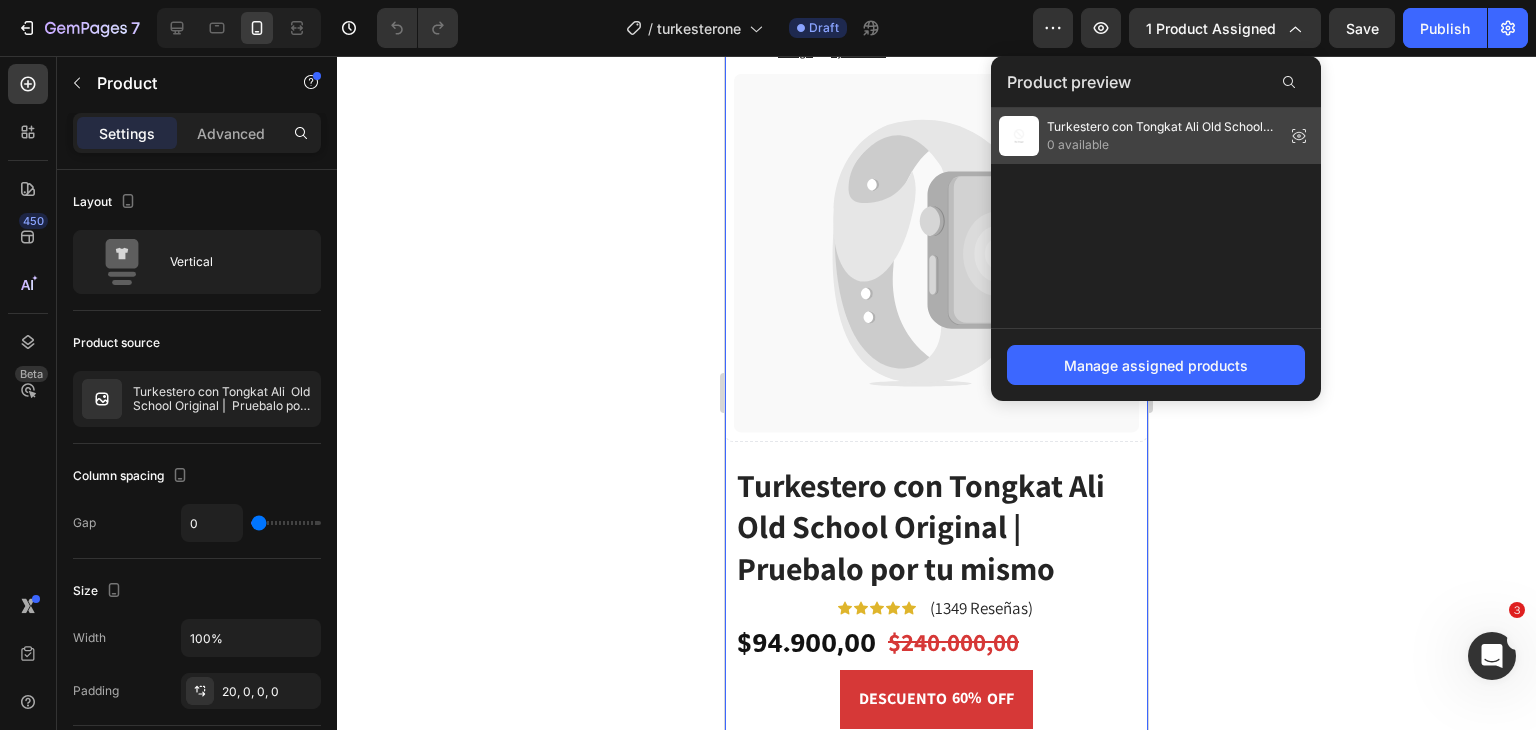 click on "Turkestero con Tongkat Ali  Old School Original |  Pruebalo por tu mismo" at bounding box center (1162, 127) 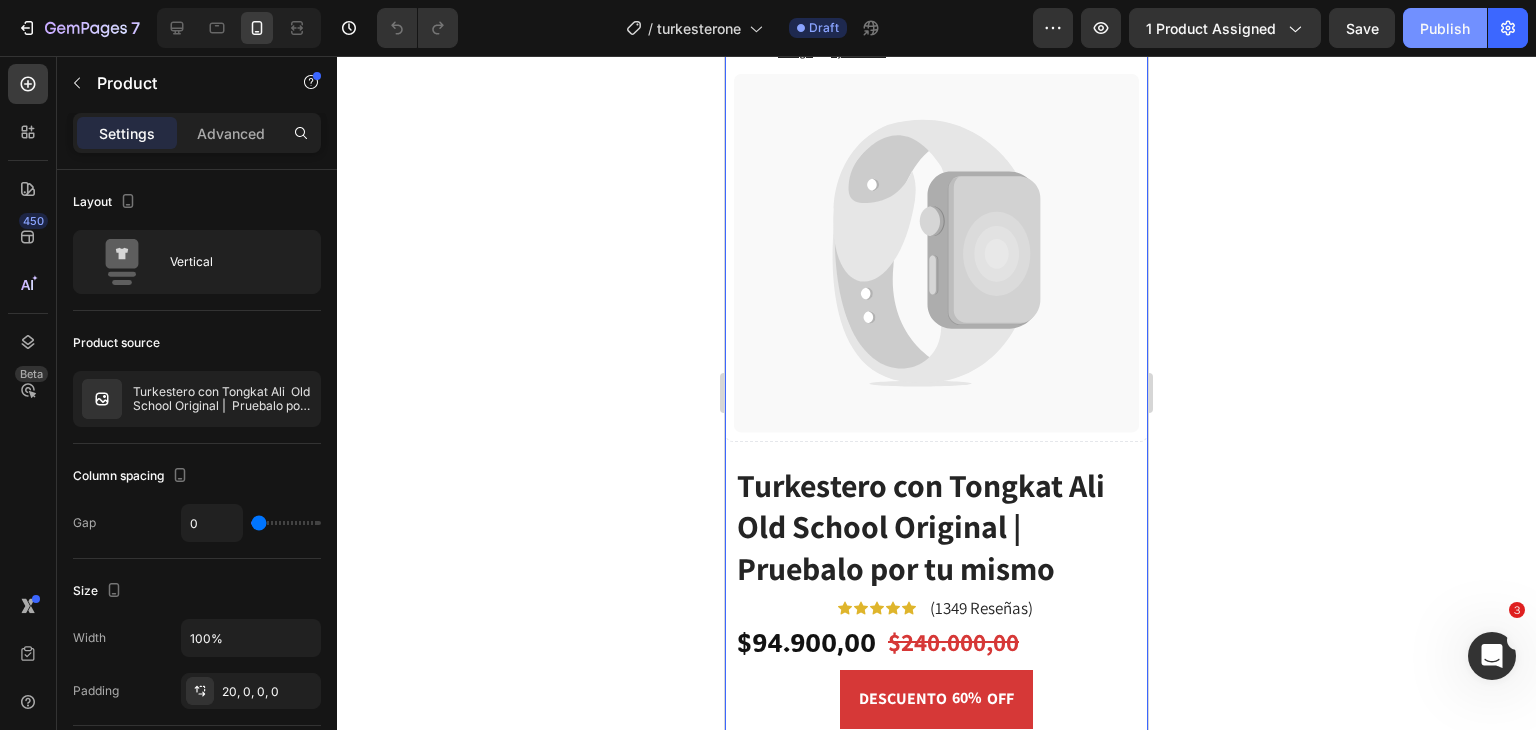 click on "Publish" at bounding box center (1445, 28) 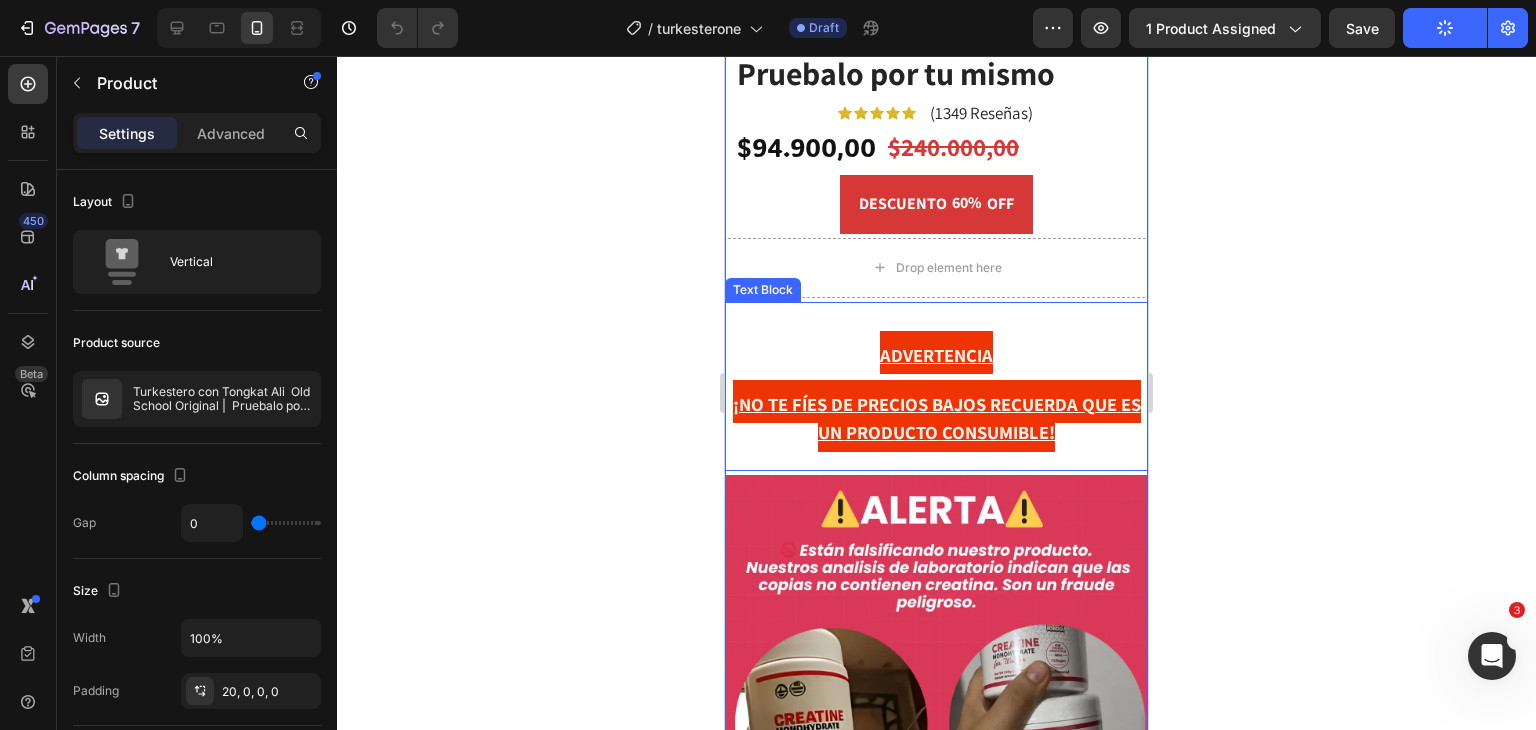 scroll, scrollTop: 1798, scrollLeft: 0, axis: vertical 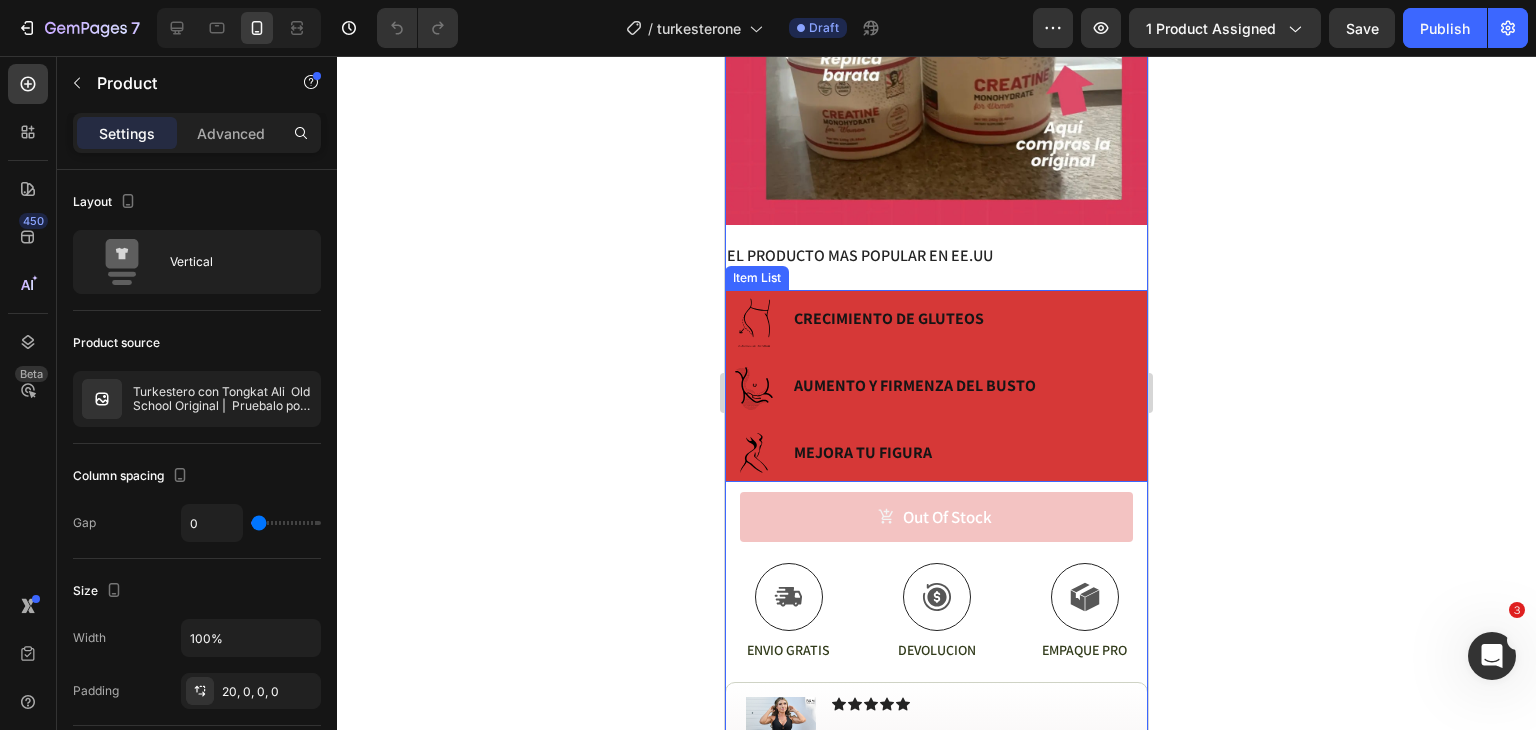 click on "Item List" at bounding box center (757, 278) 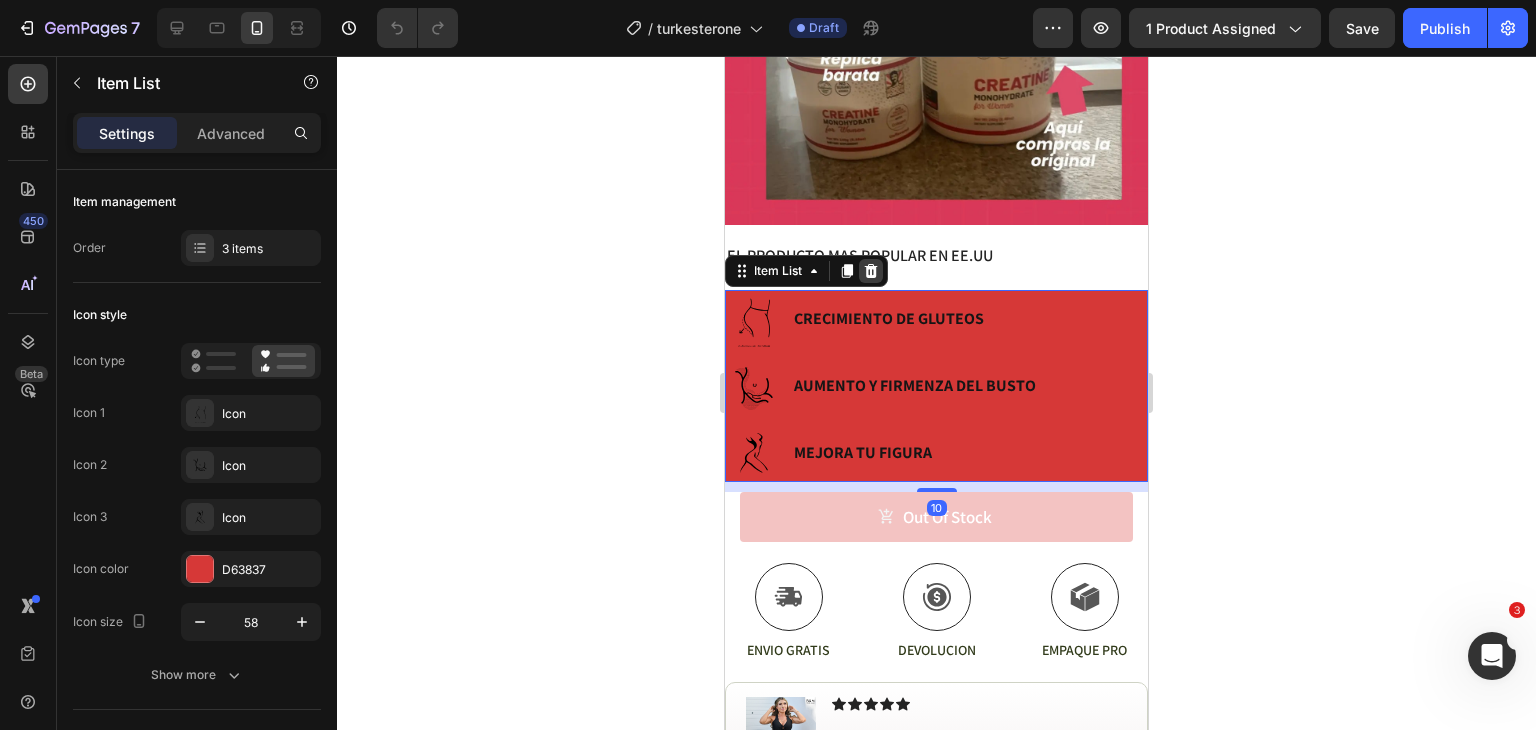 click at bounding box center [871, 271] 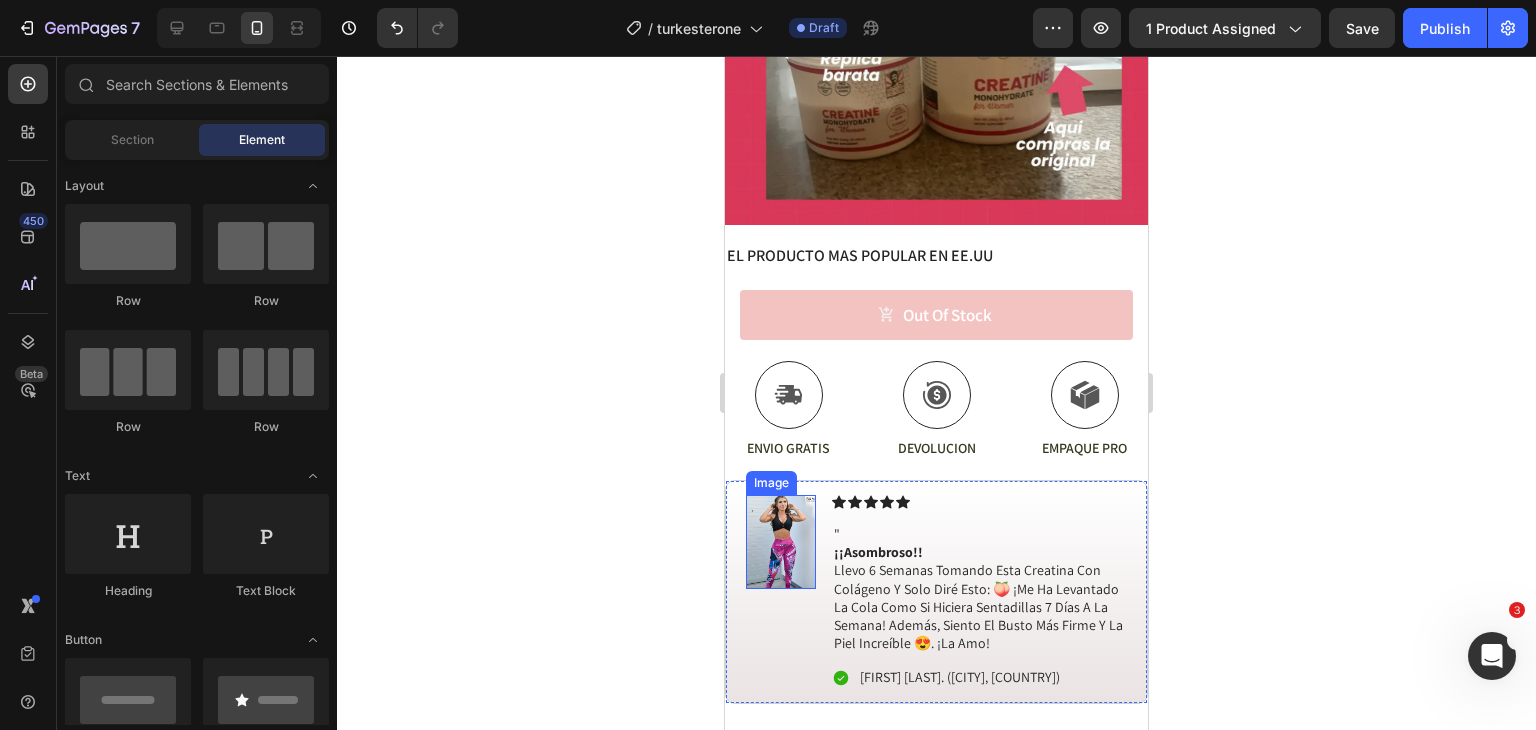 click at bounding box center (781, 542) 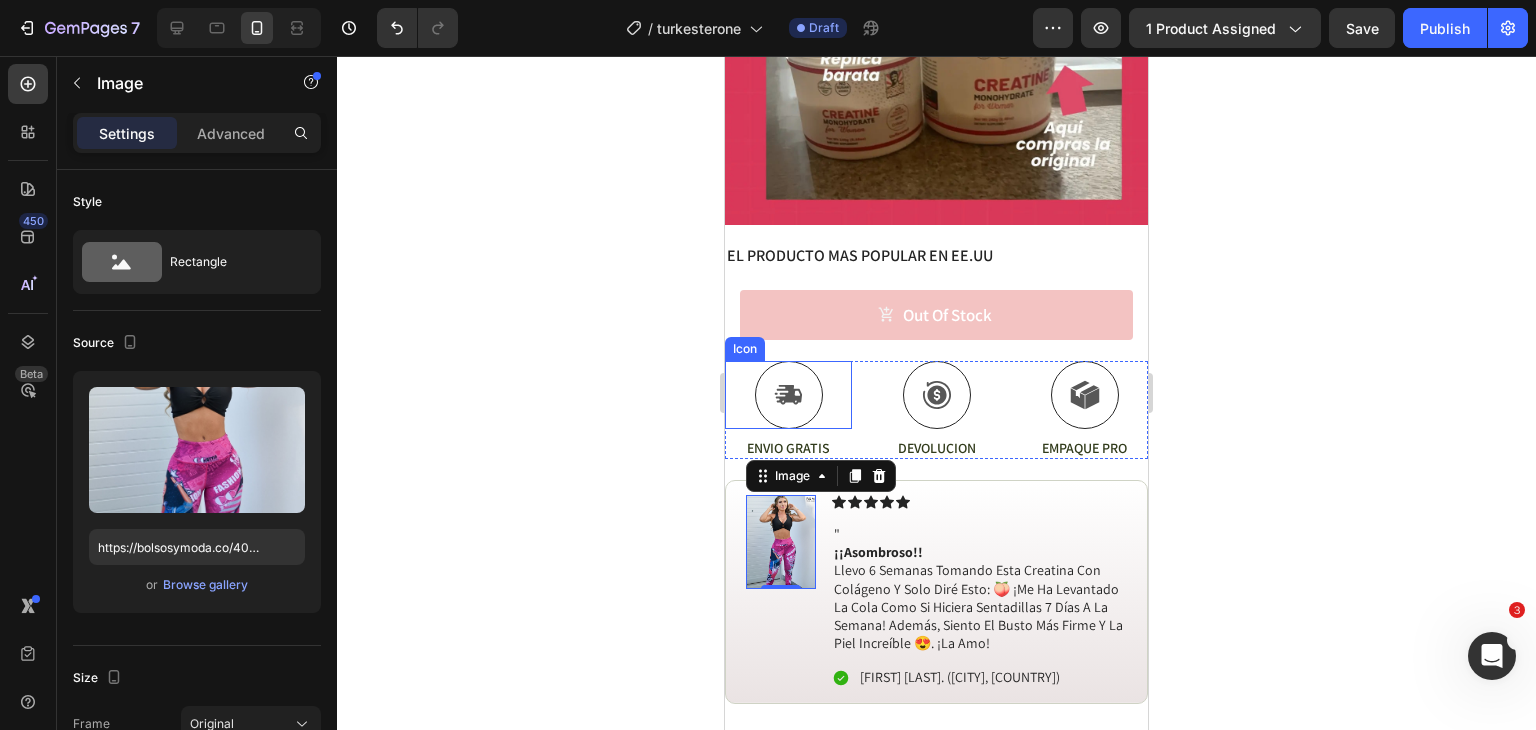scroll, scrollTop: 2654, scrollLeft: 0, axis: vertical 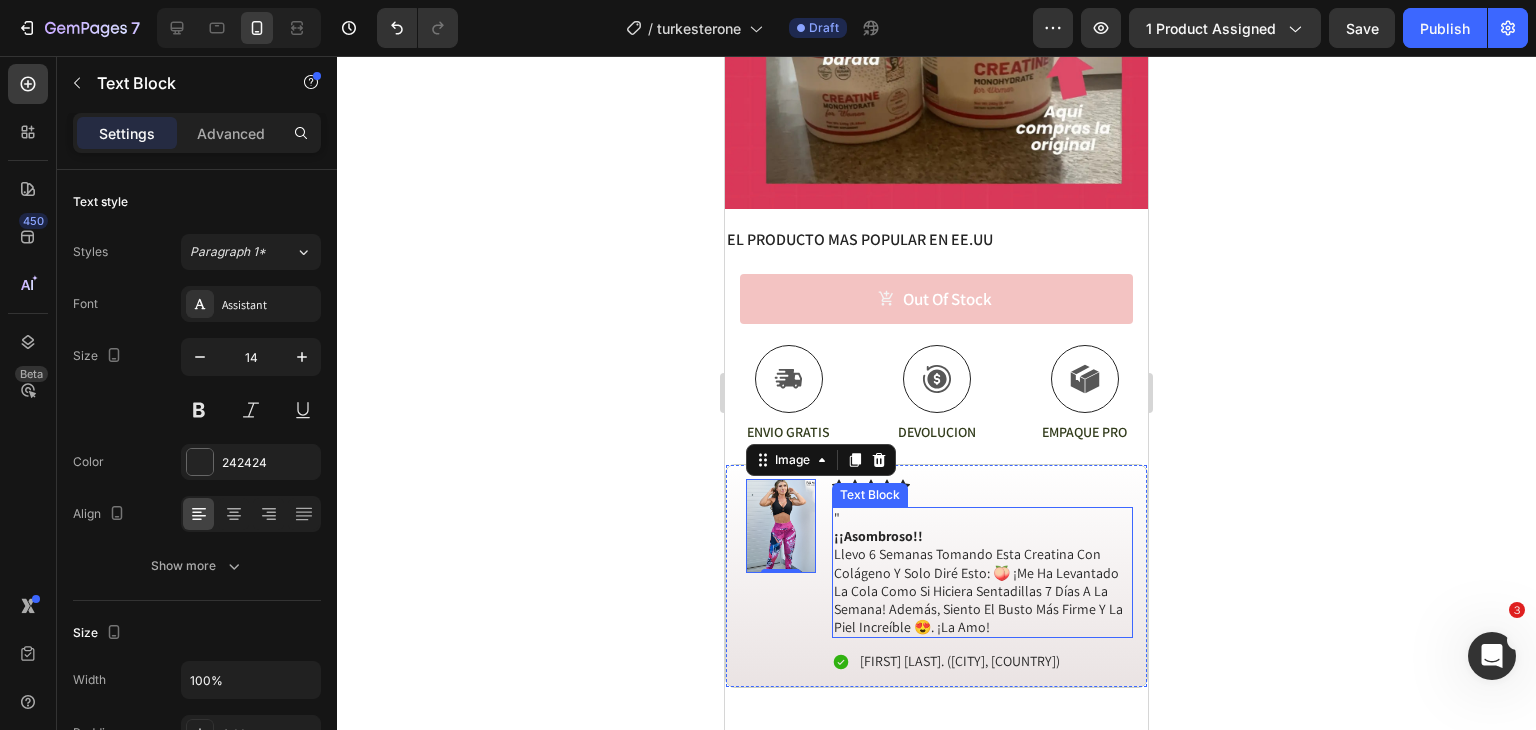 click on "llevo 6 semanas tomando esta creatina con colágeno y solo diré esto: 🍑 ¡me ha levantado la cola como si hiciera sentadillas 7 días a la semana! además, siento el busto más firme y la piel increíble 😍. ¡la amo!" at bounding box center [982, 590] 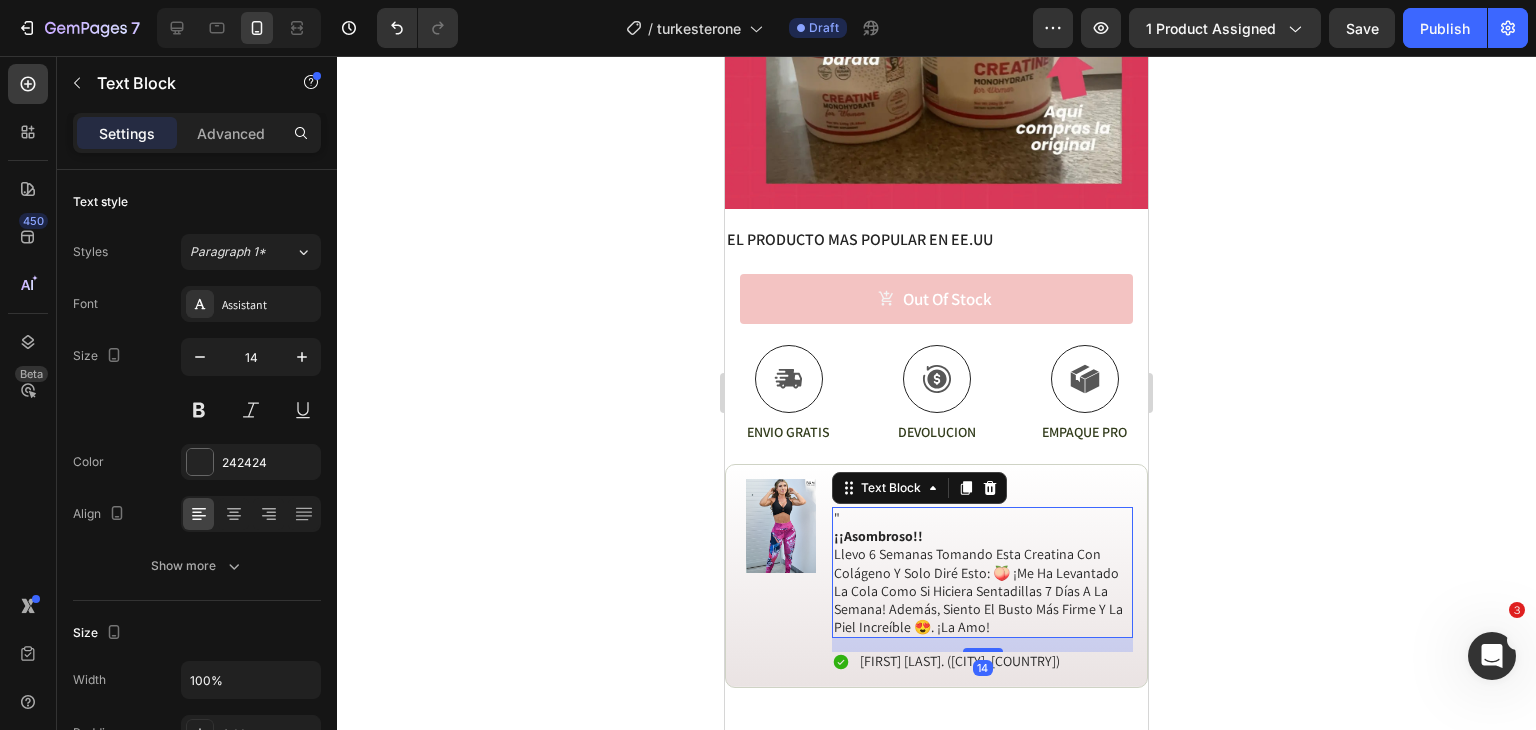 click on "llevo 6 semanas tomando esta creatina con colágeno y solo diré esto: 🍑 ¡me ha levantado la cola como si hiciera sentadillas 7 días a la semana! además, siento el busto más firme y la piel increíble 😍. ¡la amo!" at bounding box center (982, 590) 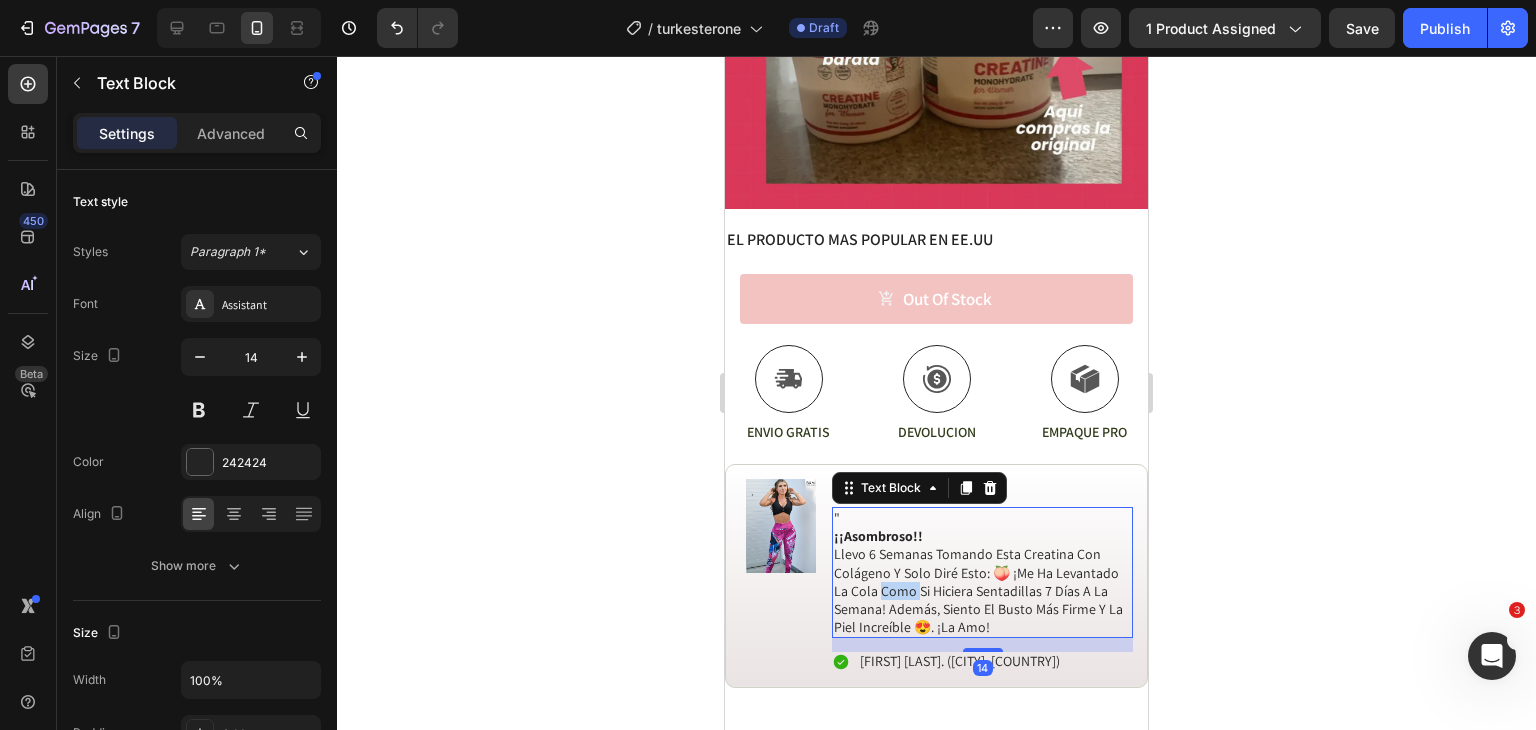 click on "llevo 6 semanas tomando esta creatina con colágeno y solo diré esto: 🍑 ¡me ha levantado la cola como si hiciera sentadillas 7 días a la semana! además, siento el busto más firme y la piel increíble 😍. ¡la amo!" at bounding box center (982, 590) 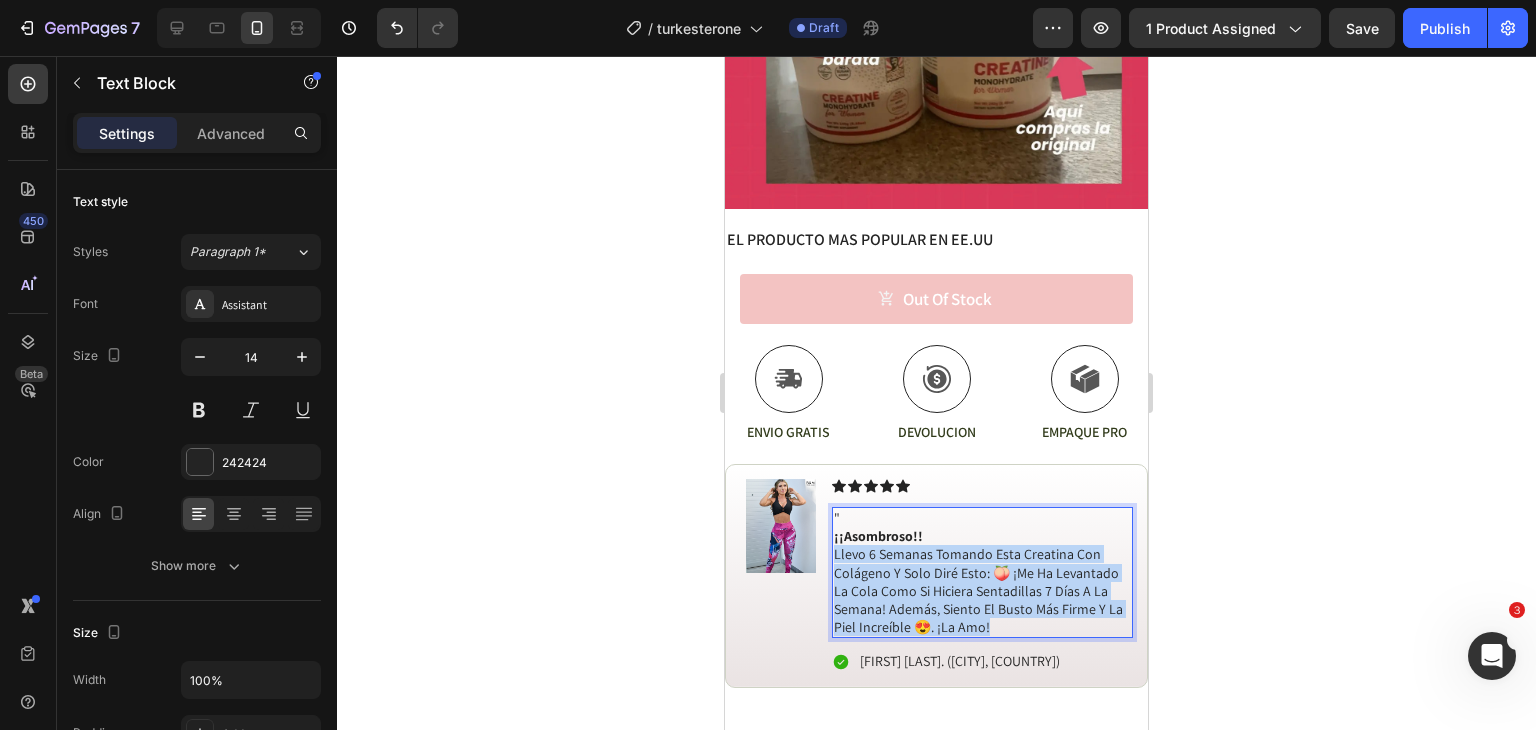 click on "llevo 6 semanas tomando esta creatina con colágeno y solo diré esto: 🍑 ¡me ha levantado la cola como si hiciera sentadillas 7 días a la semana! además, siento el busto más firme y la piel increíble 😍. ¡la amo!" at bounding box center (982, 590) 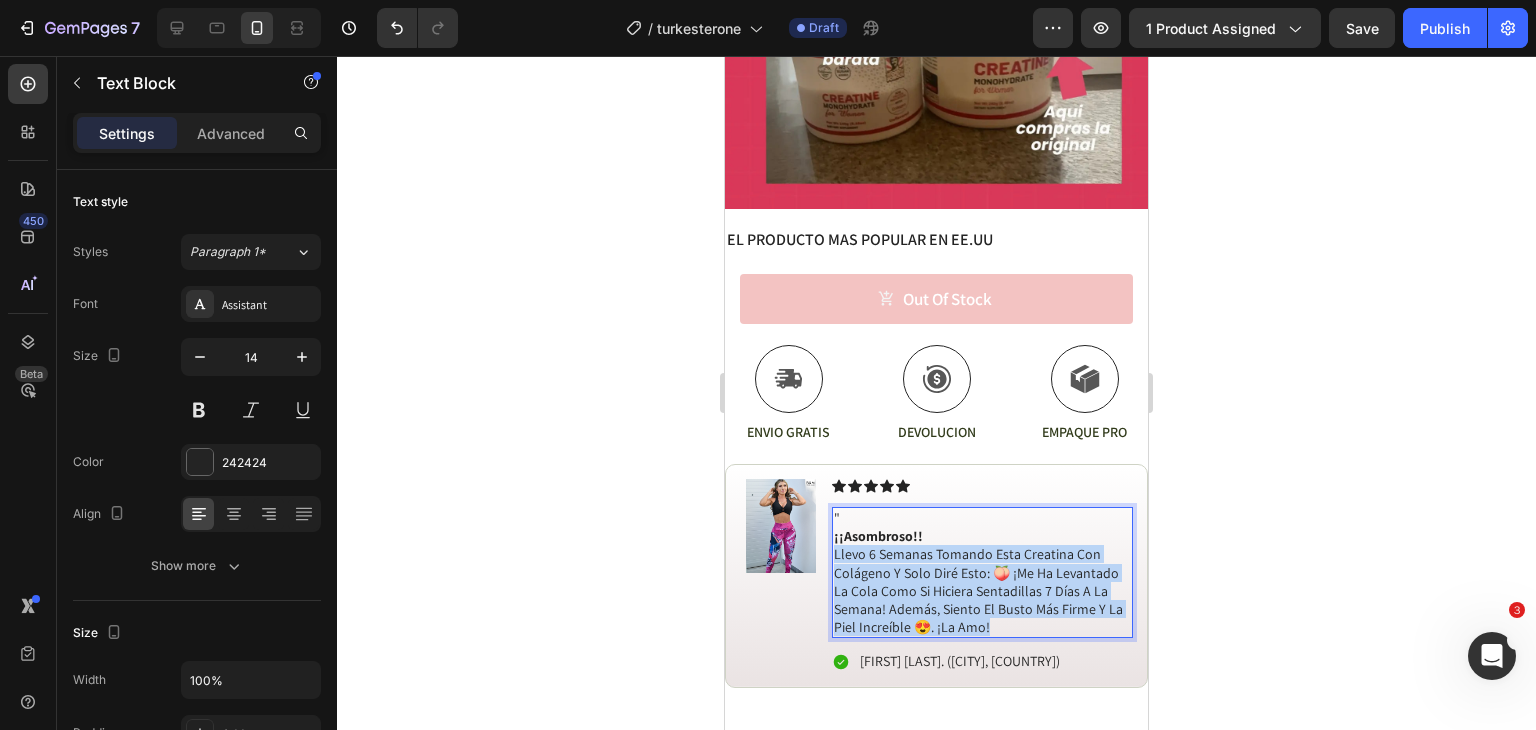 click on "llevo 6 semanas tomando esta creatina con colágeno y solo diré esto: 🍑 ¡me ha levantado la cola como si hiciera sentadillas 7 días a la semana! además, siento el busto más firme y la piel increíble 😍. ¡la amo!" at bounding box center [982, 590] 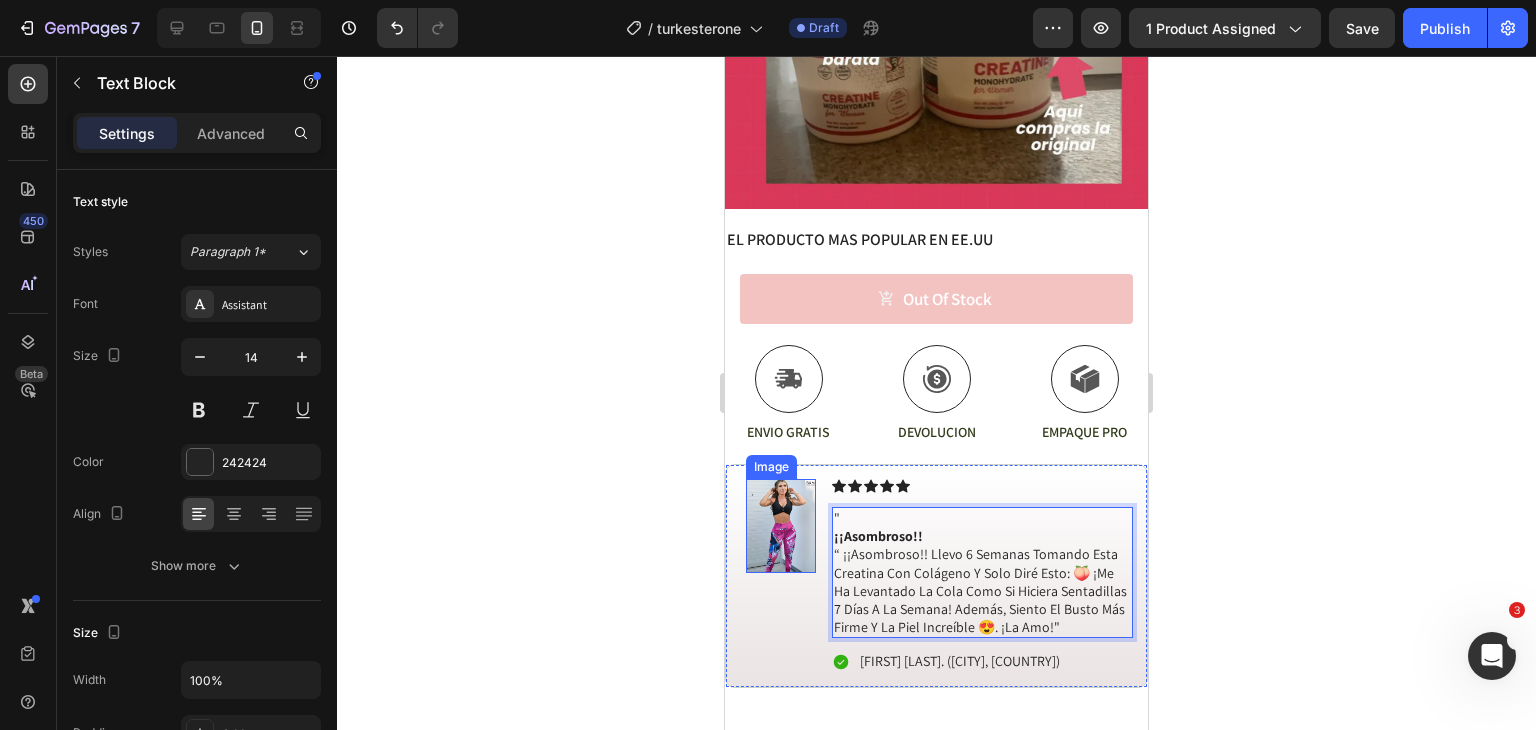 click at bounding box center [781, 526] 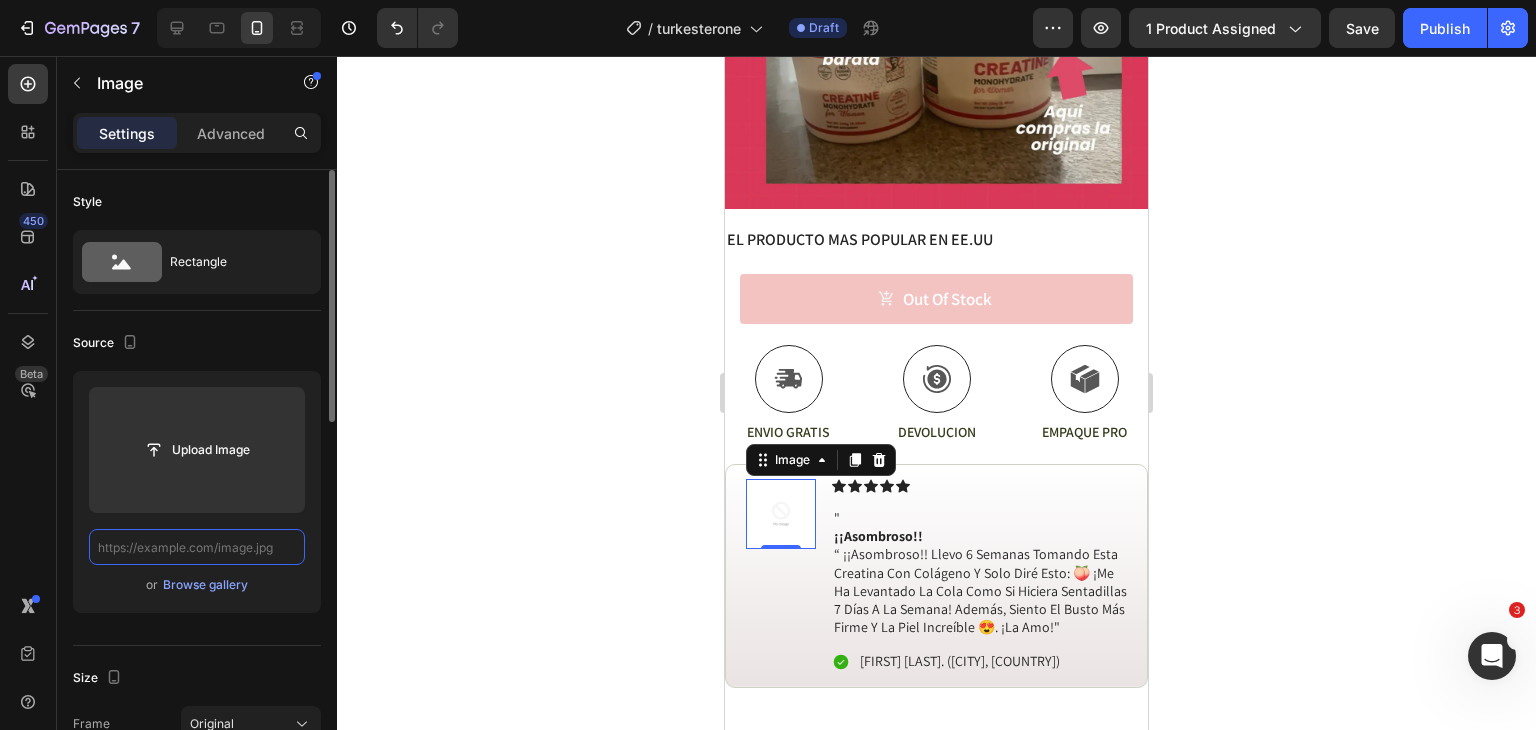 scroll, scrollTop: 0, scrollLeft: 0, axis: both 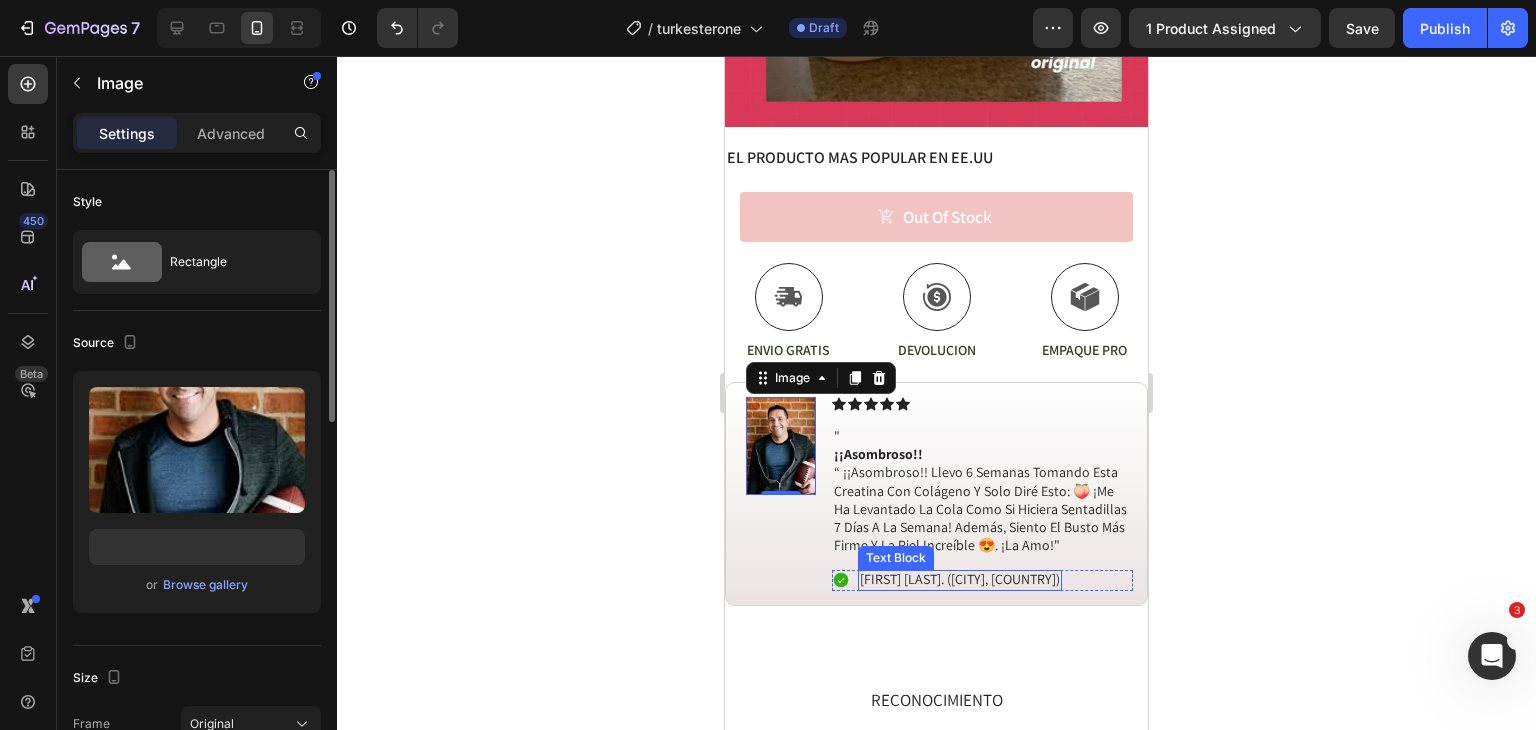 click on "Diana N. (Bogota, COL)" at bounding box center [960, 579] 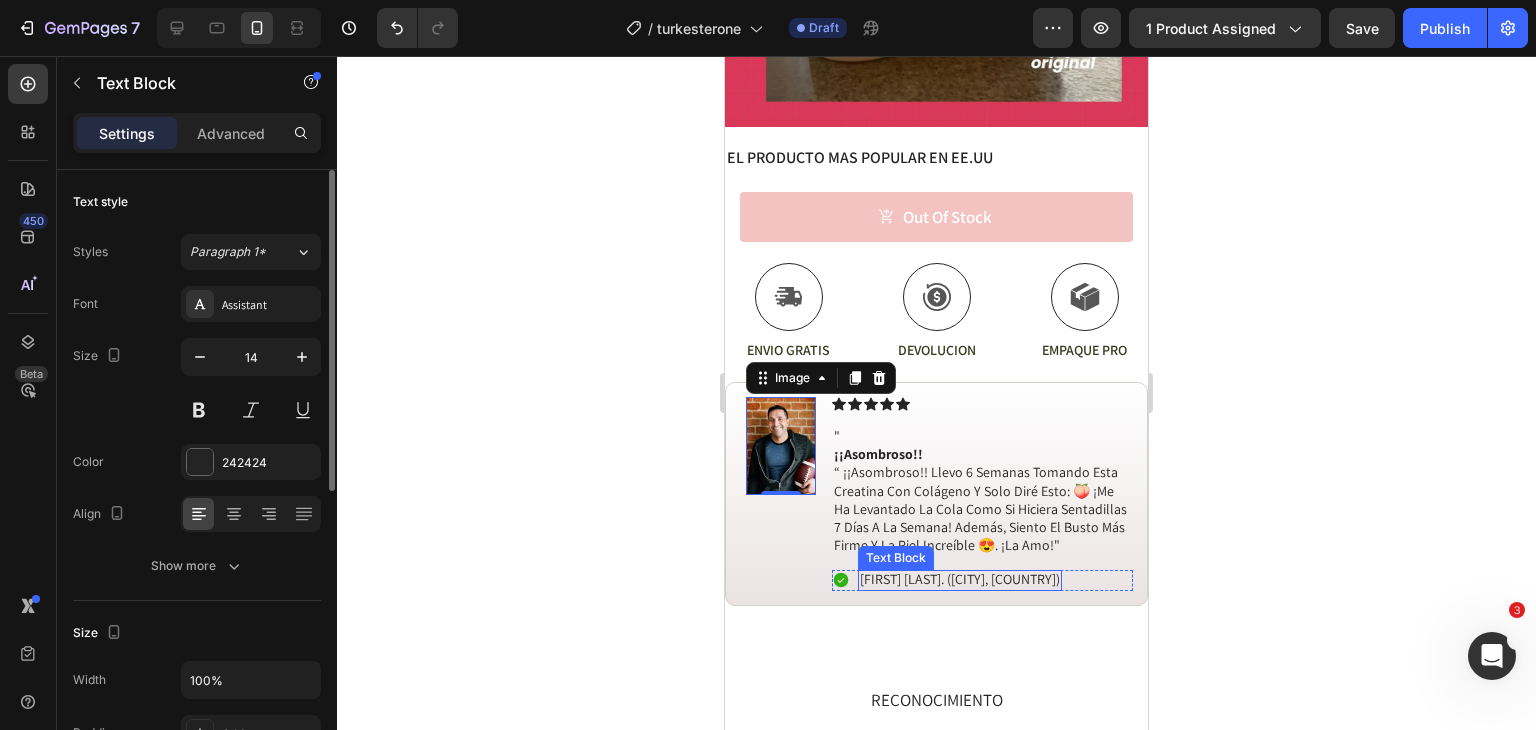 click on "Diana N. (Bogota, COL)" at bounding box center [960, 579] 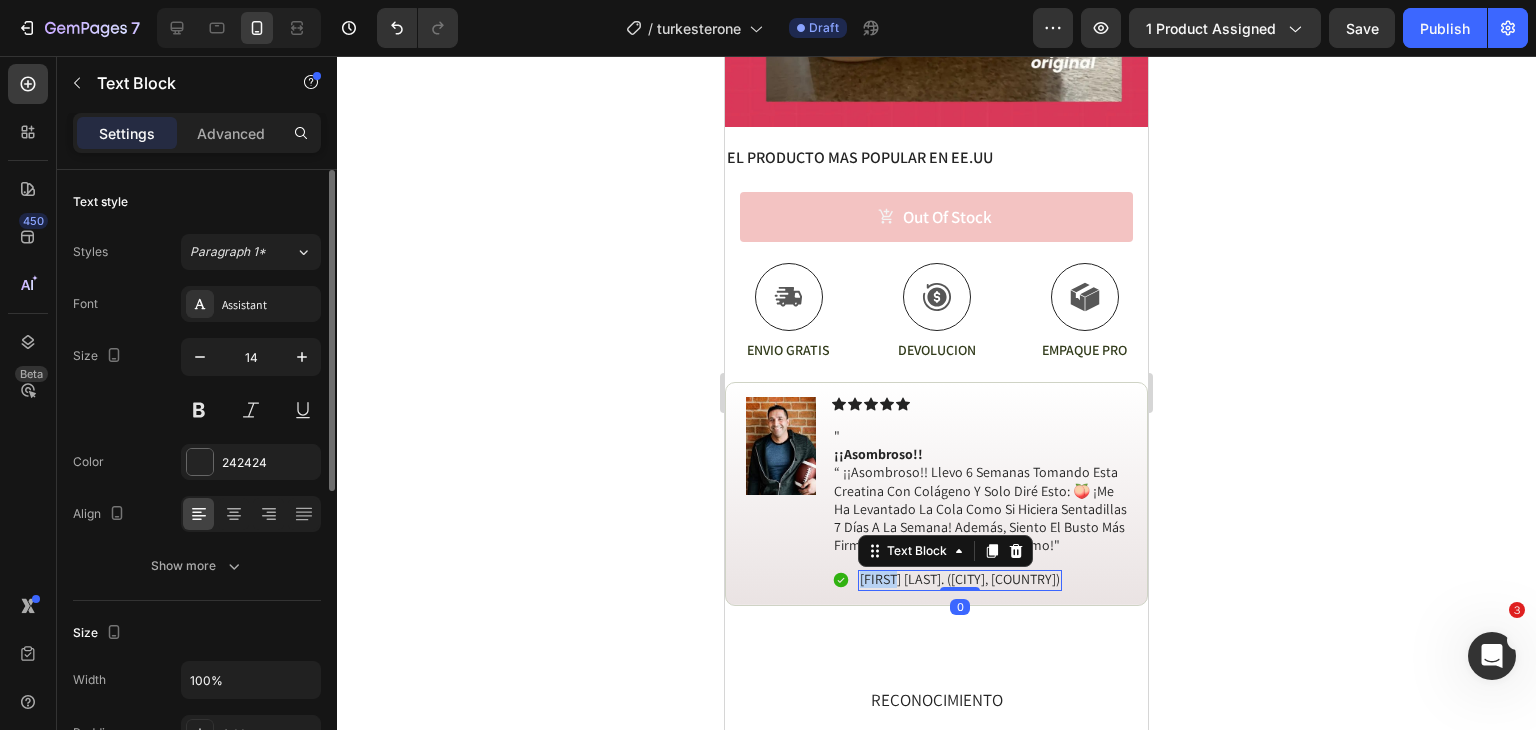 click on "Diana N. (Bogota, COL)" at bounding box center [960, 579] 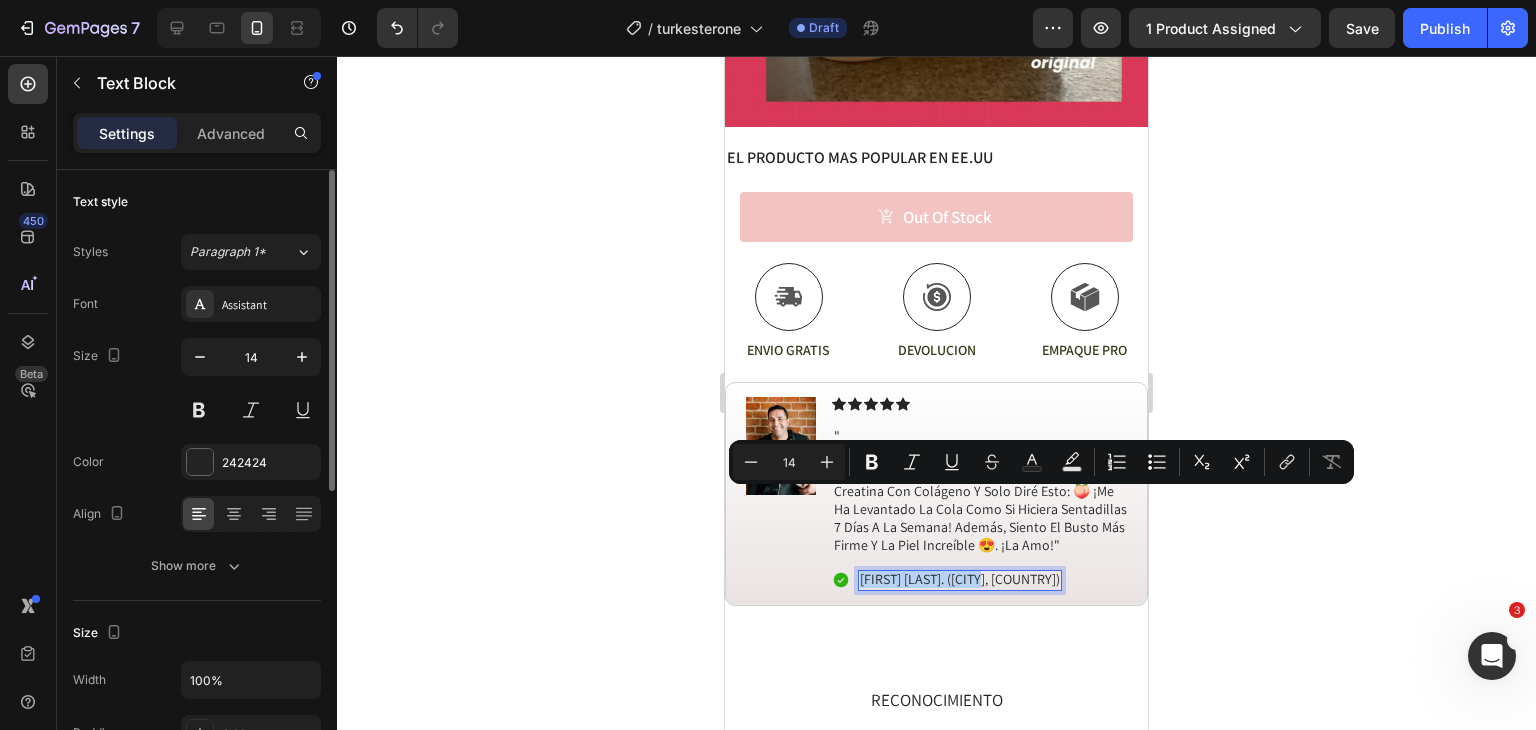 click on "Diana N. (Bogota, COL)" at bounding box center (960, 579) 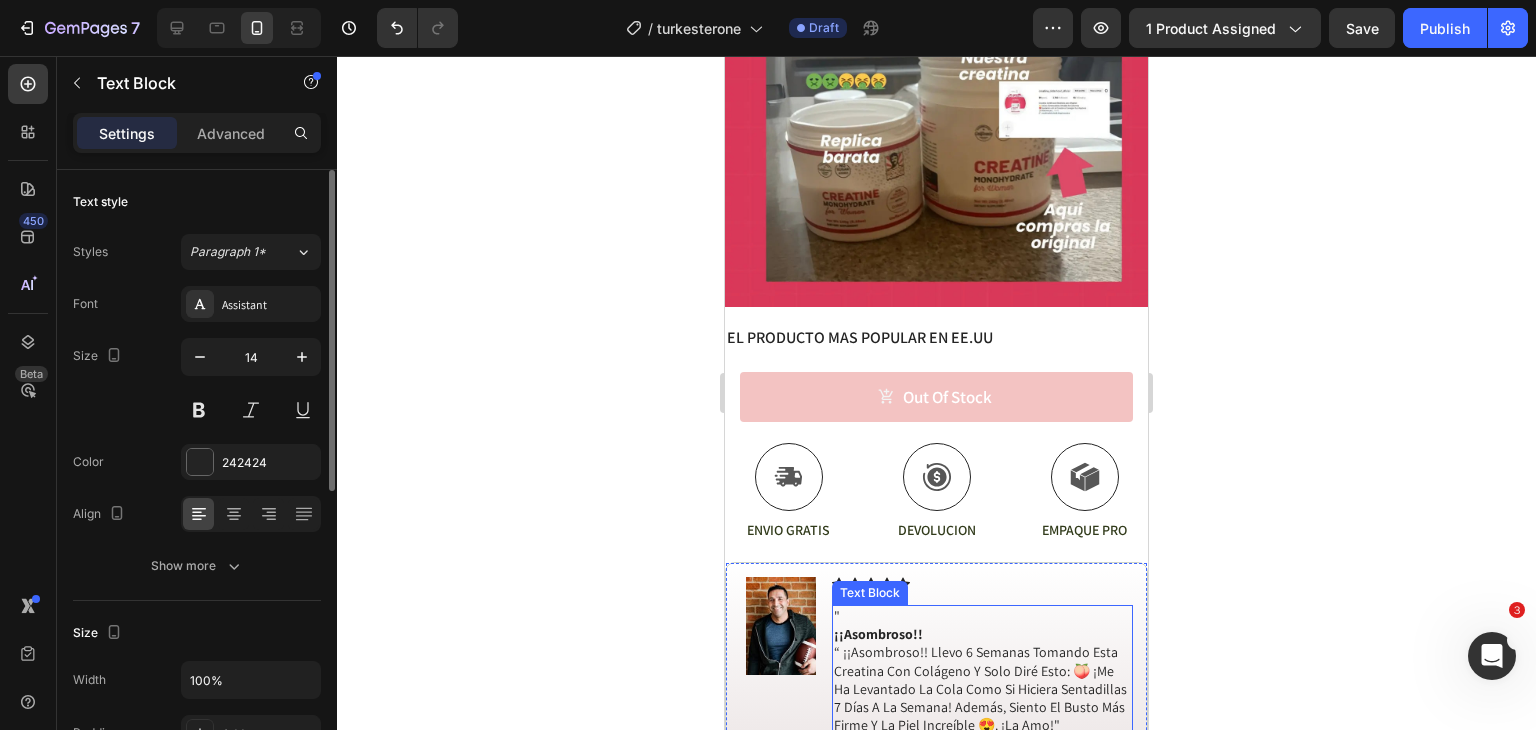 scroll, scrollTop: 2330, scrollLeft: 0, axis: vertical 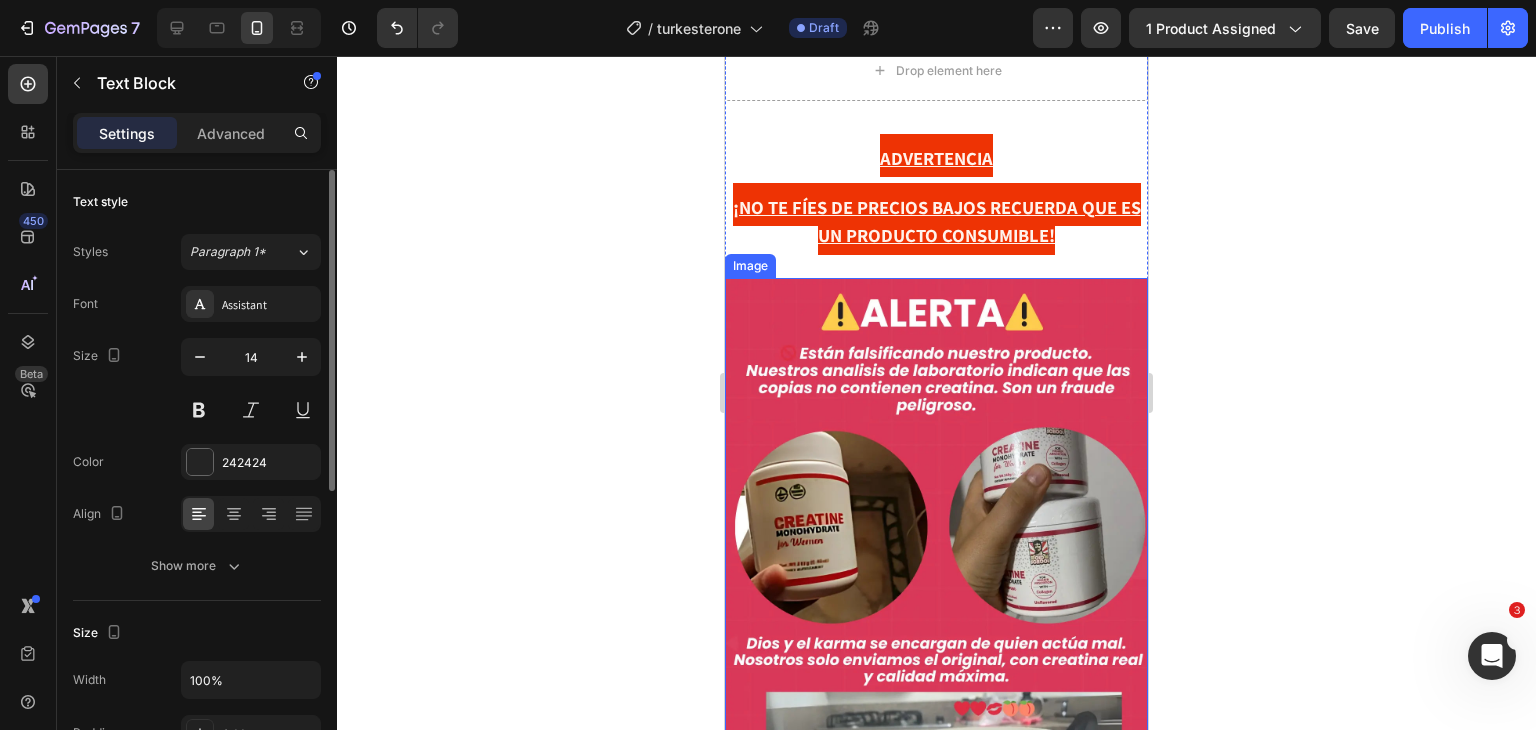 click at bounding box center (936, 634) 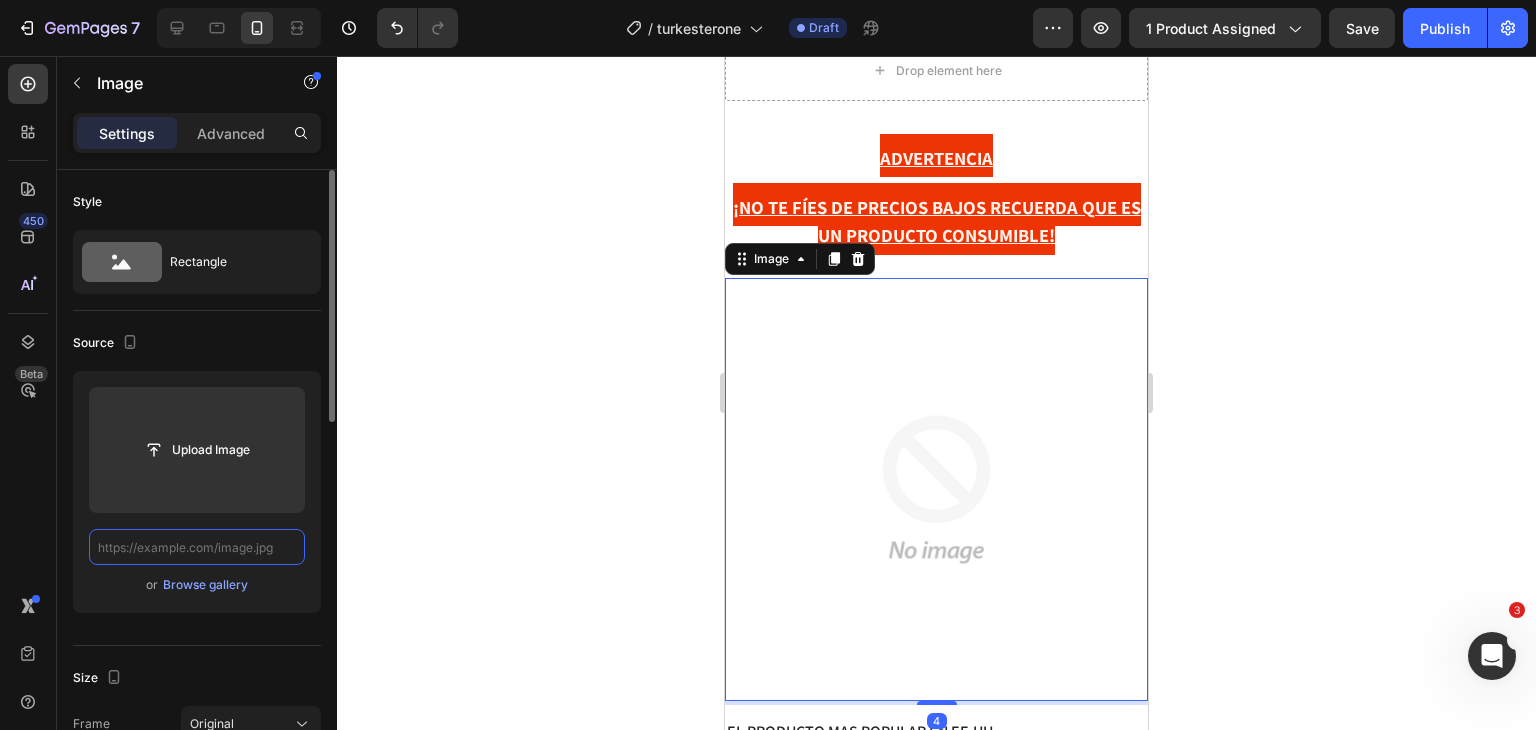 scroll, scrollTop: 0, scrollLeft: 0, axis: both 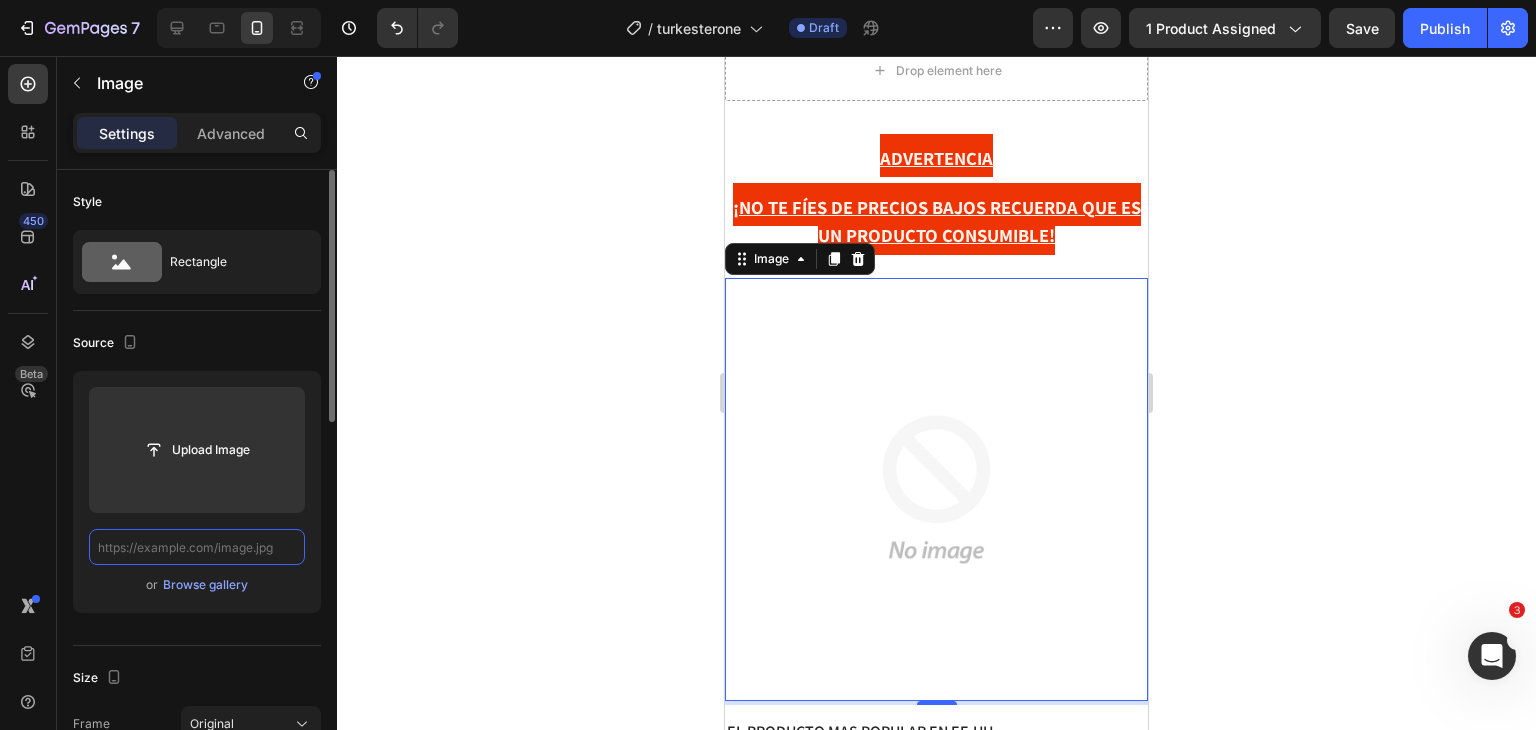 paste on "https://i.ibb.co/3xMQfzz/03.png" 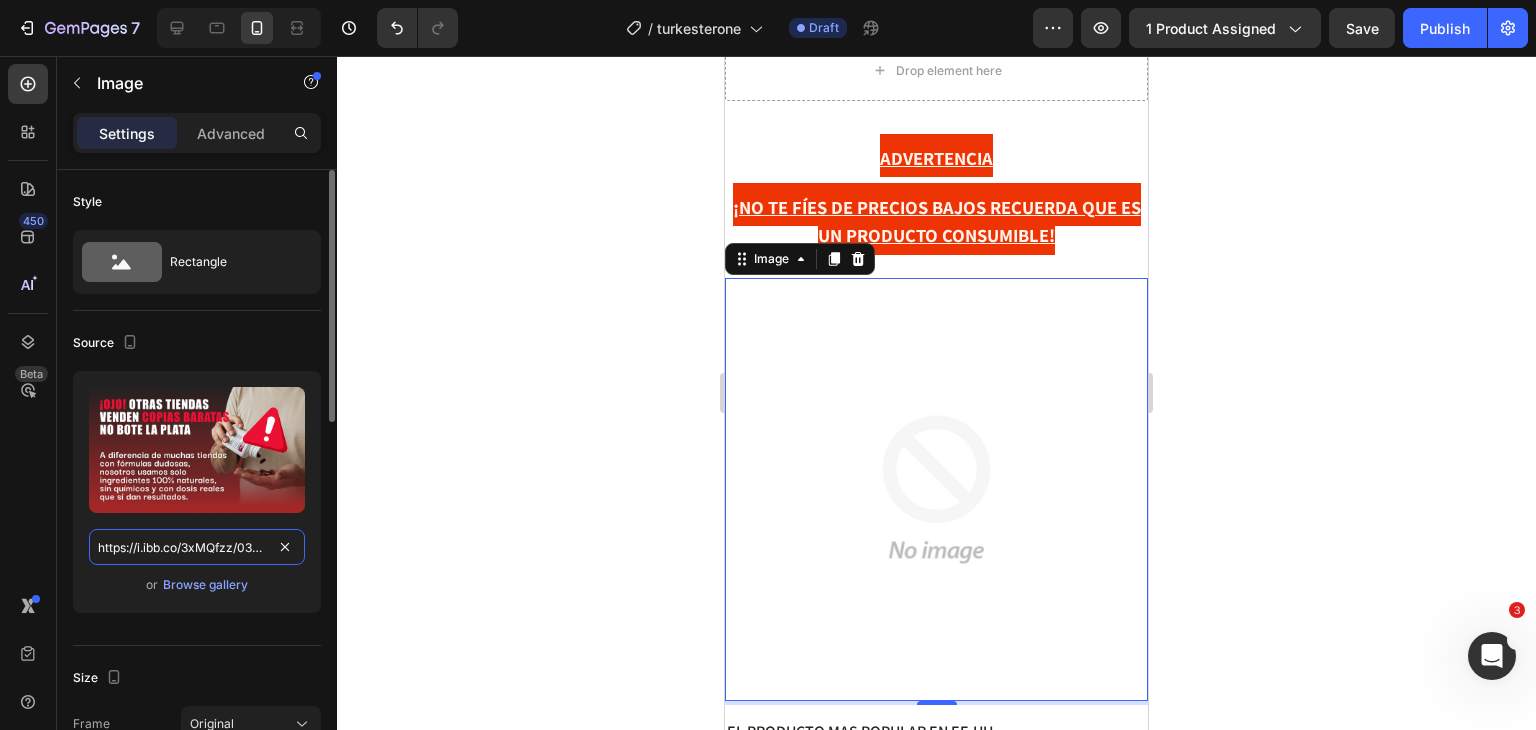 scroll, scrollTop: 0, scrollLeft: 16, axis: horizontal 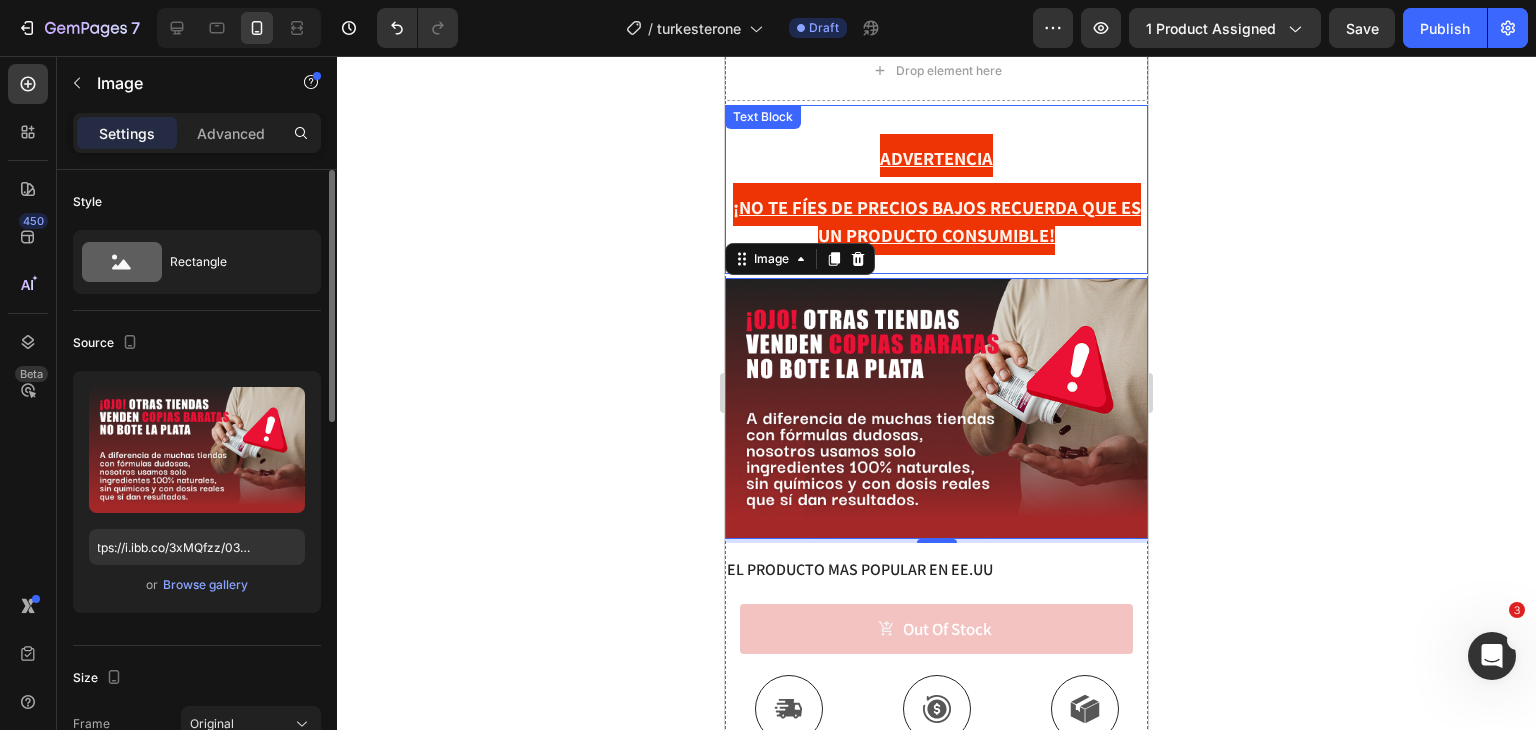 click on "¡NO TE FÍES DE PRECIOS BAJOS RECUERDA QUE ES UN PRODUCTO CONSUMIBLE!" at bounding box center [937, 221] 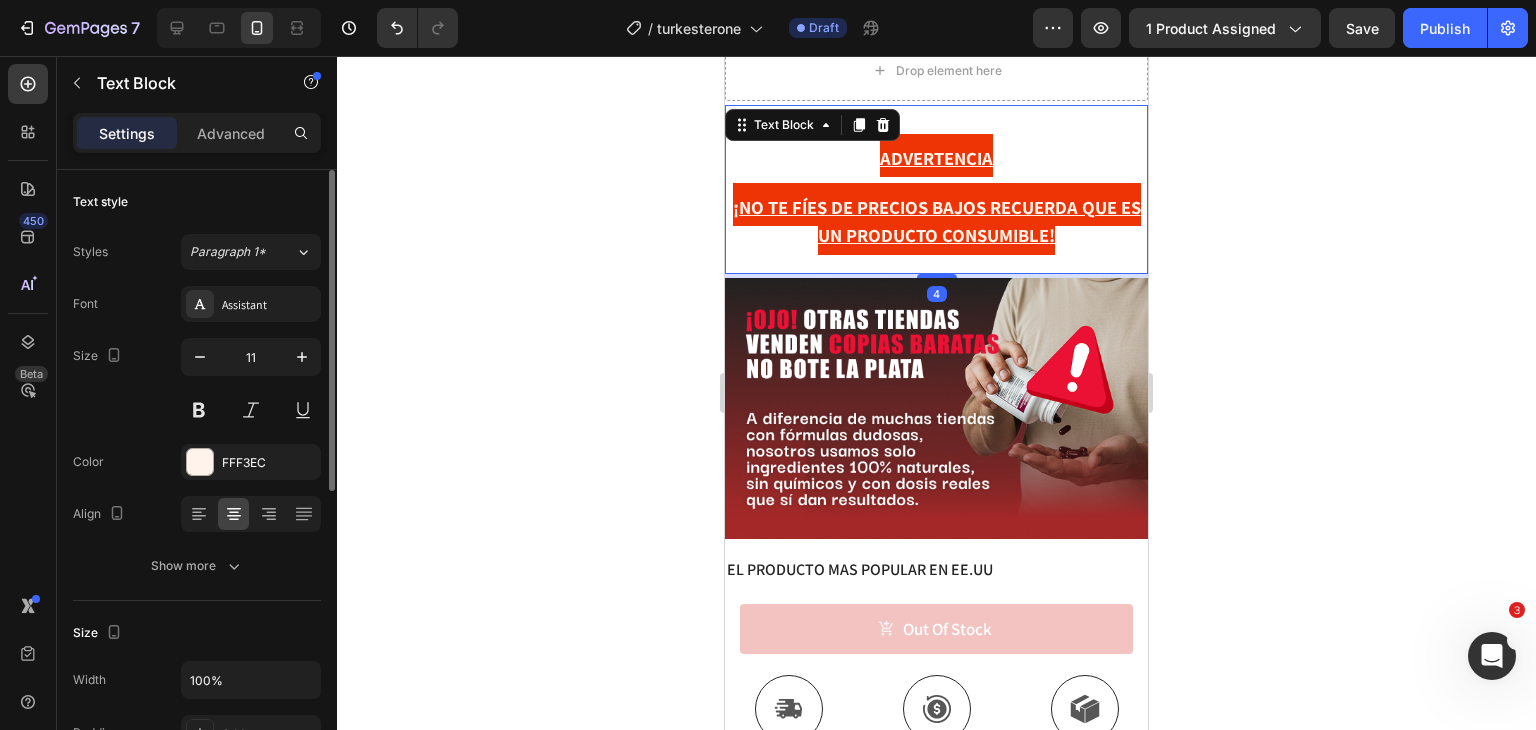 scroll, scrollTop: 1828, scrollLeft: 0, axis: vertical 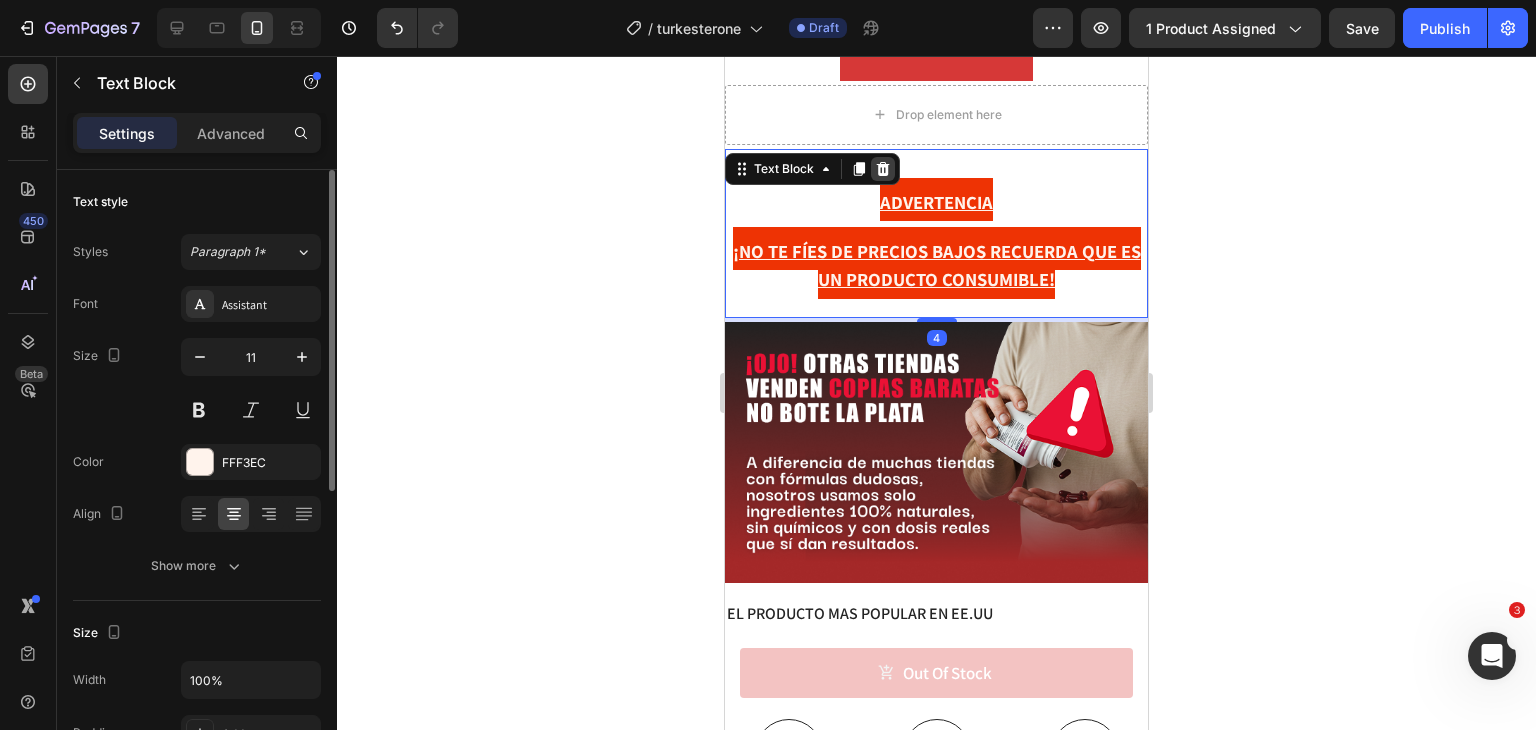 click 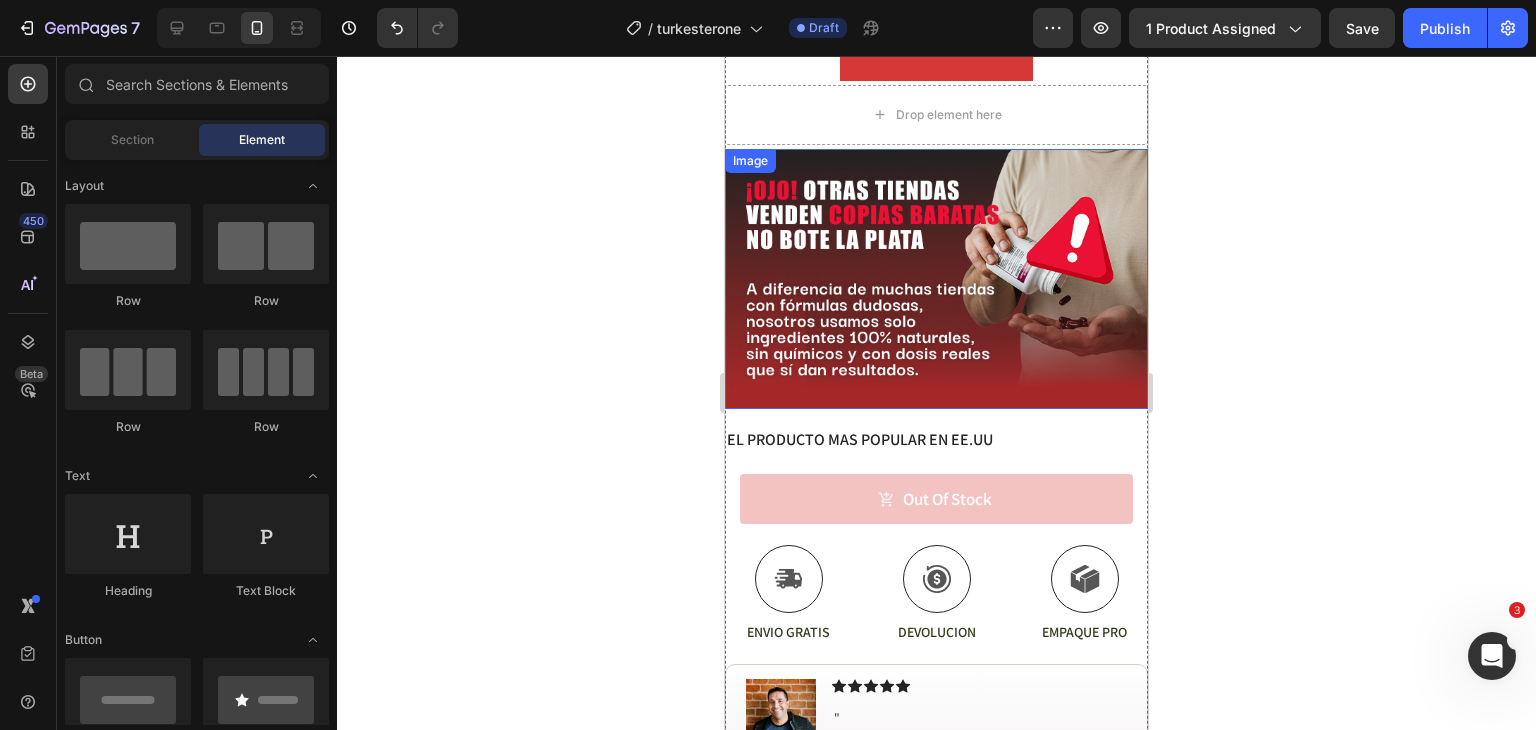click at bounding box center [936, 279] 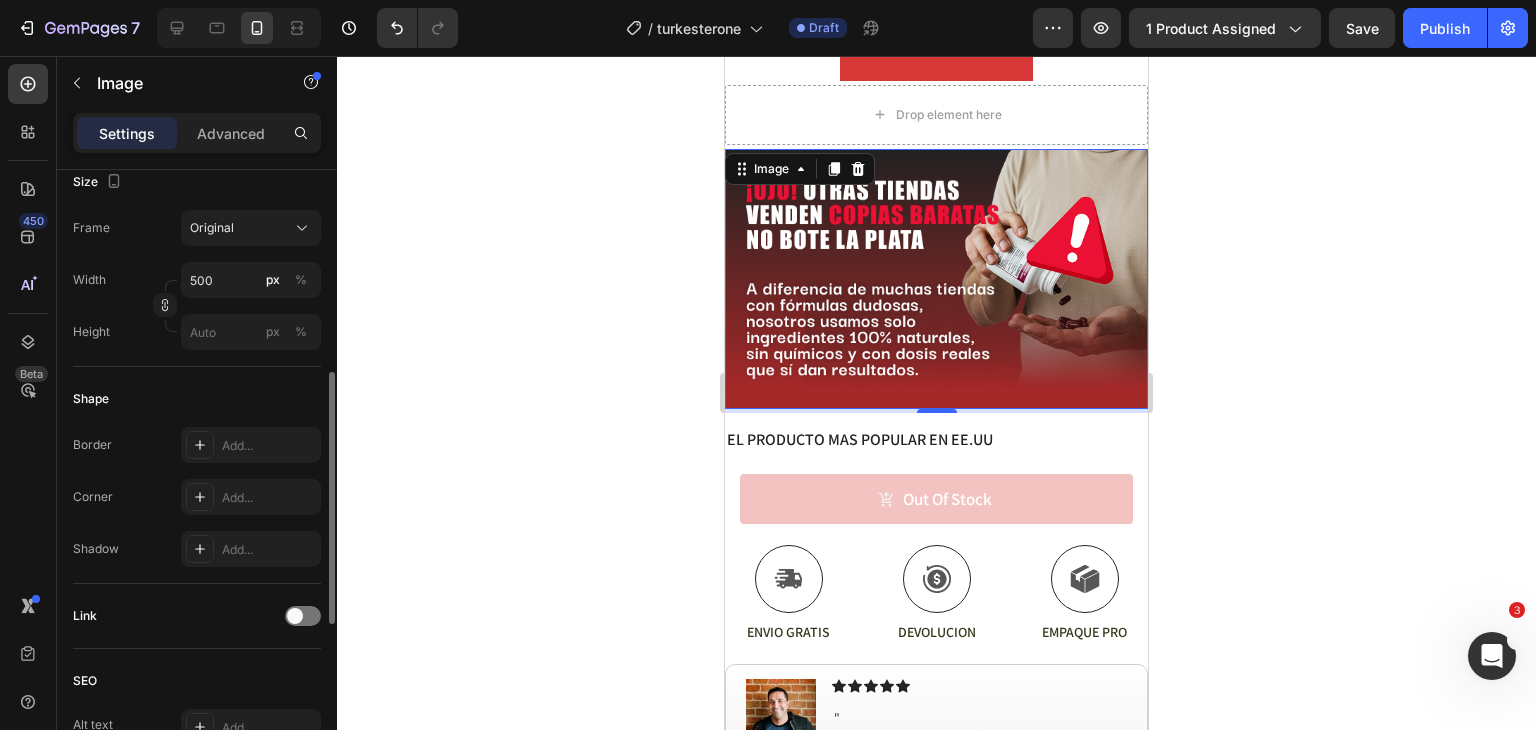 scroll, scrollTop: 437, scrollLeft: 0, axis: vertical 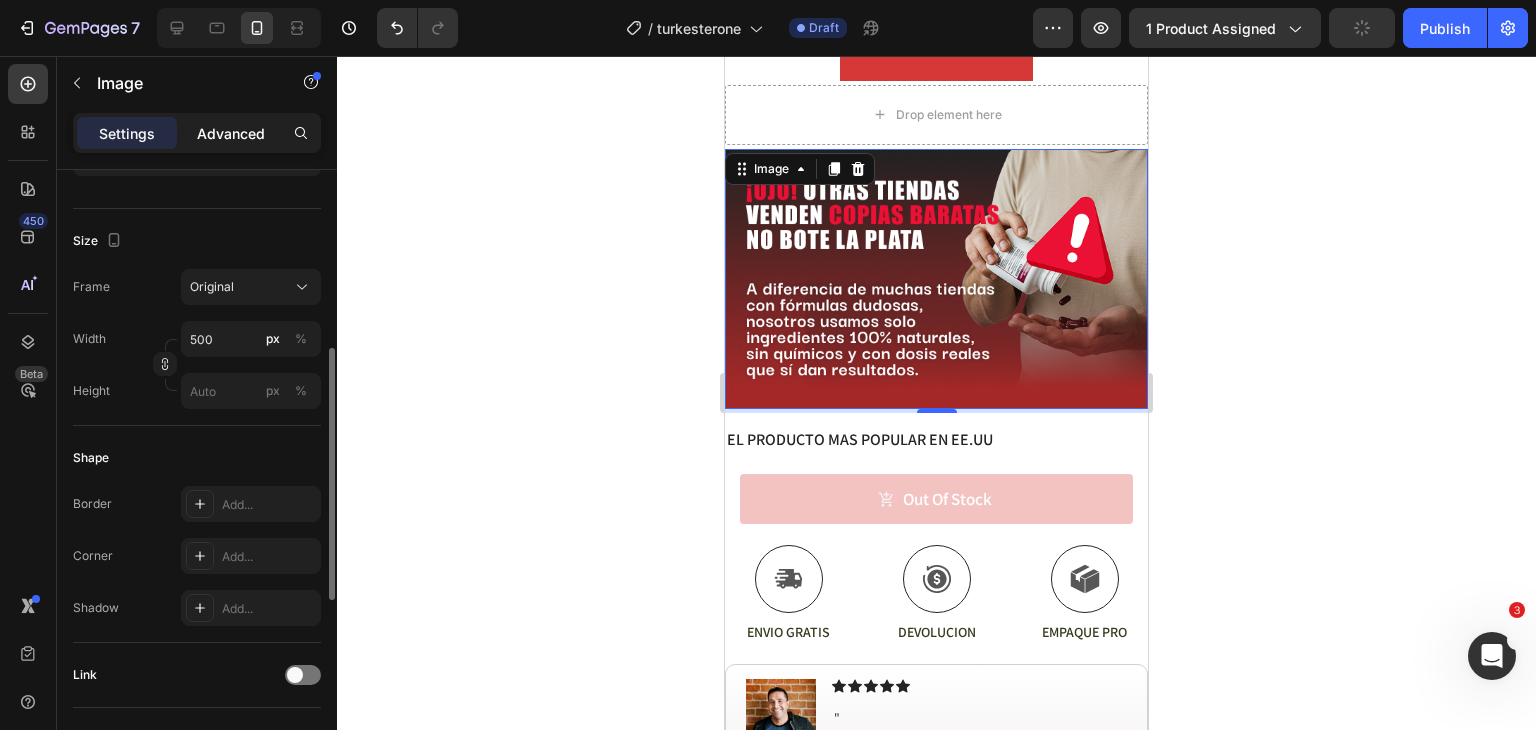 click on "Advanced" at bounding box center (231, 133) 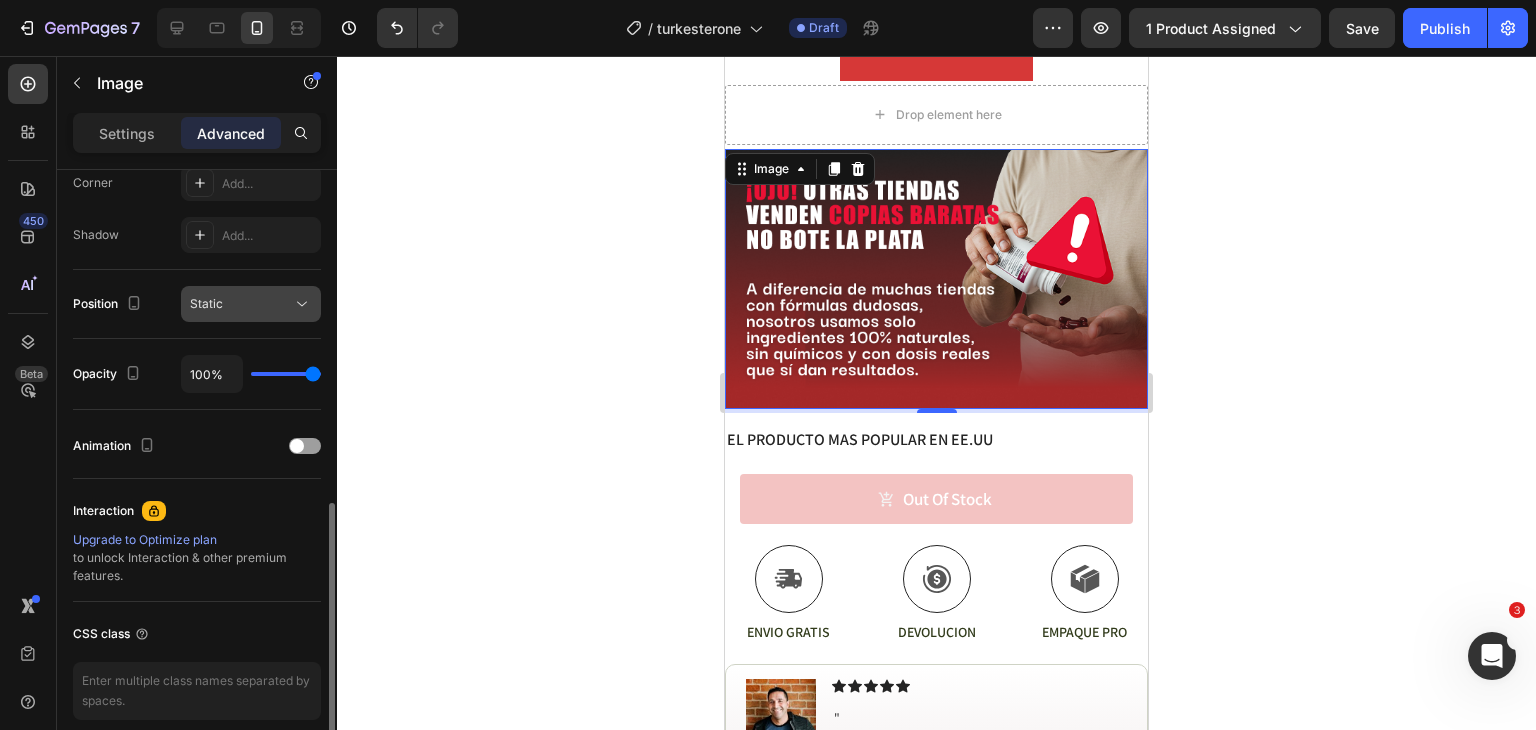 scroll, scrollTop: 630, scrollLeft: 0, axis: vertical 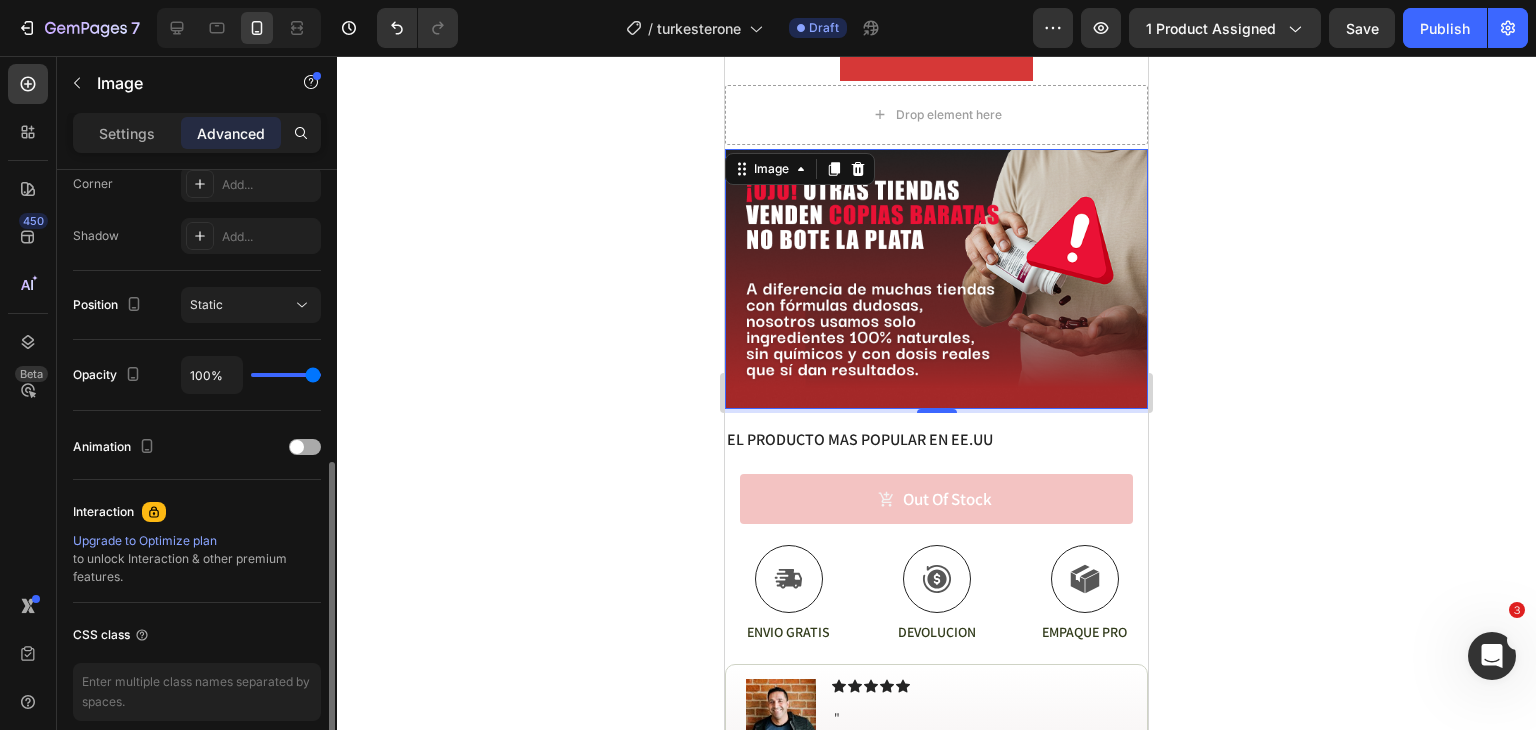 click at bounding box center [297, 447] 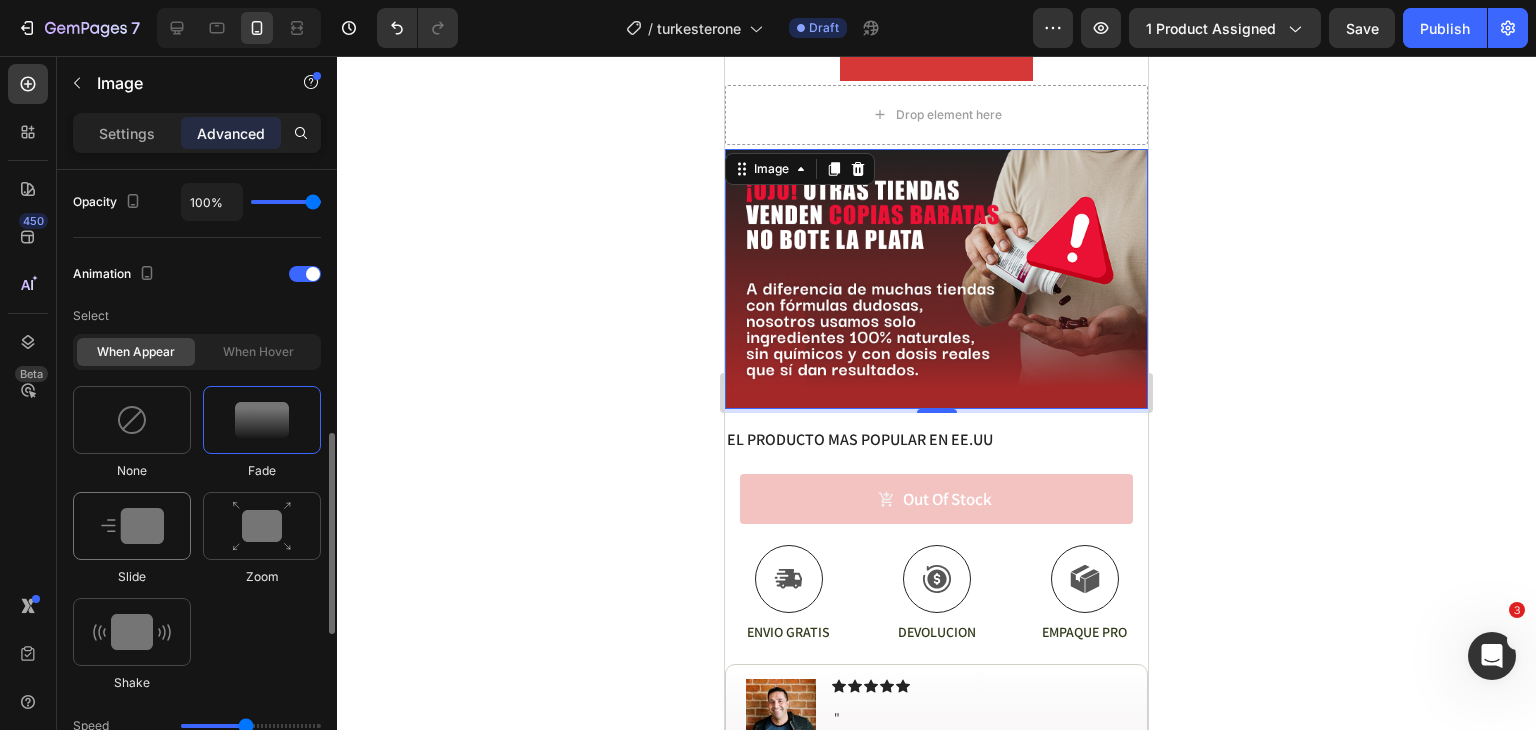 scroll, scrollTop: 804, scrollLeft: 0, axis: vertical 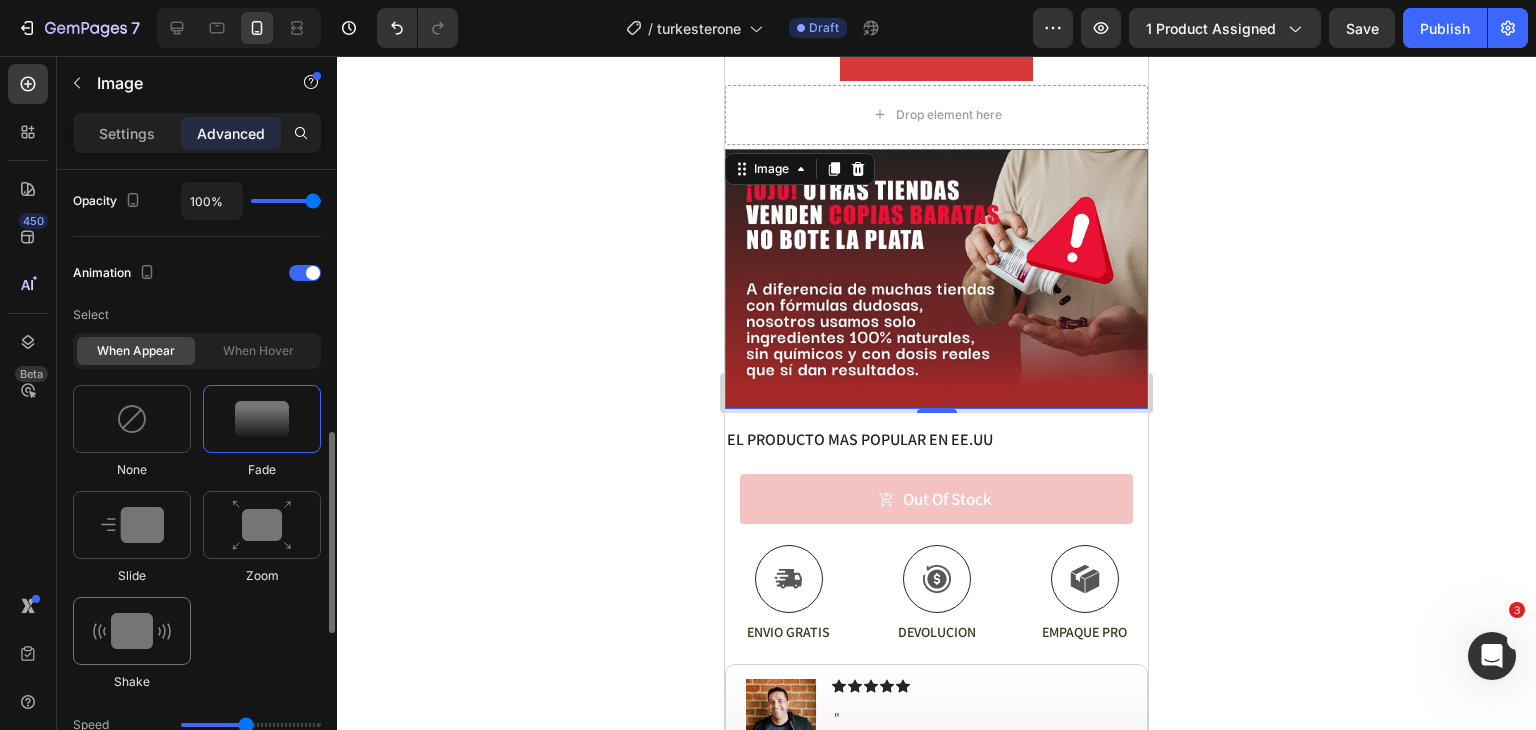 click at bounding box center (132, 631) 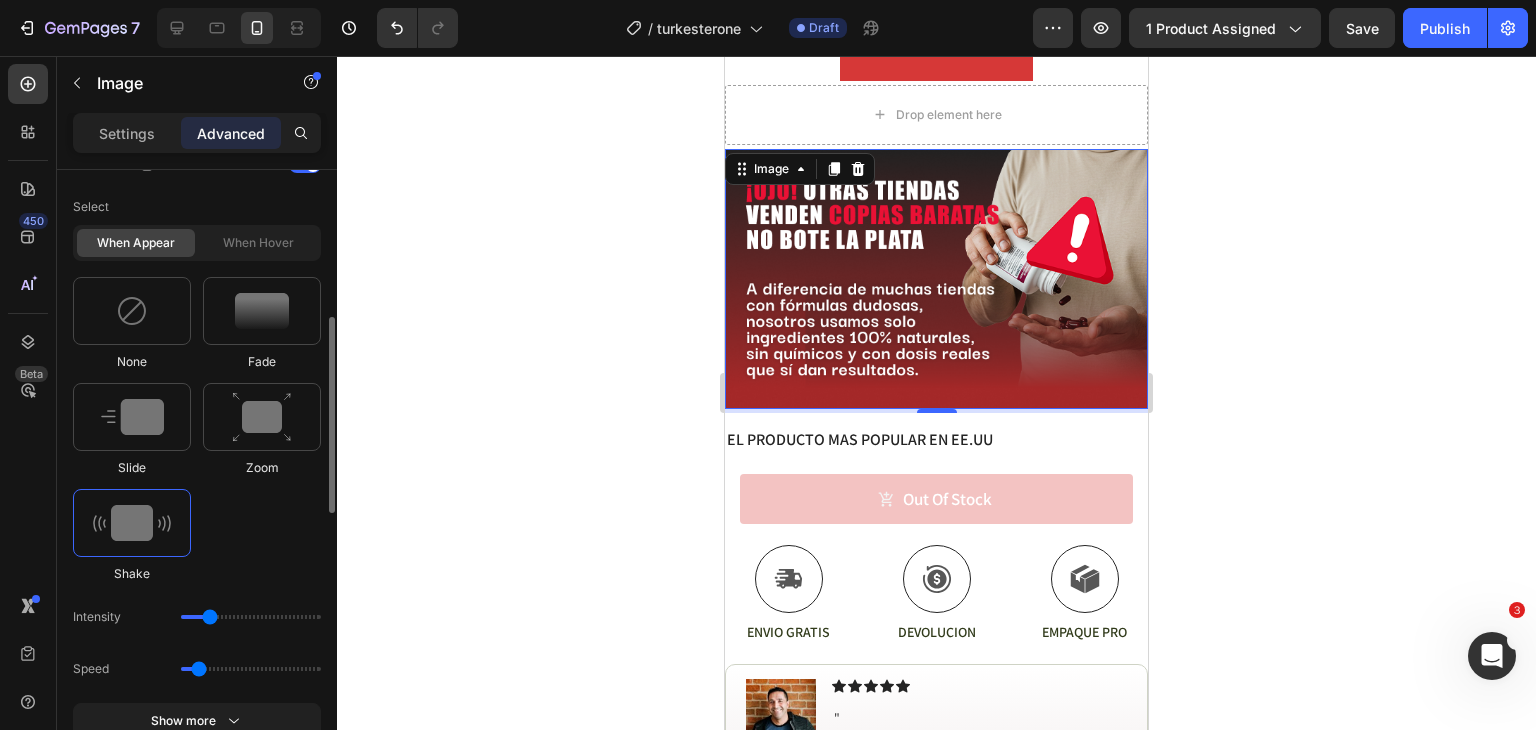 scroll, scrollTop: 921, scrollLeft: 0, axis: vertical 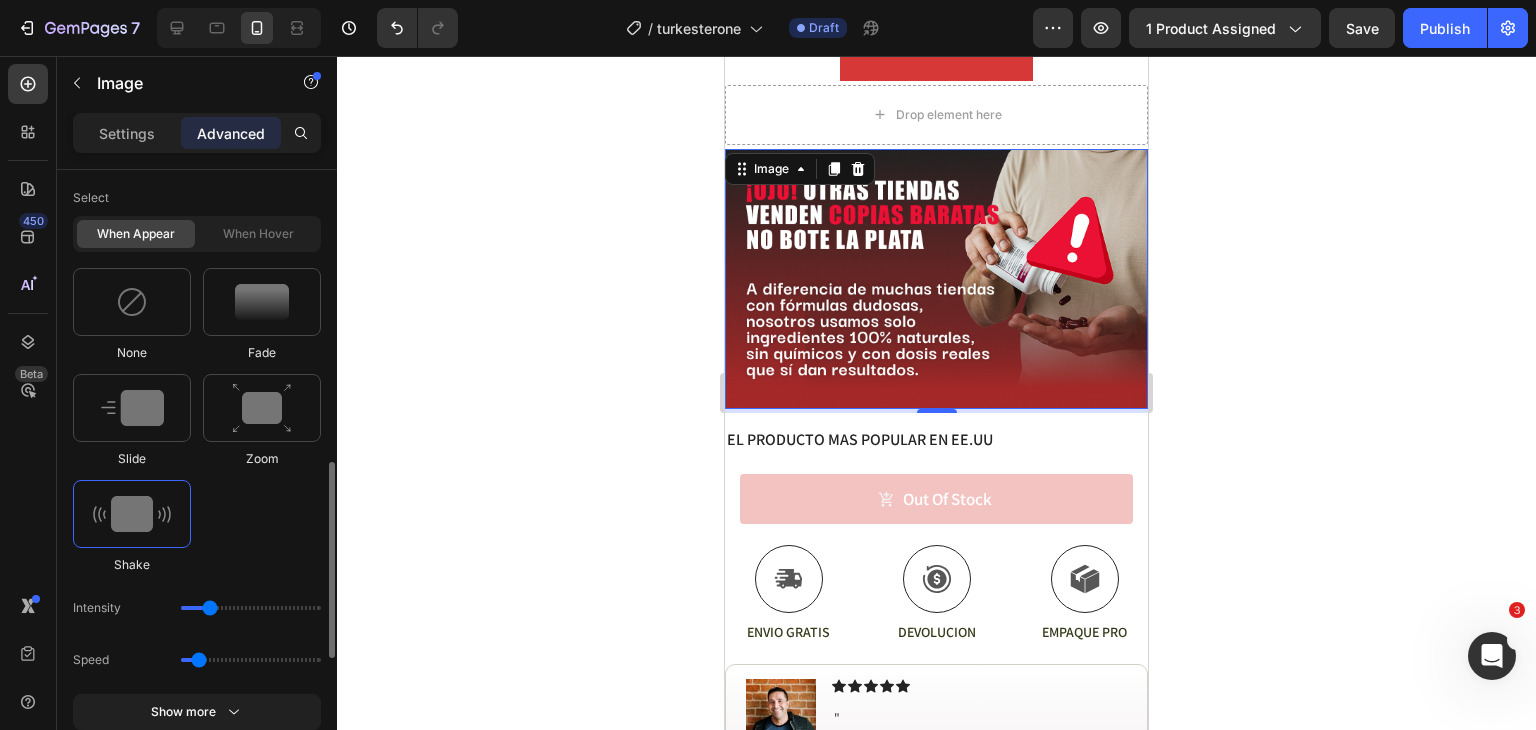 click on "Intensity" 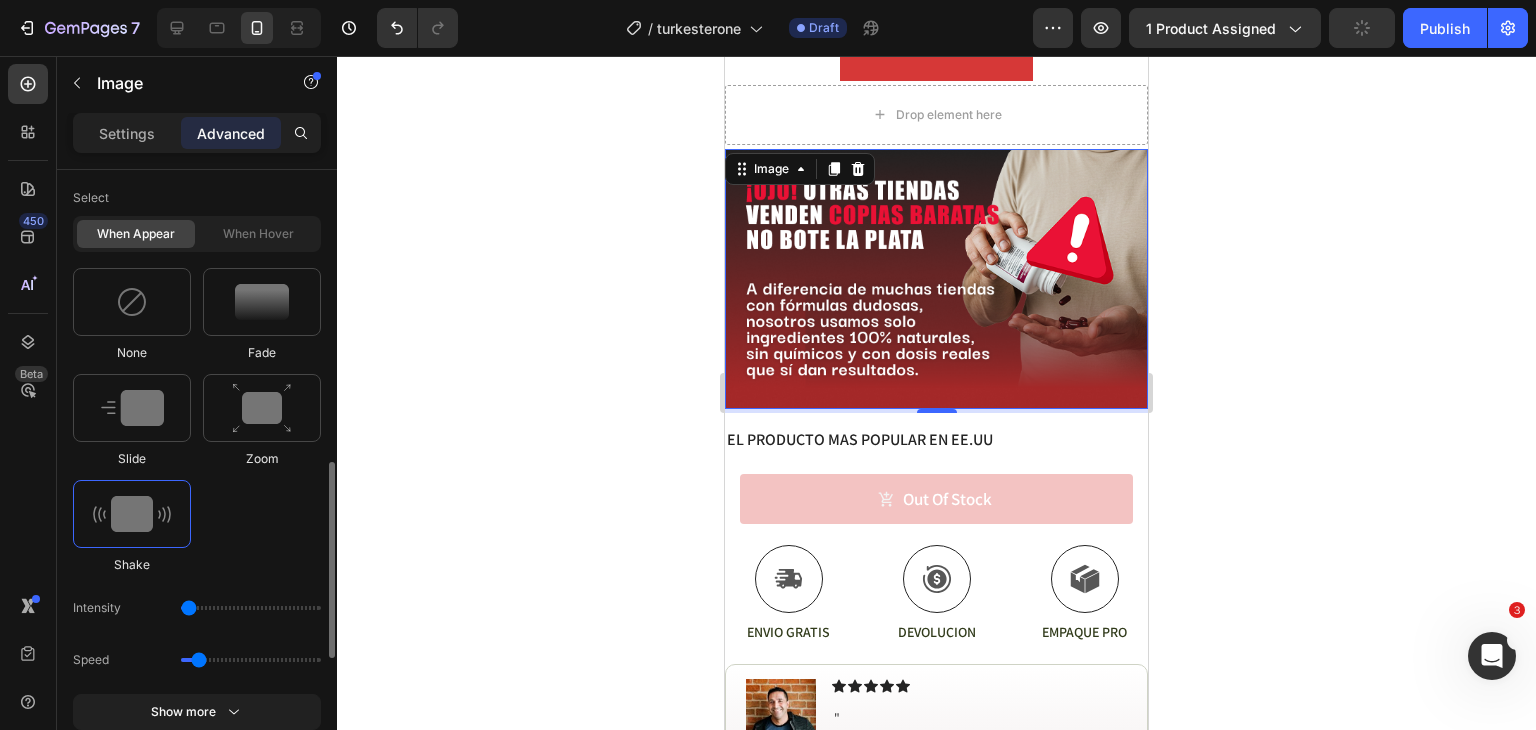 type on "11" 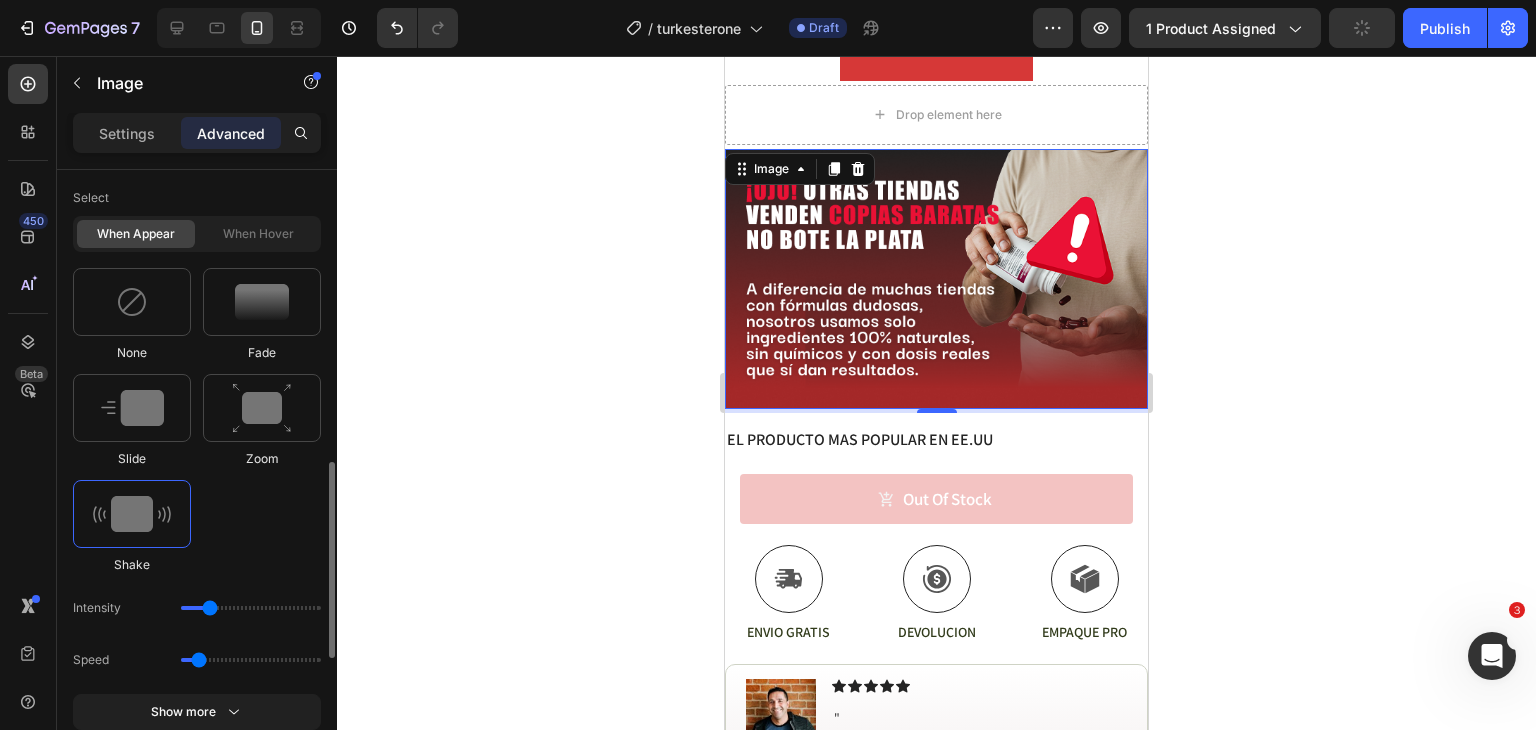click at bounding box center (251, 608) 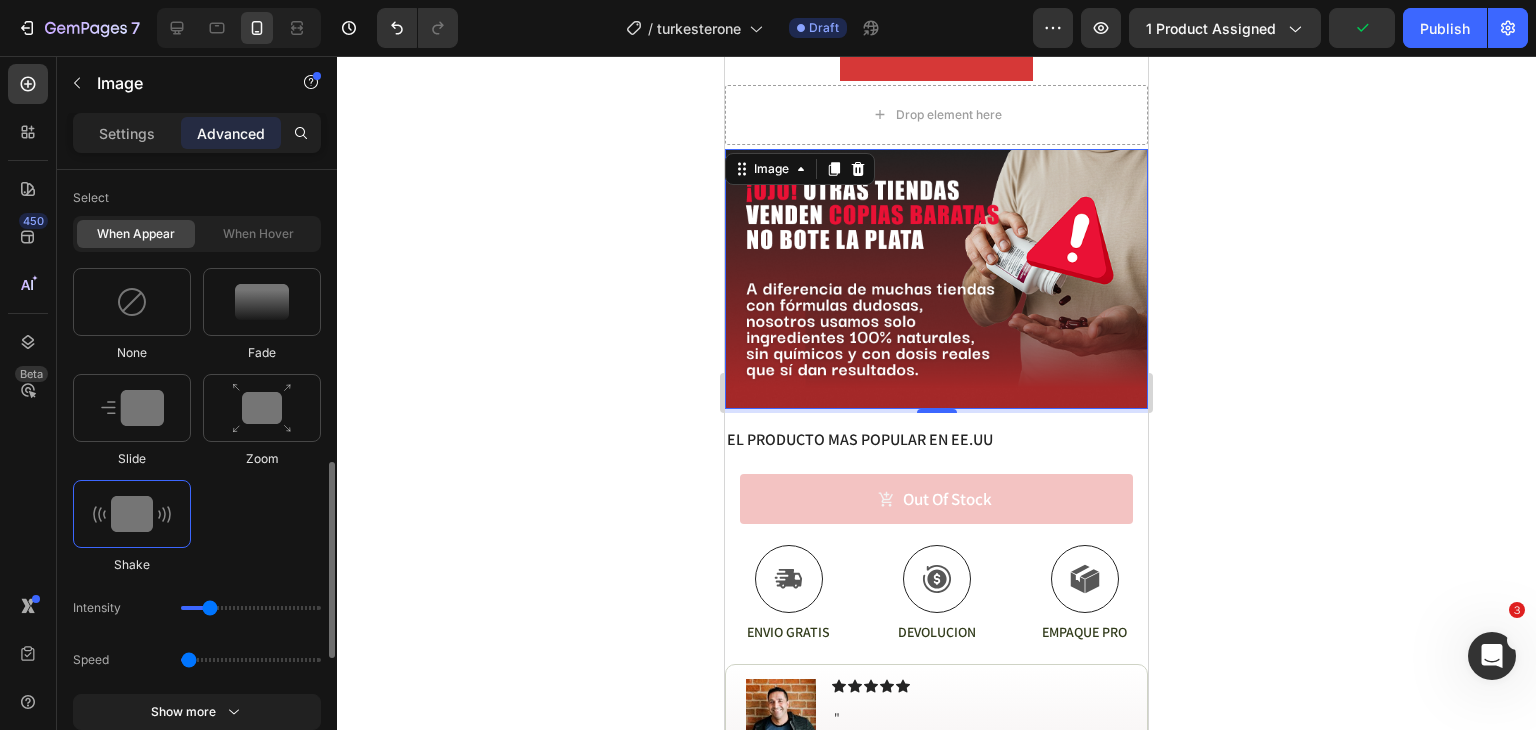 drag, startPoint x: 191, startPoint y: 658, endPoint x: 176, endPoint y: 659, distance: 15.033297 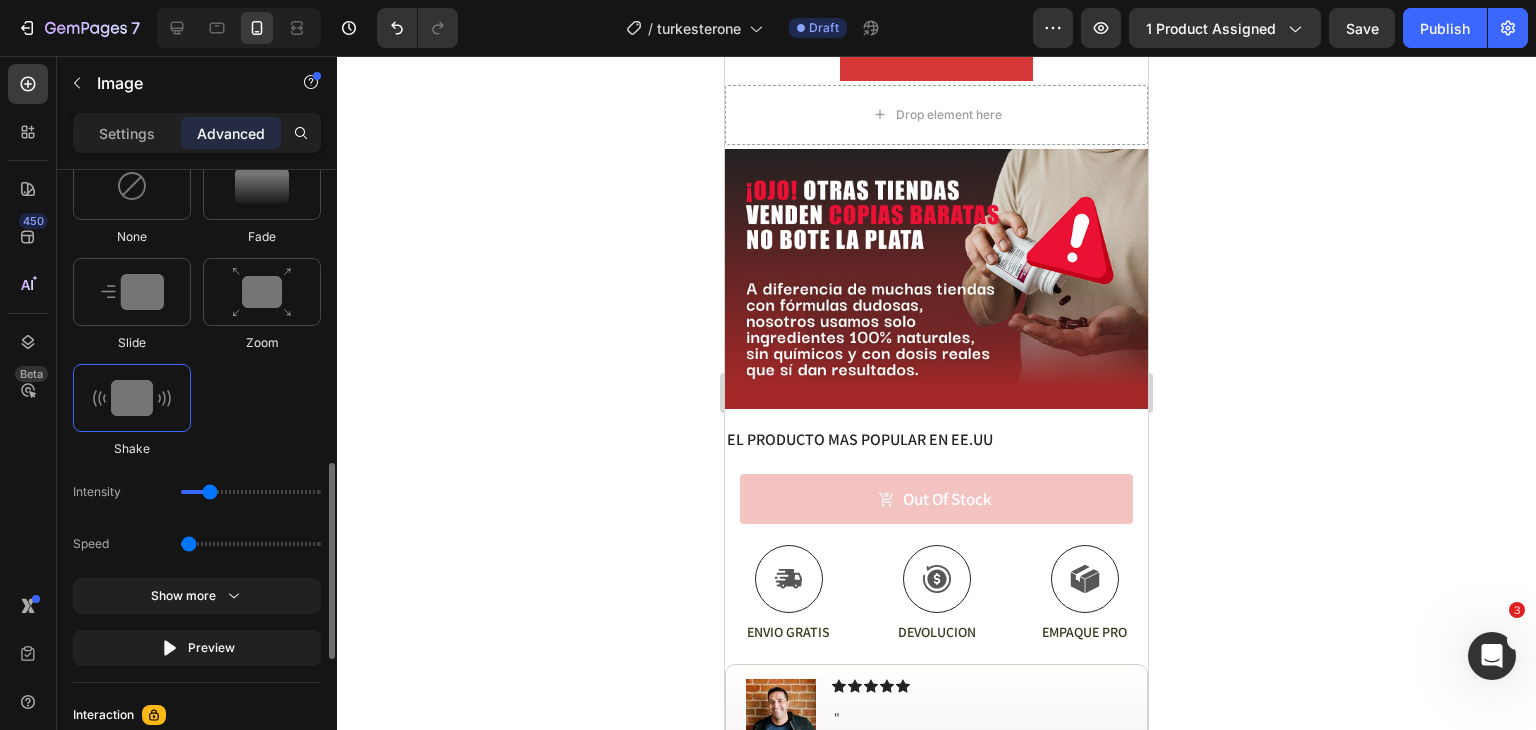 scroll, scrollTop: 1038, scrollLeft: 0, axis: vertical 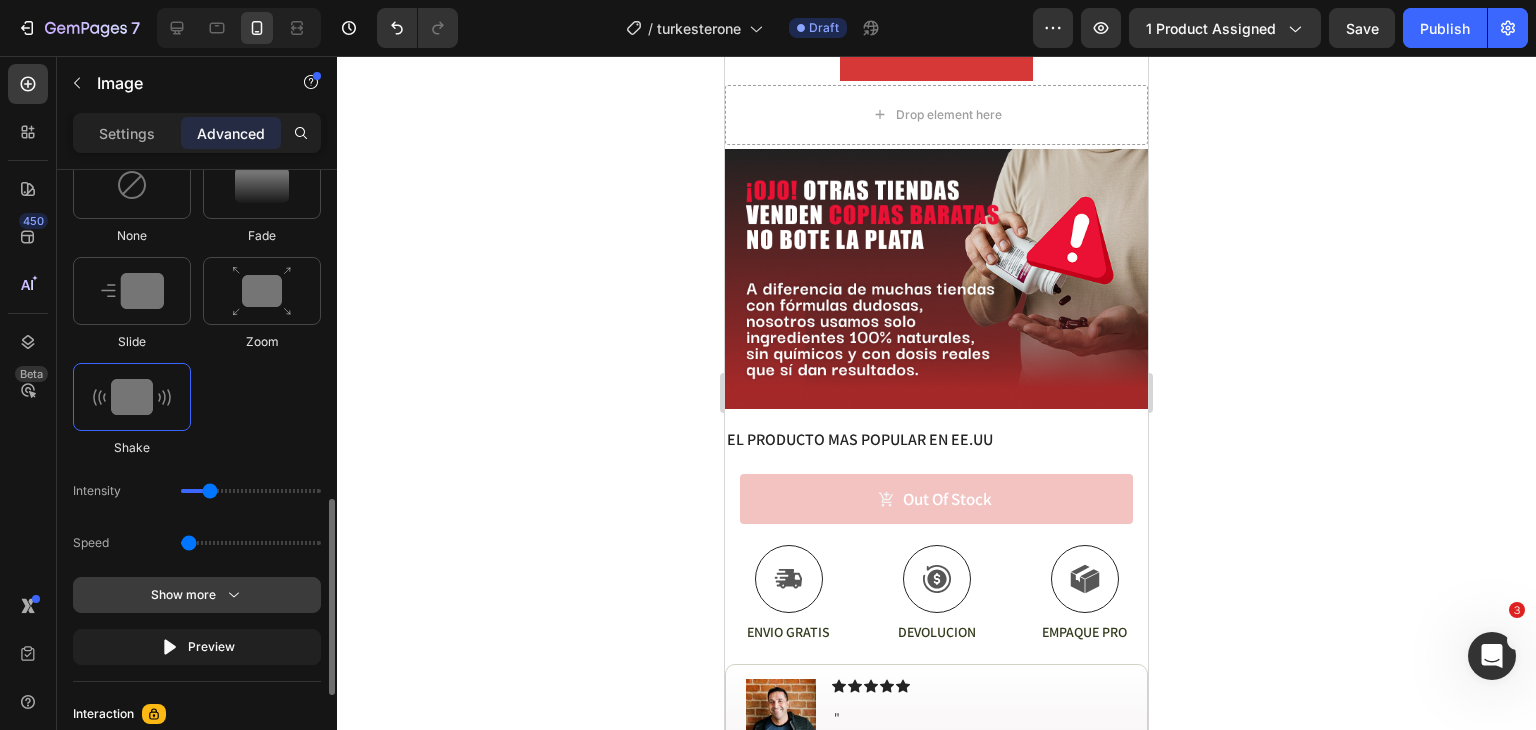 click on "Show more" at bounding box center (197, 595) 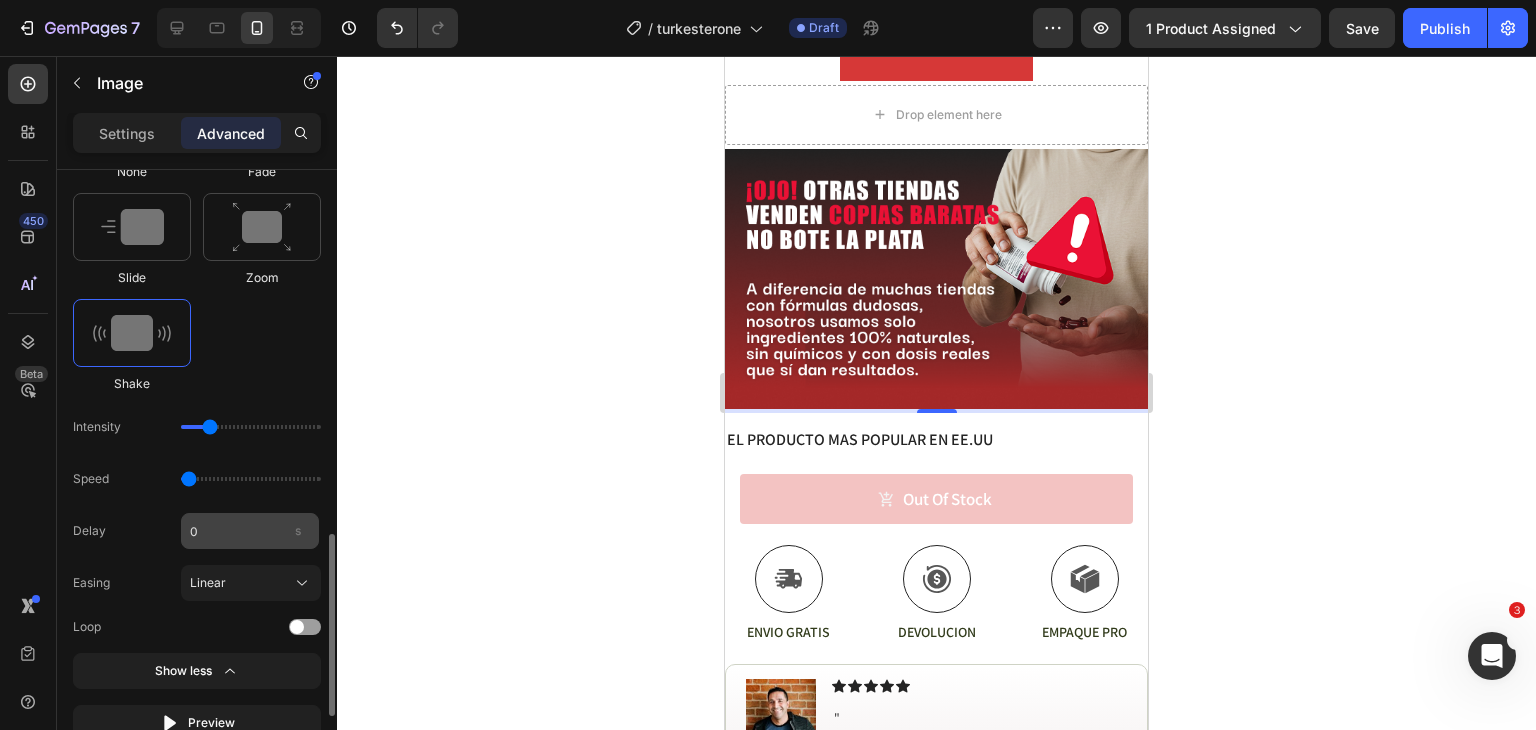 scroll, scrollTop: 1131, scrollLeft: 0, axis: vertical 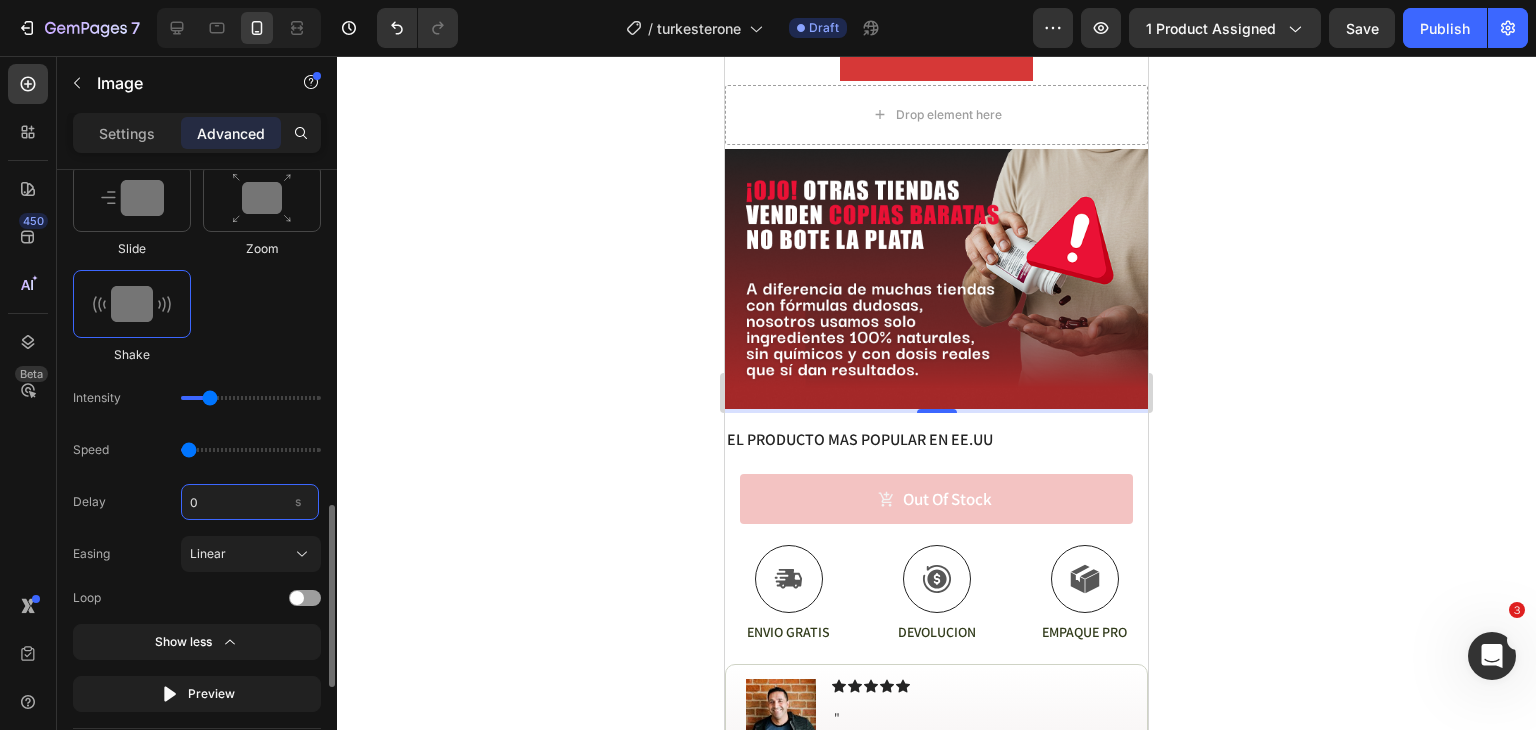 click on "0" at bounding box center [250, 502] 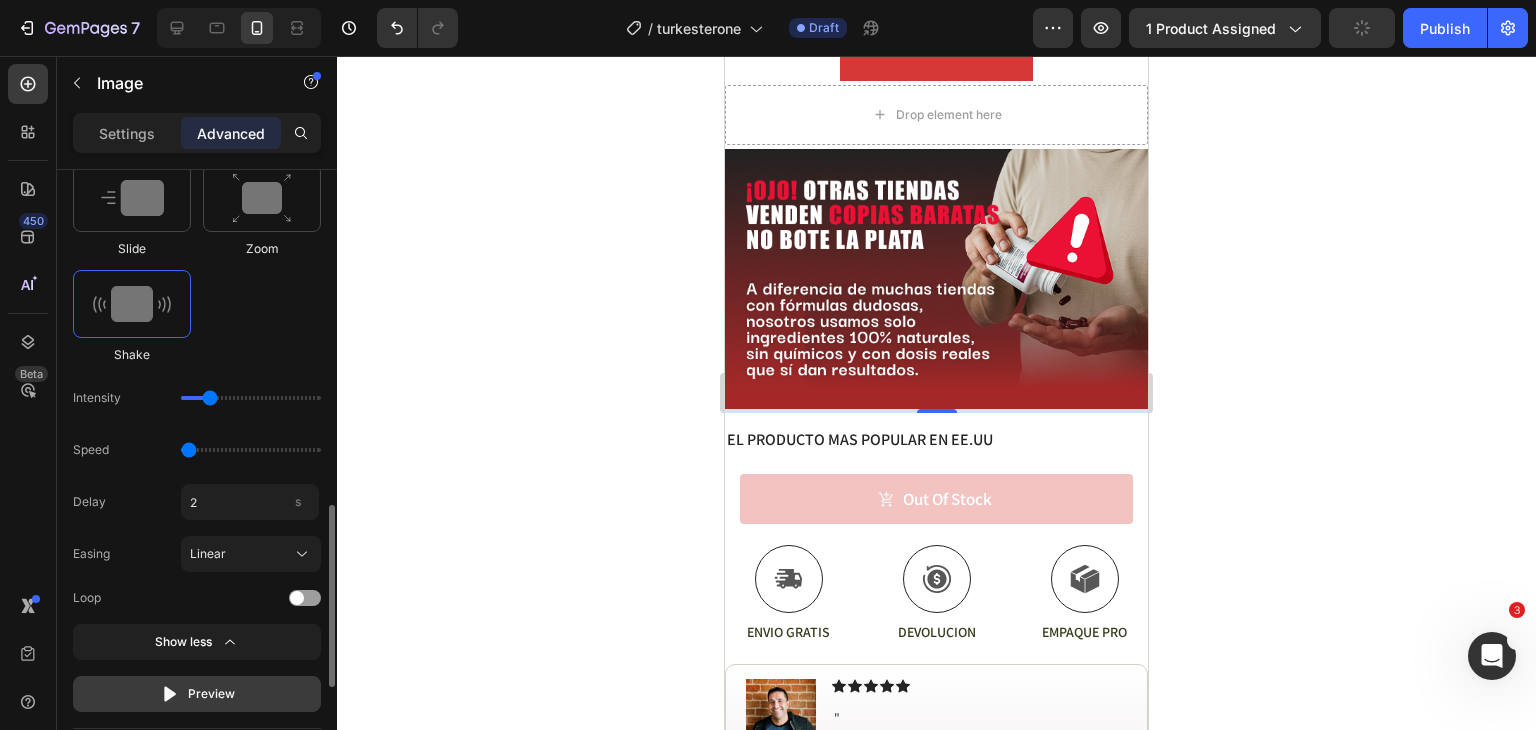 click on "Preview" at bounding box center (197, 694) 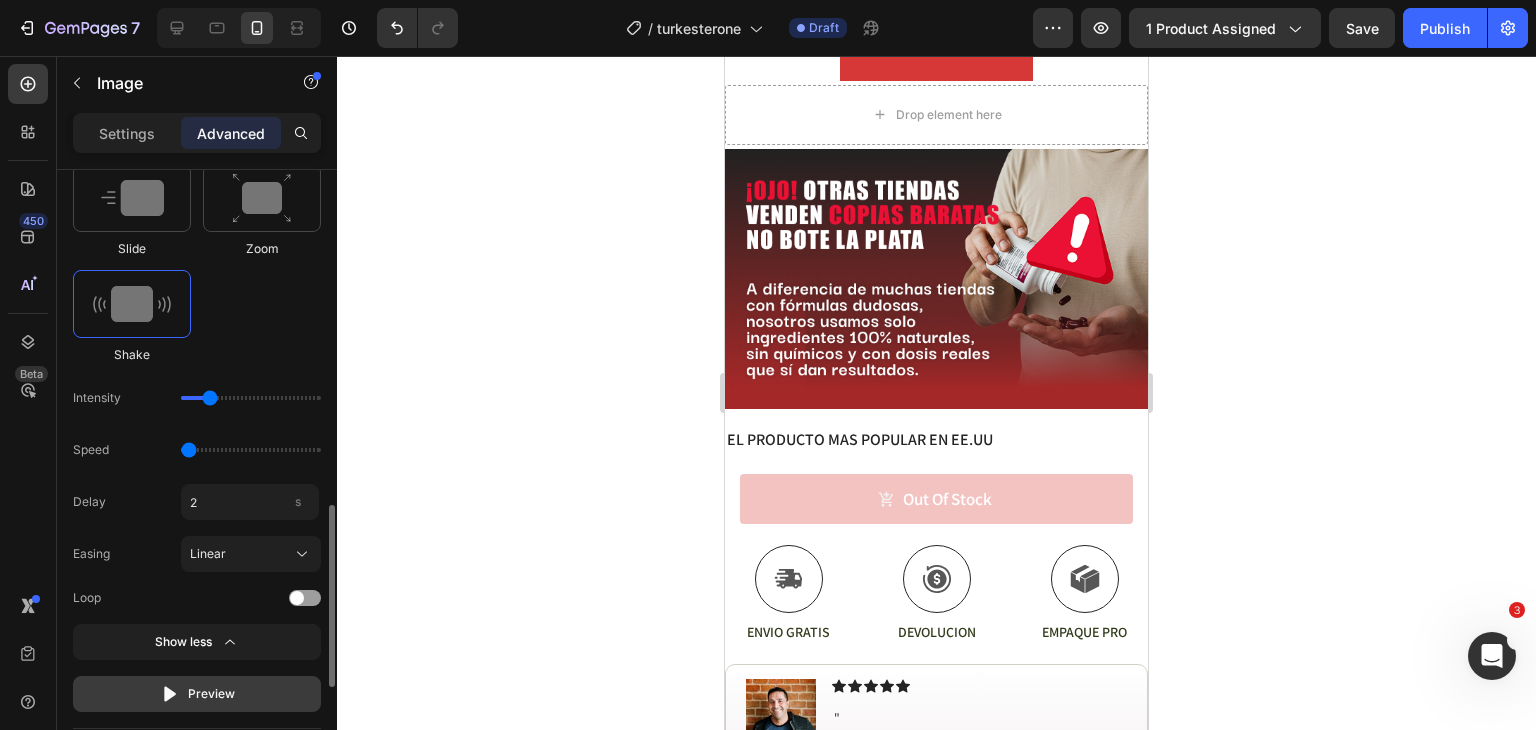 click on "Preview" at bounding box center (197, 694) 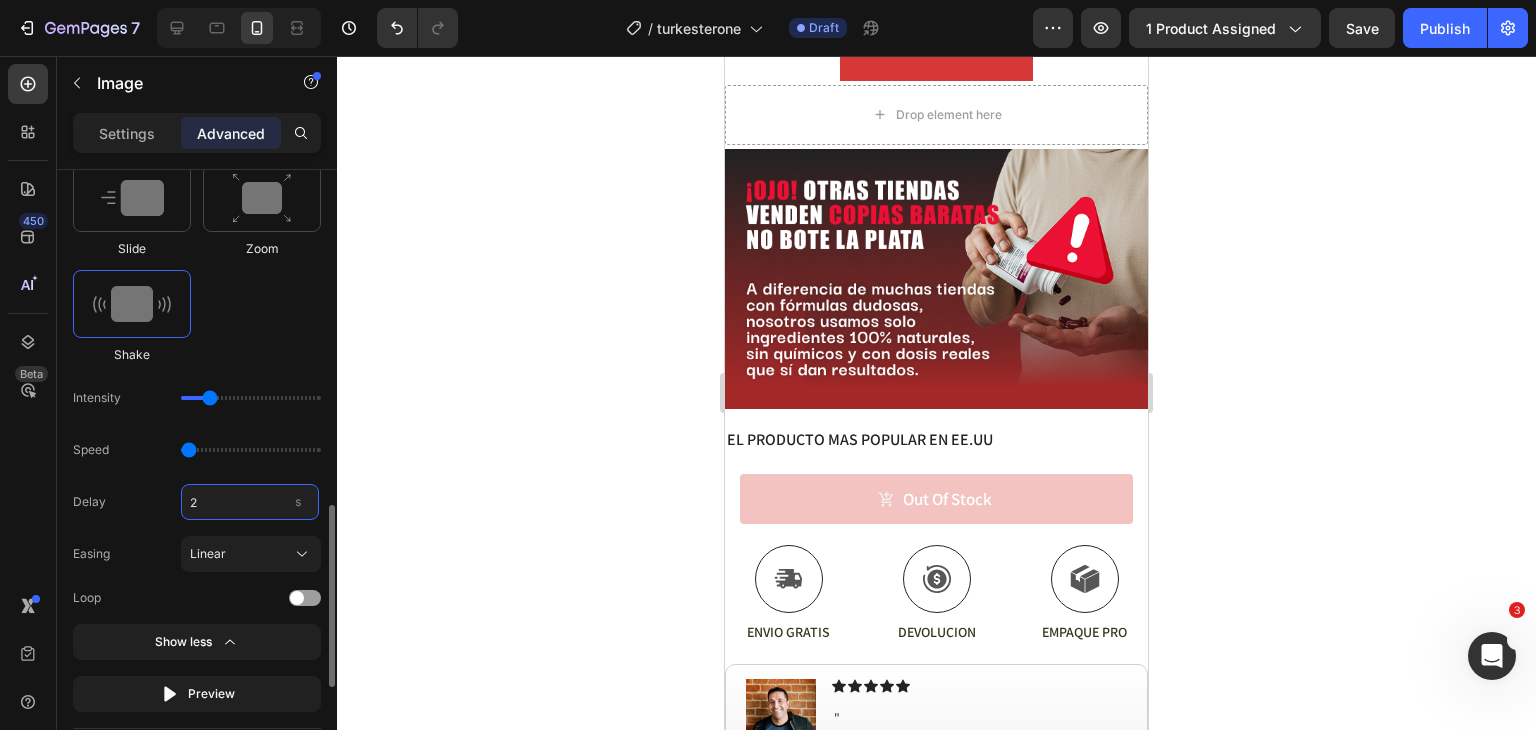 click on "2" at bounding box center (250, 502) 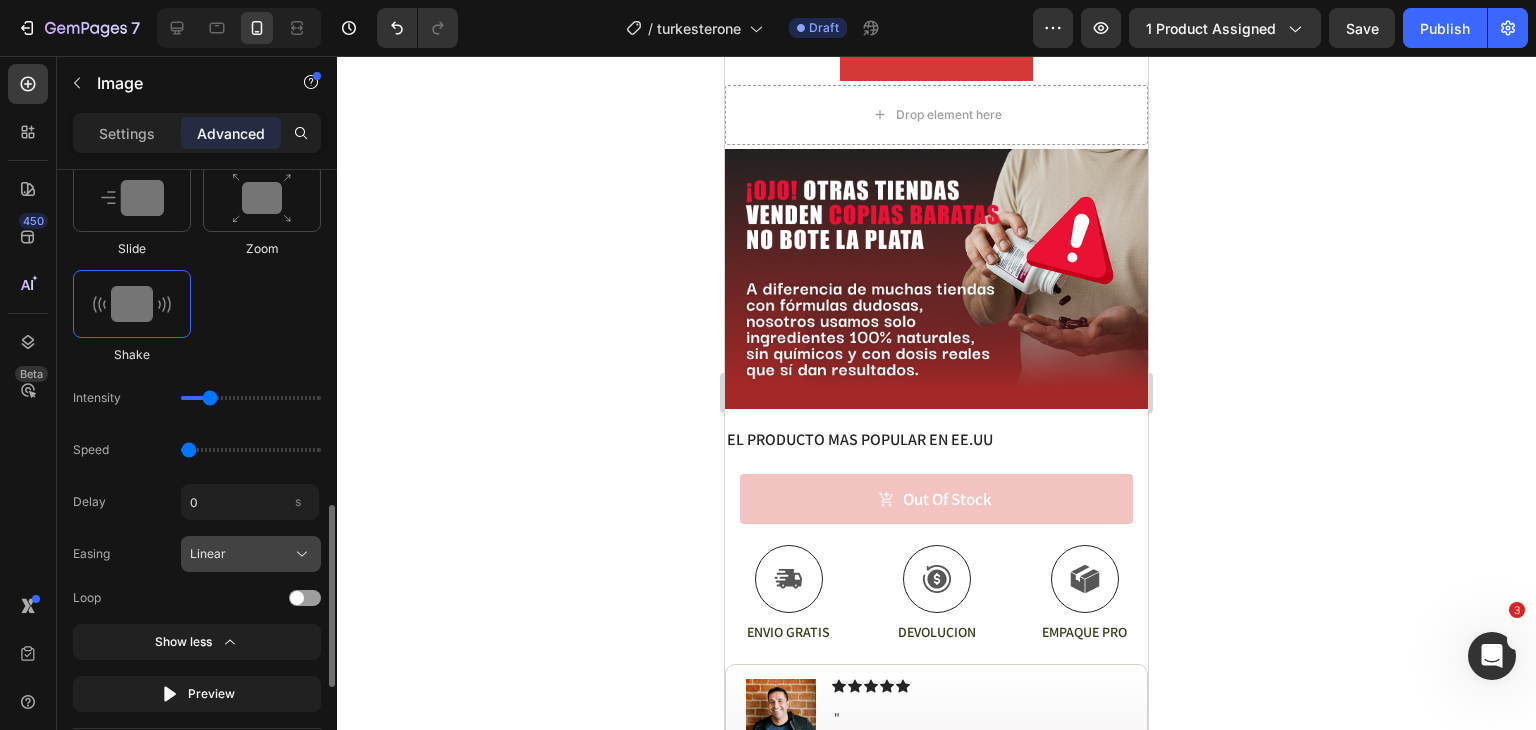 click on "Linear" at bounding box center (208, 554) 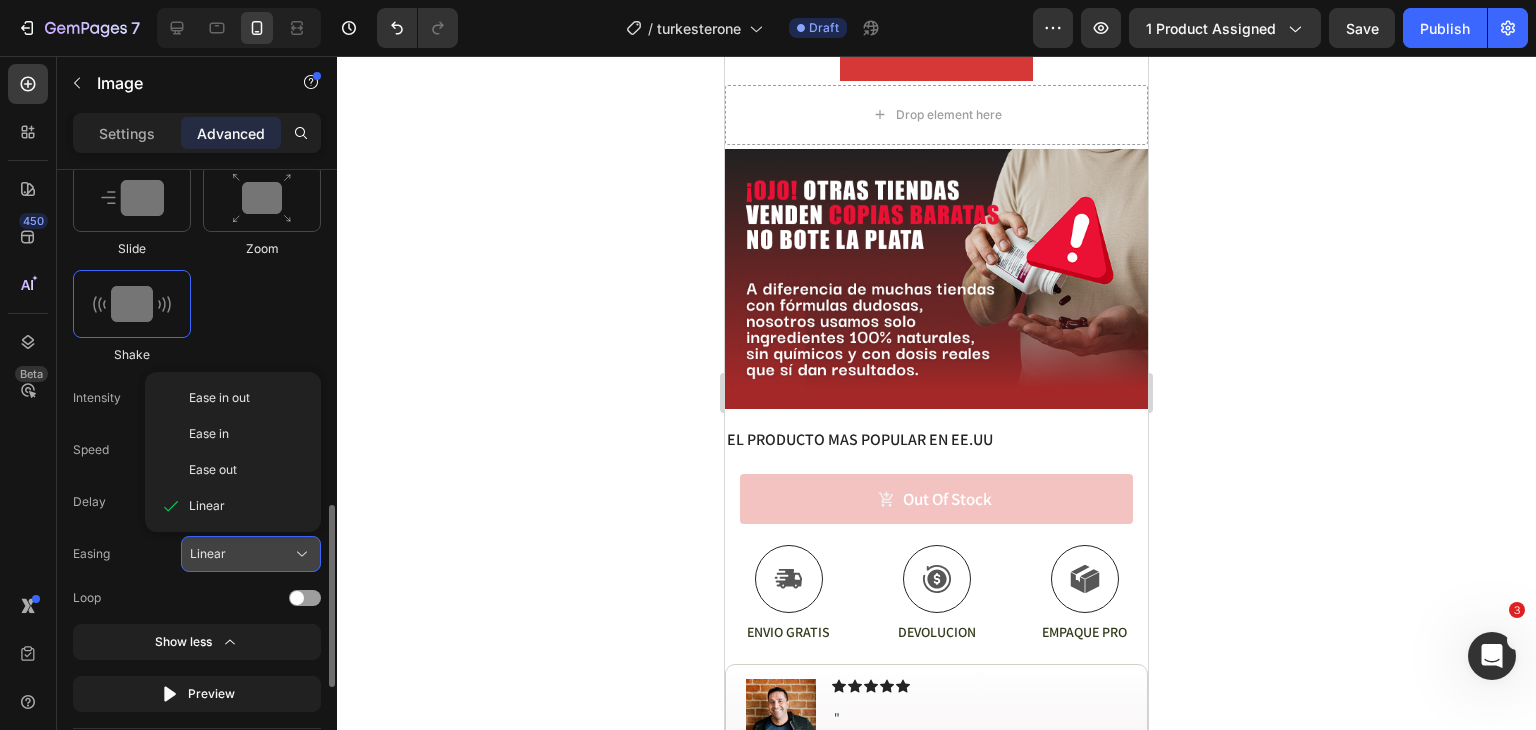 type on "0" 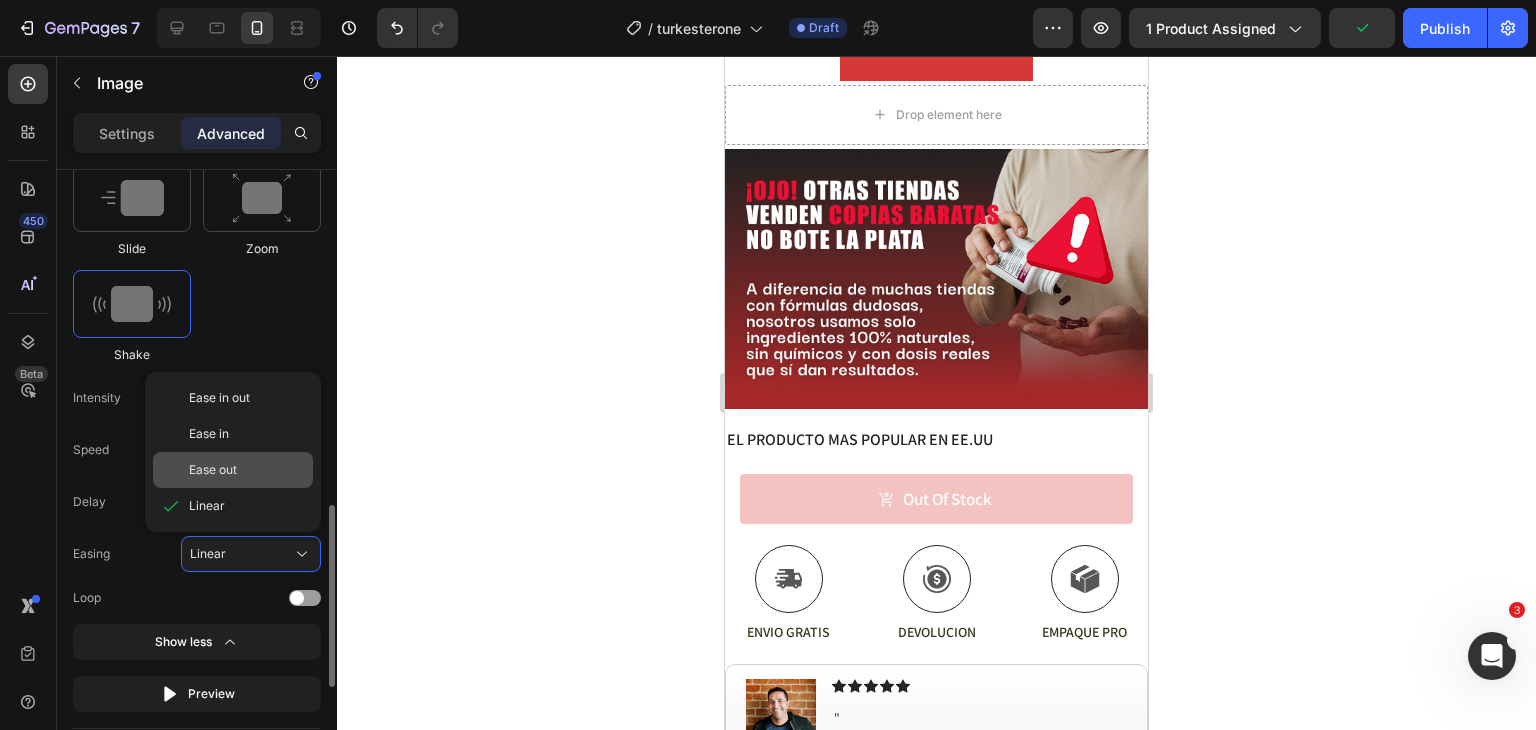 click on "Ease out" at bounding box center (213, 470) 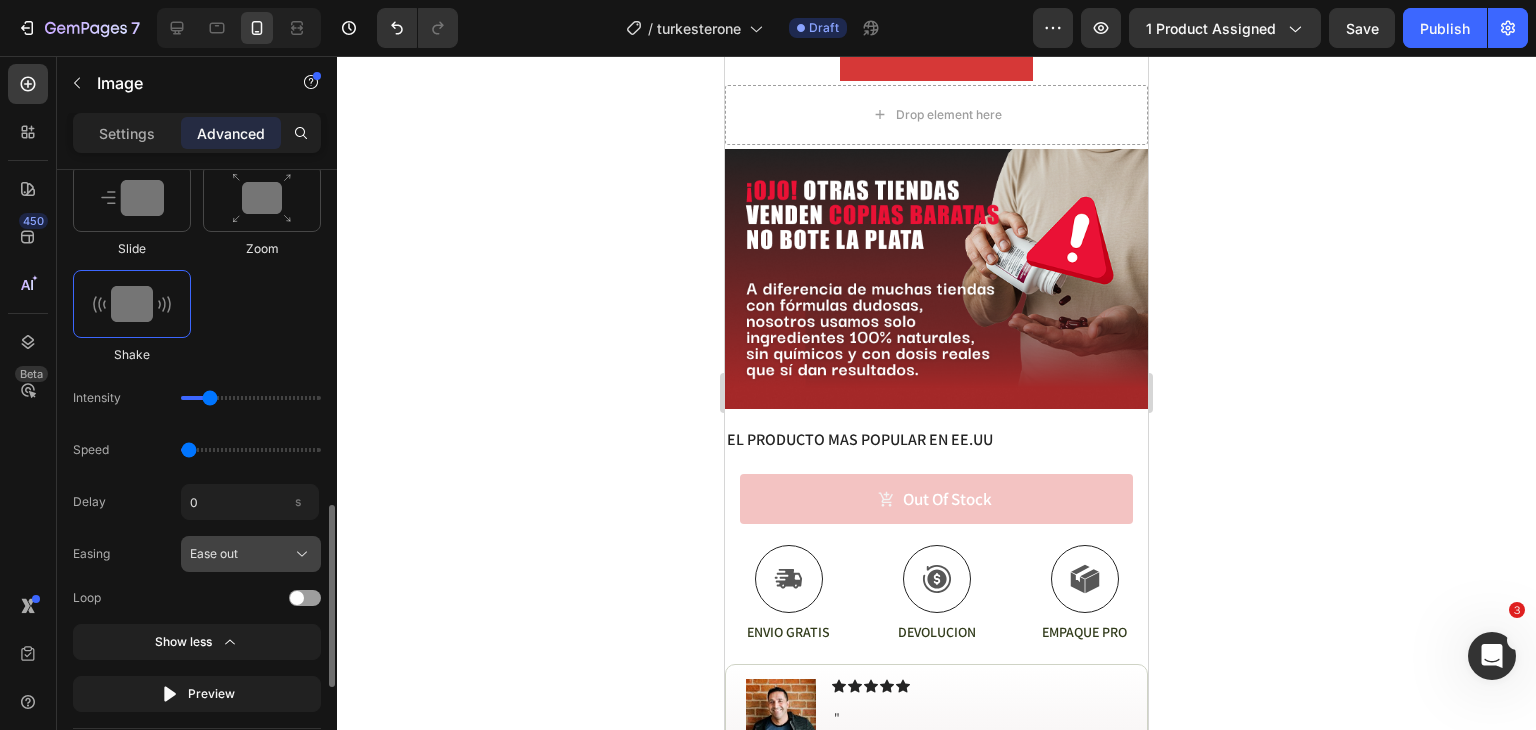click on "Ease out" at bounding box center (214, 554) 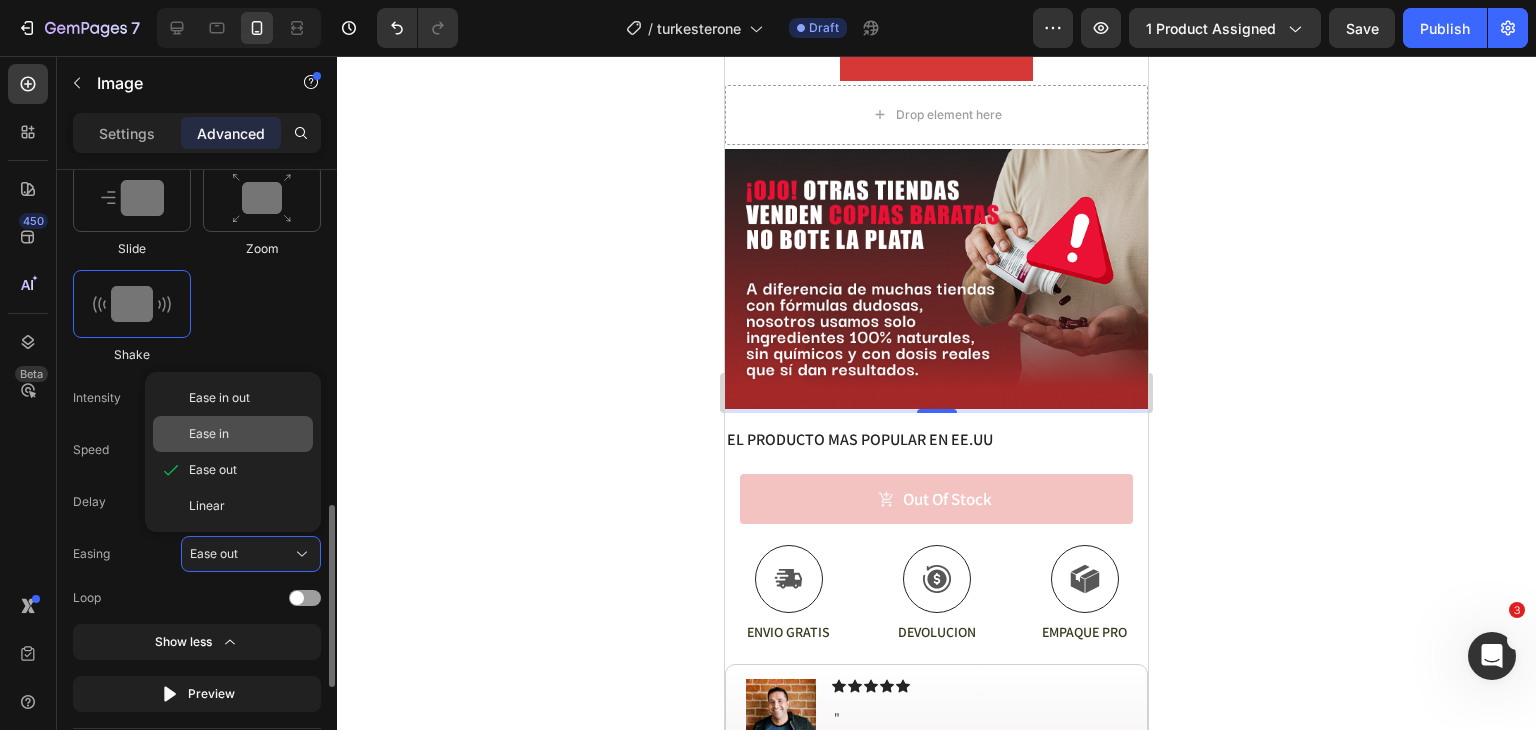 click on "Ease in" at bounding box center (209, 434) 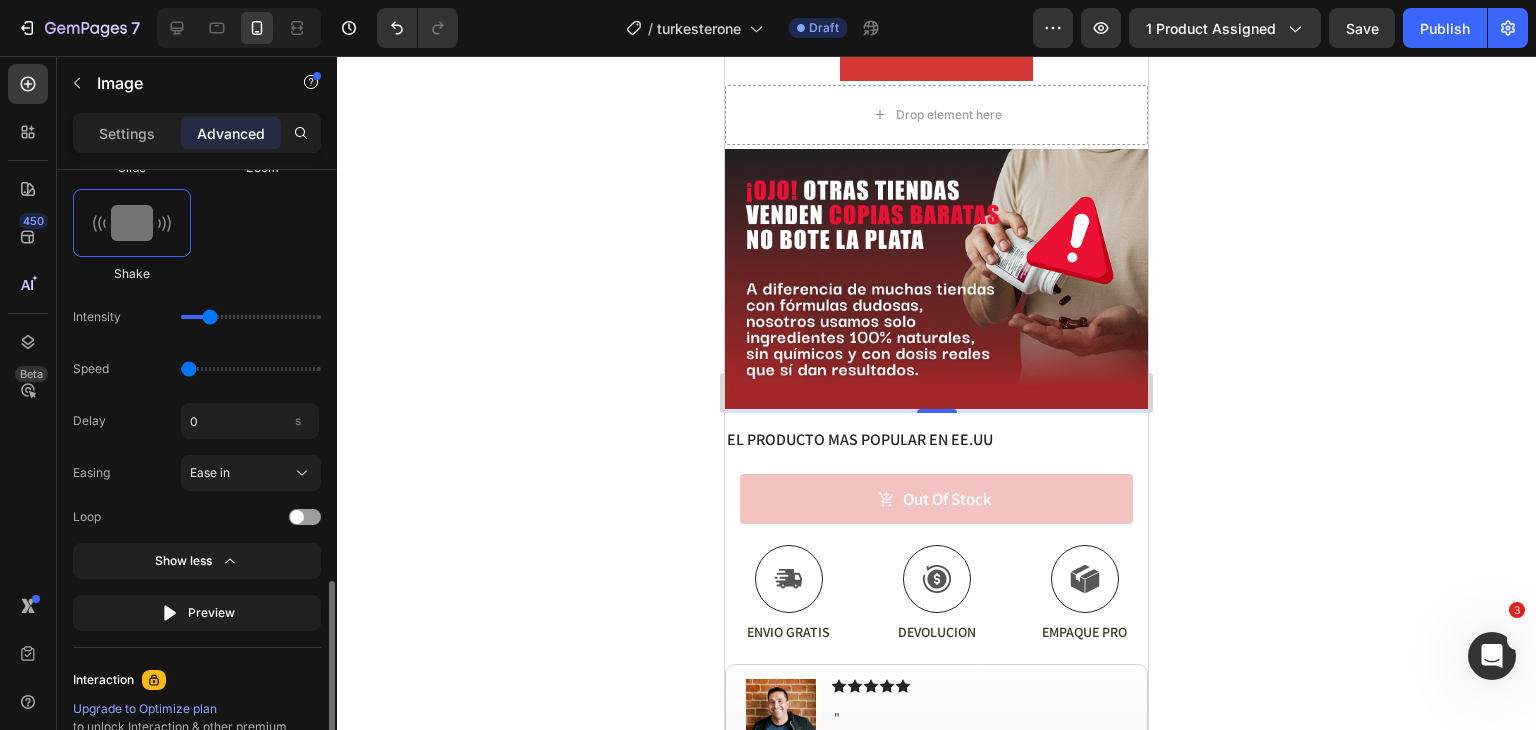 scroll, scrollTop: 1252, scrollLeft: 0, axis: vertical 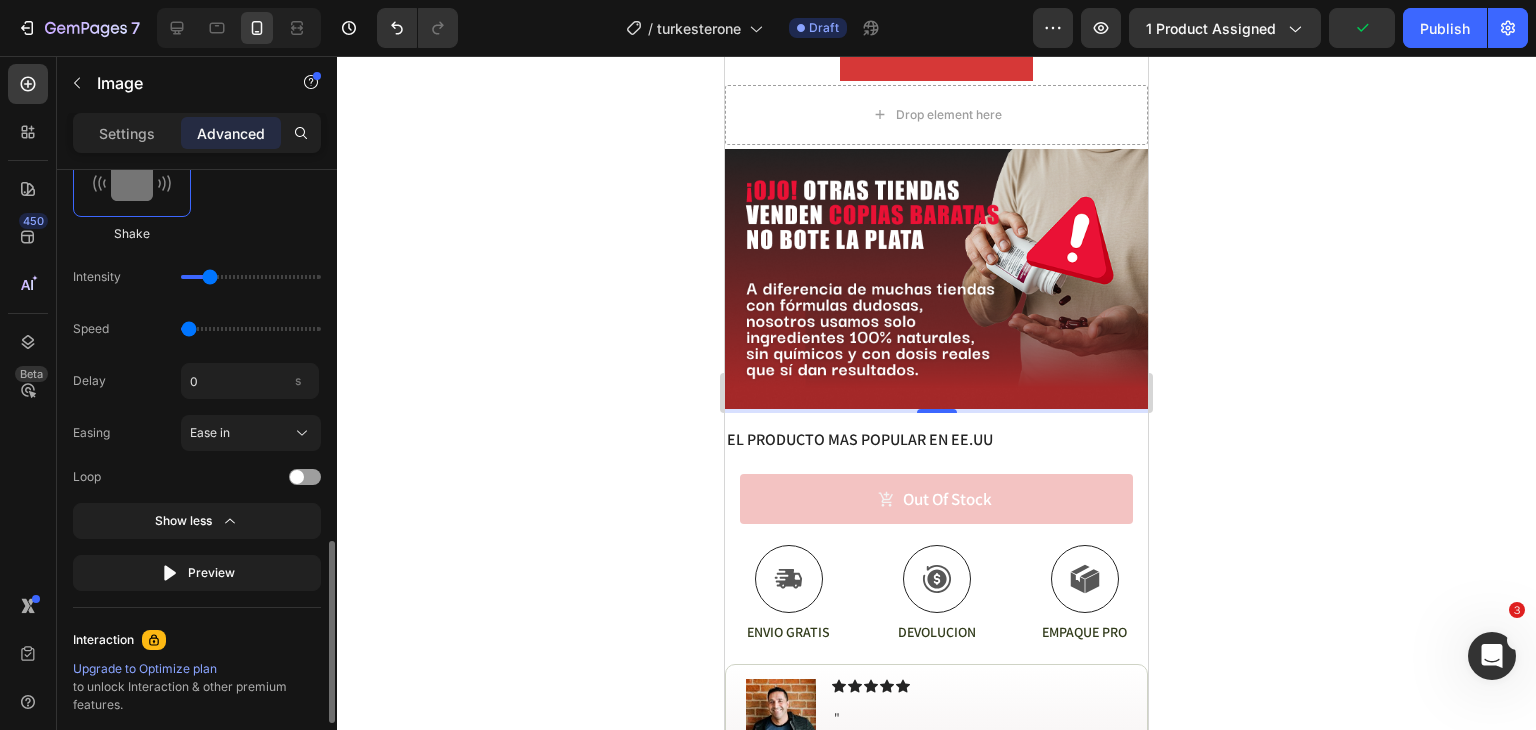 click at bounding box center (251, 277) 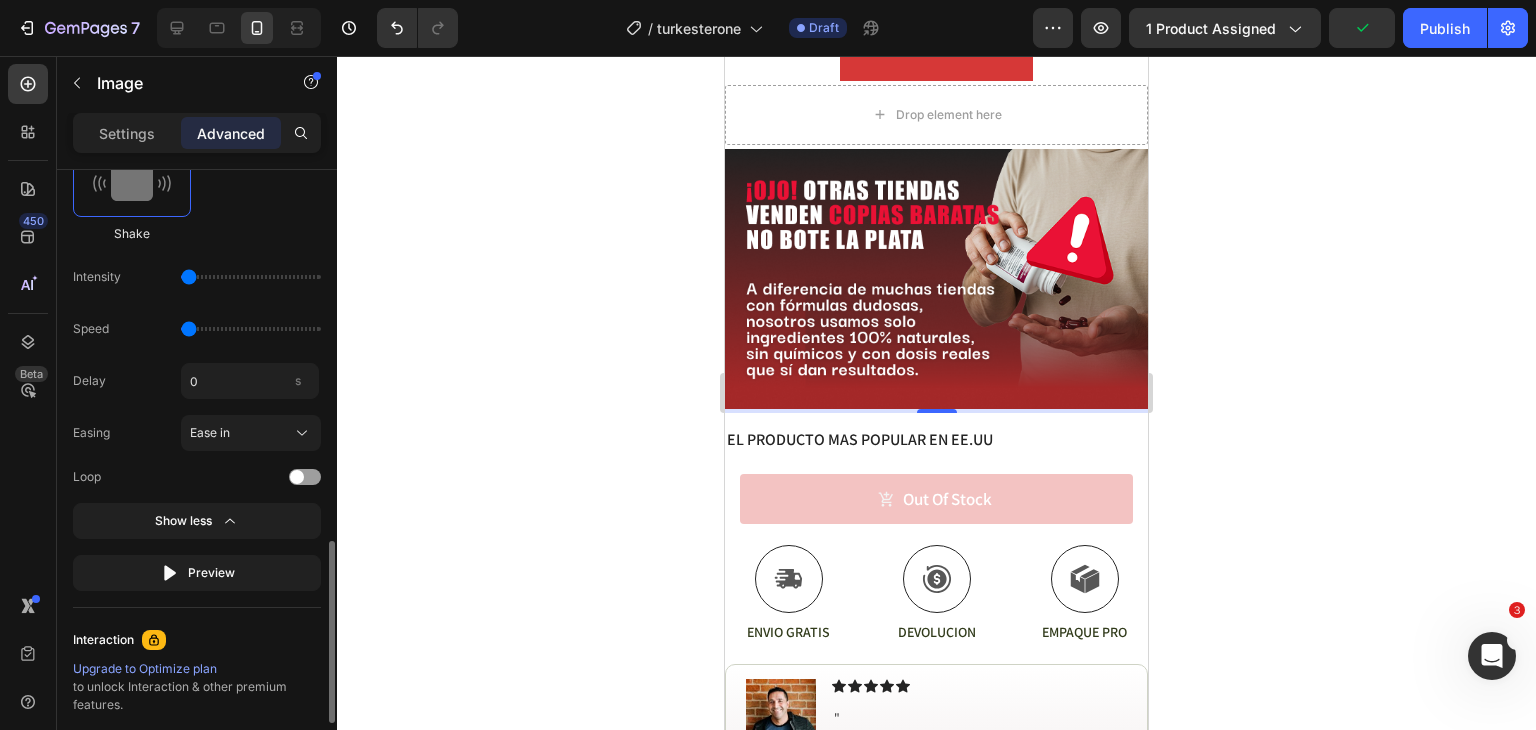 click at bounding box center [251, 277] 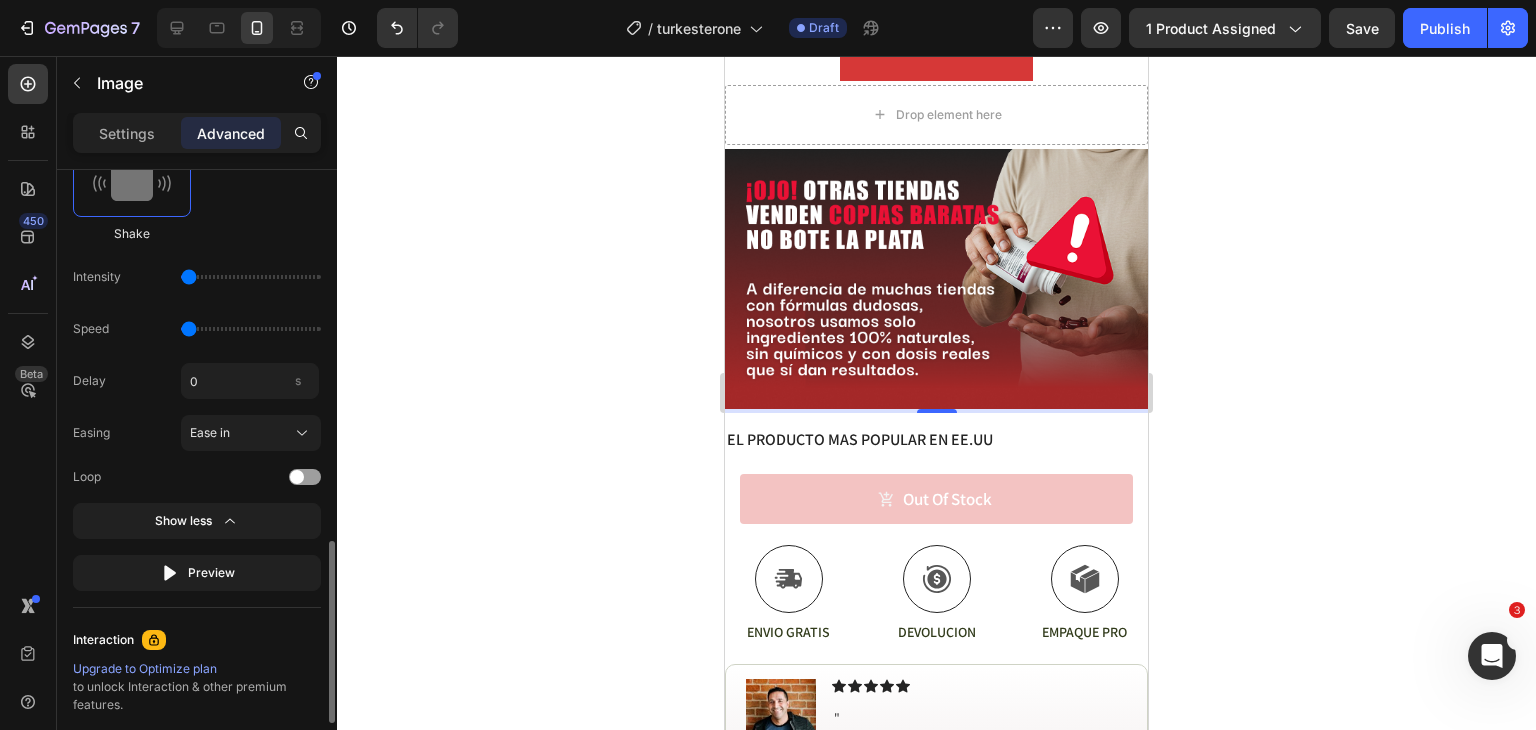 drag, startPoint x: 200, startPoint y: 274, endPoint x: 156, endPoint y: 276, distance: 44.04543 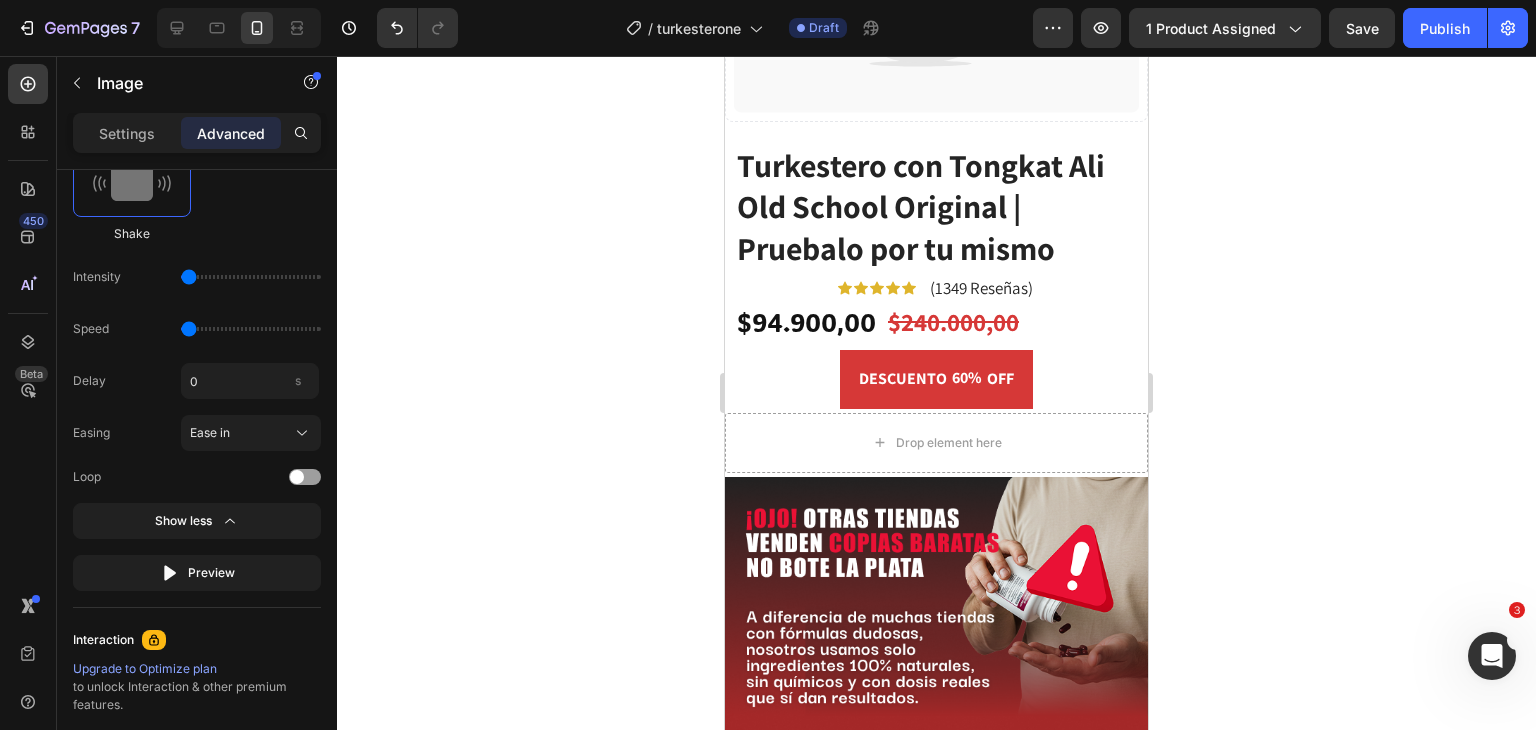 scroll, scrollTop: 1724, scrollLeft: 0, axis: vertical 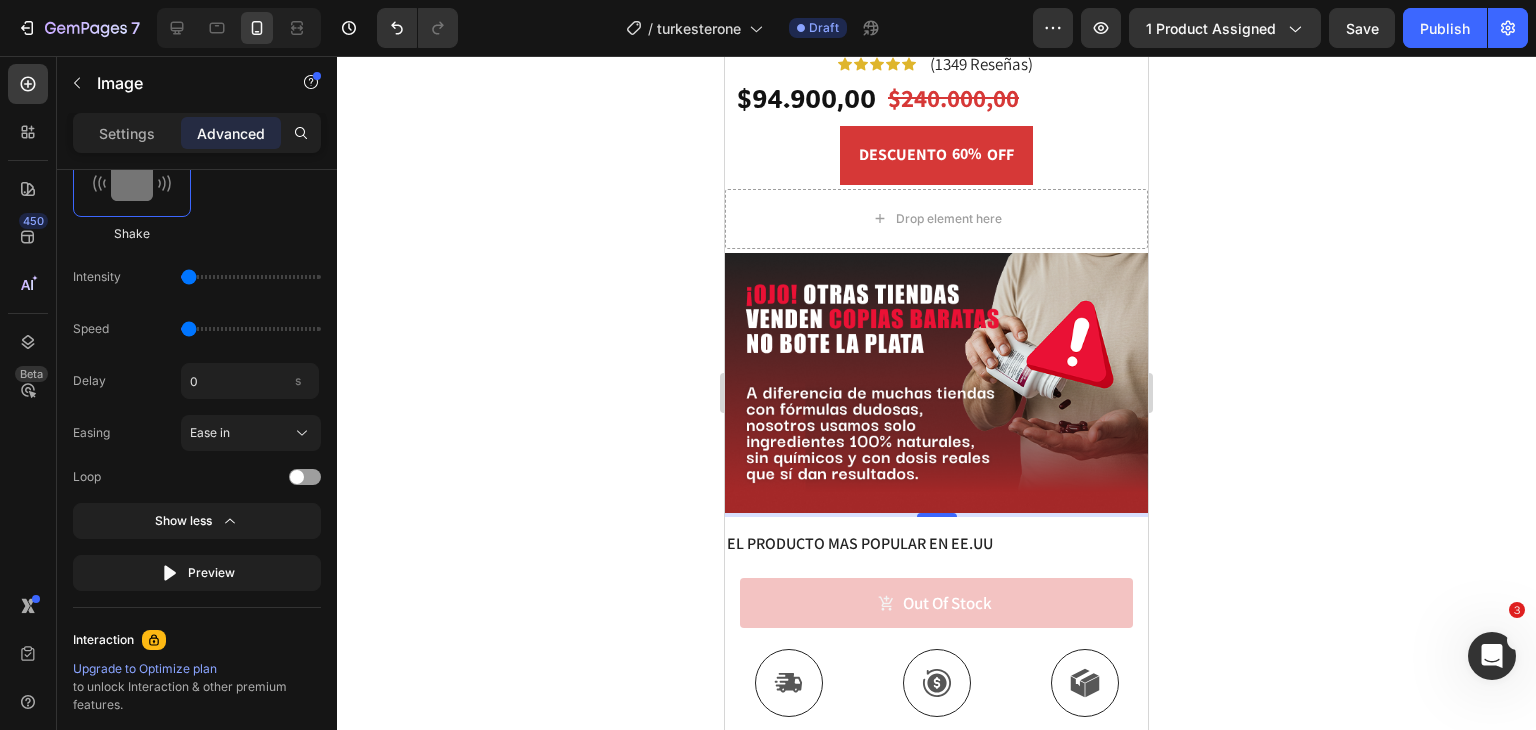 click at bounding box center (936, 383) 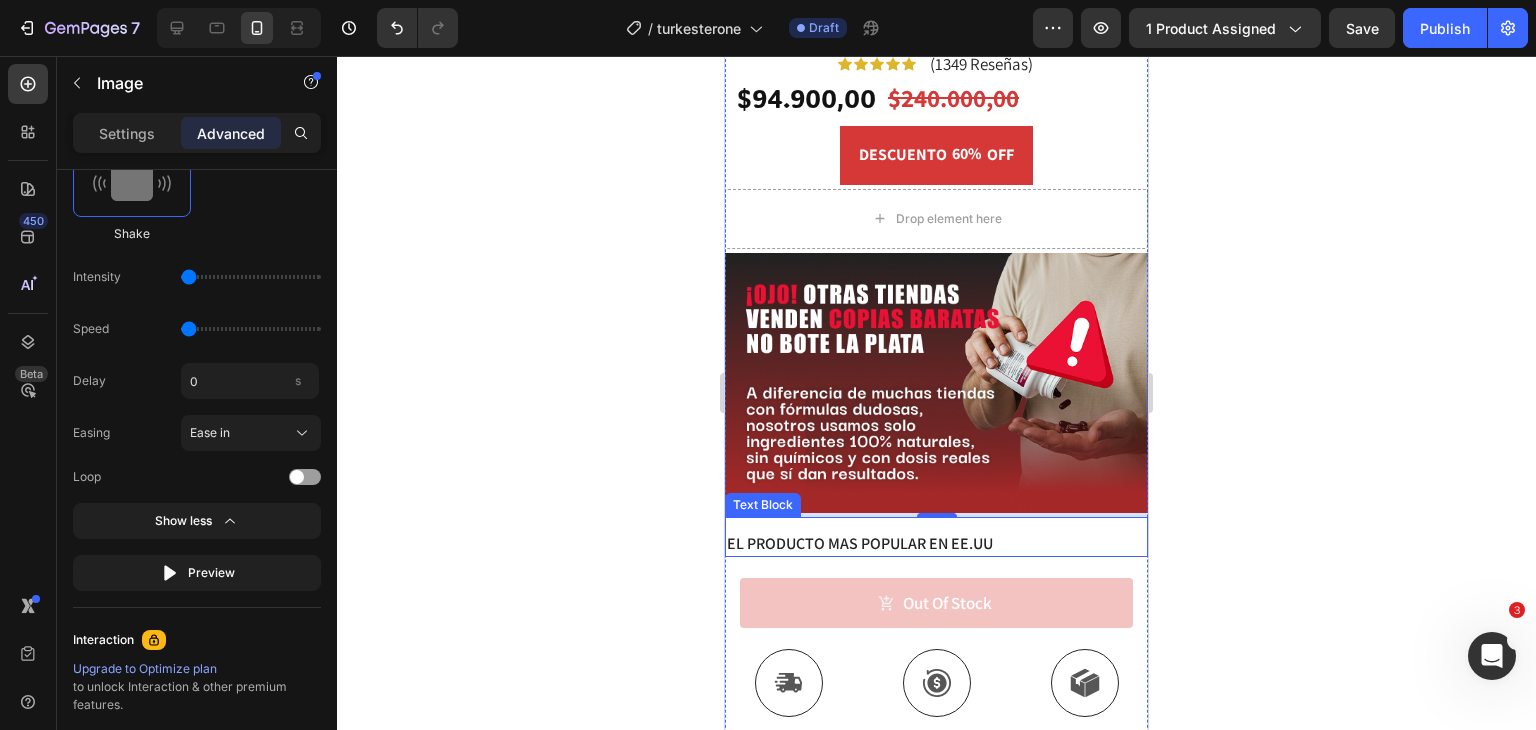 click on "el producto mas popular en ee.uu" at bounding box center (936, 544) 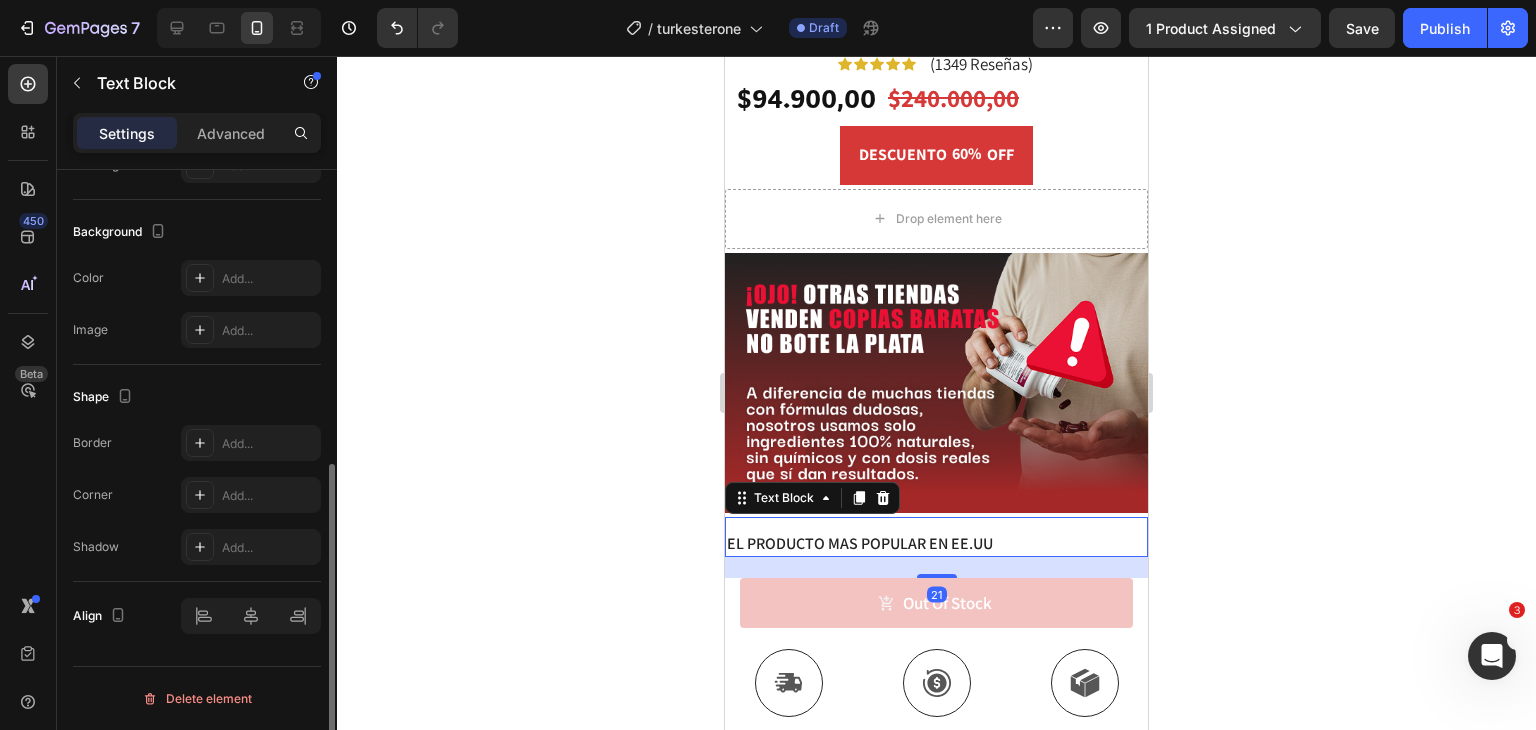 scroll, scrollTop: 0, scrollLeft: 0, axis: both 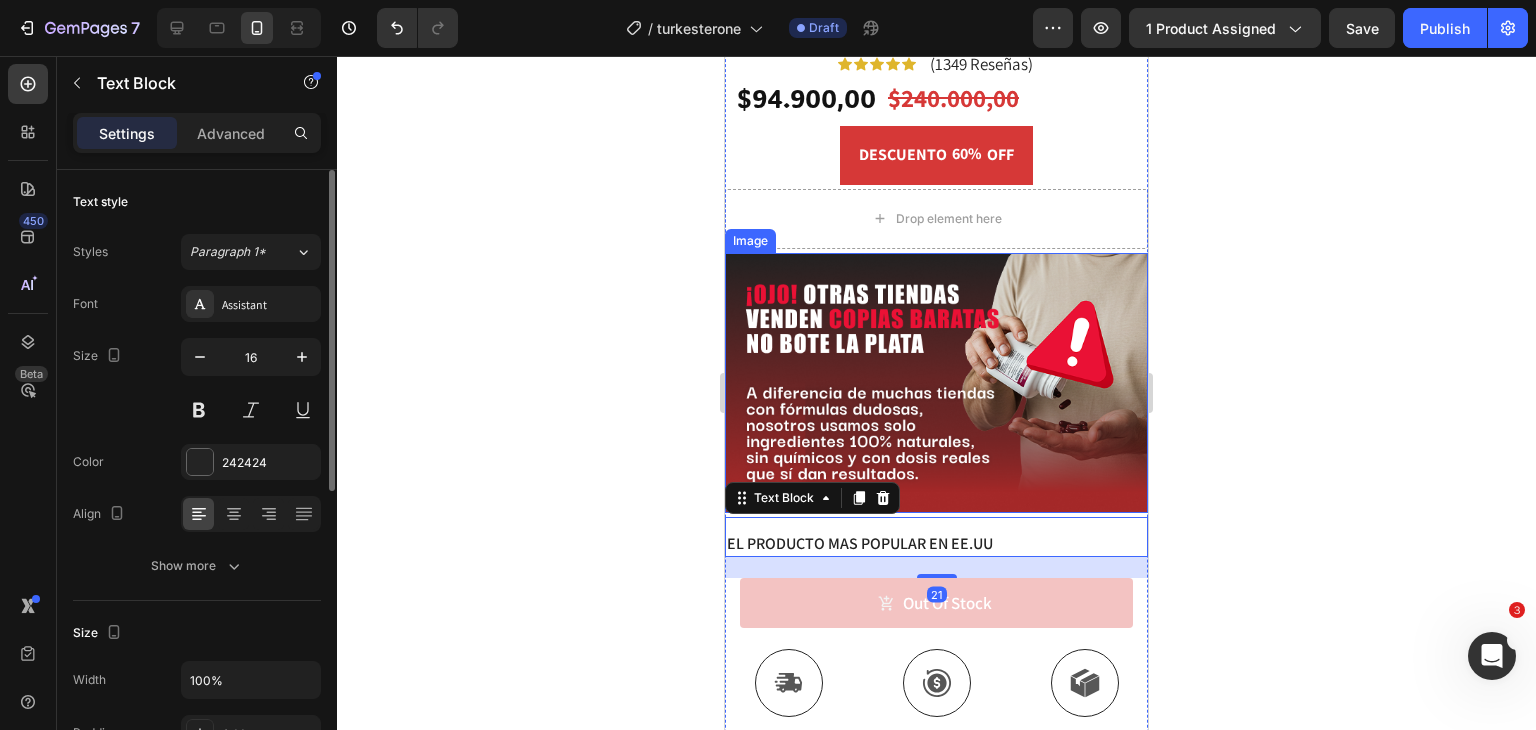 click at bounding box center (936, 383) 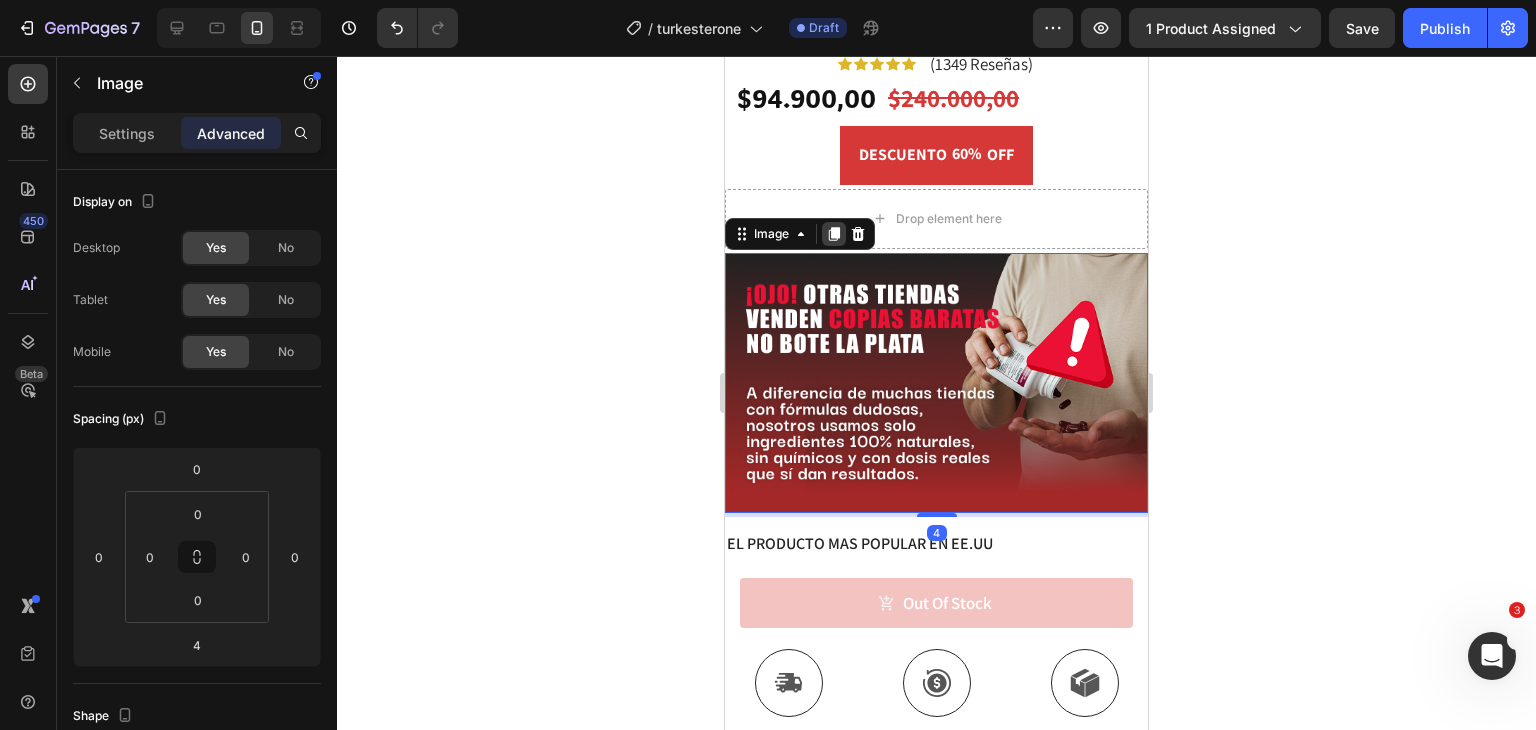 click 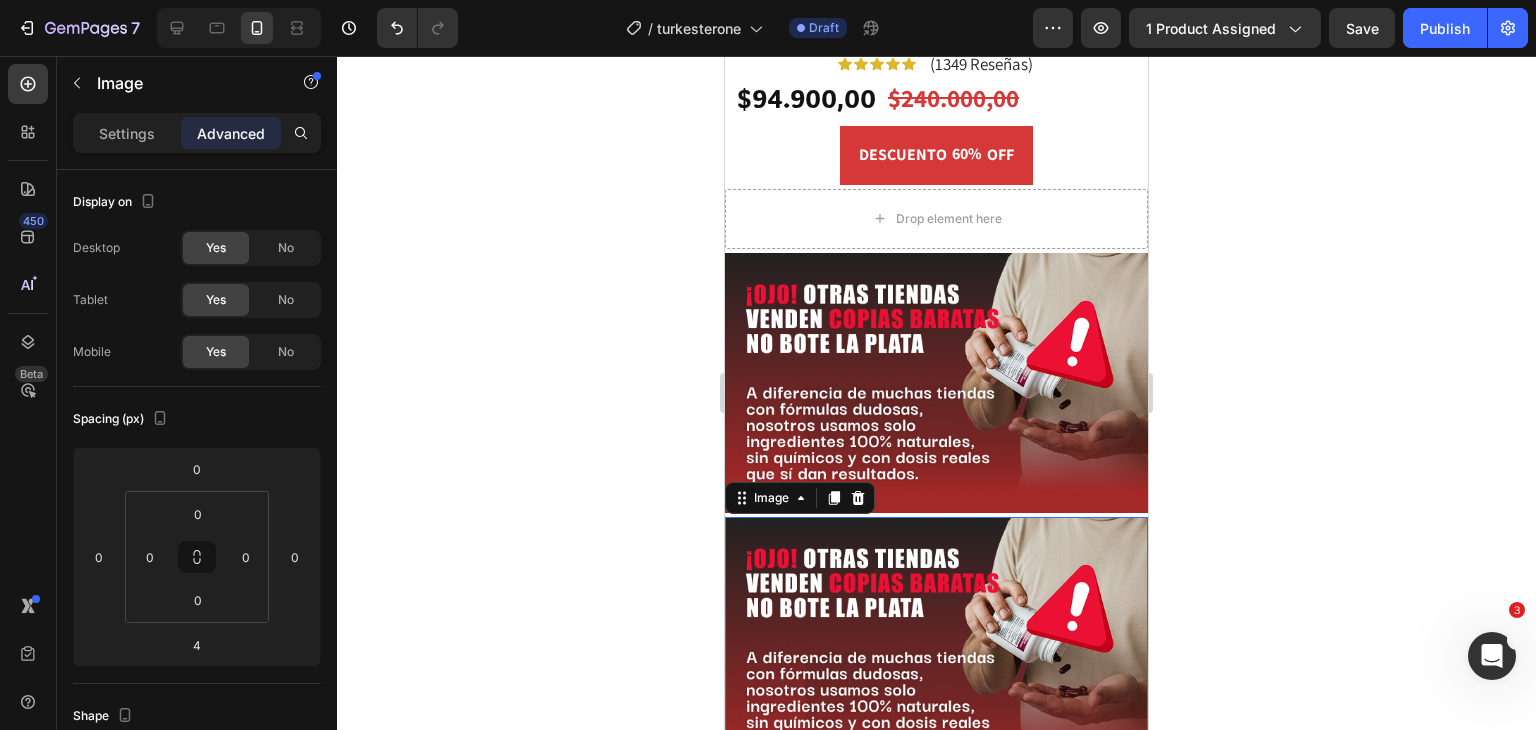 scroll, scrollTop: 1888, scrollLeft: 0, axis: vertical 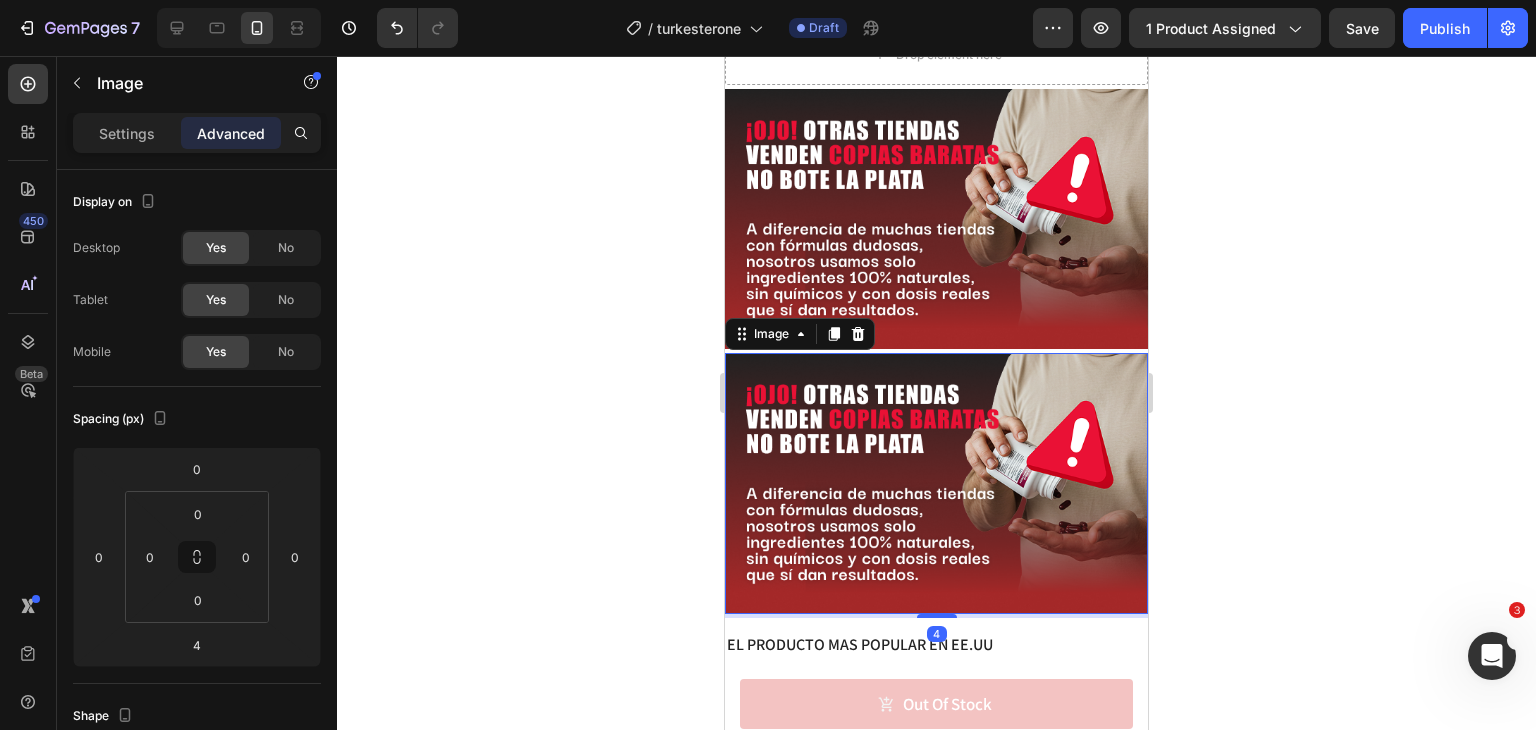 click at bounding box center [936, 483] 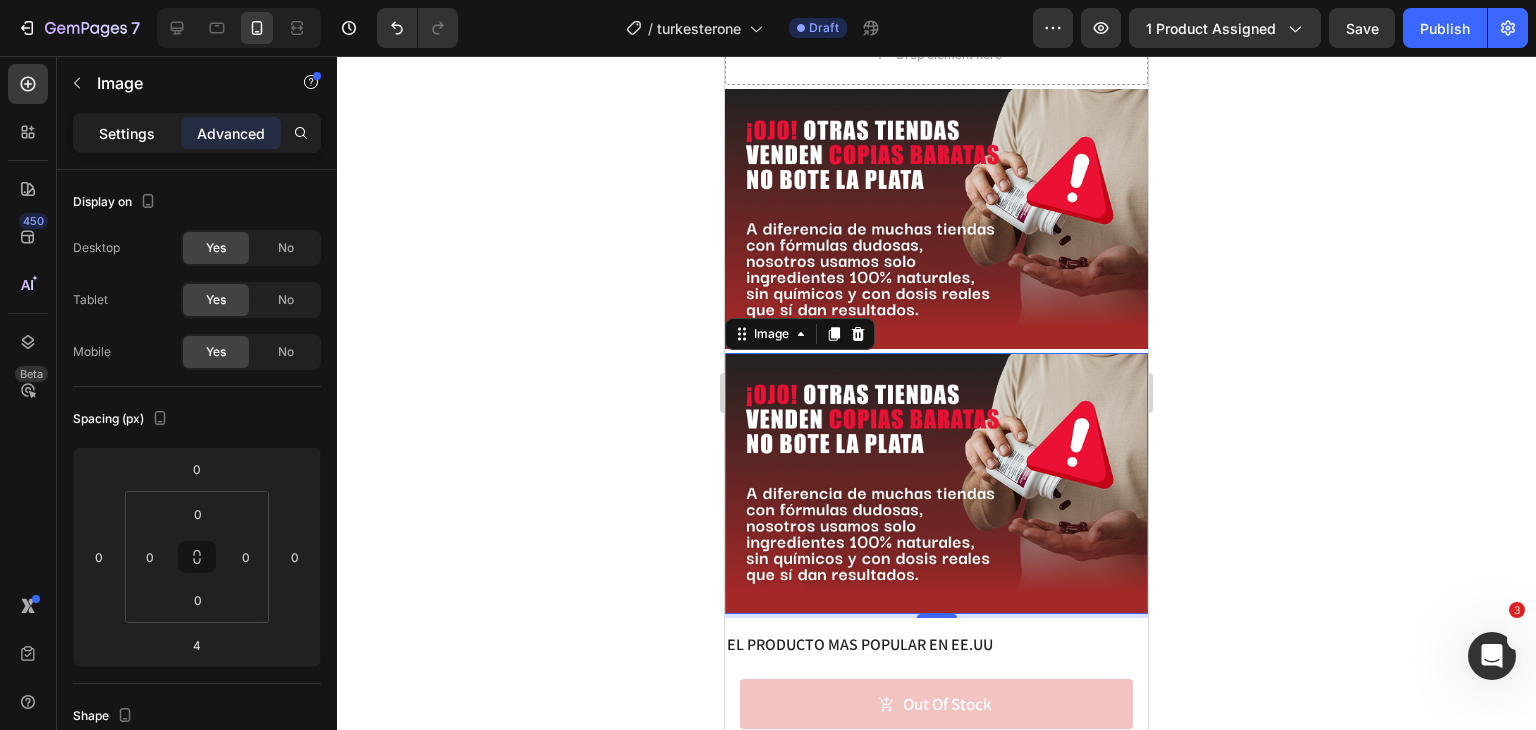 click on "Settings" at bounding box center [127, 133] 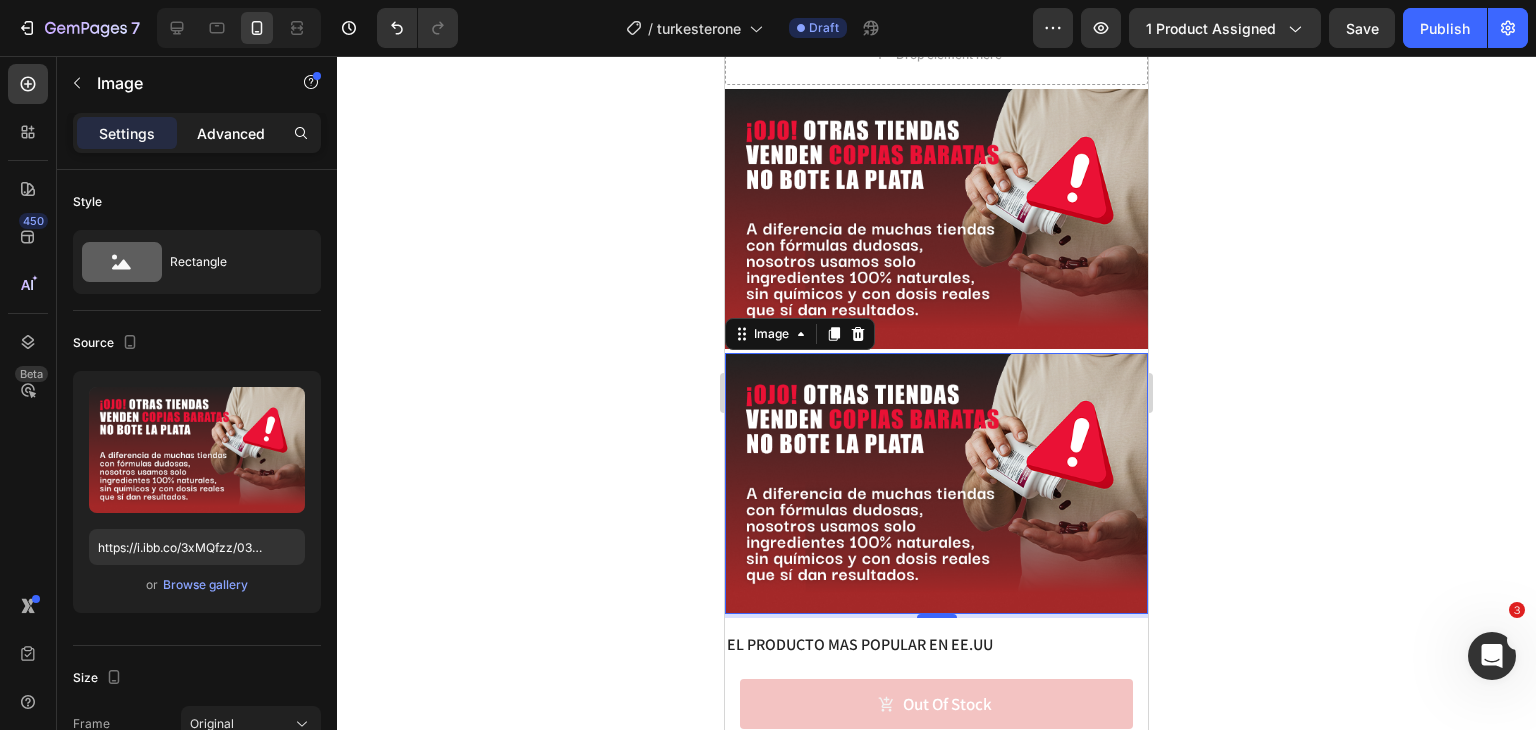 click on "Advanced" 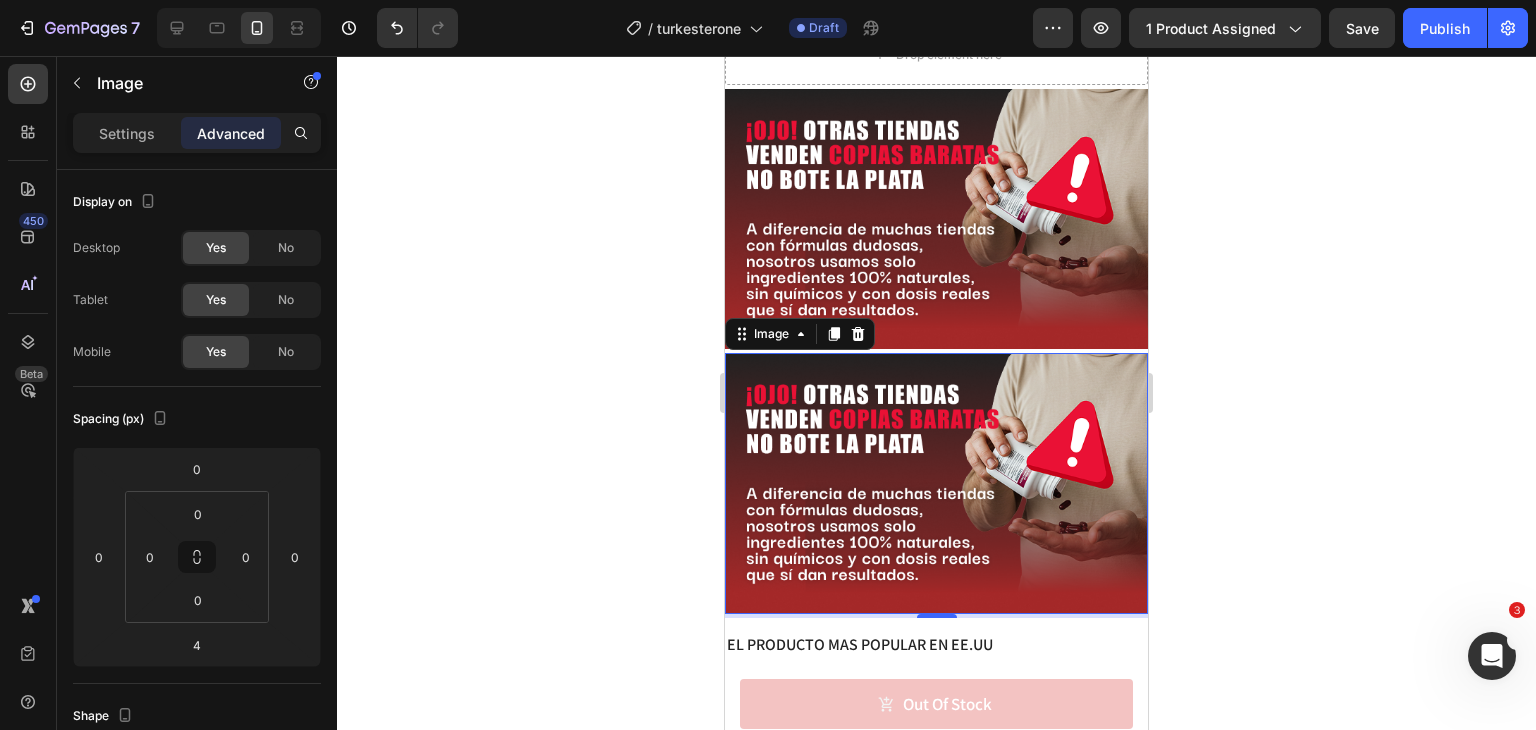 click on "Advanced" 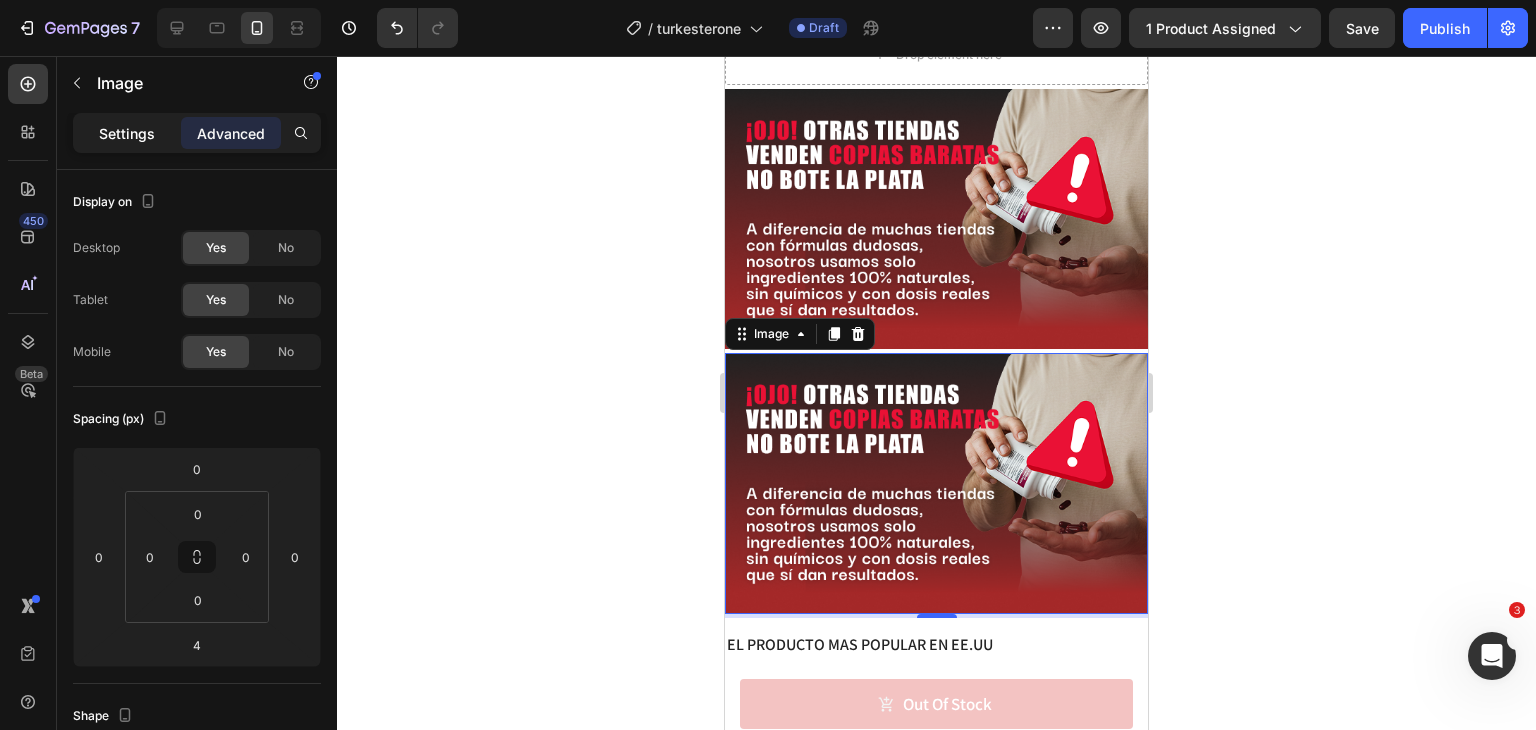 click on "Settings" at bounding box center [127, 133] 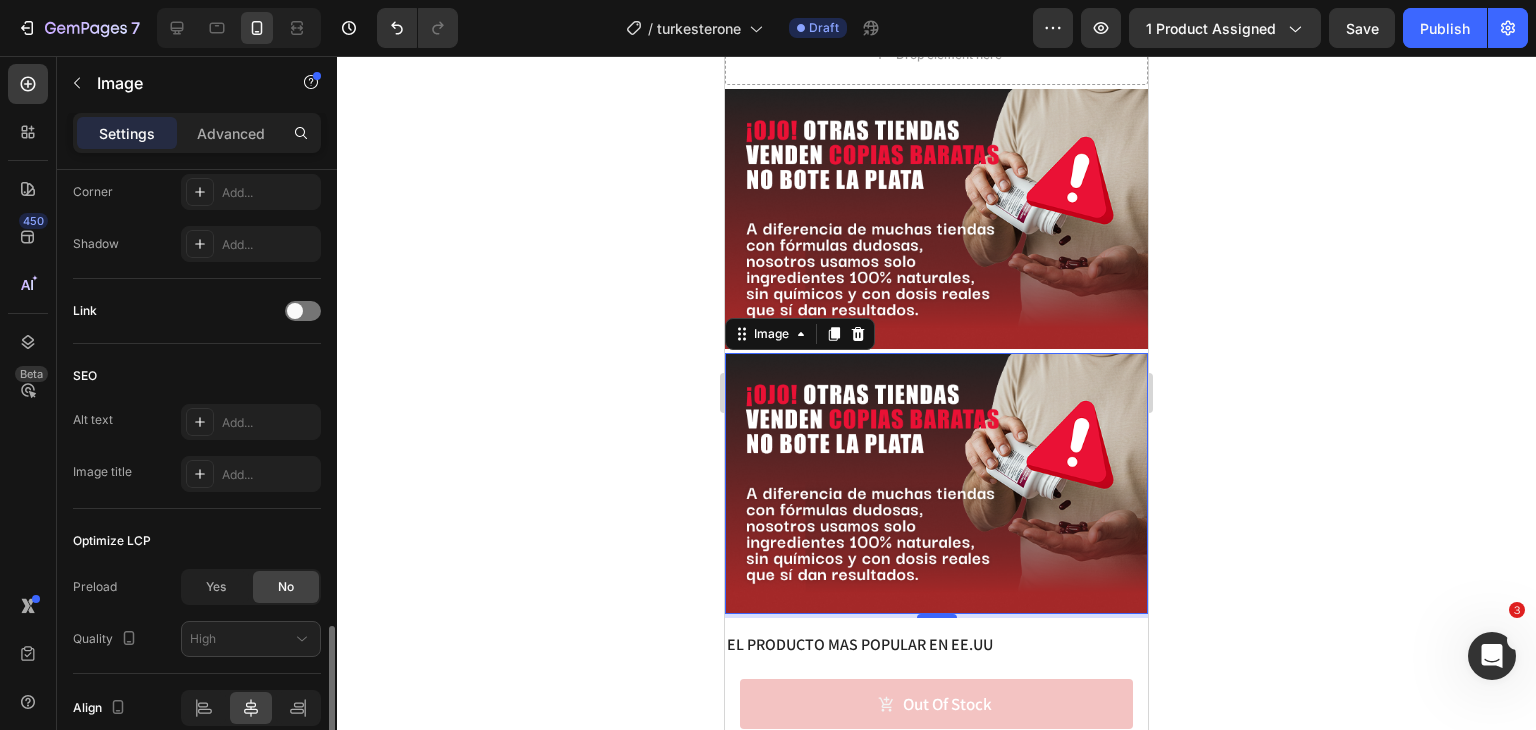 scroll, scrollTop: 892, scrollLeft: 0, axis: vertical 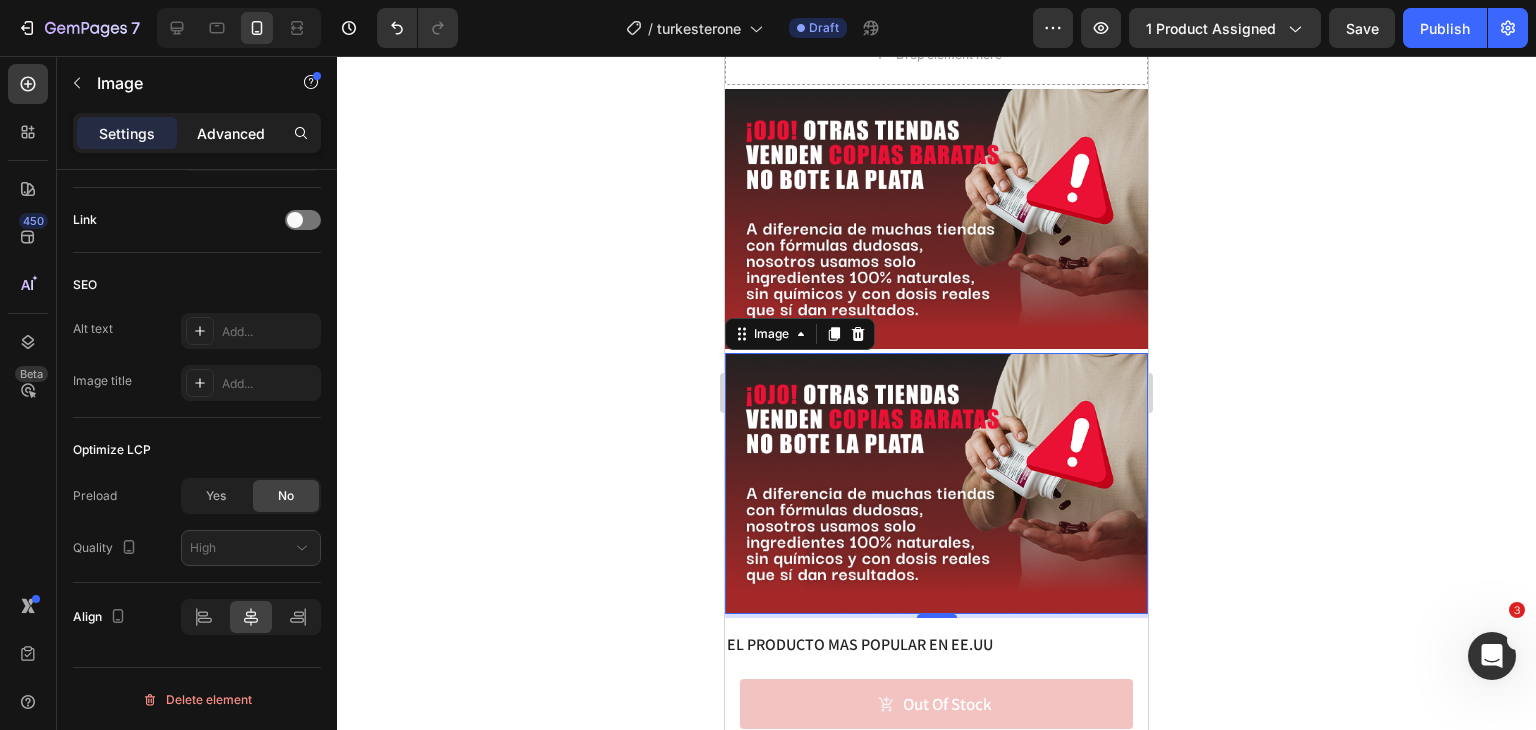 click on "Advanced" at bounding box center (231, 133) 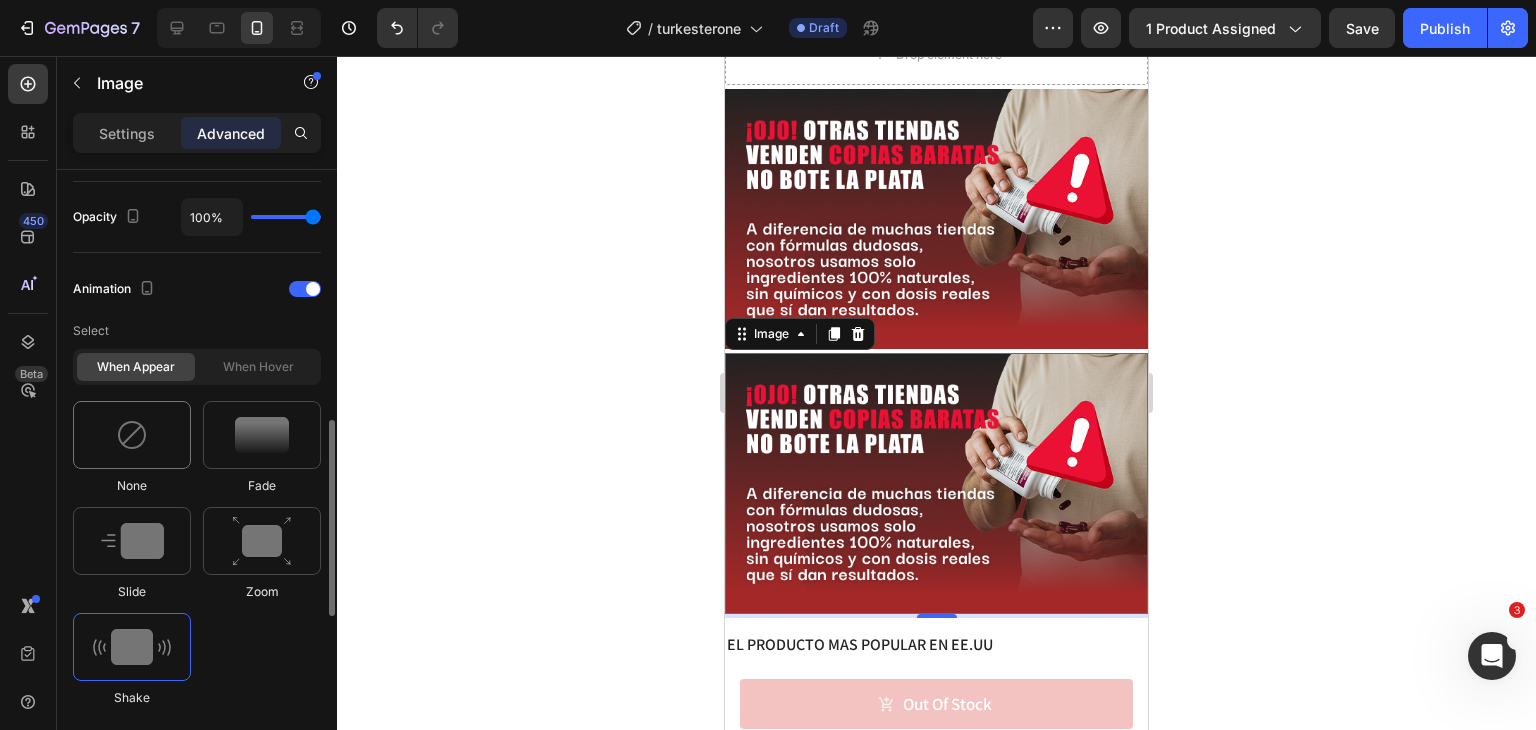 scroll, scrollTop: 786, scrollLeft: 0, axis: vertical 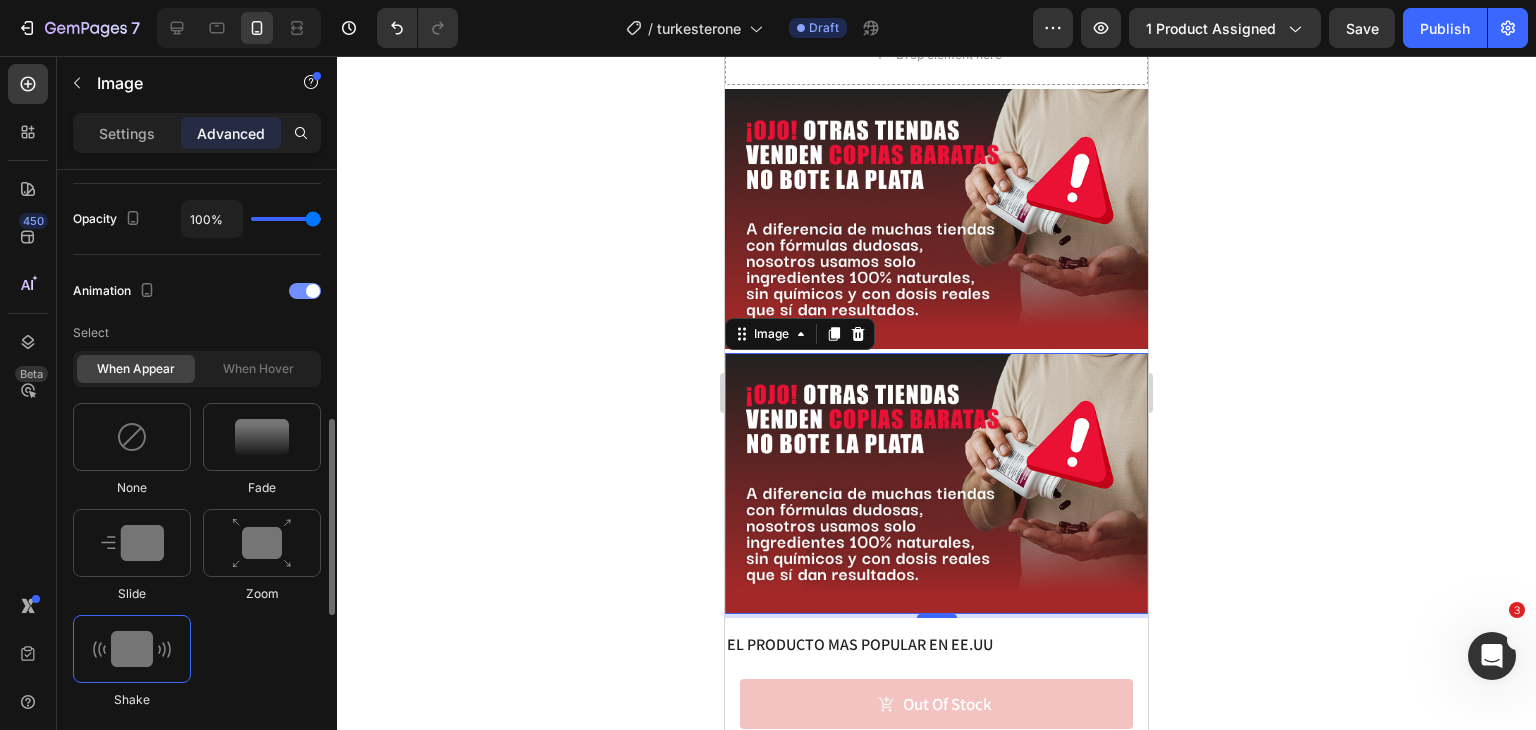 click on "Animation" at bounding box center [197, 291] 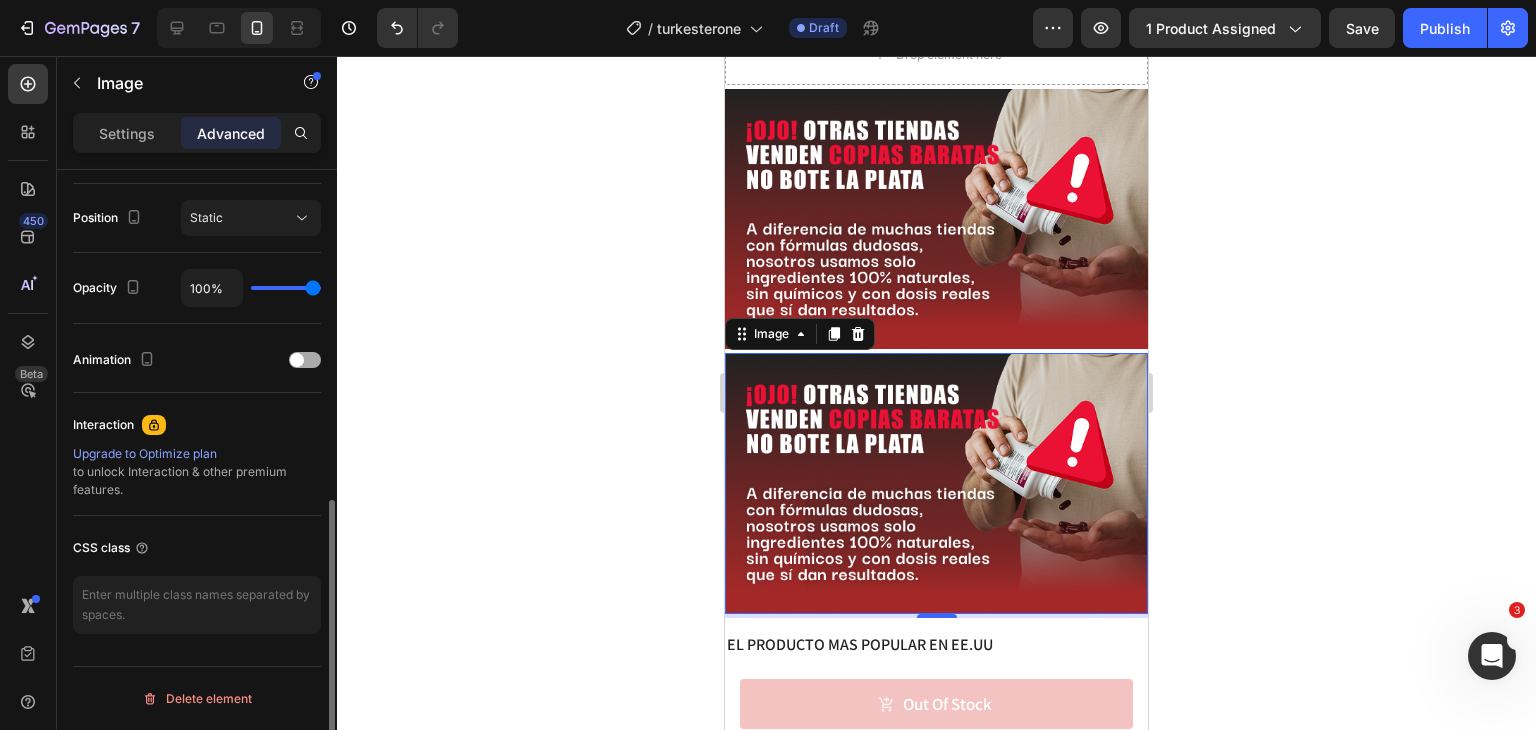 scroll, scrollTop: 715, scrollLeft: 0, axis: vertical 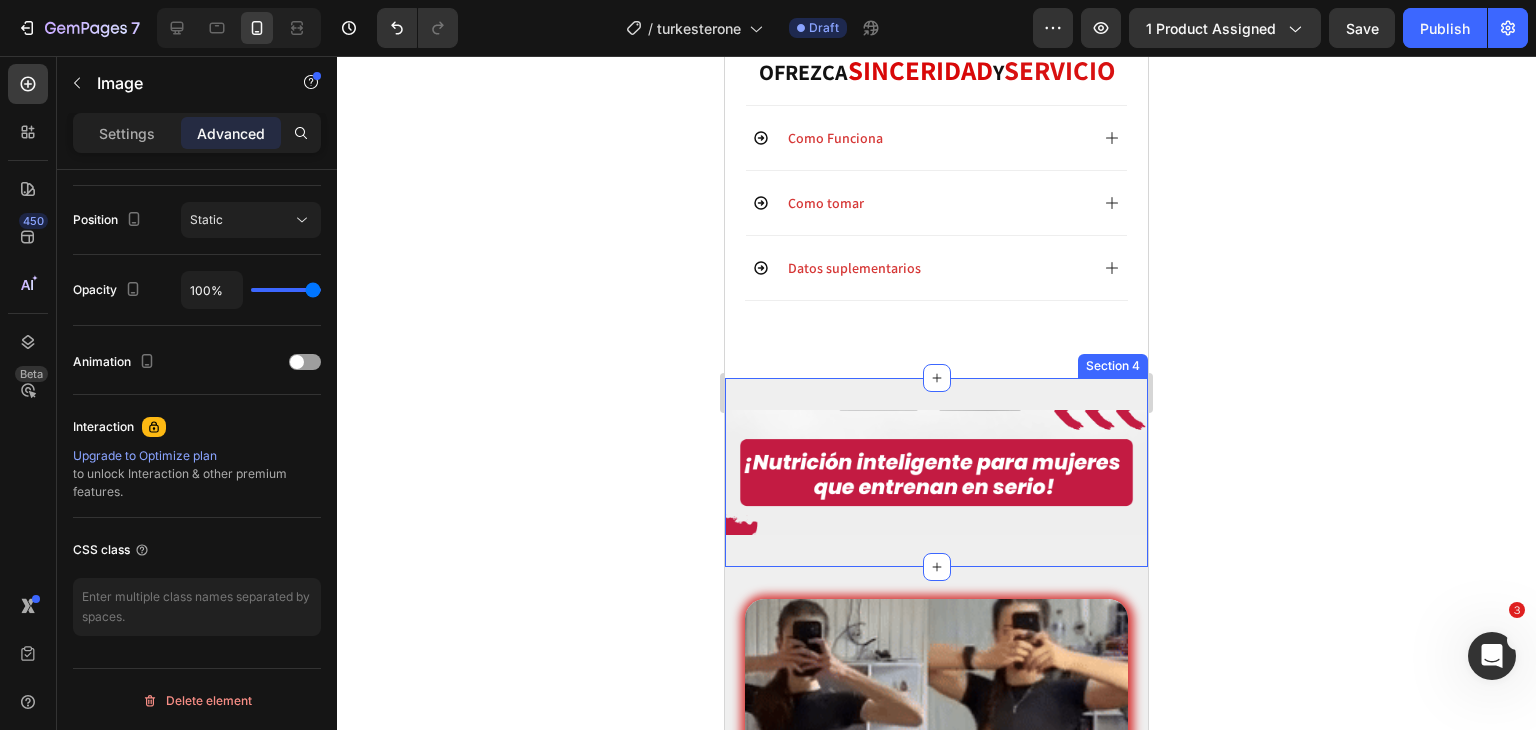 click on "Image Section 4" at bounding box center [936, 472] 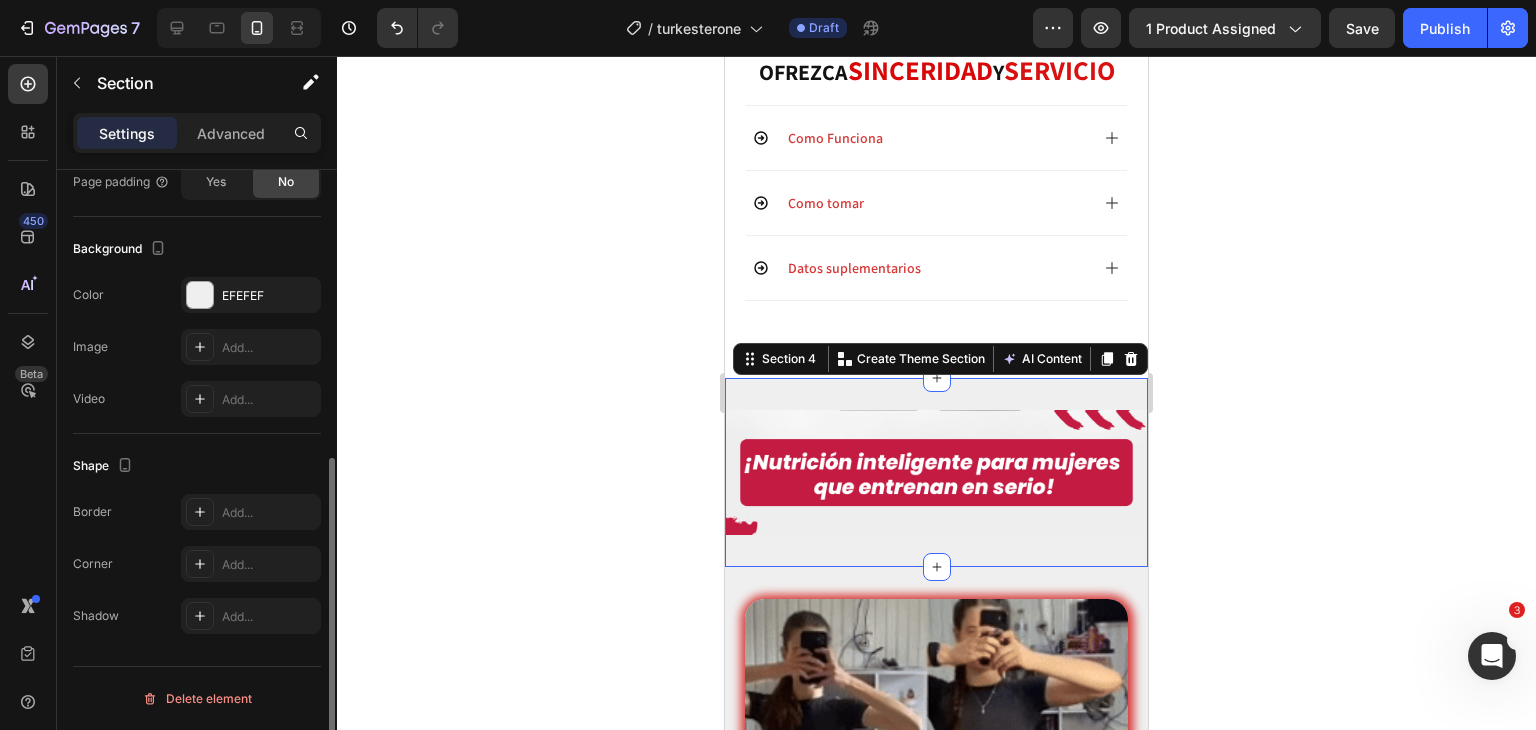 scroll, scrollTop: 0, scrollLeft: 0, axis: both 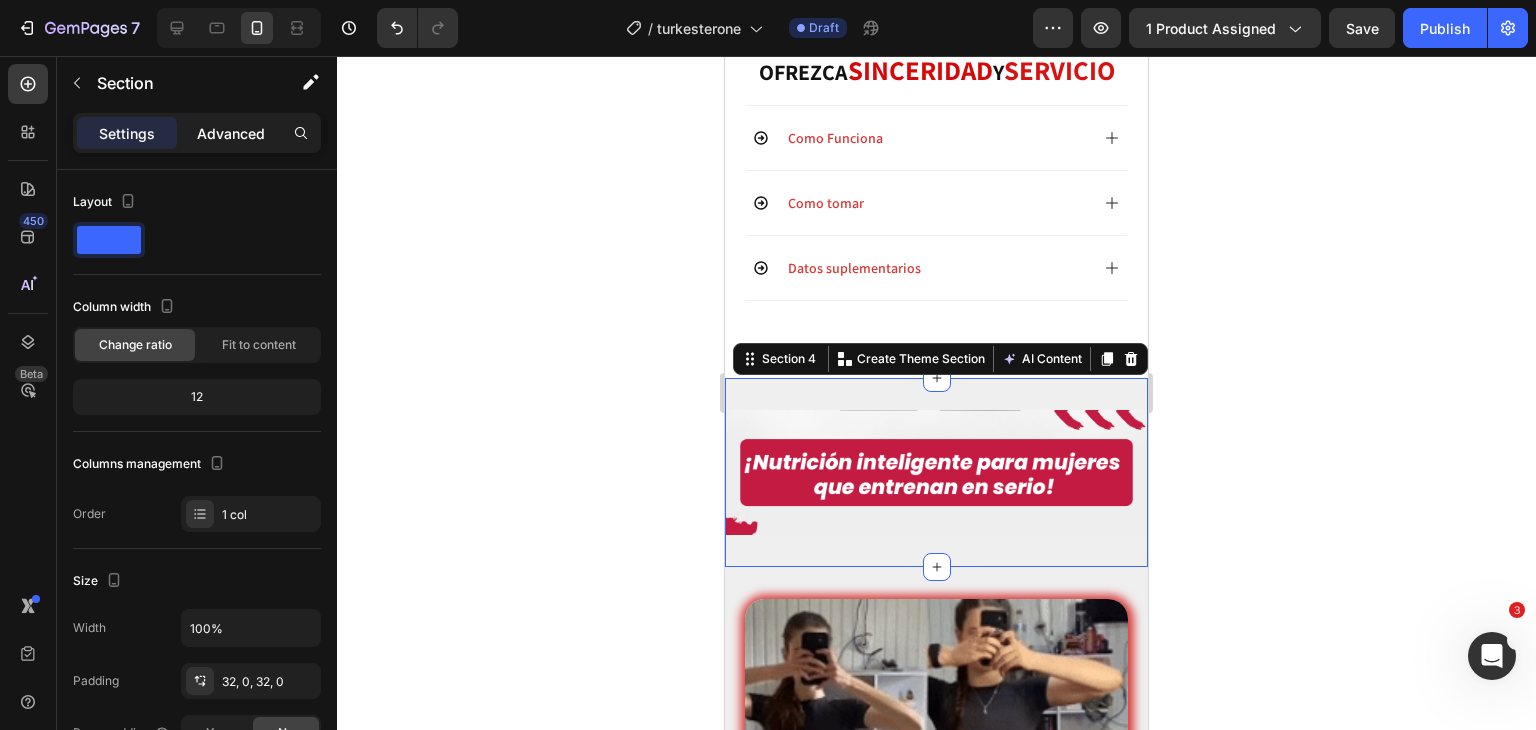 click on "Advanced" at bounding box center (231, 133) 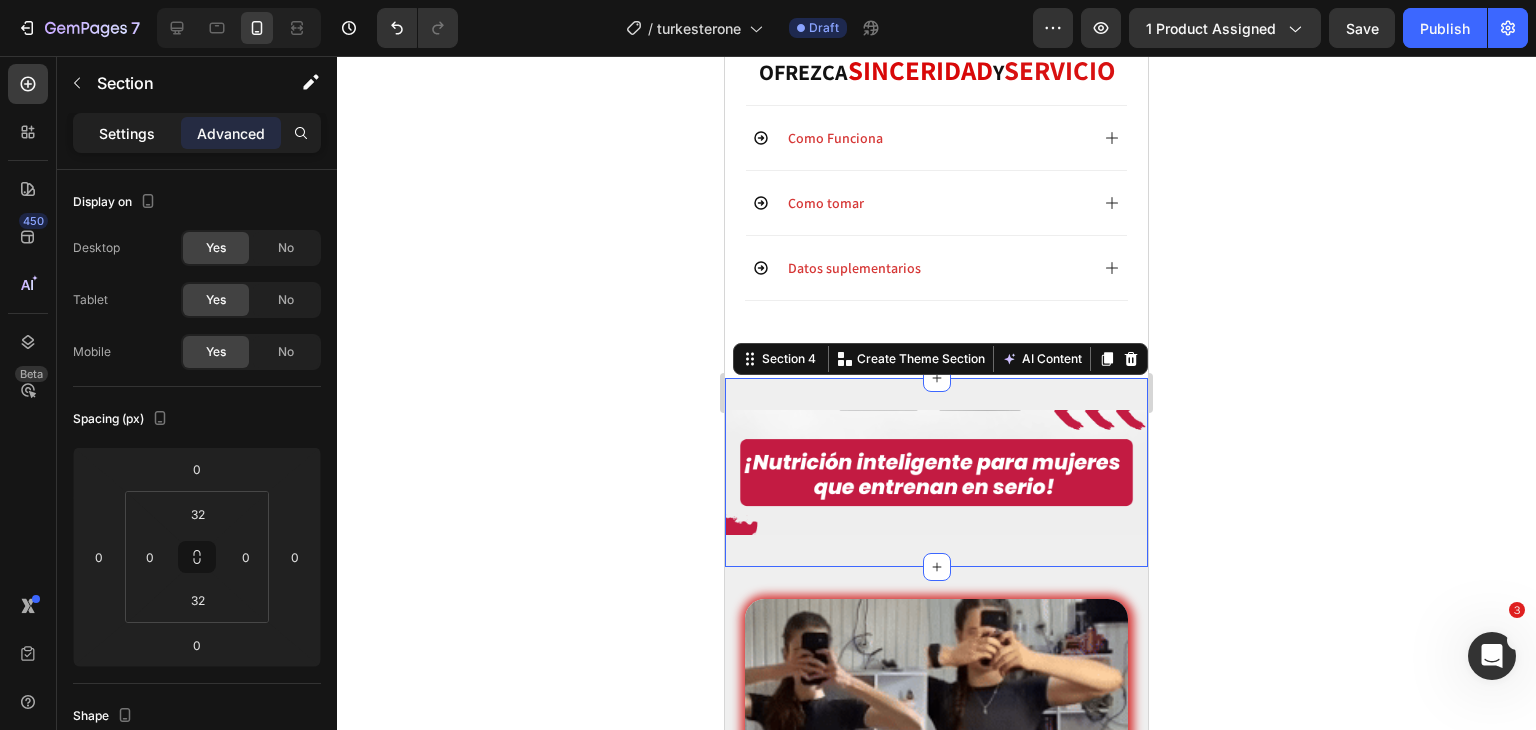 click on "Settings" at bounding box center [127, 133] 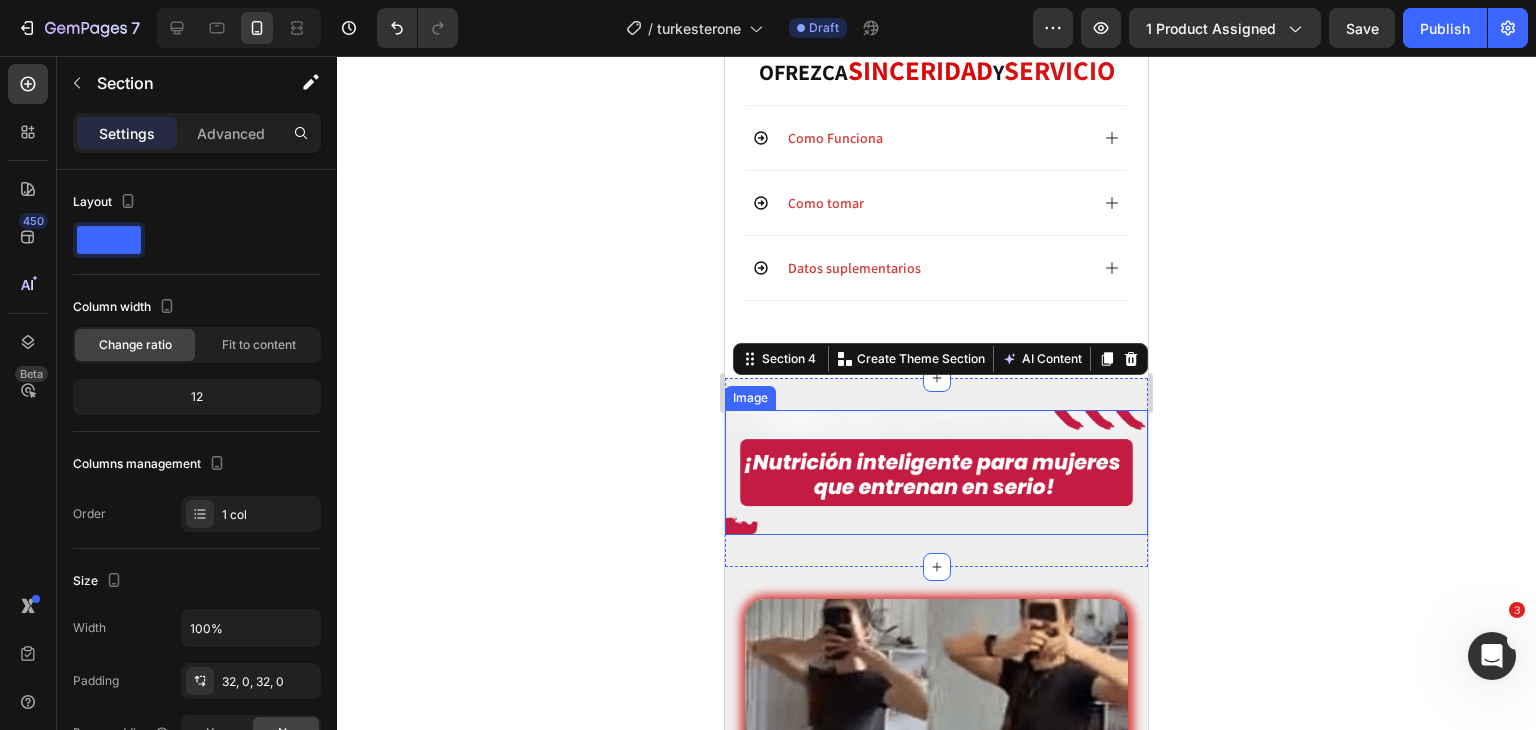 click at bounding box center [936, 472] 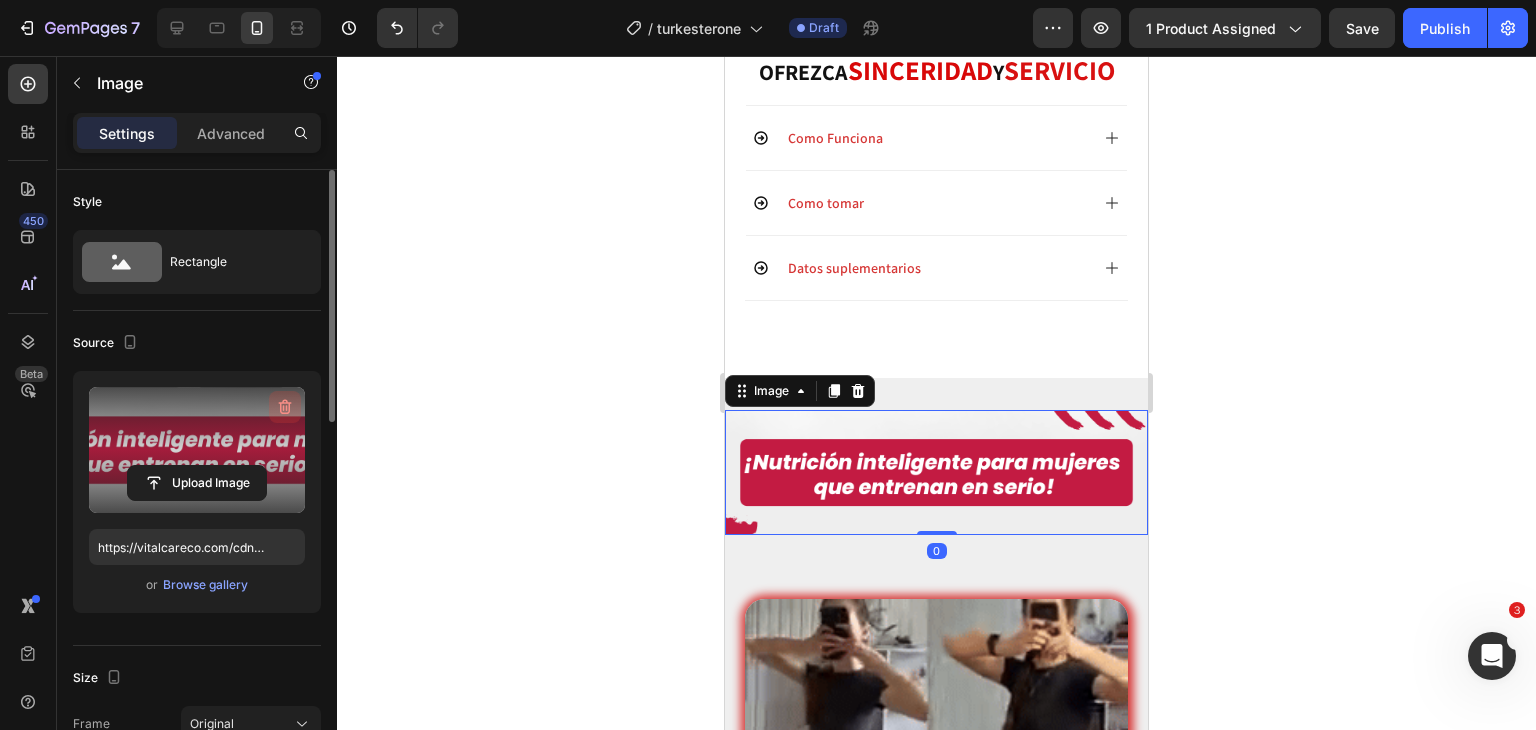 click 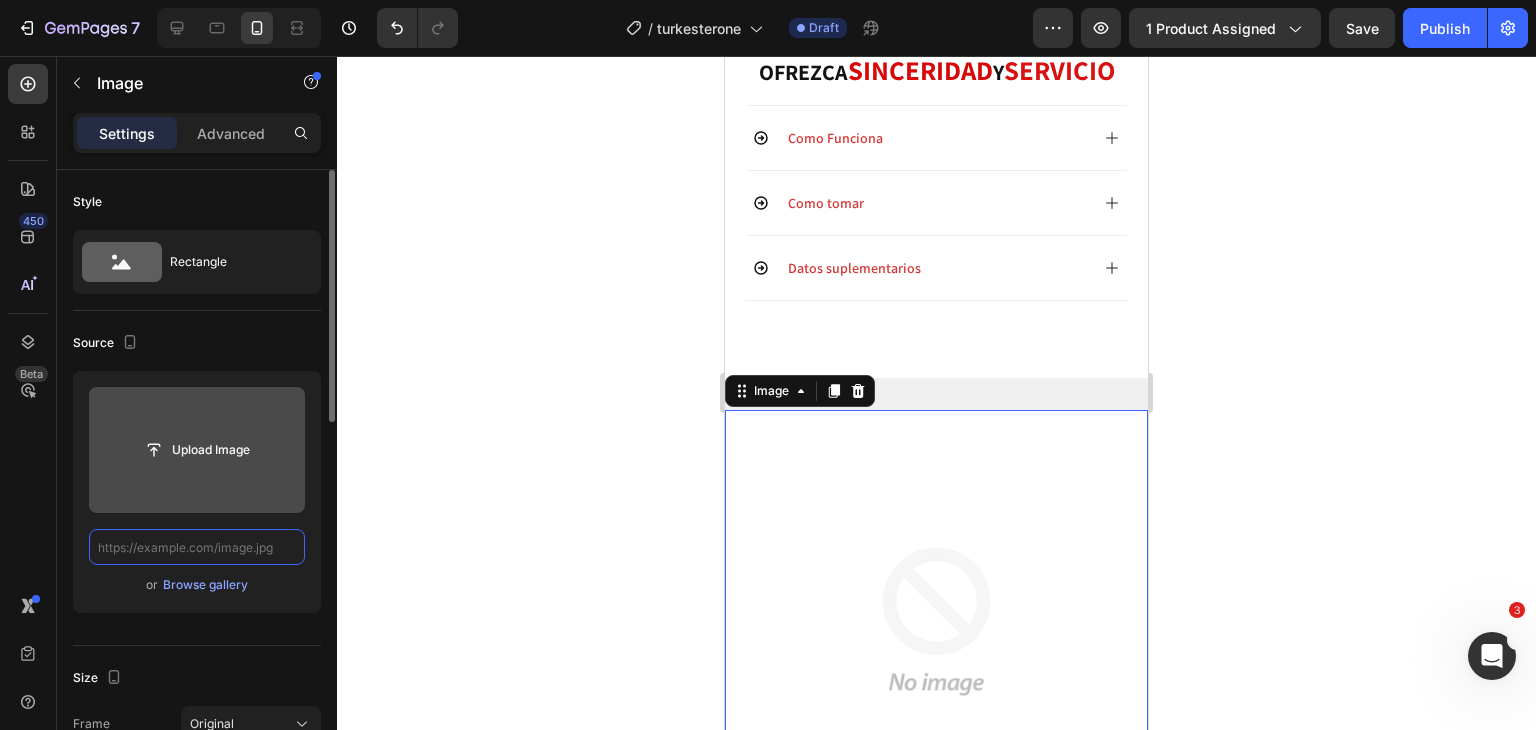 click at bounding box center [197, 547] 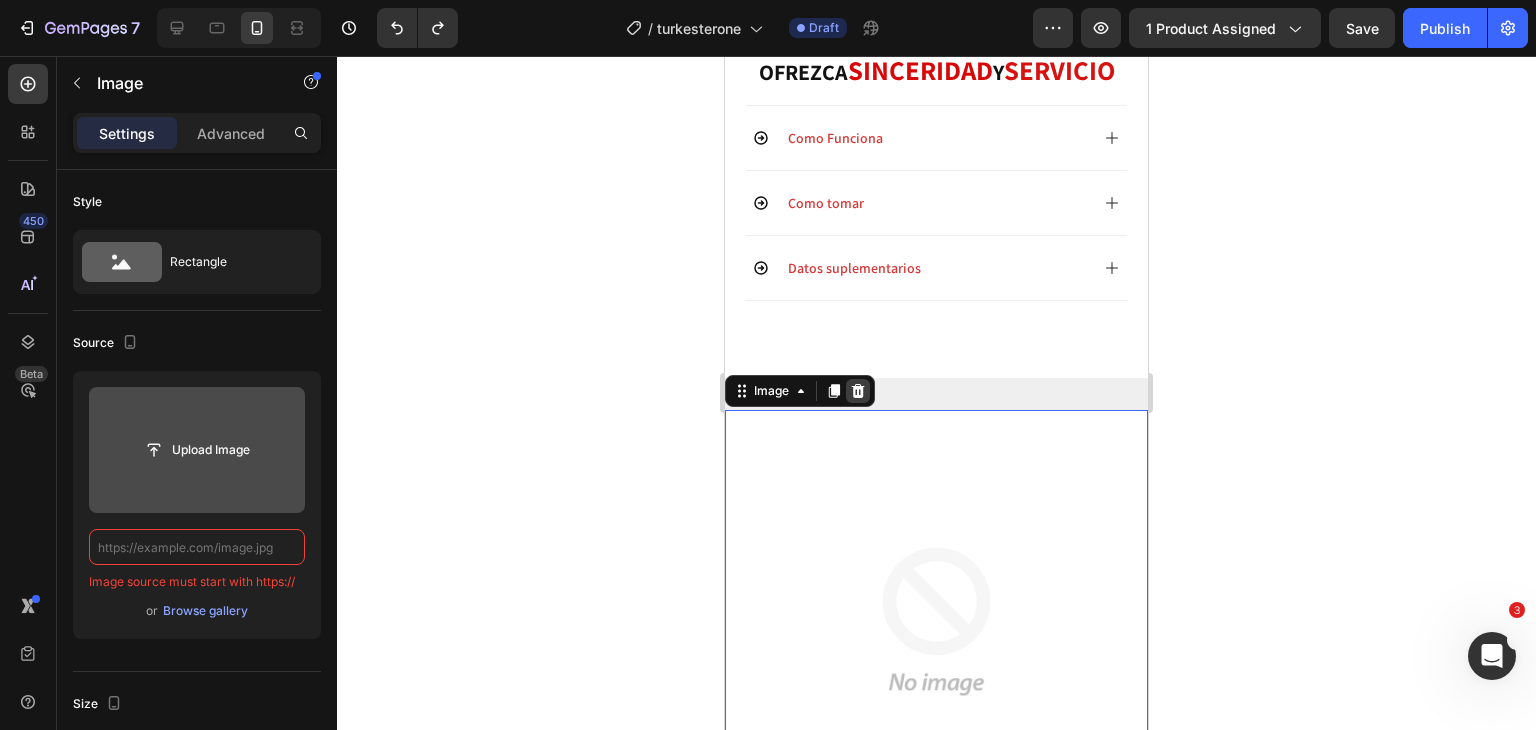 scroll, scrollTop: 0, scrollLeft: 0, axis: both 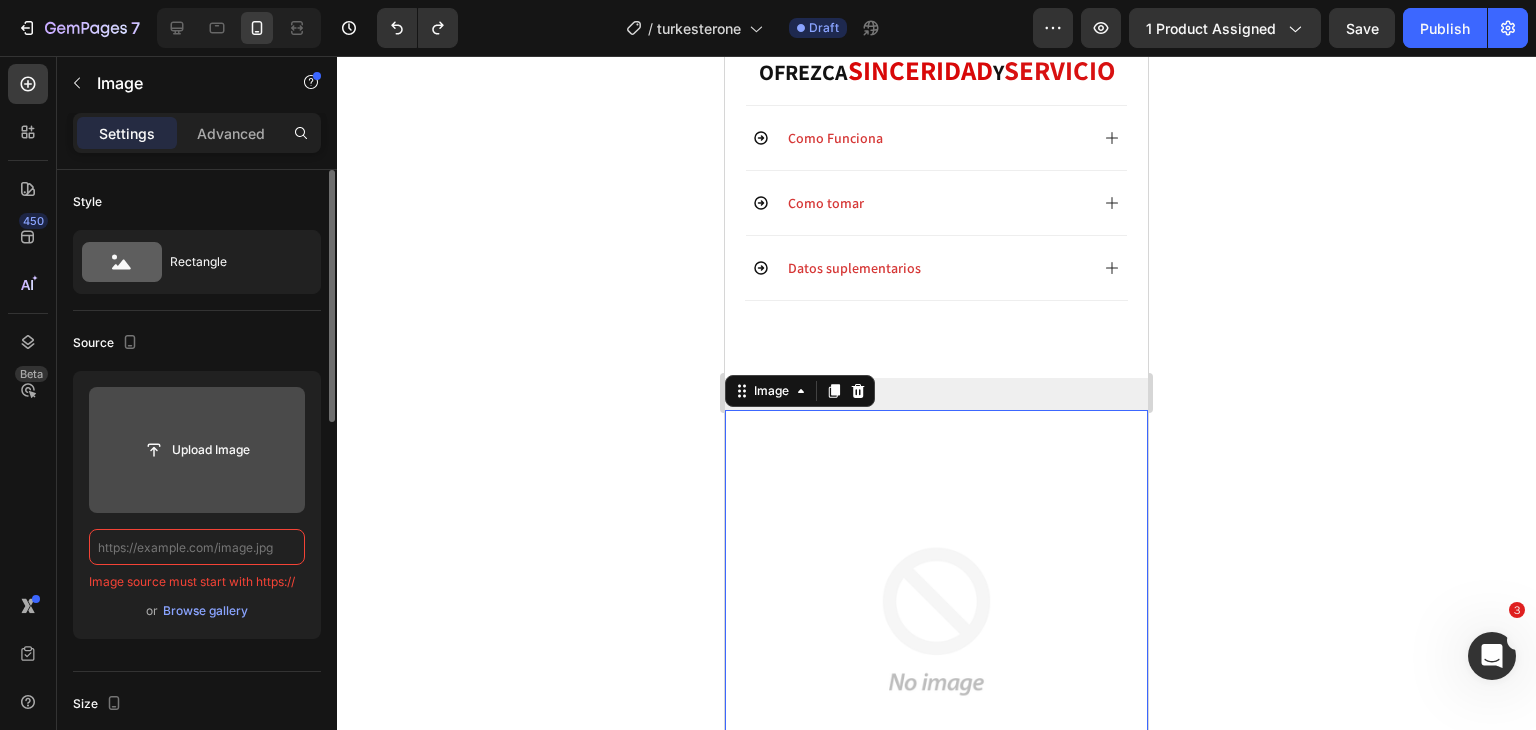 paste on "https://vitalcareco.com/cdn/shop/files/gempages_526158478138410099-779b6f09-9447-40ee-8156-238301de8627.png?v=11364461159319872091" 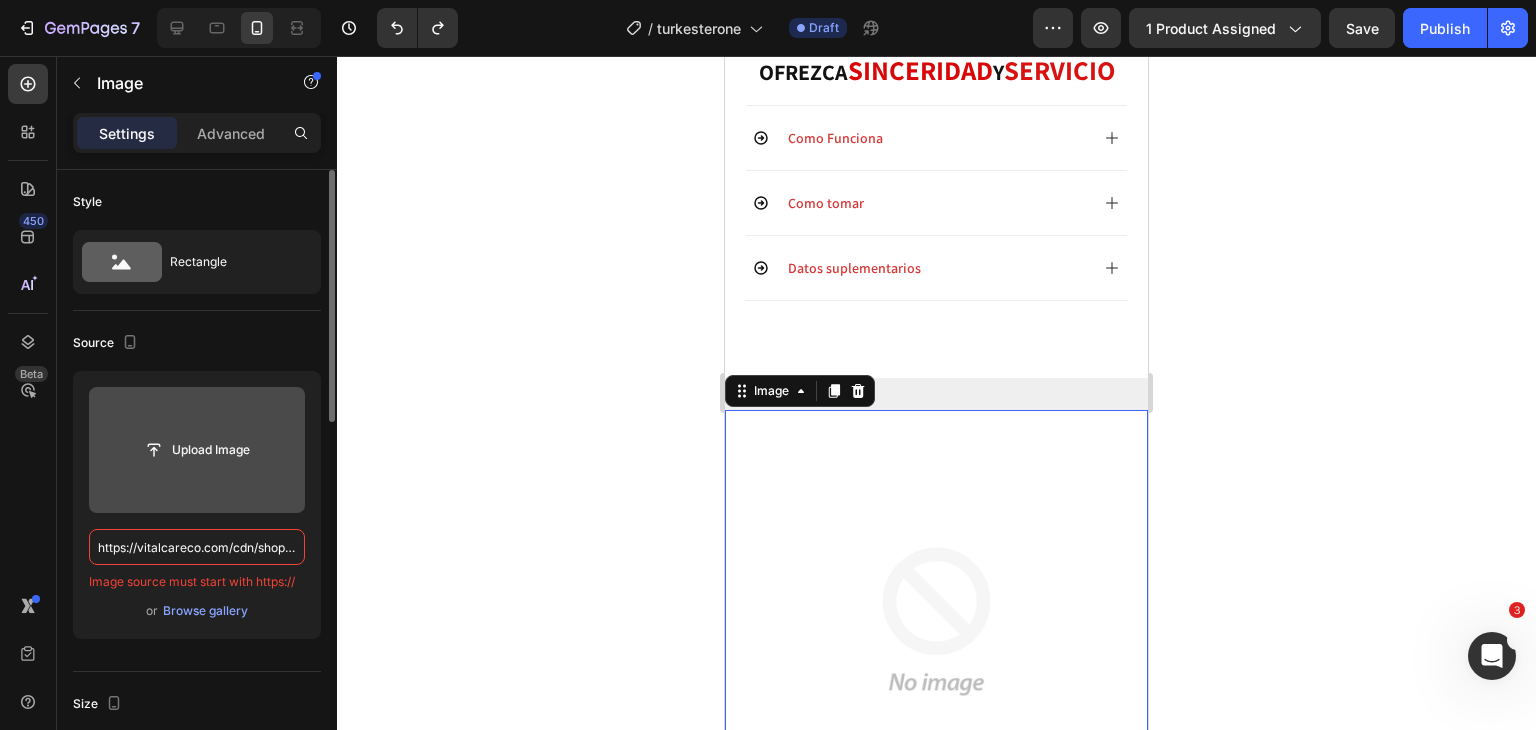 scroll, scrollTop: 0, scrollLeft: 675, axis: horizontal 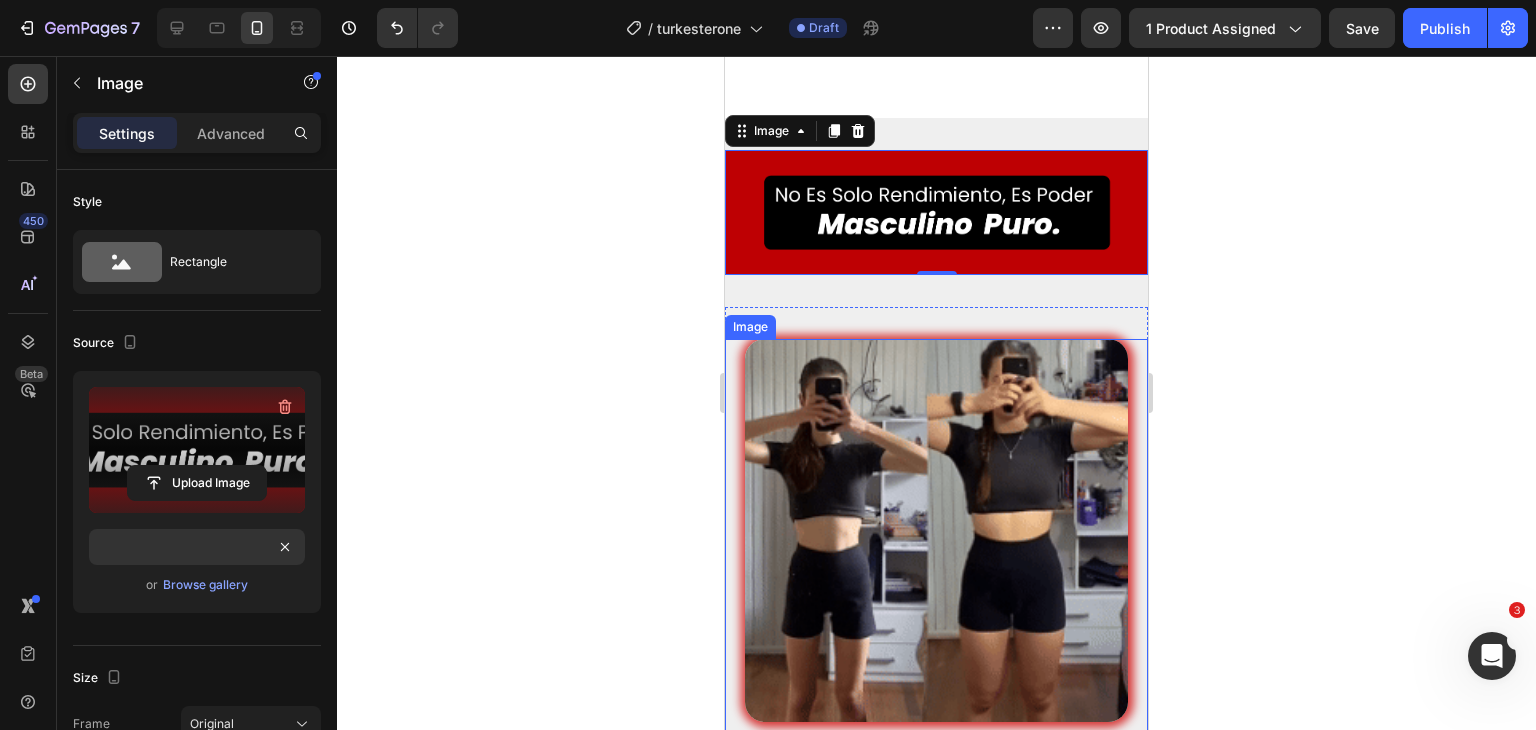 click at bounding box center [936, 530] 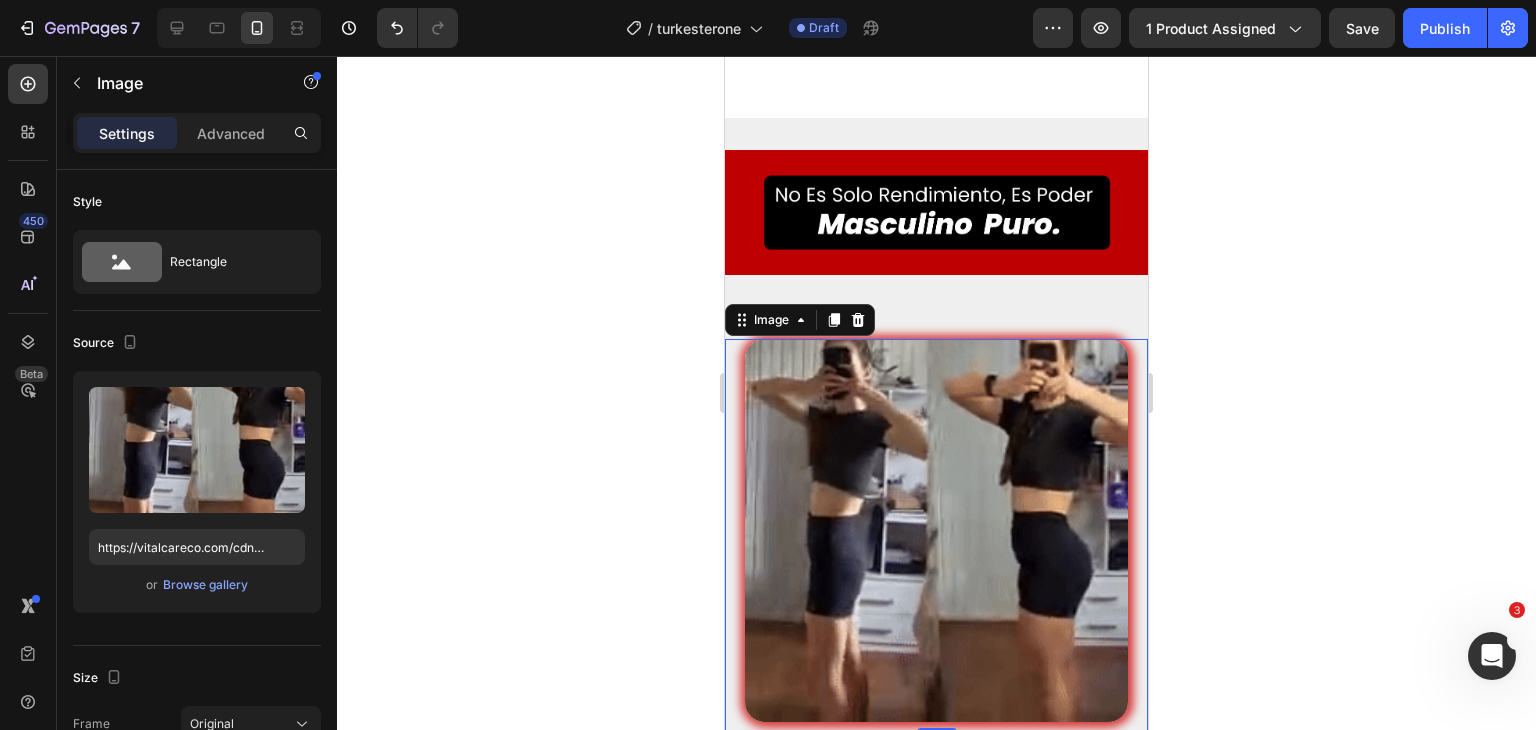 click at bounding box center [936, 530] 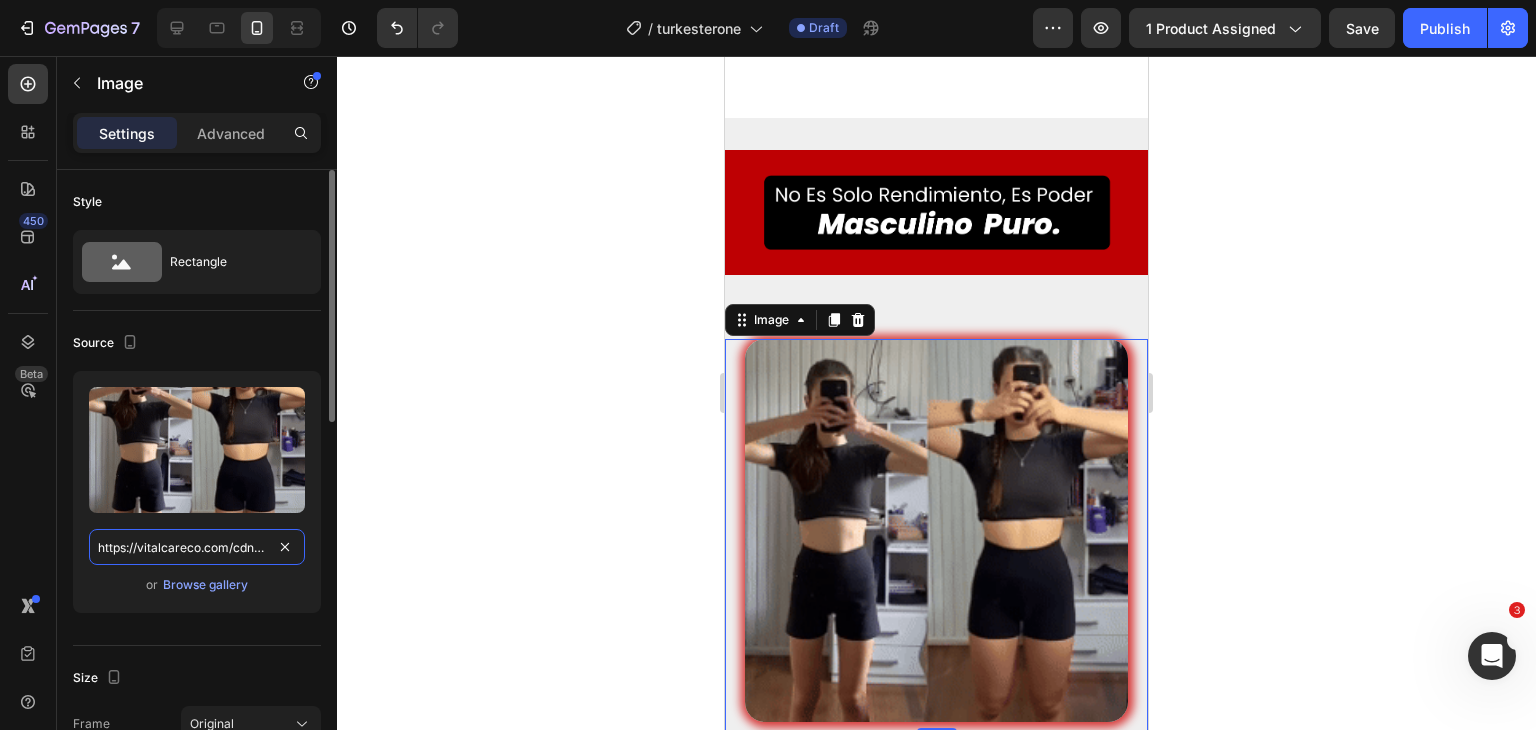 click on "https://vitalcareco.com/cdn/shop/files/gempages_526158478138410099-ef98734c-89f1-4078-a7af-e7f073b868dd.gif?v=16323821180575874095" at bounding box center [197, 547] 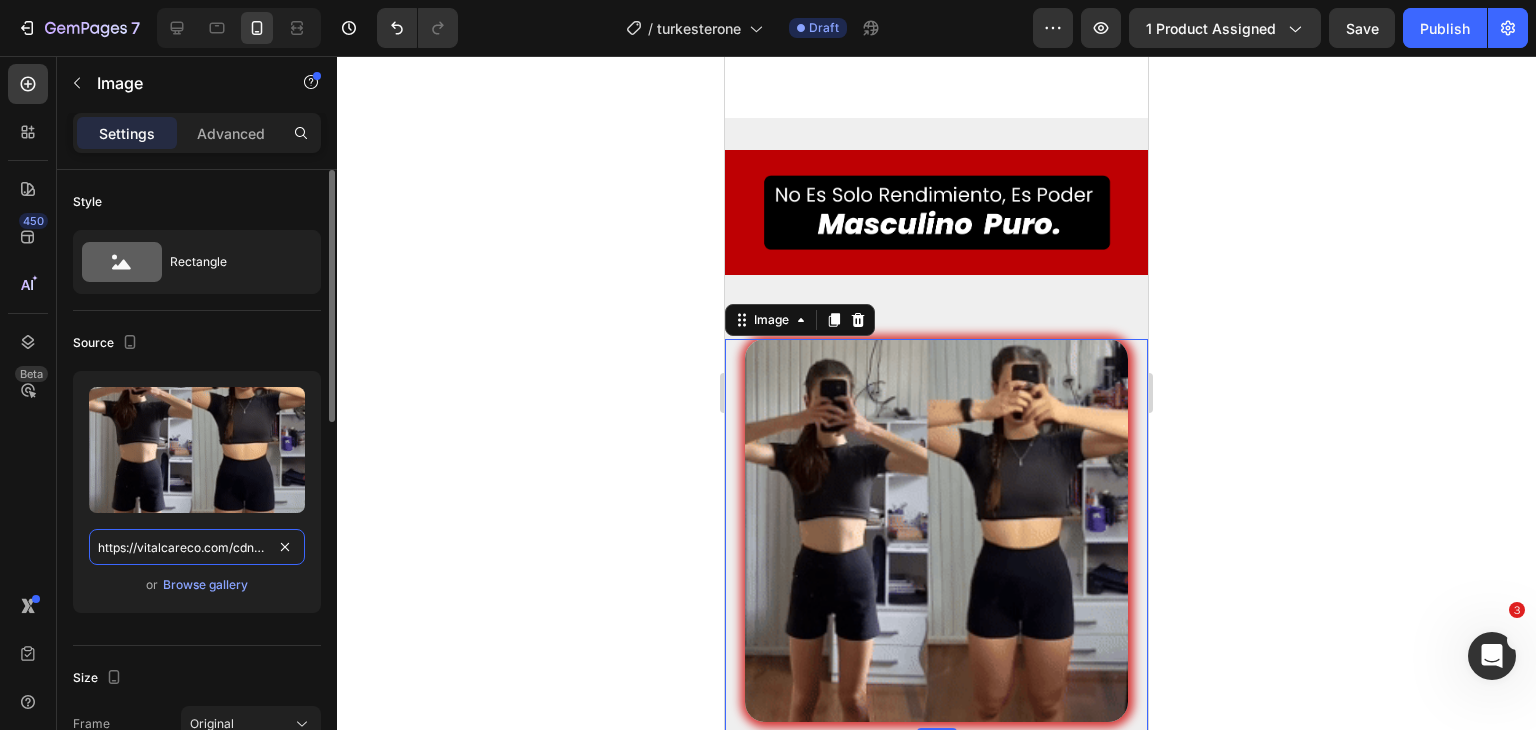 paste on "45e464d1-b3bc-4a50-a466-52c738fa350b.gif?v=206583016210621071" 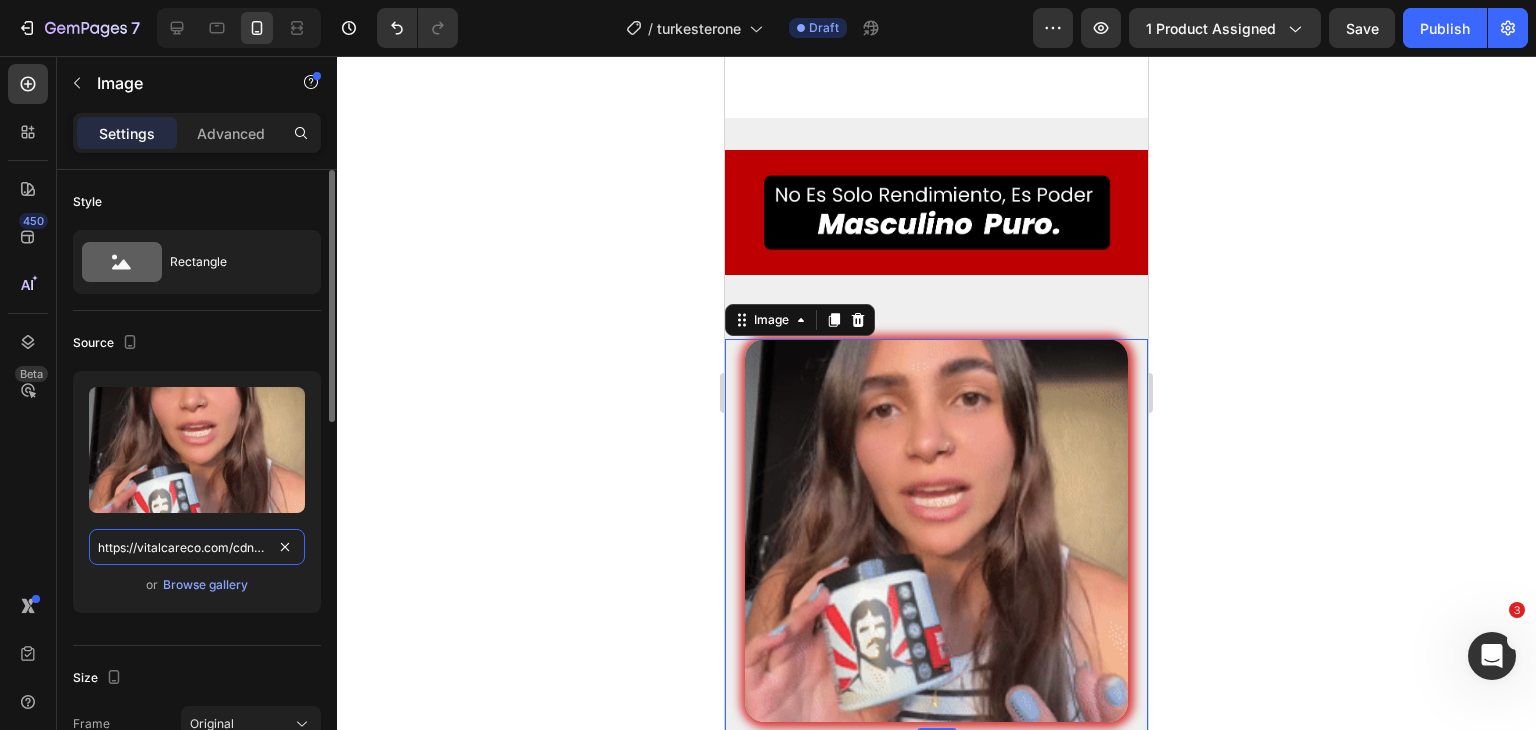 scroll, scrollTop: 0, scrollLeft: 668, axis: horizontal 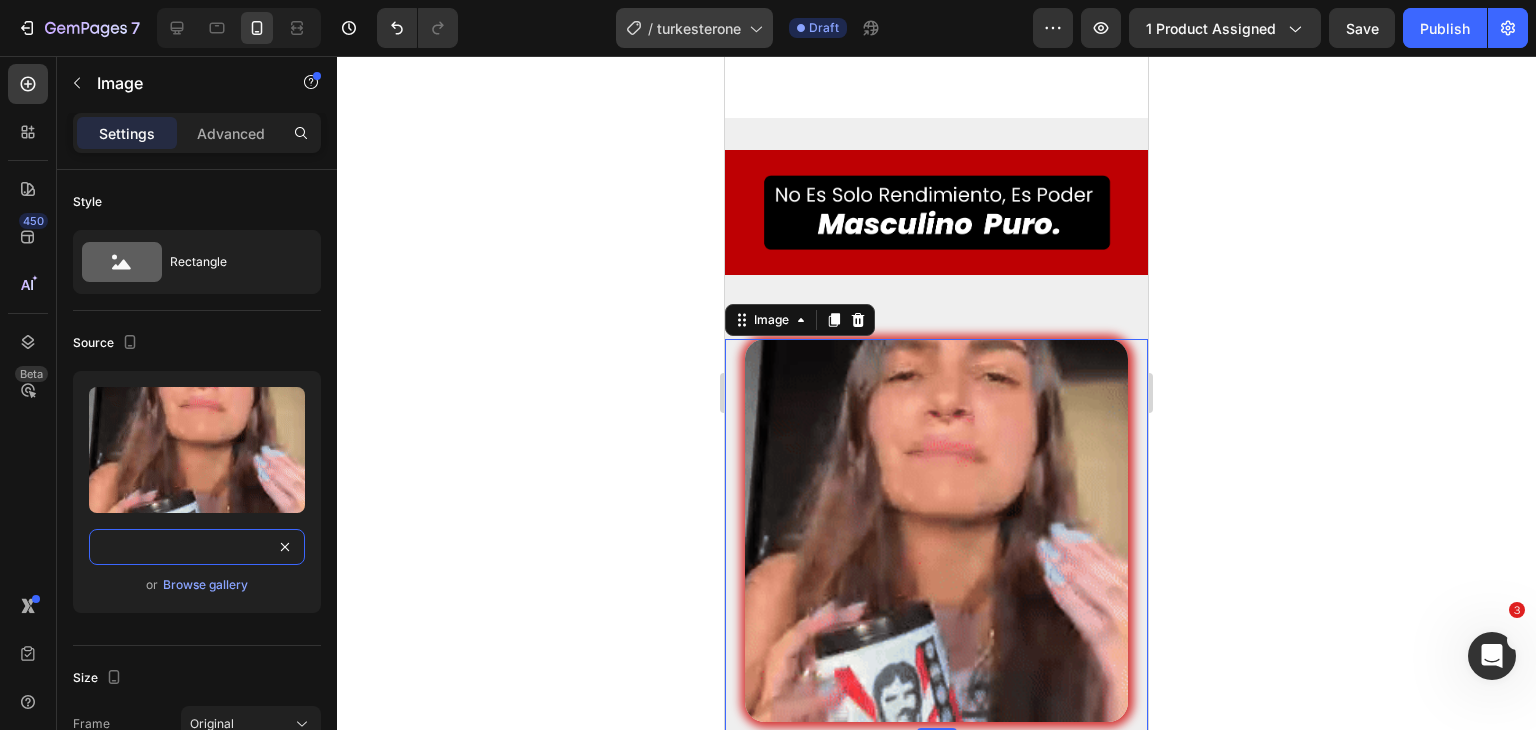 type on "https://vitalcareco.com/cdn/shop/files/gempages_526158478138410099-45e464d1-b3bc-4a50-a466-52c738fa350b.gif?v=2065830162106210715" 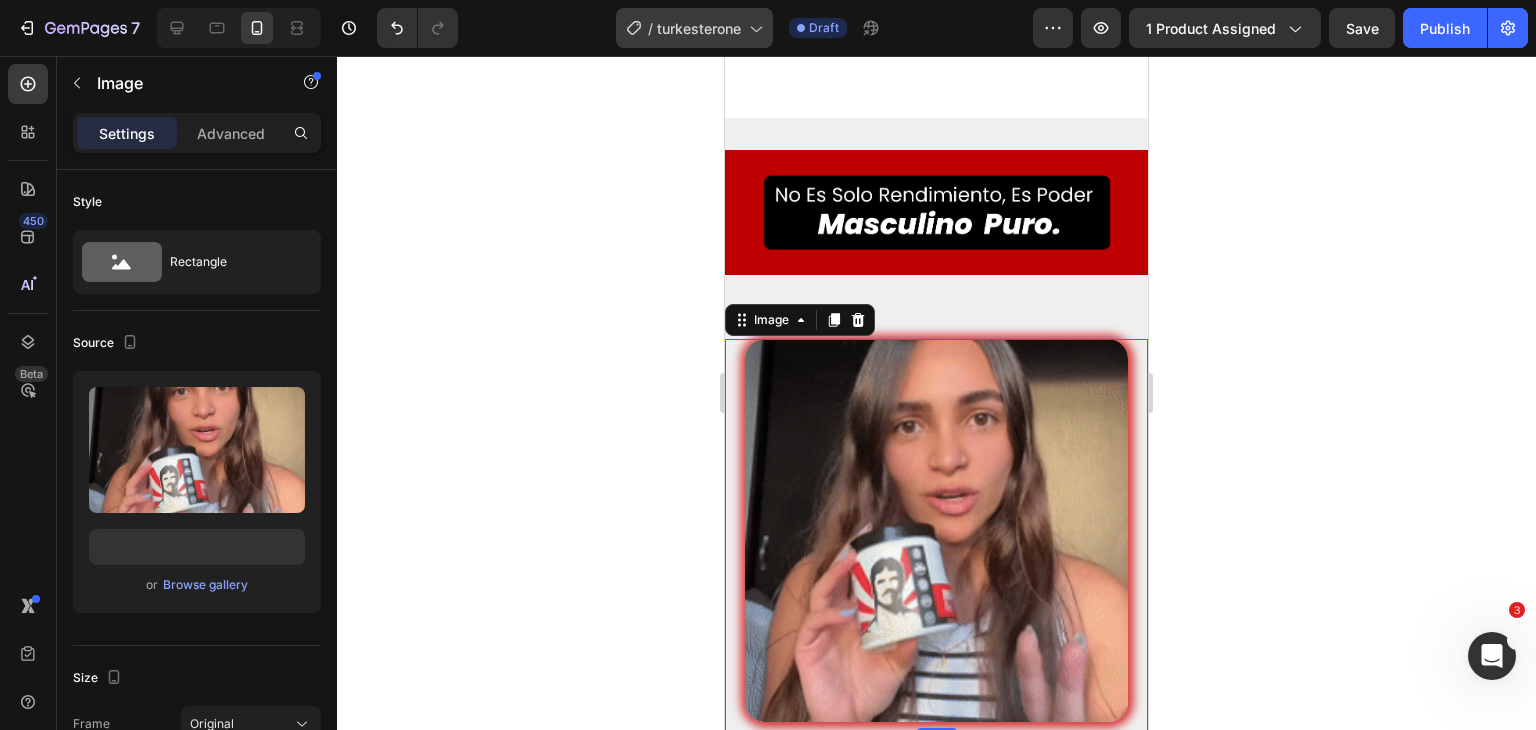 scroll, scrollTop: 0, scrollLeft: 0, axis: both 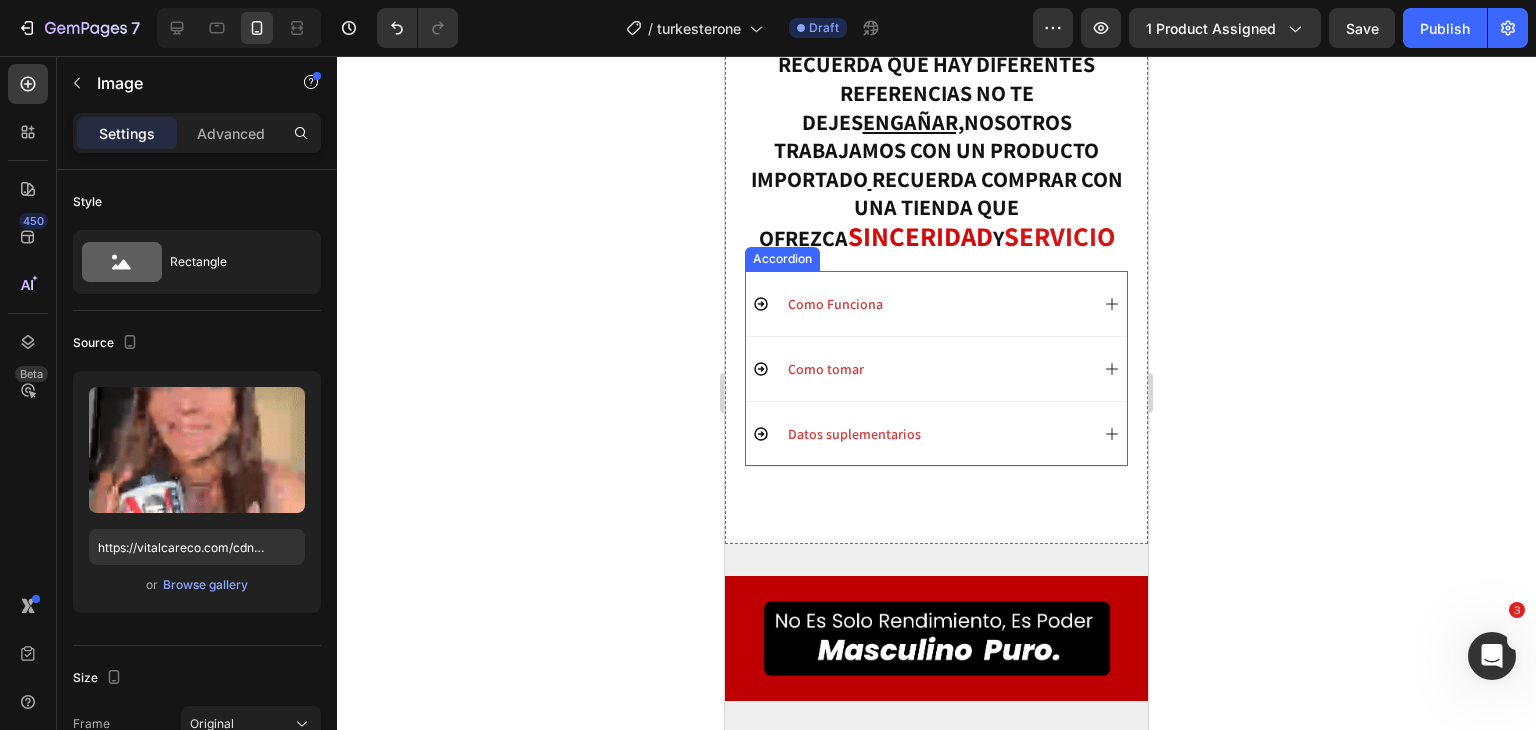 click on "Como Funciona" at bounding box center (936, 303) 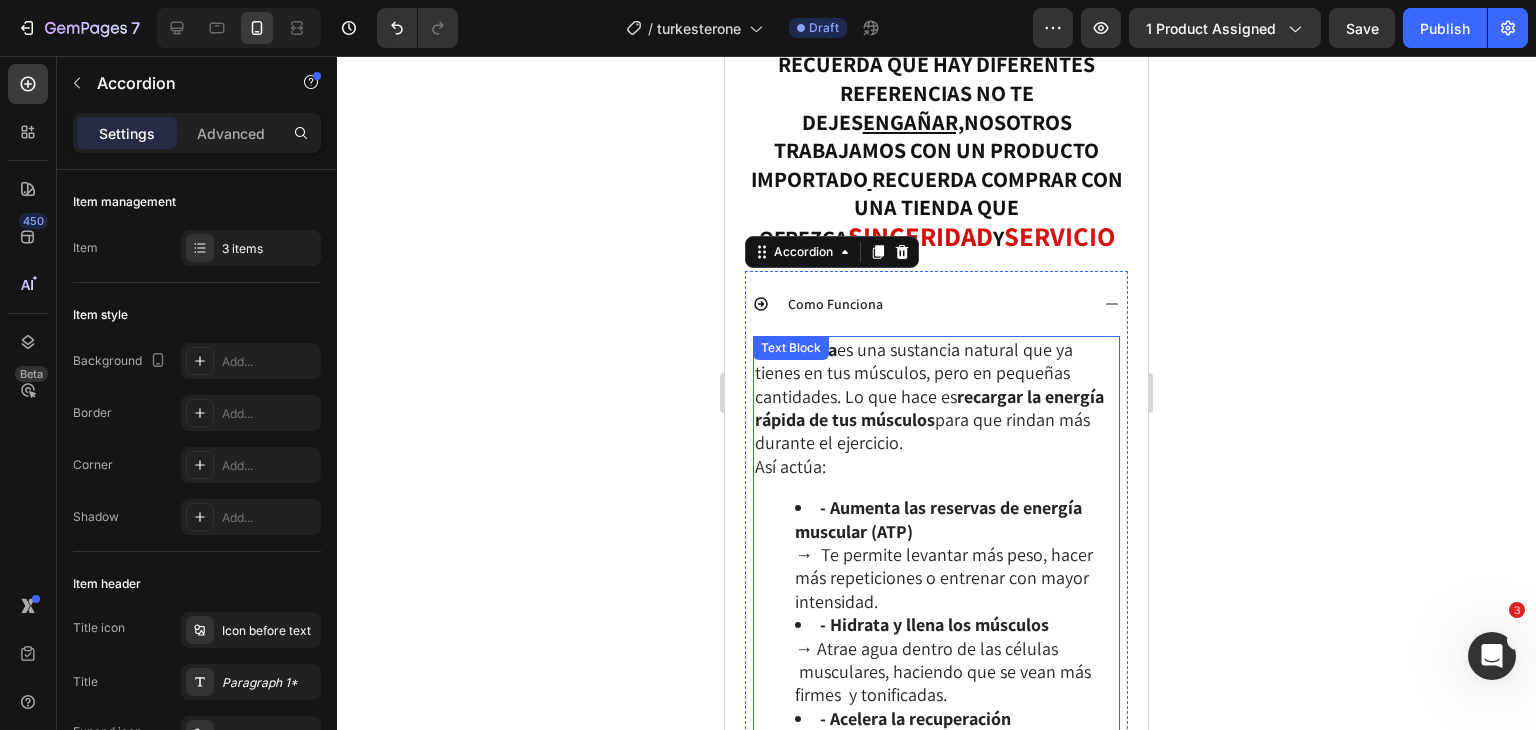 click on "Así actúa:" at bounding box center (936, 466) 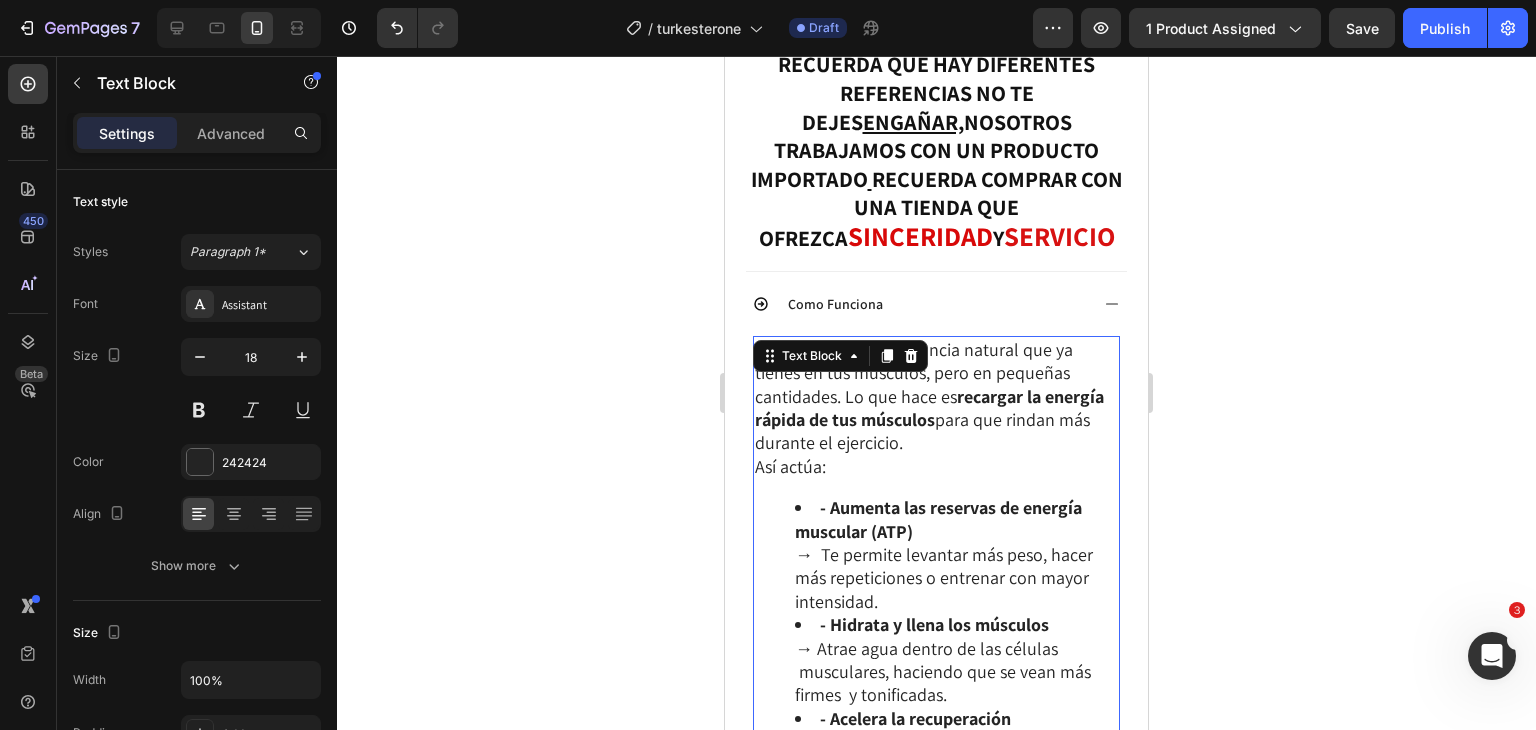 click on "Así actúa:" at bounding box center (936, 466) 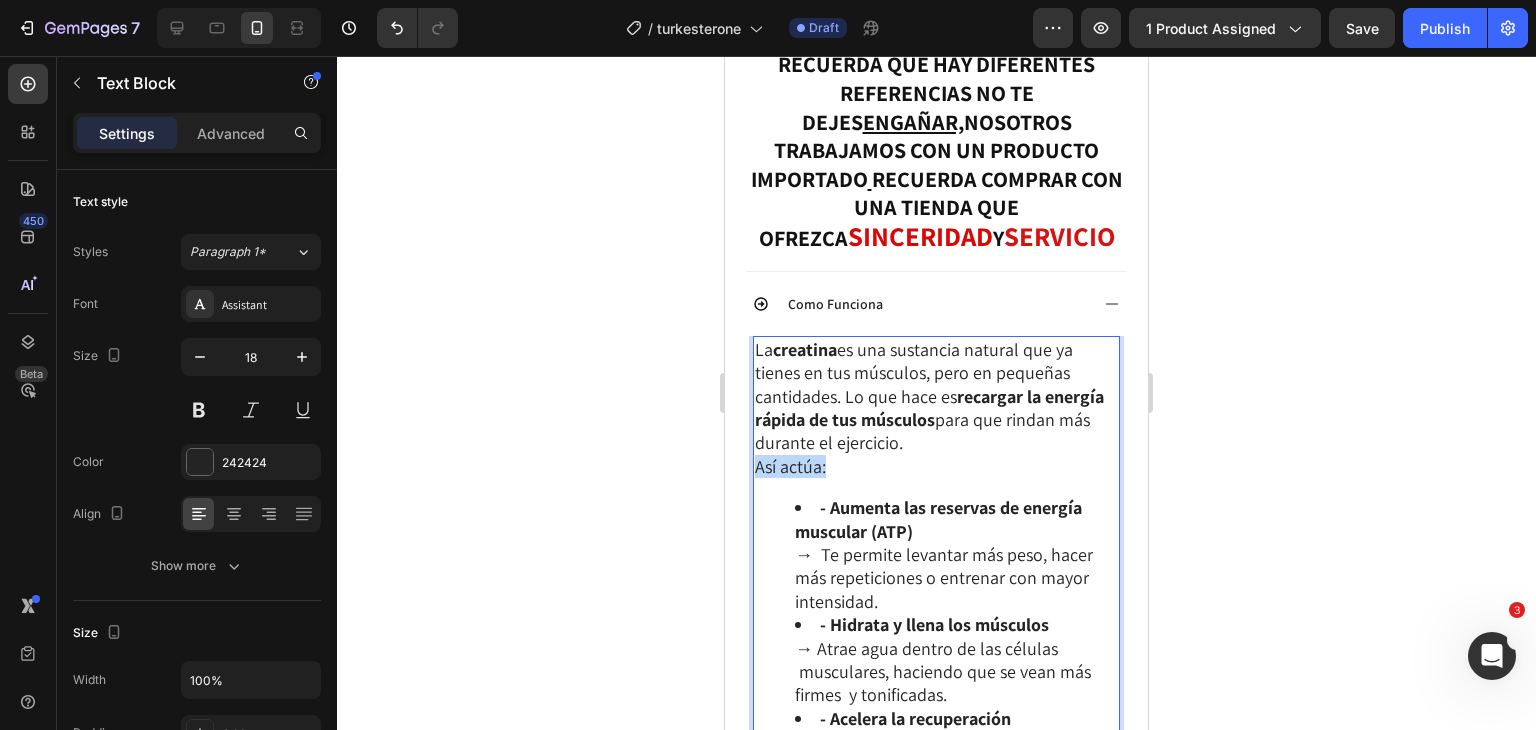 click on "Así actúa:" at bounding box center (936, 466) 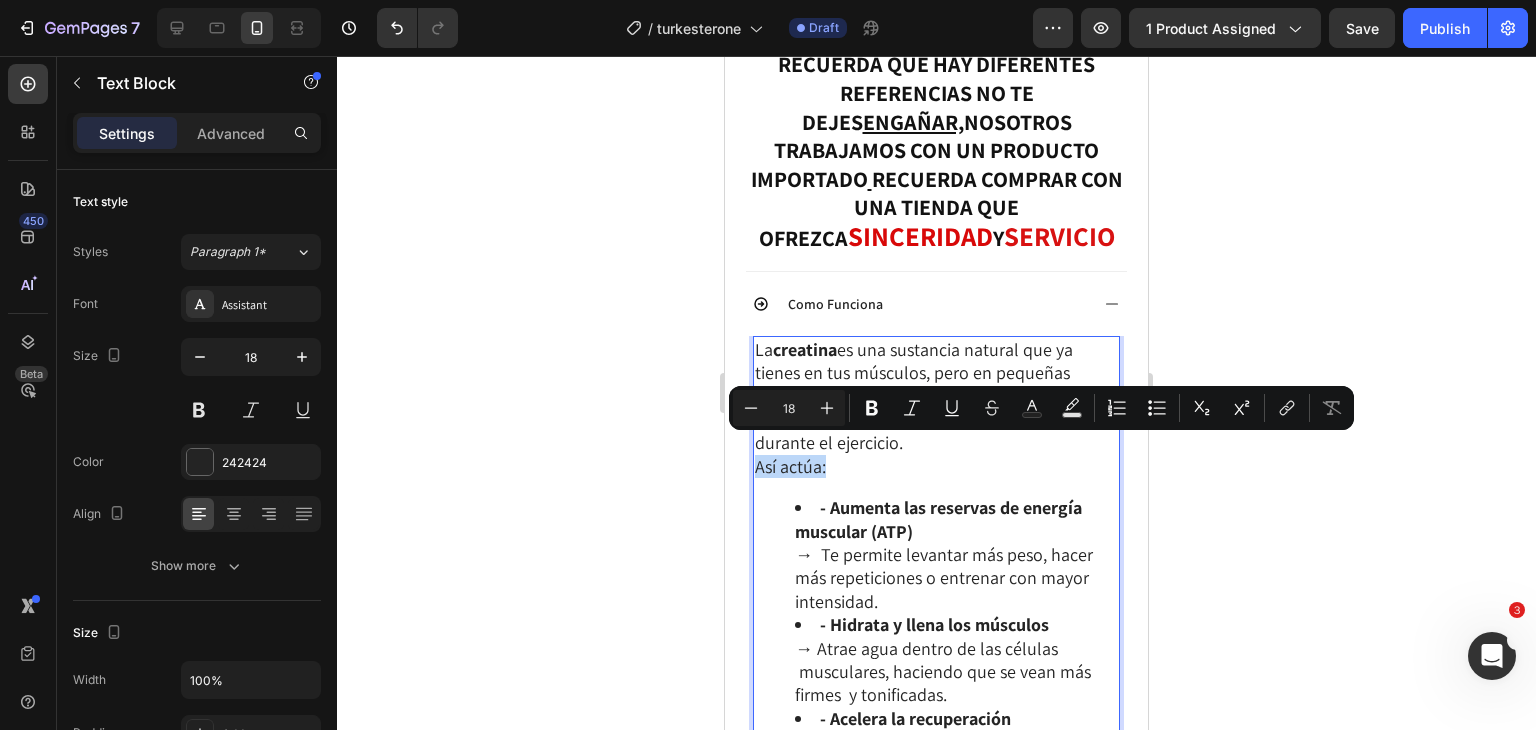 click on "Así actúa:" at bounding box center [936, 466] 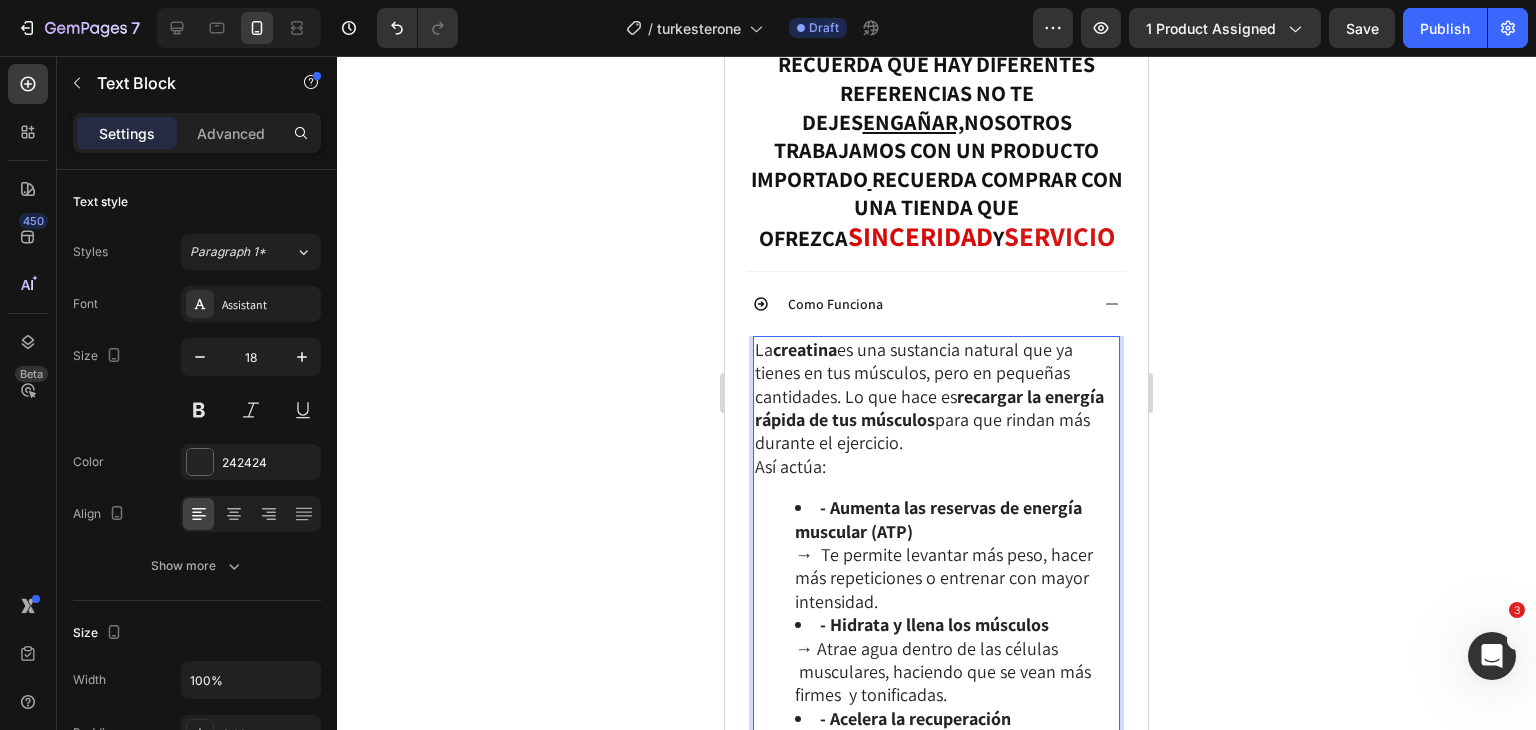 click on "creatina" at bounding box center [805, 349] 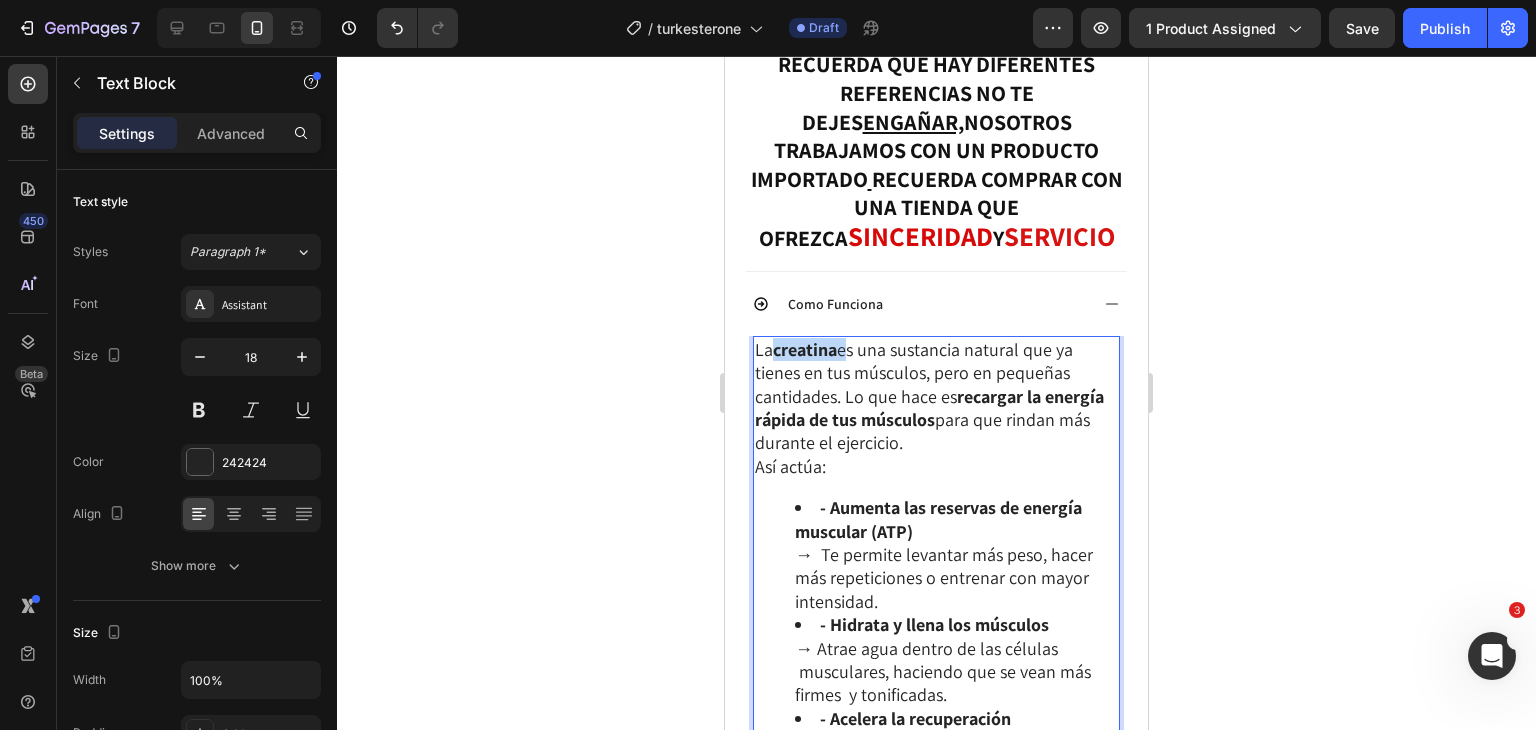 click on "creatina" at bounding box center [805, 349] 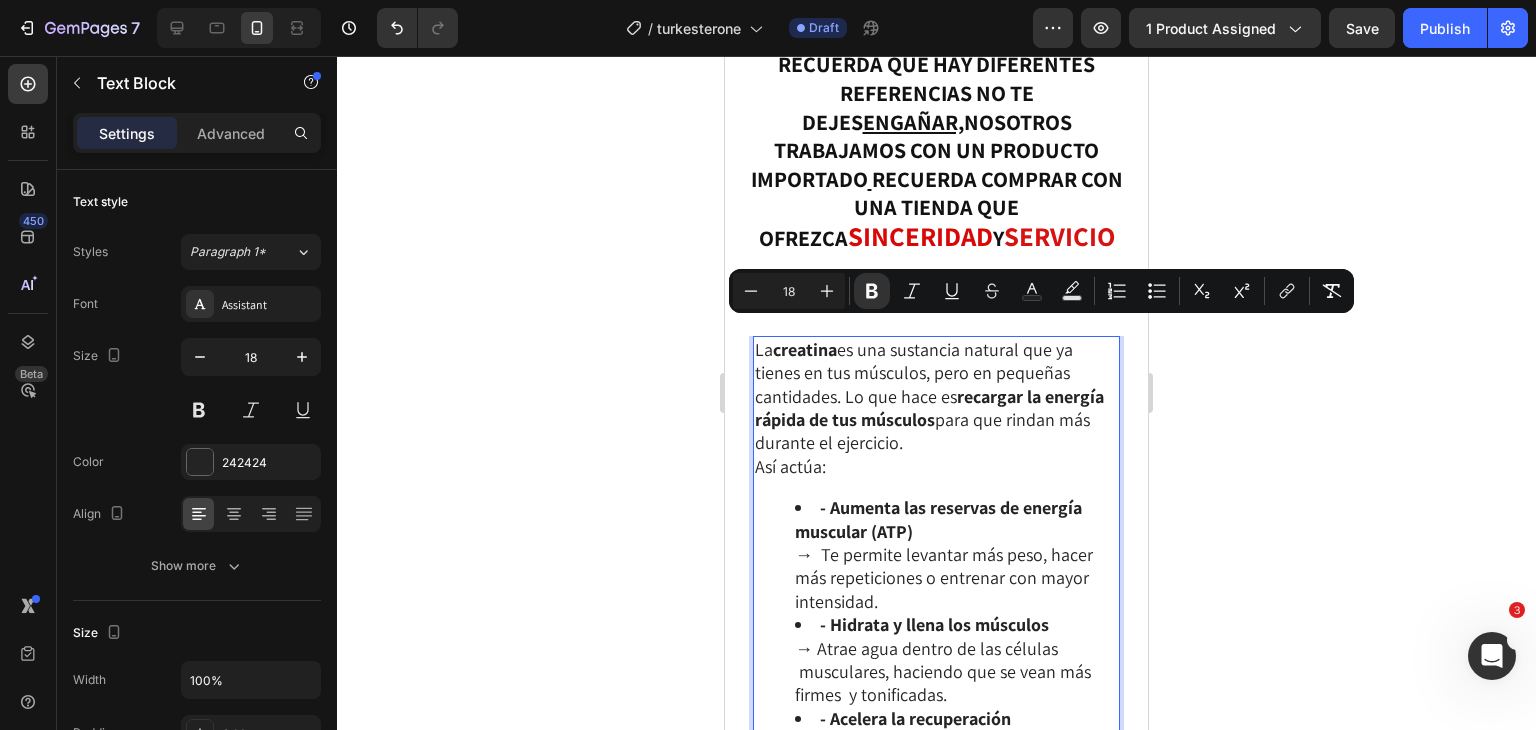 click on "La  creatina  es una sustancia natural que ya tienes en tus músculos, pero en pequeñas cantidades. Lo que hace es  recargar la energía rápida de tus músculos  para que rindan más durante el ejercicio." at bounding box center (936, 396) 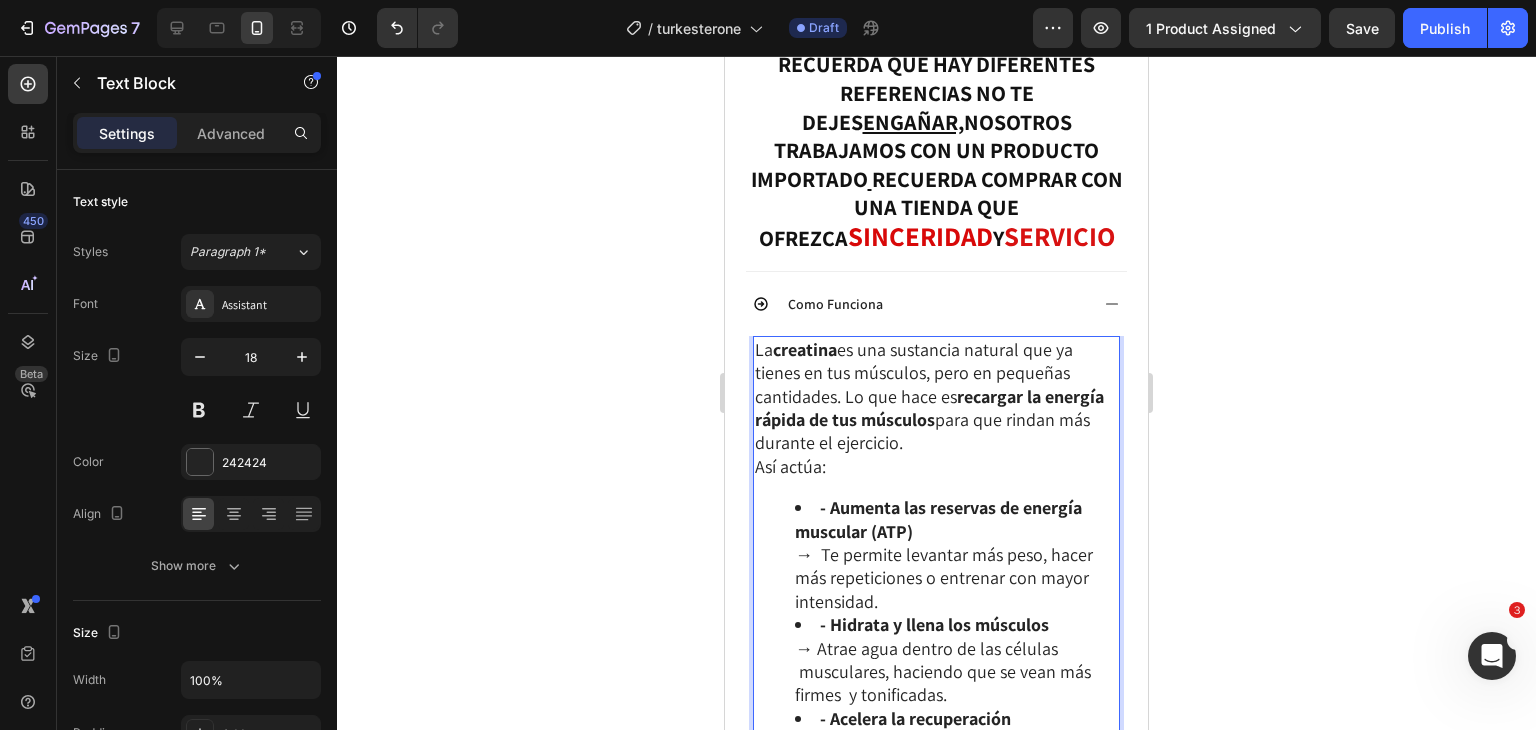 click on "La  creatina  es una sustancia natural que ya tienes en tus músculos, pero en pequeñas cantidades. Lo que hace es  recargar la energía rápida de tus músculos  para que rindan más durante el ejercicio." at bounding box center [936, 396] 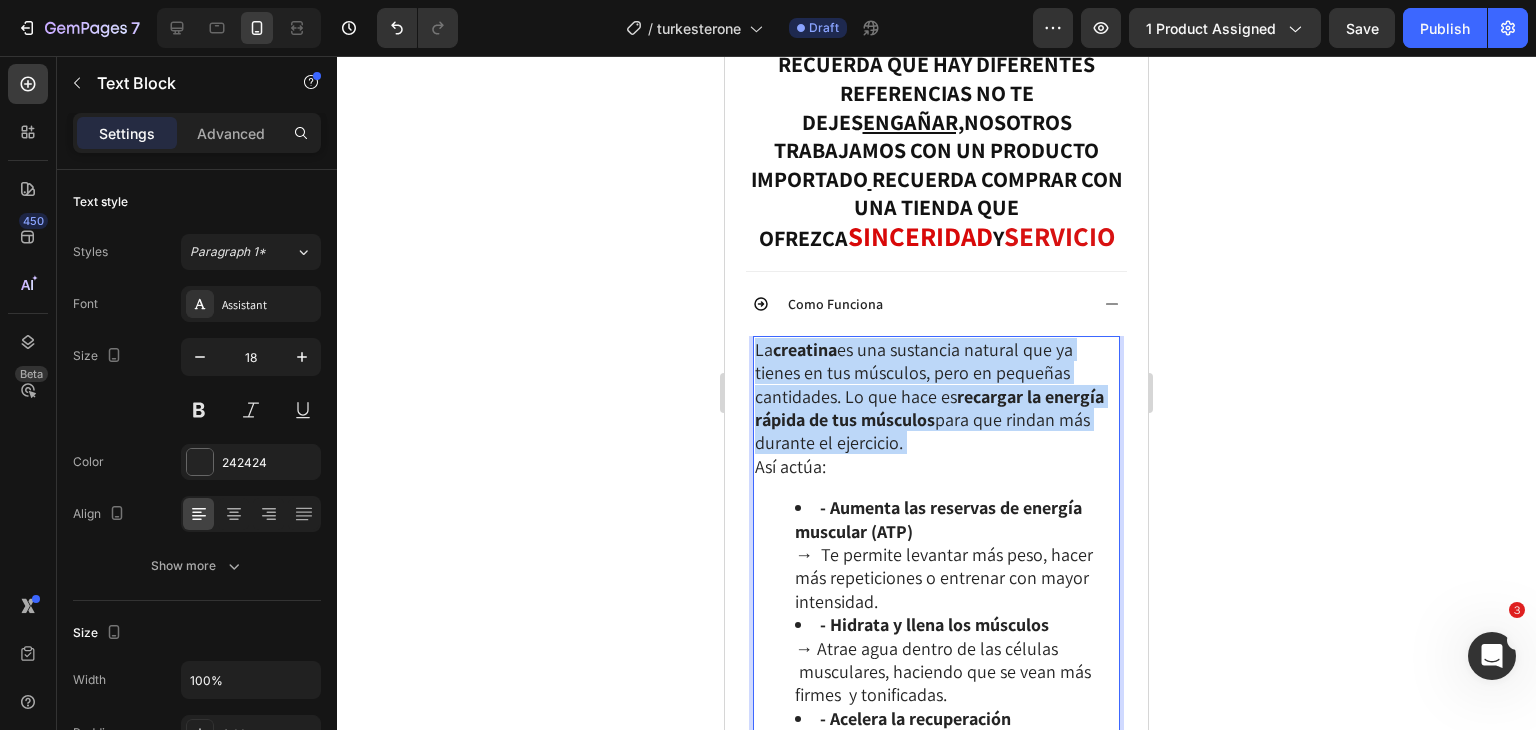 click on "La  creatina  es una sustancia natural que ya tienes en tus músculos, pero en pequeñas cantidades. Lo que hace es  recargar la energía rápida de tus músculos  para que rindan más durante el ejercicio." at bounding box center [936, 396] 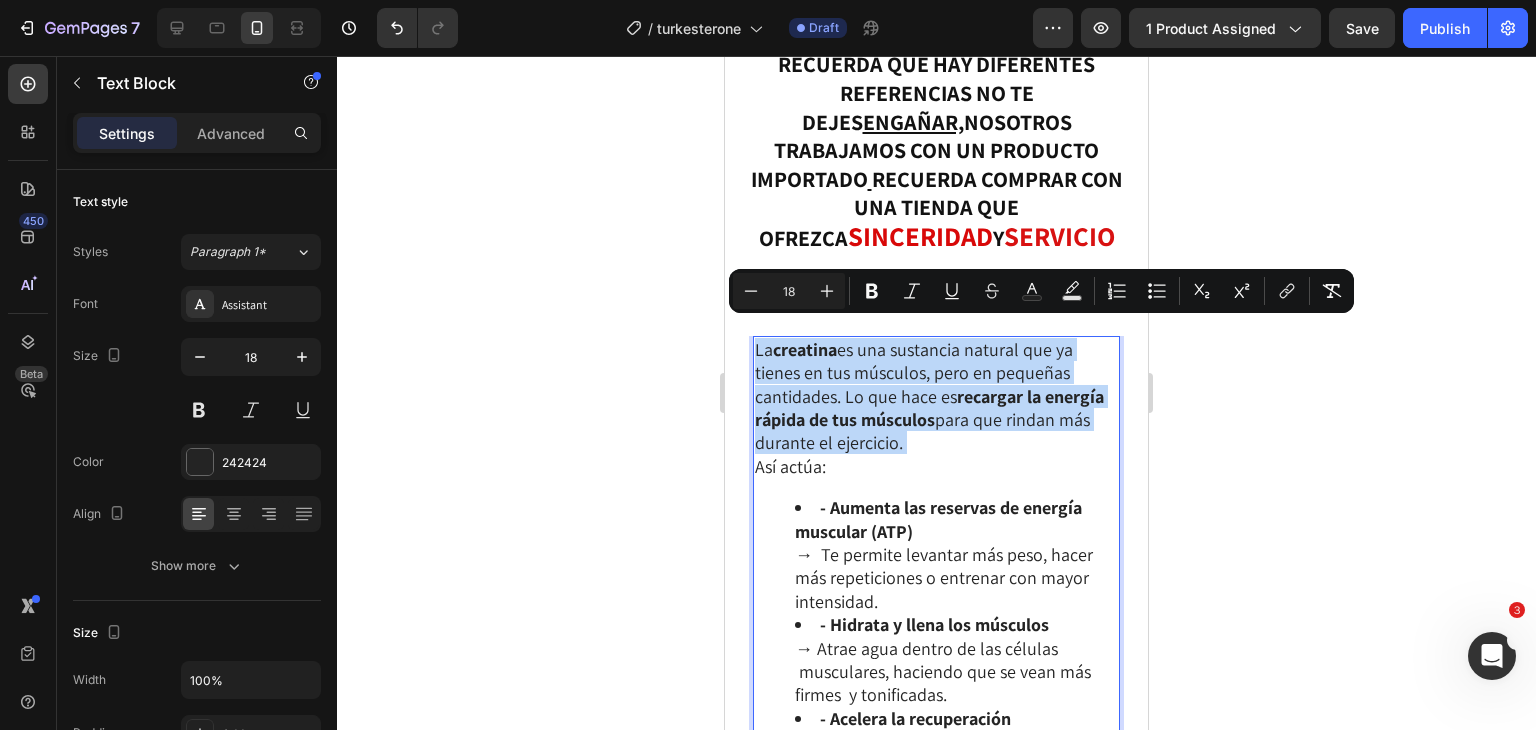 click on "La  creatina  es una sustancia natural que ya tienes en tus músculos, pero en pequeñas cantidades. Lo que hace es  recargar la energía rápida de tus músculos  para que rindan más durante el ejercicio." at bounding box center [936, 396] 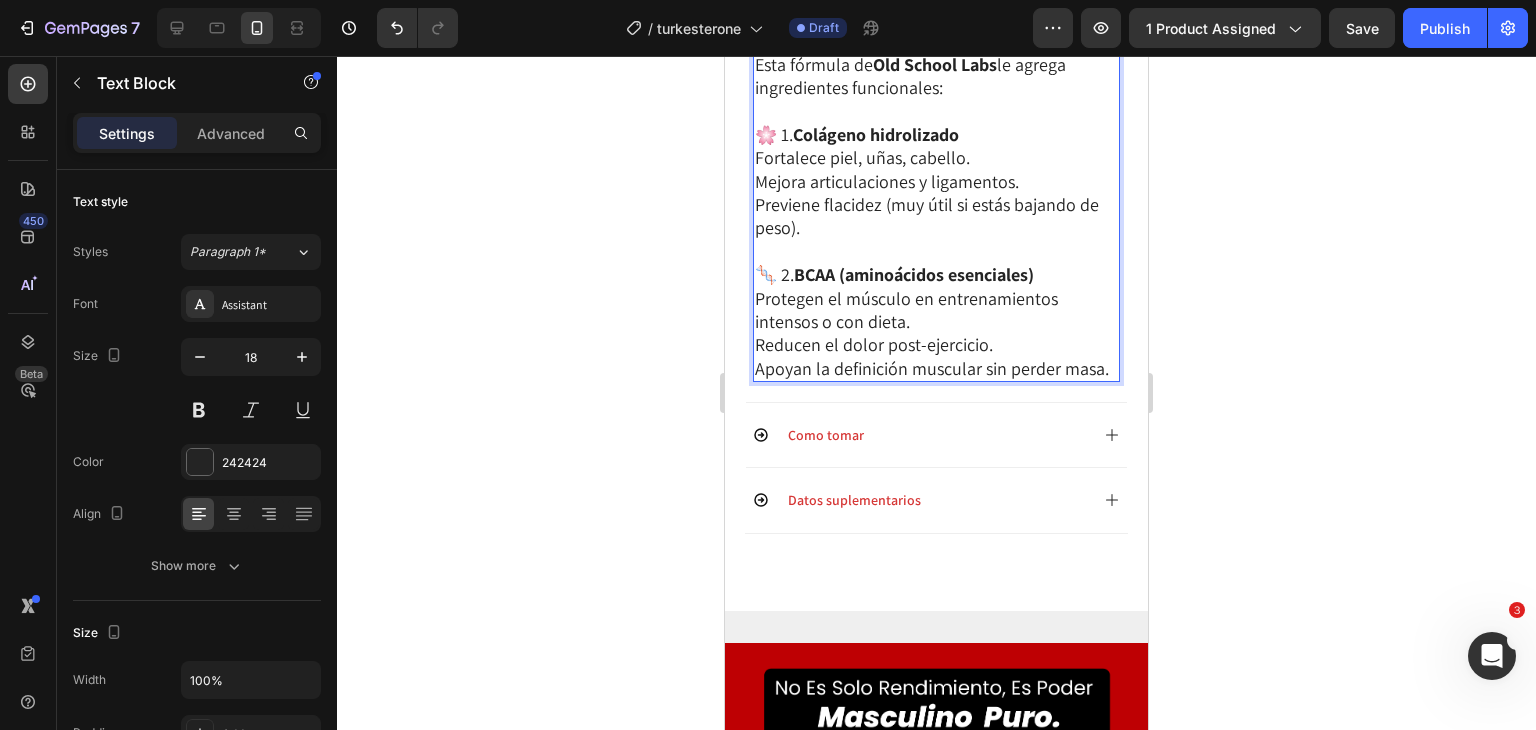 scroll, scrollTop: 4480, scrollLeft: 0, axis: vertical 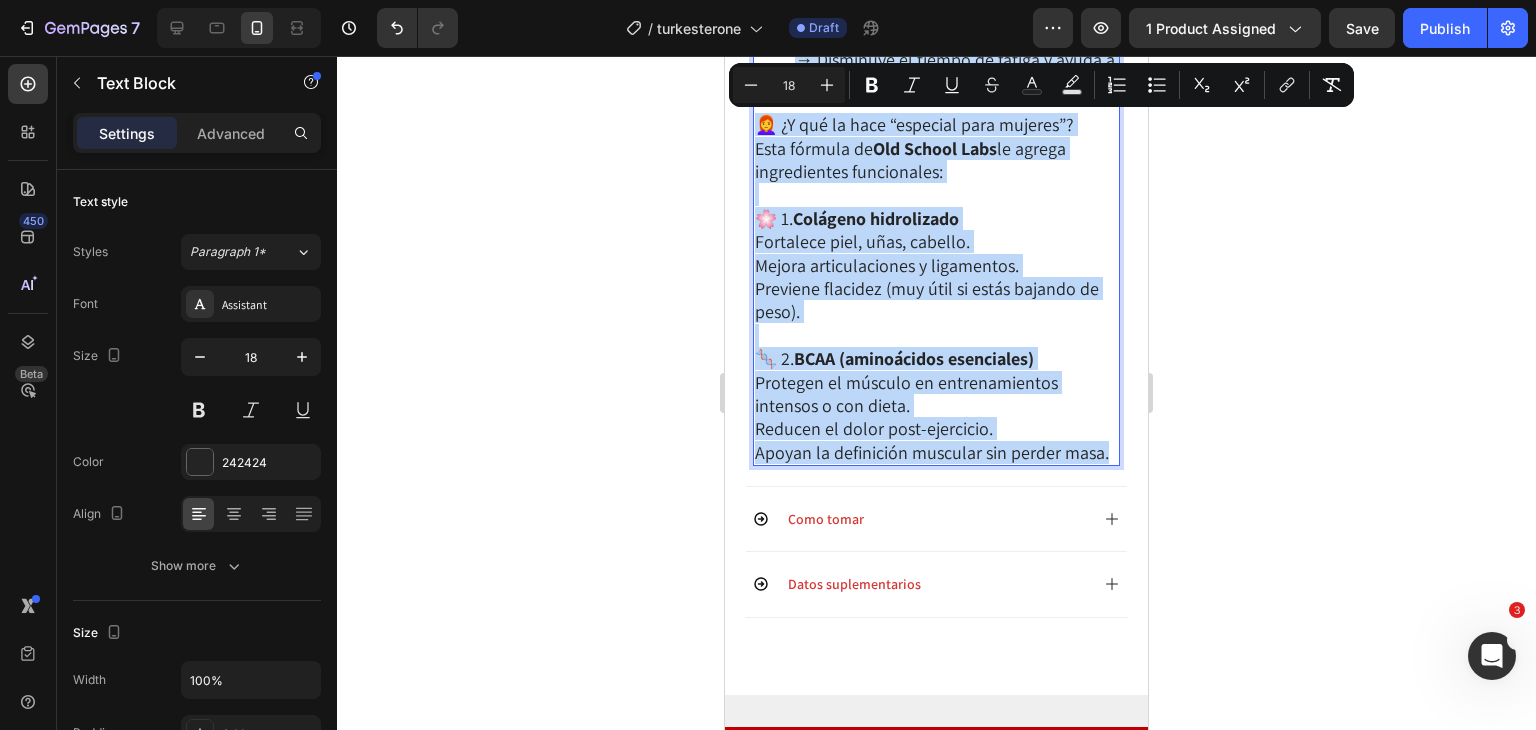 drag, startPoint x: 756, startPoint y: 330, endPoint x: 910, endPoint y: 459, distance: 200.89052 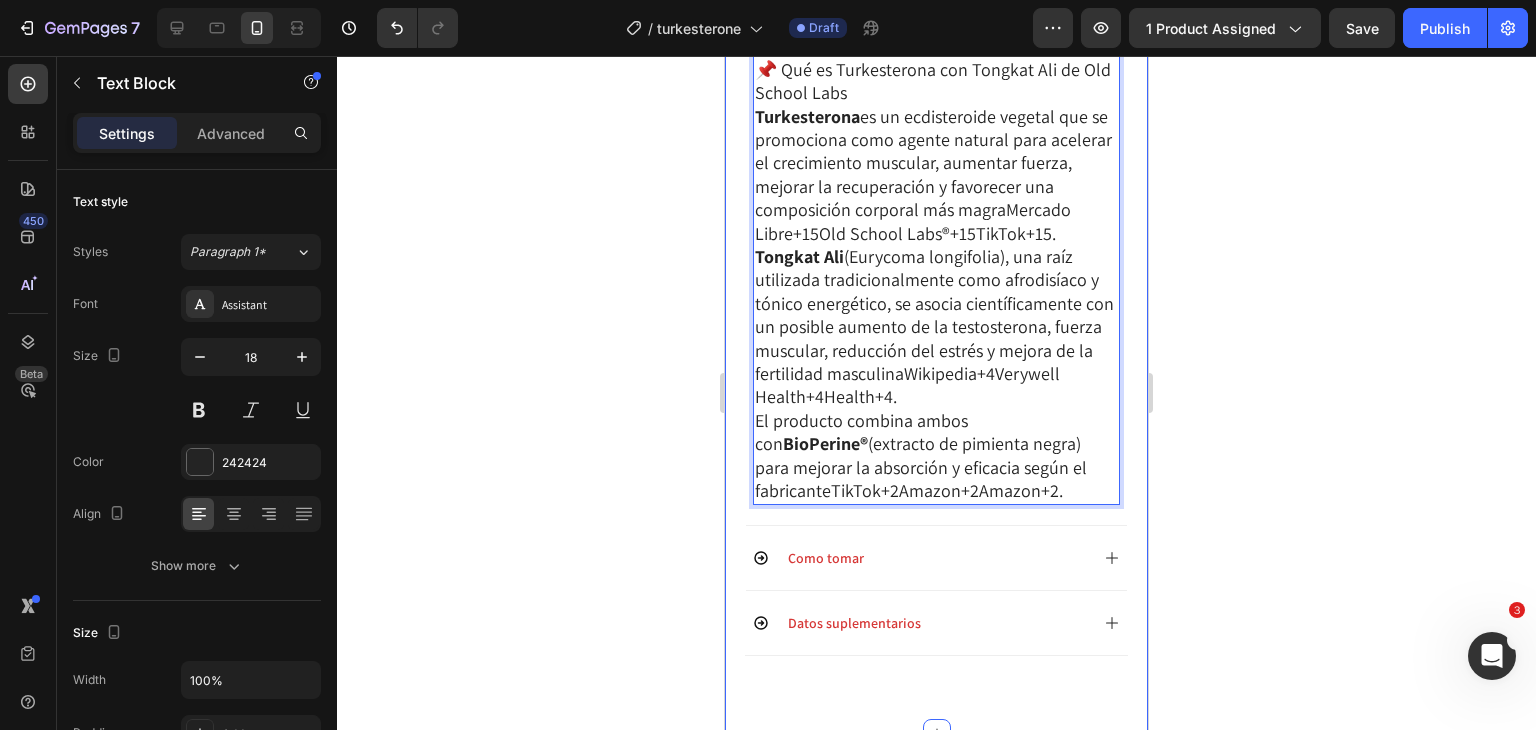 scroll, scrollTop: 3945, scrollLeft: 0, axis: vertical 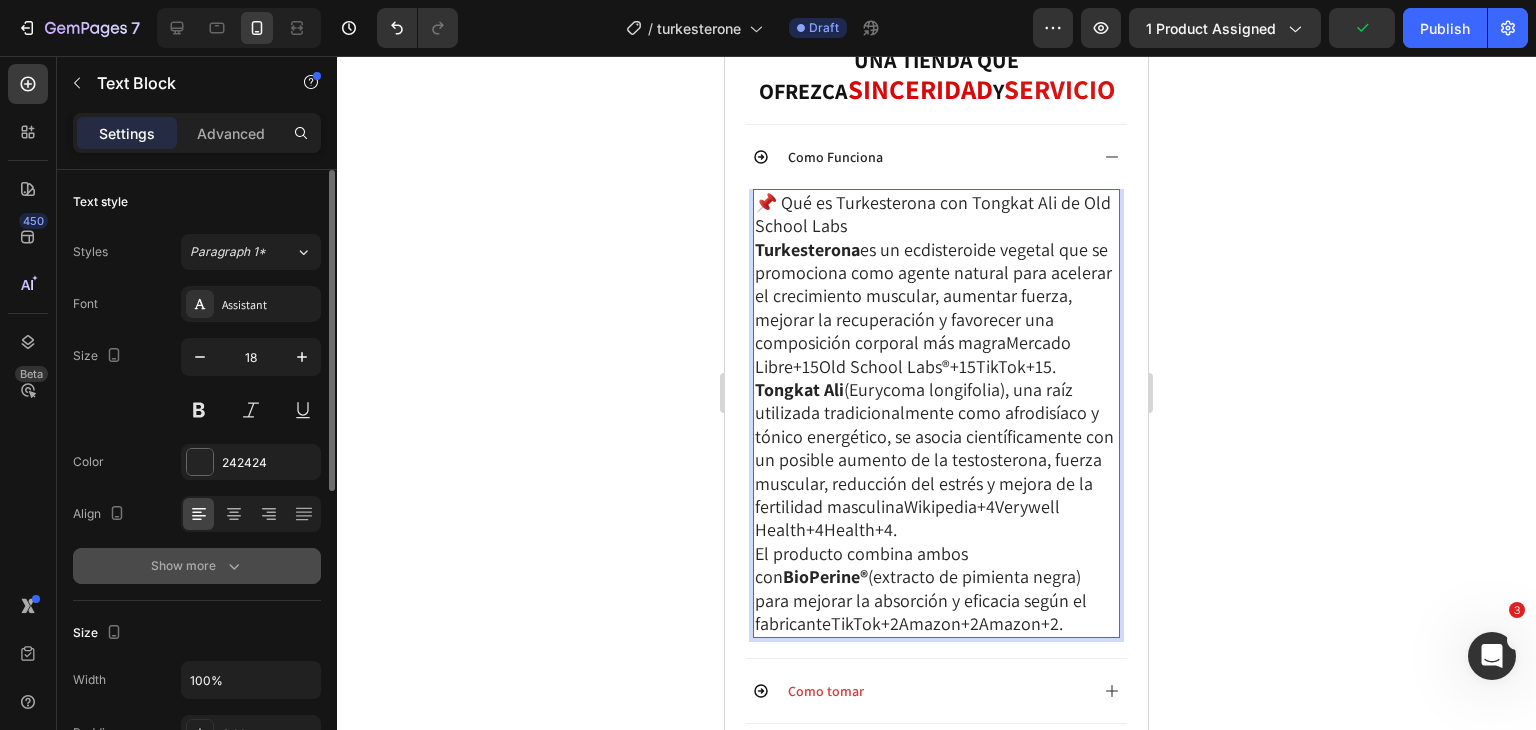 click on "Show more" at bounding box center [197, 566] 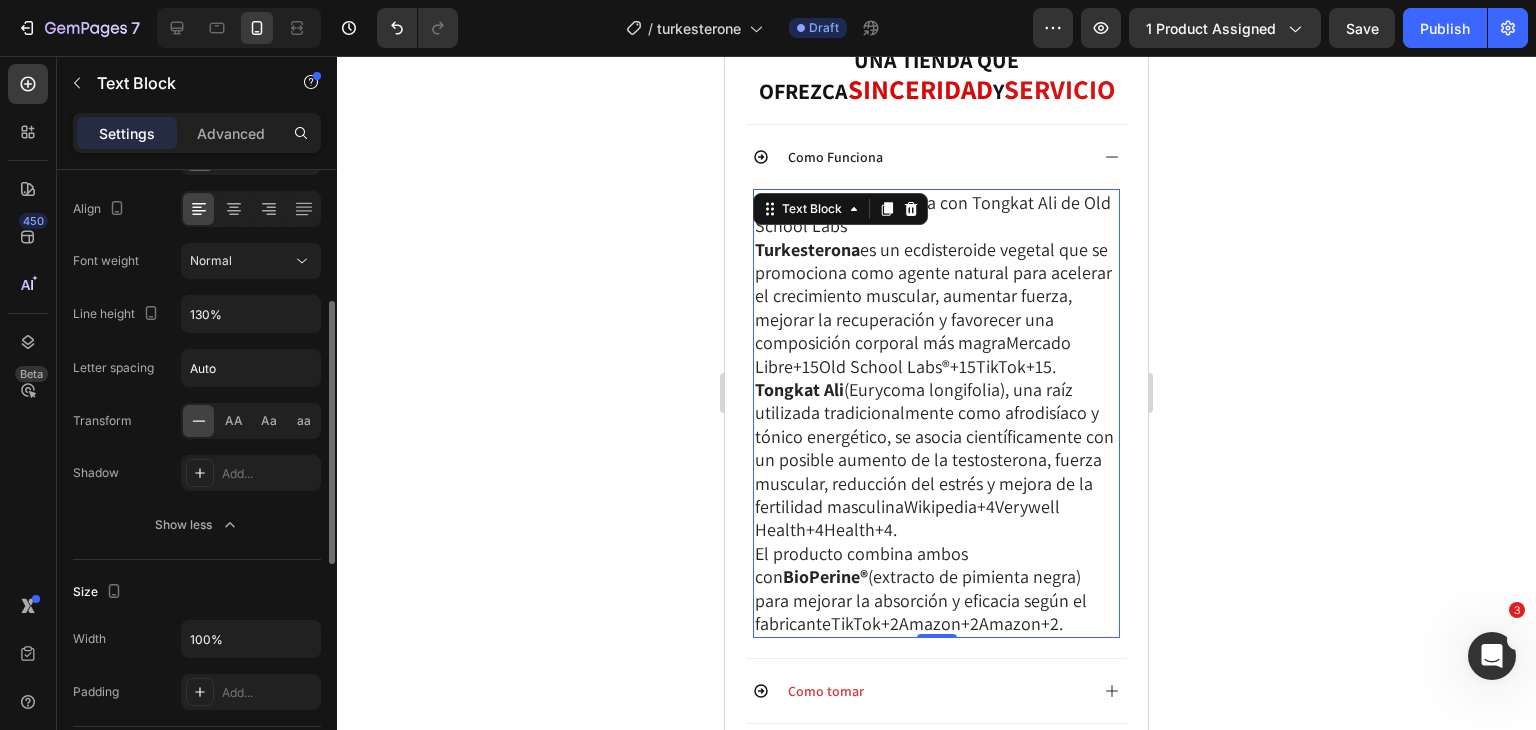 scroll, scrollTop: 306, scrollLeft: 0, axis: vertical 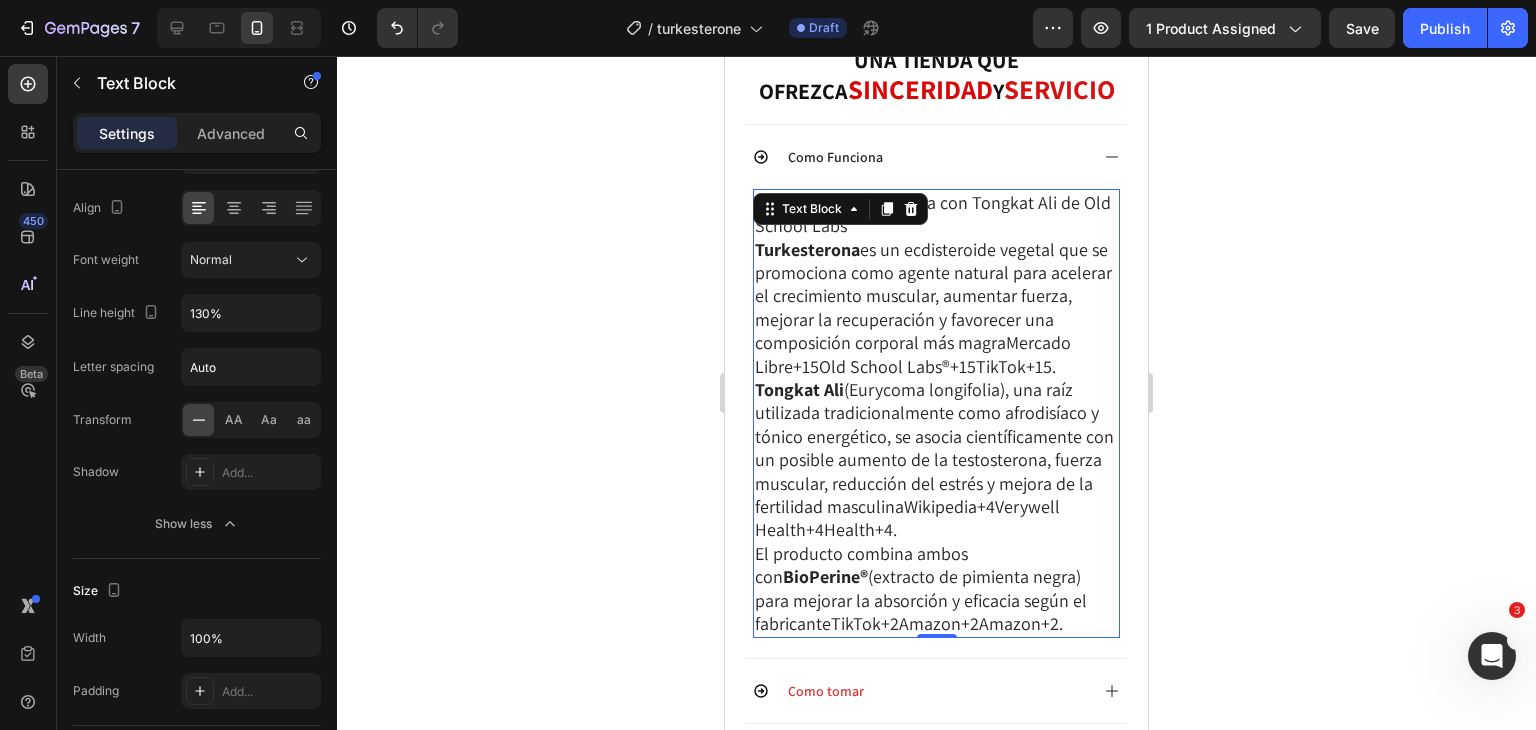 type 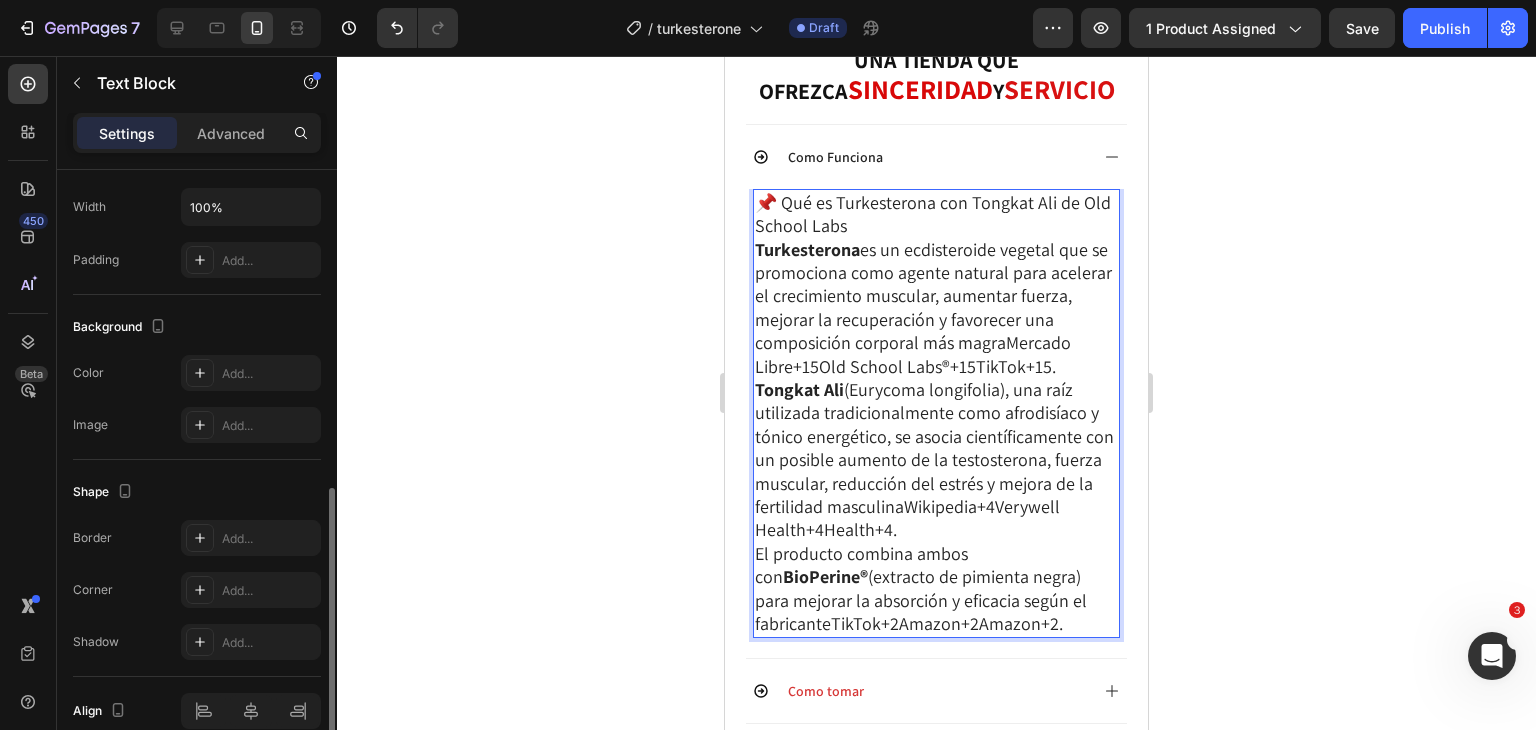 scroll, scrollTop: 829, scrollLeft: 0, axis: vertical 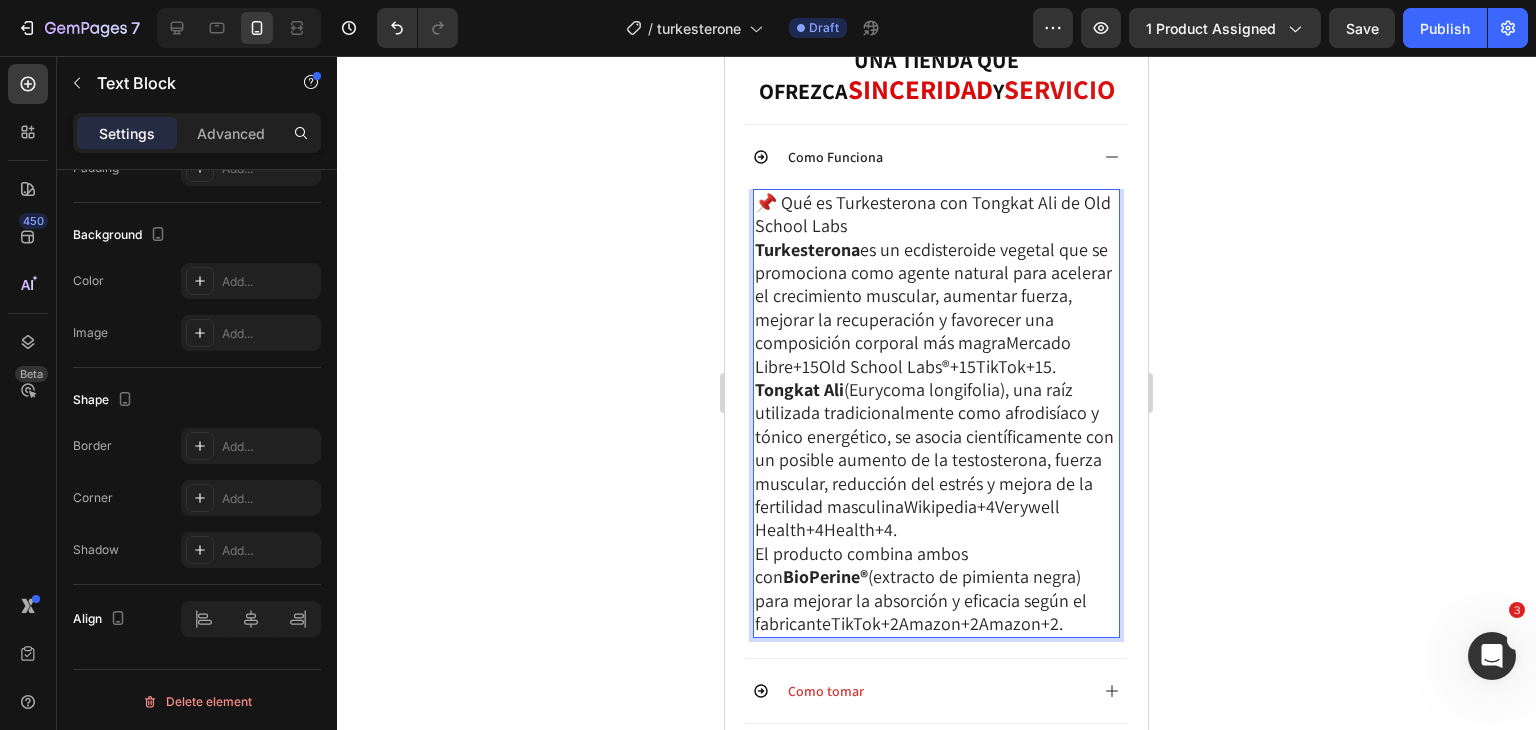 click on "Turkesterona  es un ecdisteroide vegetal que se promociona como agente natural para acelerar el crecimiento muscular, aumentar fuerza, mejorar la recuperación y favorecer una composición corporal más magra  Mercado Libre+15Old School Labs®+15TikTok+15 ." at bounding box center [936, 308] 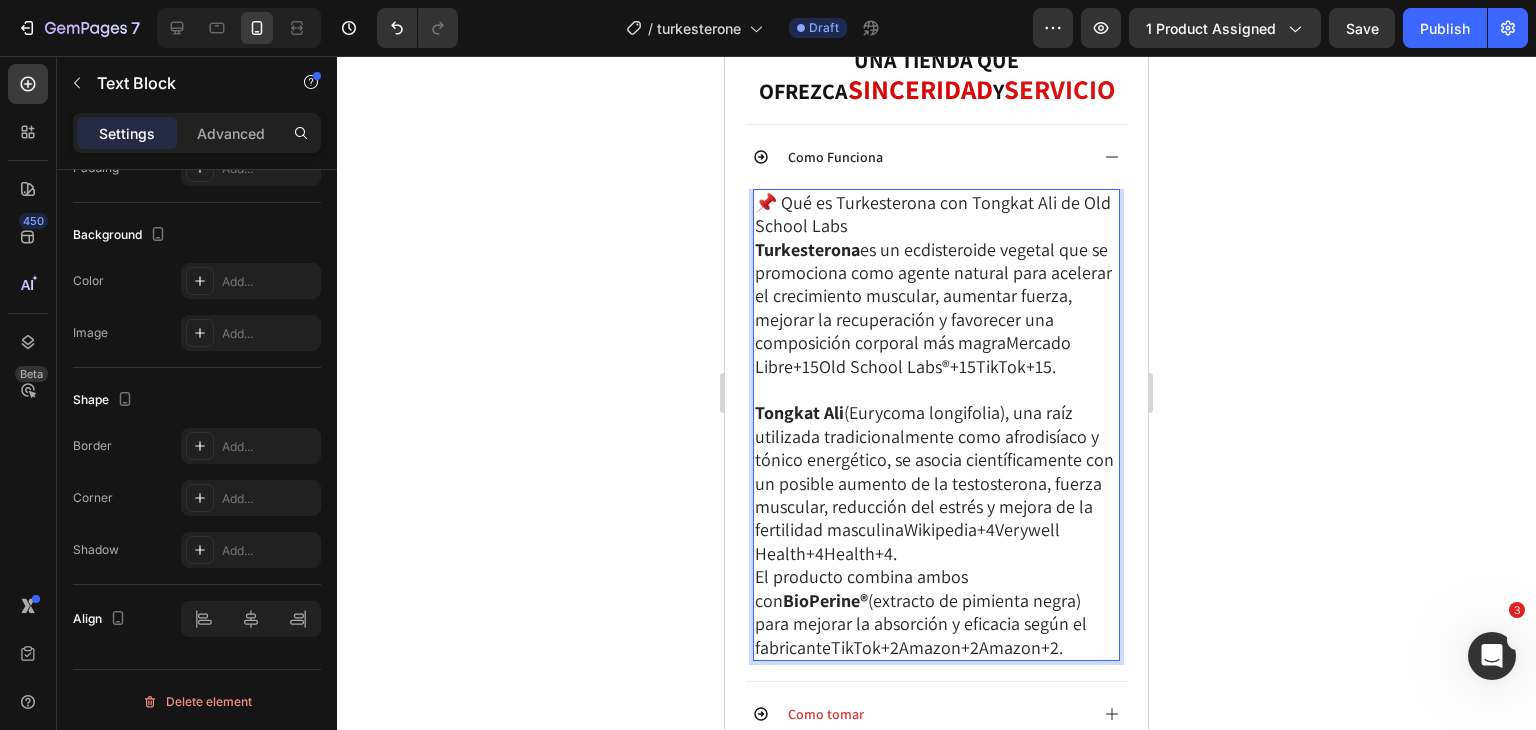click on "Tongkat Ali  (Eurycoma longifolia), una raíz utilizada tradicionalmente como afrodisíaco y tónico energético, se asocia científicamente con un posible aumento de la testosterona, fuerza muscular, reducción del estrés y mejora de la fertilidad masculina  Wikipedia+4Verywell Health+4Health+4 ." at bounding box center [936, 483] 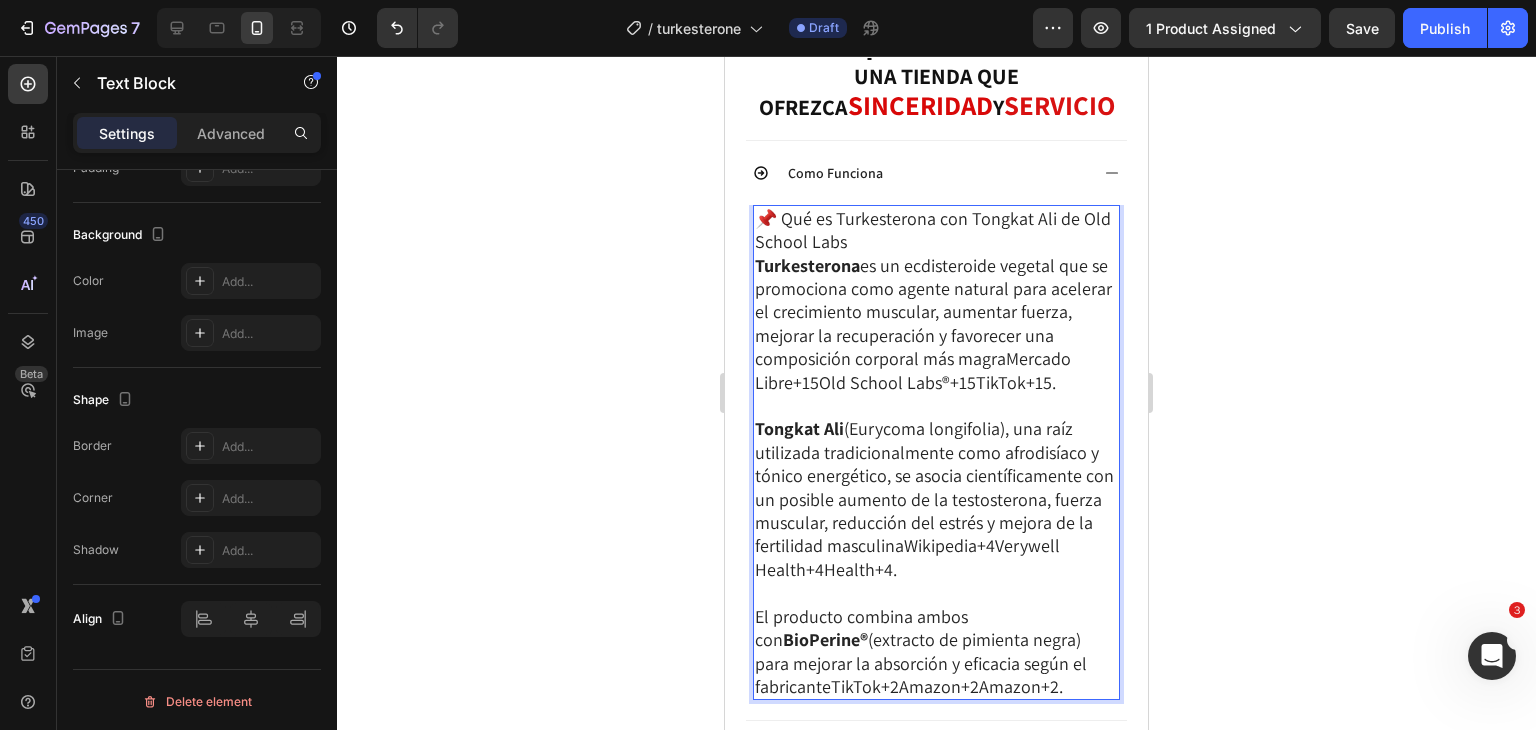 scroll, scrollTop: 3925, scrollLeft: 0, axis: vertical 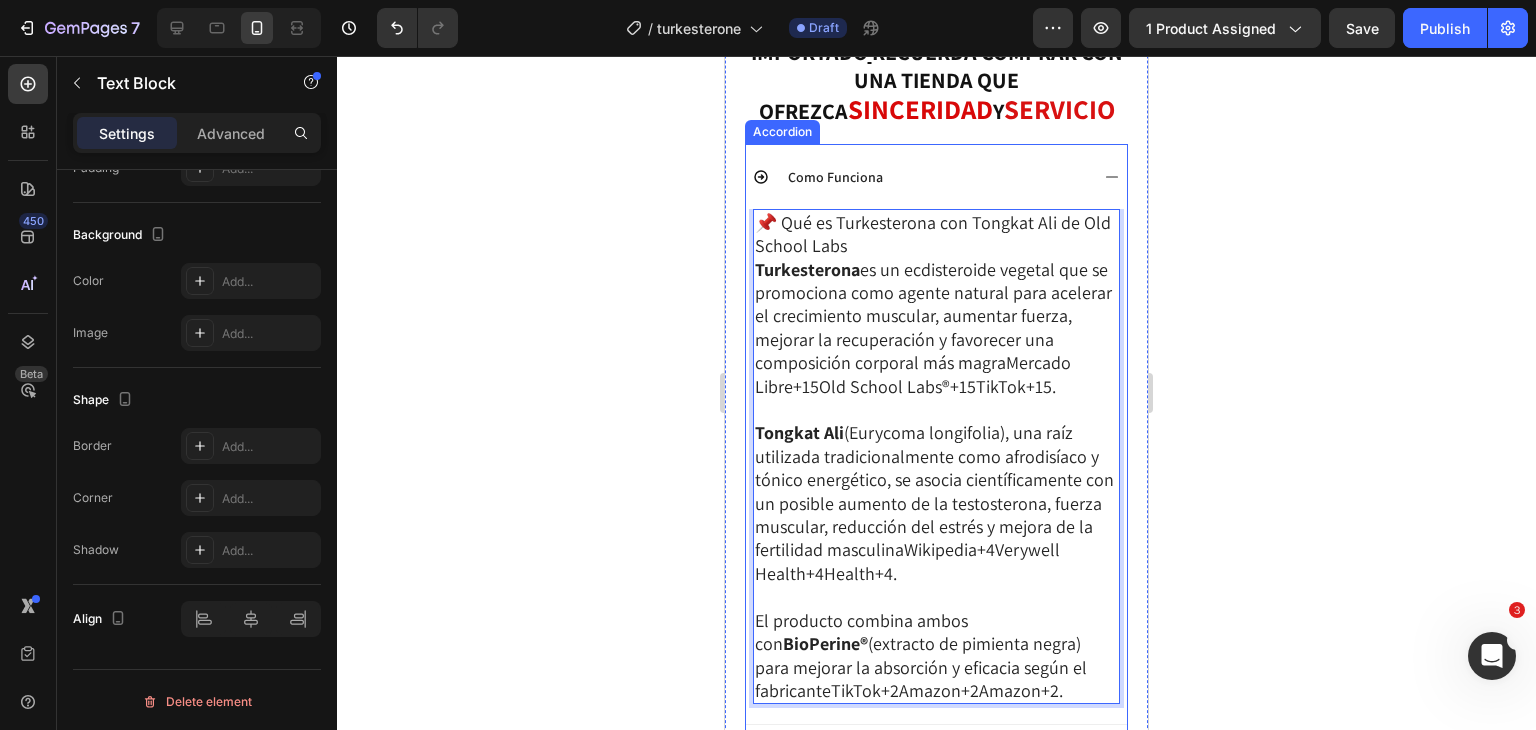 click 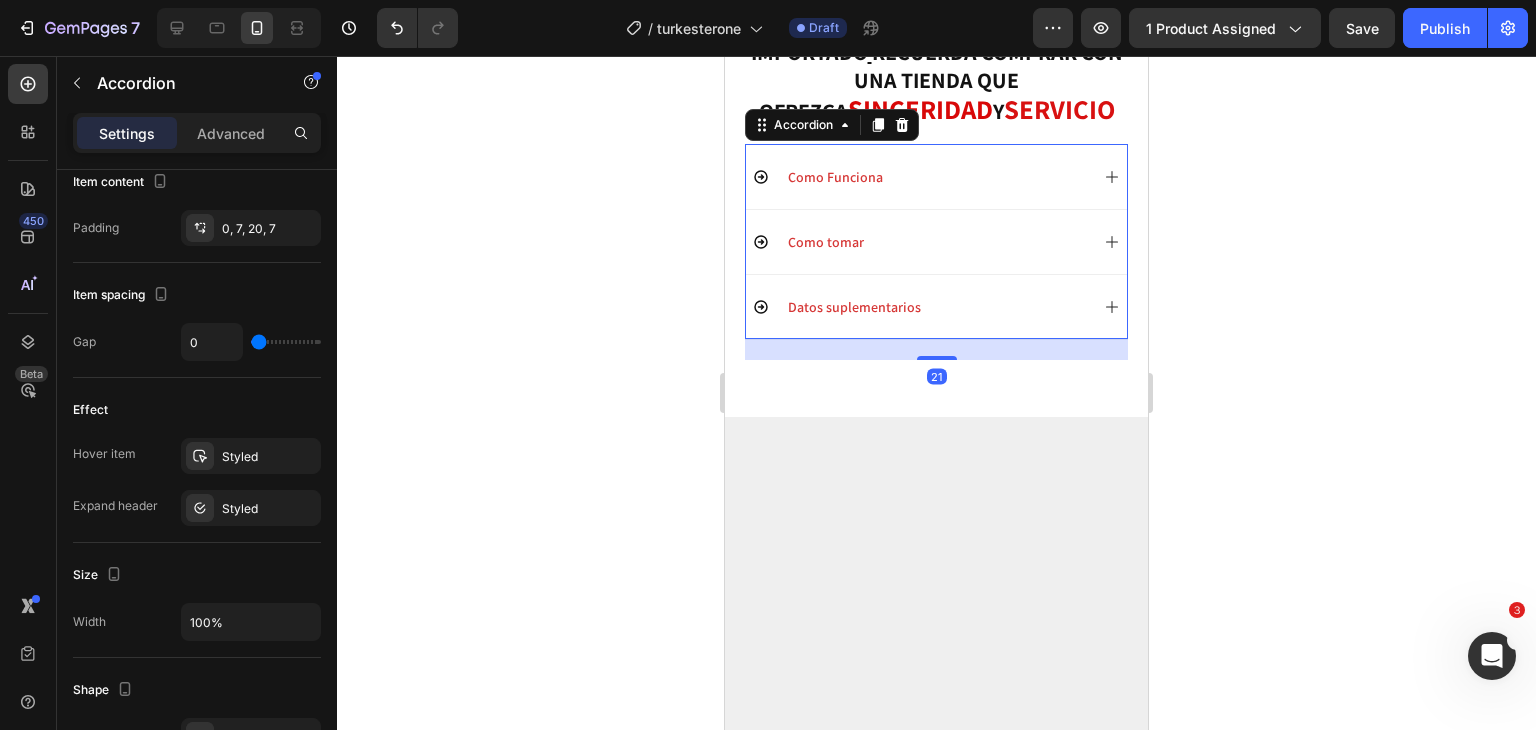scroll, scrollTop: 0, scrollLeft: 0, axis: both 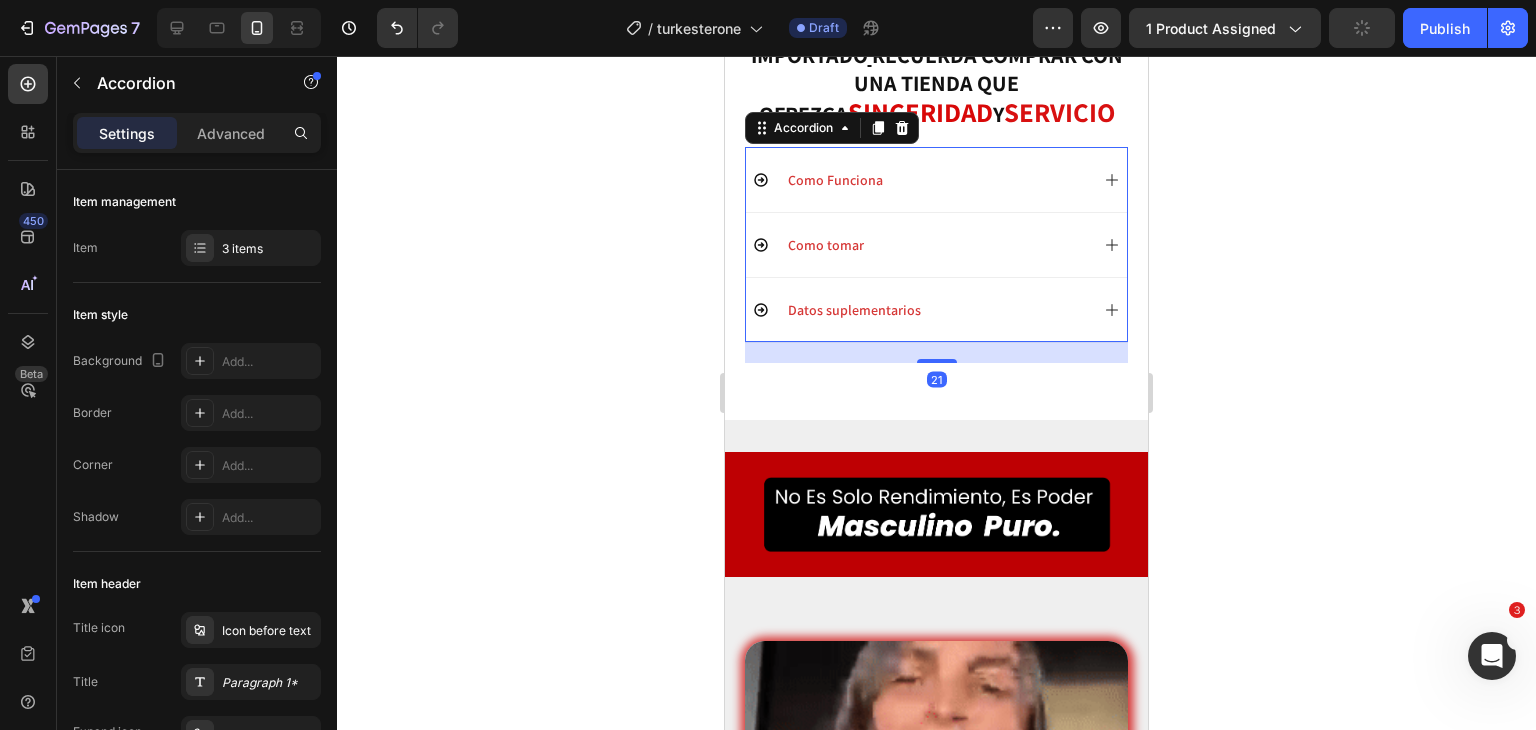 click on "Como tomar" at bounding box center [920, 245] 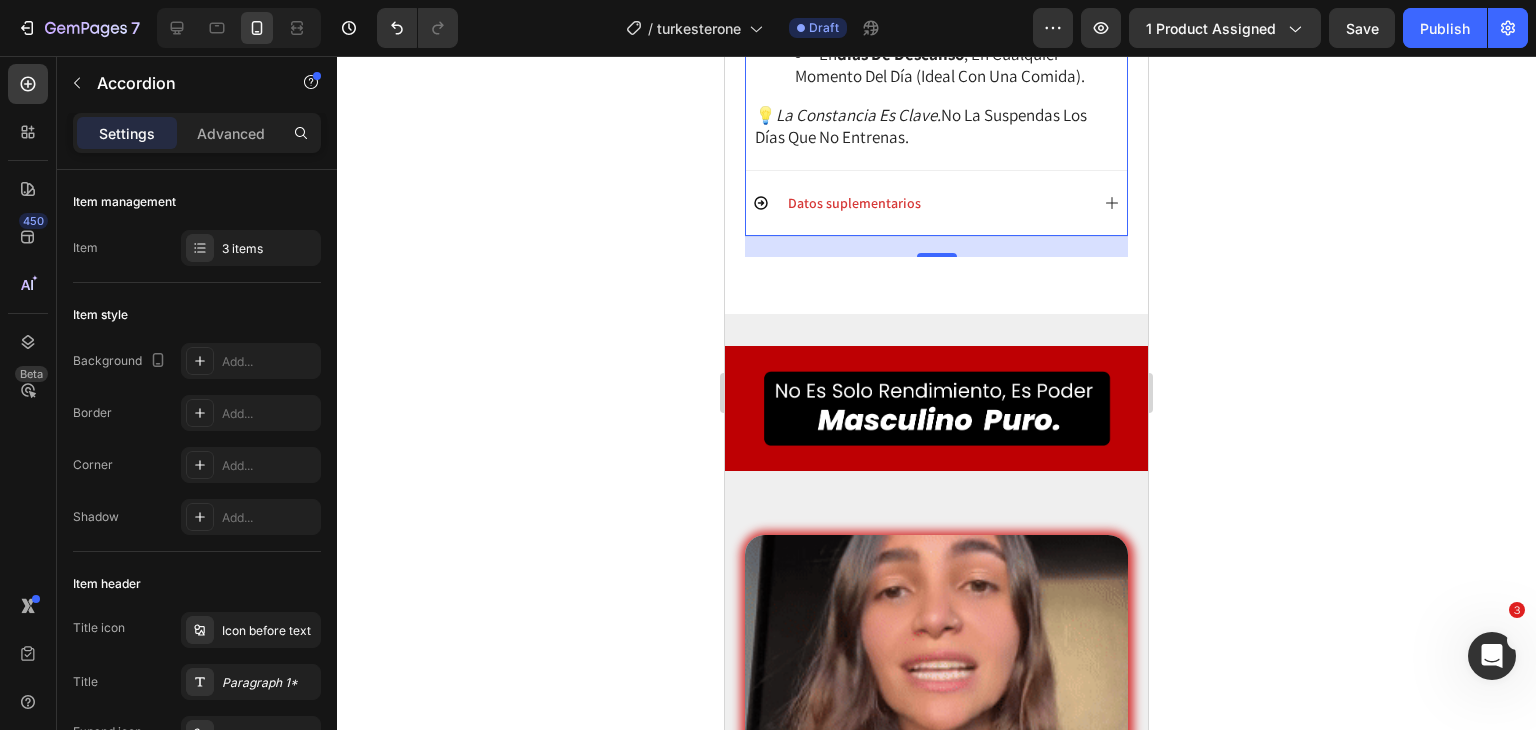 scroll, scrollTop: 4410, scrollLeft: 0, axis: vertical 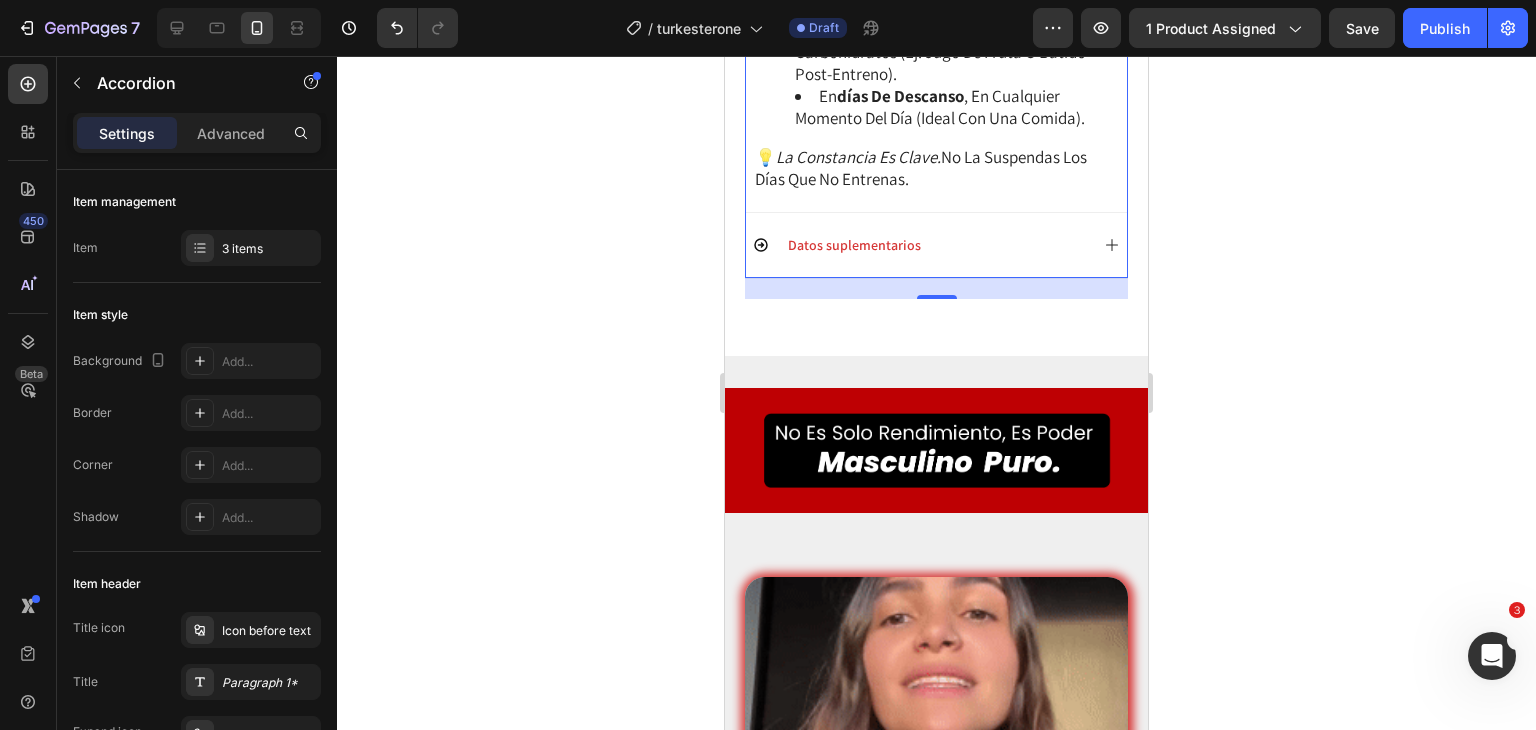 click 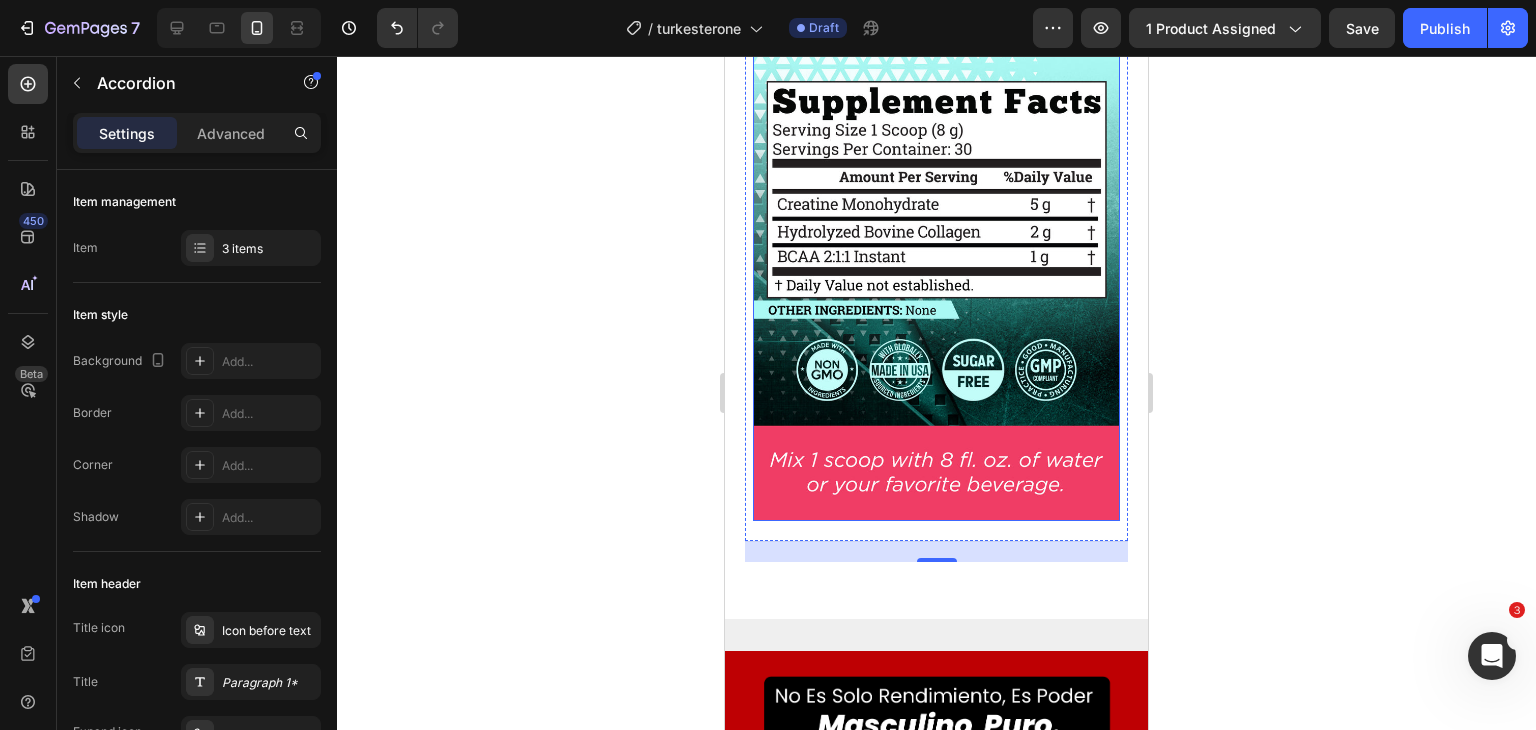 scroll, scrollTop: 4119, scrollLeft: 0, axis: vertical 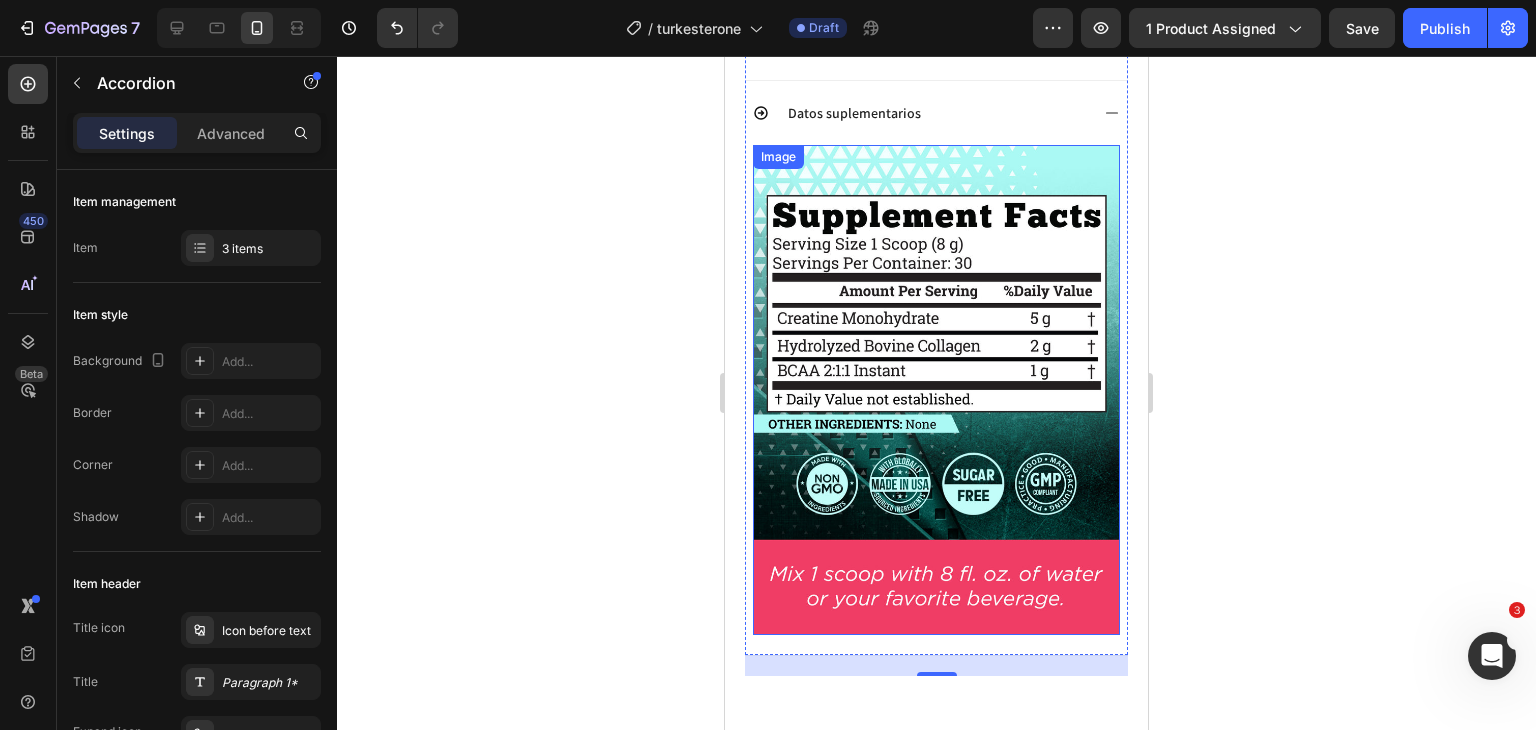click at bounding box center [936, 389] 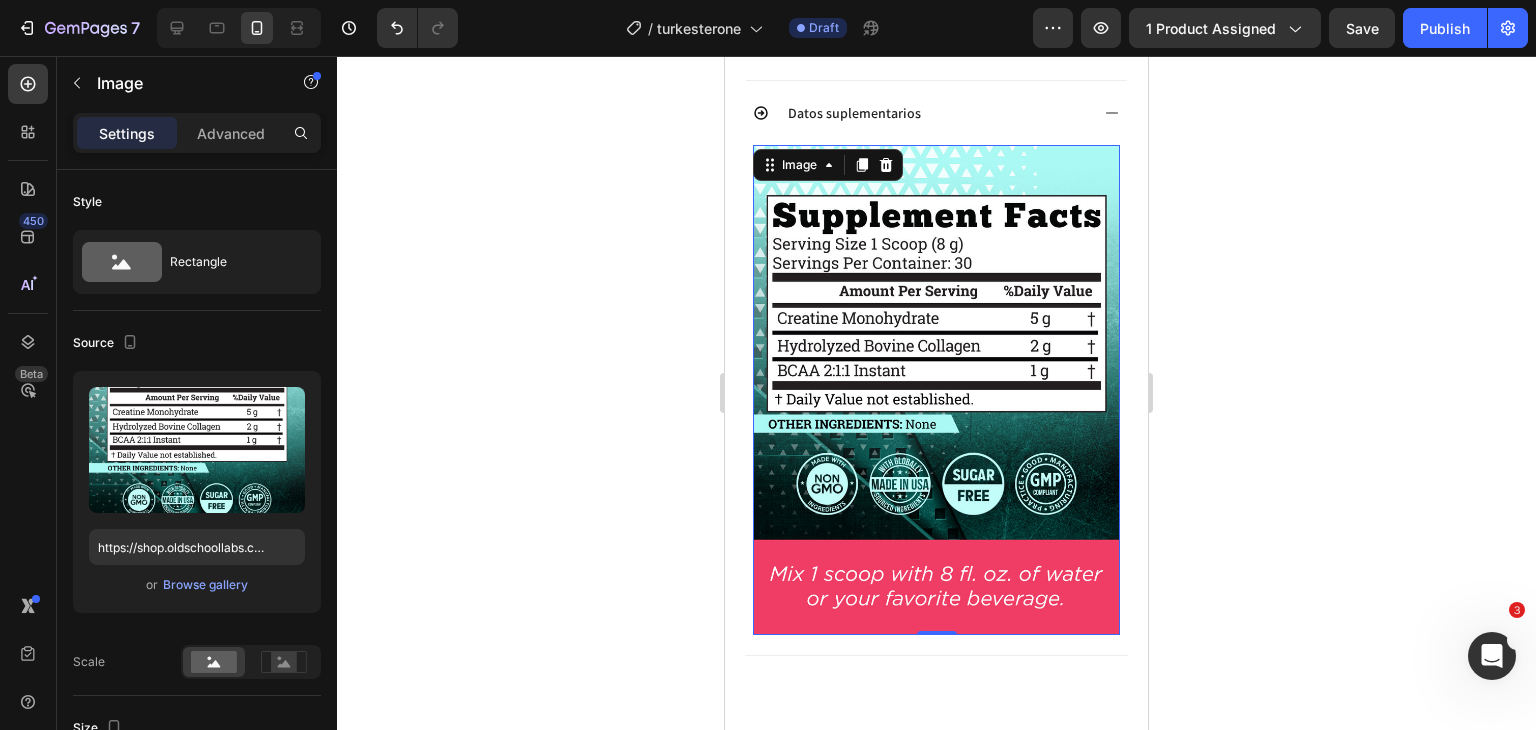 click at bounding box center [936, 389] 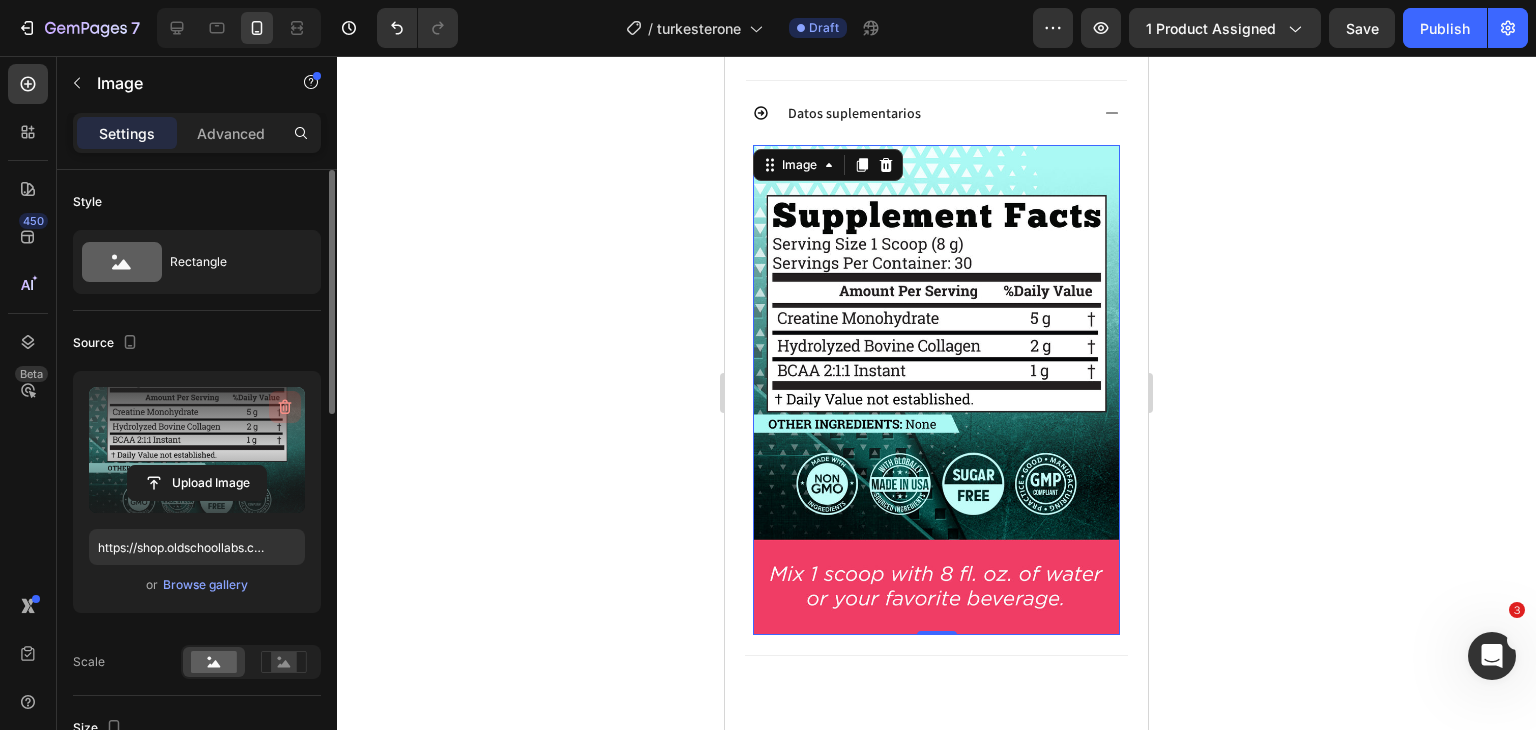 click 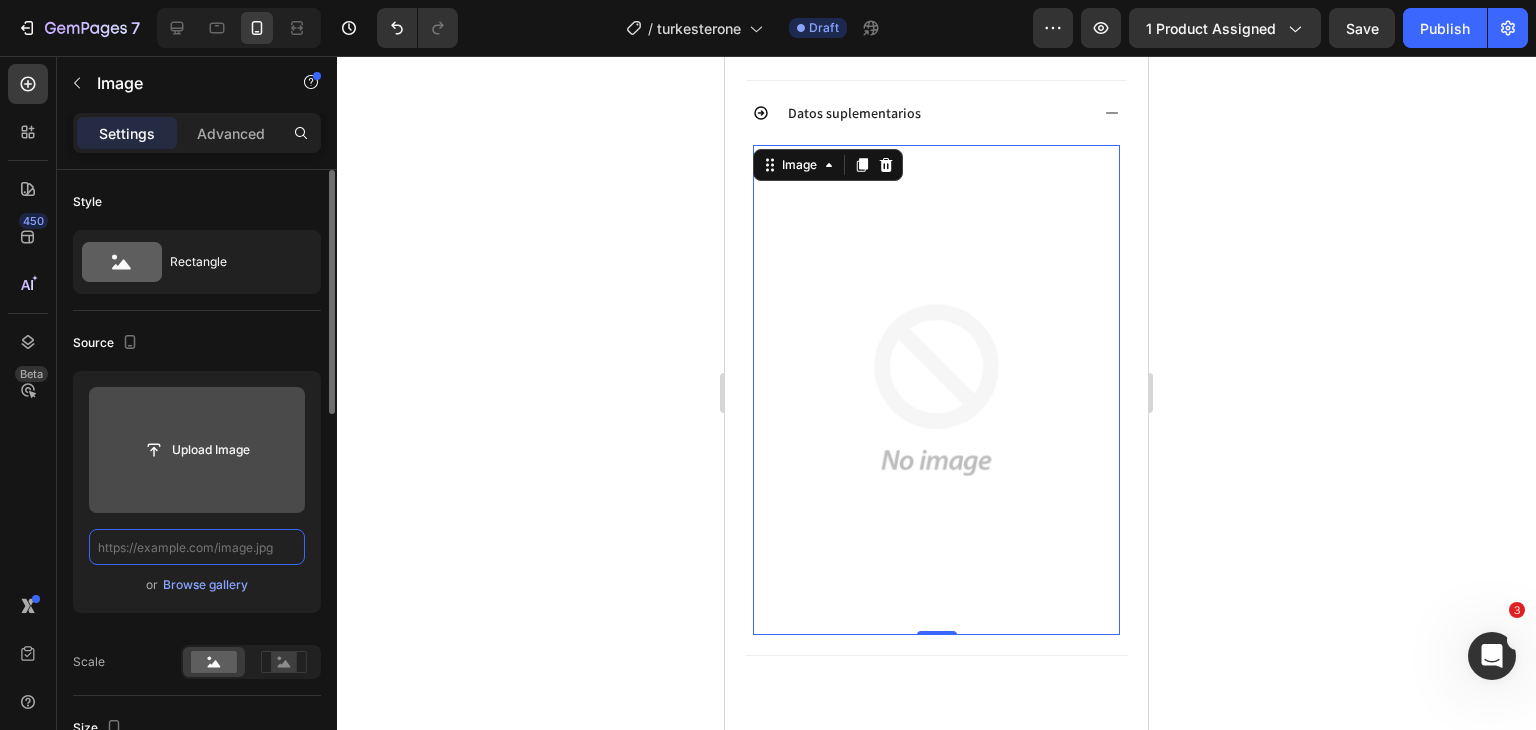 click at bounding box center [197, 547] 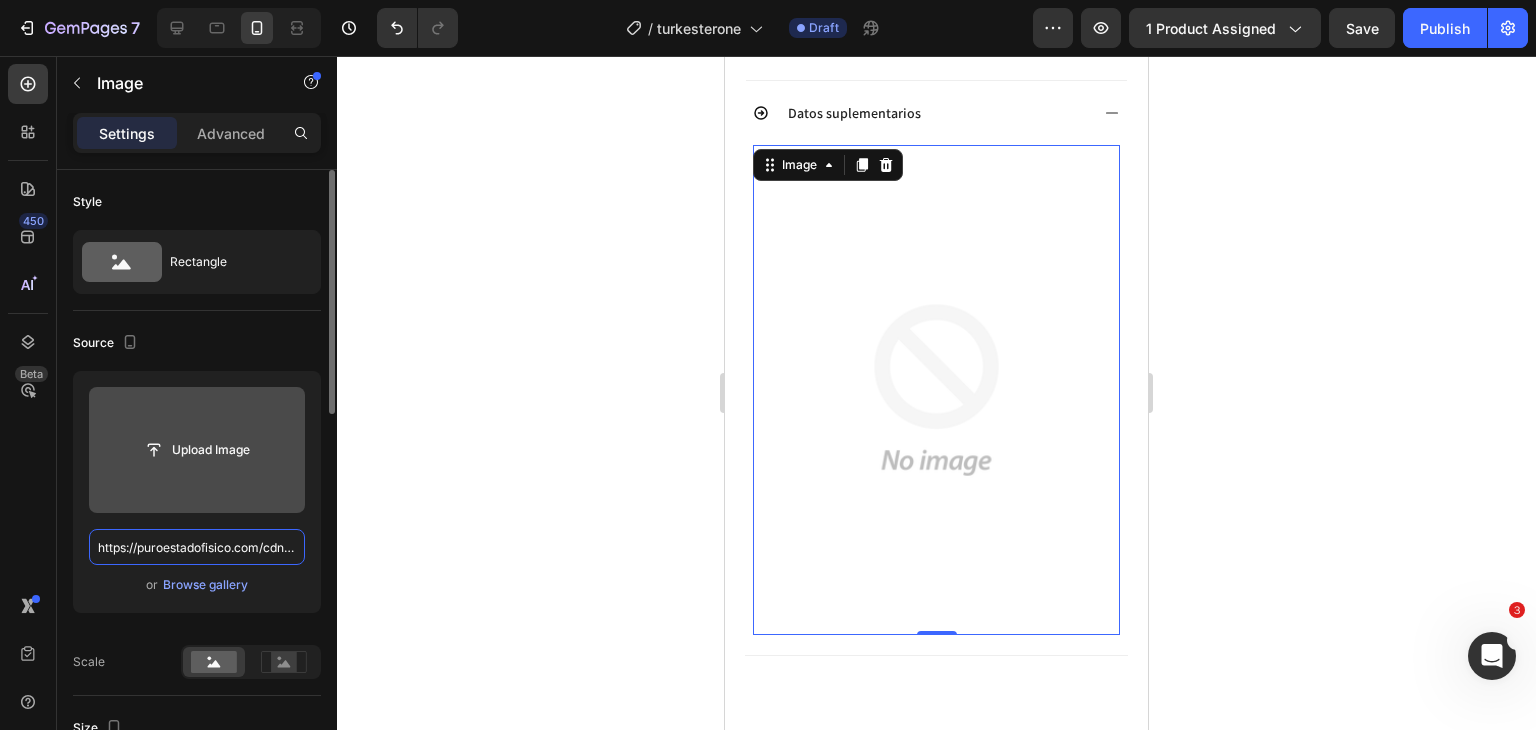 scroll, scrollTop: 0, scrollLeft: 330, axis: horizontal 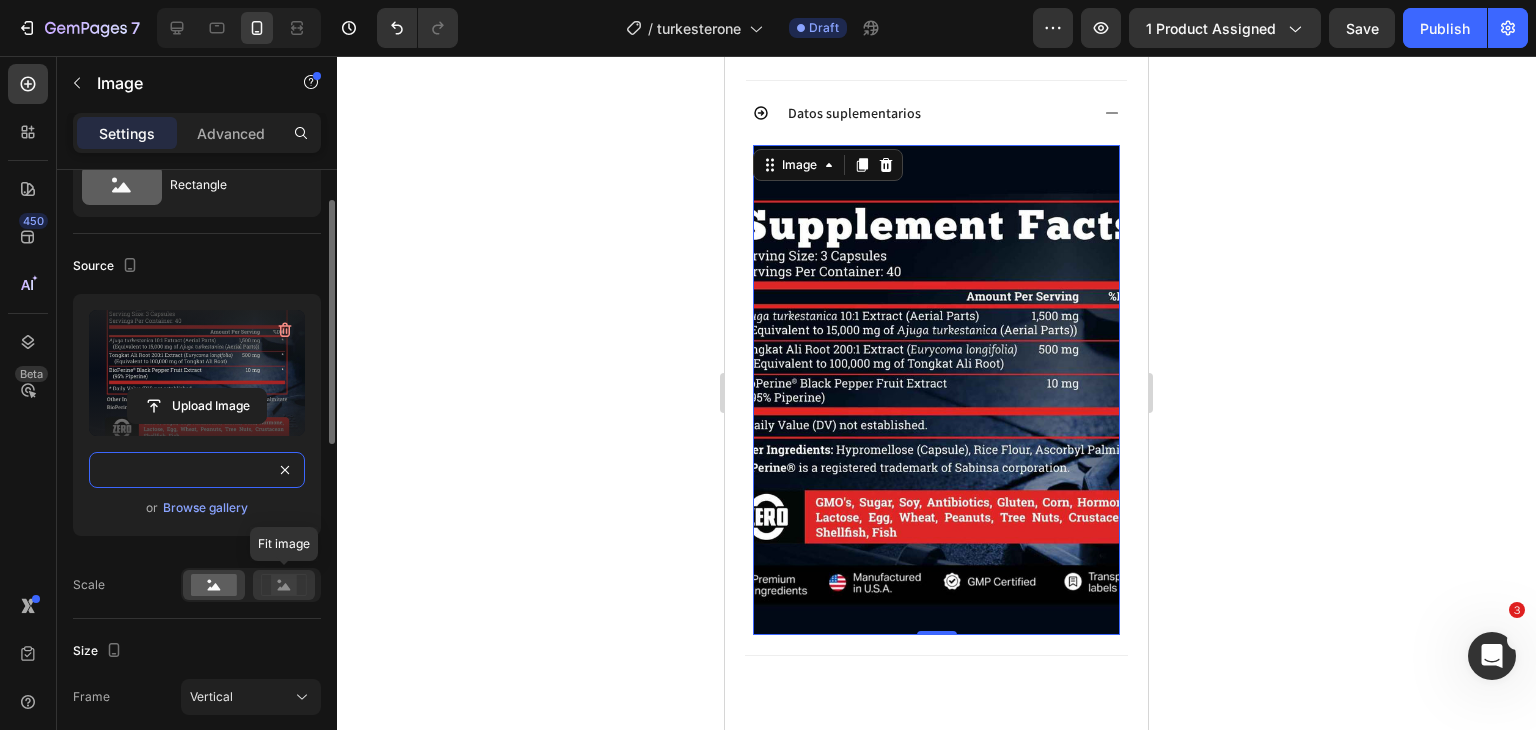 type on "https://puroestadofisico.com/cdn/shop/files/B0CWN1GNXC_2_800x.jpg?v=1748543067" 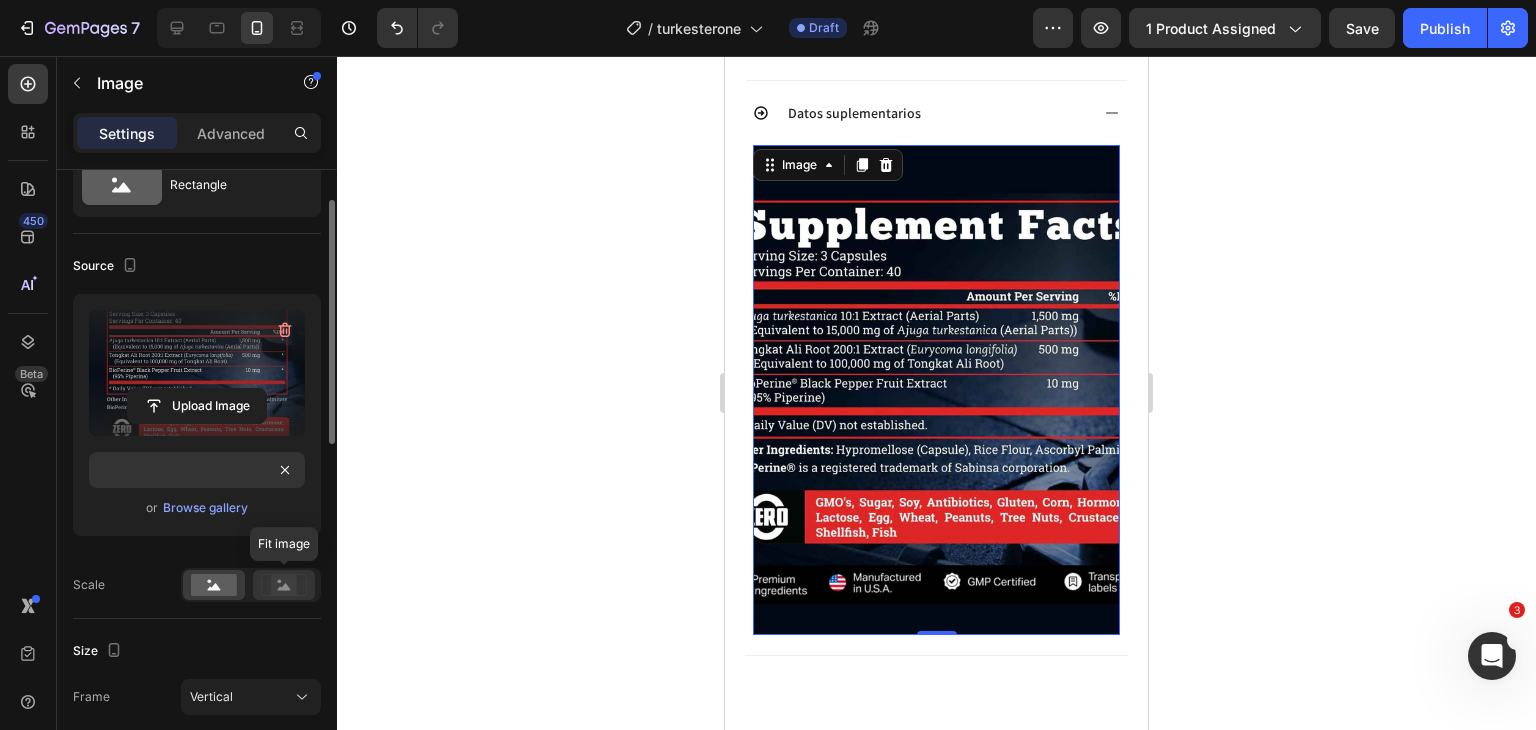 scroll, scrollTop: 0, scrollLeft: 0, axis: both 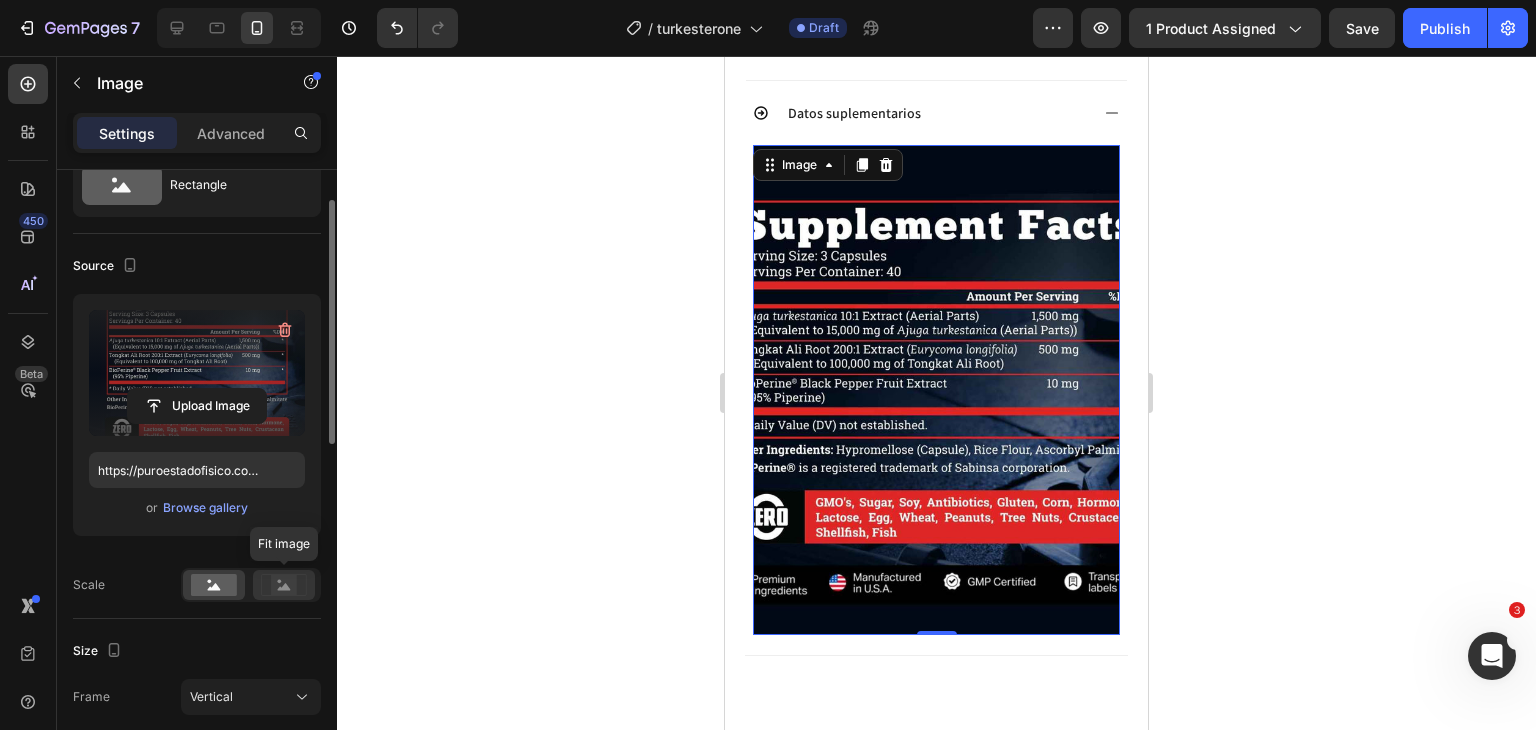 click 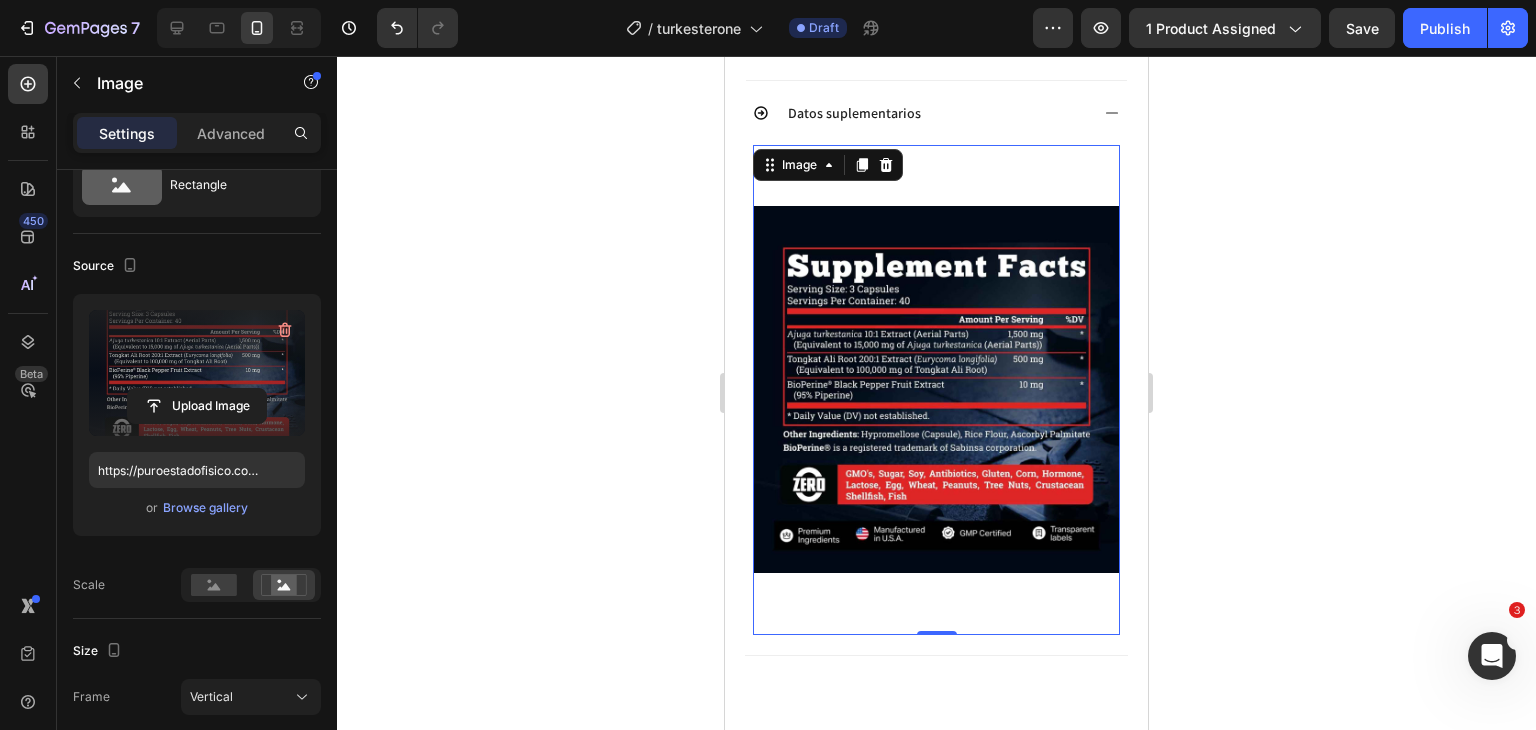 scroll, scrollTop: 3952, scrollLeft: 0, axis: vertical 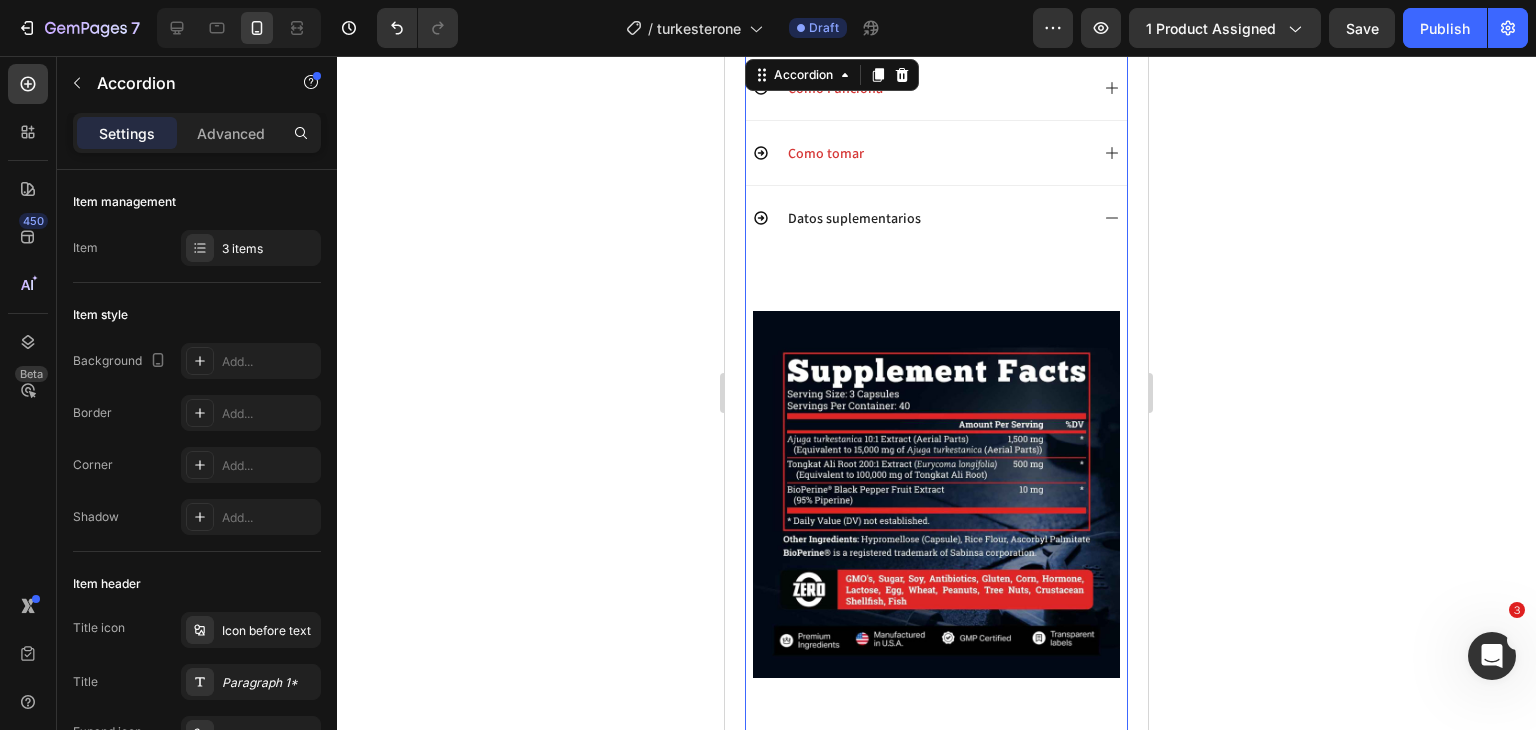 click on "Datos suplementarios" at bounding box center [854, 218] 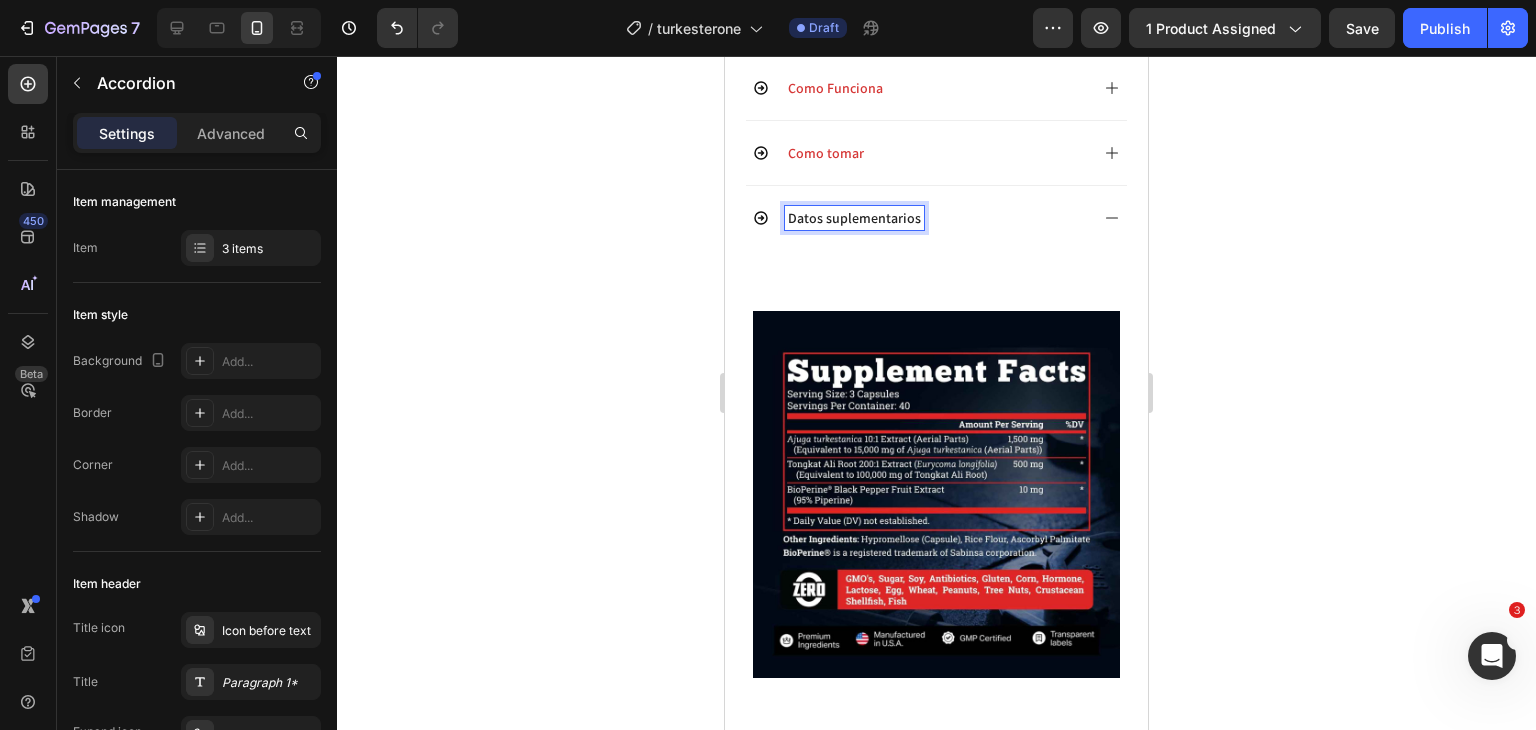 click on "Datos suplementarios" at bounding box center [936, 217] 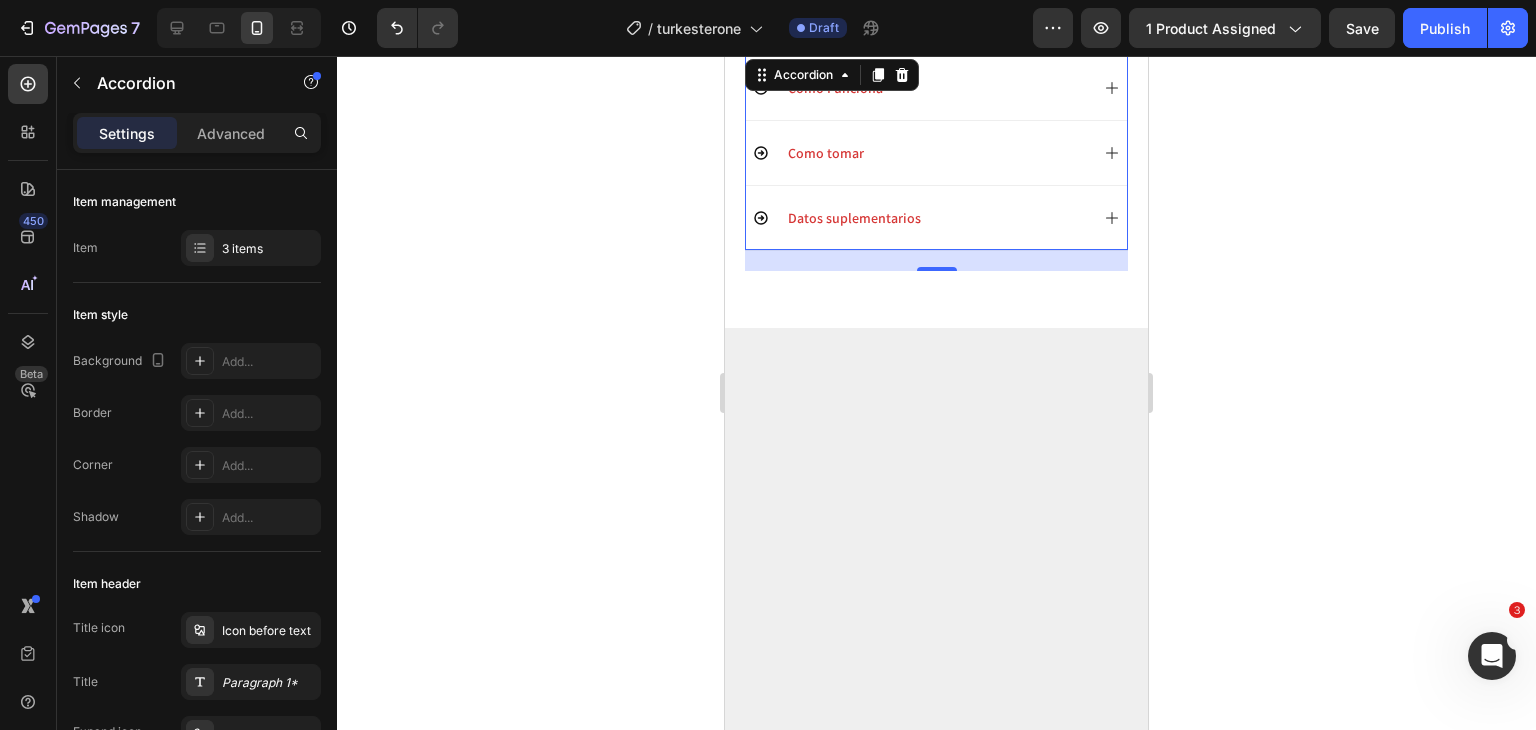 click 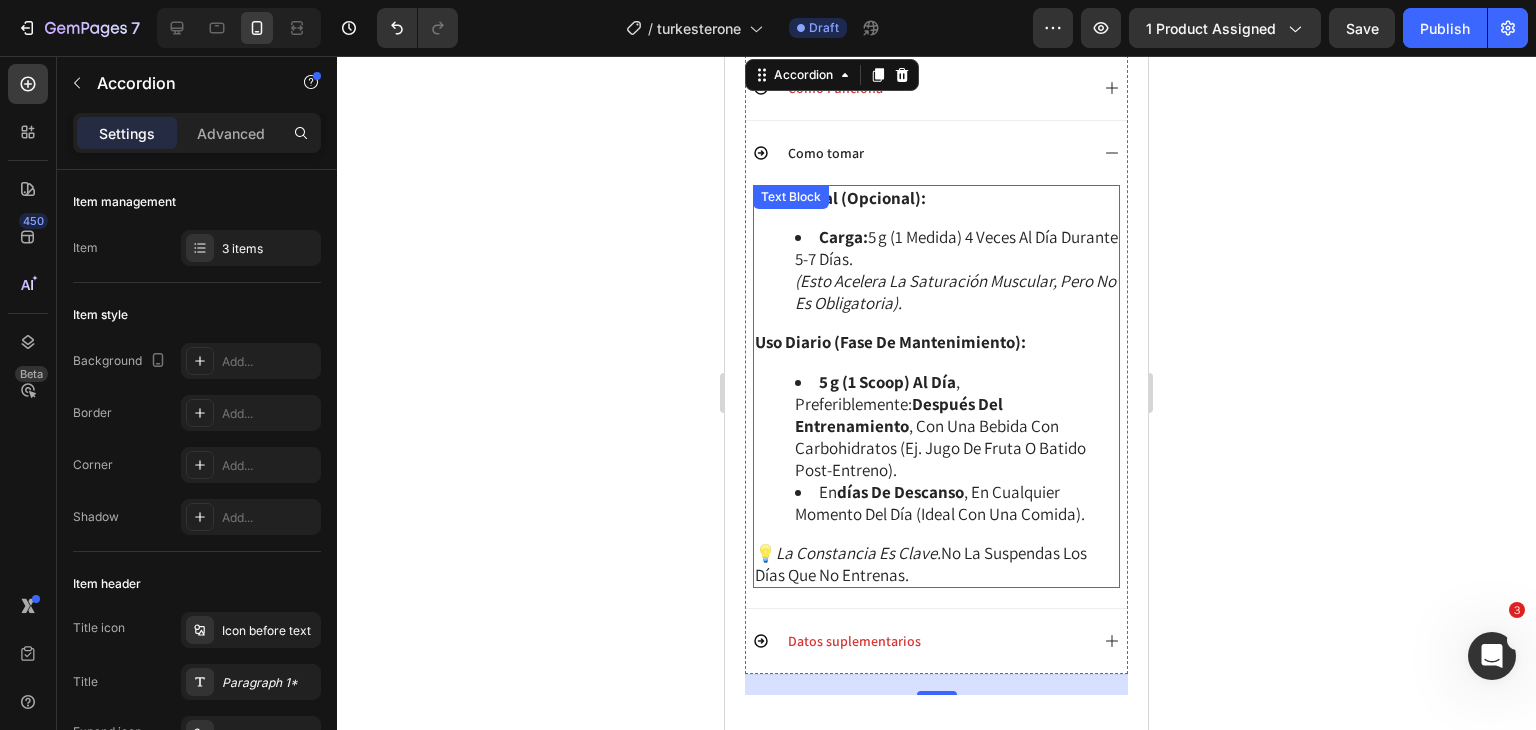 click on "fase inicial (opcional): carga:  5 g (1 medida) 4 veces al día durante 5-7 días. (esto acelera la saturación muscular, pero no es obligatoria).  uso diario (fase de mantenimiento): 5 g (1 scoop) al día , preferiblemente:  después del entrenamiento , con una bebida con carbohidratos (ej. jugo de fruta o batido post-entreno). en  días de descanso , en cualquier momento del día (ideal con una comida). 💡  la constancia es clave.  no la suspendas los días que no entrenas." at bounding box center [936, 386] 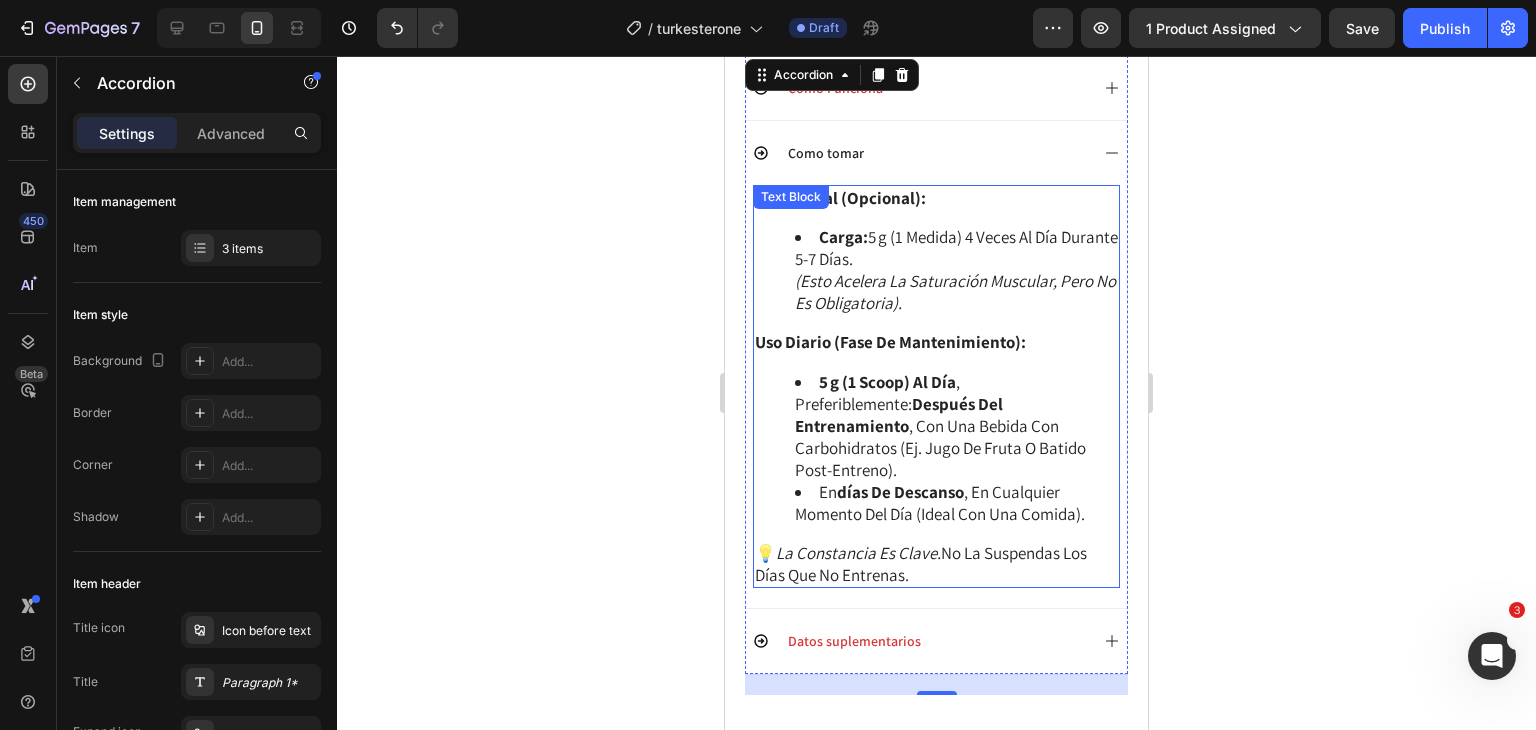 click on "fase inicial (opcional): carga:  5 g (1 medida) 4 veces al día durante 5-7 días. (esto acelera la saturación muscular, pero no es obligatoria).  uso diario (fase de mantenimiento): 5 g (1 scoop) al día , preferiblemente:  después del entrenamiento , con una bebida con carbohidratos (ej. jugo de fruta o batido post-entreno). en  días de descanso , en cualquier momento del día (ideal con una comida). 💡  la constancia es clave.  no la suspendas los días que no entrenas." at bounding box center [936, 386] 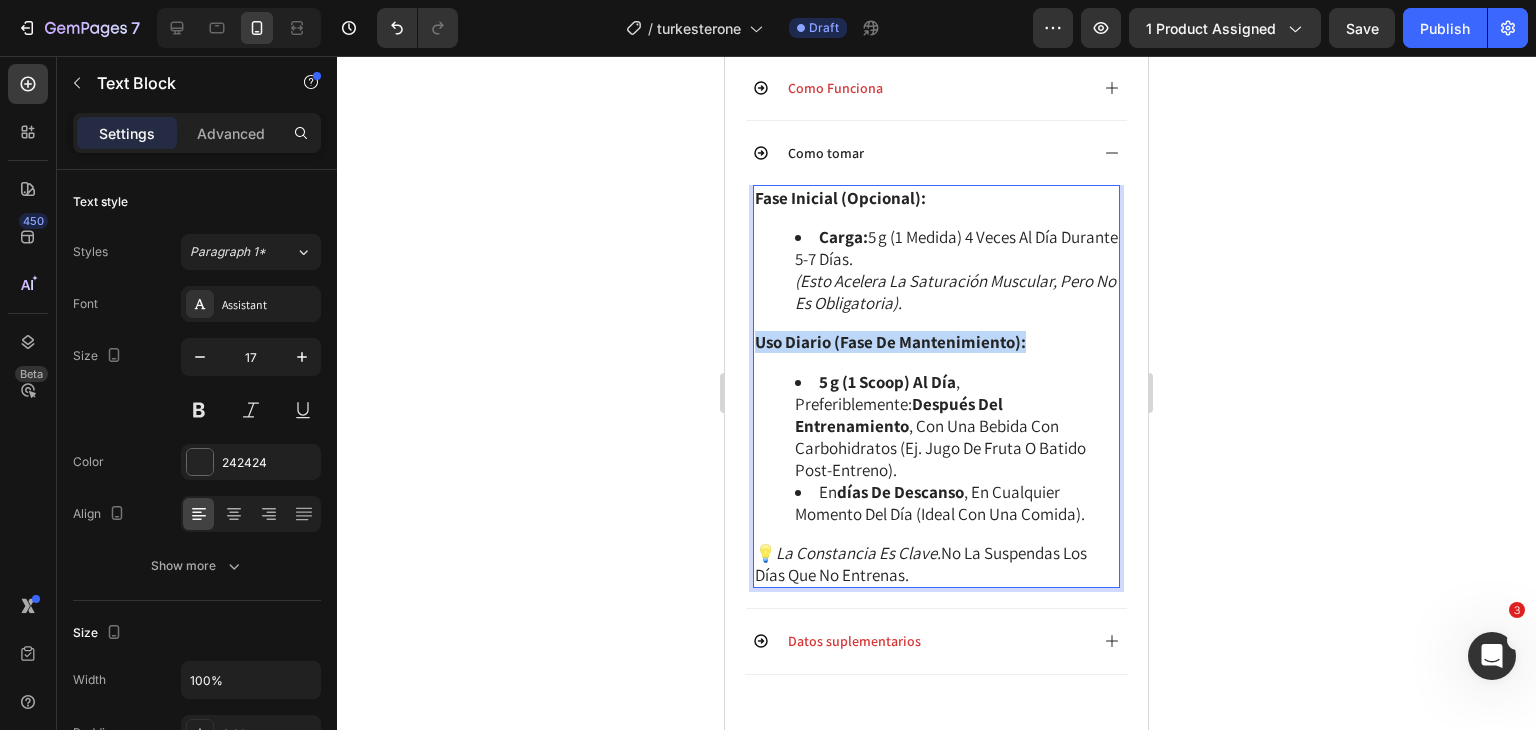 click on "fase inicial (opcional): carga:  5 g (1 medida) 4 veces al día durante 5-7 días. (esto acelera la saturación muscular, pero no es obligatoria).  uso diario (fase de mantenimiento): 5 g (1 scoop) al día , preferiblemente:  después del entrenamiento , con una bebida con carbohidratos (ej. jugo de fruta o batido post-entreno). en  días de descanso , en cualquier momento del día (ideal con una comida). 💡  la constancia es clave.  no la suspendas los días que no entrenas." at bounding box center [936, 386] 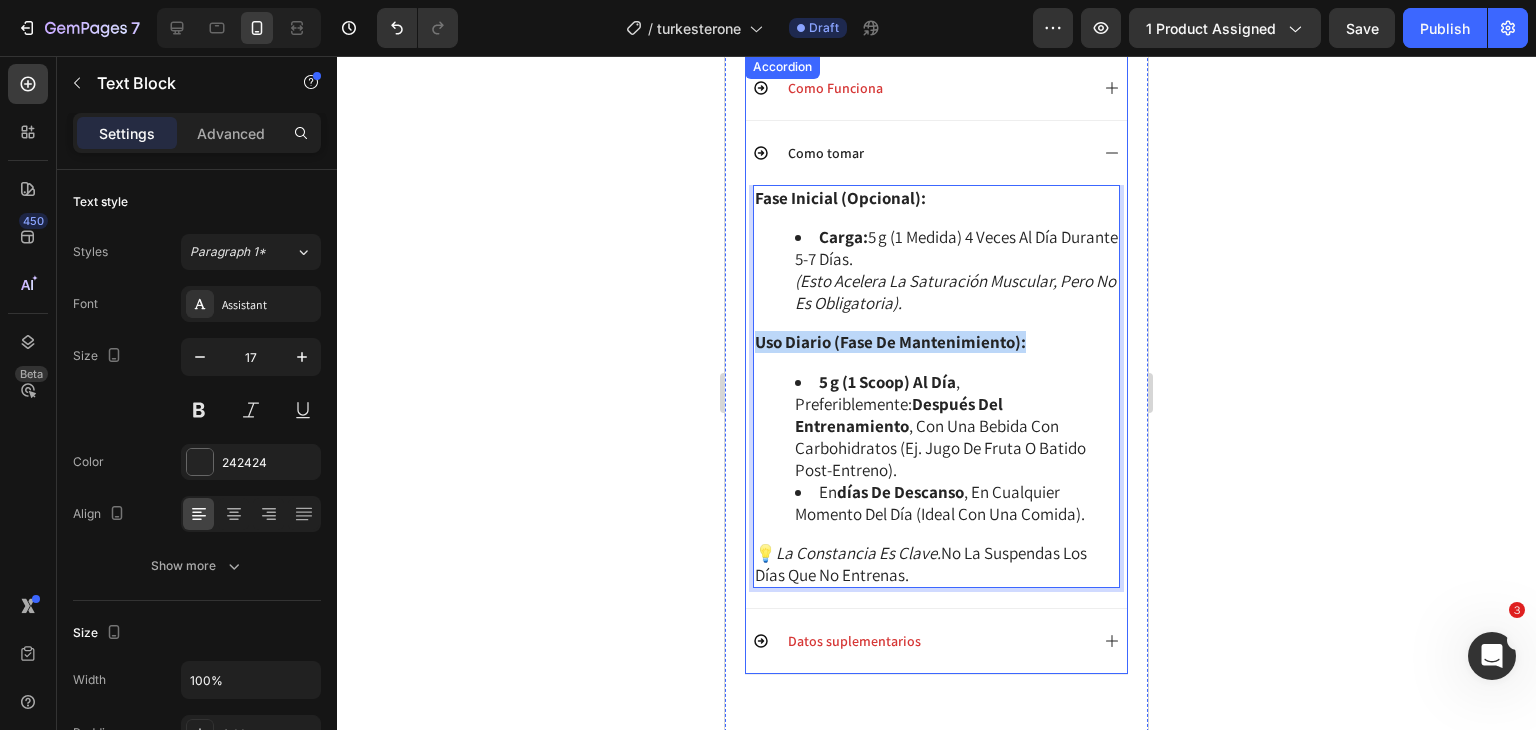 drag, startPoint x: 920, startPoint y: 537, endPoint x: 749, endPoint y: 192, distance: 385.05325 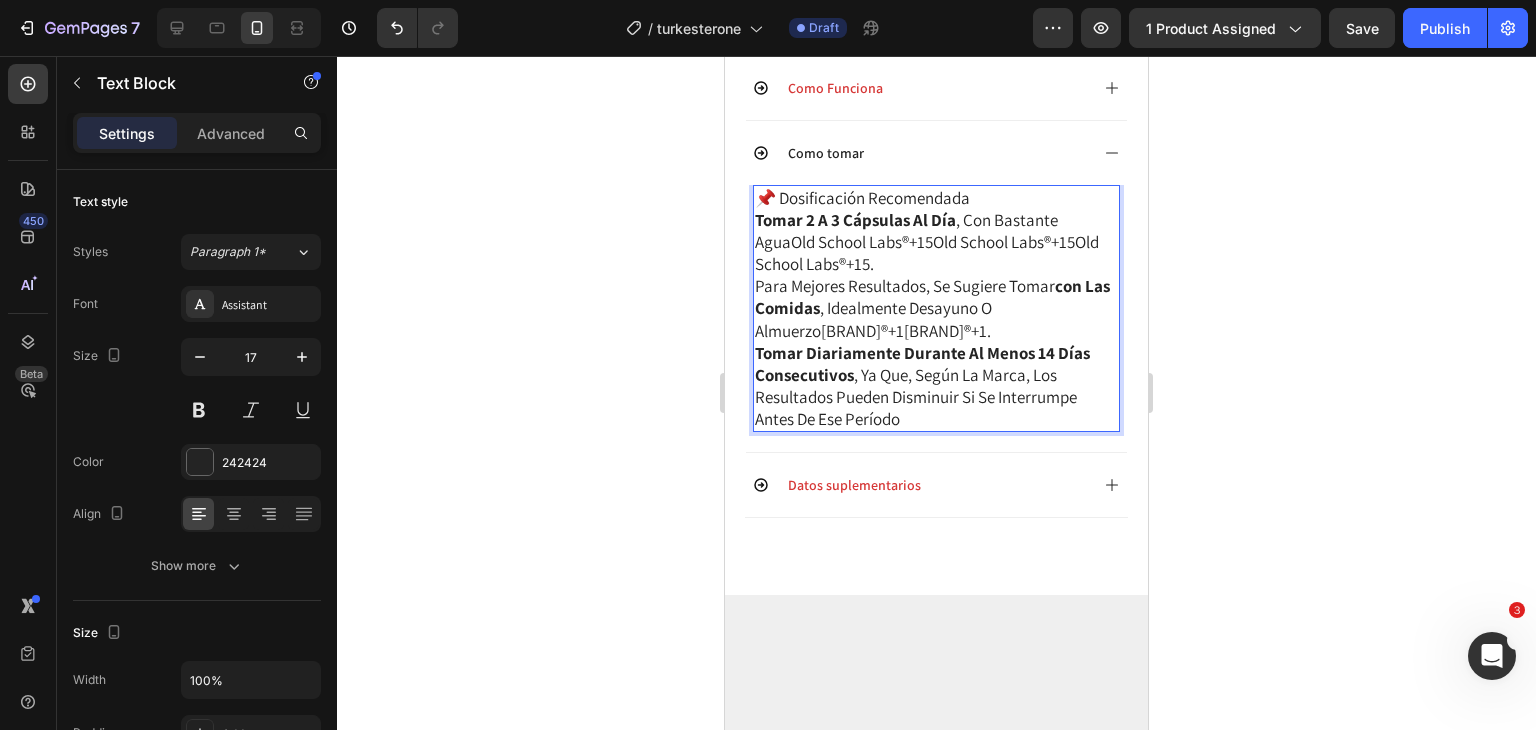 click on "Tomar 2 a 3 cápsulas al día , con bastante agua  Old School Labs®+15Old School Labs®+15Old School Labs®+15 ." at bounding box center (936, 242) 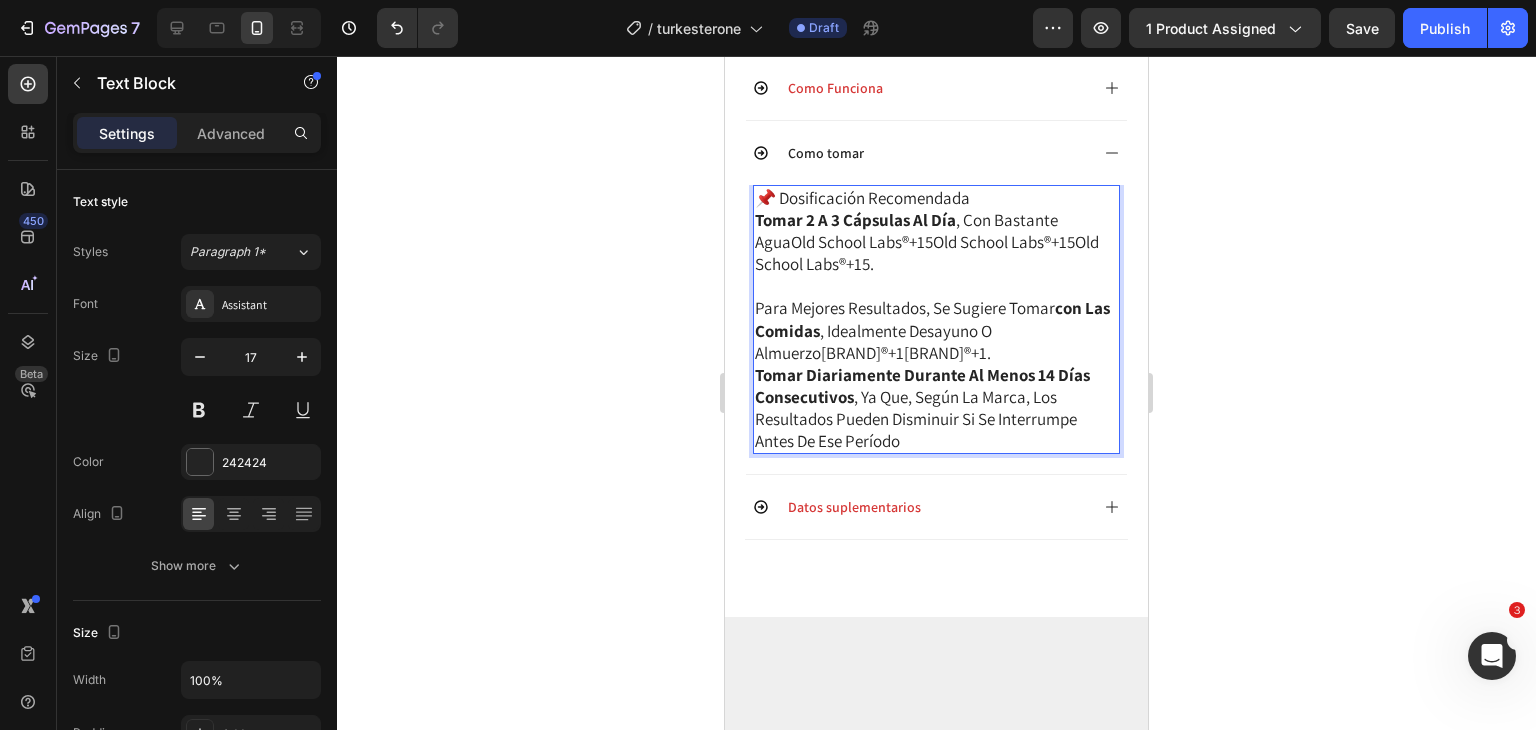 click on "📌 Dosificación recomendada Tomar 2 a 3 cápsulas al día , con bastante agua  Old School Labs®+15Old School Labs®+15Old School Labs®+15 . Para mejores resultados, se sugiere tomar  con las comidas , idealmente desayuno o almuerzo  Old School Labs®+1Old School Labs®+1 . Tomar diariamente durante al menos 14 días consecutivos , ya que, según la marca, los resultados pueden disminuir si se interrumpe antes de ese período" at bounding box center (936, 319) 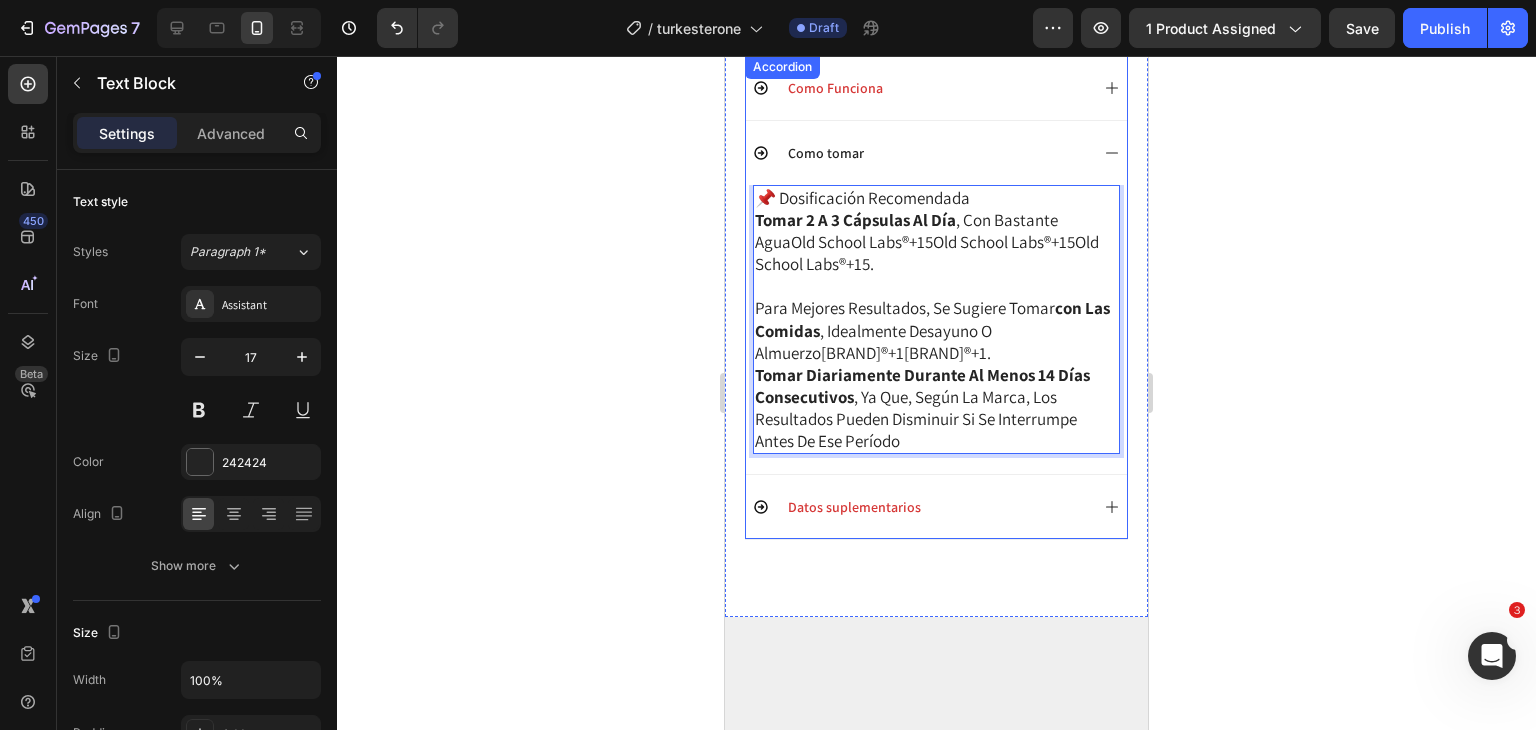 click on "📌 Dosificación recomendada Tomar 2 a 3 cápsulas al día , con bastante agua  Old School Labs®+15Old School Labs®+15Old School Labs®+15 . Para mejores resultados, se sugiere tomar  con las comidas , idealmente desayuno o almuerzo  Old School Labs®+1Old School Labs®+1 . Tomar diariamente durante al menos 14 días consecutivos , ya que, según la marca, los resultados pueden disminuir si se interrumpe antes de ese período Text Block   0" at bounding box center [936, 329] 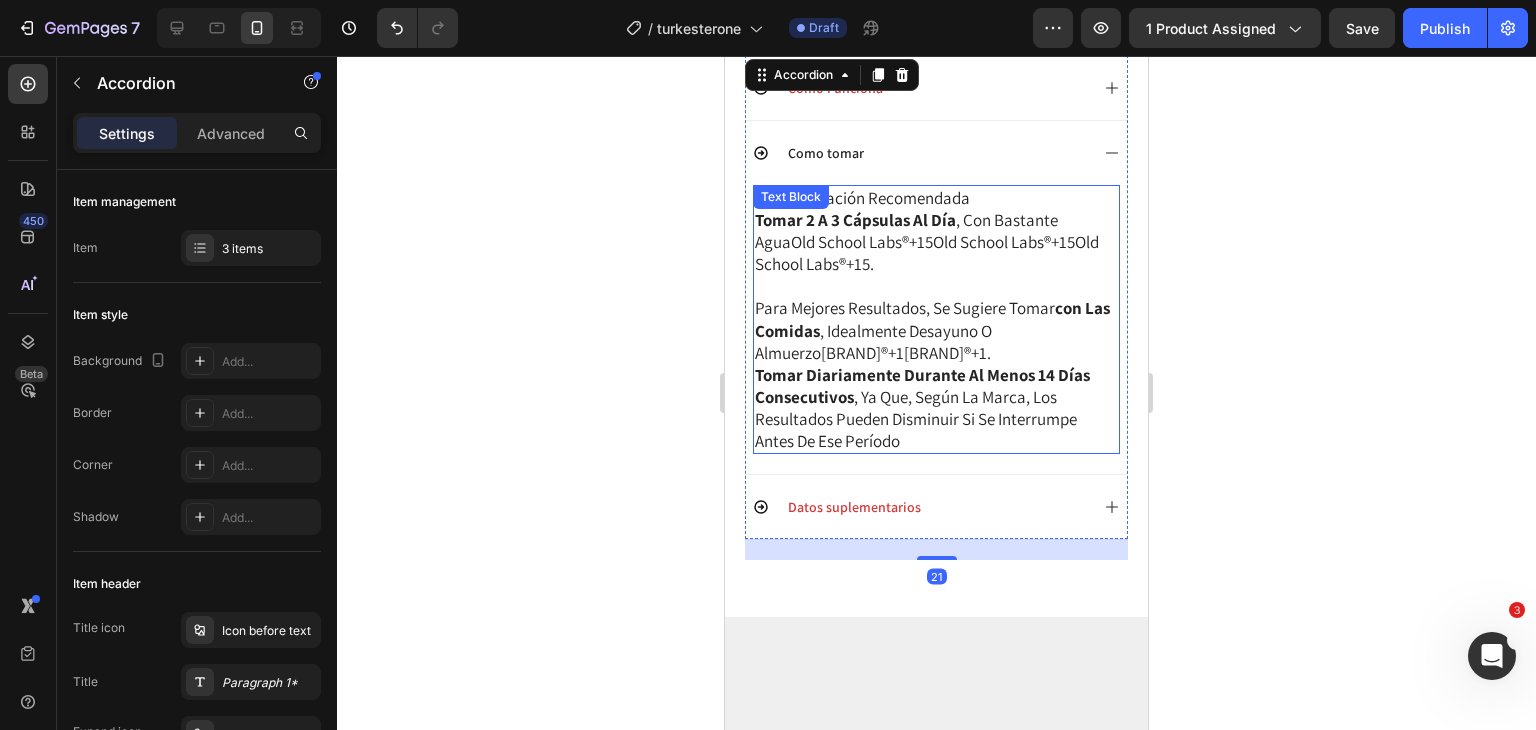 click on "📌 Dosificación recomendada Tomar 2 a 3 cápsulas al día , con bastante agua  Old School Labs®+15Old School Labs®+15Old School Labs®+15 . Para mejores resultados, se sugiere tomar  con las comidas , idealmente desayuno o almuerzo  Old School Labs®+1Old School Labs®+1 . Tomar diariamente durante al menos 14 días consecutivos , ya que, según la marca, los resultados pueden disminuir si se interrumpe antes de ese período Text Block" at bounding box center (936, 319) 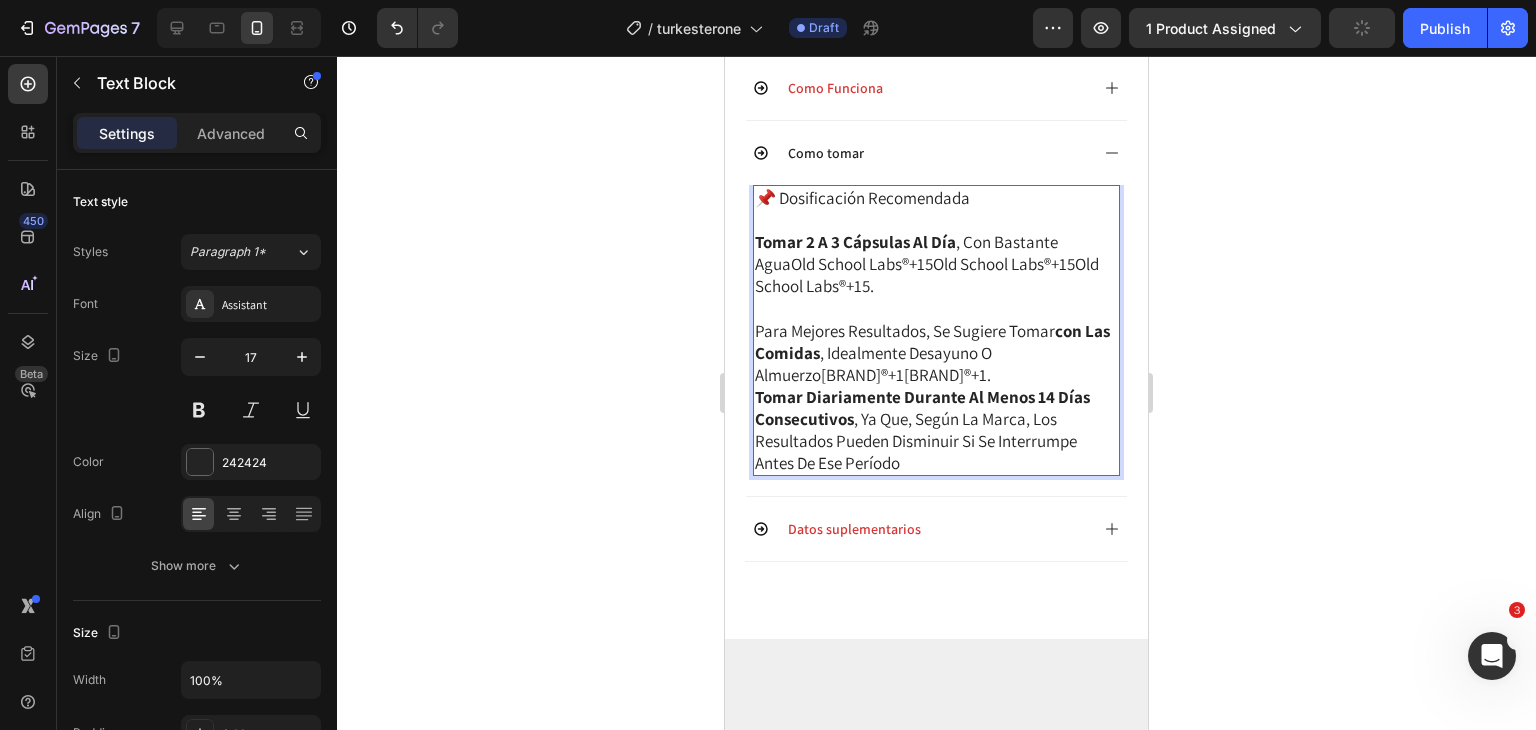 click on "Para mejores resultados, se sugiere tomar  con las comidas , idealmente desayuno o almuerzo  Old School Labs®+1Old School Labs®+1 ." at bounding box center [936, 353] 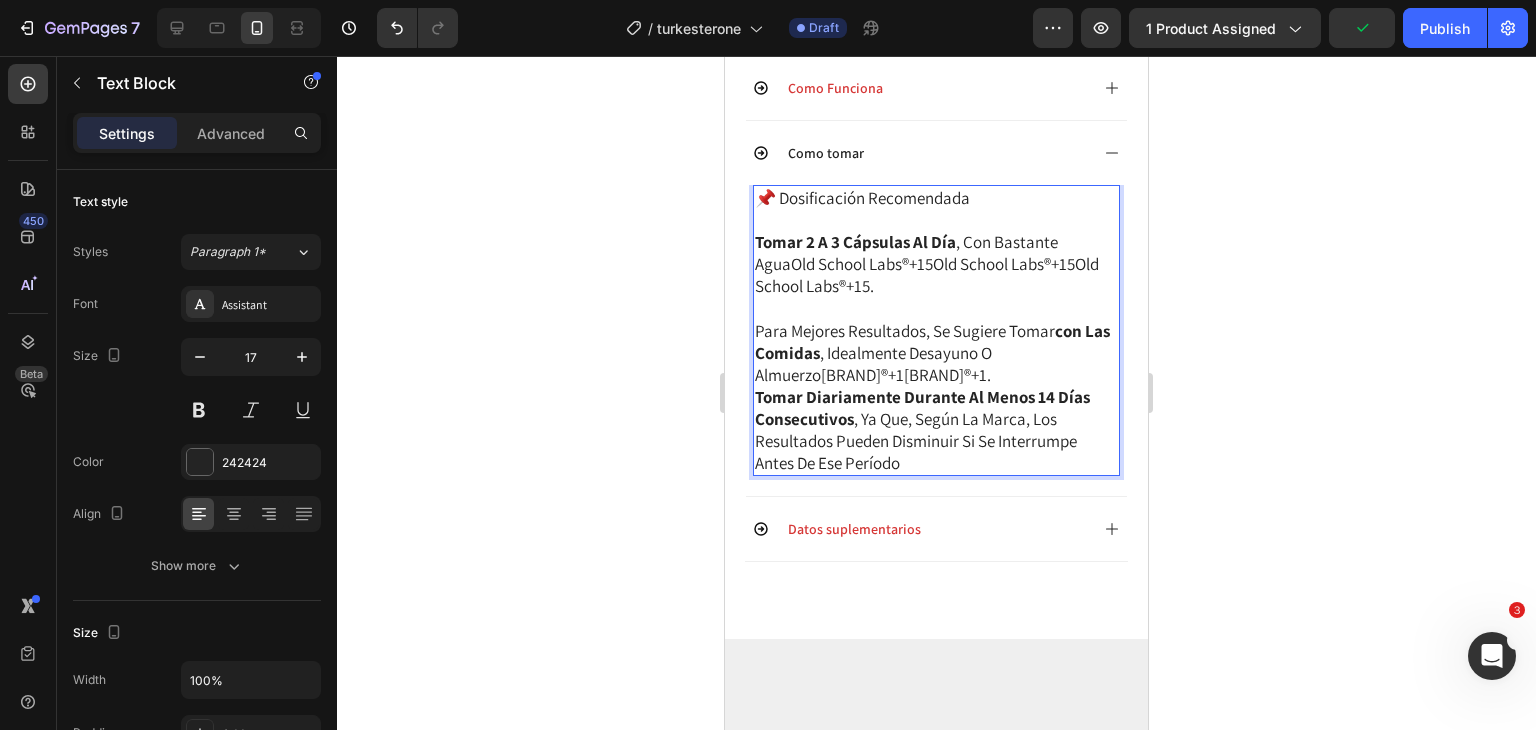 click on "Para mejores resultados, se sugiere tomar  con las comidas , idealmente desayuno o almuerzo  Old School Labs®+1Old School Labs®+1 ." at bounding box center [936, 353] 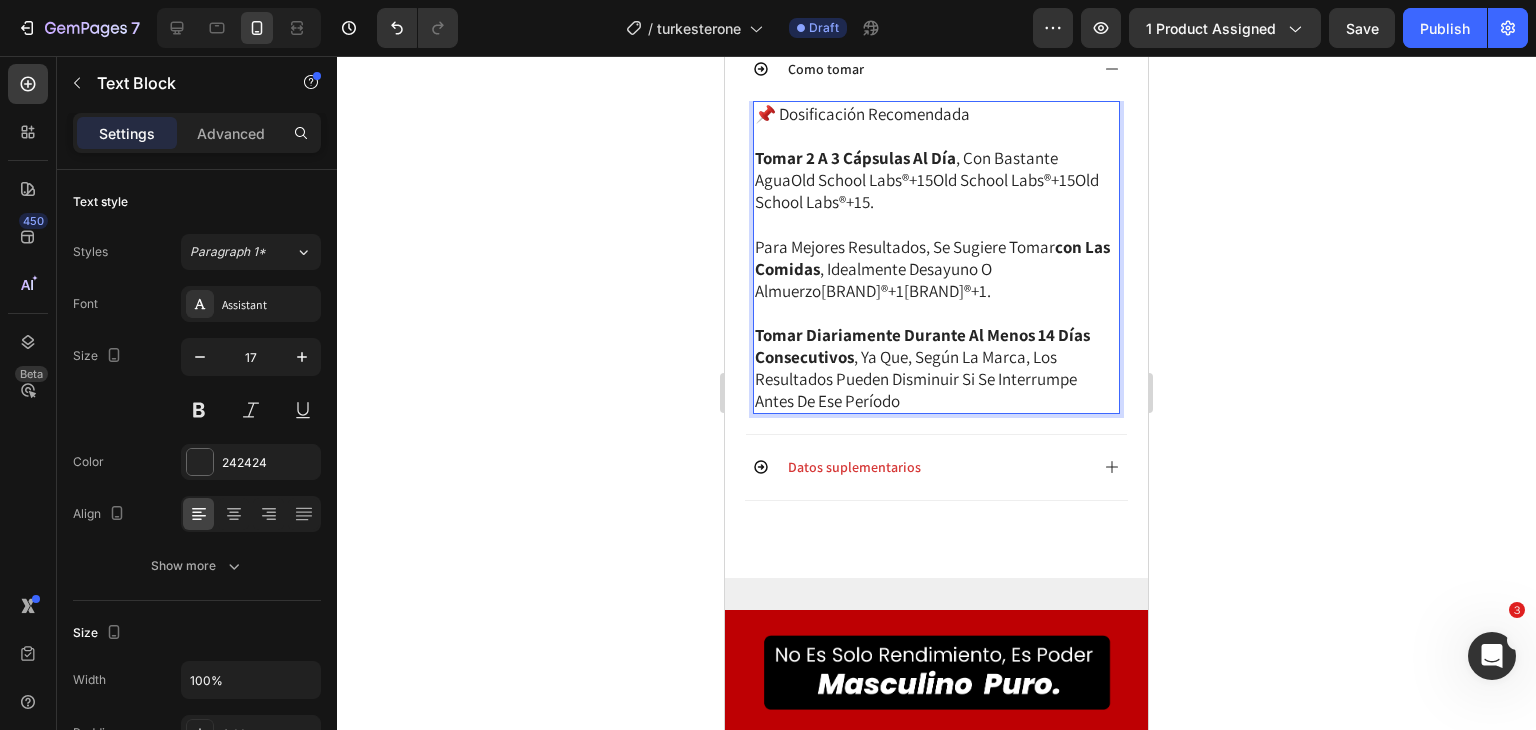 scroll, scrollTop: 3974, scrollLeft: 0, axis: vertical 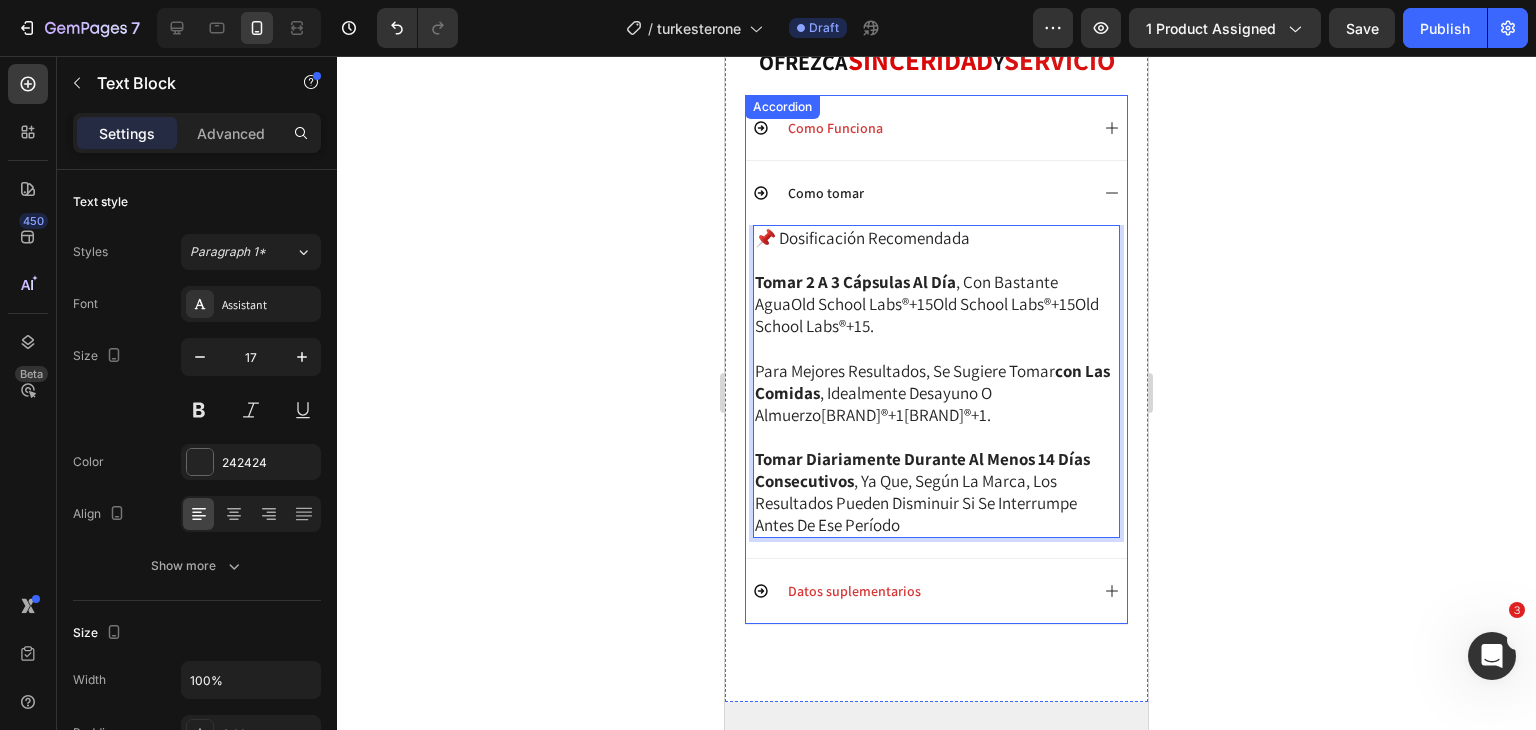 click 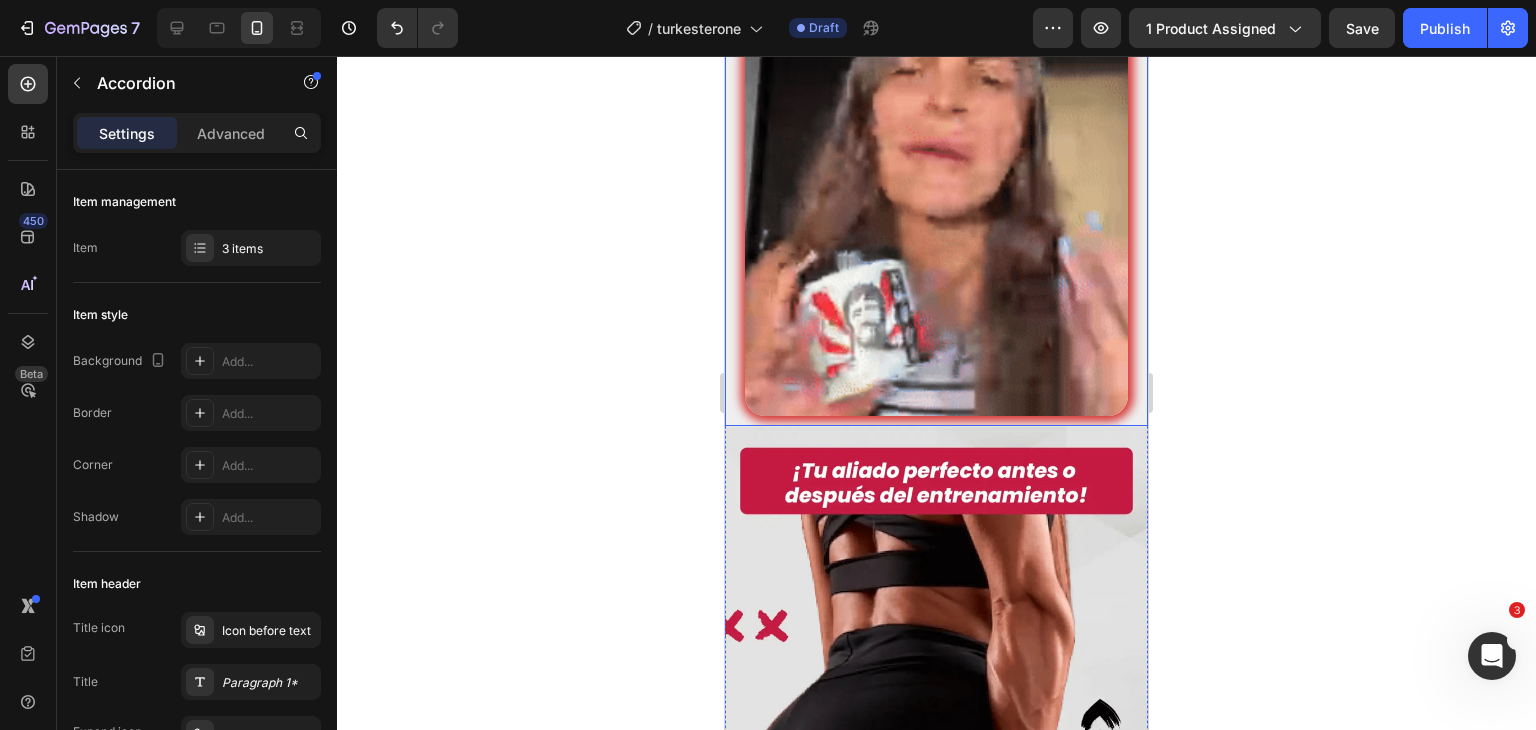 scroll, scrollTop: 4834, scrollLeft: 0, axis: vertical 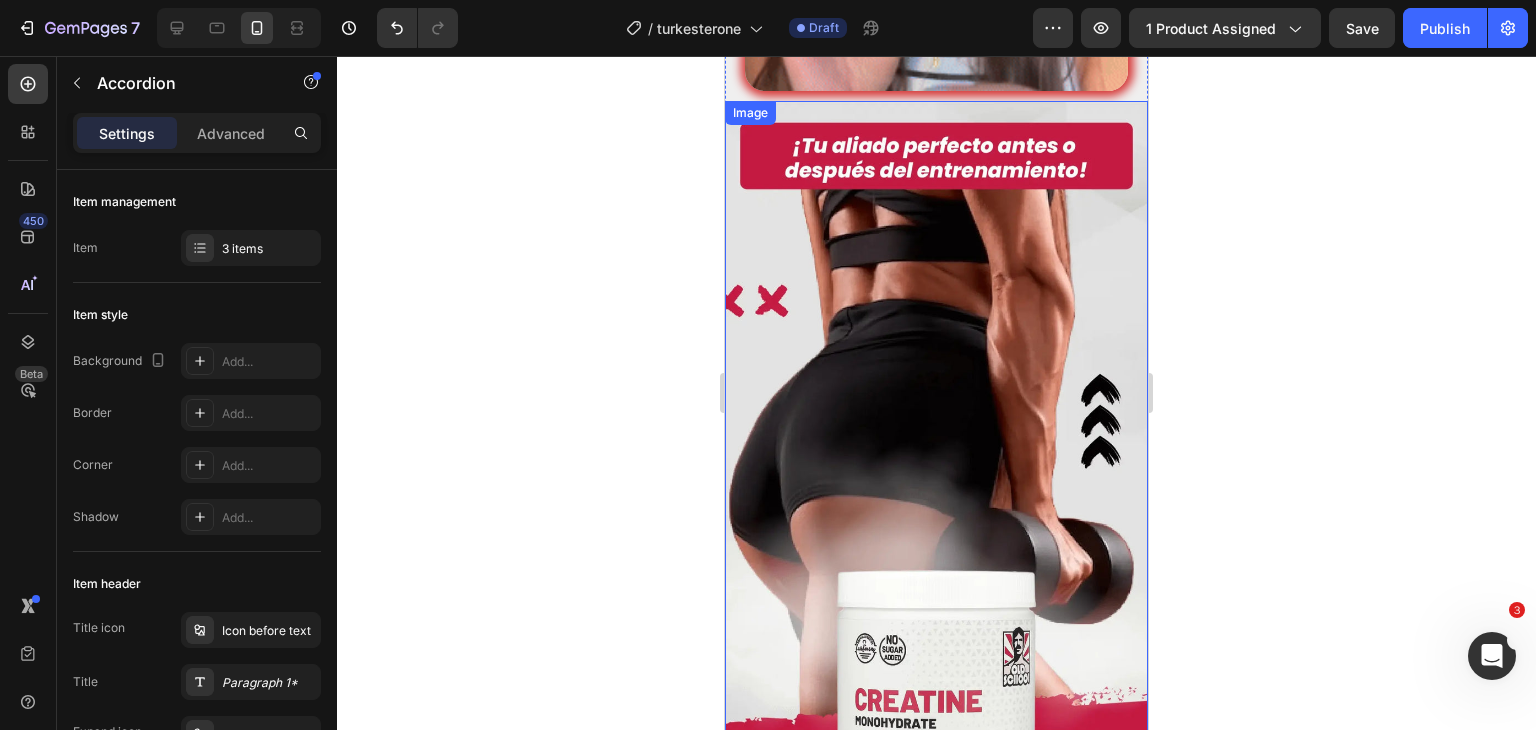 click at bounding box center (936, 520) 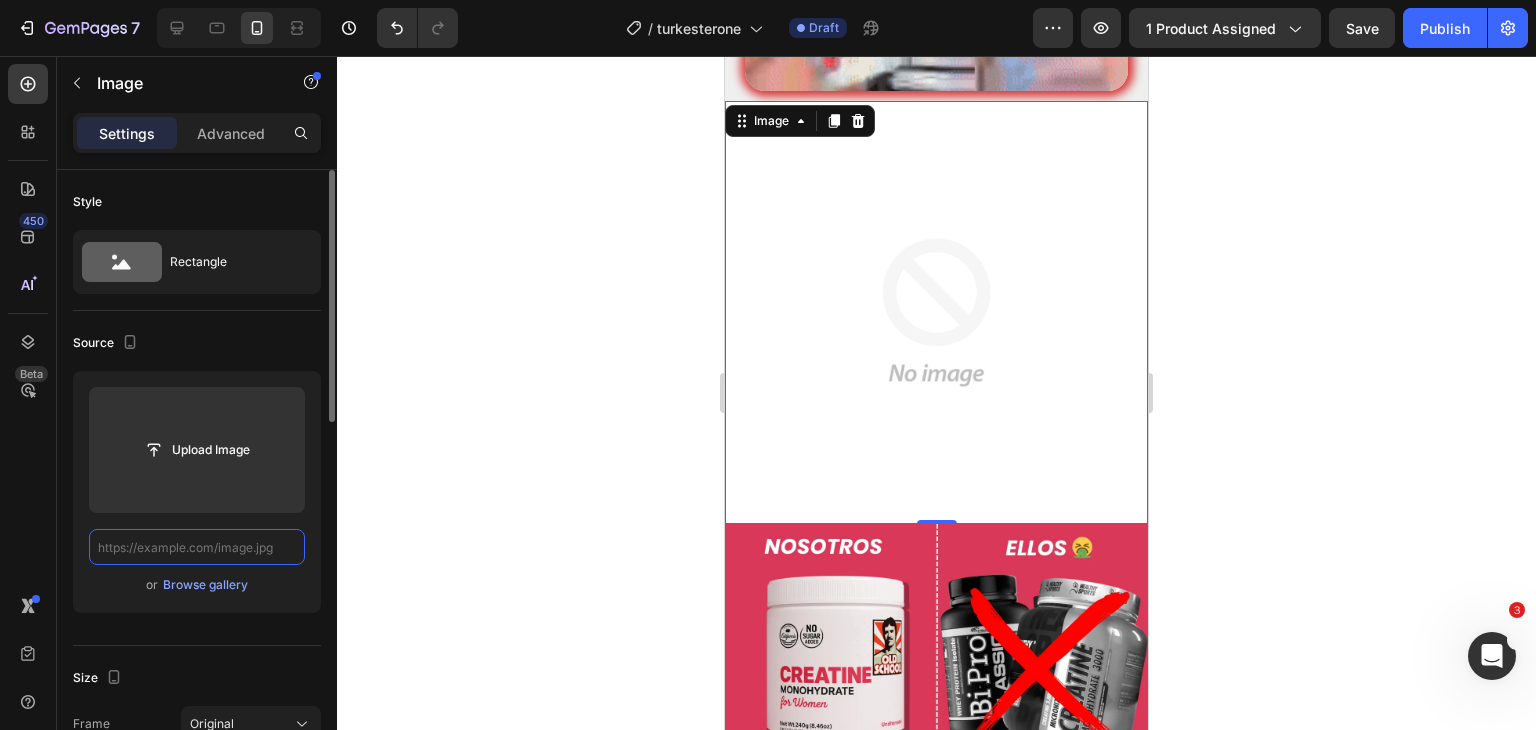scroll, scrollTop: 0, scrollLeft: 0, axis: both 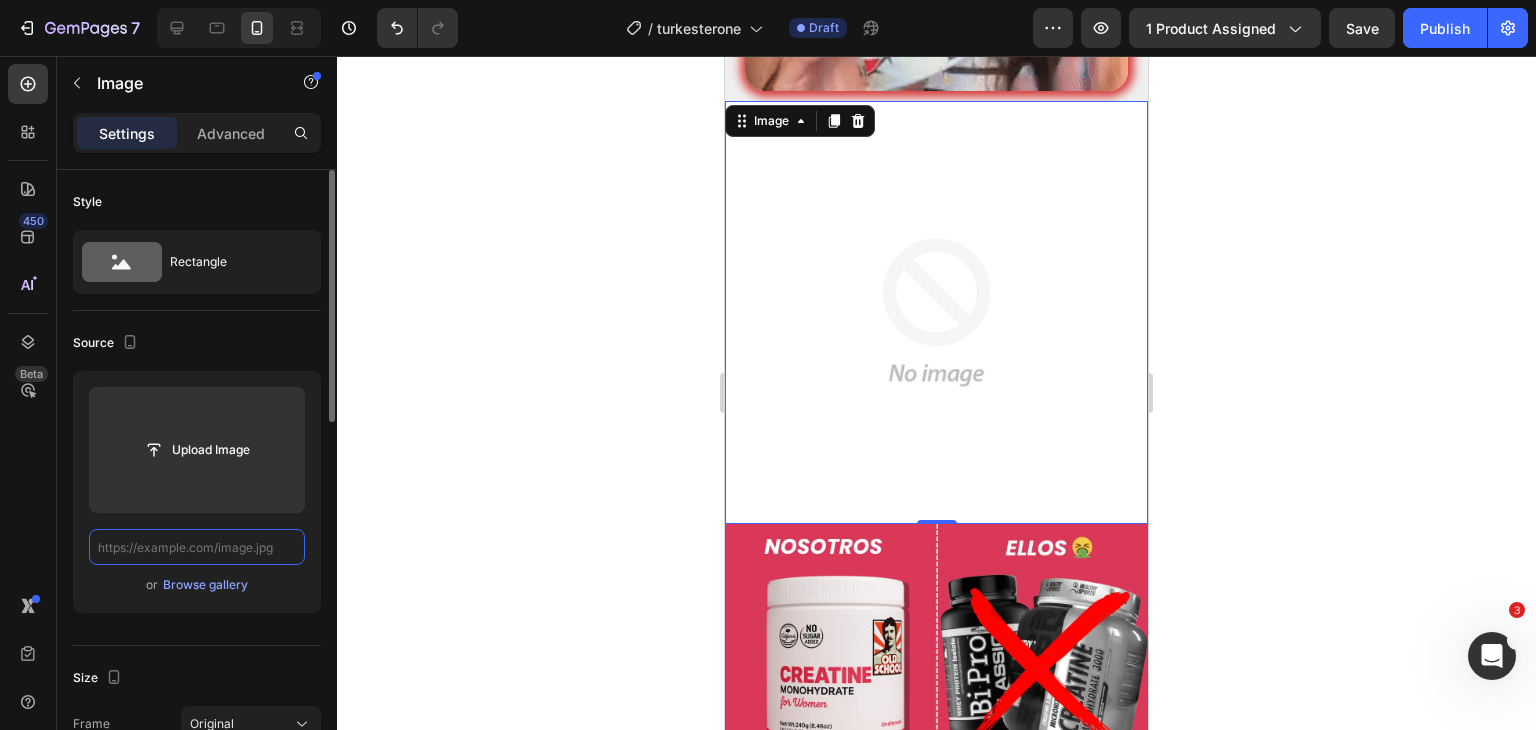 paste on "https://vitalcareco.com/cdn/shop/files/gempages_526158478138410099-751c77ff-4648-4533-a770-613ed7d6adab.png?v=8681790064567454277" 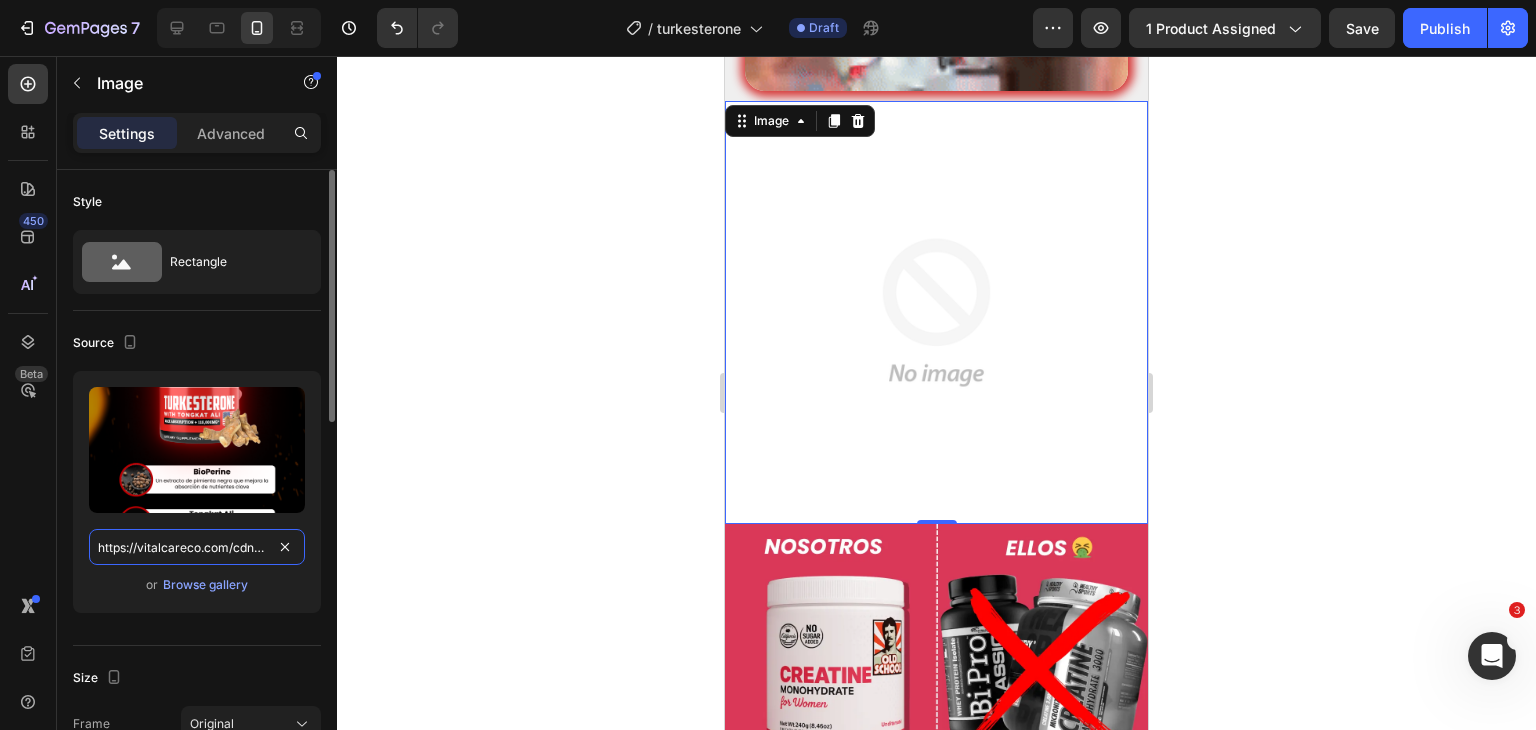 scroll, scrollTop: 0, scrollLeft: 672, axis: horizontal 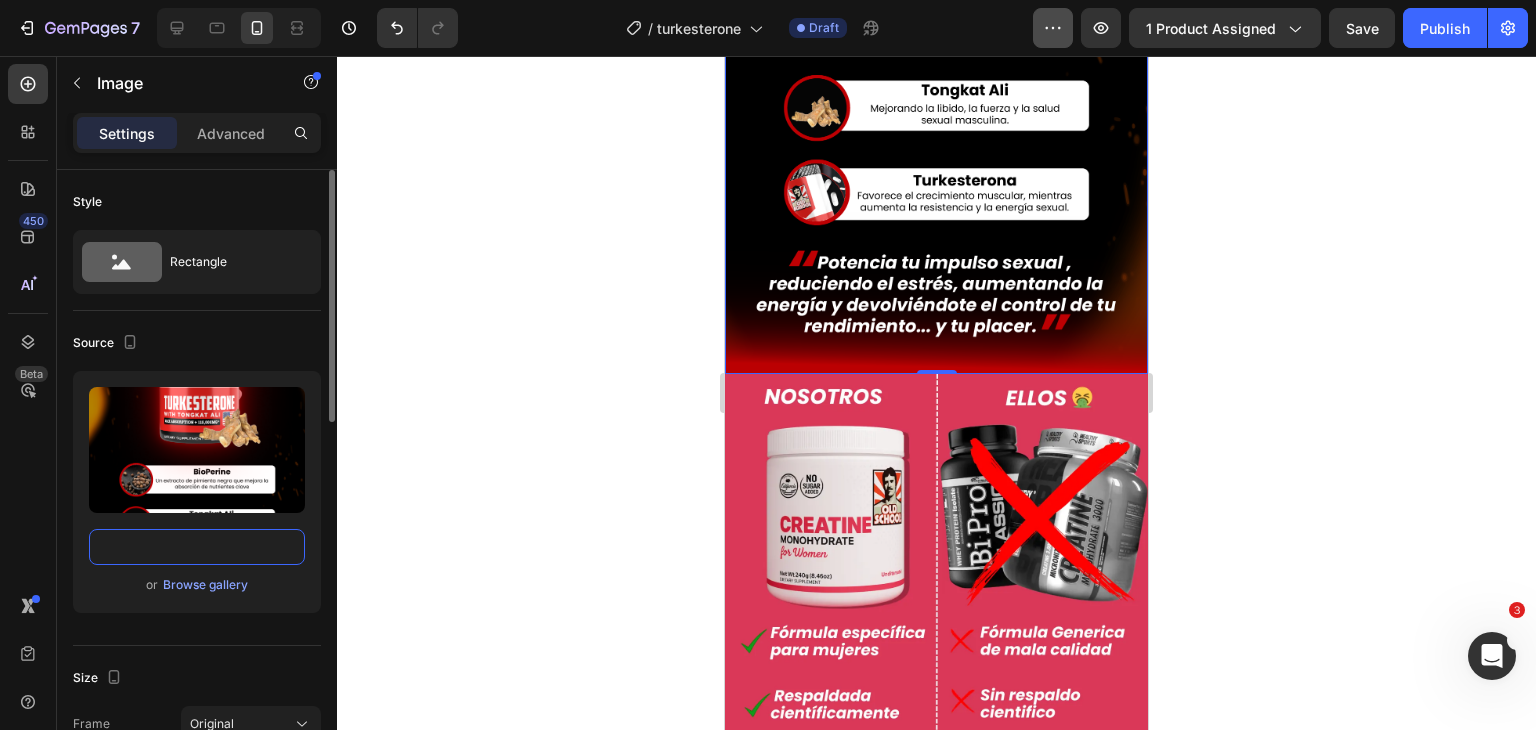 type on "https://vitalcareco.com/cdn/shop/files/gempages_526158478138410099-751c77ff-4648-4533-a770-613ed7d6adab.png?v=8681790064567454277" 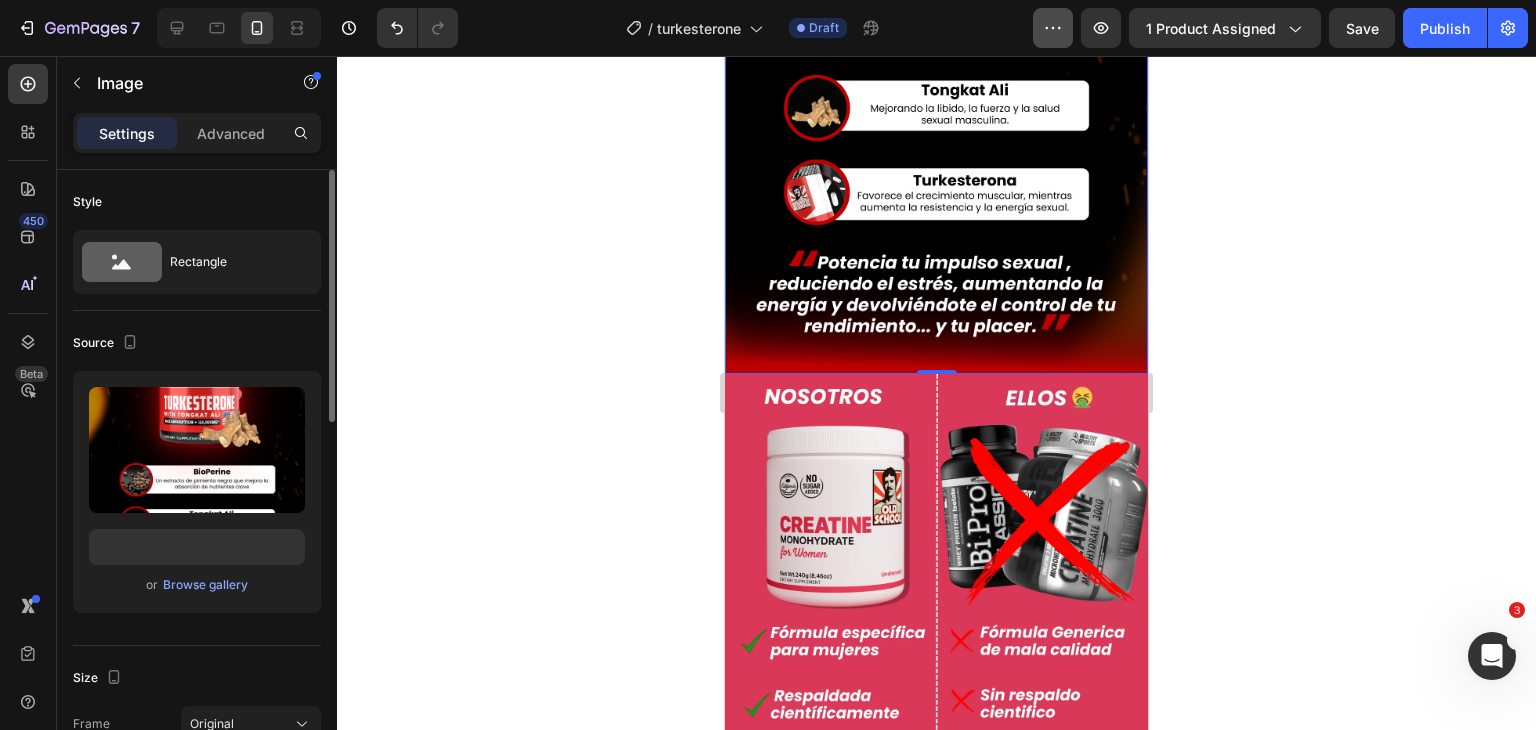 scroll, scrollTop: 0, scrollLeft: 0, axis: both 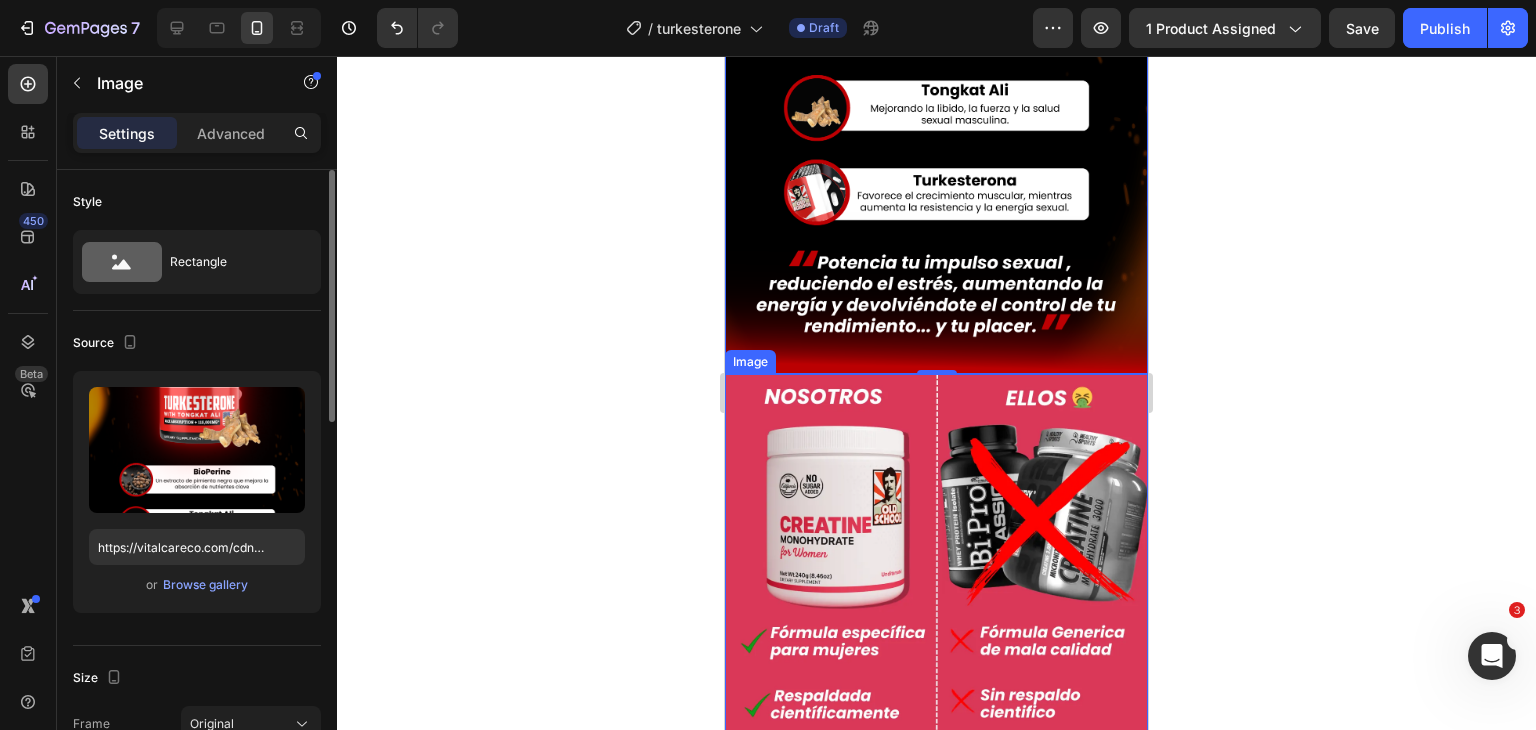 click at bounding box center [936, 730] 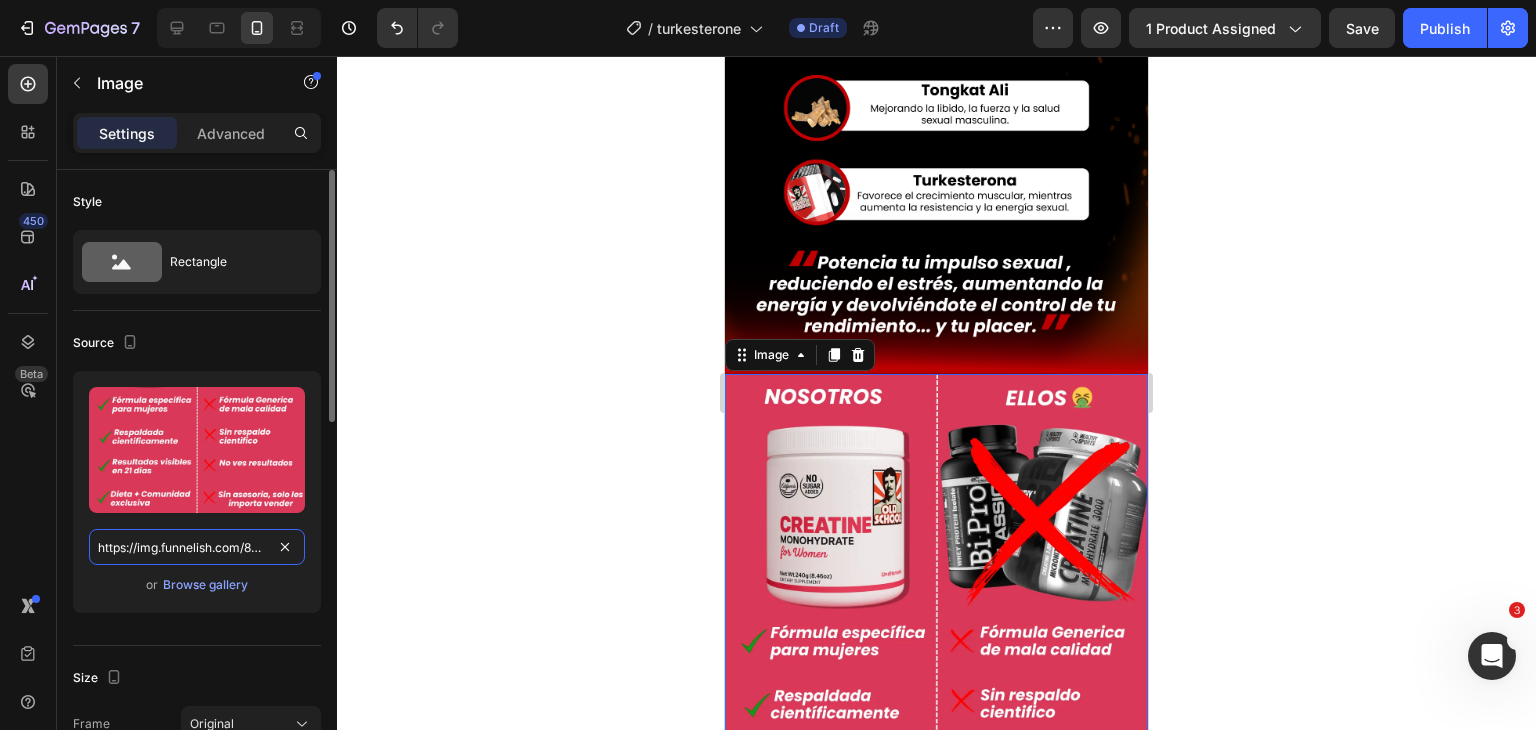 click on "https://img.funnelish.com/8429/806746/1747619853-gempages_510526642154636090-bdf18c6b-d5c2-42db-ad10-0e7a5617d633.webp" at bounding box center [197, 547] 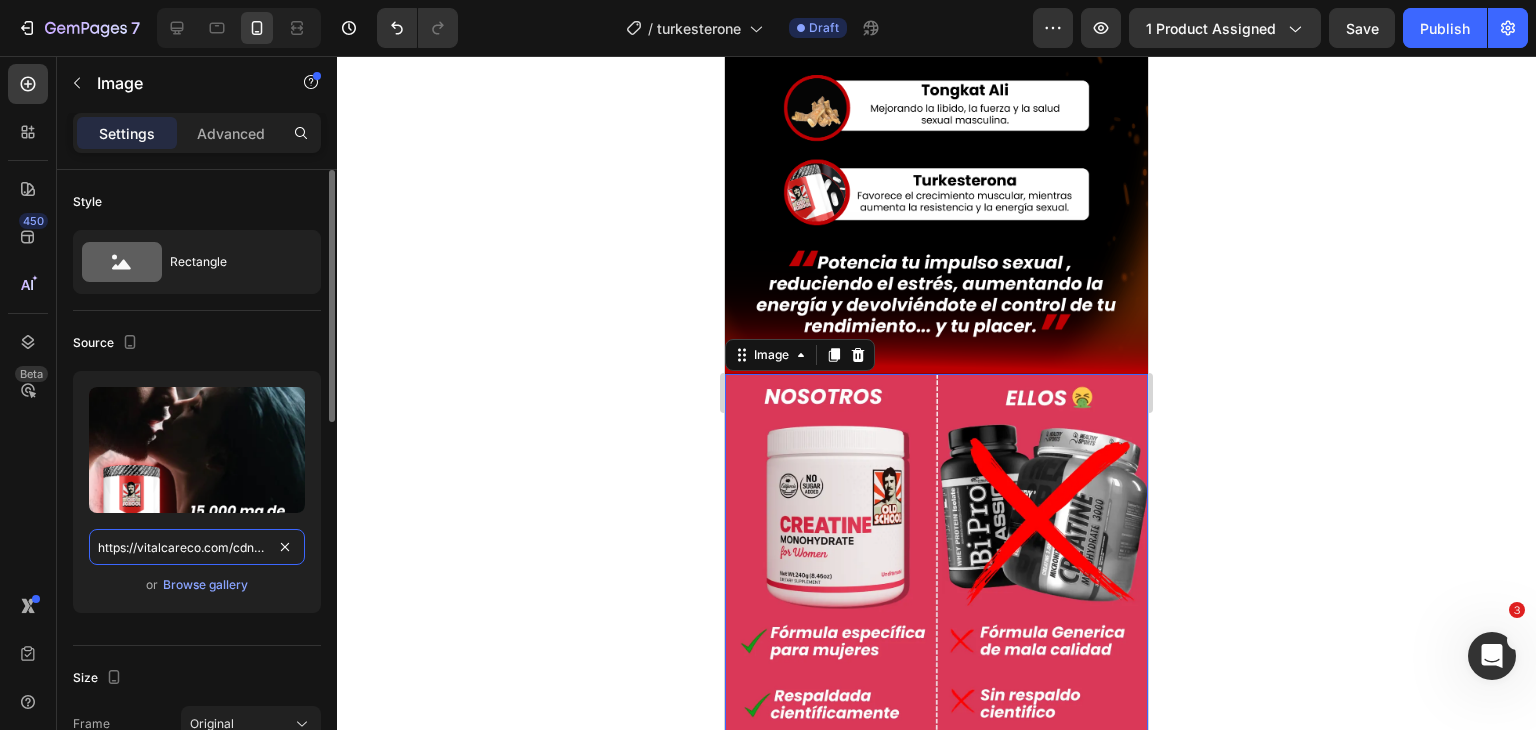 scroll, scrollTop: 0, scrollLeft: 672, axis: horizontal 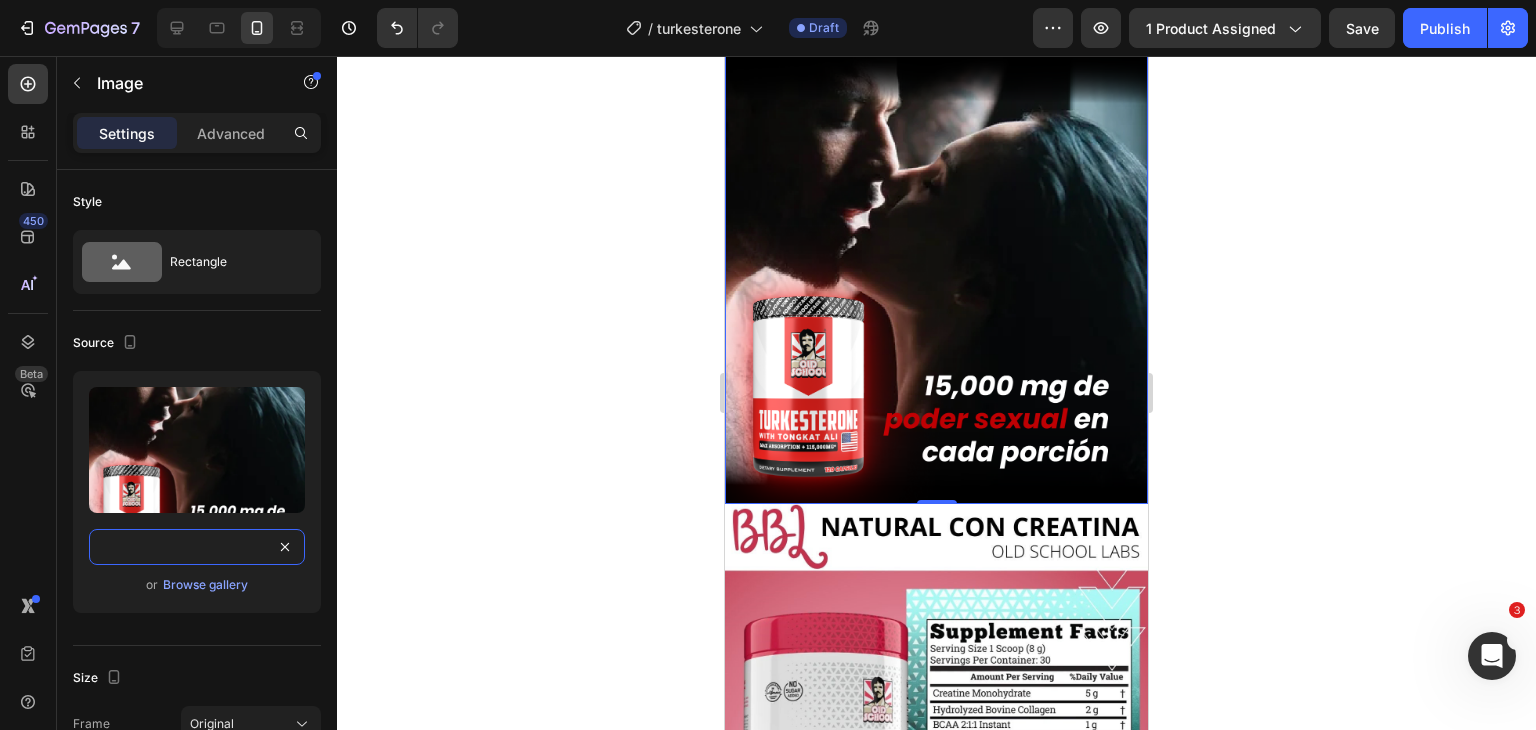 type on "https://vitalcareco.com/cdn/shop/files/gempages_526158478138410099-140bd6fa-06bb-48bd-8df7-e3033f2fc039.png?v=3152634505102819344" 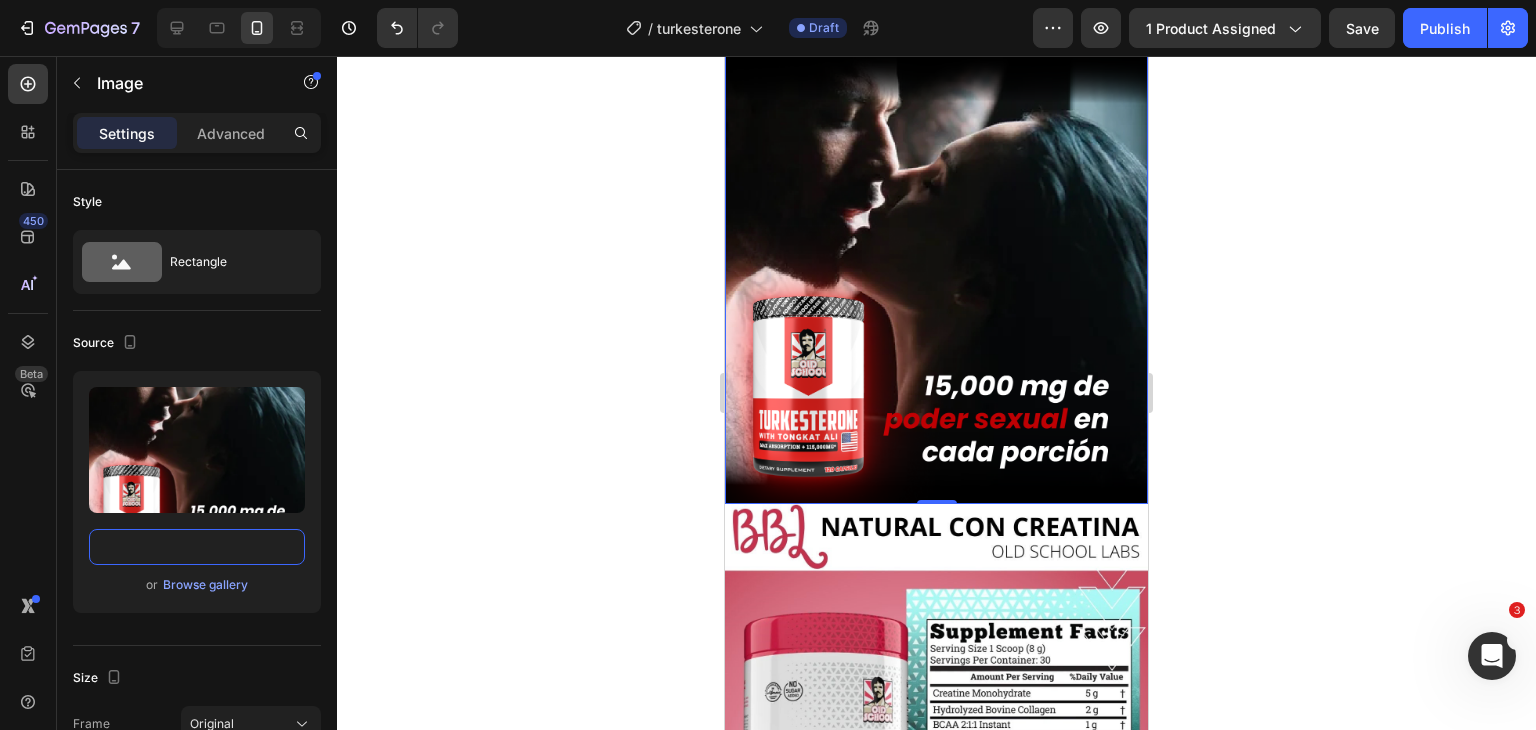 scroll, scrollTop: 0, scrollLeft: 0, axis: both 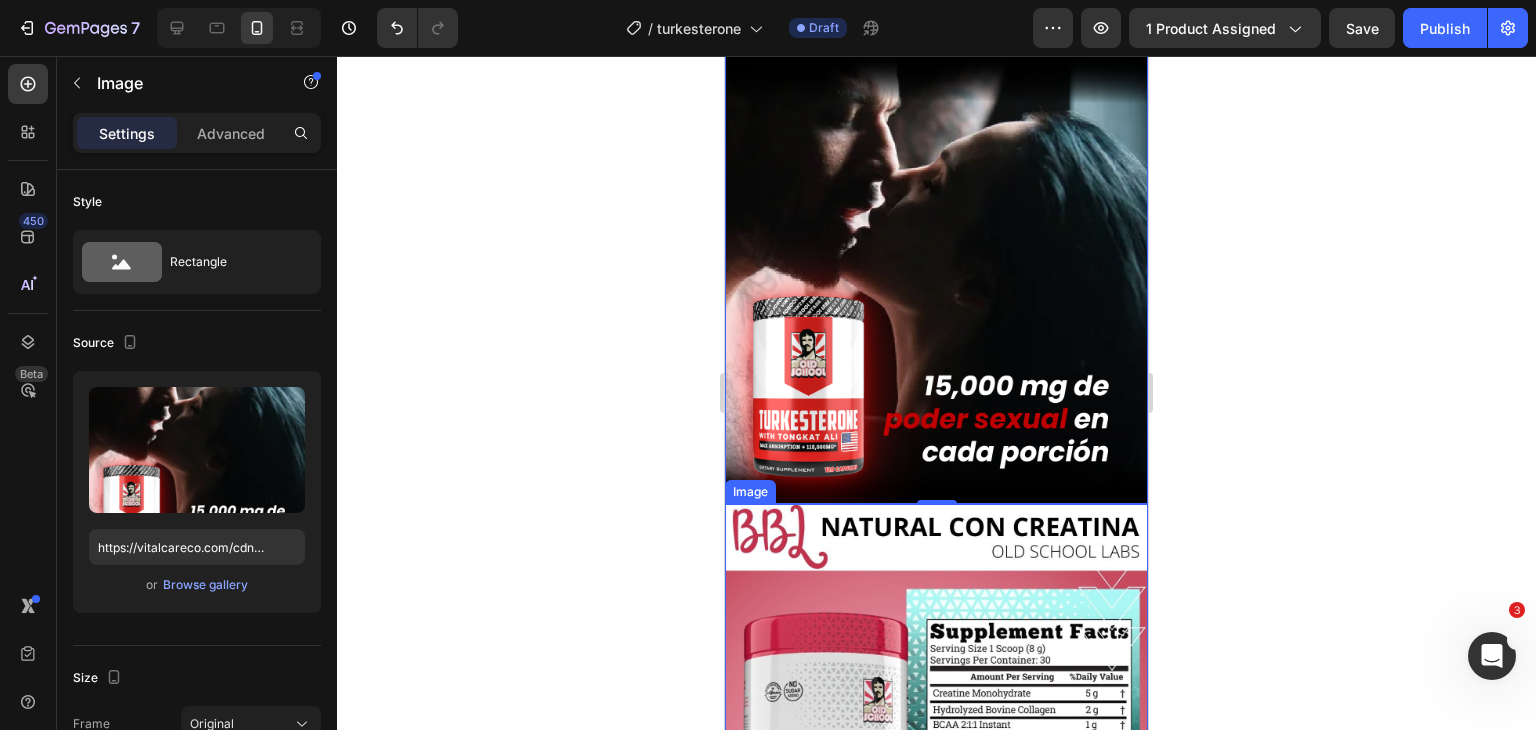 click at bounding box center (936, 805) 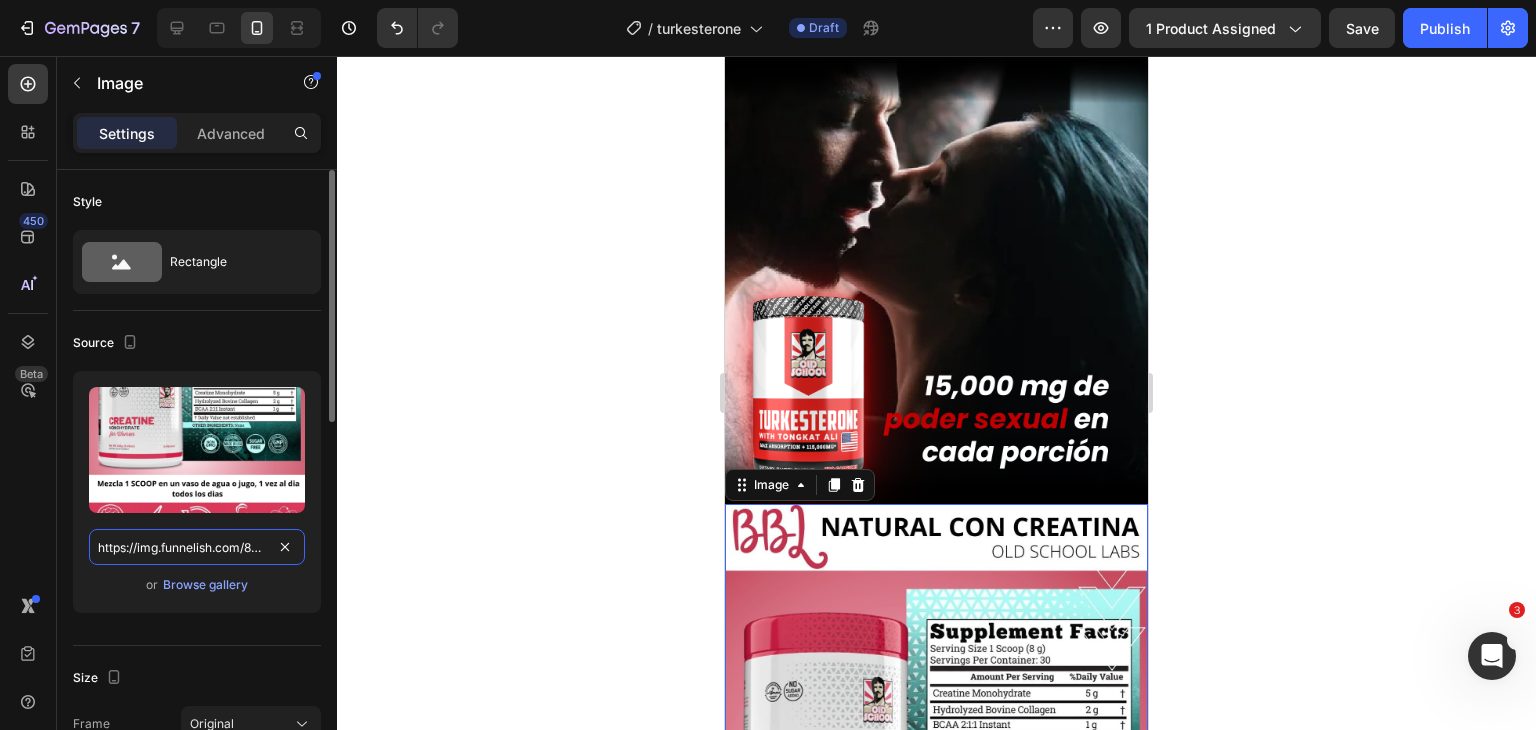 click on "https://img.funnelish.com/8429/806746/1747624546-Descubre%20el%20Poder%20del%20Black%20Seed%20Oil%20Salud%20y%20Bienestar%20en%20Cada%20Gota%20%2850%29.jpg" at bounding box center (197, 547) 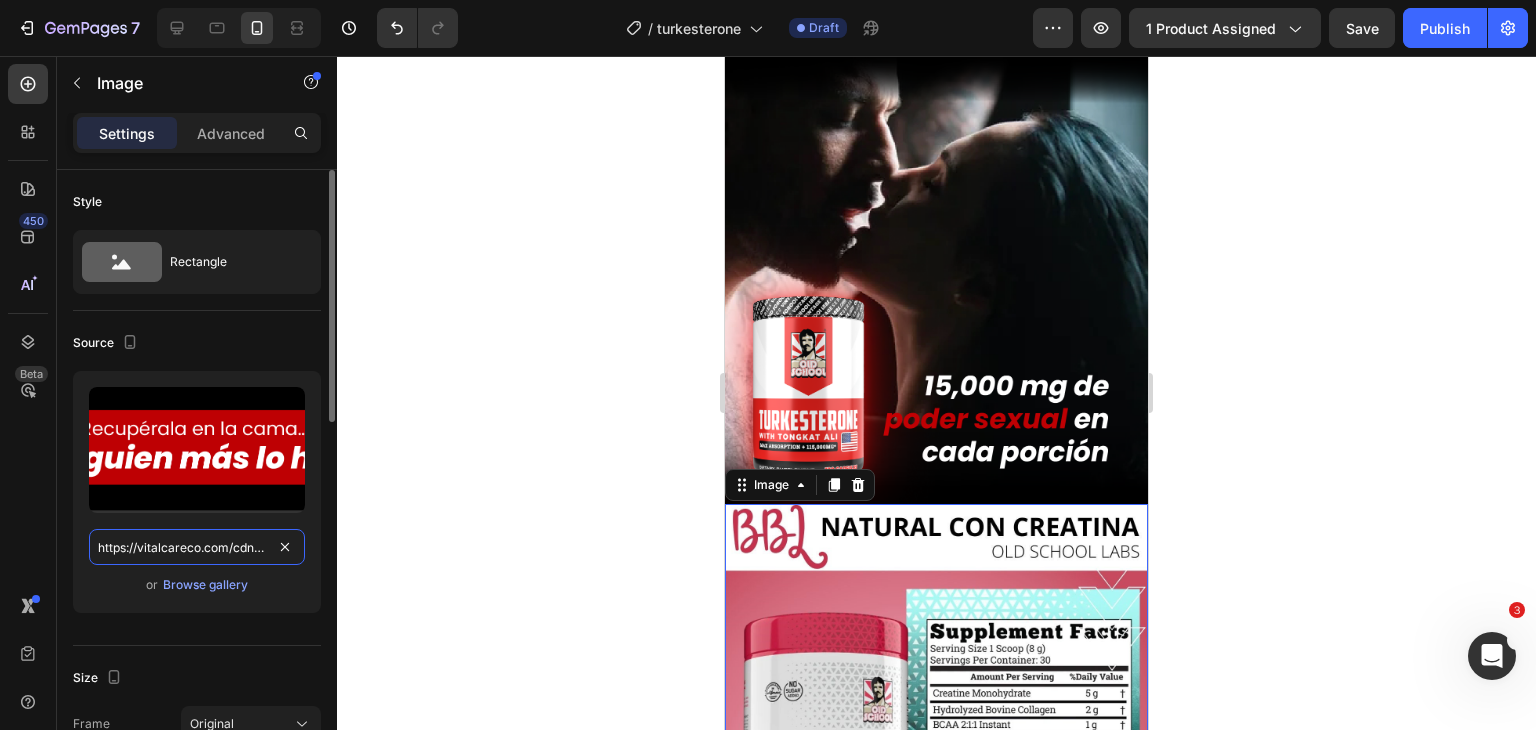 scroll, scrollTop: 0, scrollLeft: 680, axis: horizontal 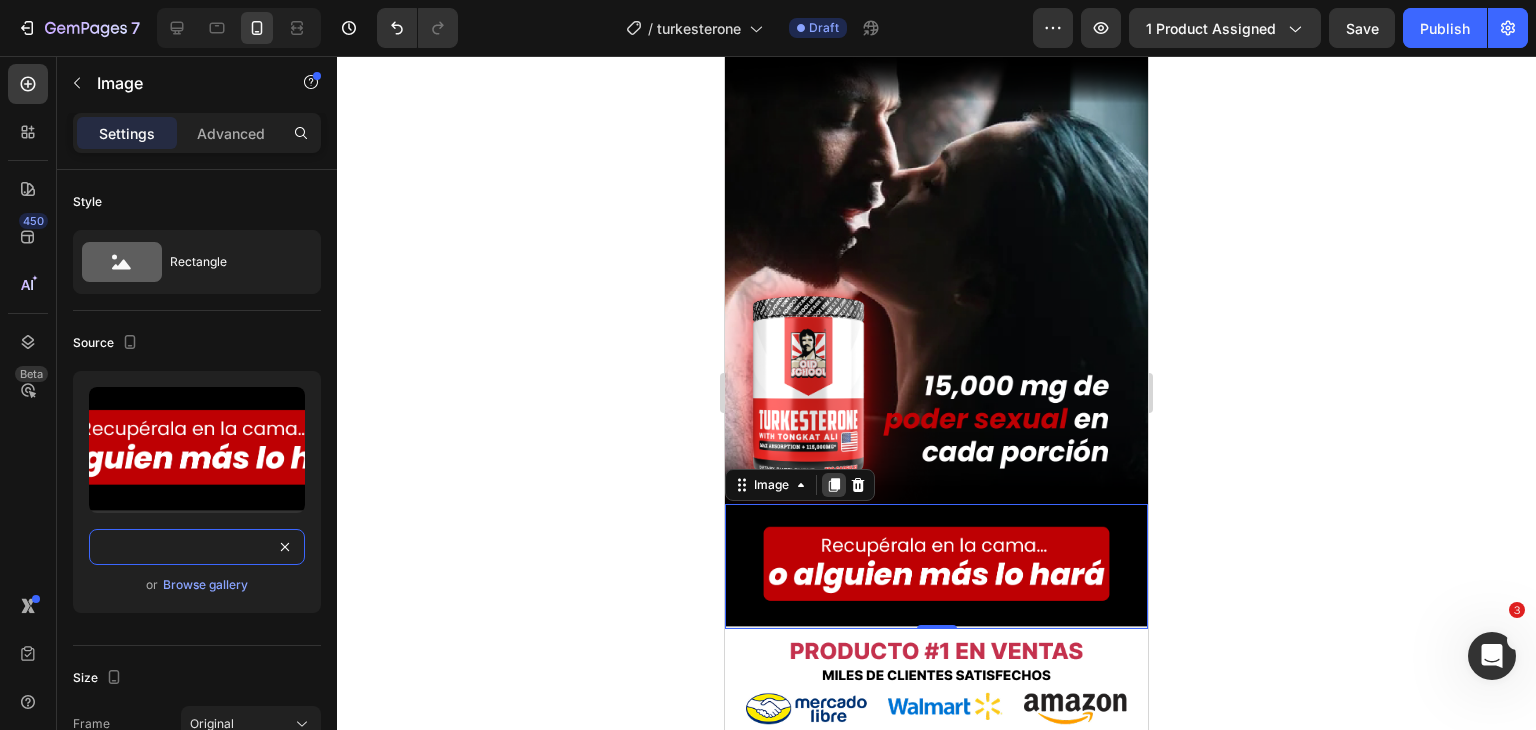 type on "https://vitalcareco.com/cdn/shop/files/gempages_526158478138410099-c100e042-dc57-418d-b879-e7b20bdc2e85.png?v=7937068441593444331" 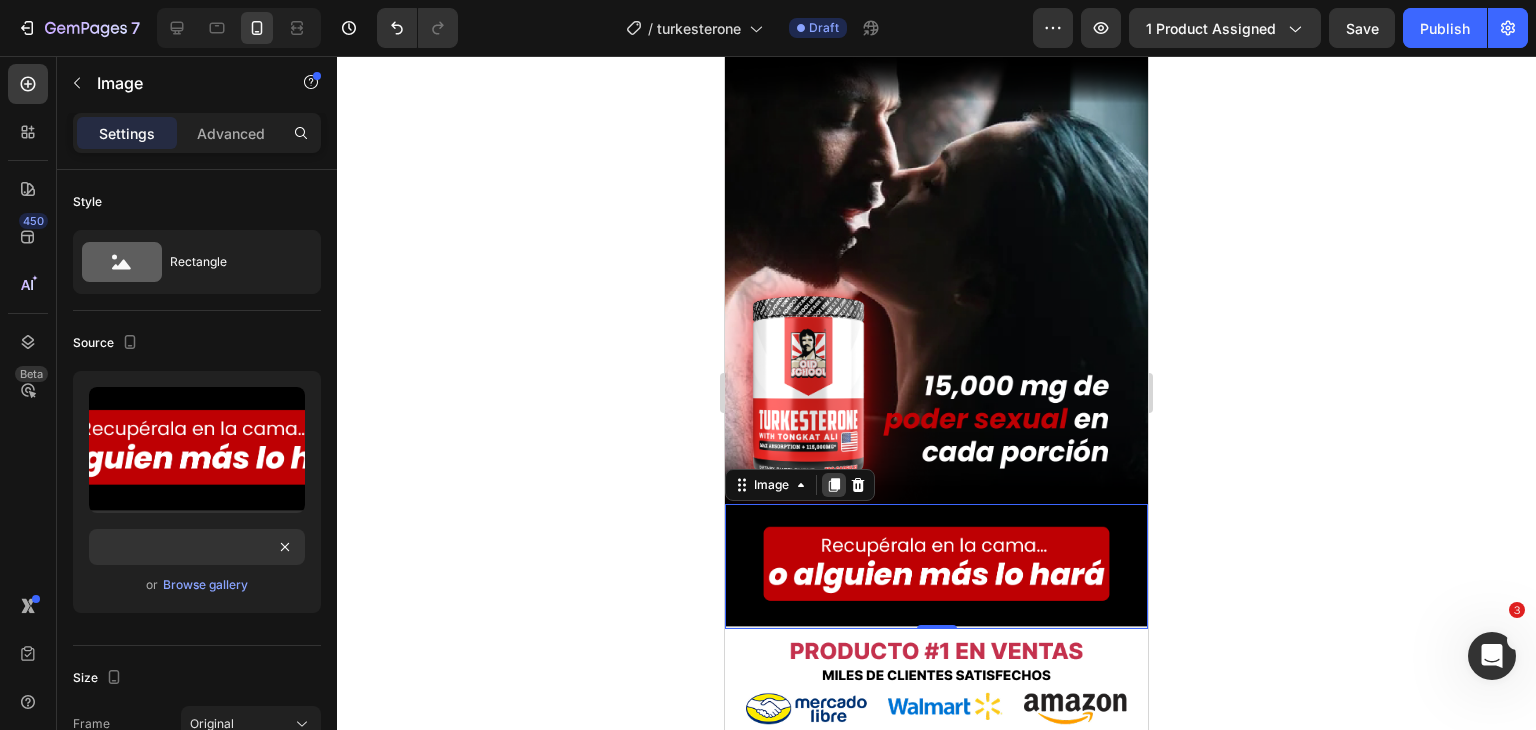 click at bounding box center (834, 485) 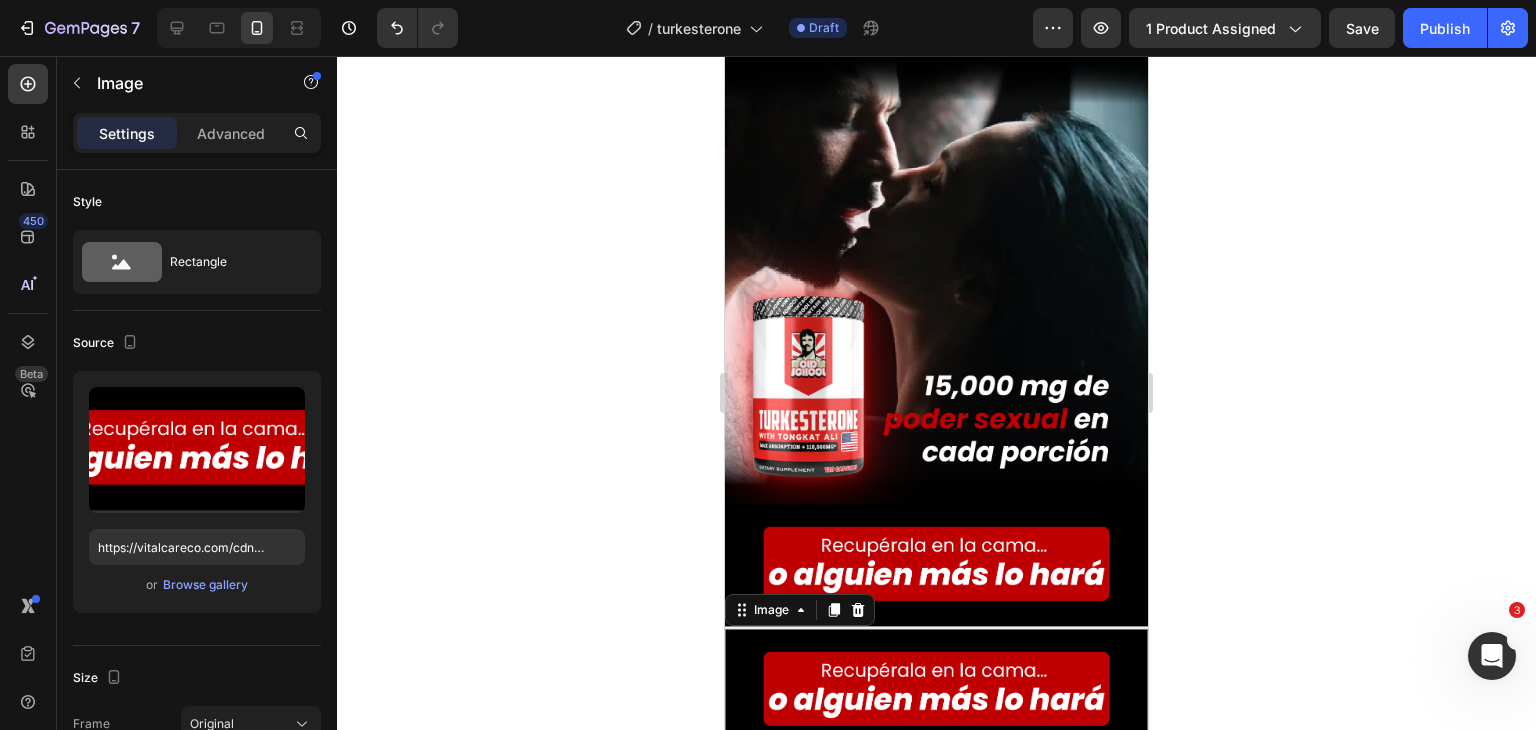 click at bounding box center [936, 691] 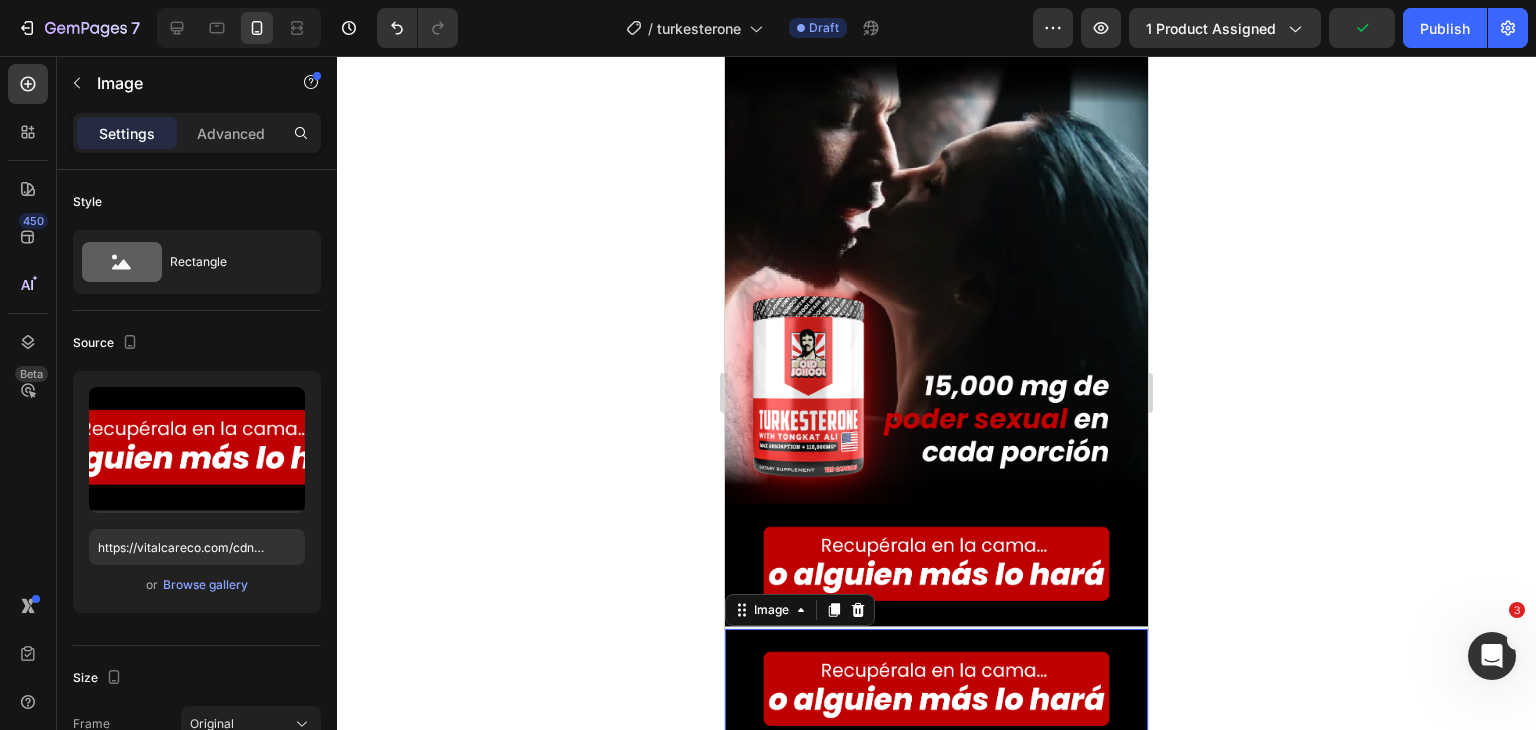 click at bounding box center [936, 691] 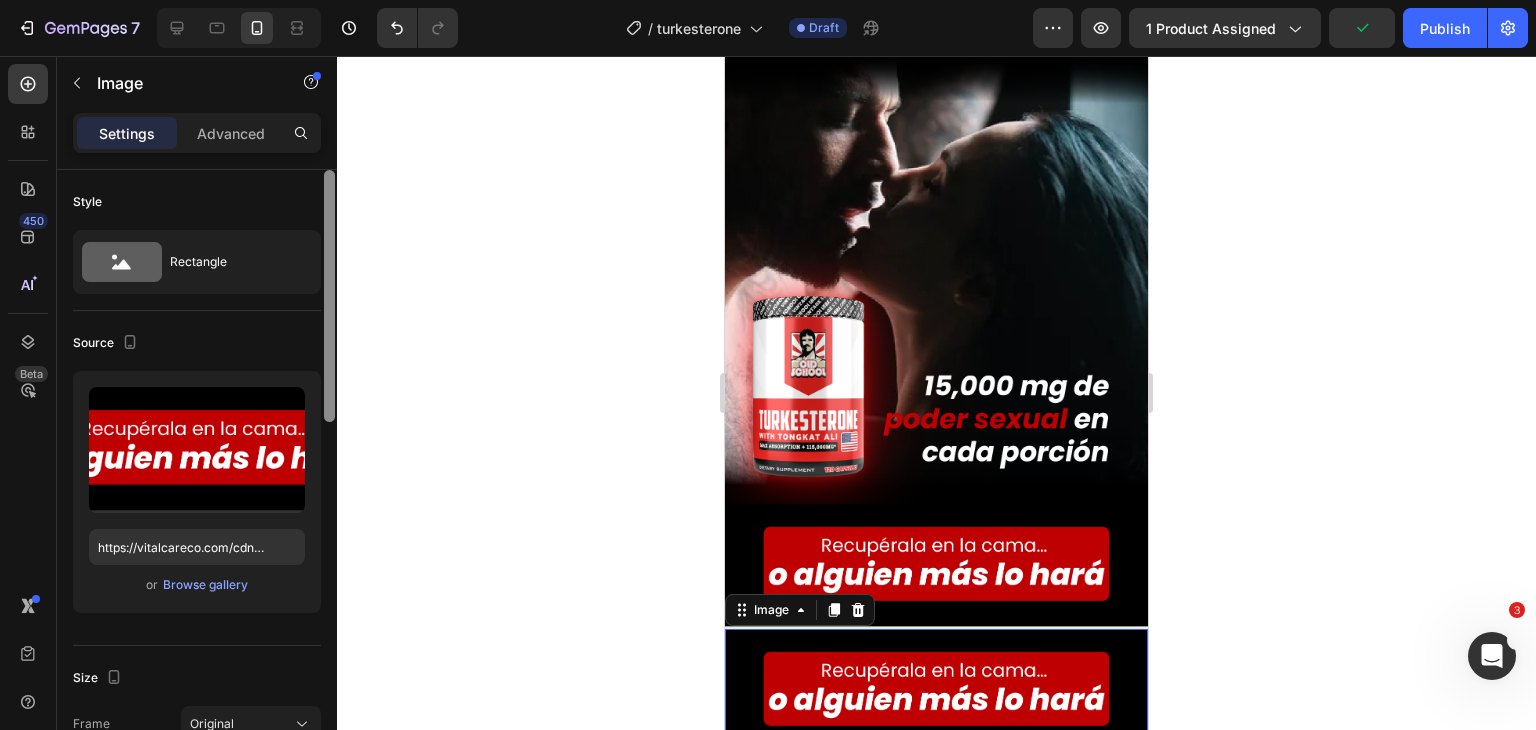 scroll, scrollTop: 5837, scrollLeft: 0, axis: vertical 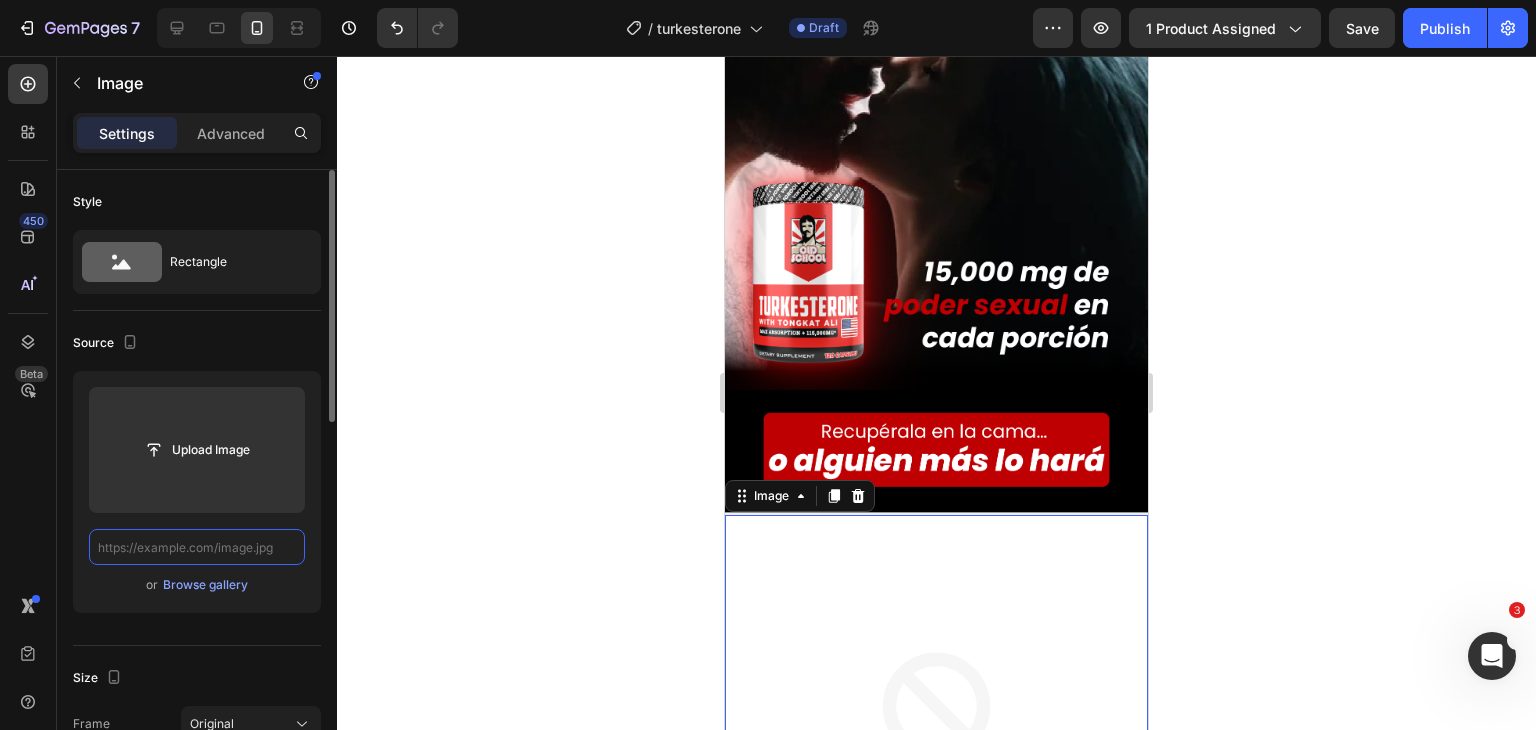 paste on "https://vitalcareco.com/cdn/shop/files/gempages_526158478138410099-b300a50a-c031-4c76-b159-5e85a18ba9f9.gif?v=13993014699132678223" 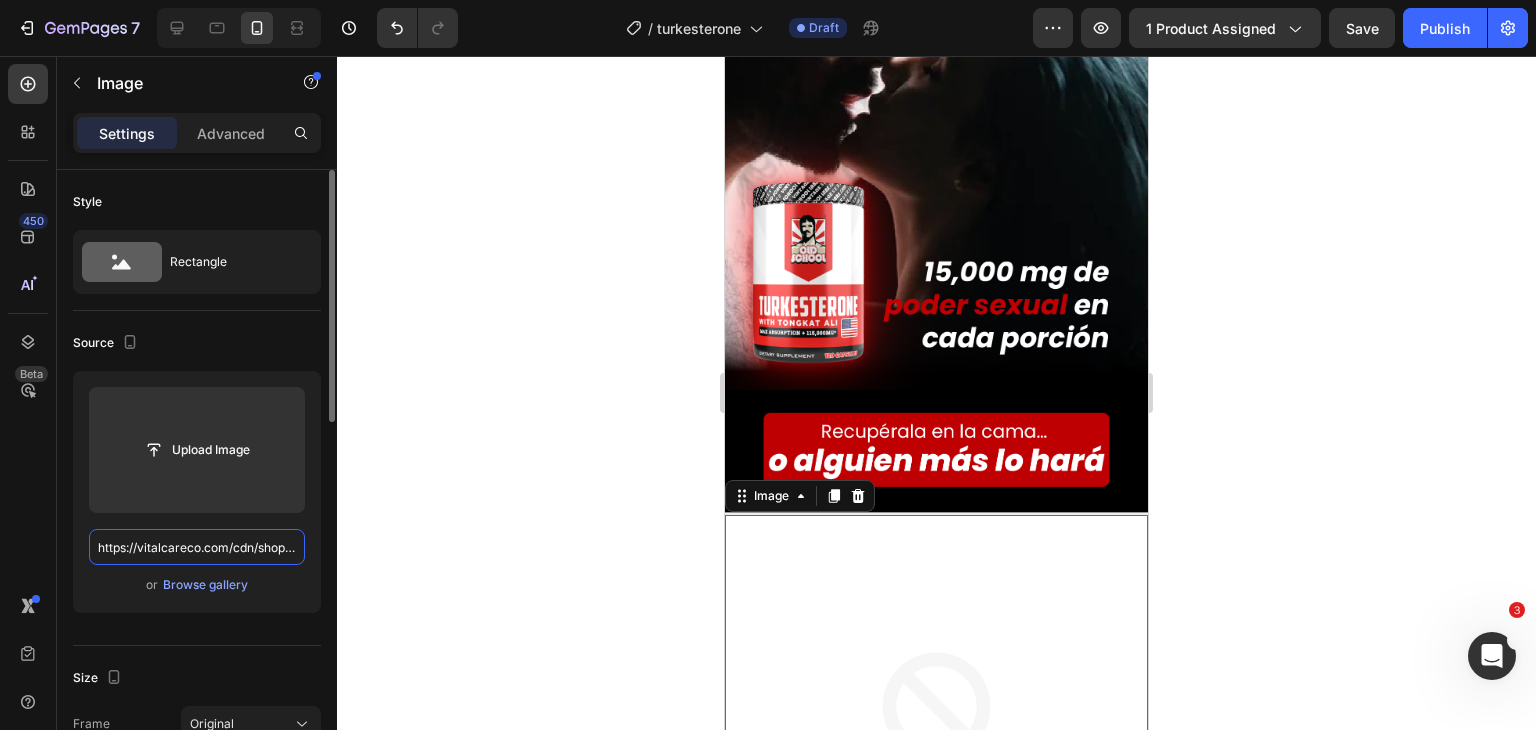 scroll, scrollTop: 0, scrollLeft: 671, axis: horizontal 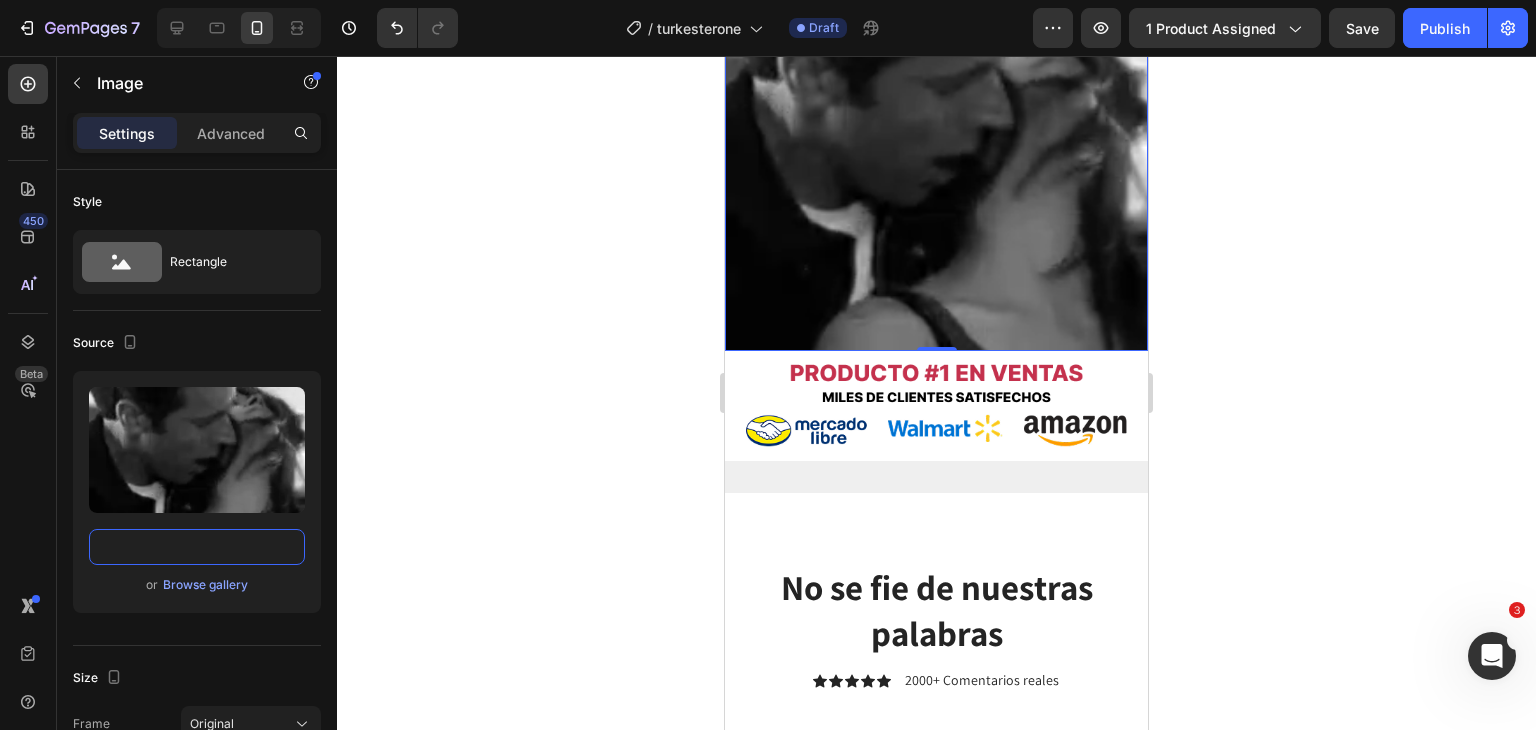 type on "https://vitalcareco.com/cdn/shop/files/gempages_526158478138410099-b300a50a-c031-4c76-b159-5e85a18ba9f9.gif?v=13993014699132678223" 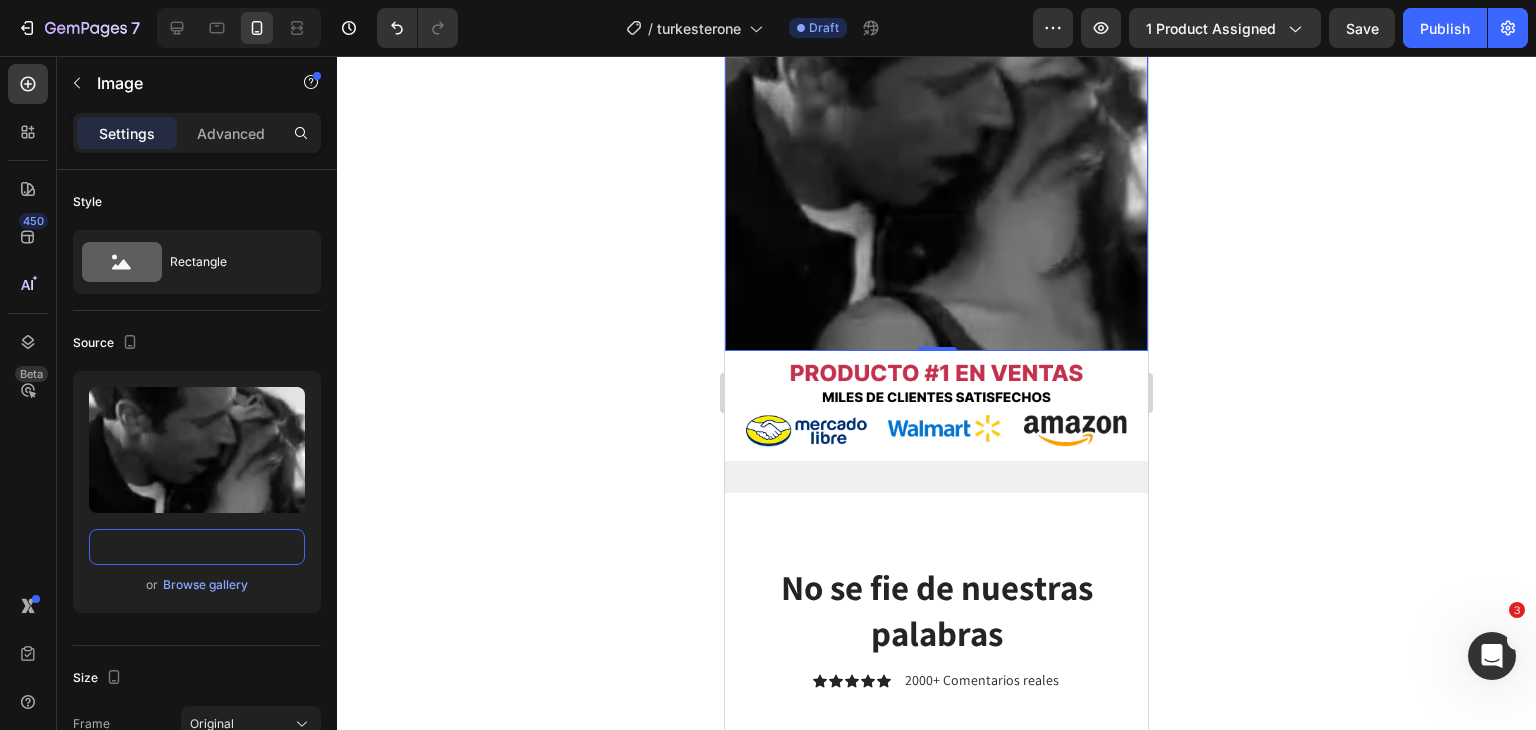 scroll, scrollTop: 0, scrollLeft: 0, axis: both 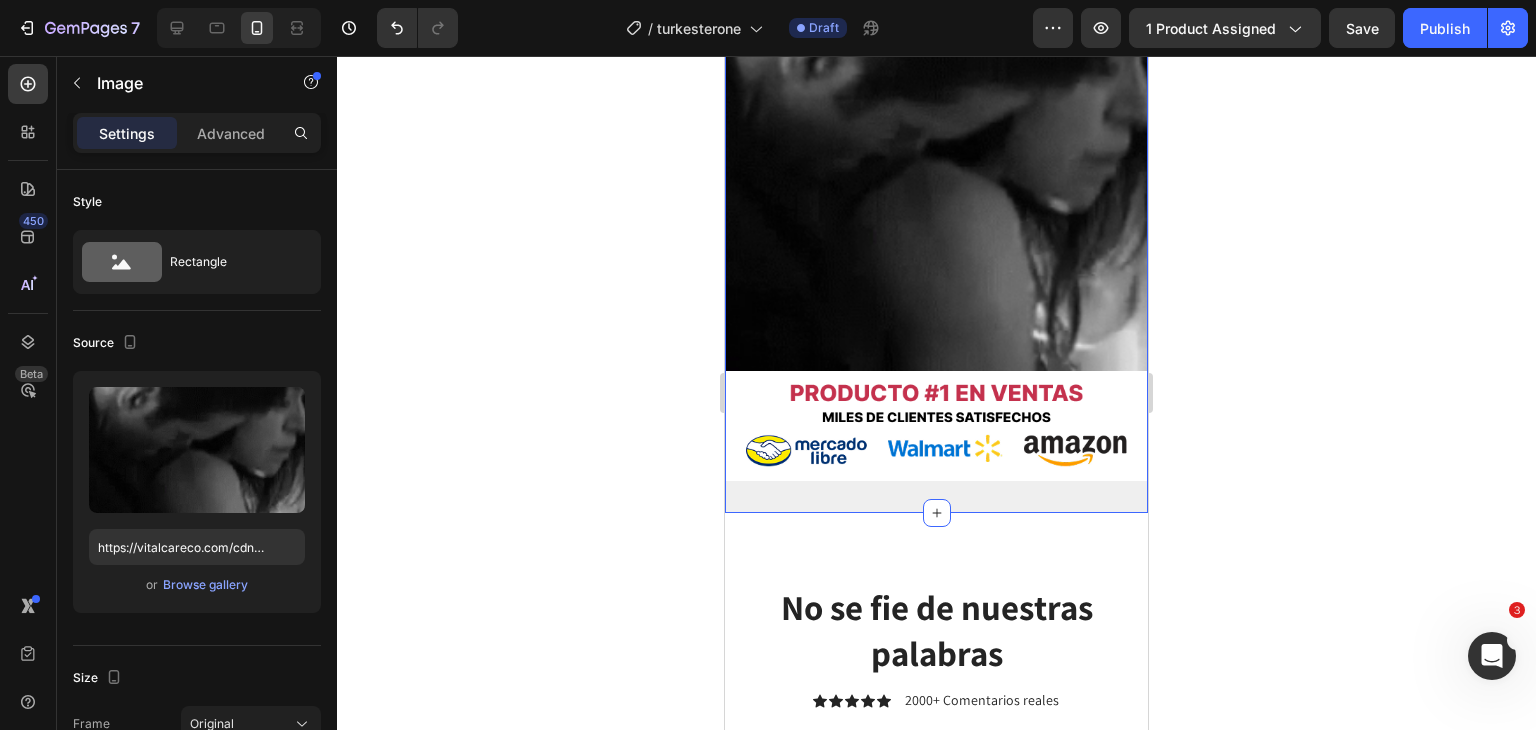 click on "Image Image Image Image Image Image Section 5" at bounding box center [936, -690] 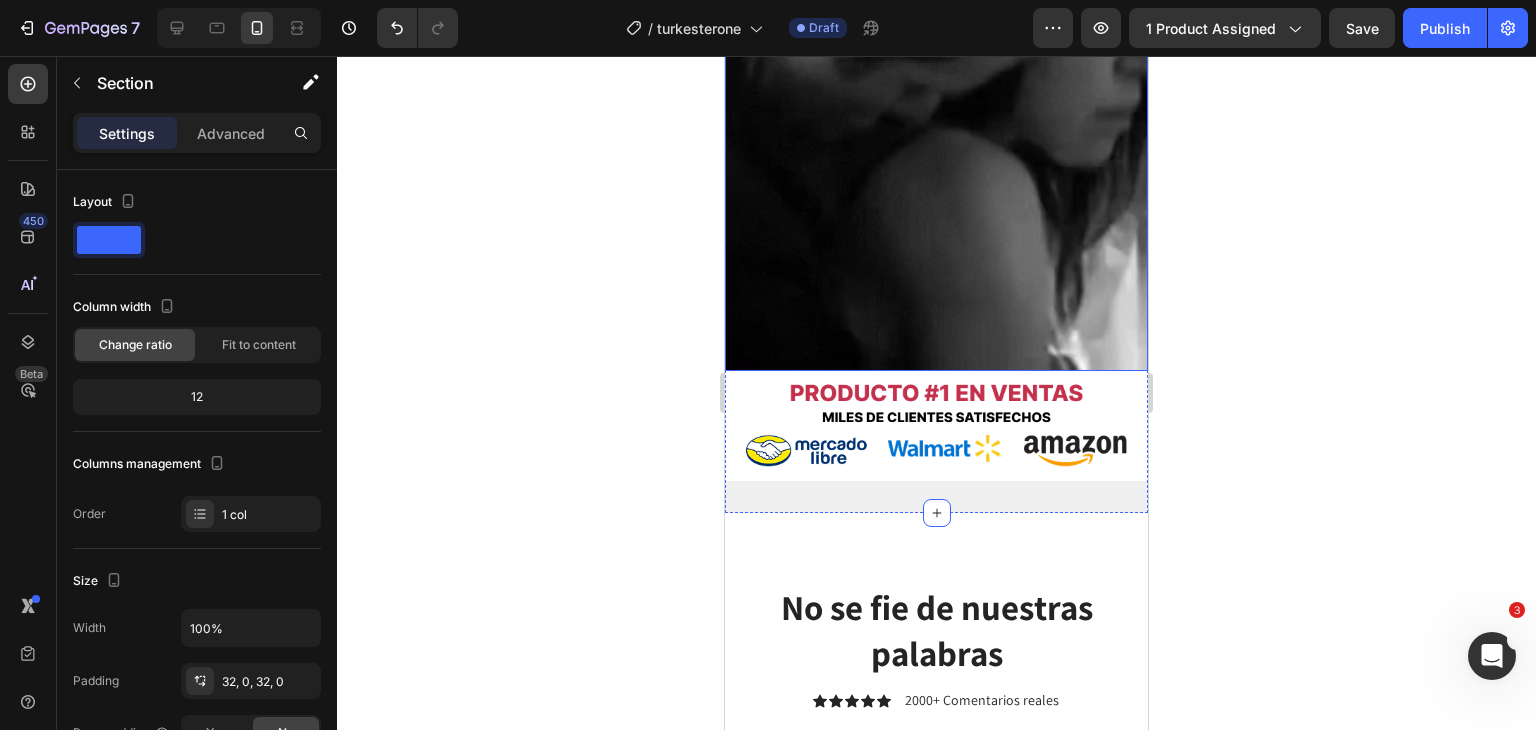 click at bounding box center [936, 159] 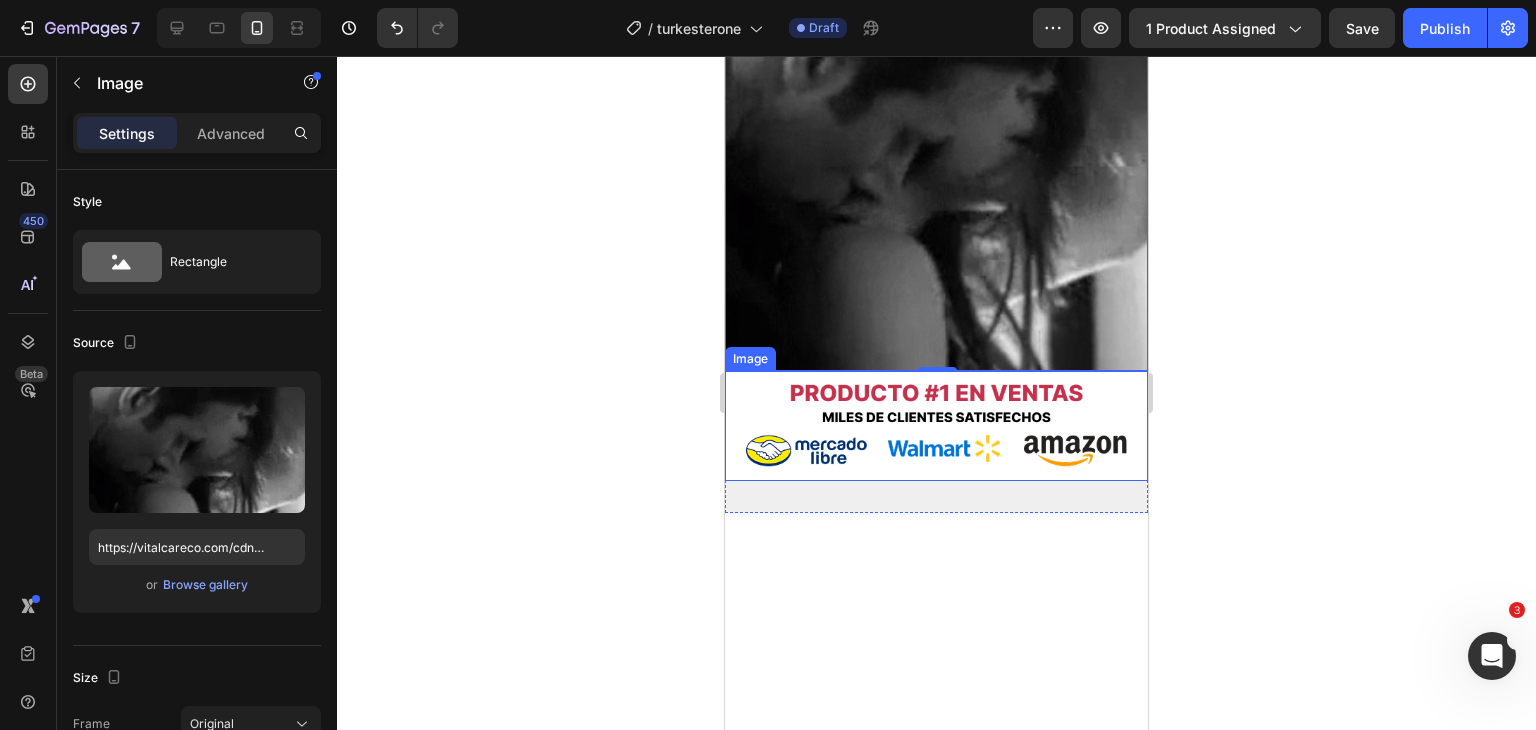 scroll, scrollTop: 5976, scrollLeft: 0, axis: vertical 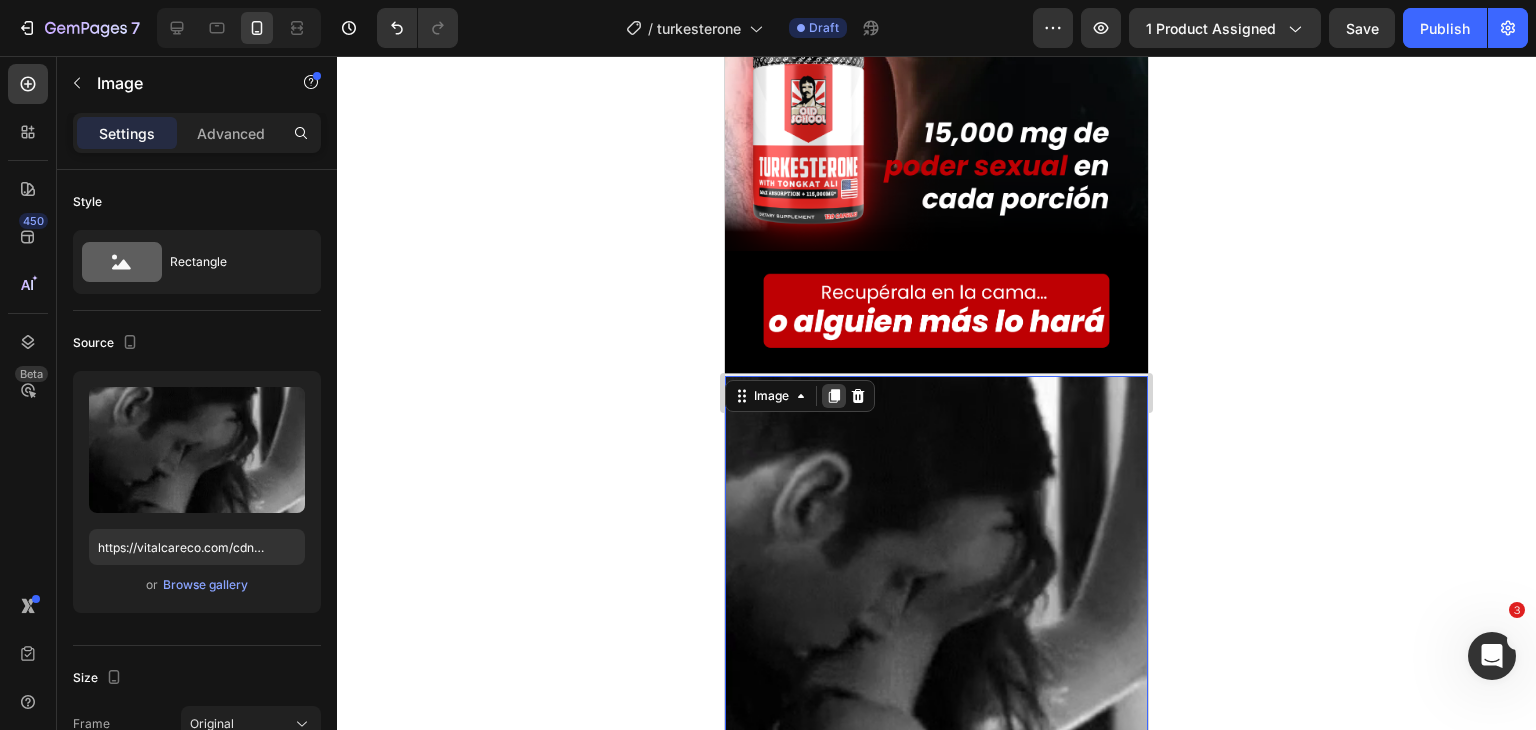 click 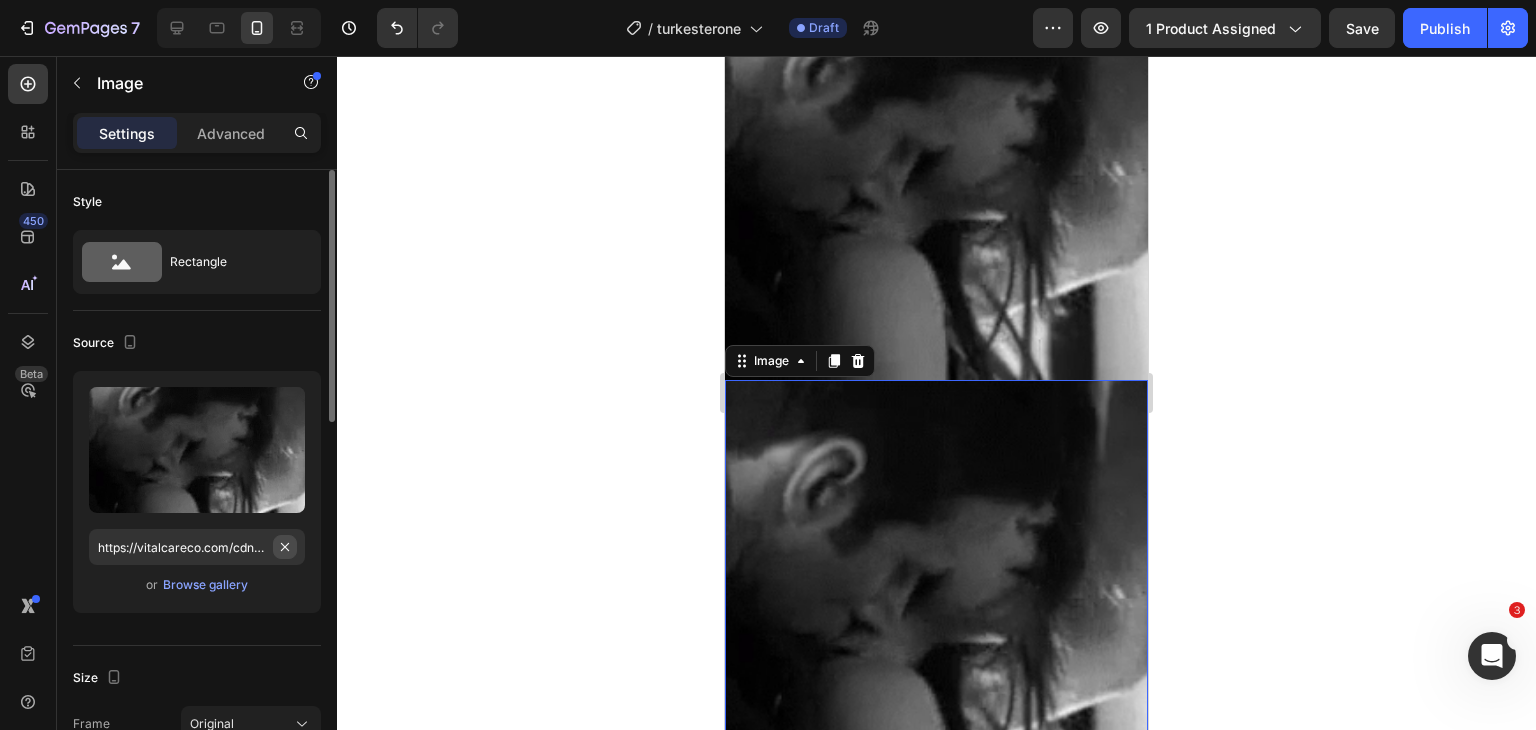 scroll, scrollTop: 6568, scrollLeft: 0, axis: vertical 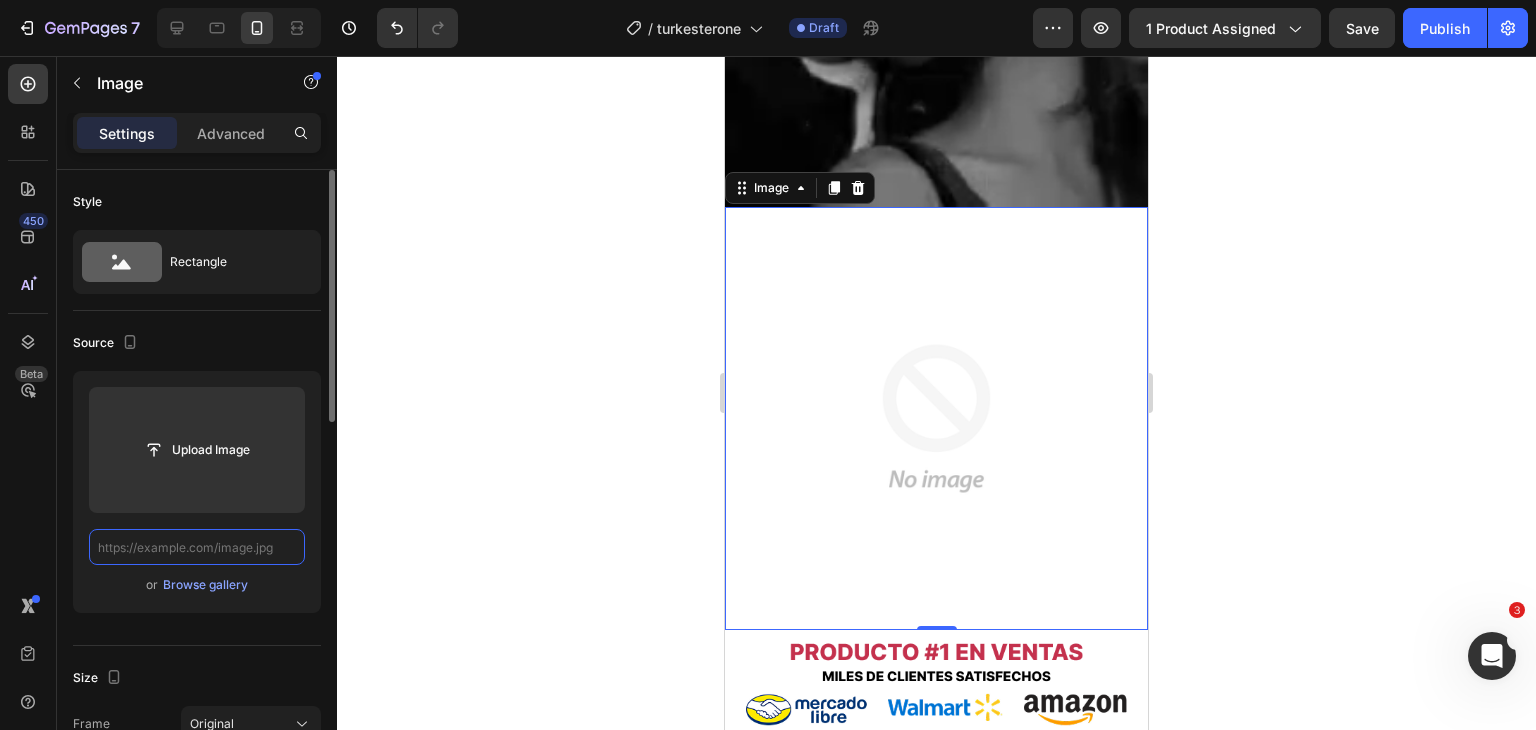 paste on "https://compralibre.store/cdn/shop/files/gempages_562393432832607397-7b4fc9ed-cd80-40b2-b1cf-9fc49cc563f0.png?v=13627559176671408228" 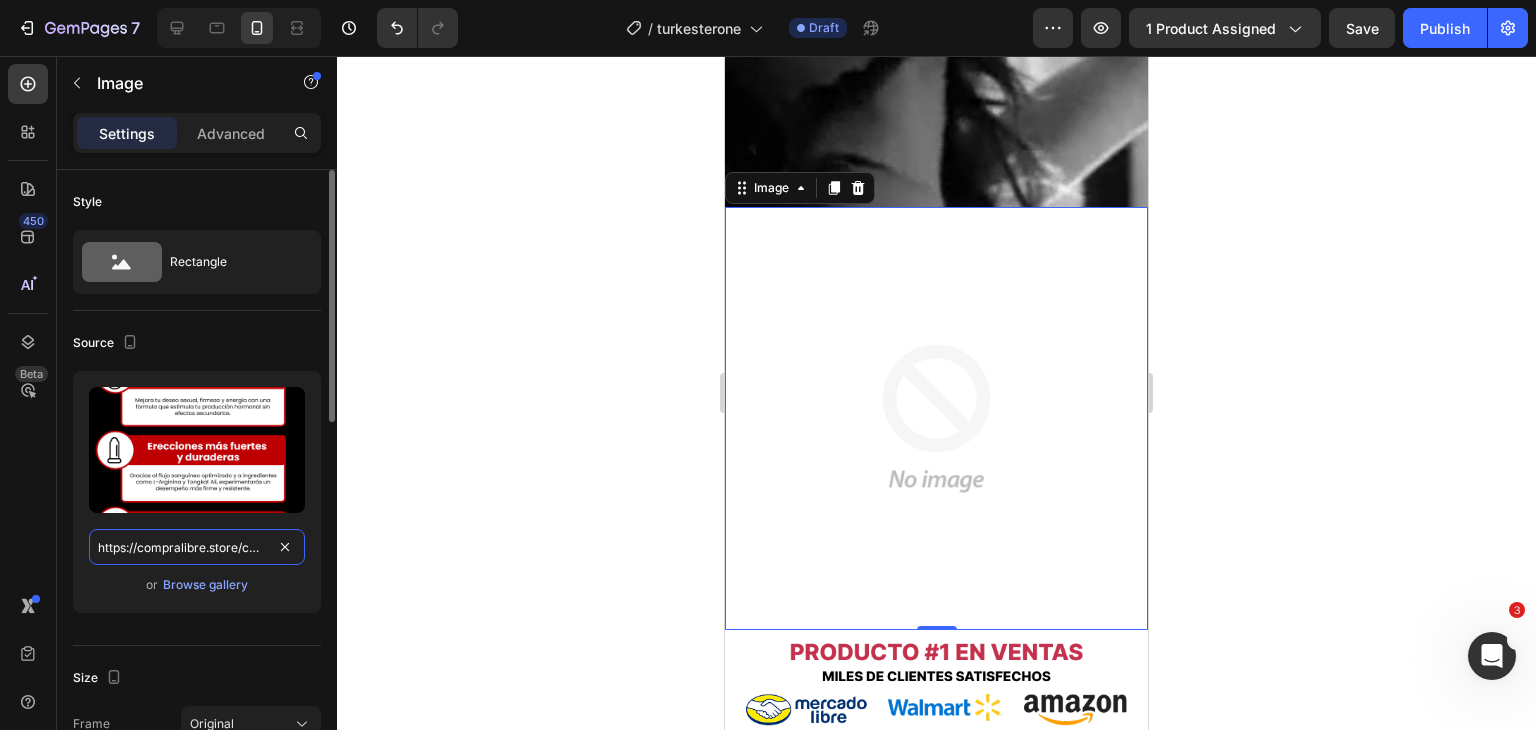 scroll, scrollTop: 0, scrollLeft: 689, axis: horizontal 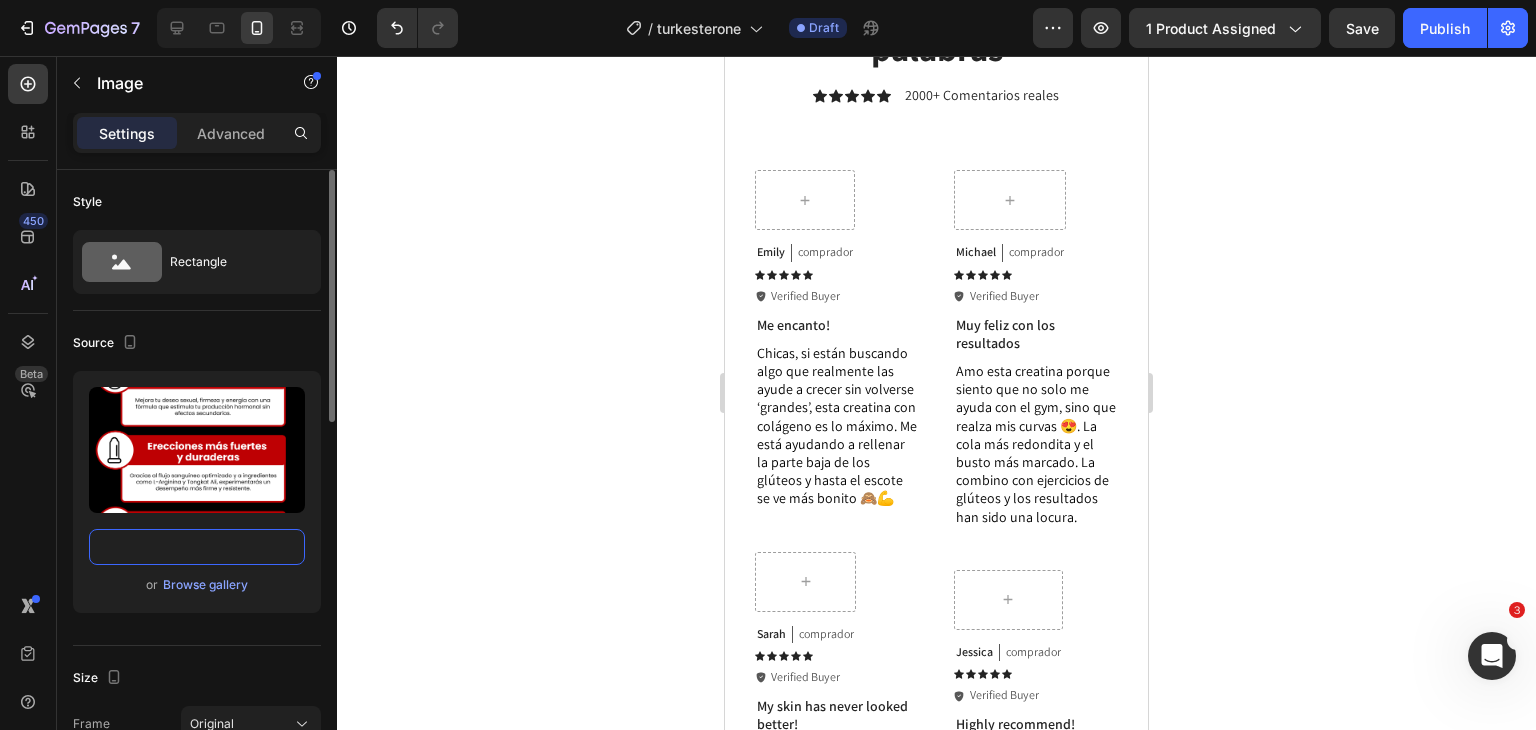 type on "https://compralibre.store/cdn/shop/files/gempages_562393432832607397-7b4fc9ed-cd80-40b2-b1cf-9fc49cc563f0.png?v=13627559176671408228" 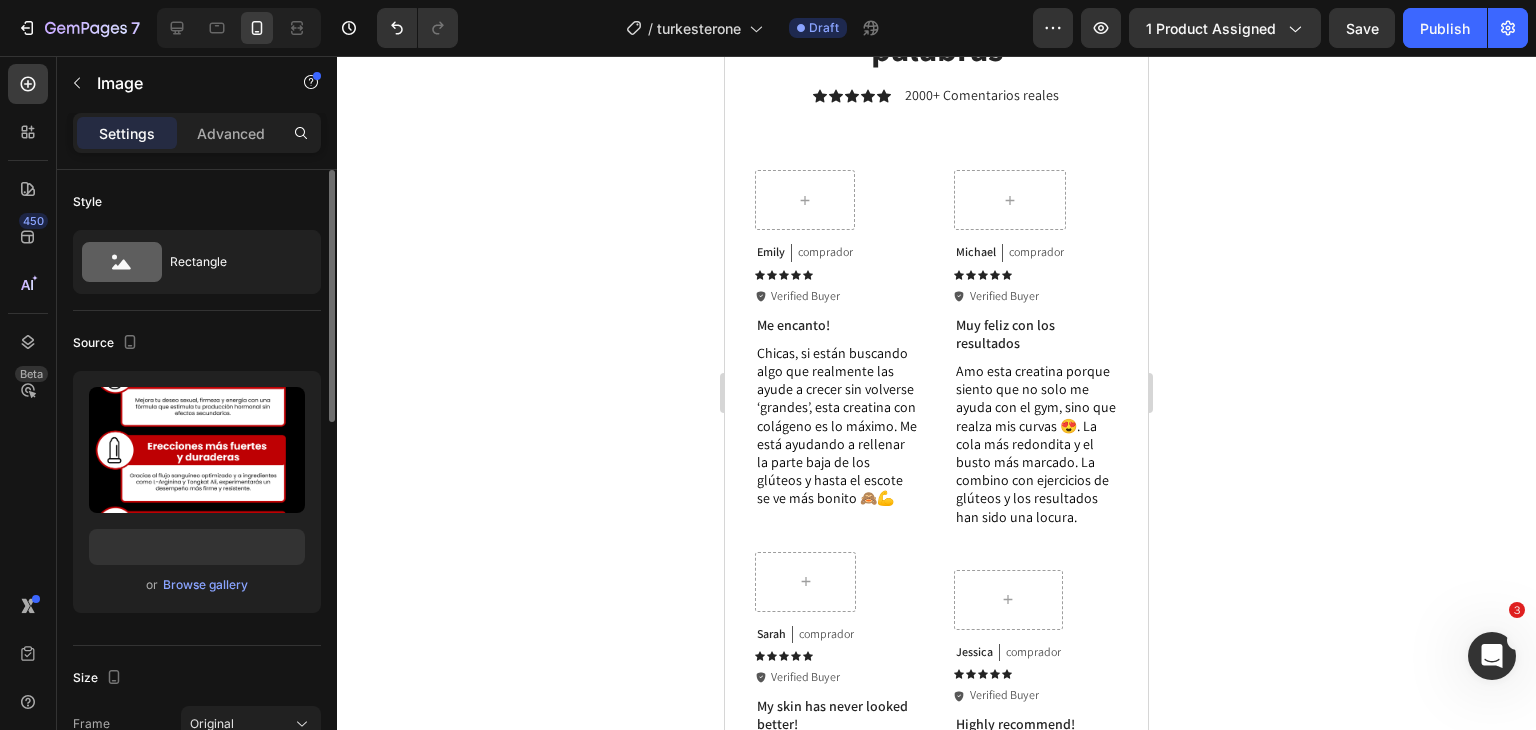 scroll, scrollTop: 0, scrollLeft: 0, axis: both 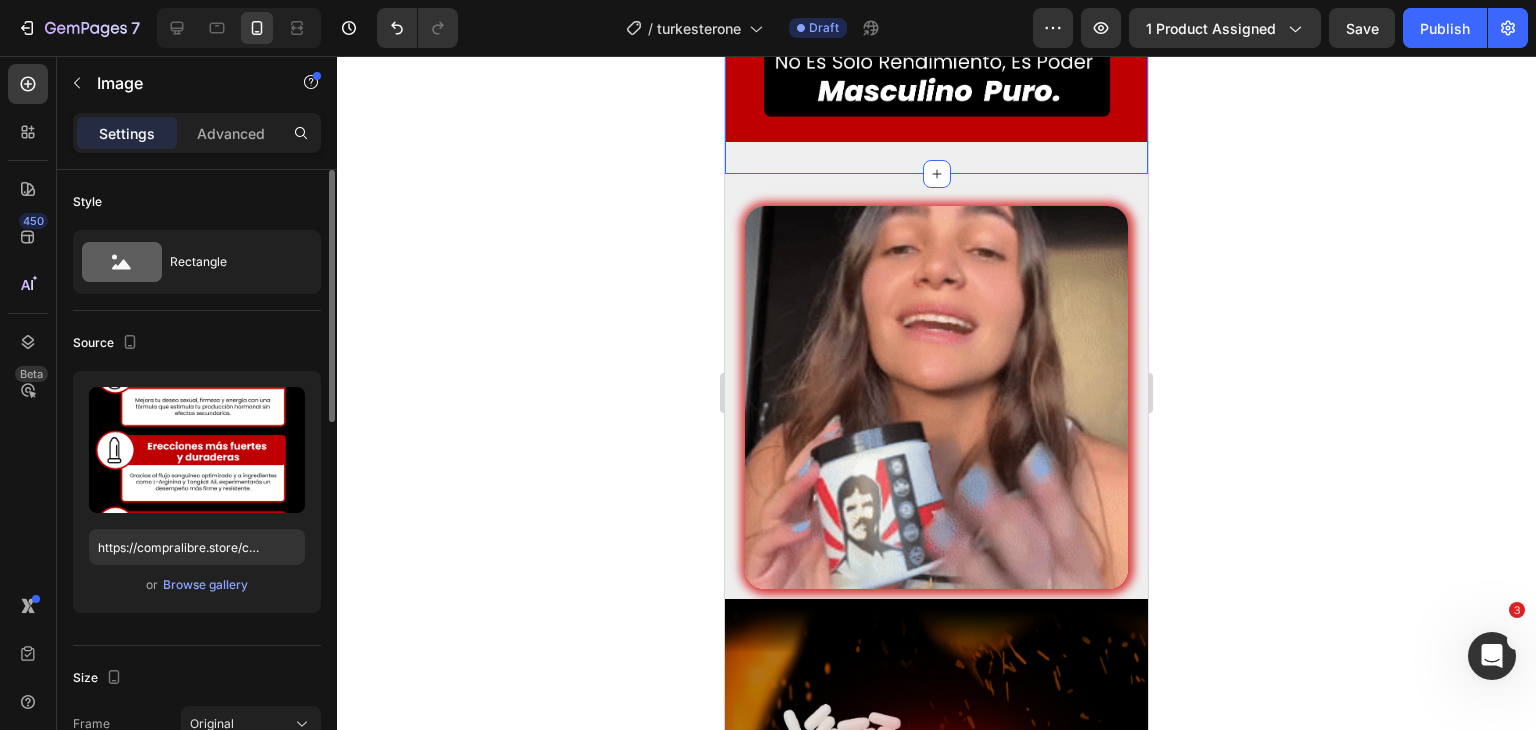 click on "Image Section 4   You can create reusable sections Create Theme Section AI Content Write with GemAI What would you like to describe here? Tone and Voice Persuasive Product Show more Generate" at bounding box center (936, 79) 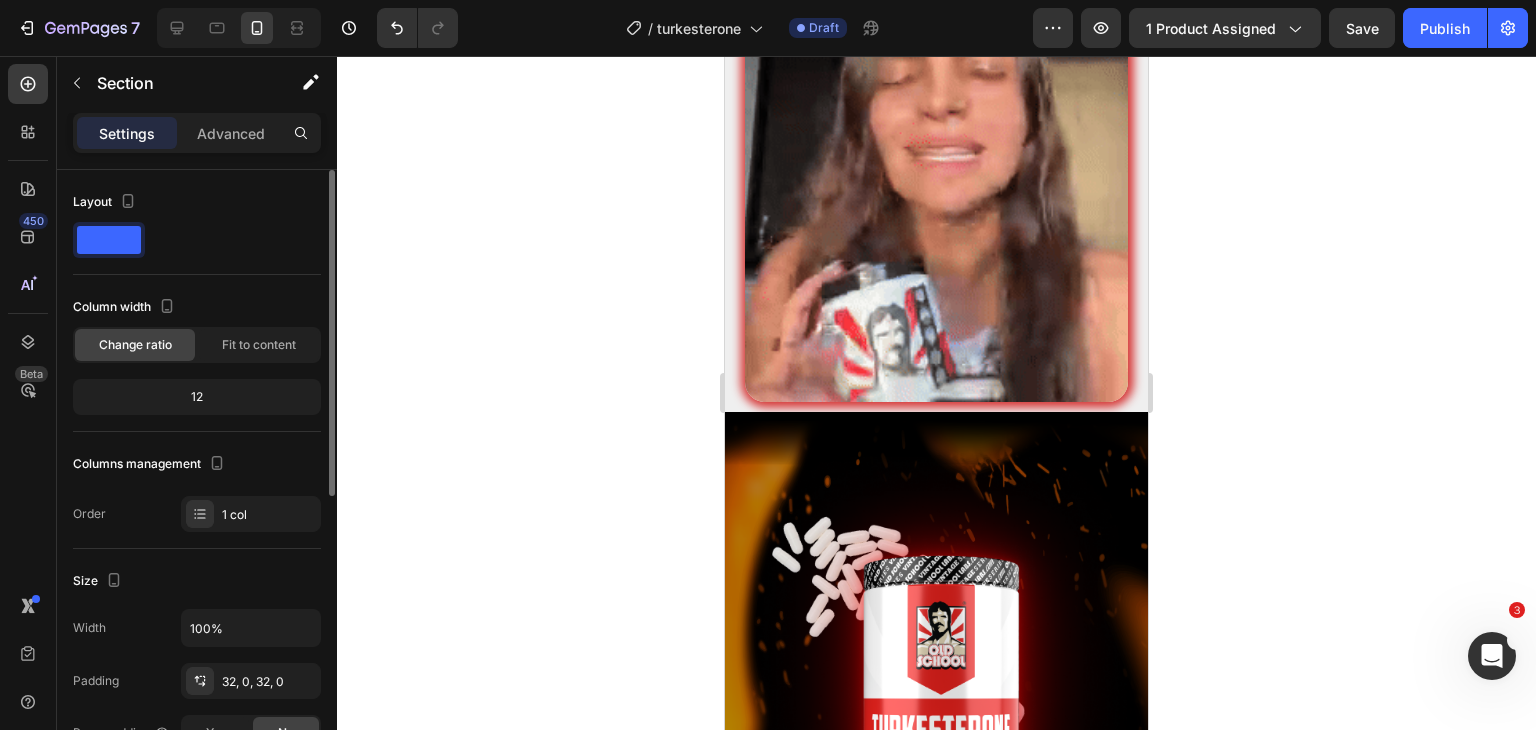 scroll, scrollTop: 4196, scrollLeft: 0, axis: vertical 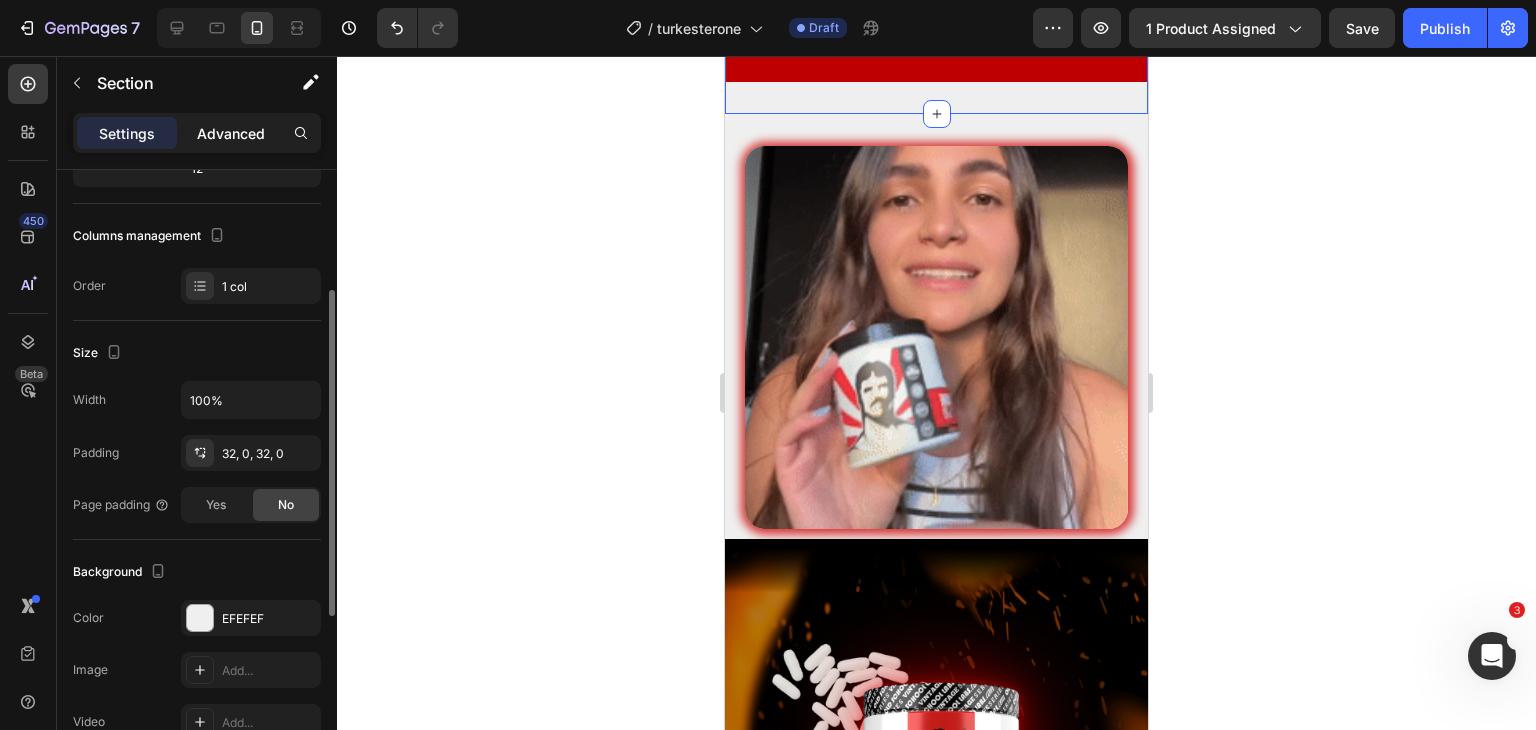 click on "Advanced" at bounding box center (231, 133) 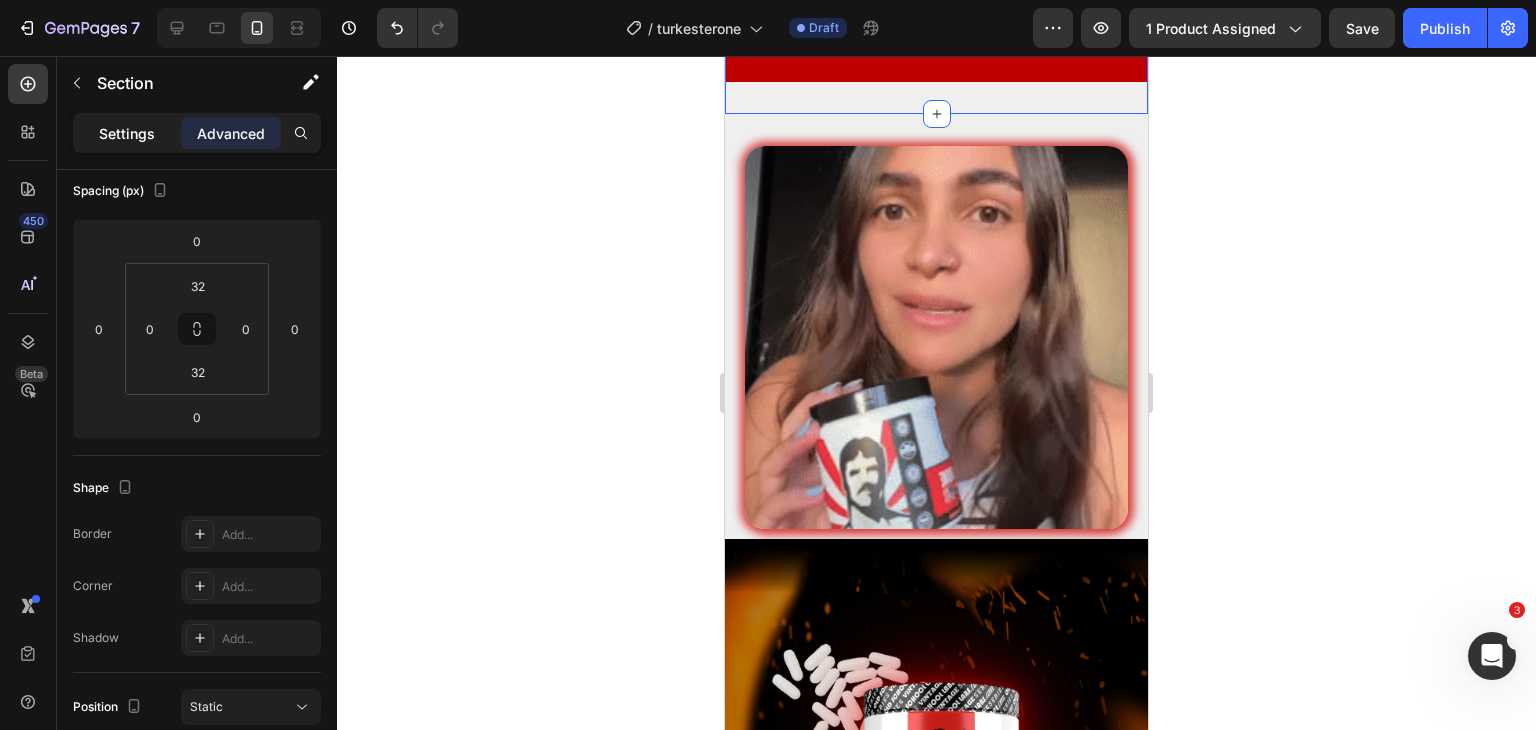 click on "Settings" at bounding box center [127, 133] 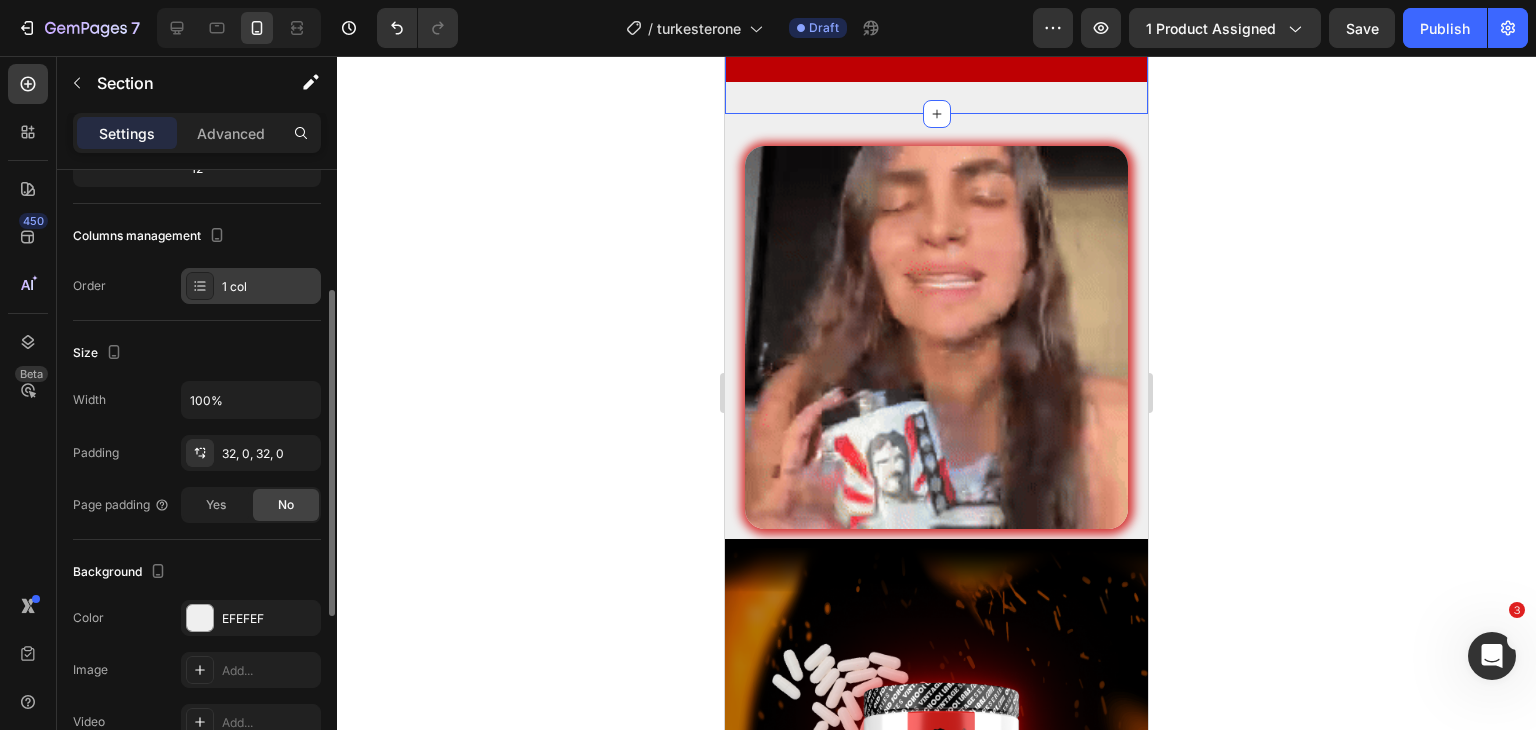 scroll, scrollTop: 549, scrollLeft: 0, axis: vertical 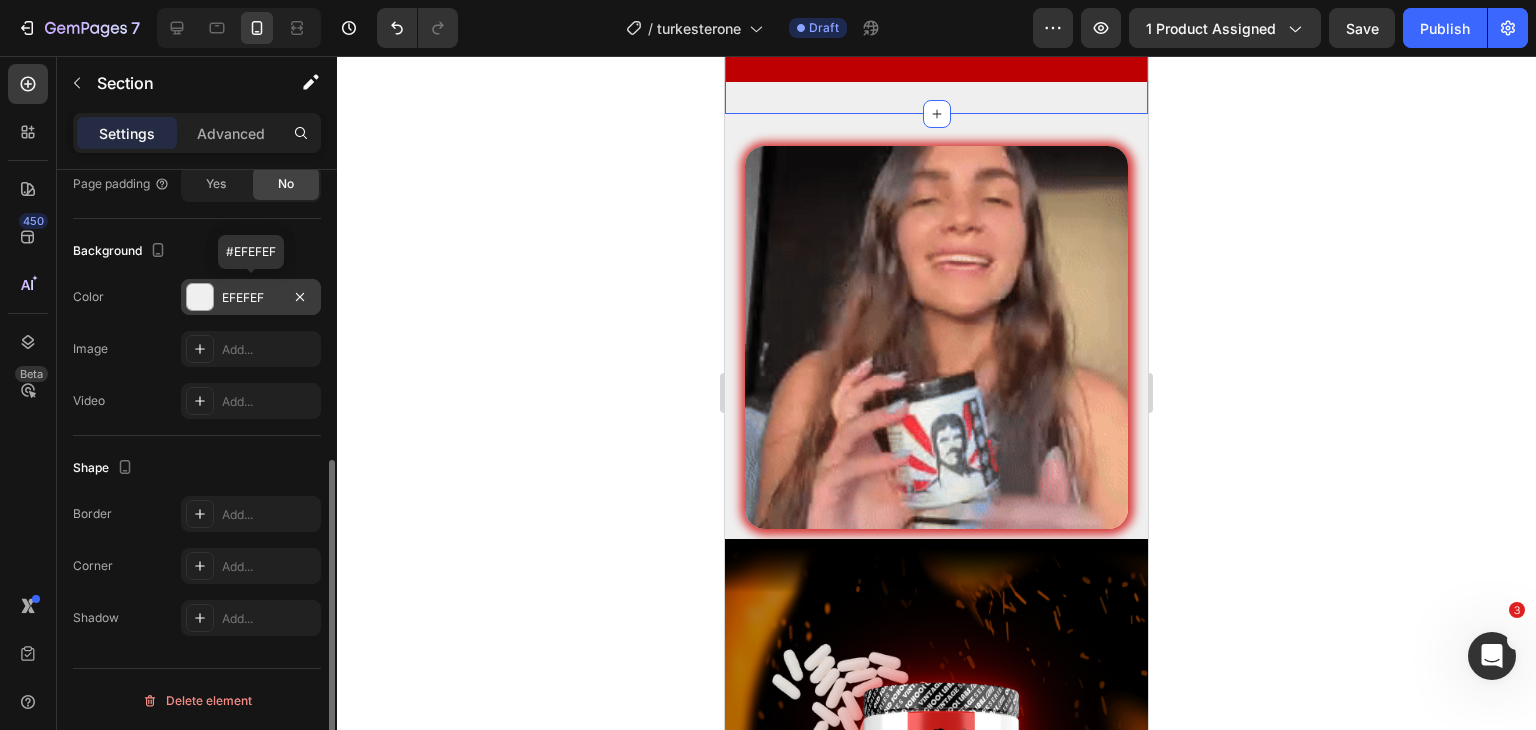 click at bounding box center [200, 297] 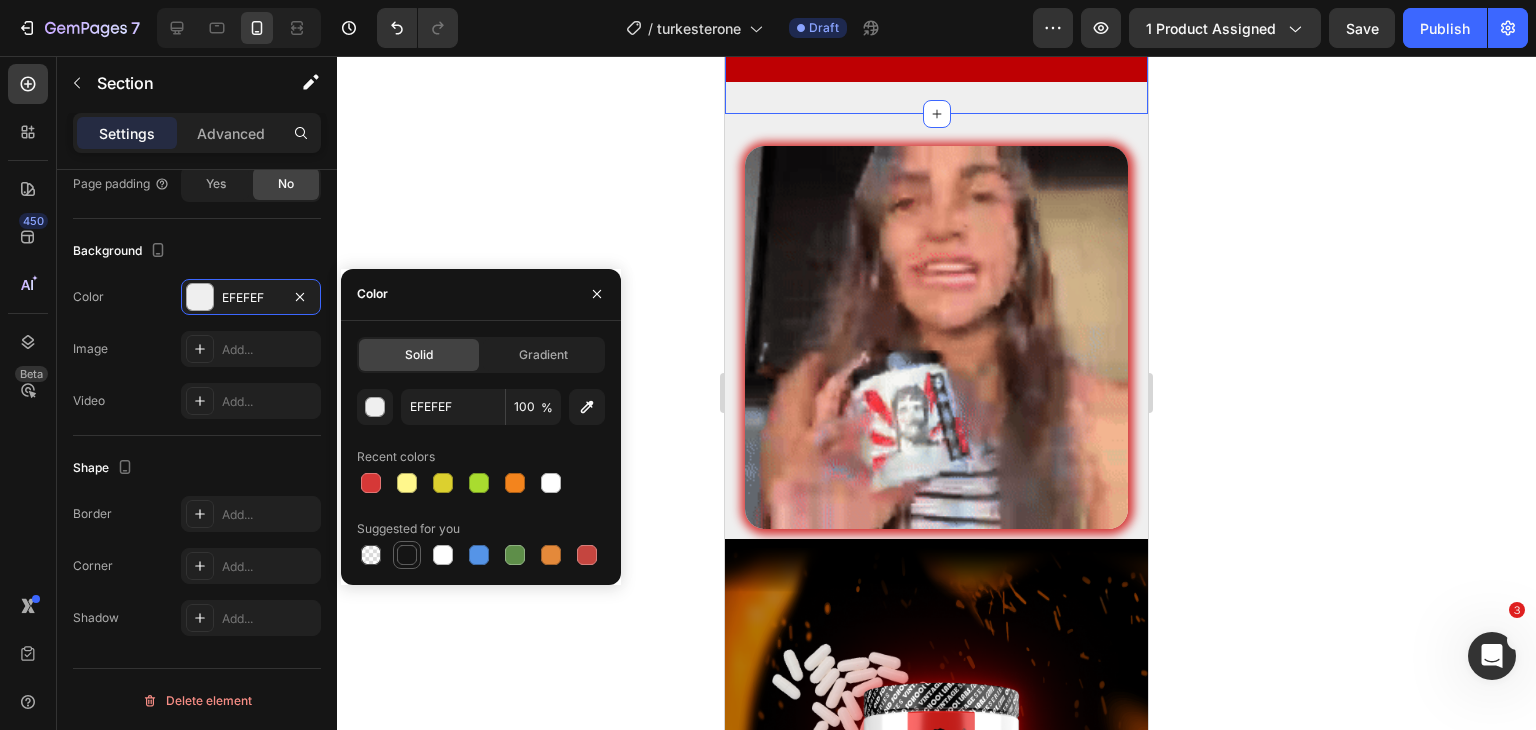 click at bounding box center [407, 555] 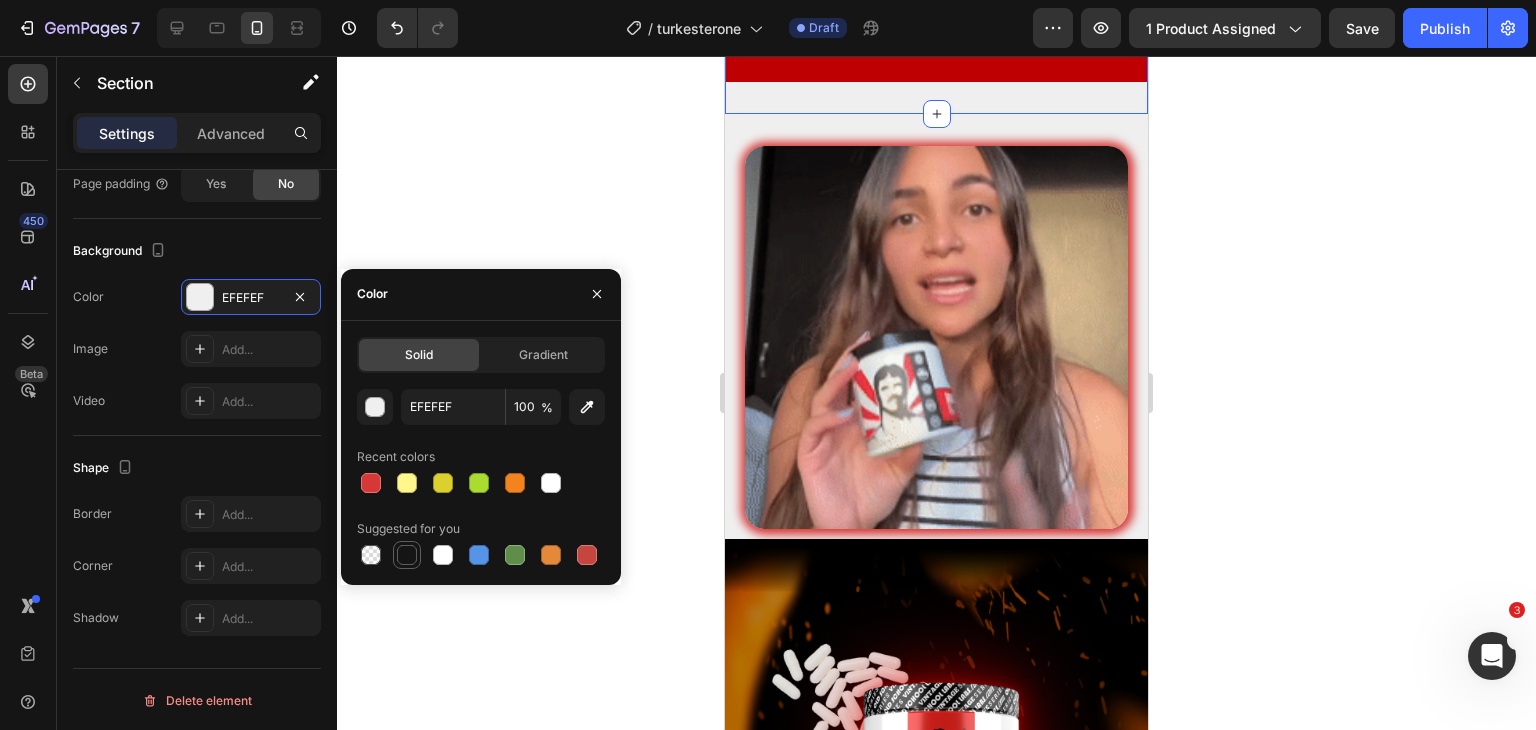 type on "151515" 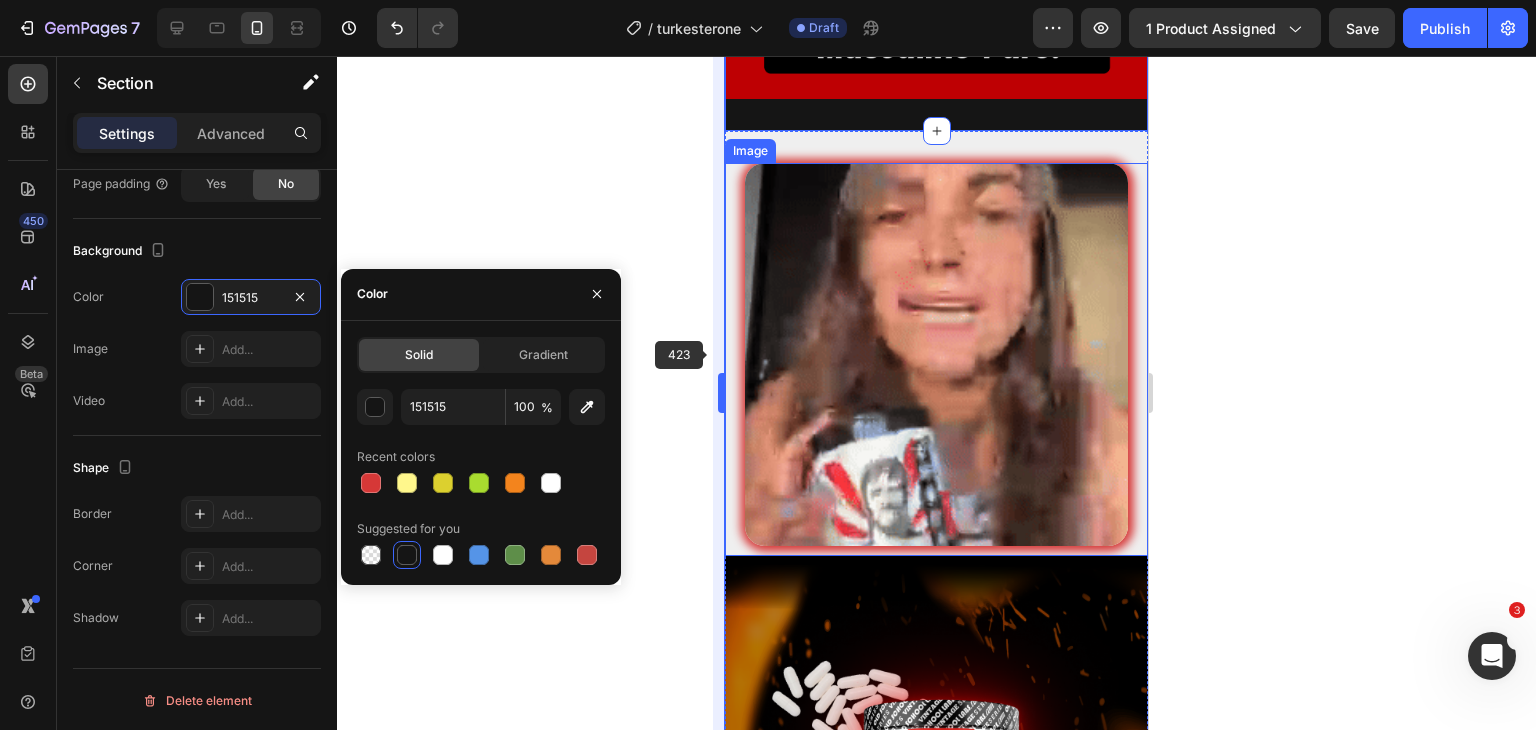scroll, scrollTop: 4144, scrollLeft: 0, axis: vertical 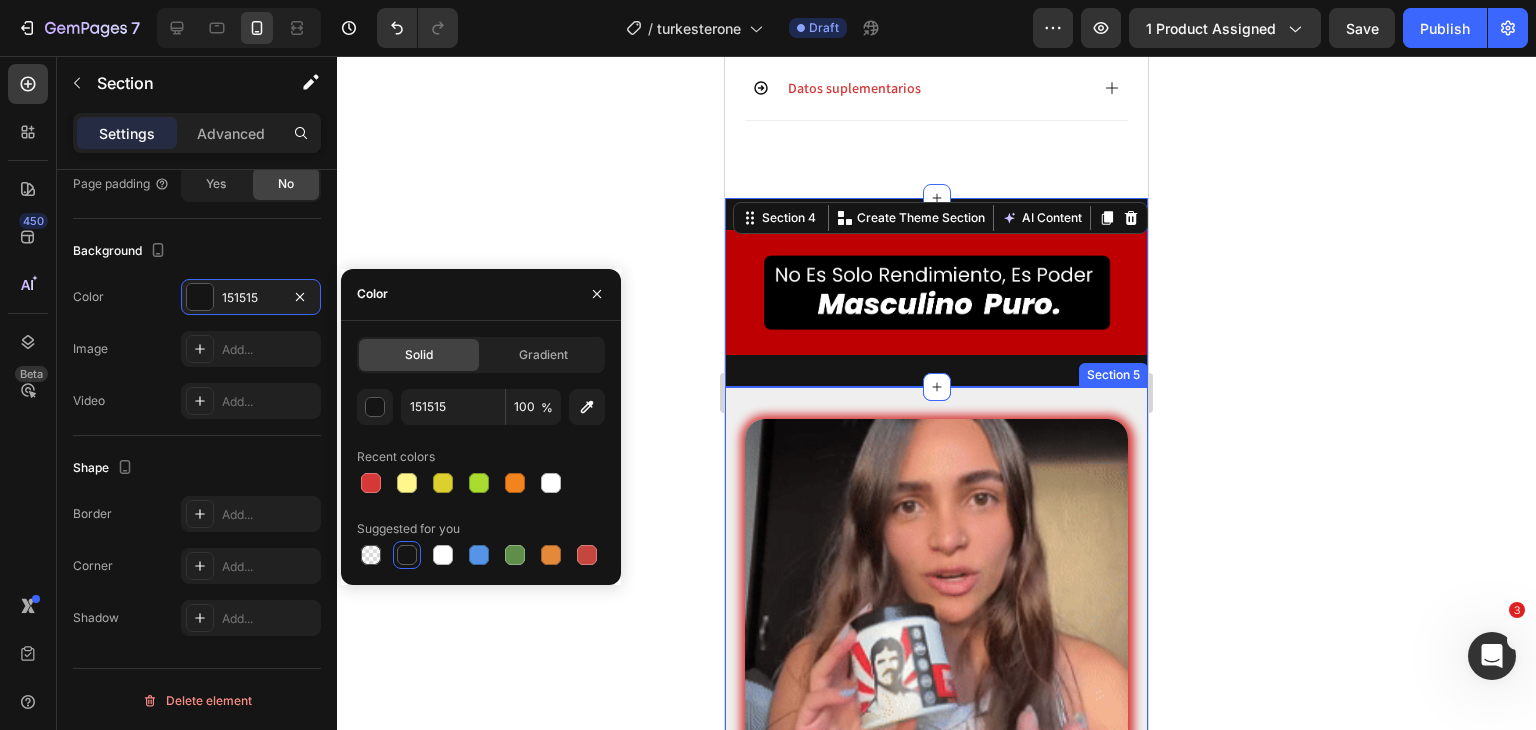 click on "Image Image Image Image Image Image Image Section 5" at bounding box center (936, 1881) 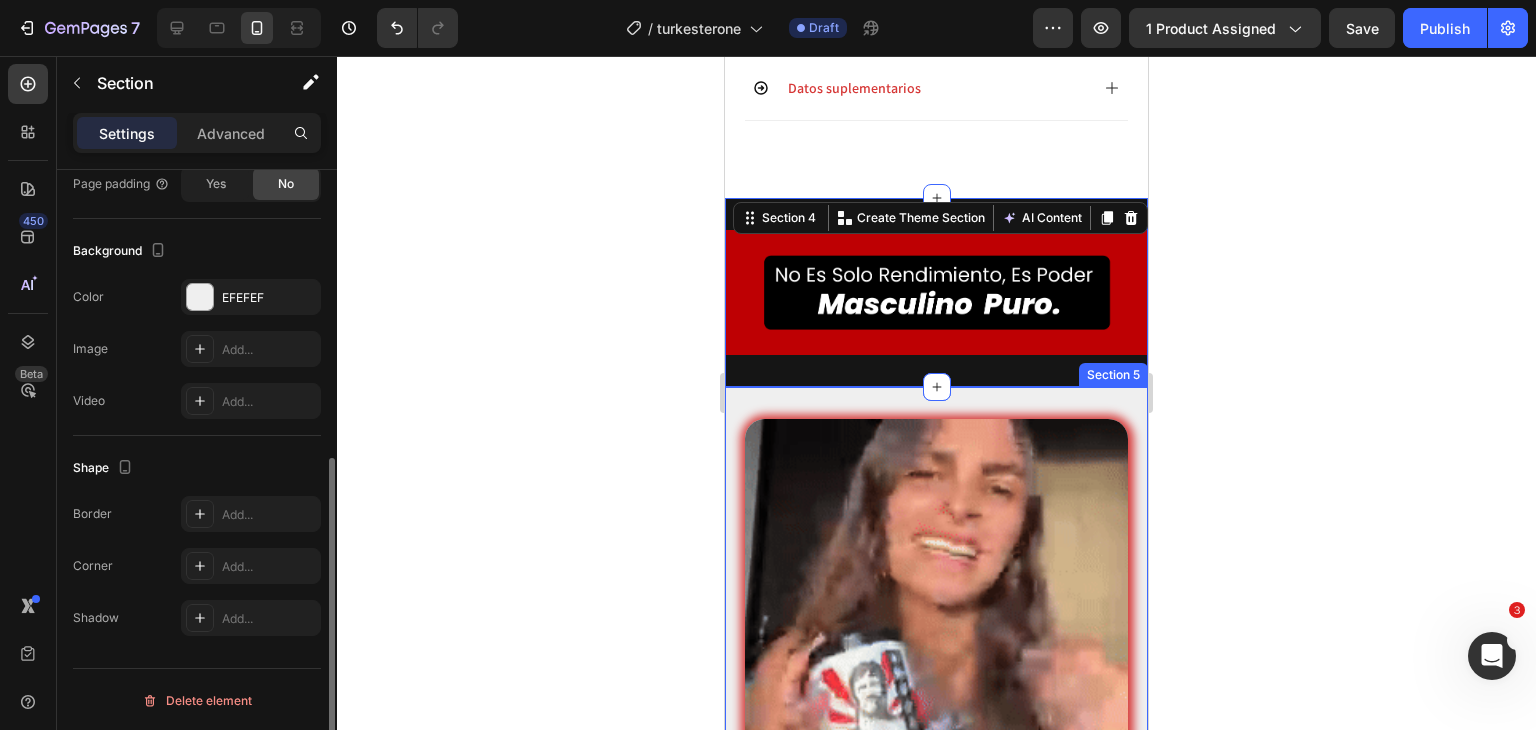 scroll, scrollTop: 548, scrollLeft: 0, axis: vertical 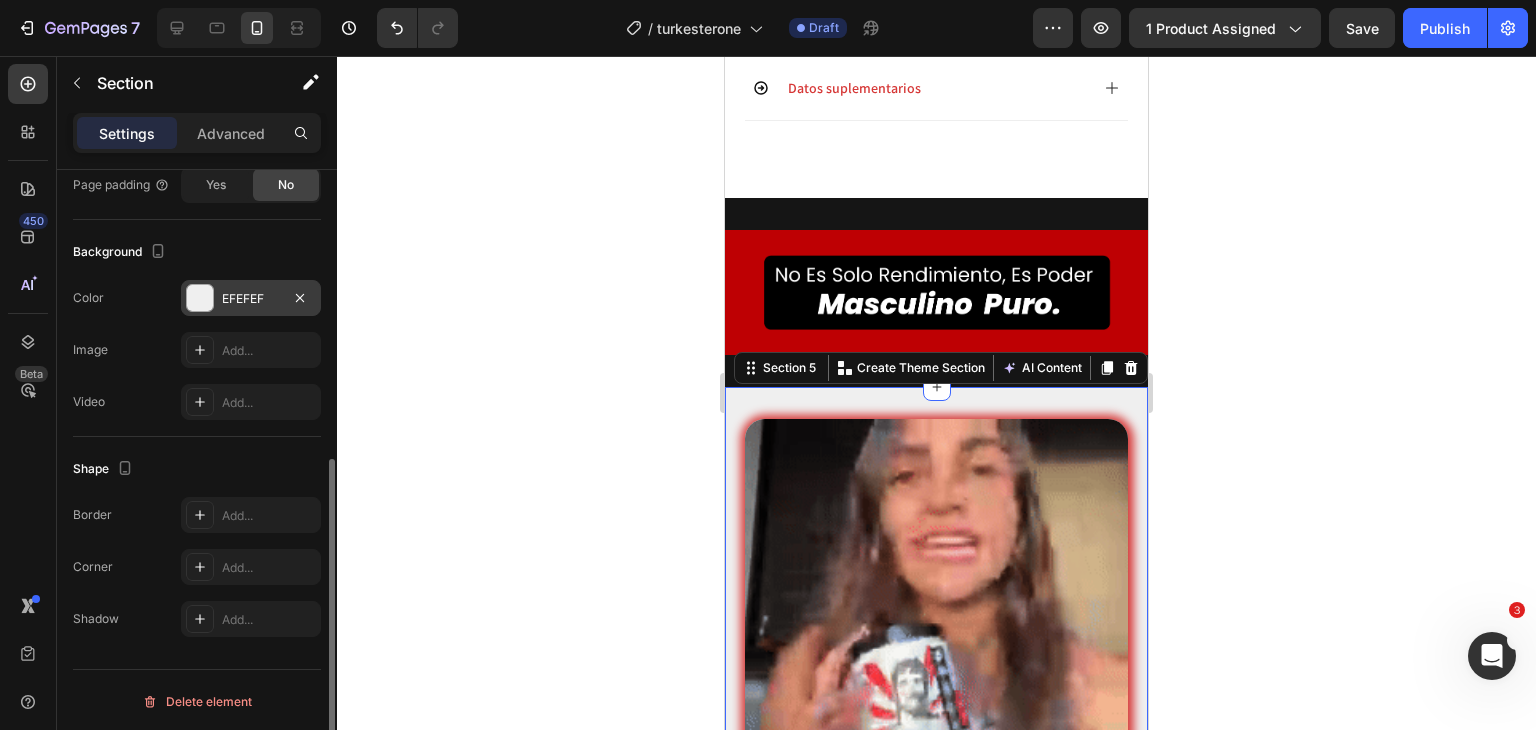 click at bounding box center [200, 298] 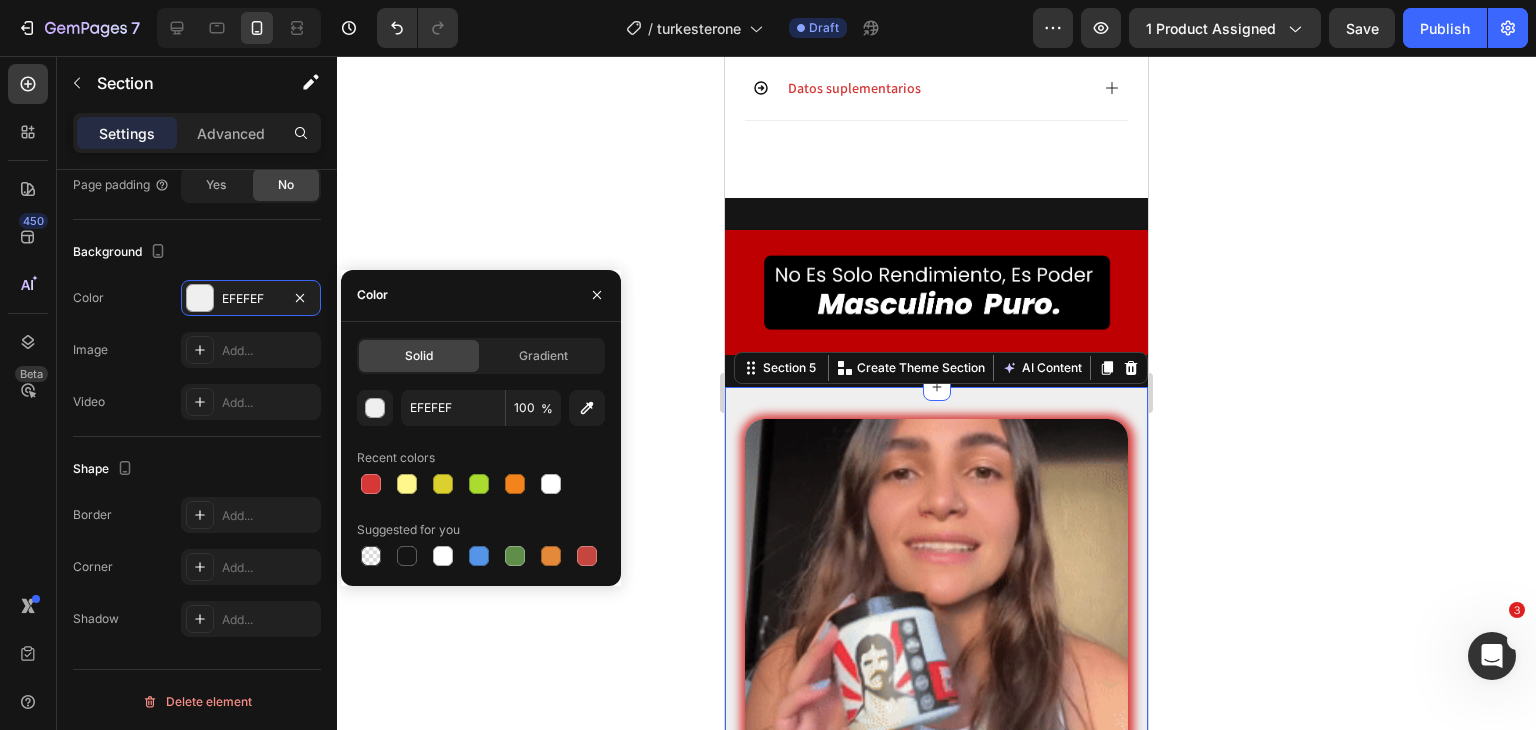 click at bounding box center [407, 556] 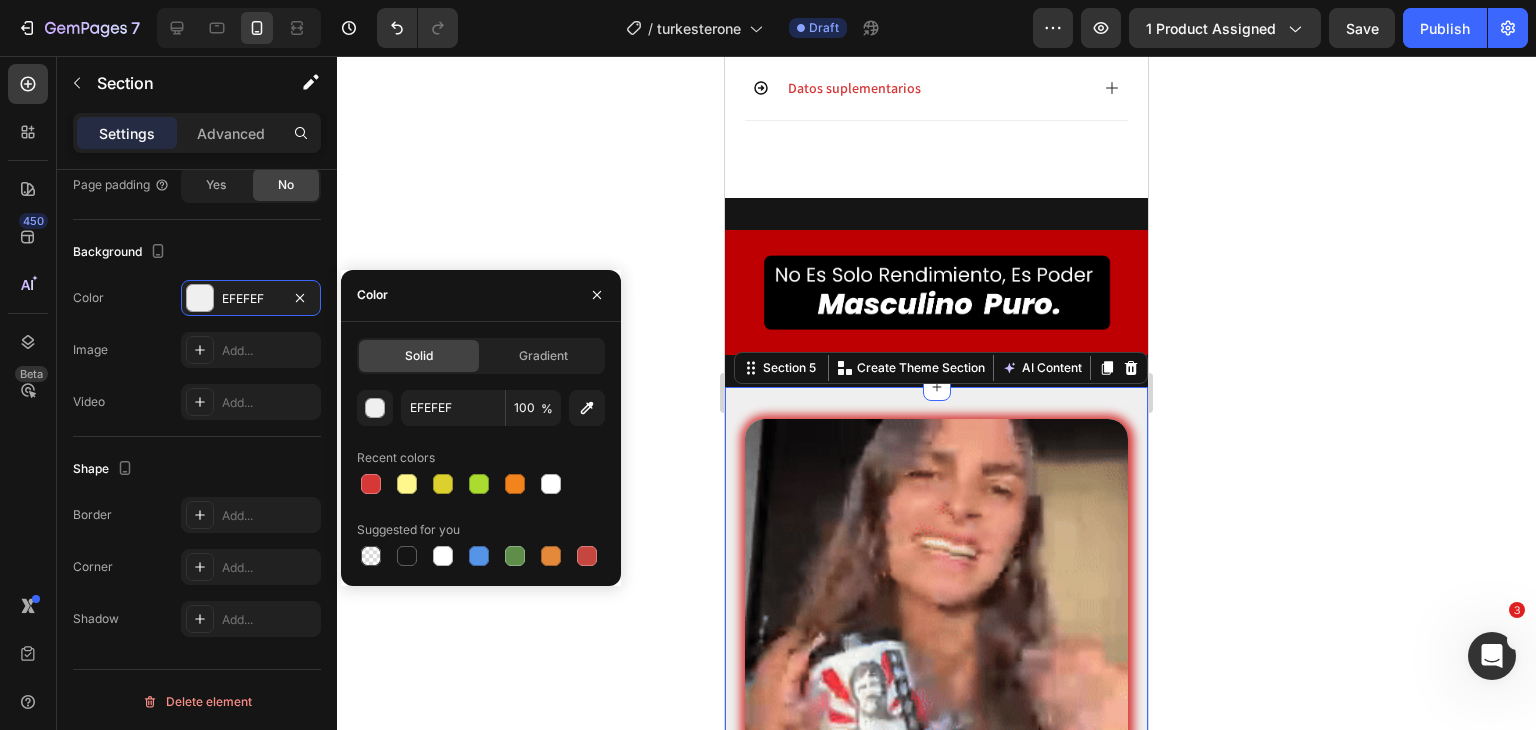 type on "151515" 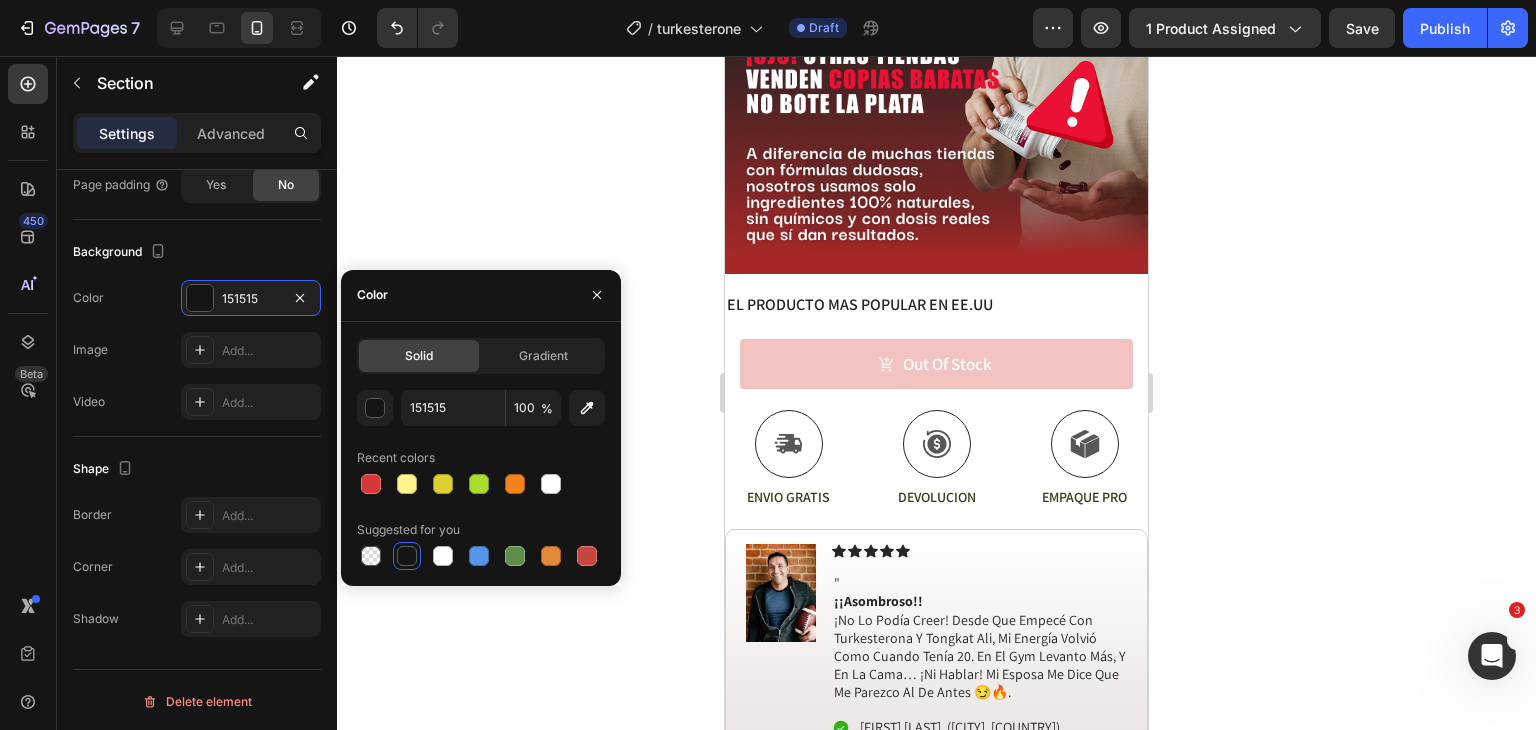 scroll, scrollTop: 2238, scrollLeft: 0, axis: vertical 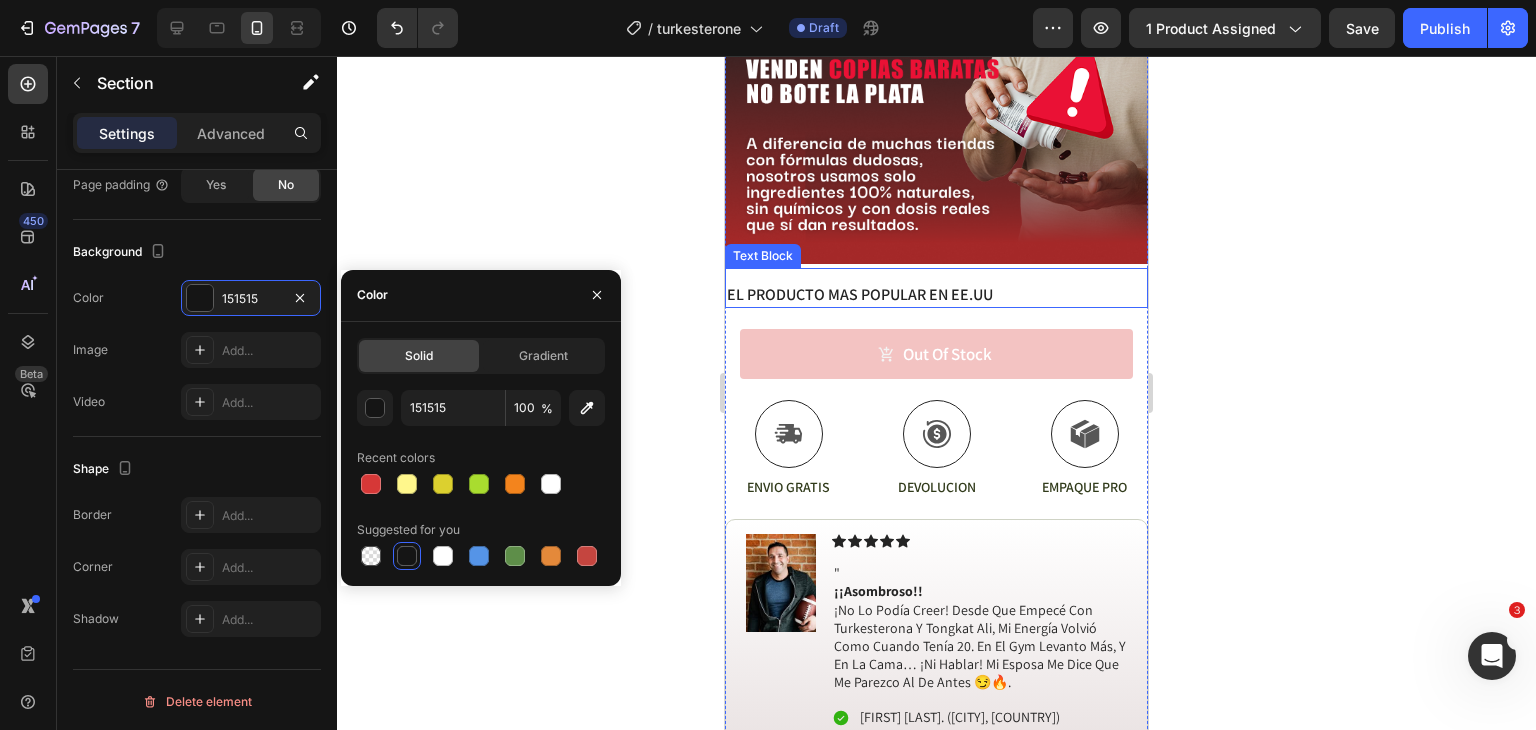 click on "el producto mas popular en ee.uu Text Block" at bounding box center (936, 288) 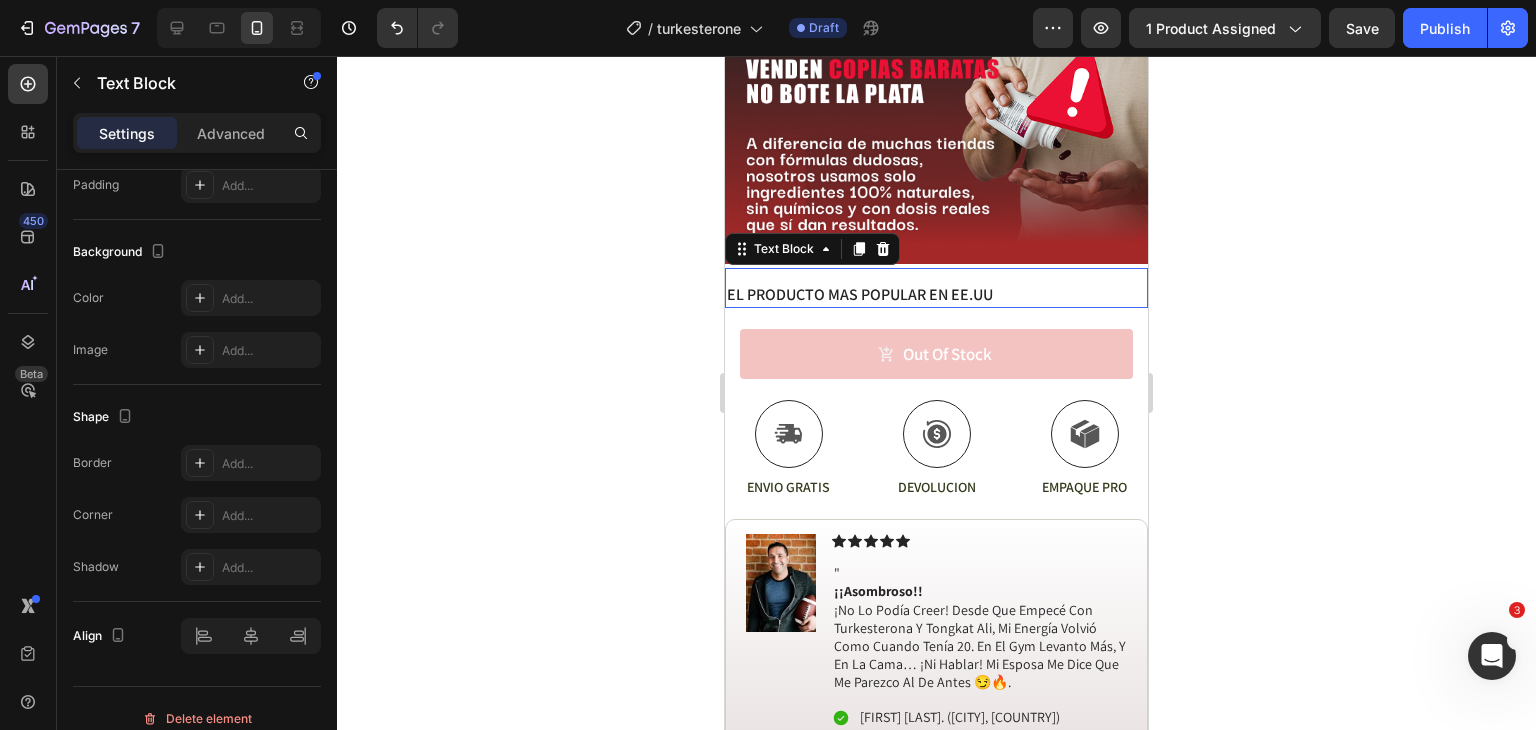 scroll, scrollTop: 0, scrollLeft: 0, axis: both 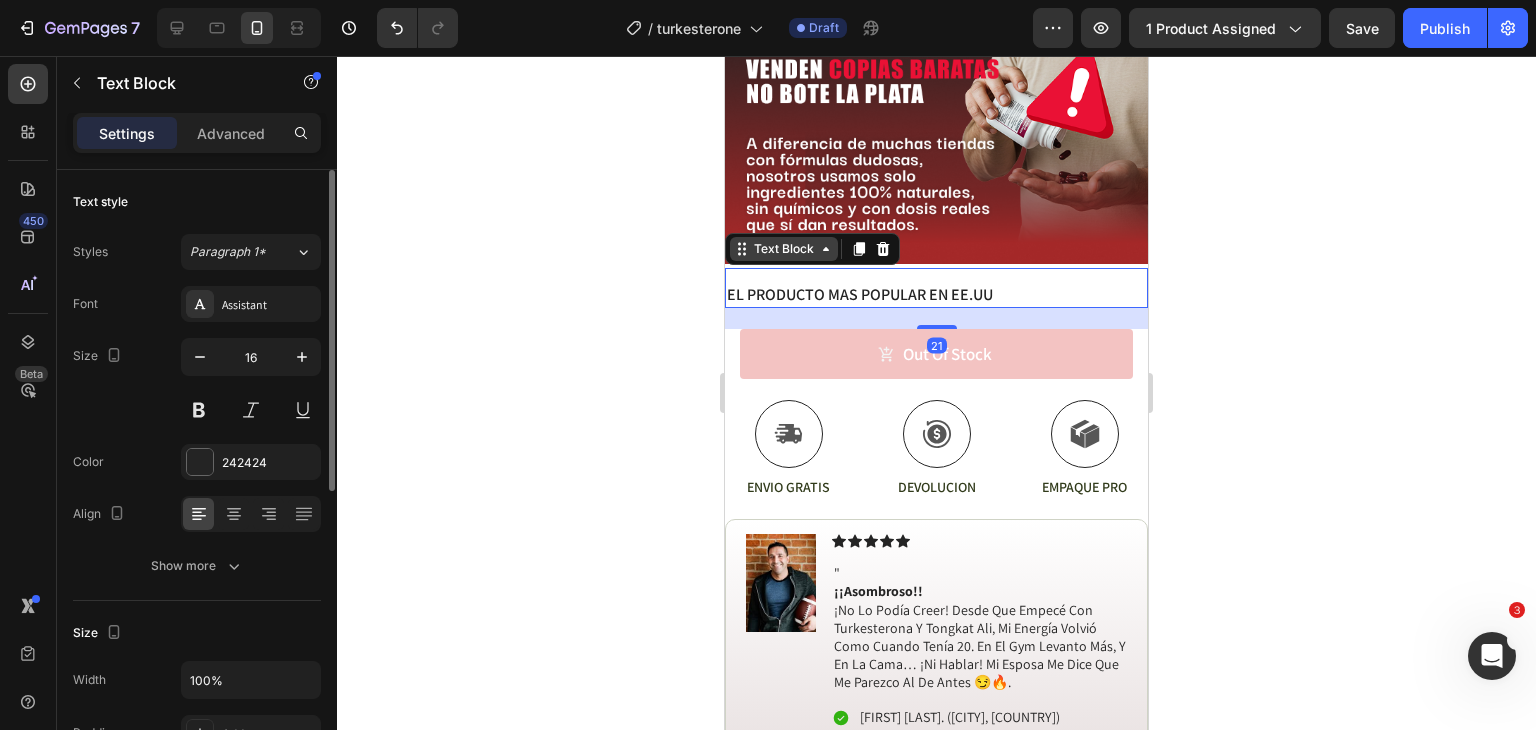 click on "Text Block" at bounding box center [784, 249] 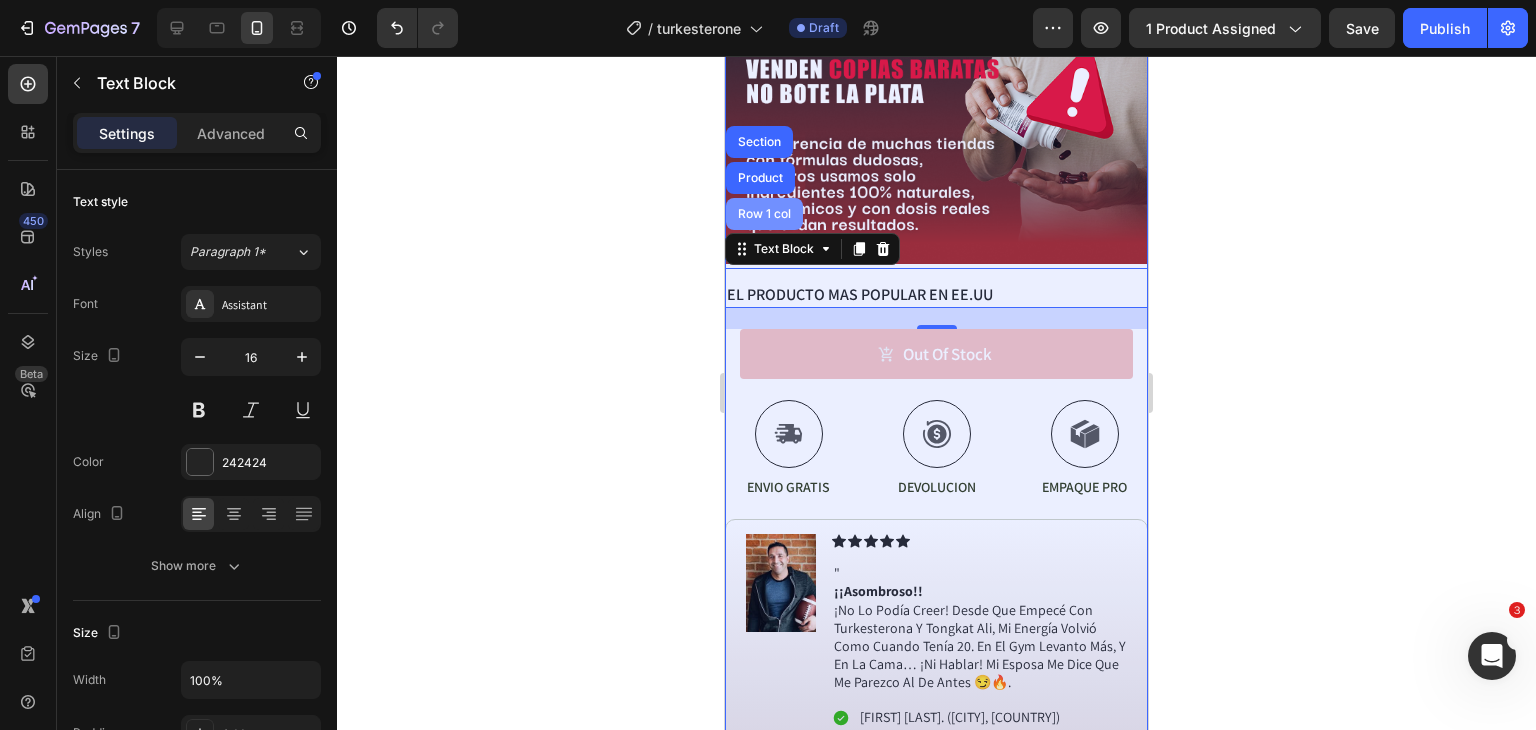 click on "Row 1 col" at bounding box center [764, 214] 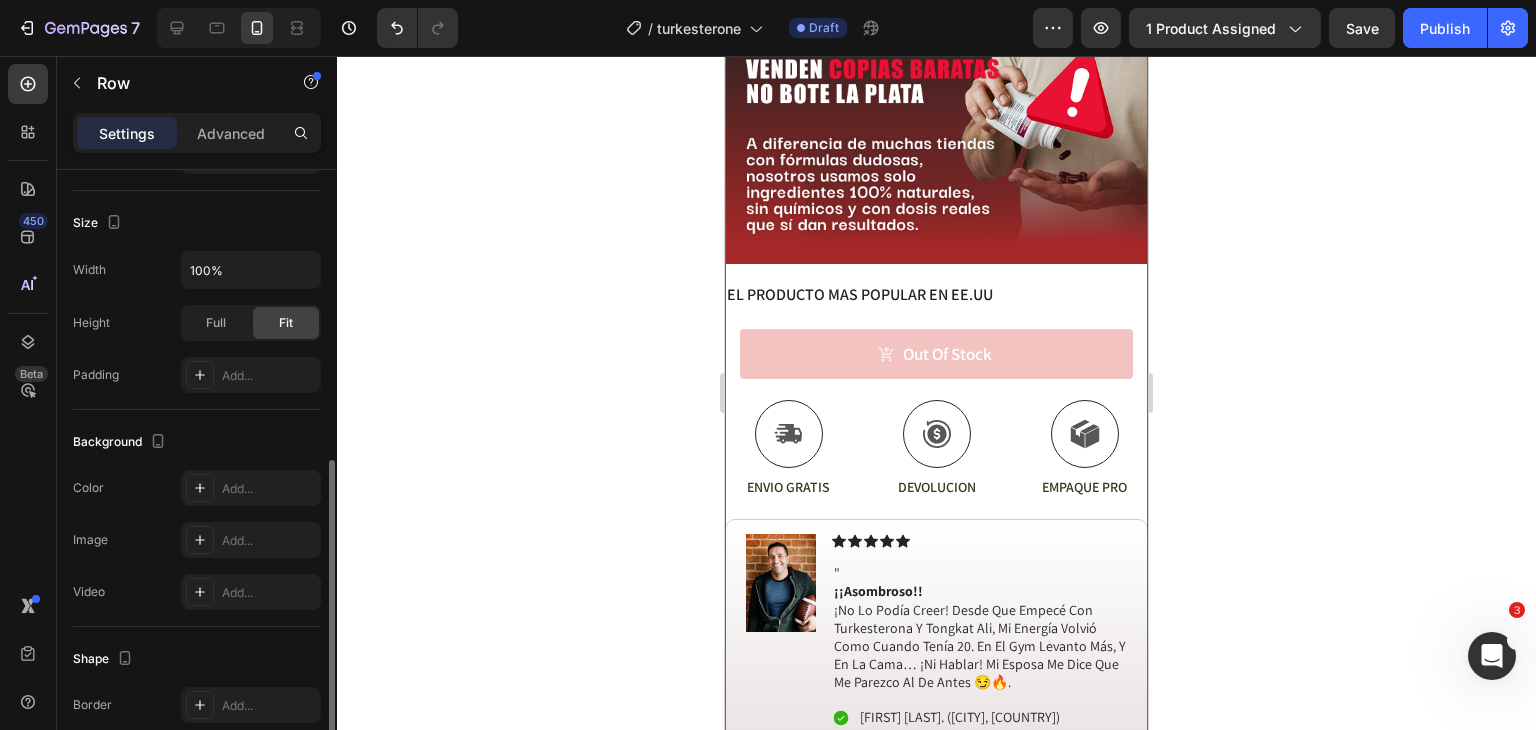 scroll, scrollTop: 354, scrollLeft: 0, axis: vertical 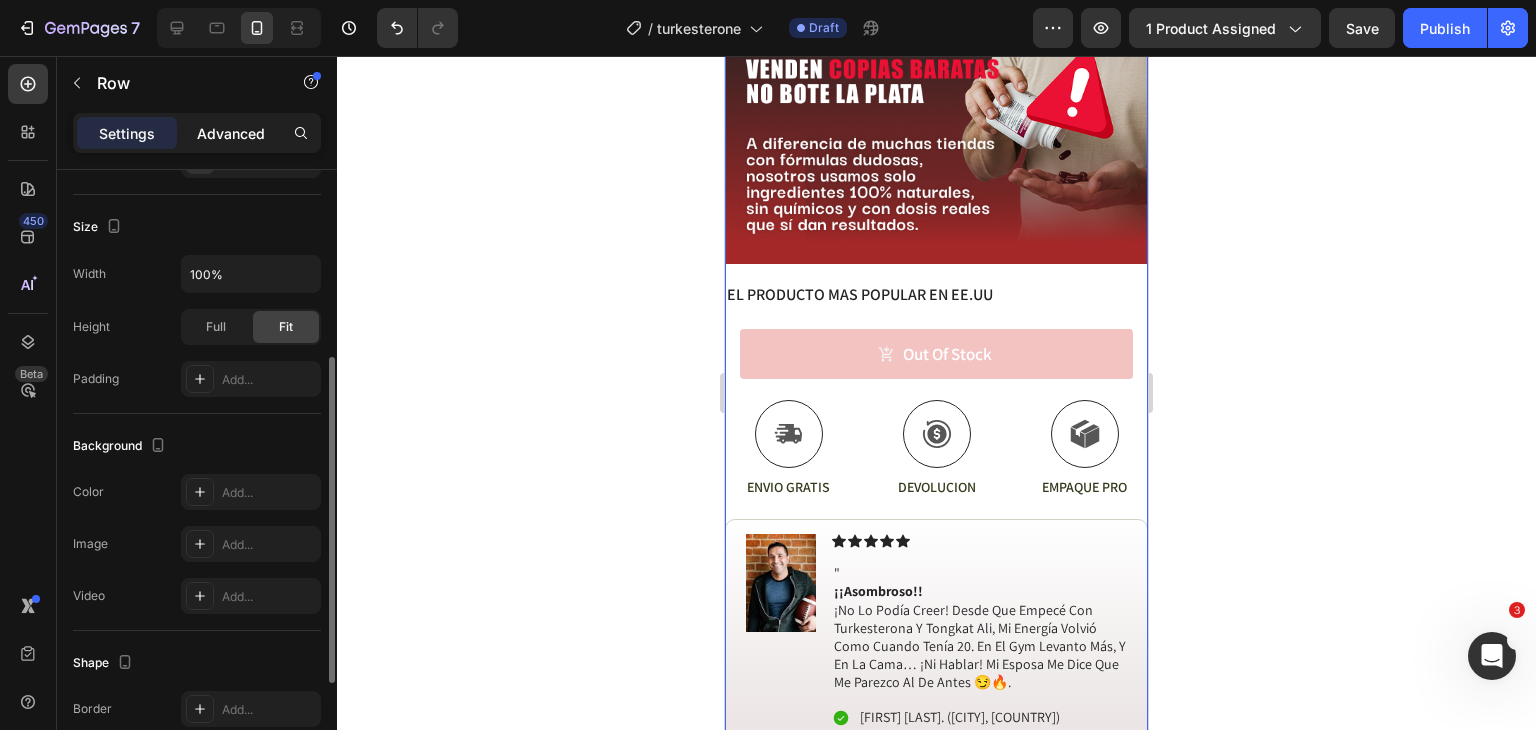 click on "Advanced" 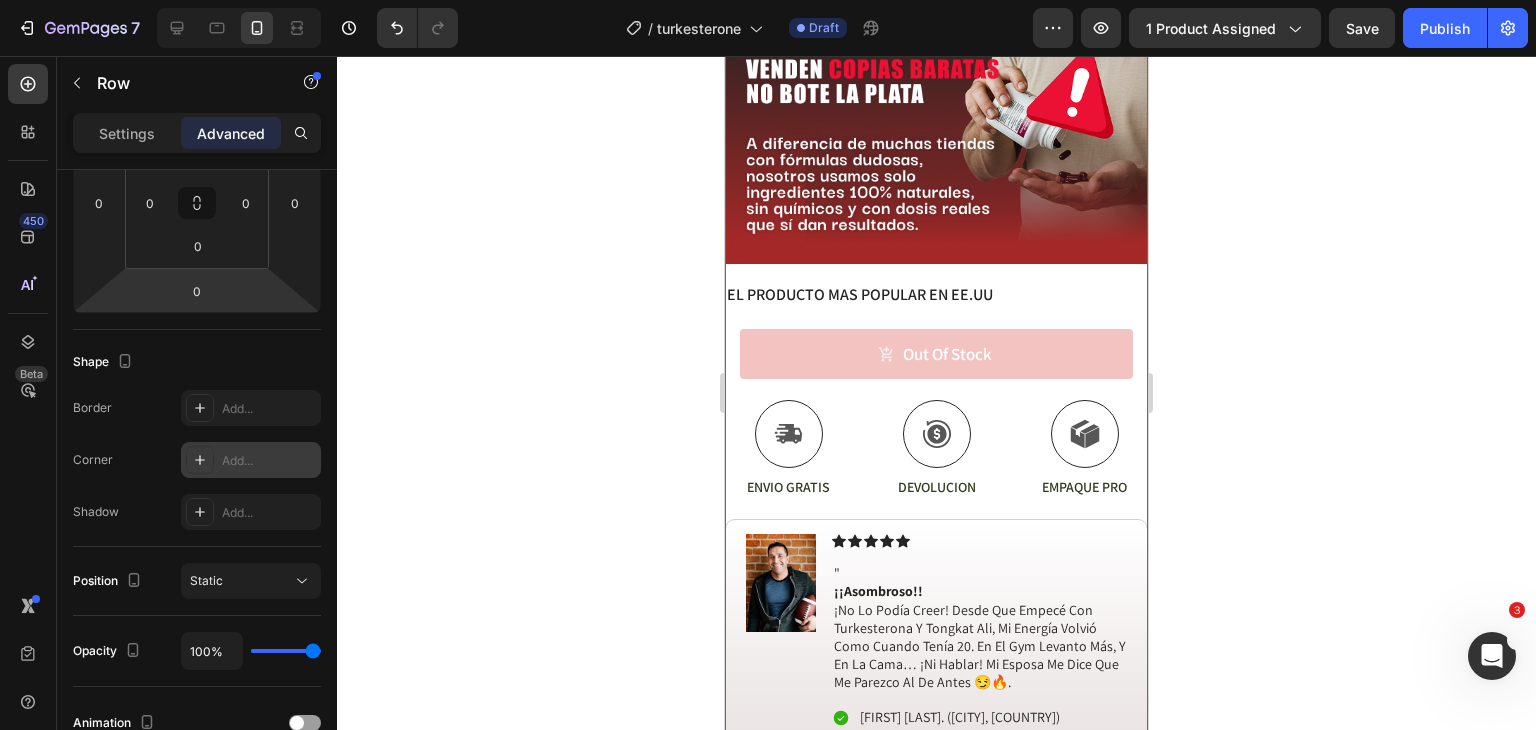 scroll, scrollTop: 715, scrollLeft: 0, axis: vertical 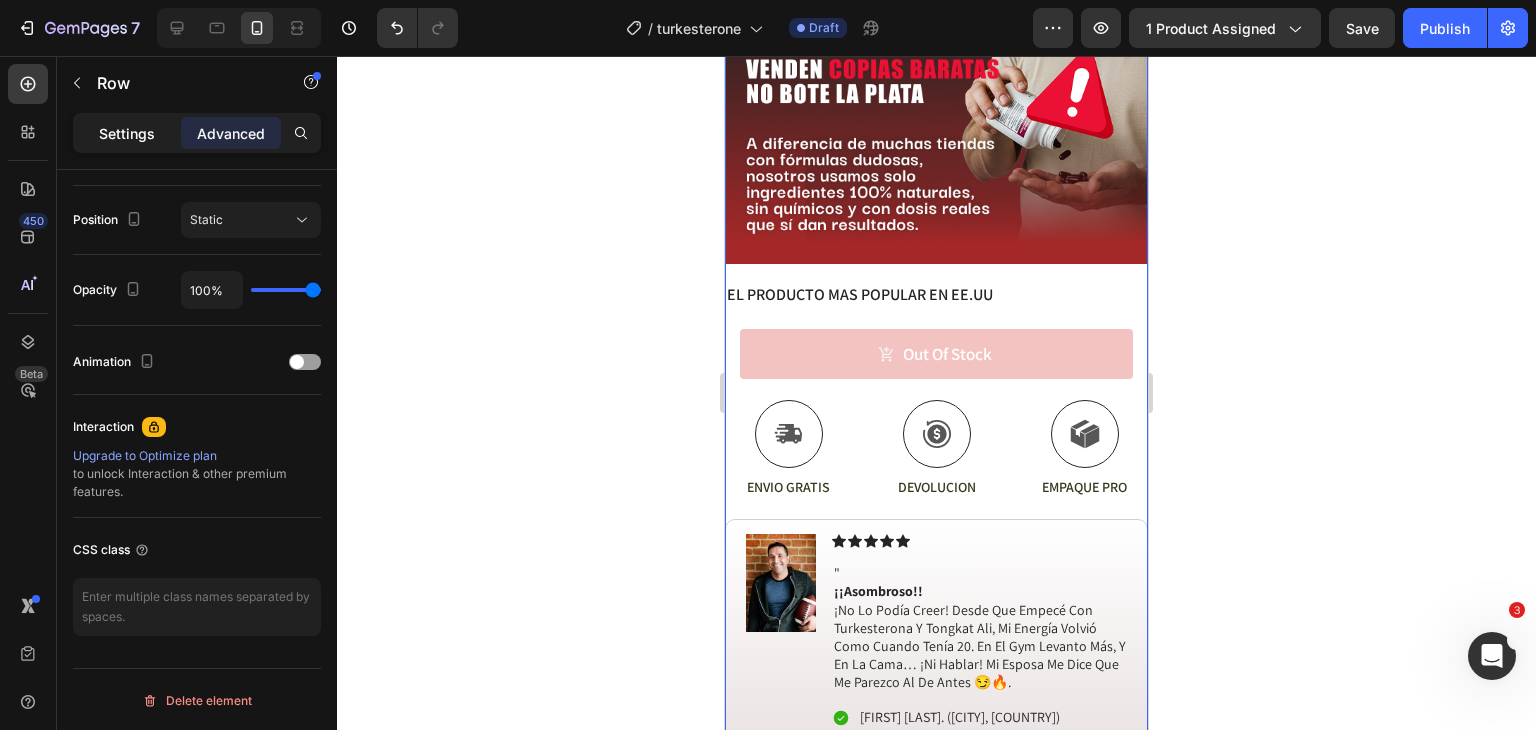 click on "Settings" 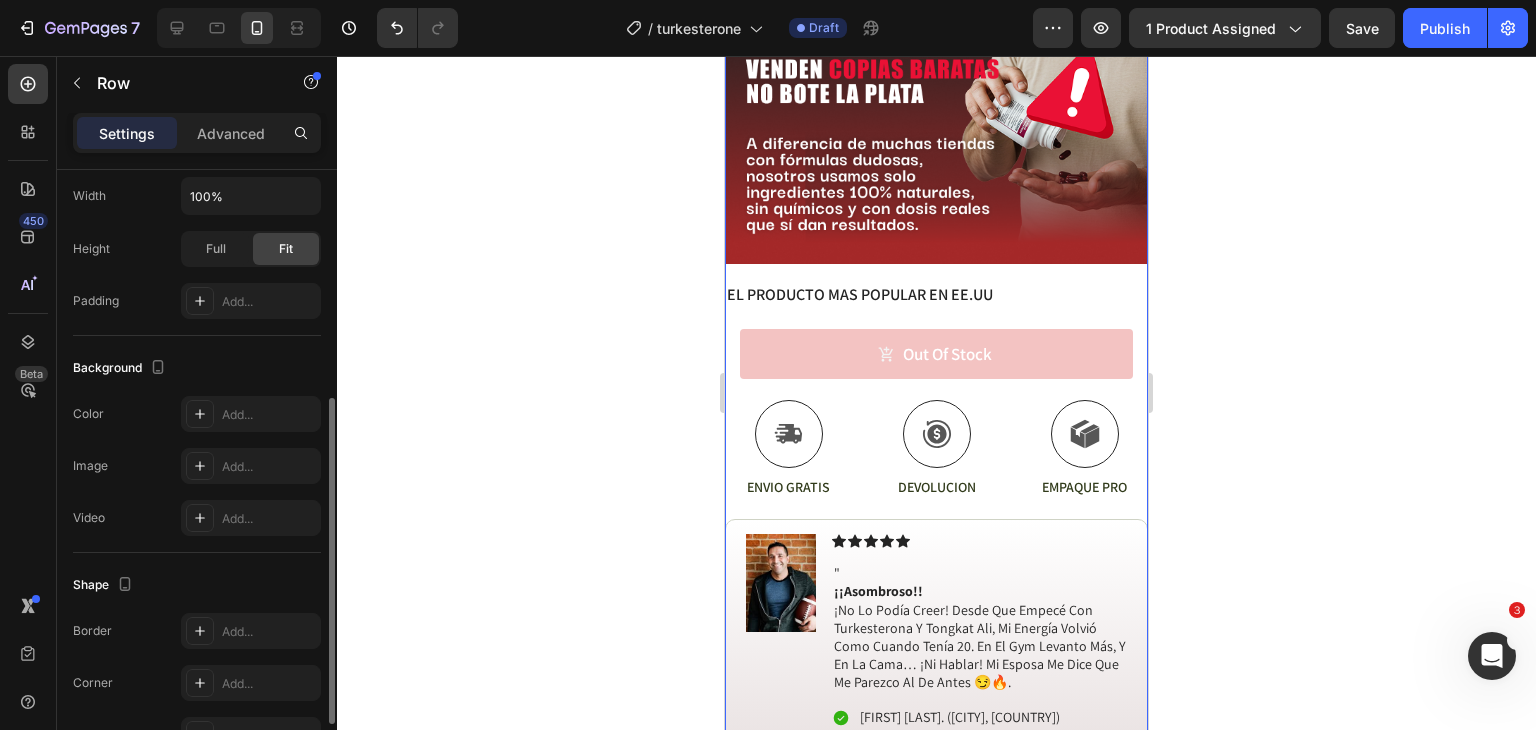 scroll, scrollTop: 549, scrollLeft: 0, axis: vertical 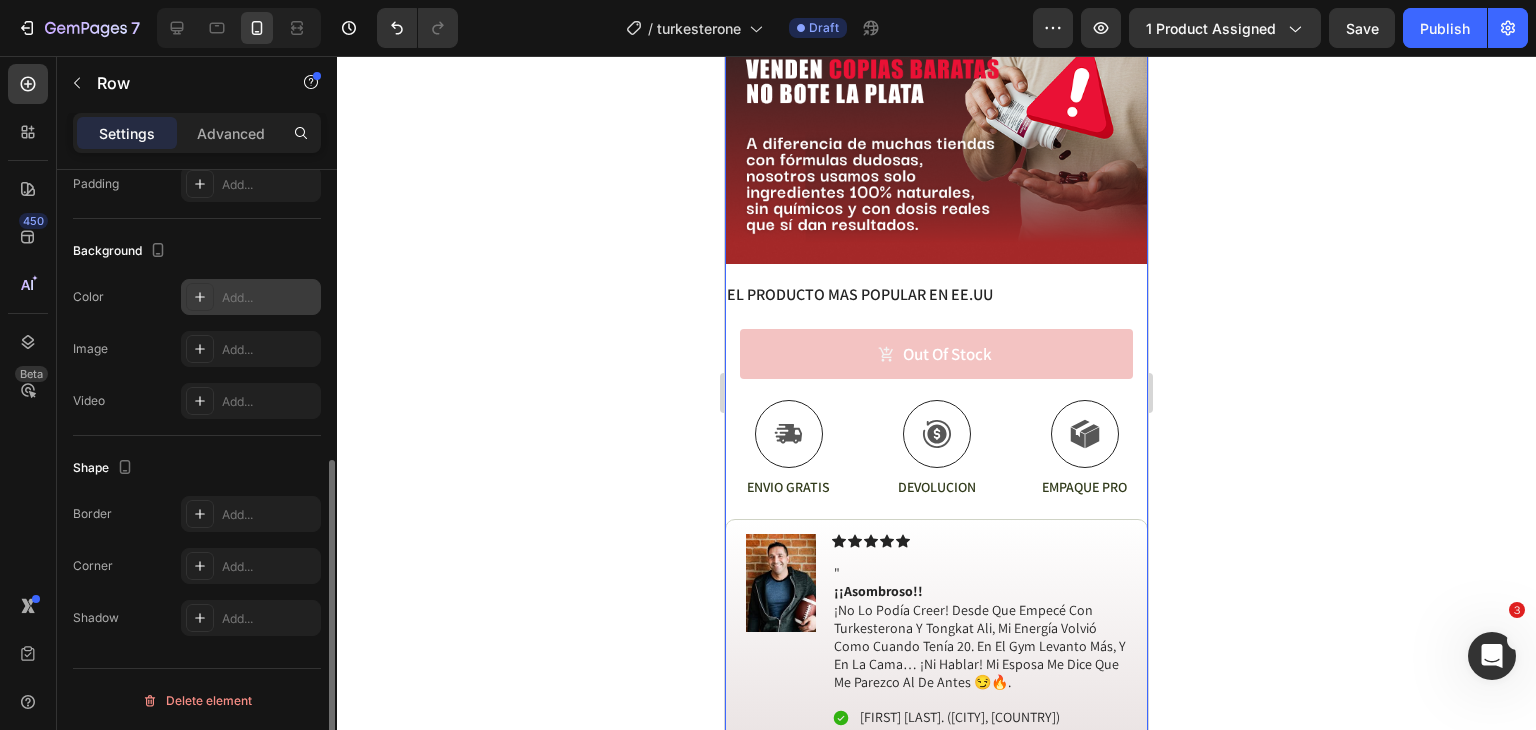 click on "Add..." at bounding box center [269, 298] 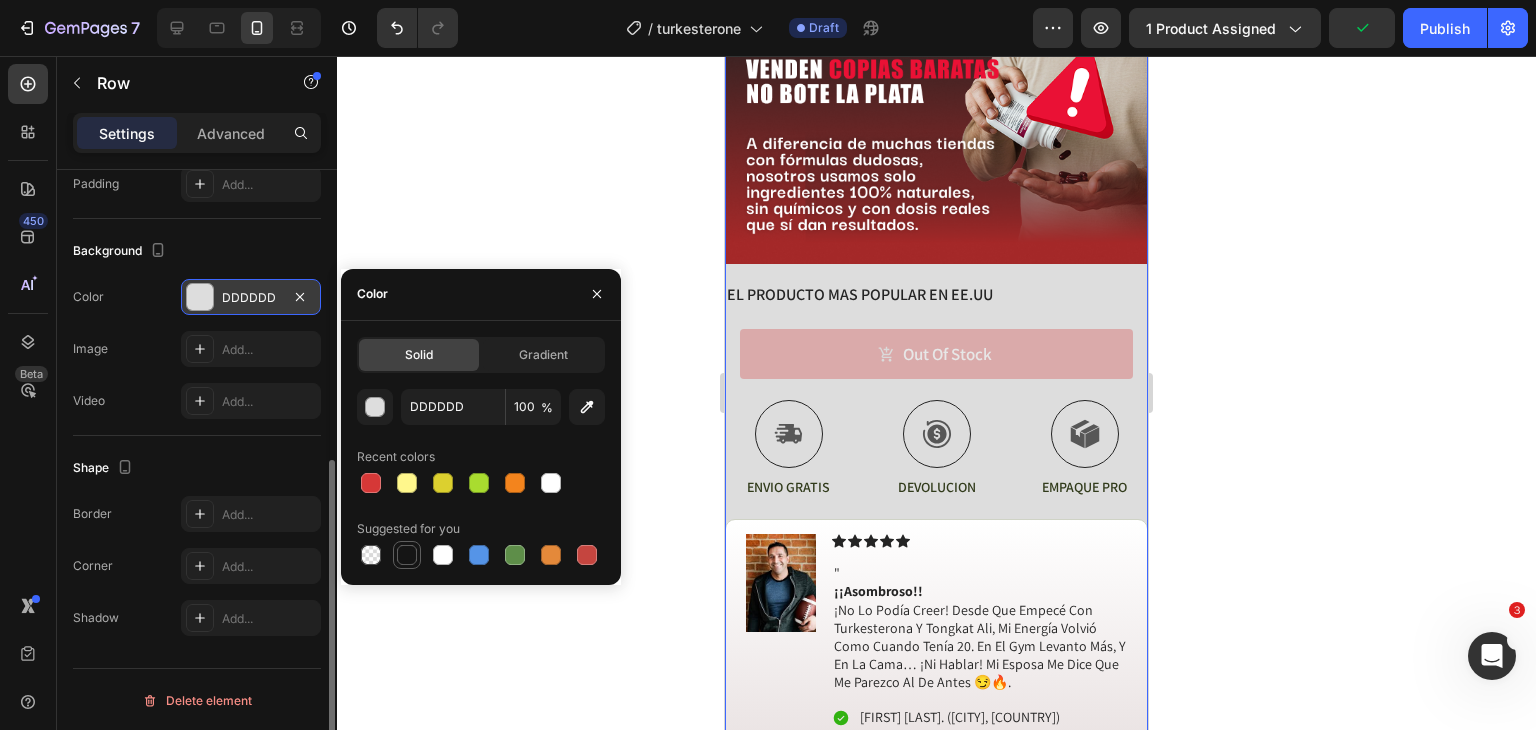 click at bounding box center [407, 555] 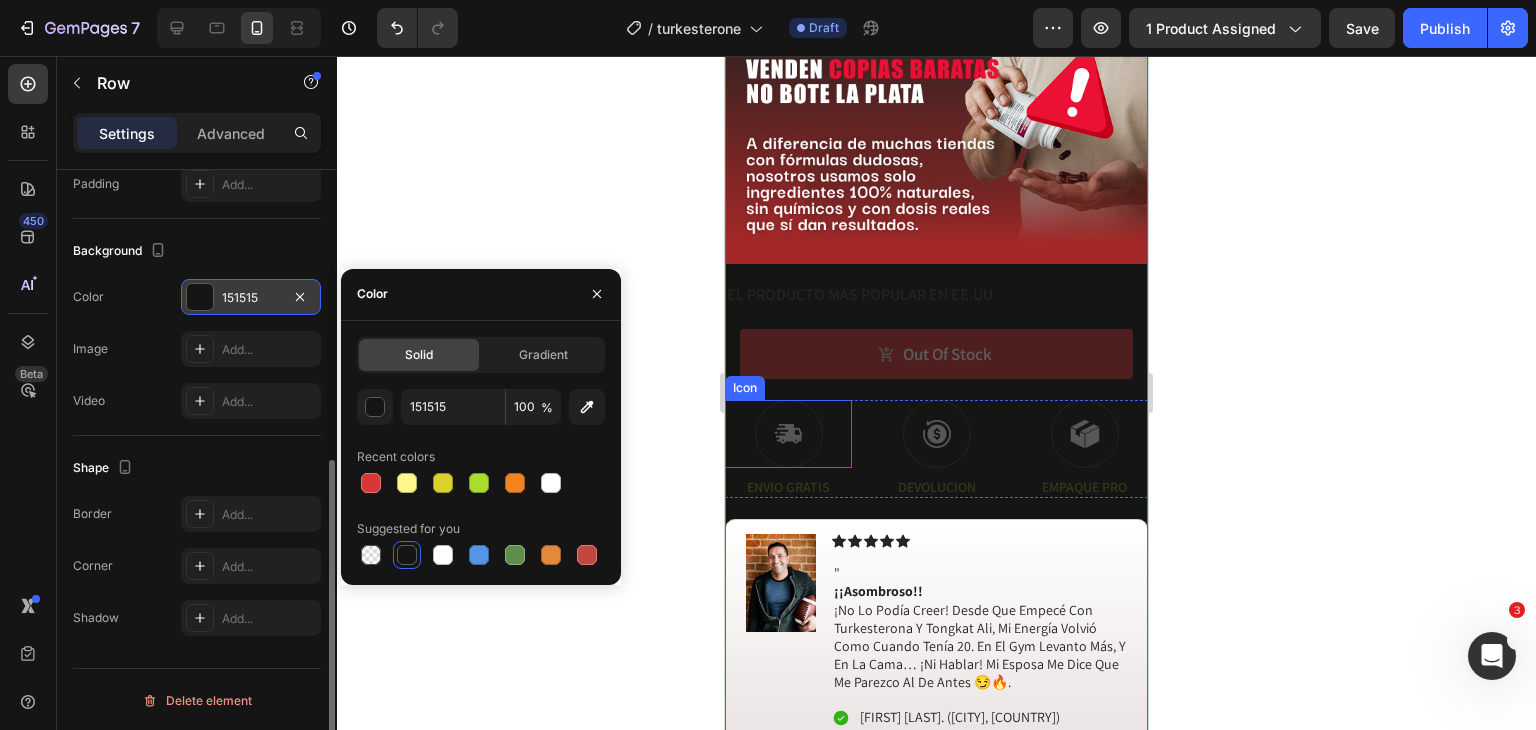 click 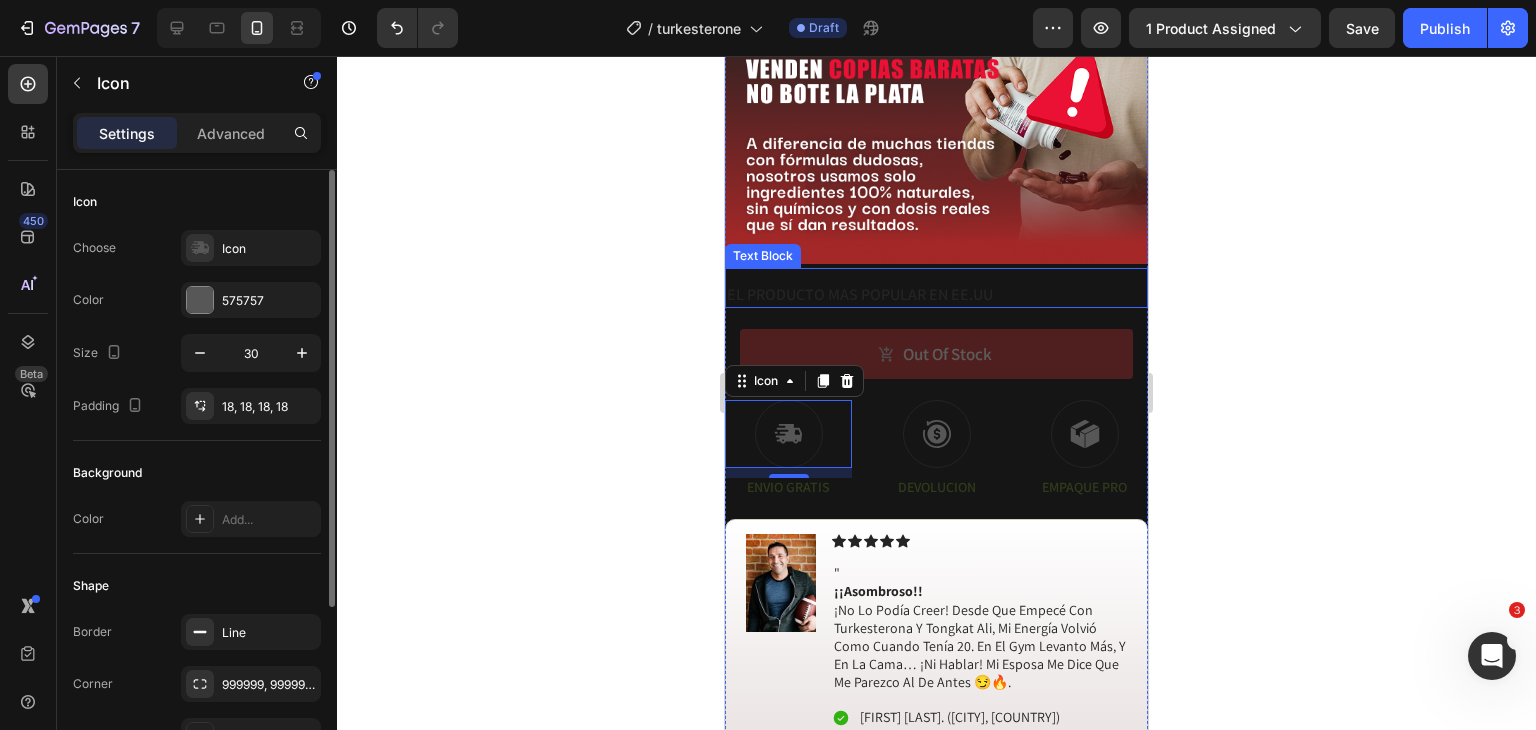 click on "Text Block" at bounding box center [763, 256] 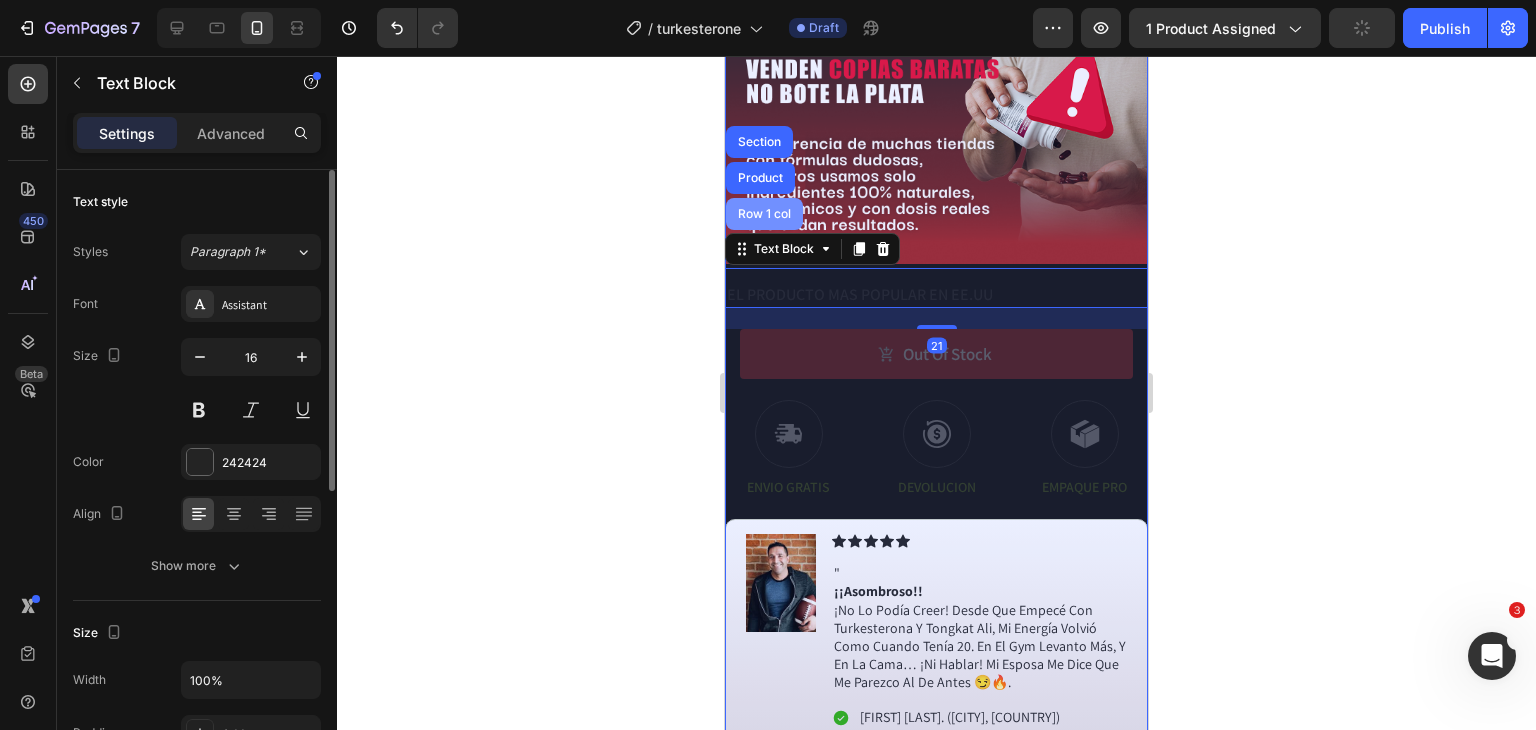 click on "Row 1 col" at bounding box center (764, 214) 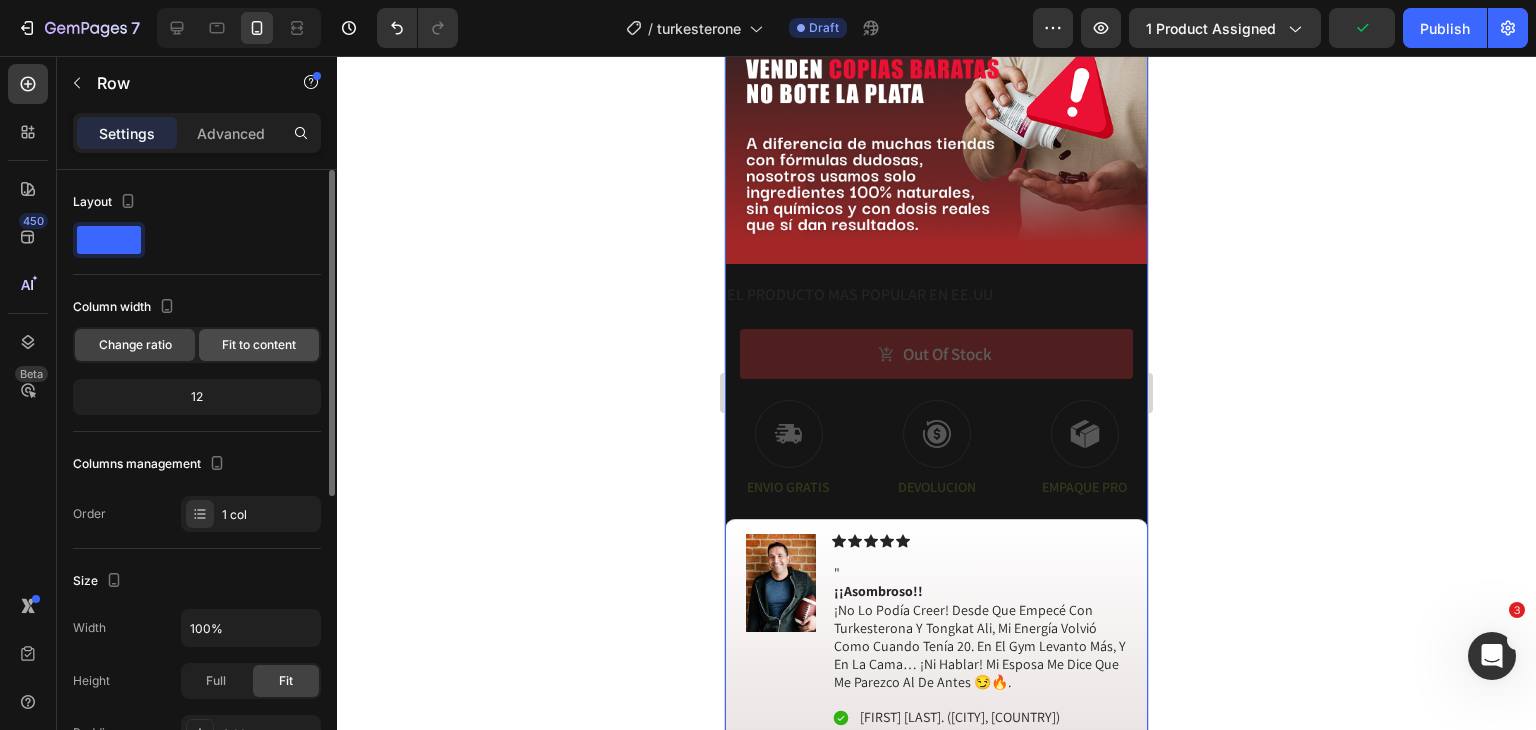 click on "Fit to content" 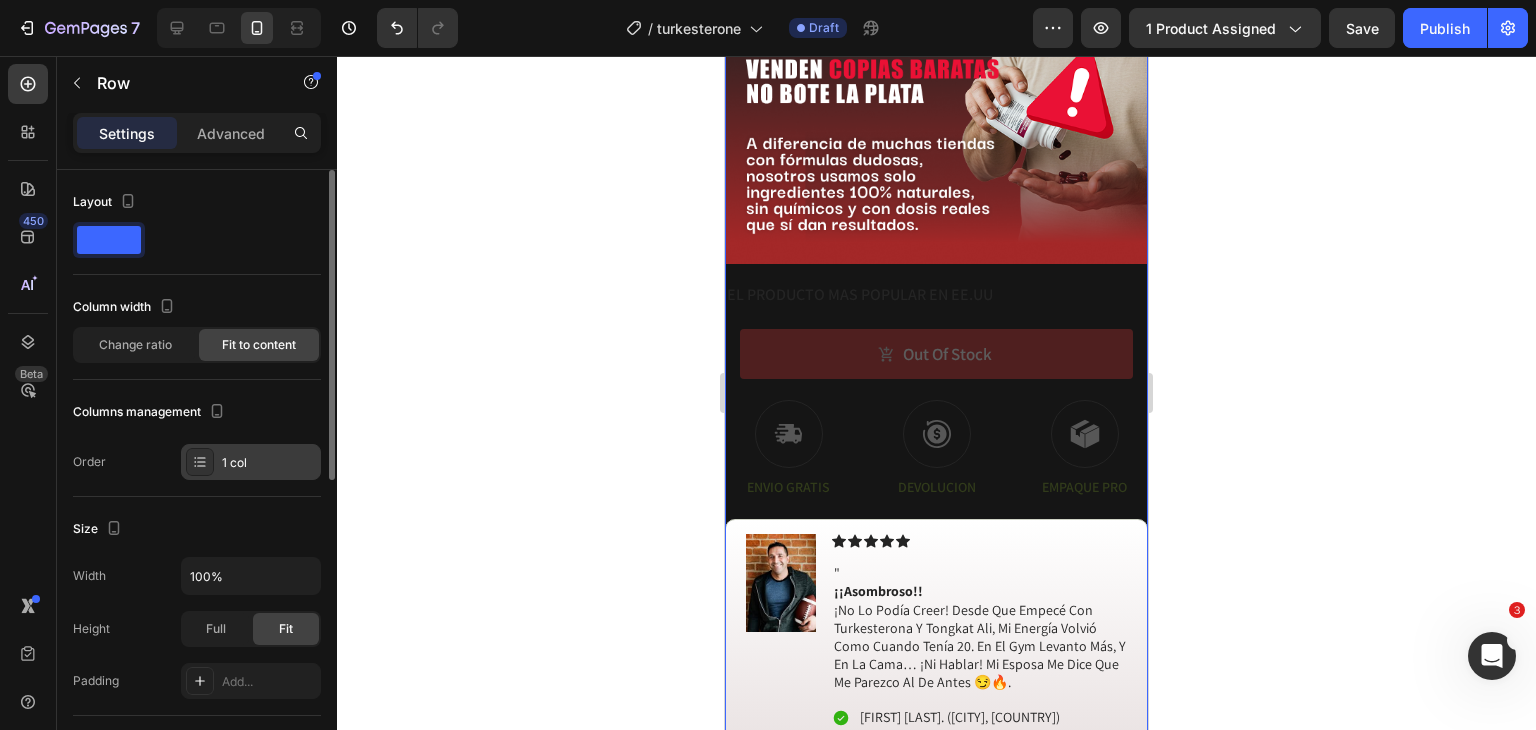click at bounding box center [200, 462] 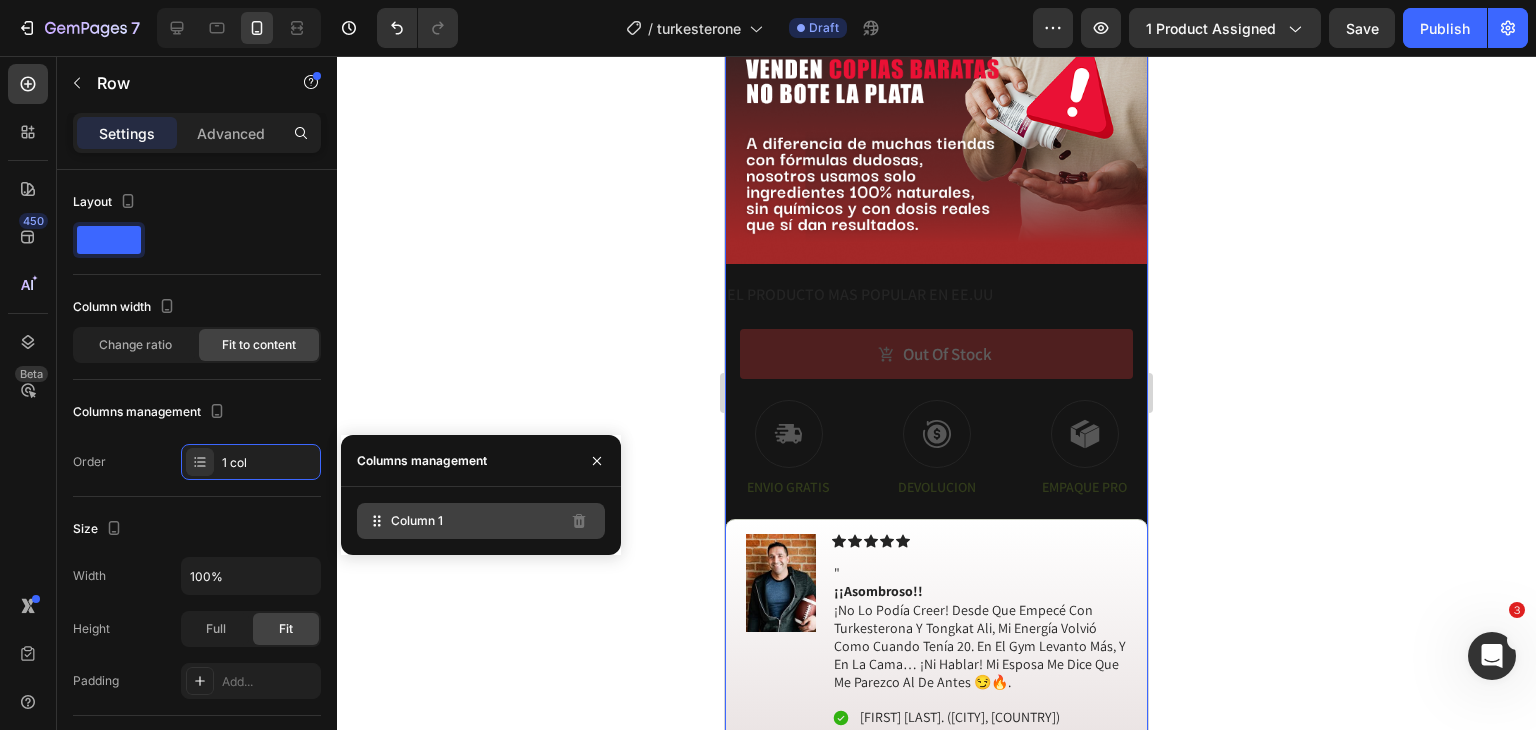 click on "Column 1" 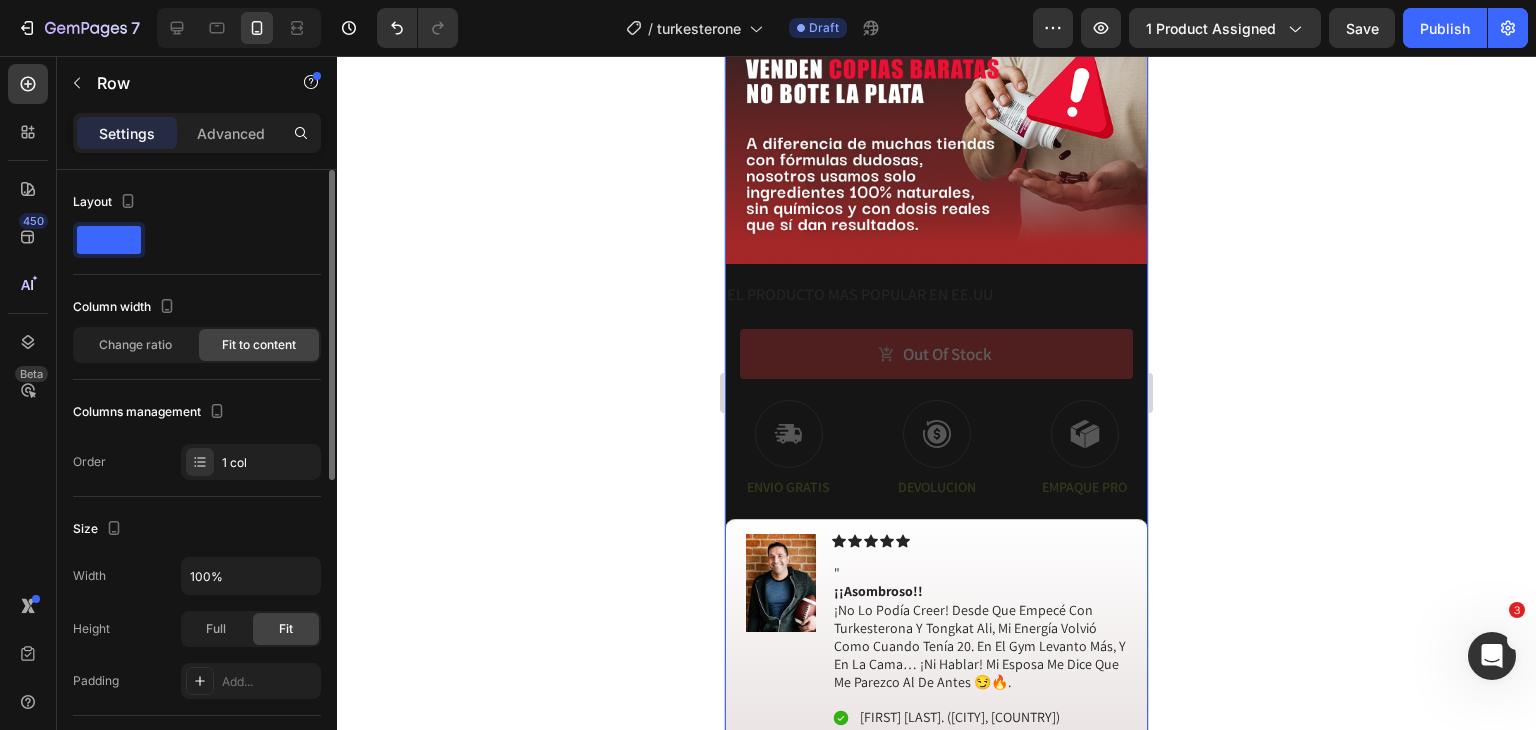 click on "Fit to content" 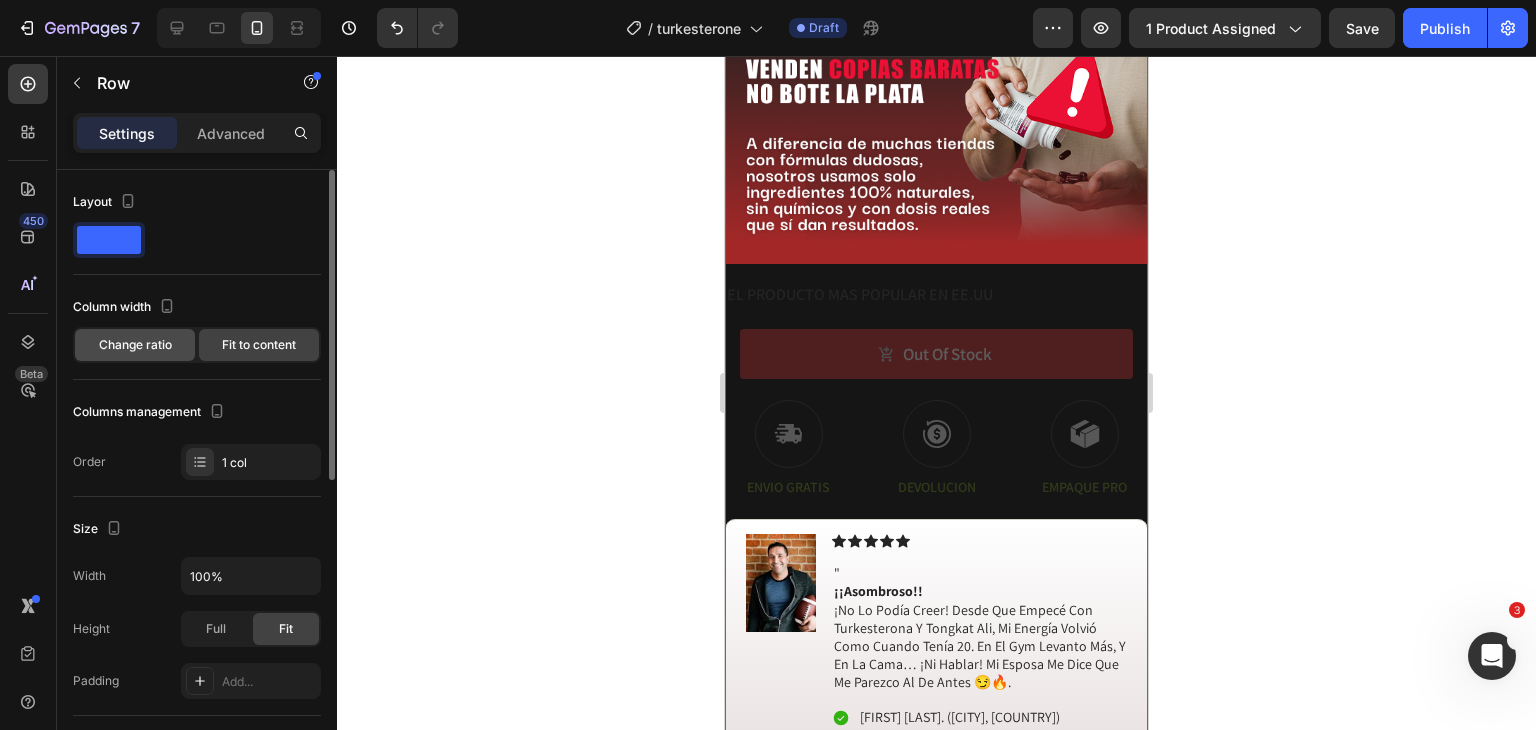 click on "Change ratio" 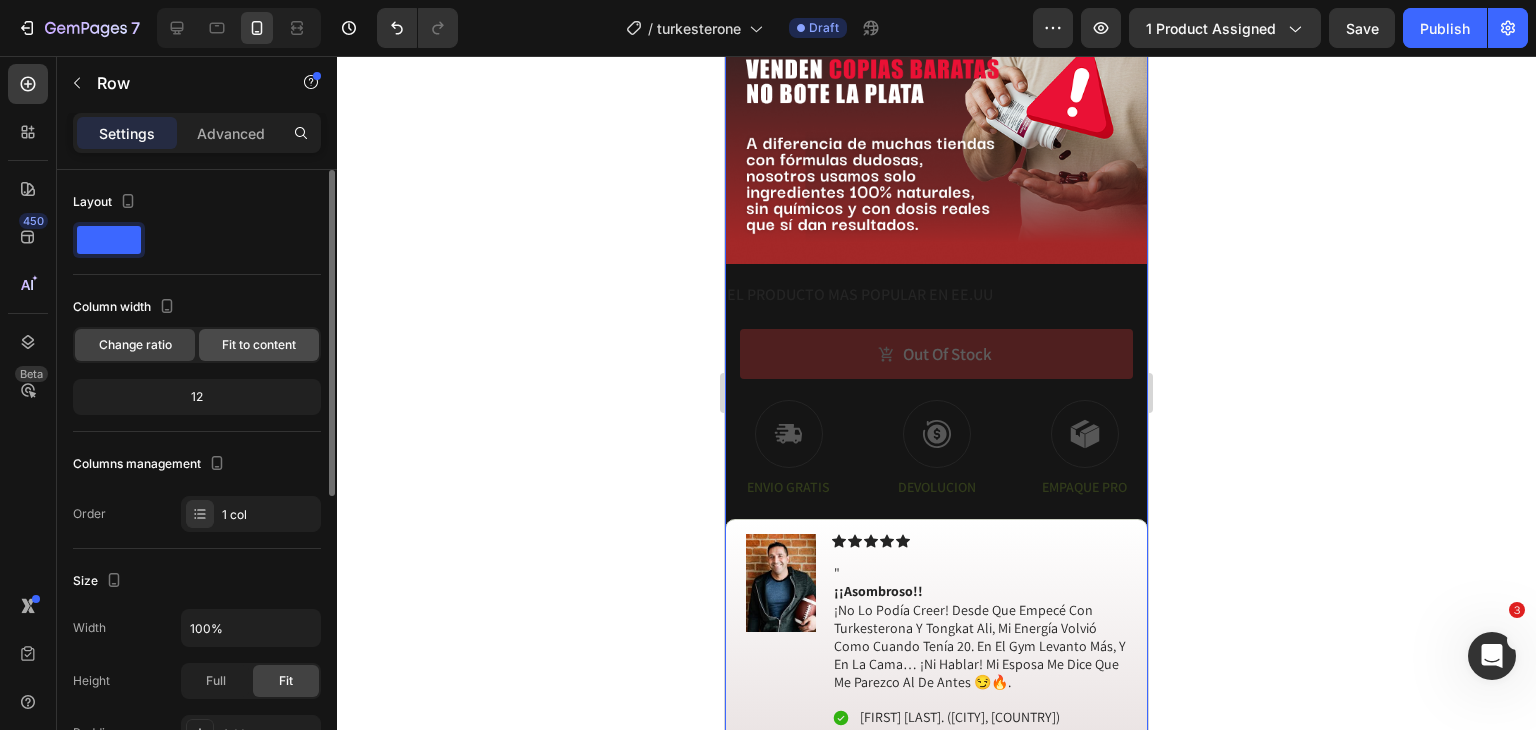 click on "Fit to content" 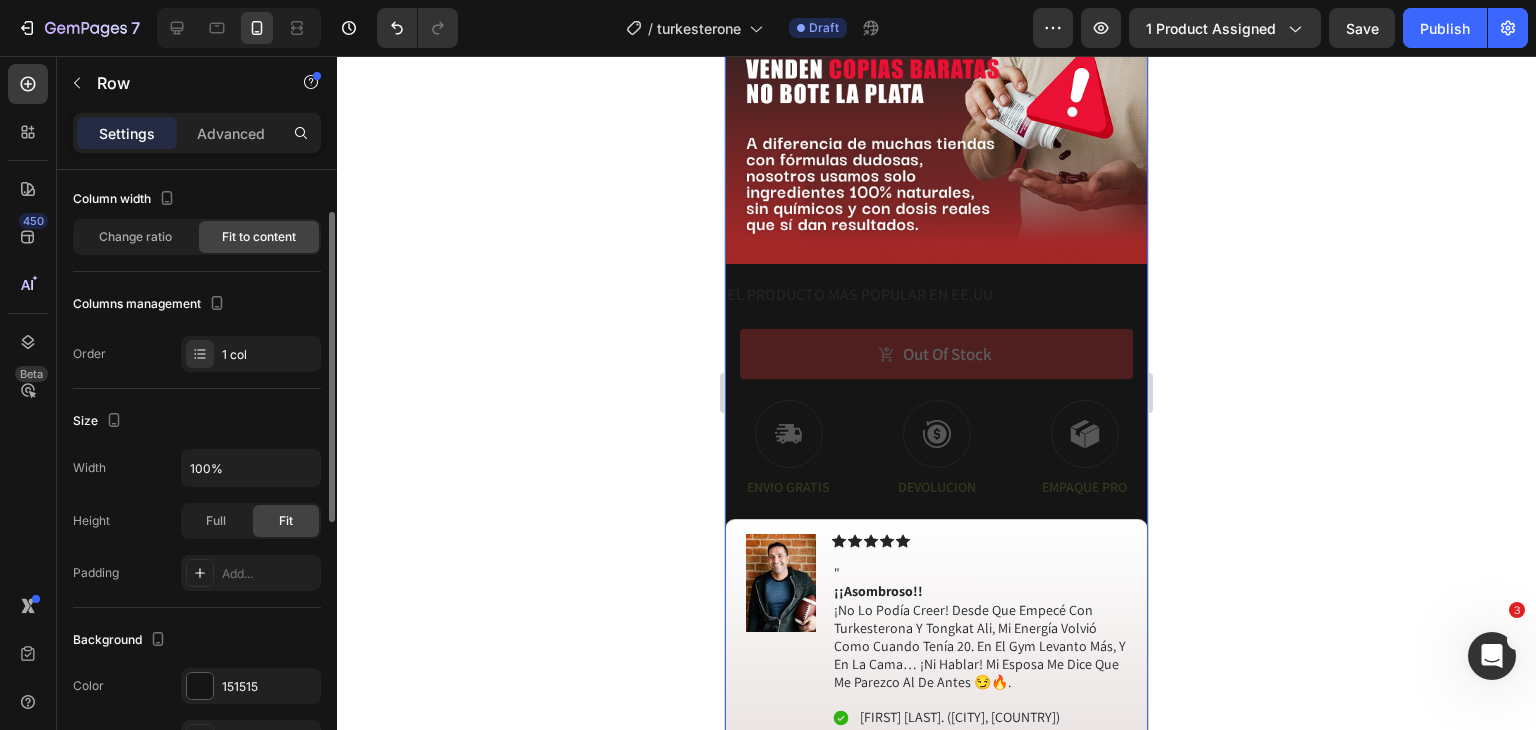 scroll, scrollTop: 108, scrollLeft: 0, axis: vertical 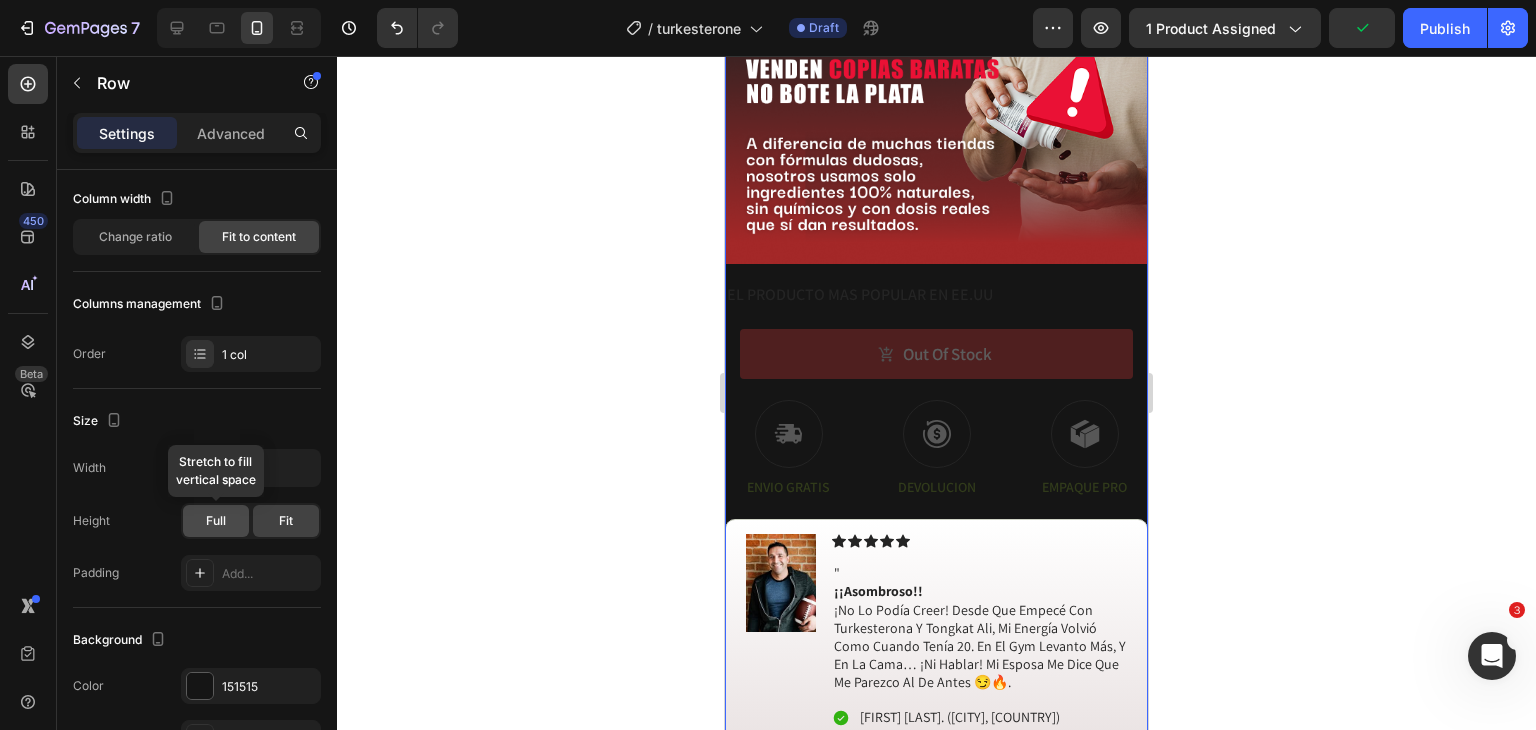 click on "Full" 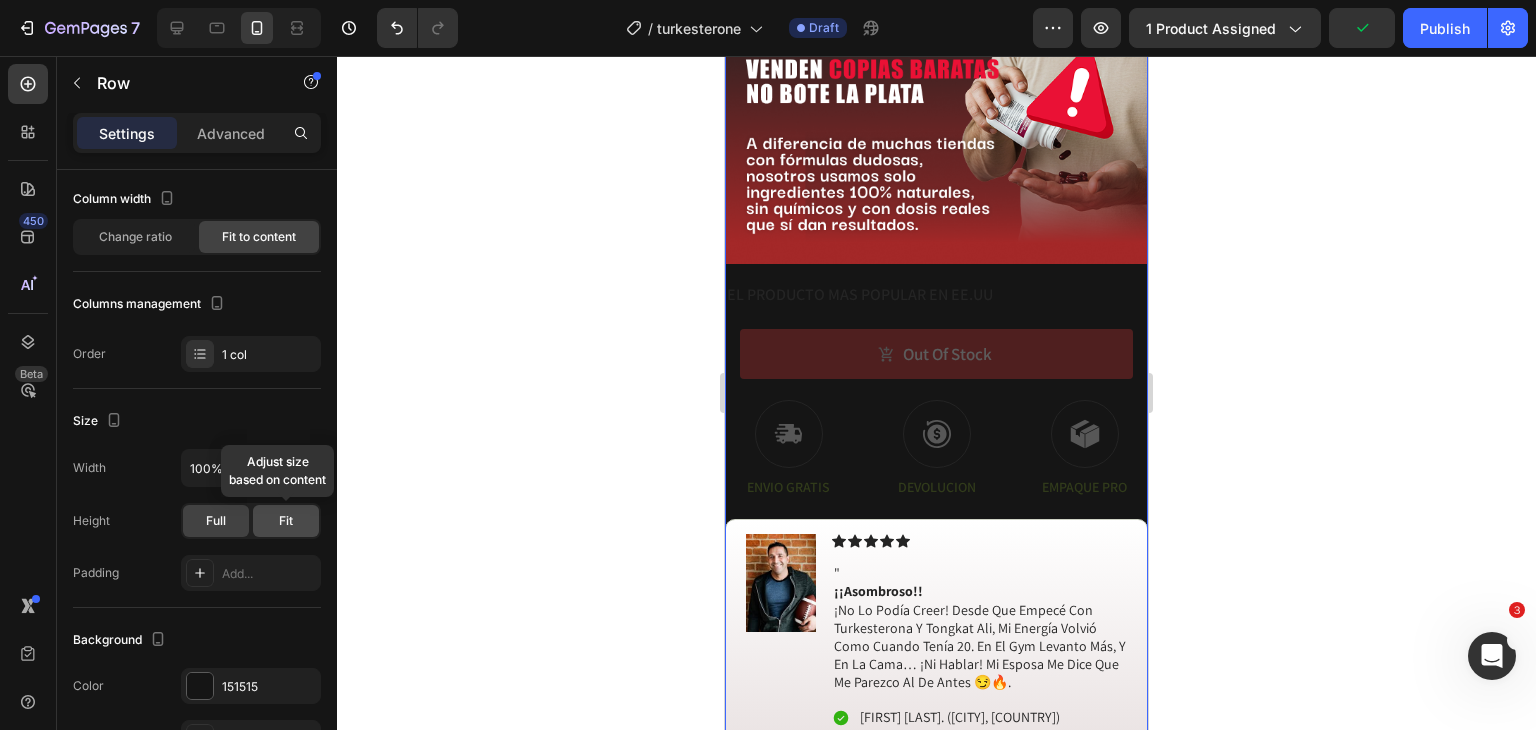 click on "Fit" 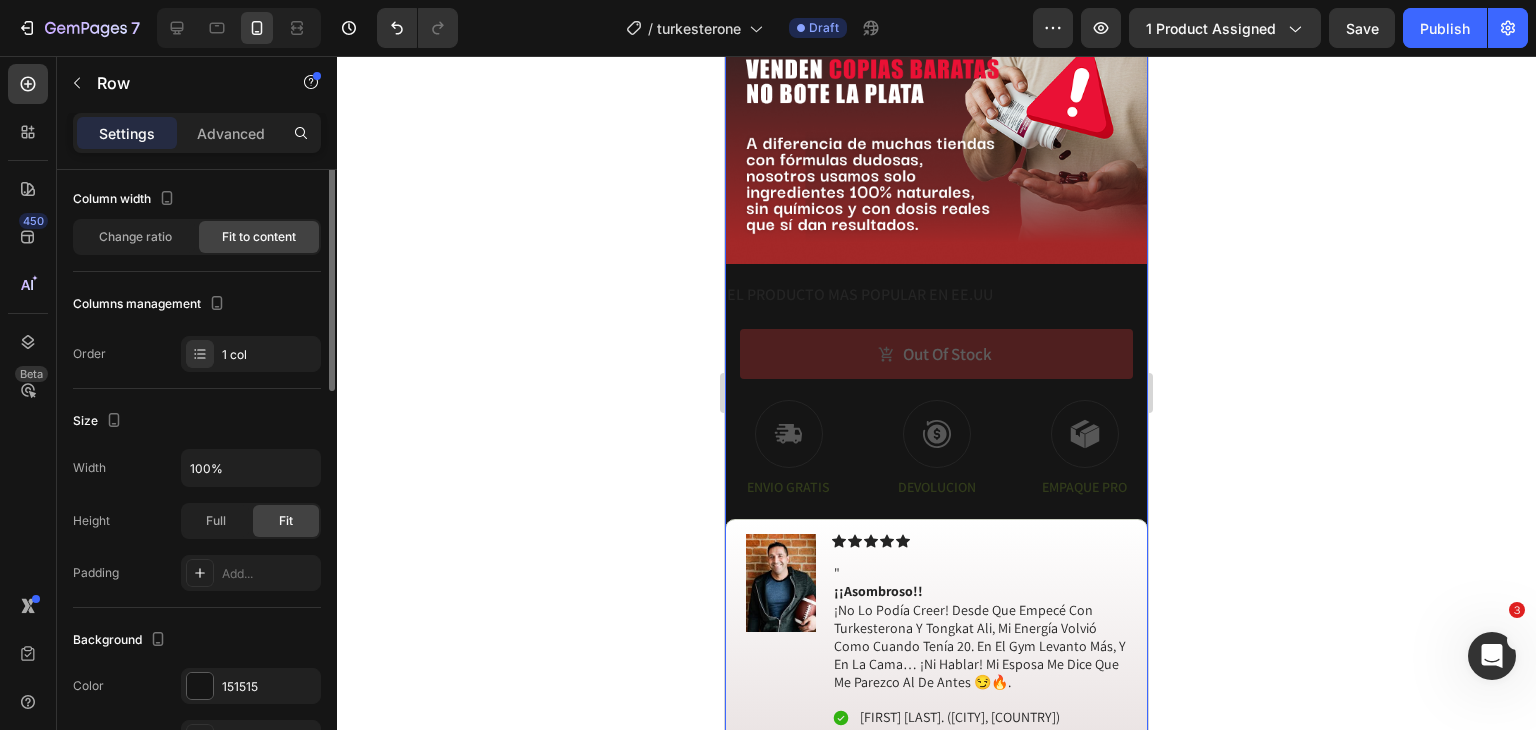 scroll, scrollTop: 0, scrollLeft: 0, axis: both 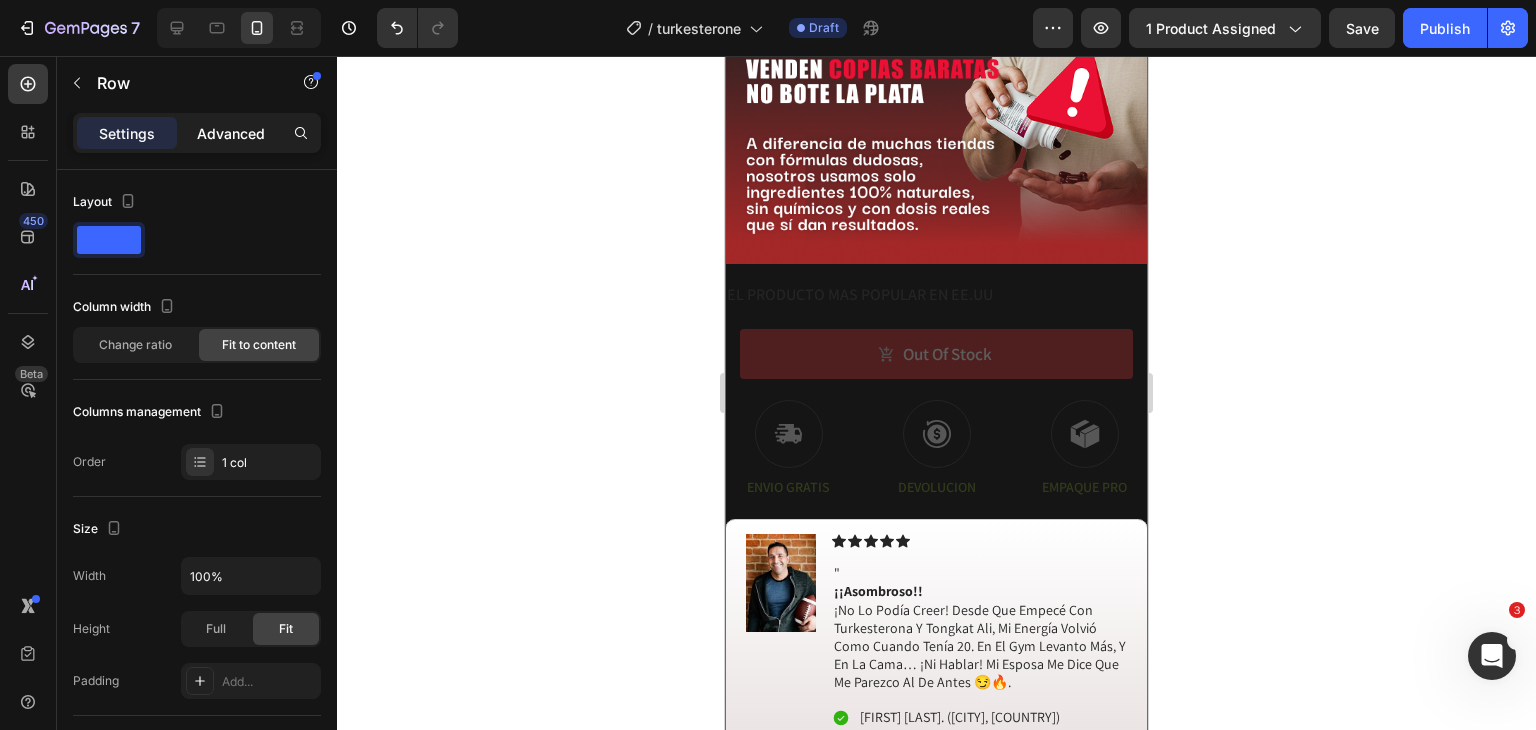 click on "Advanced" at bounding box center [231, 133] 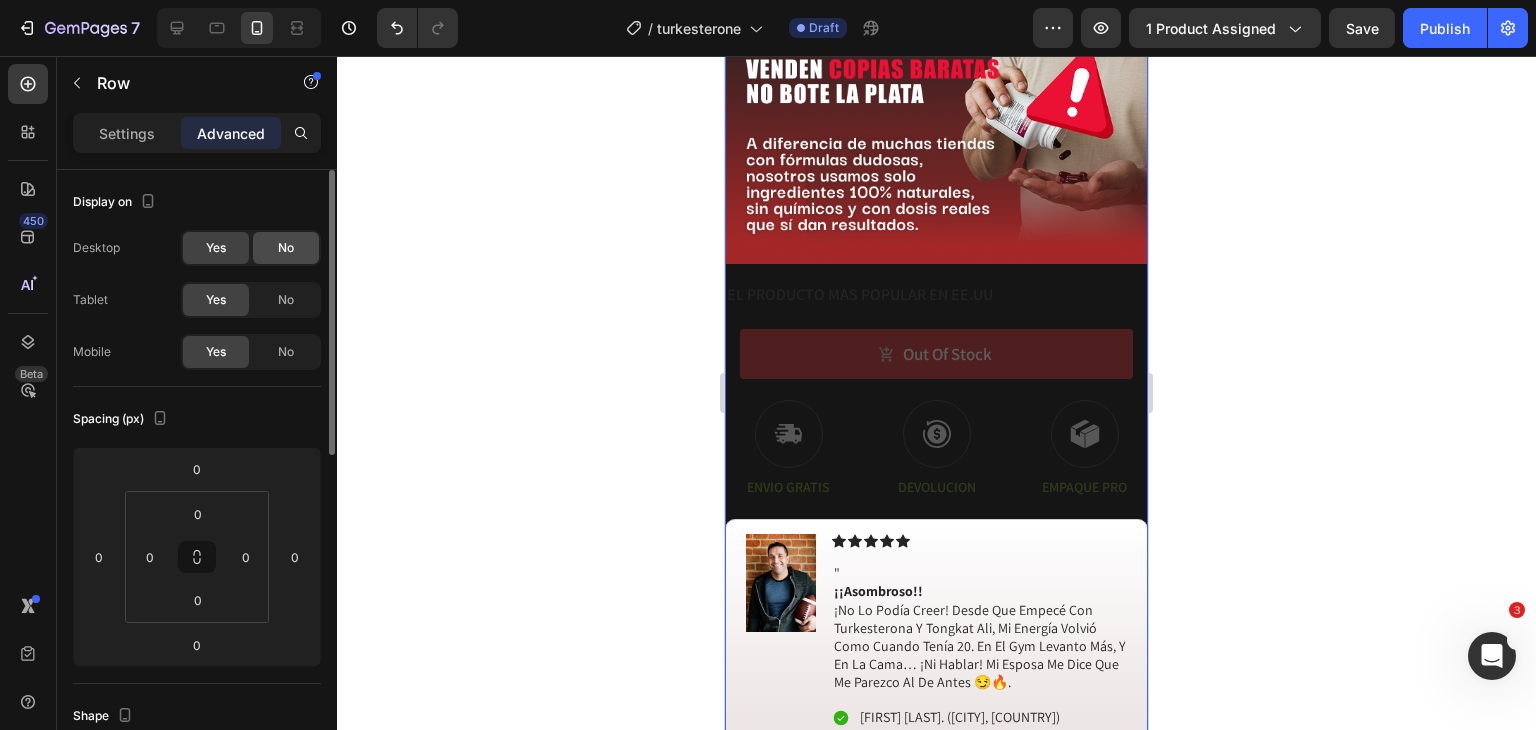 click on "No" 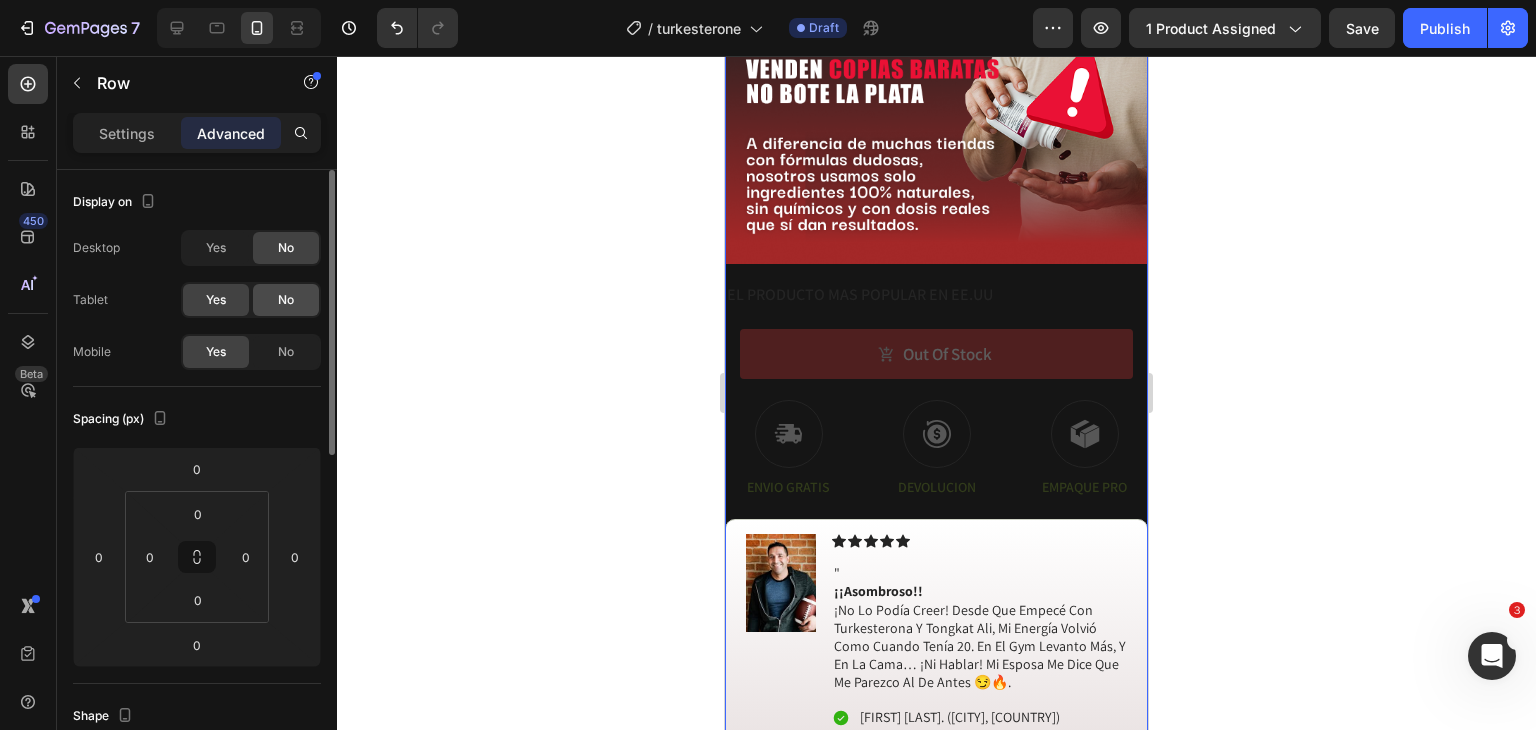 click on "No" 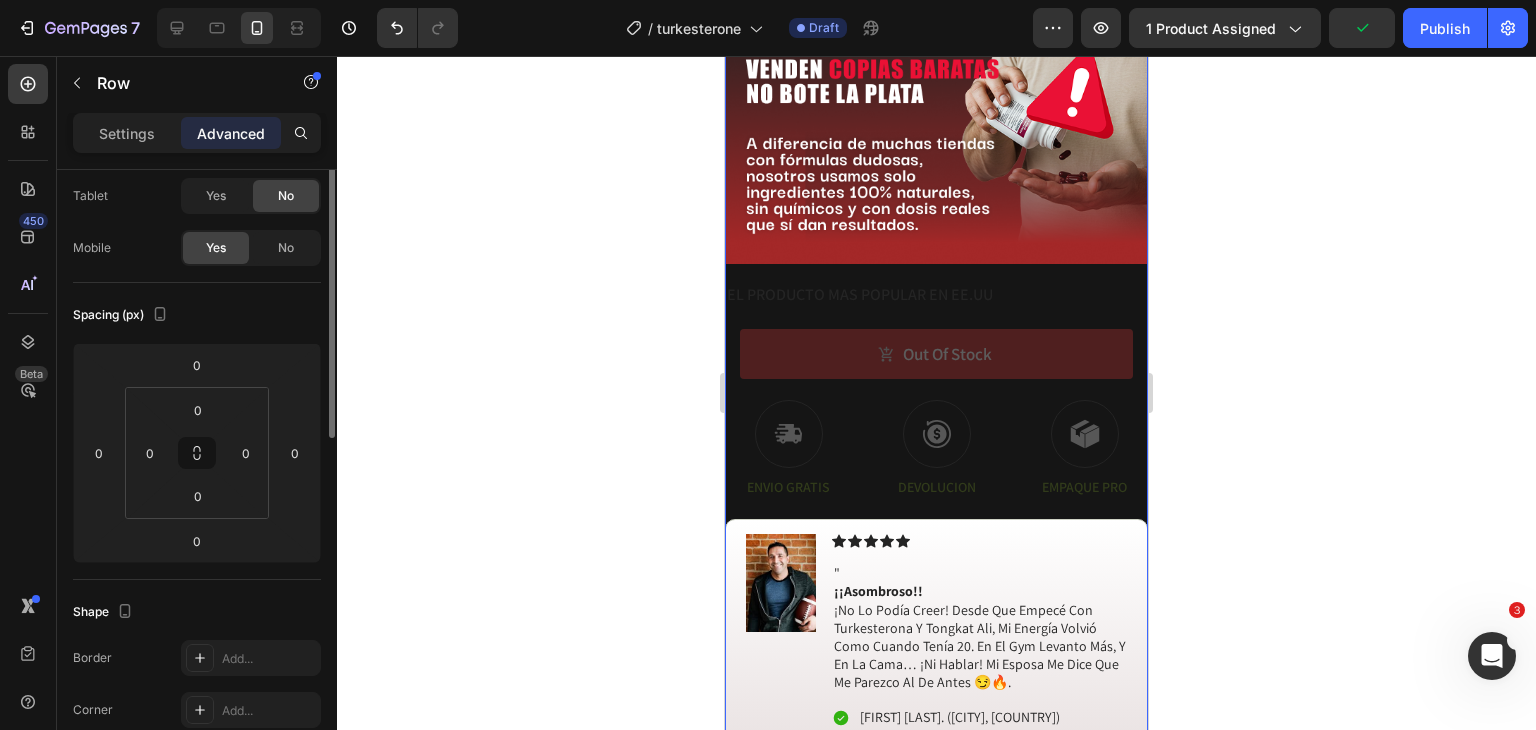 scroll, scrollTop: 59, scrollLeft: 0, axis: vertical 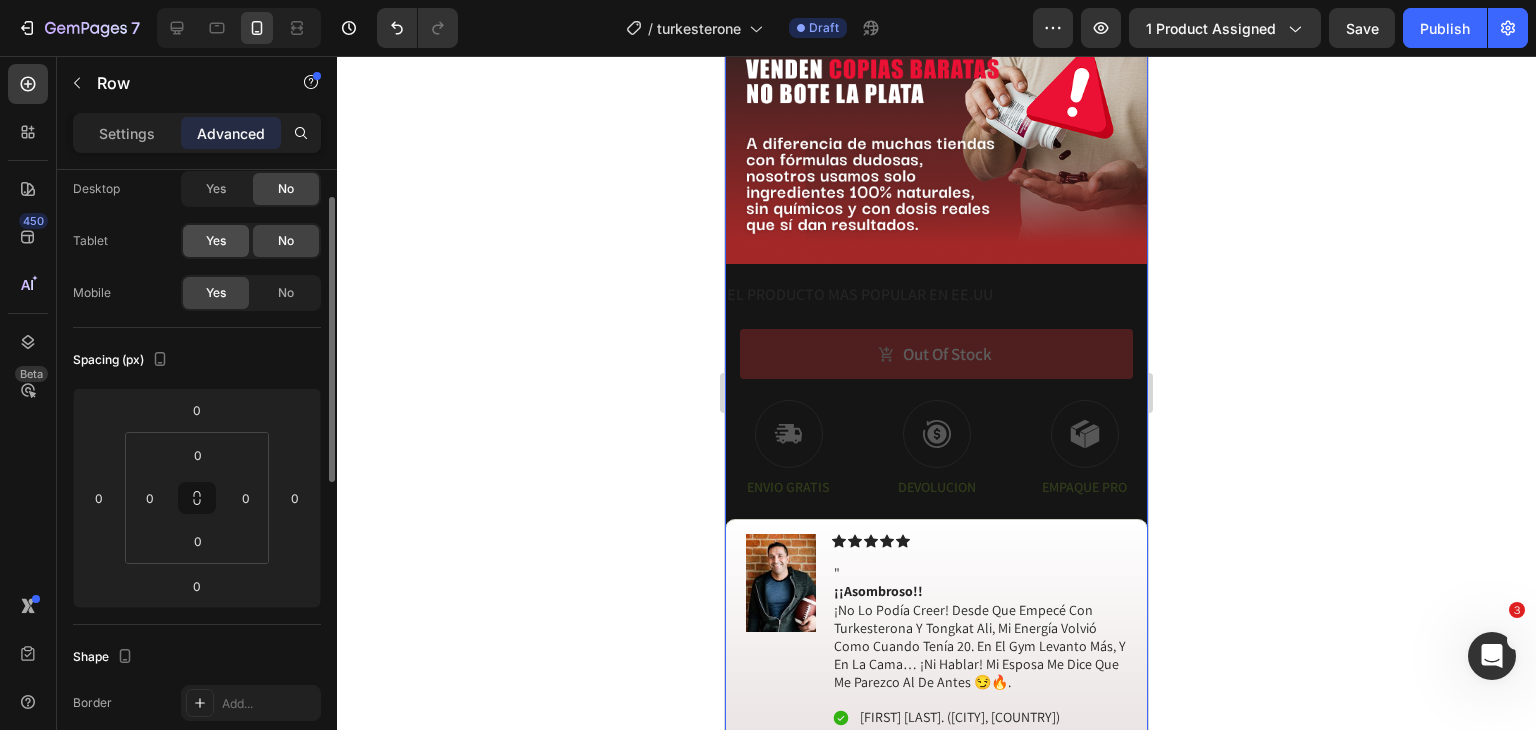 click on "Yes" 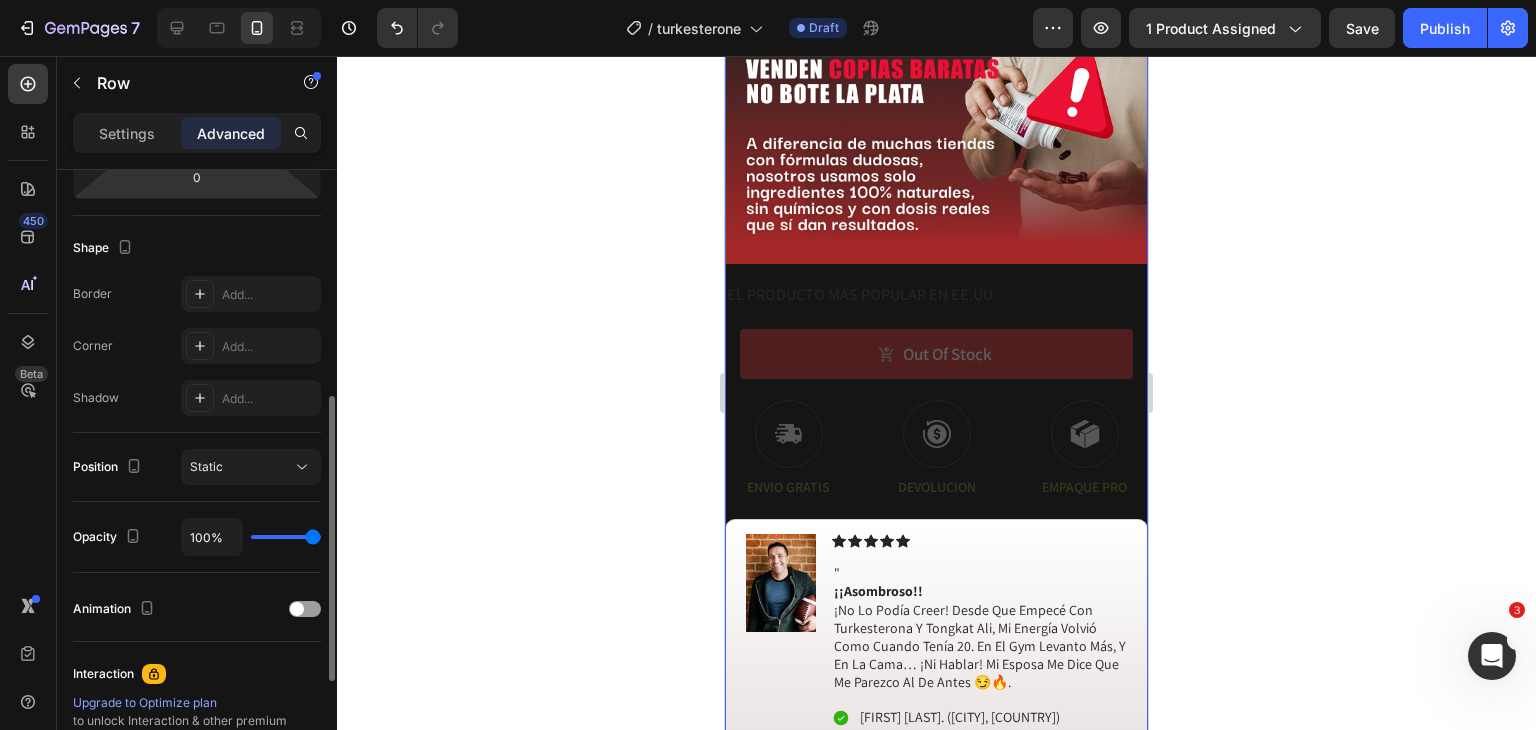 scroll, scrollTop: 474, scrollLeft: 0, axis: vertical 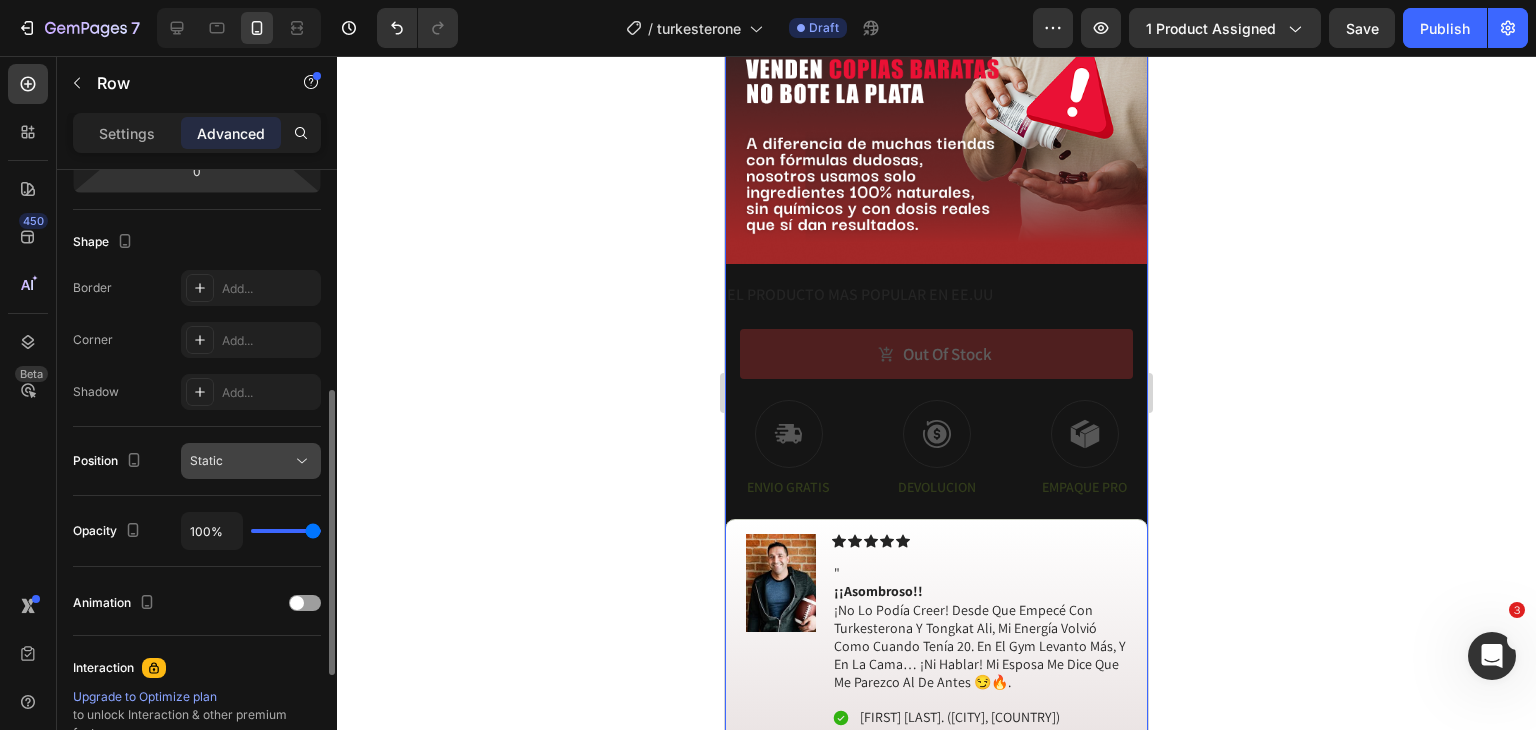click on "Static" at bounding box center [241, 461] 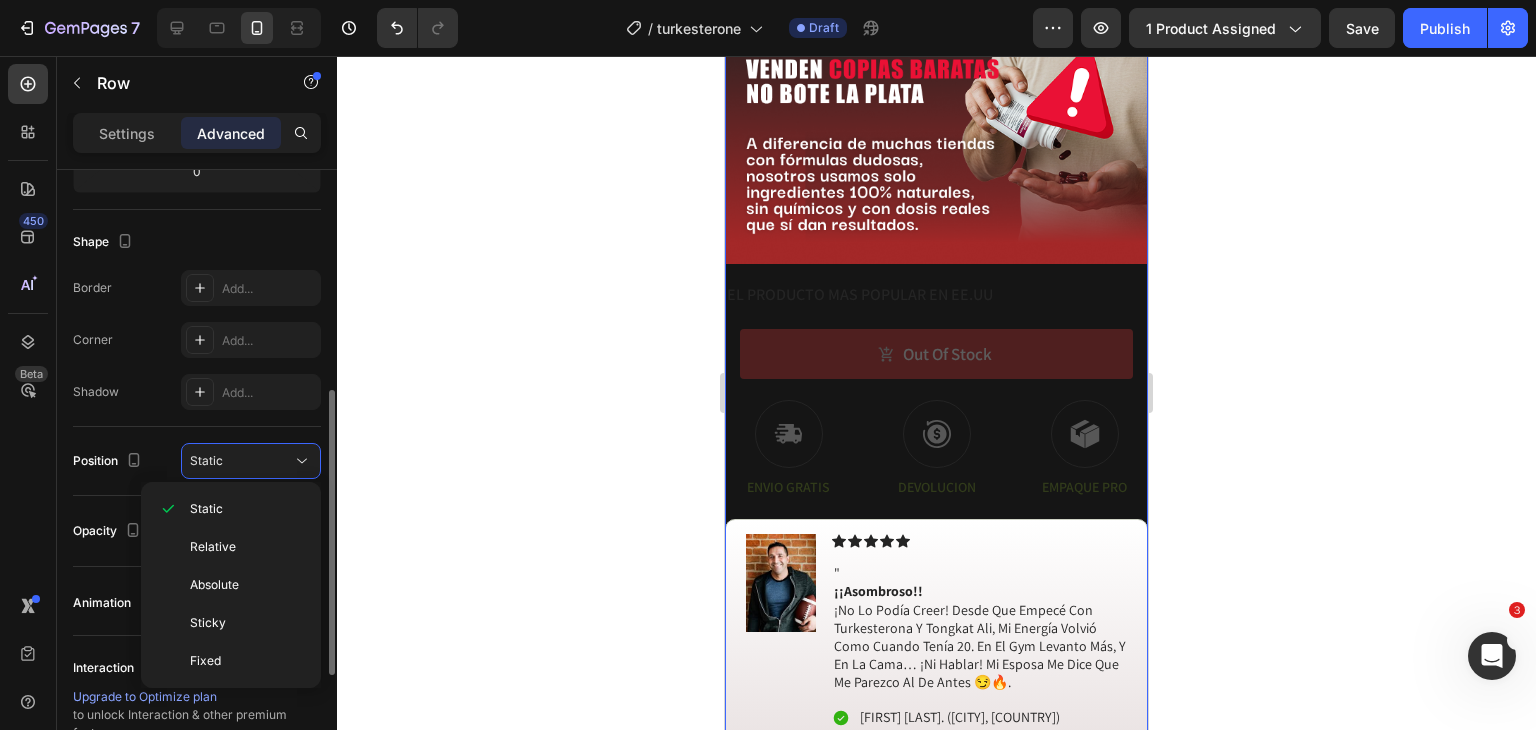 click on "Position Static" at bounding box center (197, 461) 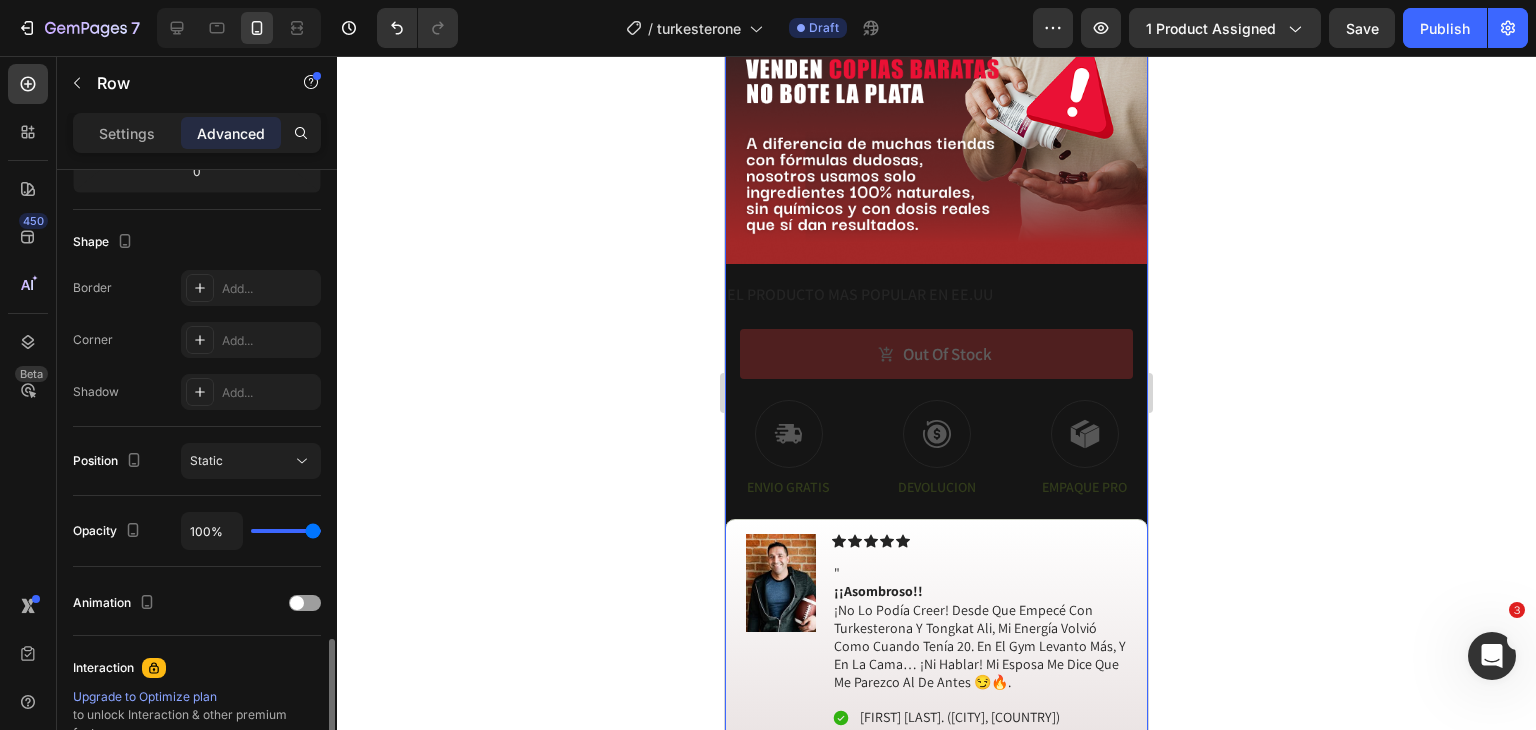 scroll, scrollTop: 644, scrollLeft: 0, axis: vertical 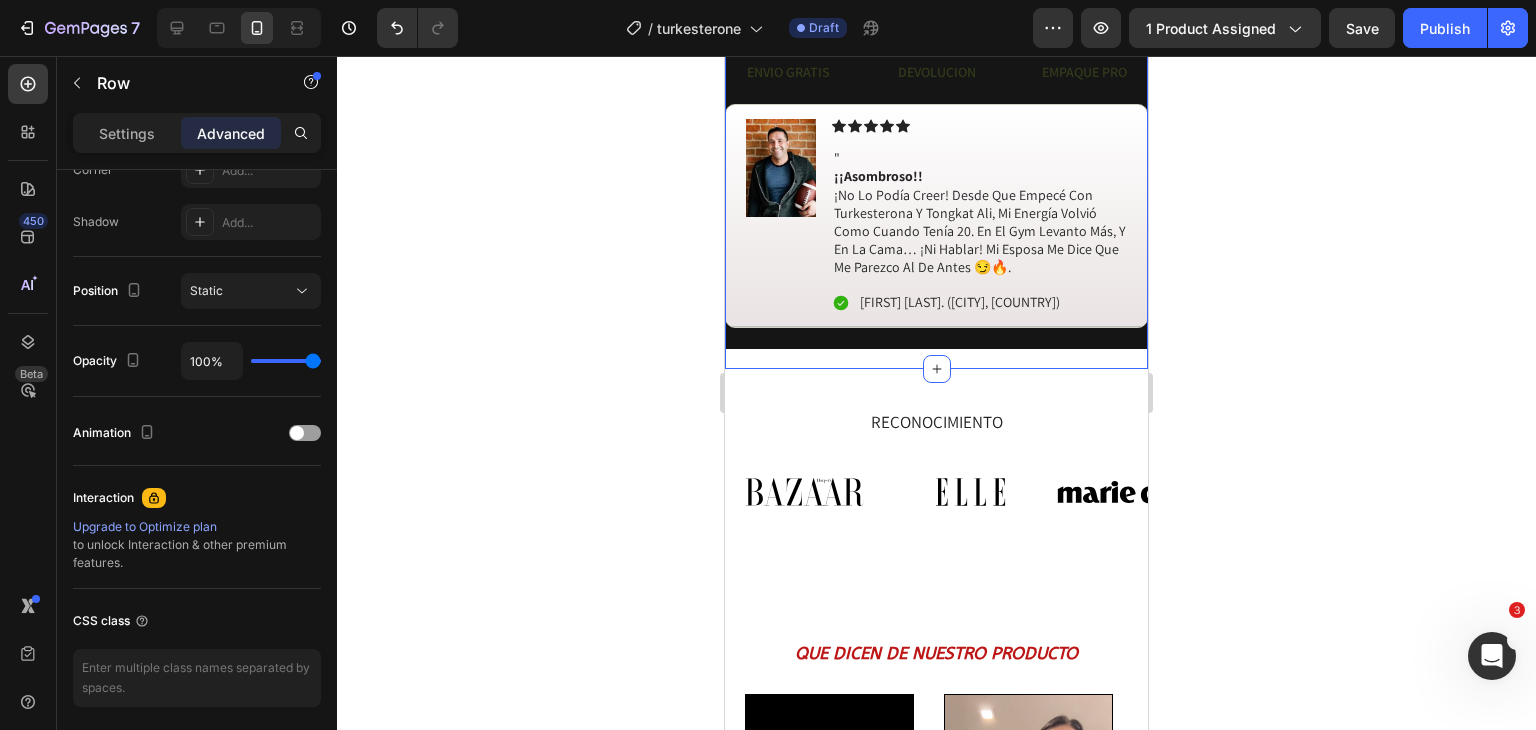click on "Icon ENVIO INCLUIDO POR EL DIA DE HOY Text Block Row
Icon ✨Solo por esta semana lleva el 50% DTO✨ Text Block Row
Carousel Row Image
Icon
Icon Row Row Row Image Image Catch your customer's attention with attracted media.       Add image   or   sync data
Product Images Image Icon Icon Icon Icon Icon Icon List “This skin cream is a game-changer! It has transformed my dry, lackluster skin into a hydrated and radiant complexion. I love how it absorbs quickly and leaves no greasy residue. Highly recommend” Text Block
Icon Hannah N. (Houston, USA) Text Block Row Row Row Product Title Icon Icon Icon Icon Icon Icon List (1349 Reseñas) Row" at bounding box center (936, -1094) 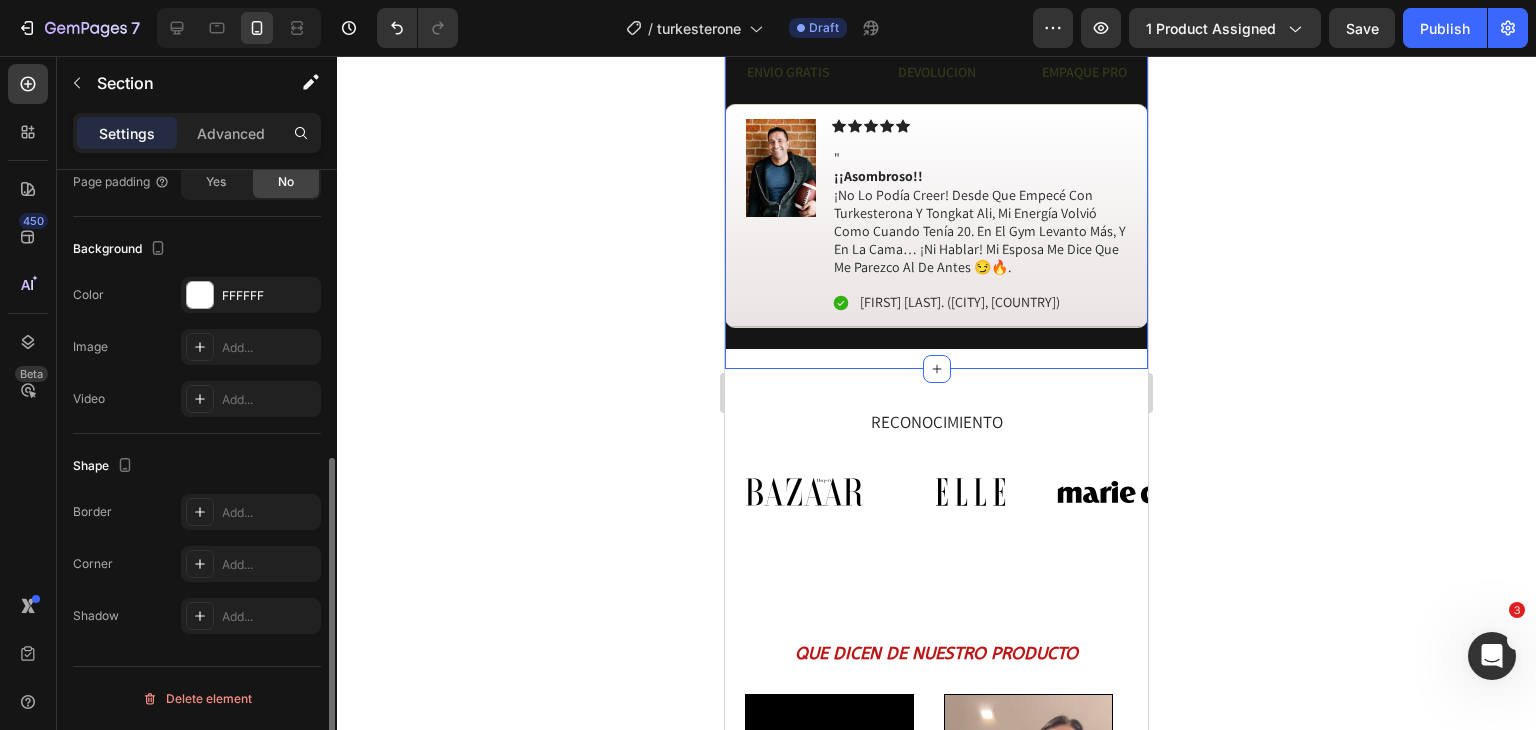 scroll, scrollTop: 0, scrollLeft: 0, axis: both 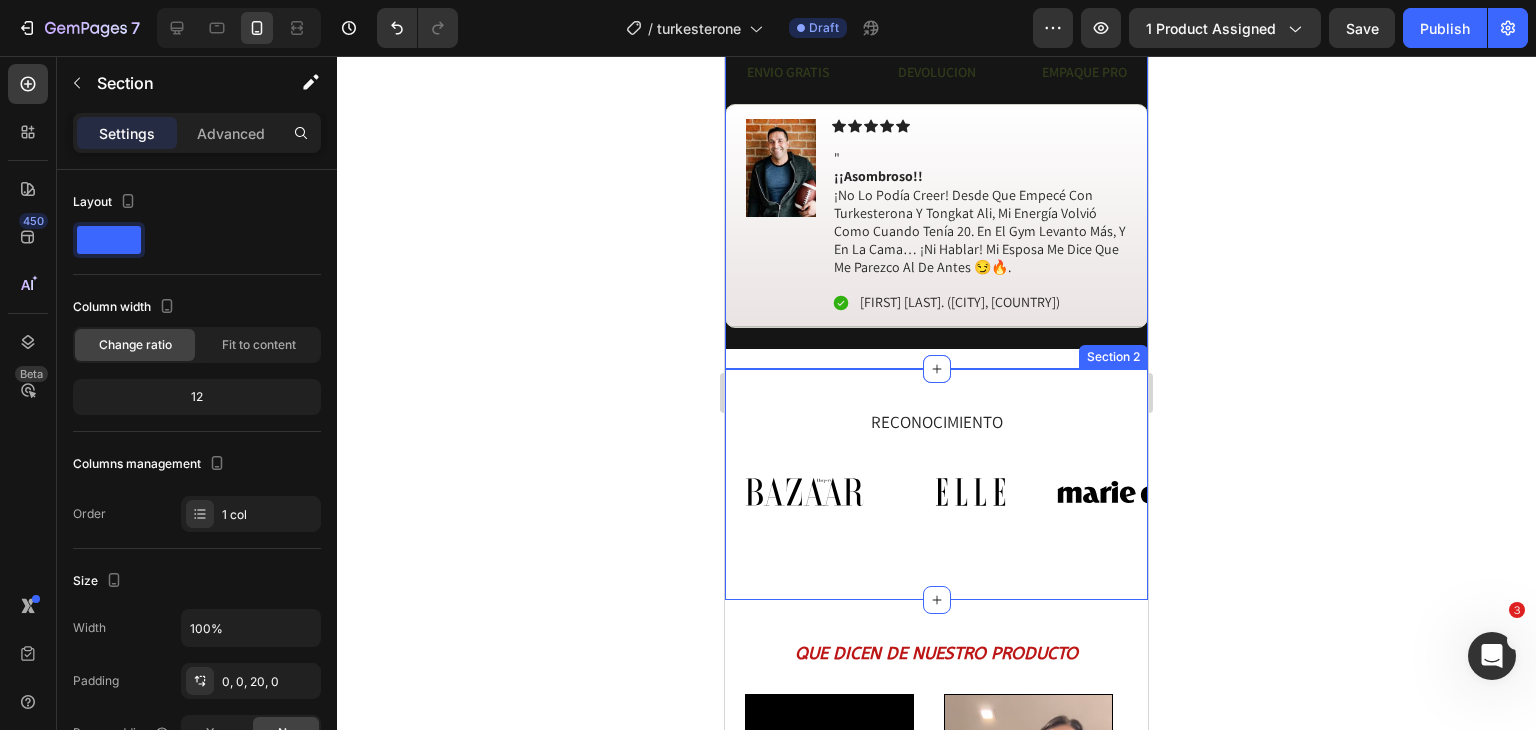 click on "RECONOCIMIENTO Heading Image Image Image Image Image Image Image Carousel Row Section 2" at bounding box center (936, 485) 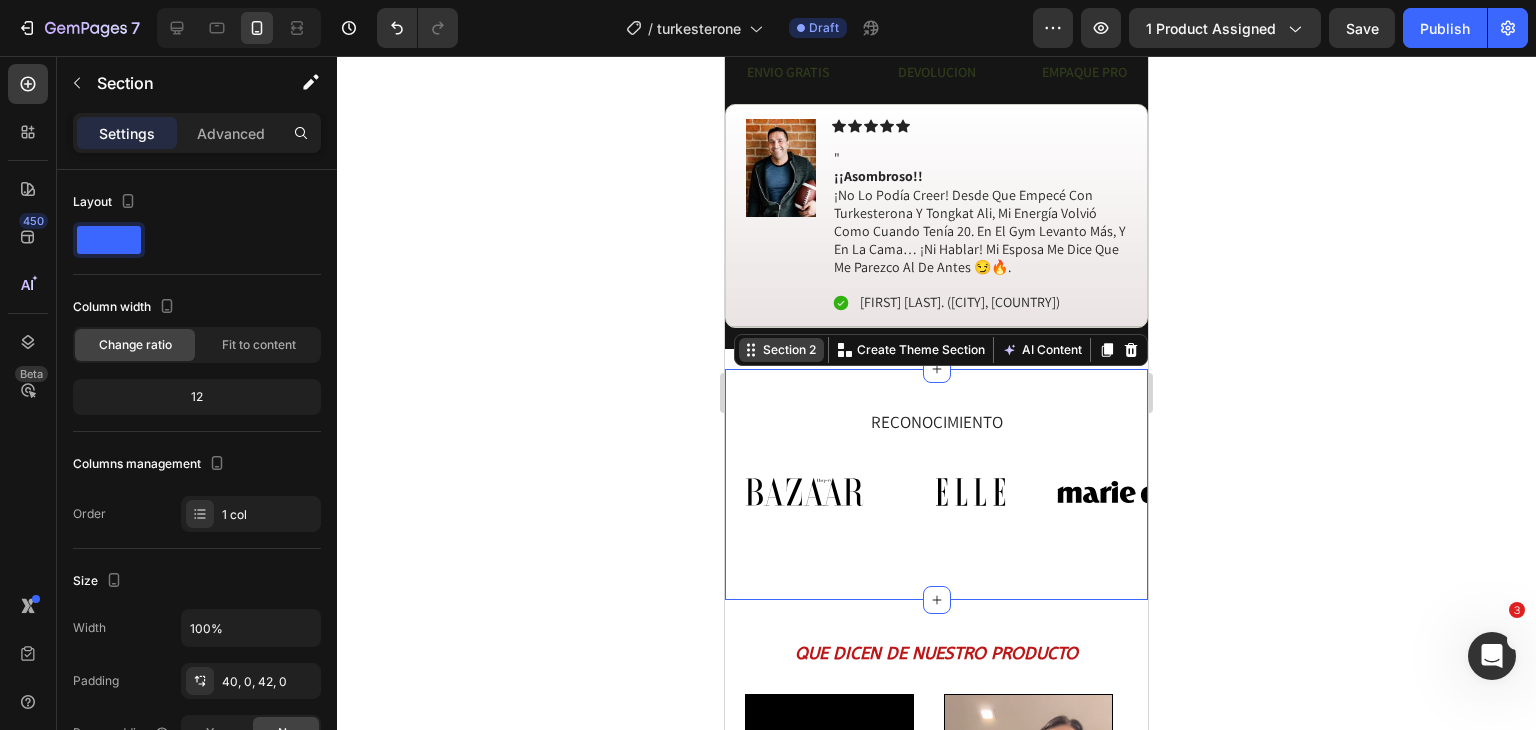 click on "Section 2" at bounding box center [789, 350] 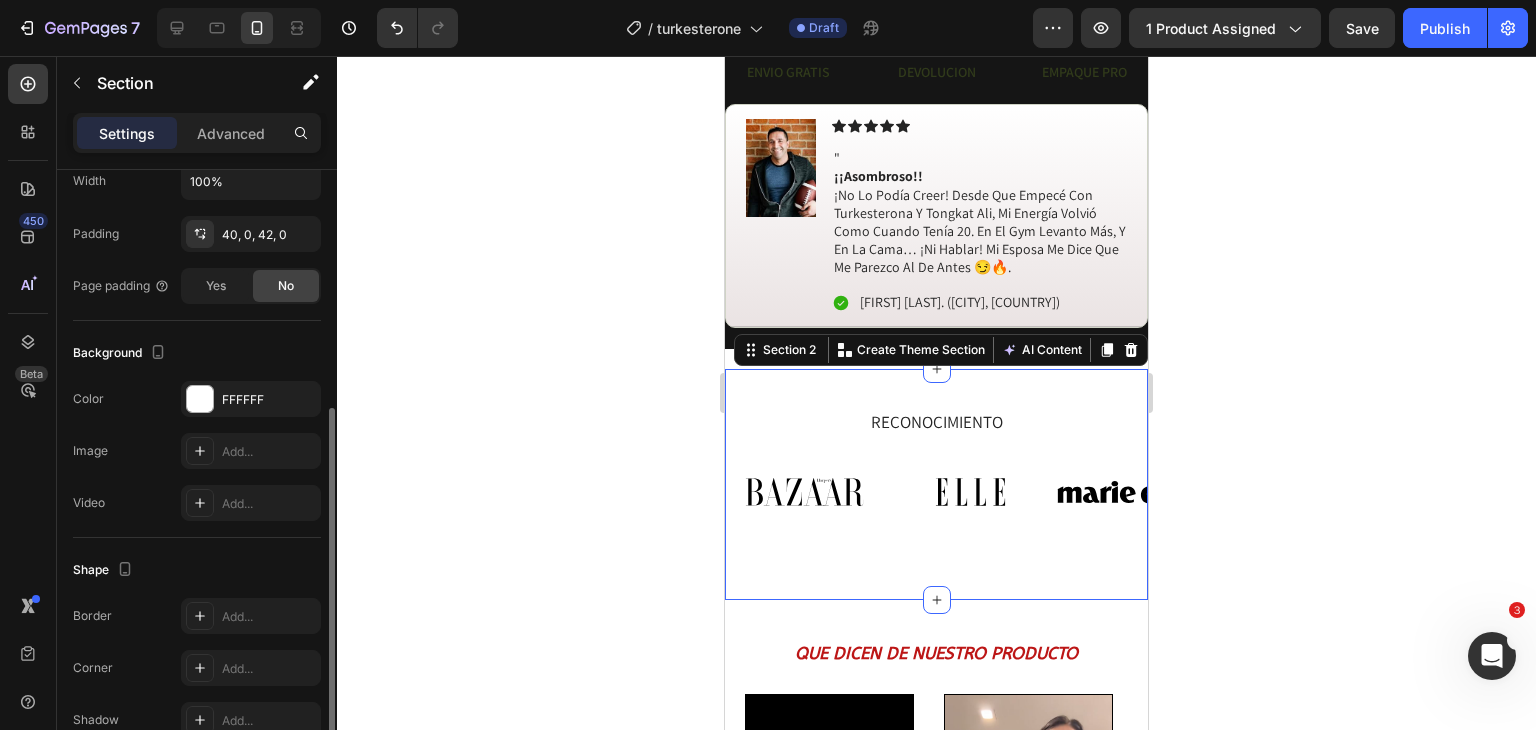 scroll, scrollTop: 449, scrollLeft: 0, axis: vertical 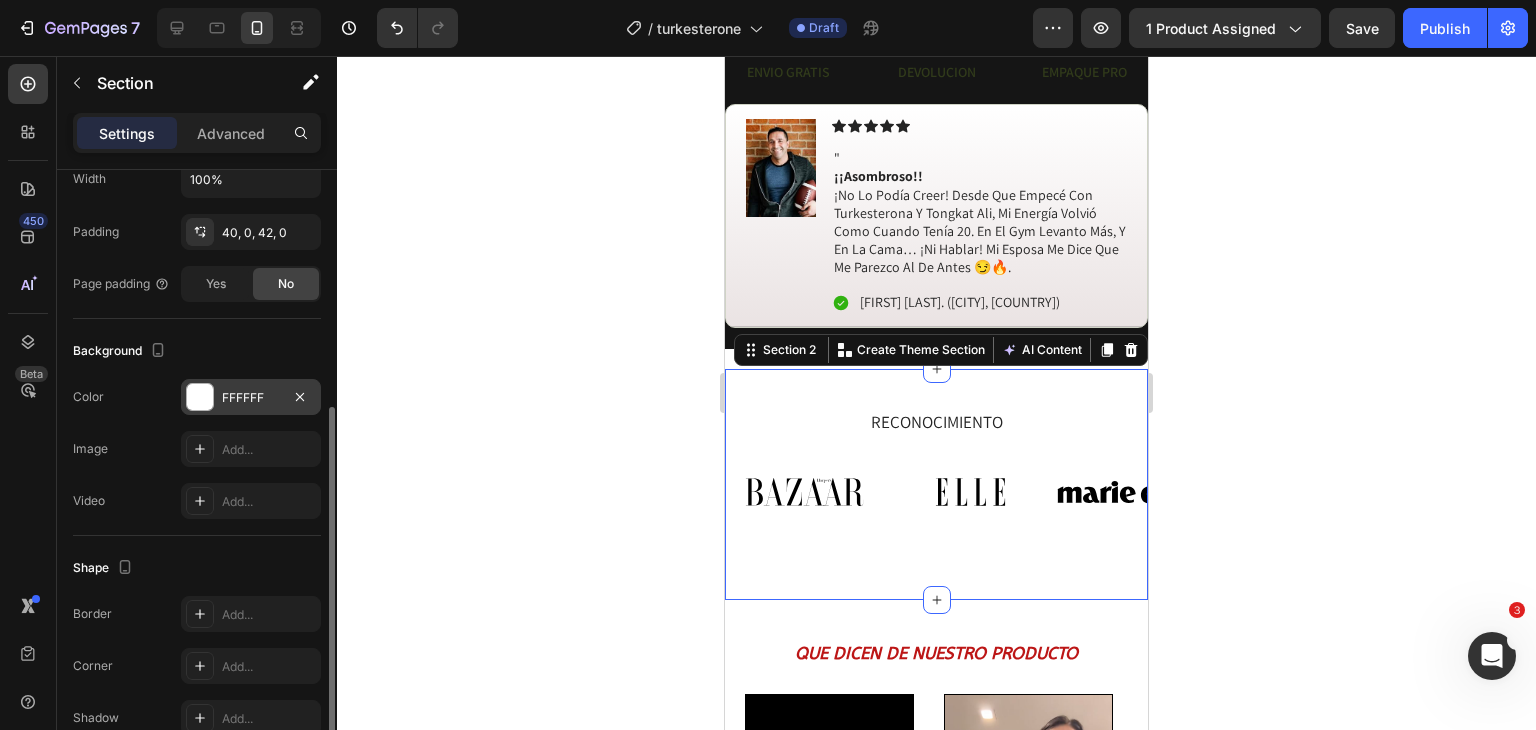 click at bounding box center [200, 397] 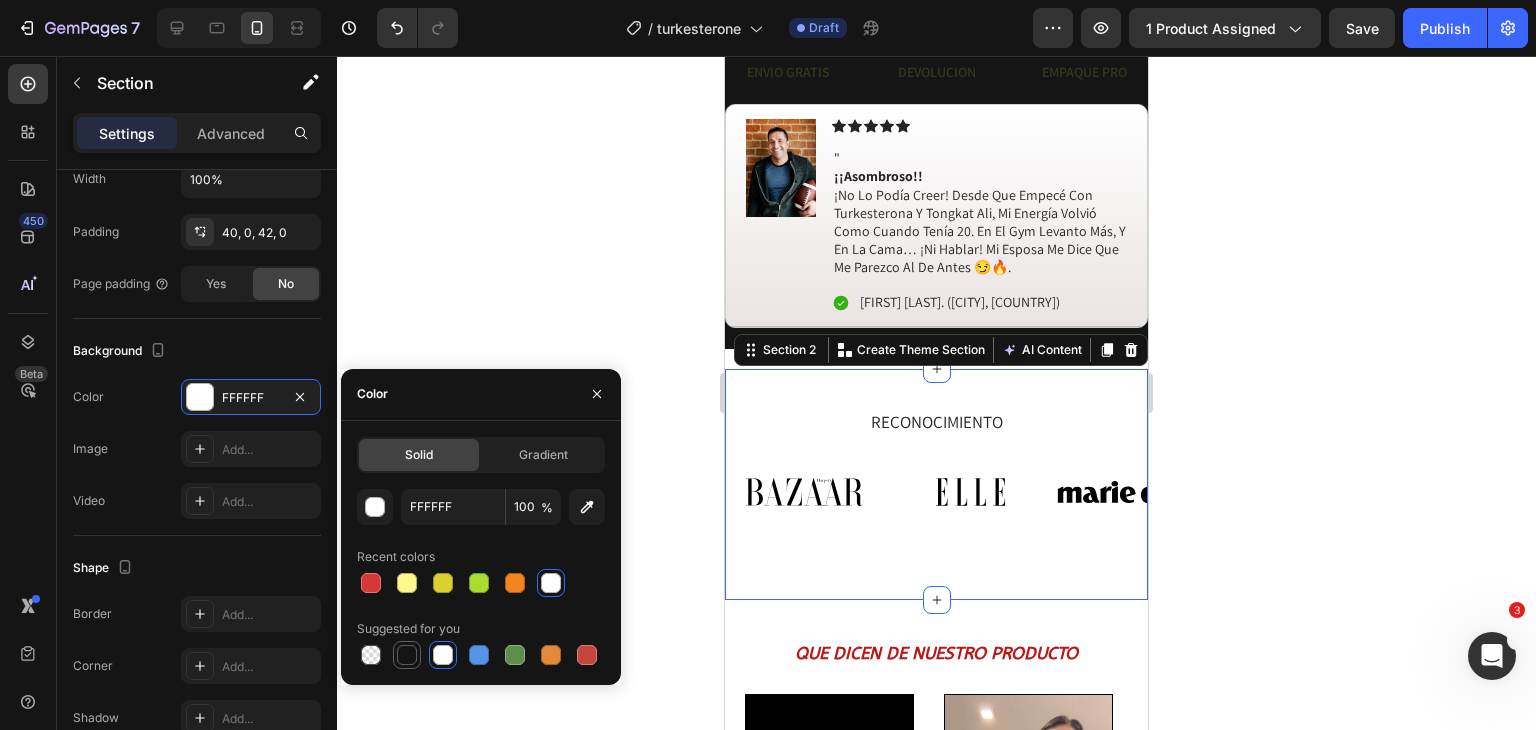 click at bounding box center (407, 655) 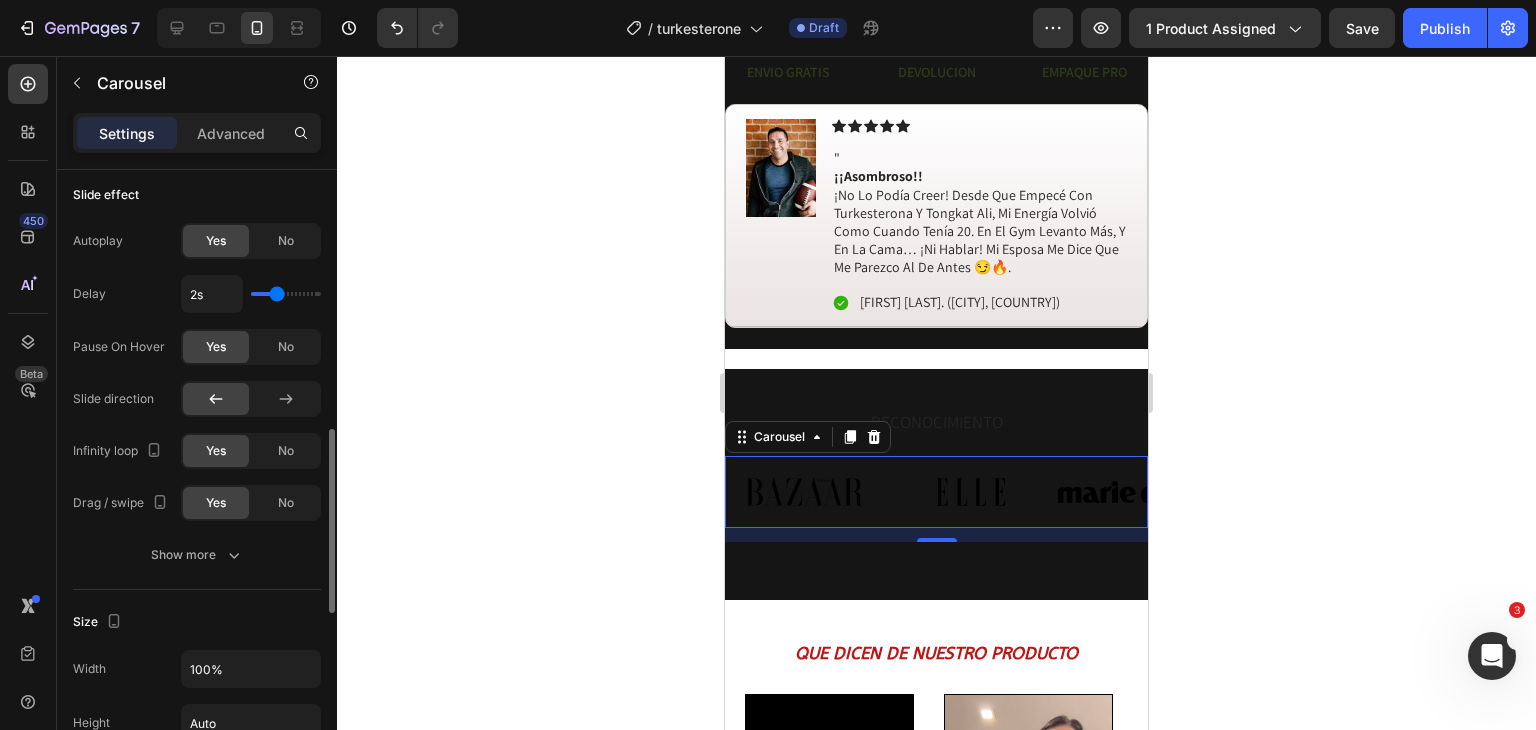 scroll, scrollTop: 806, scrollLeft: 0, axis: vertical 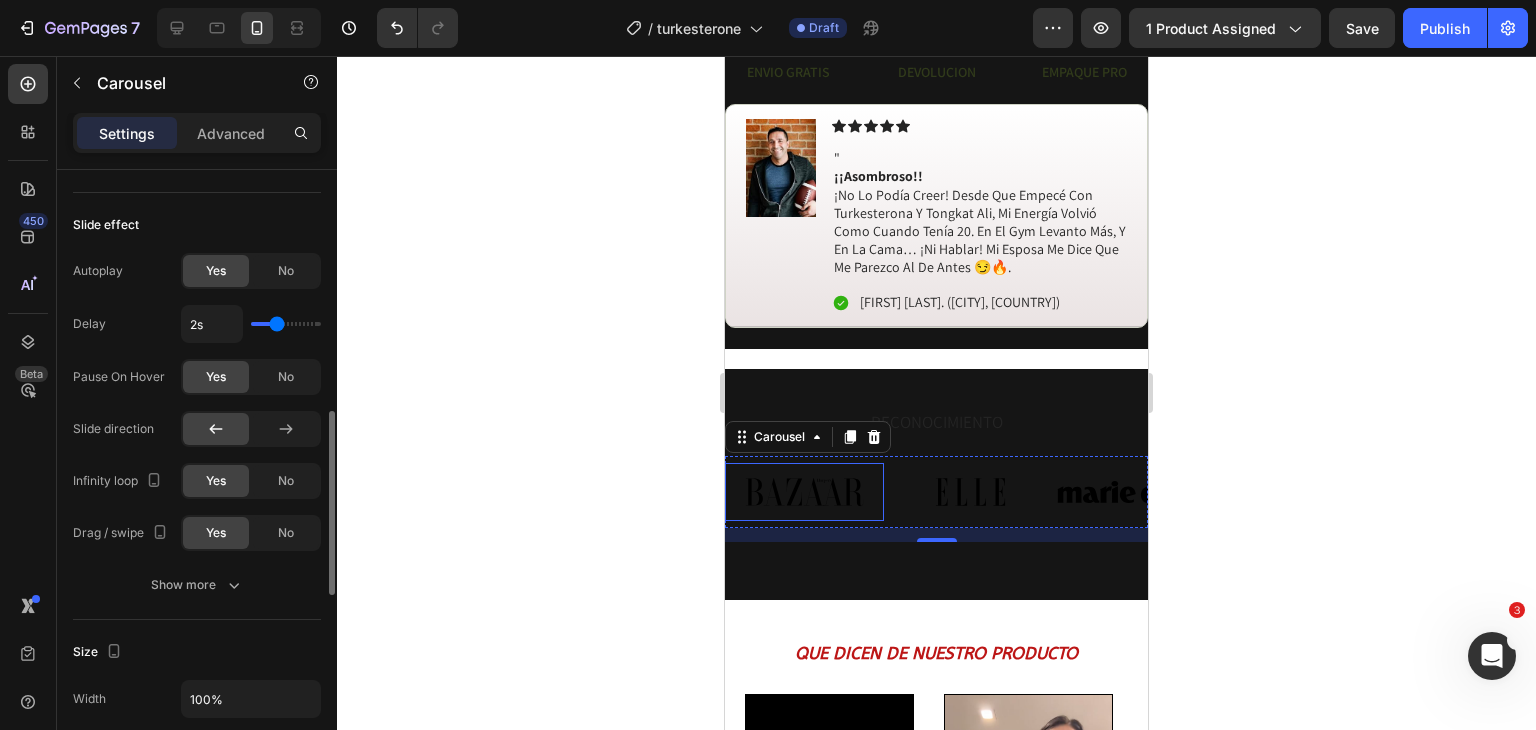 click at bounding box center [804, 492] 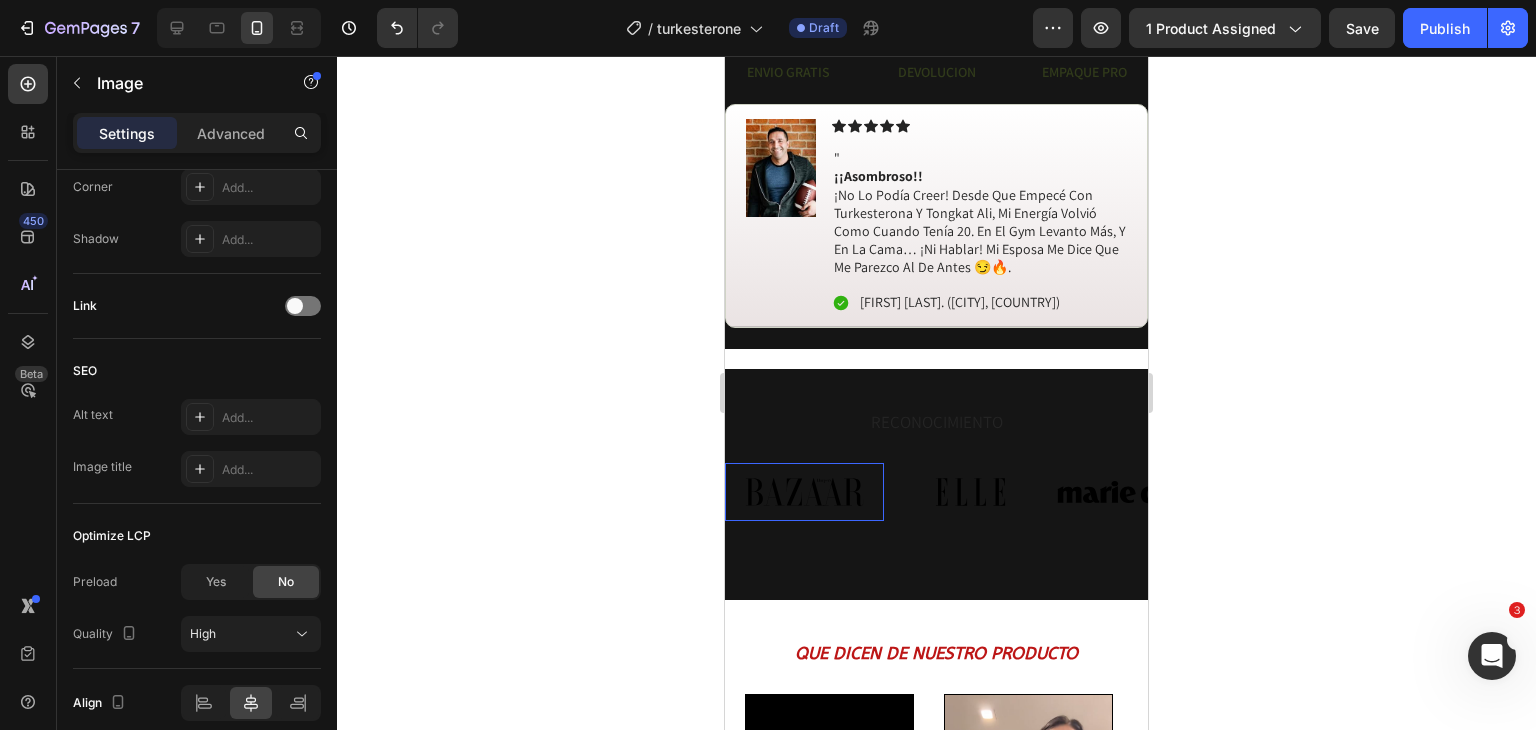 scroll, scrollTop: 0, scrollLeft: 0, axis: both 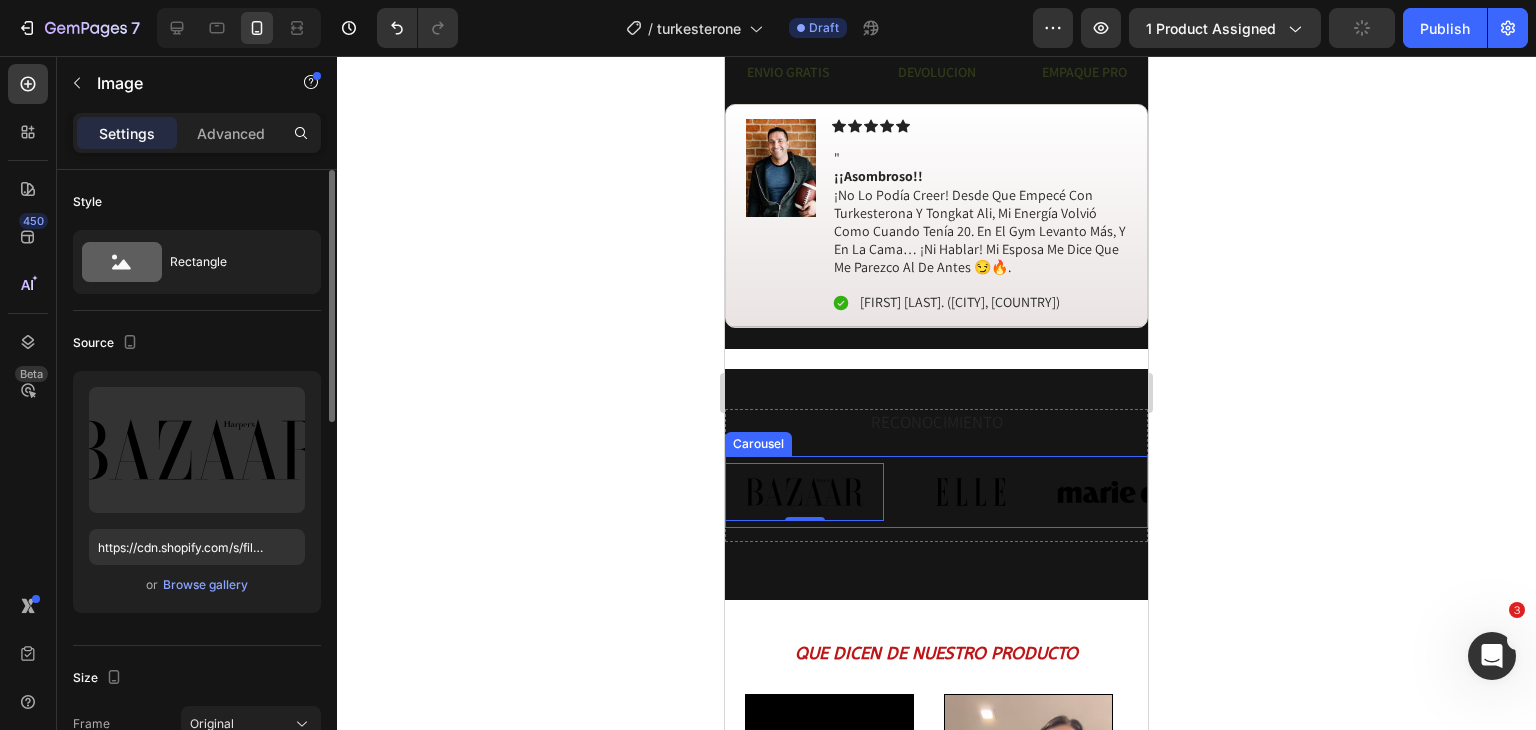click on "Image   0 Image Image Image Image Image Image Carousel" at bounding box center (936, 492) 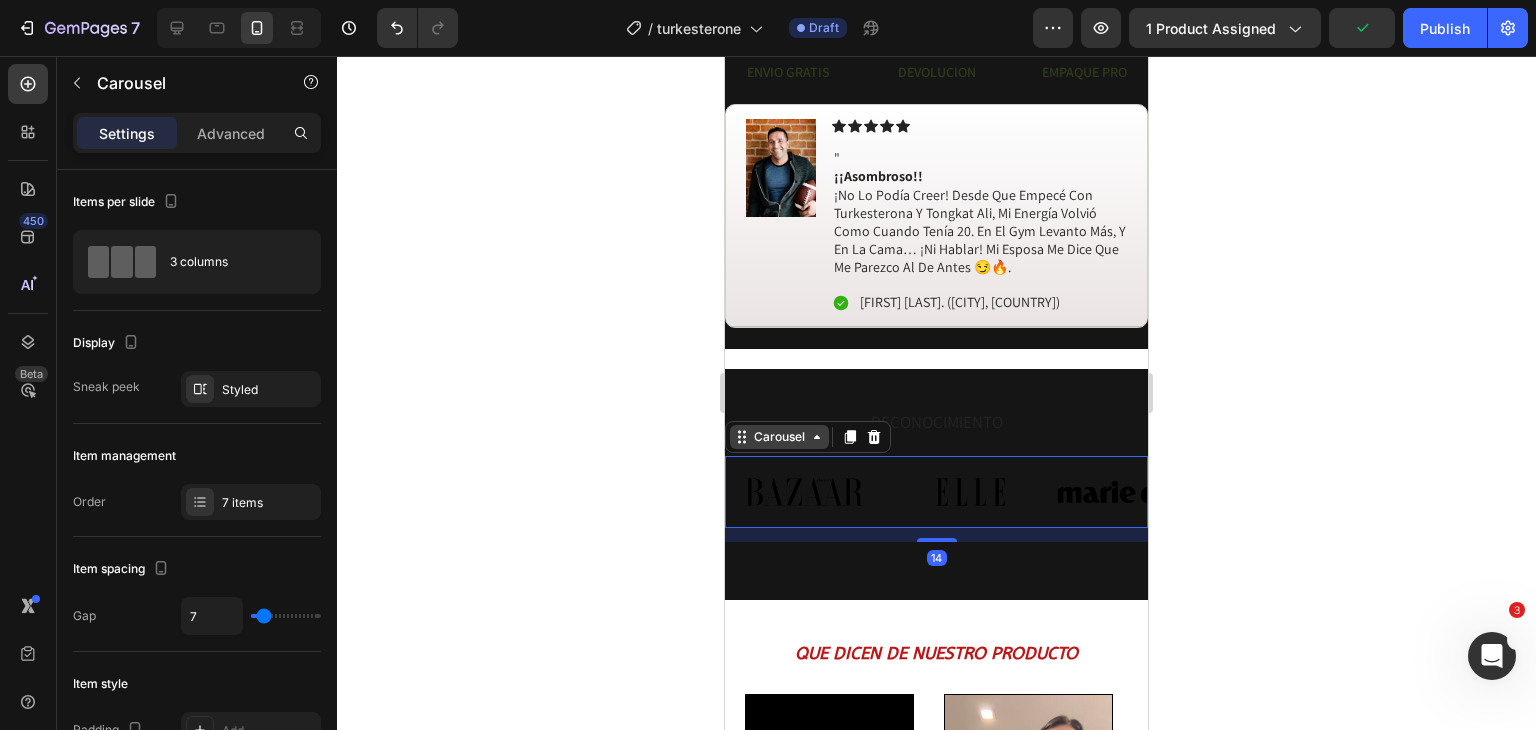 click on "Carousel" at bounding box center (779, 437) 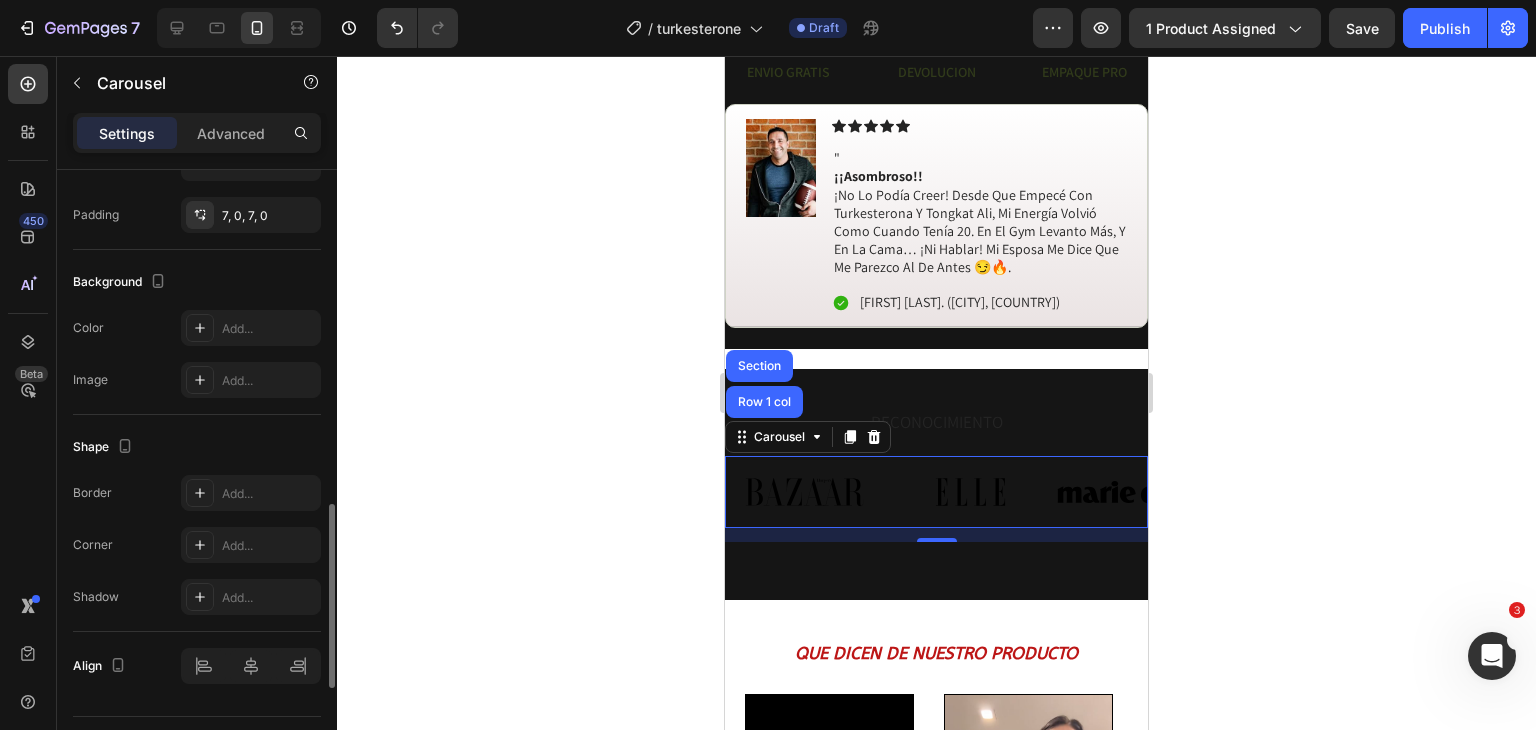 scroll, scrollTop: 1406, scrollLeft: 0, axis: vertical 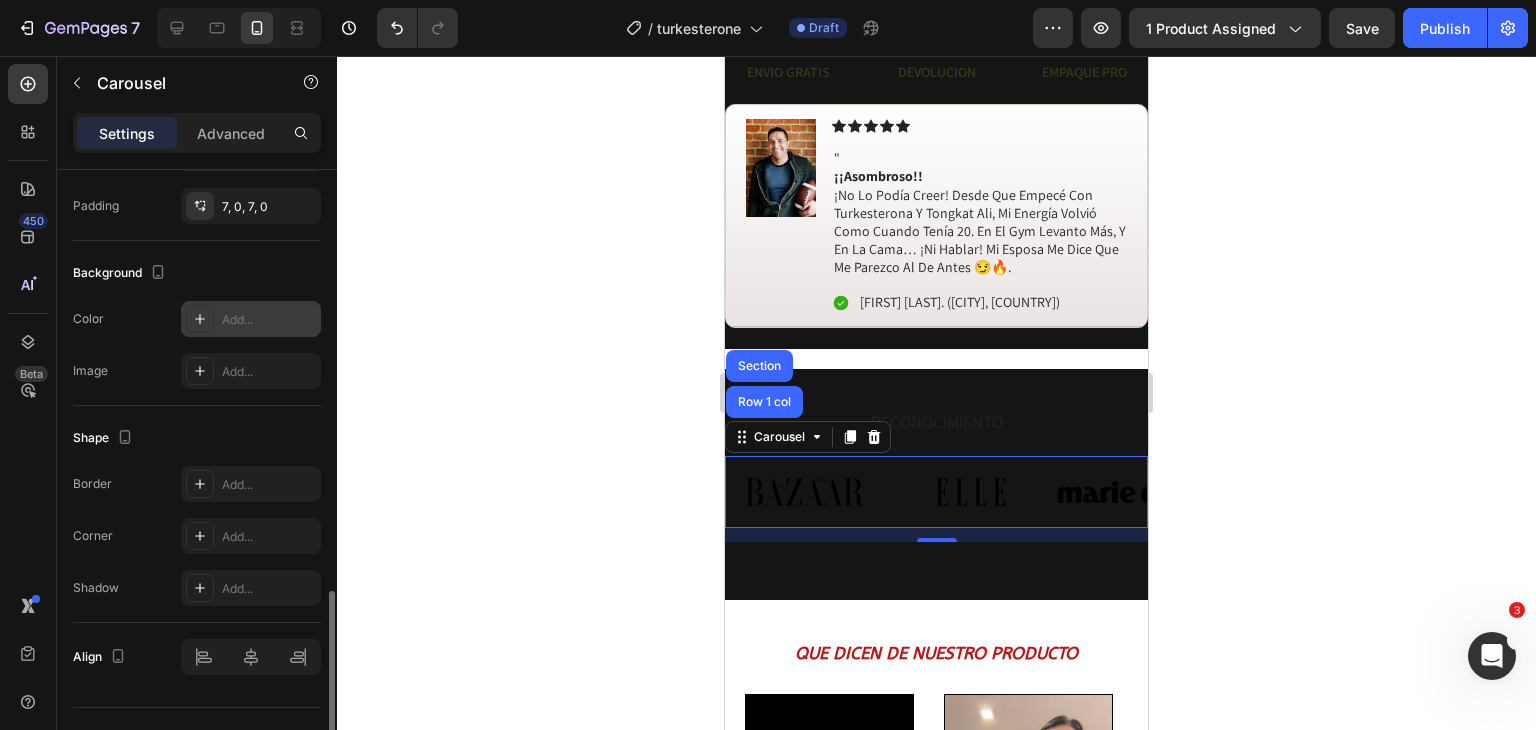 click at bounding box center (200, 319) 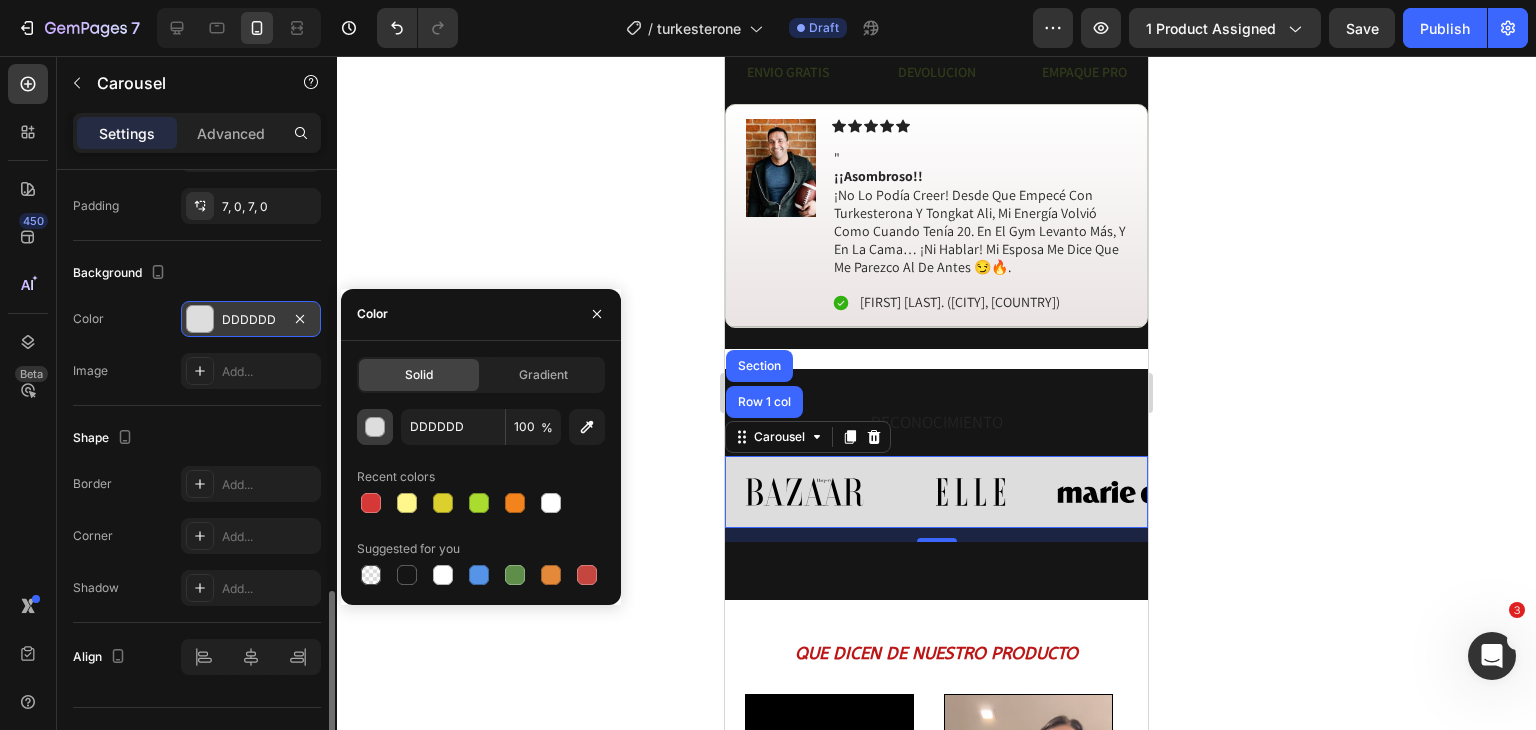 click at bounding box center (376, 428) 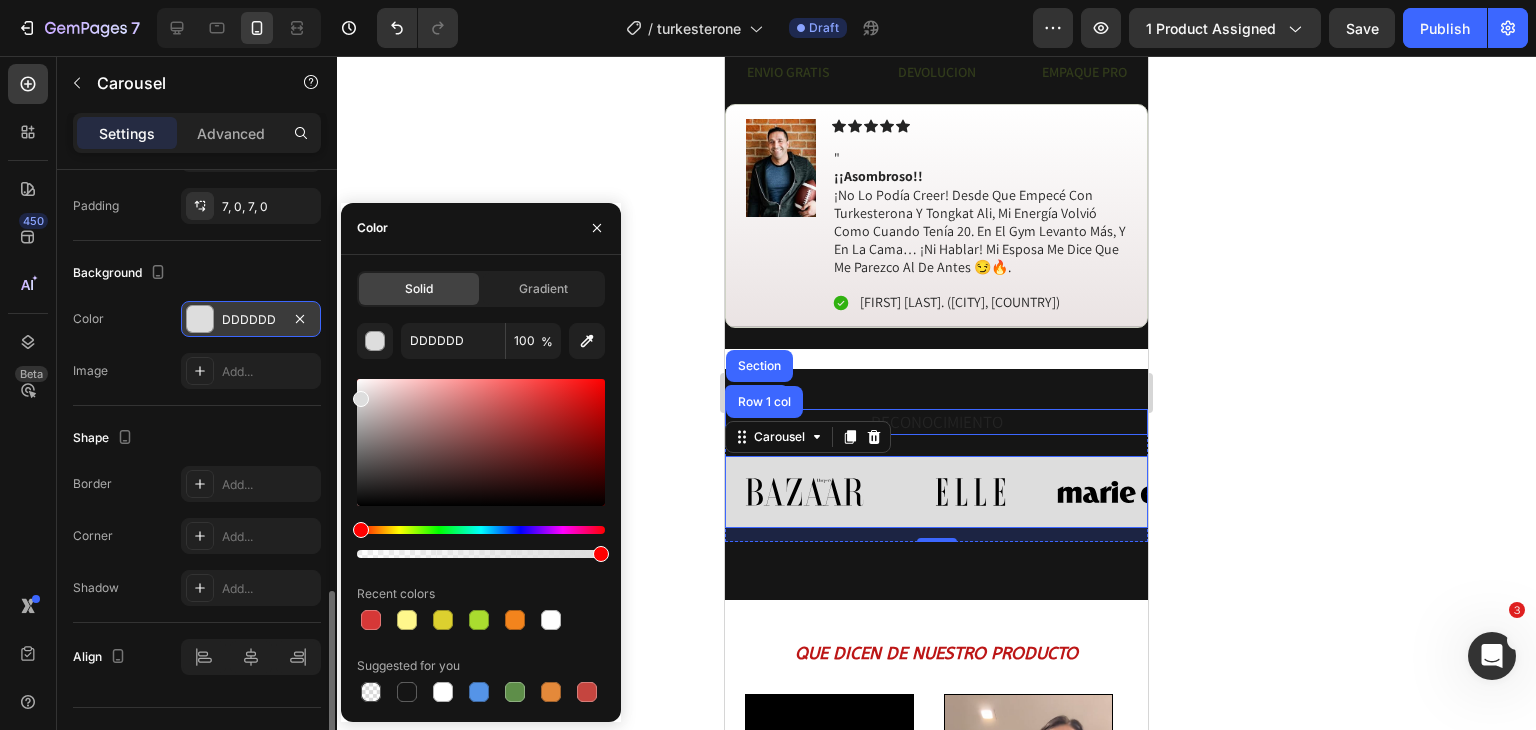 click on "RECONOCIMIENTO" at bounding box center (936, 422) 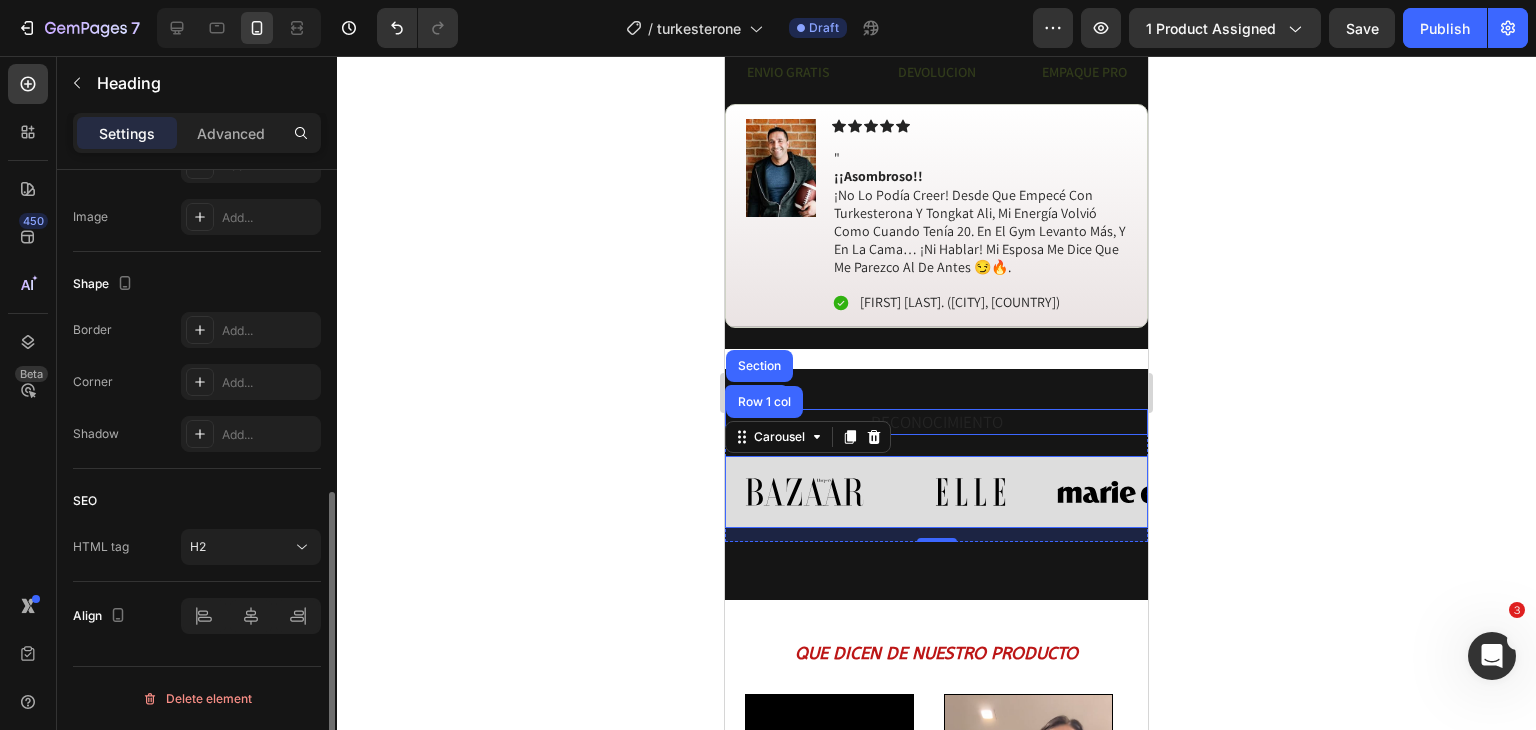 scroll, scrollTop: 0, scrollLeft: 0, axis: both 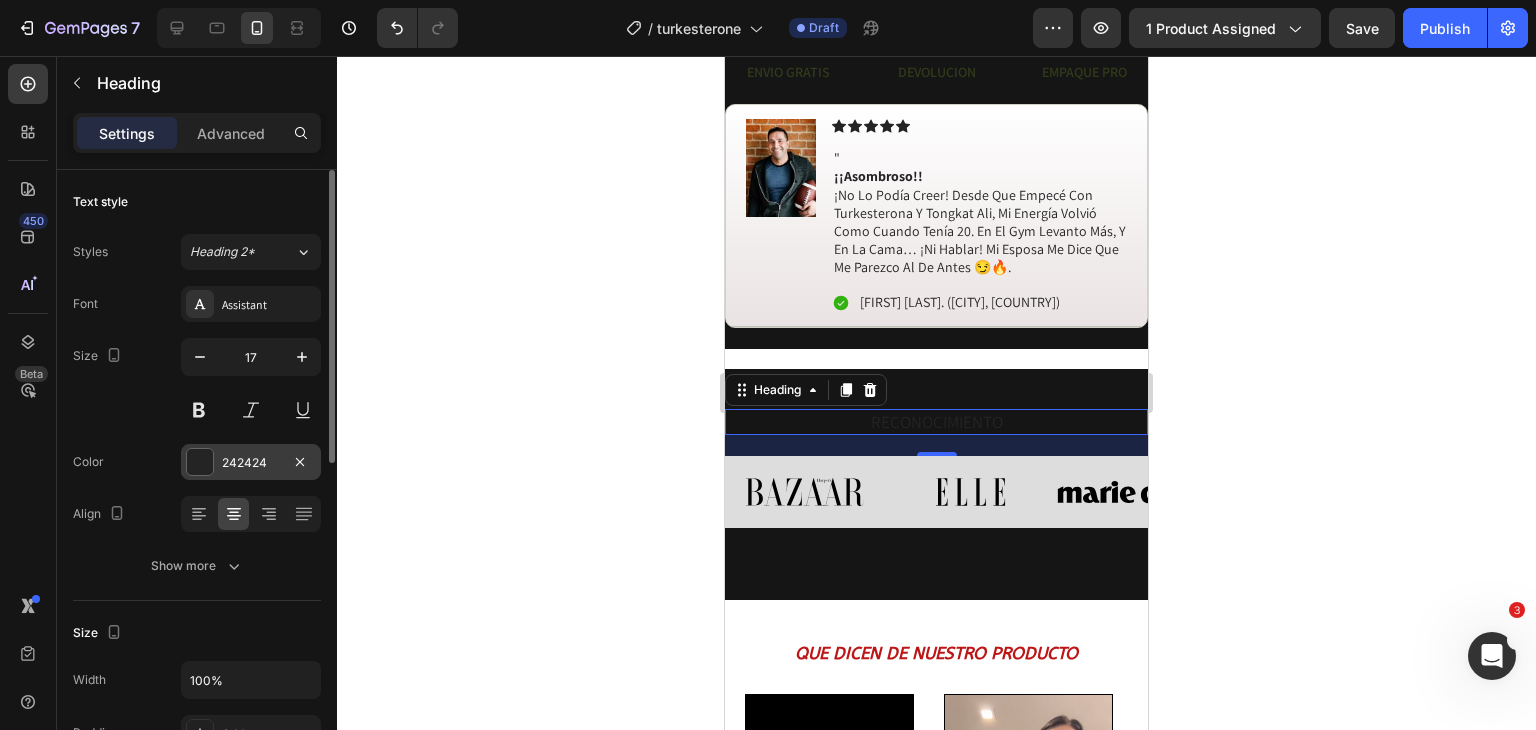 click at bounding box center (200, 462) 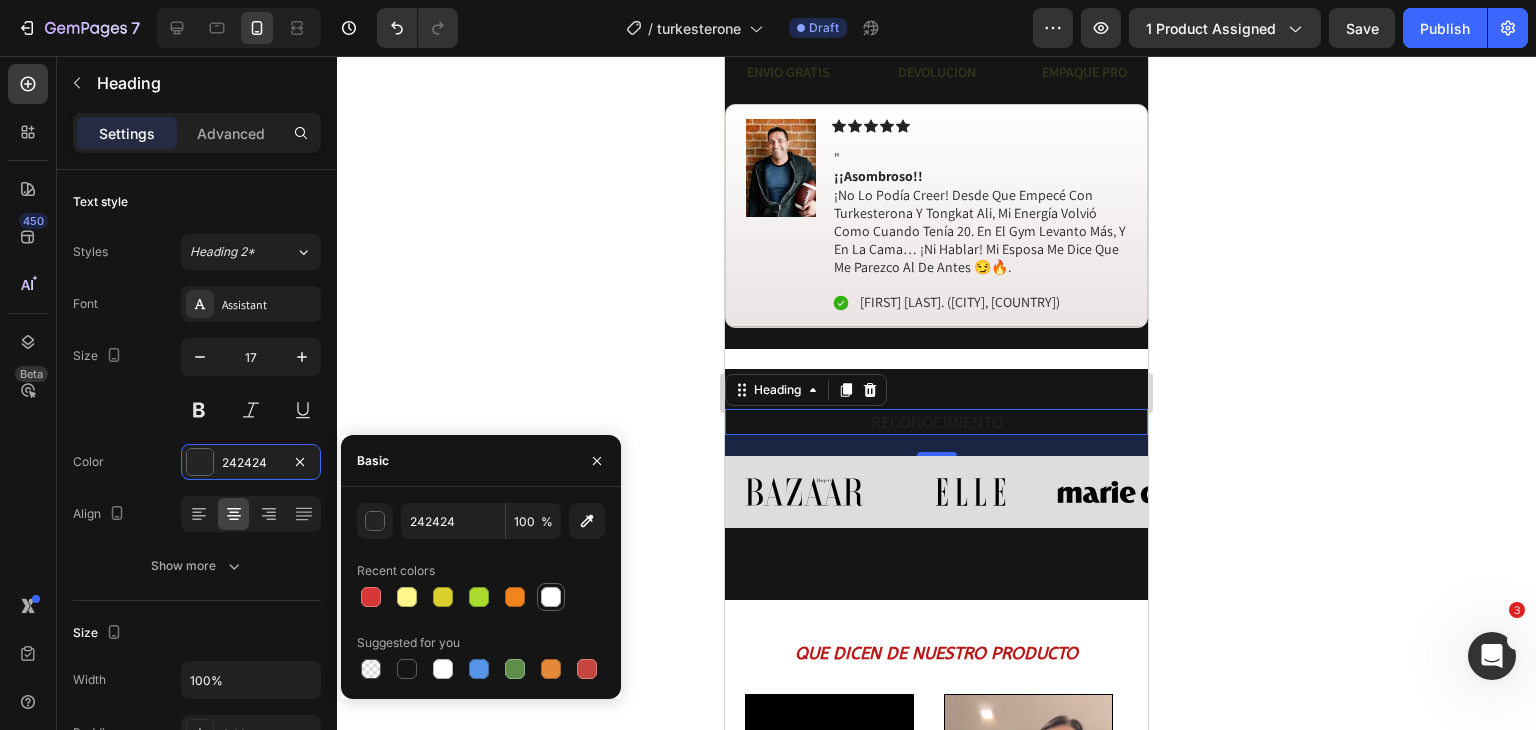 click at bounding box center [551, 597] 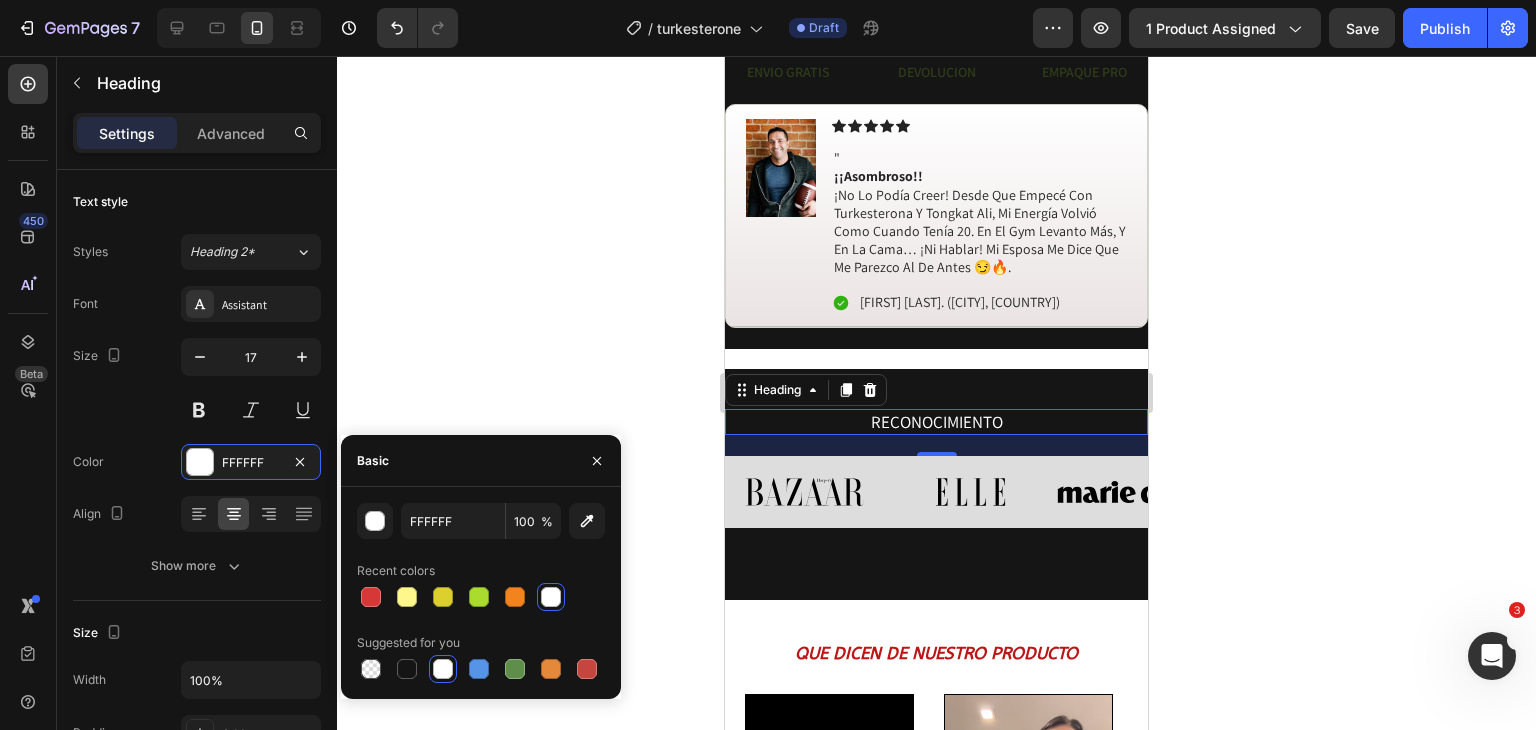 click at bounding box center [970, 492] 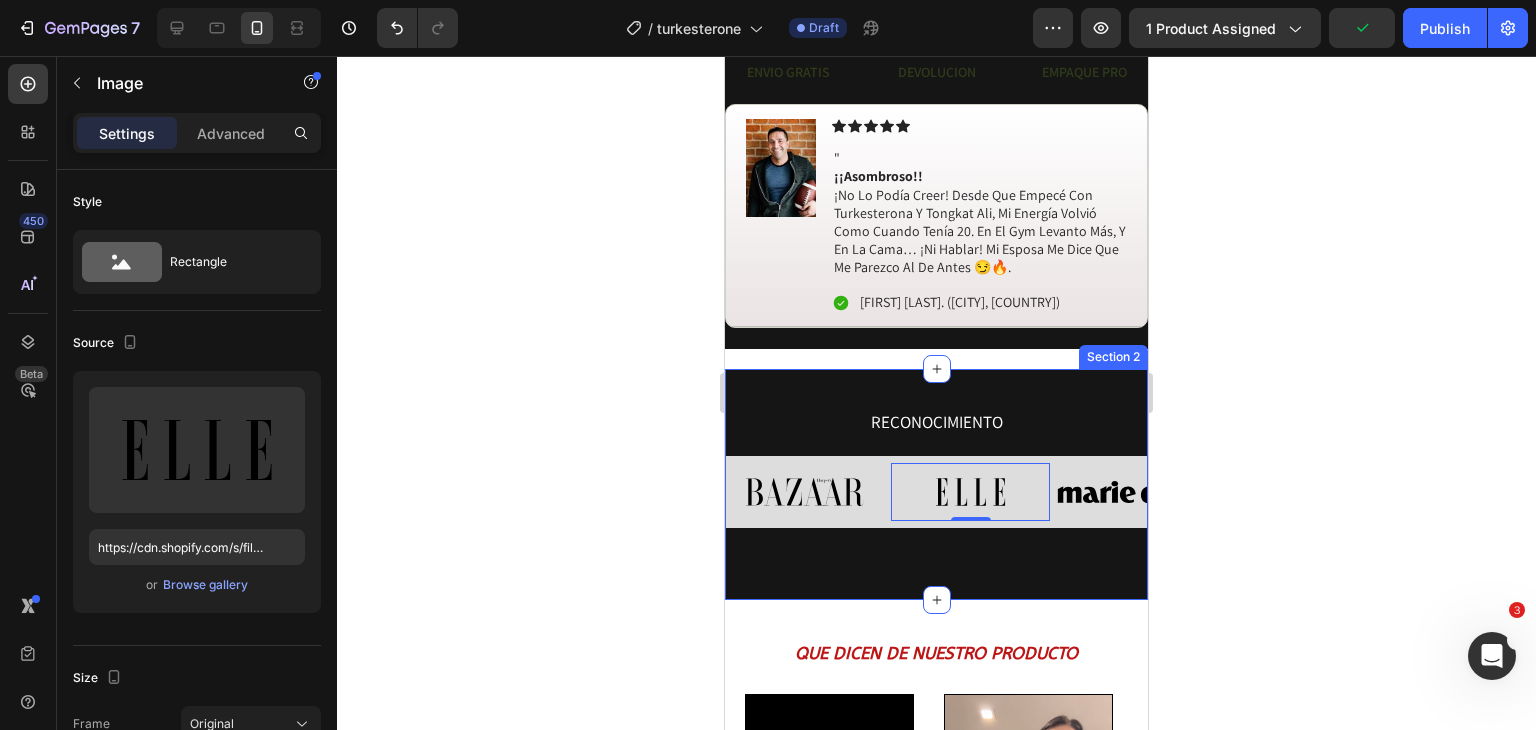 click on "RECONOCIMIENTO Heading Image Image   0 Image Image Image Image Image Carousel Row Section 2" at bounding box center (936, 485) 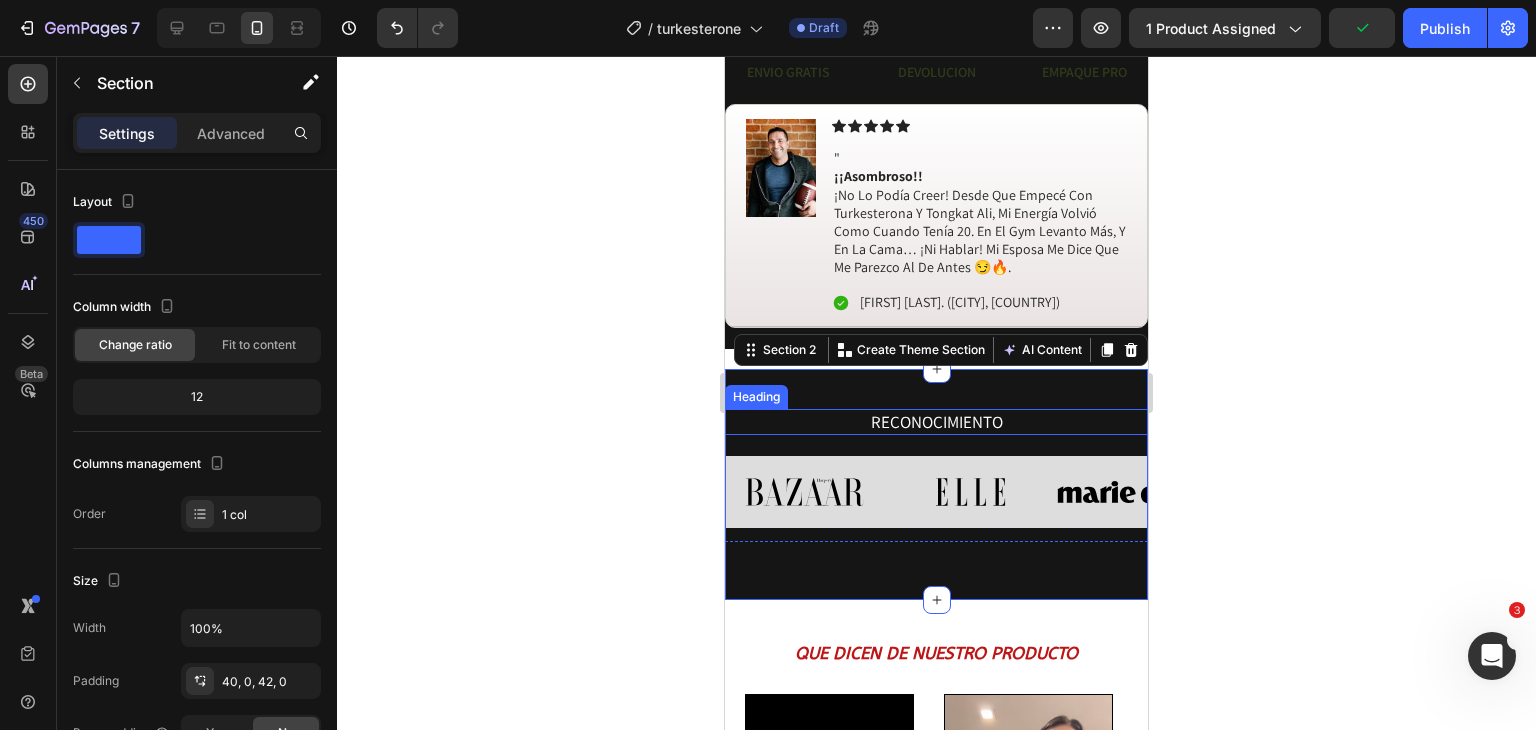click on "Heading" at bounding box center (756, 397) 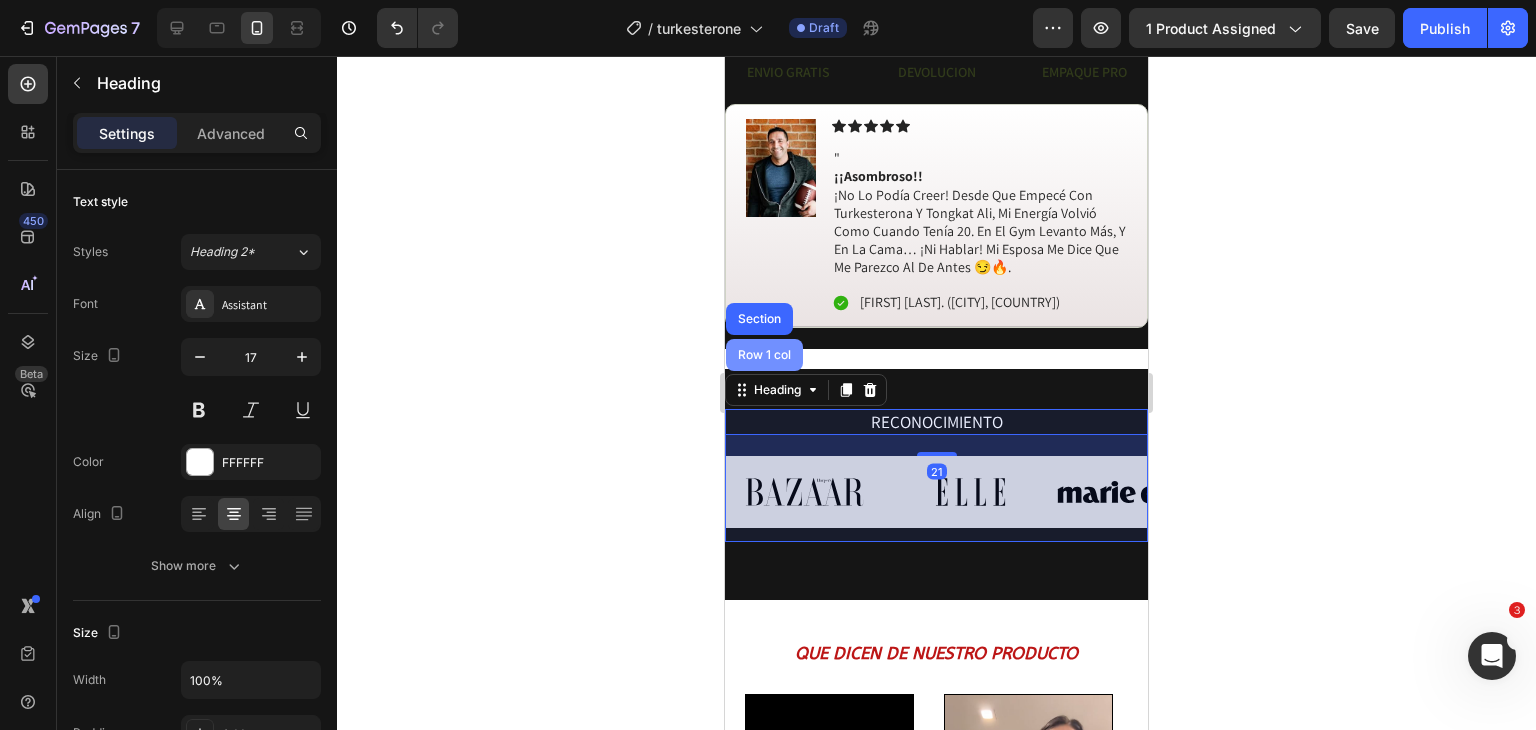 click on "Row 1 col" at bounding box center (764, 355) 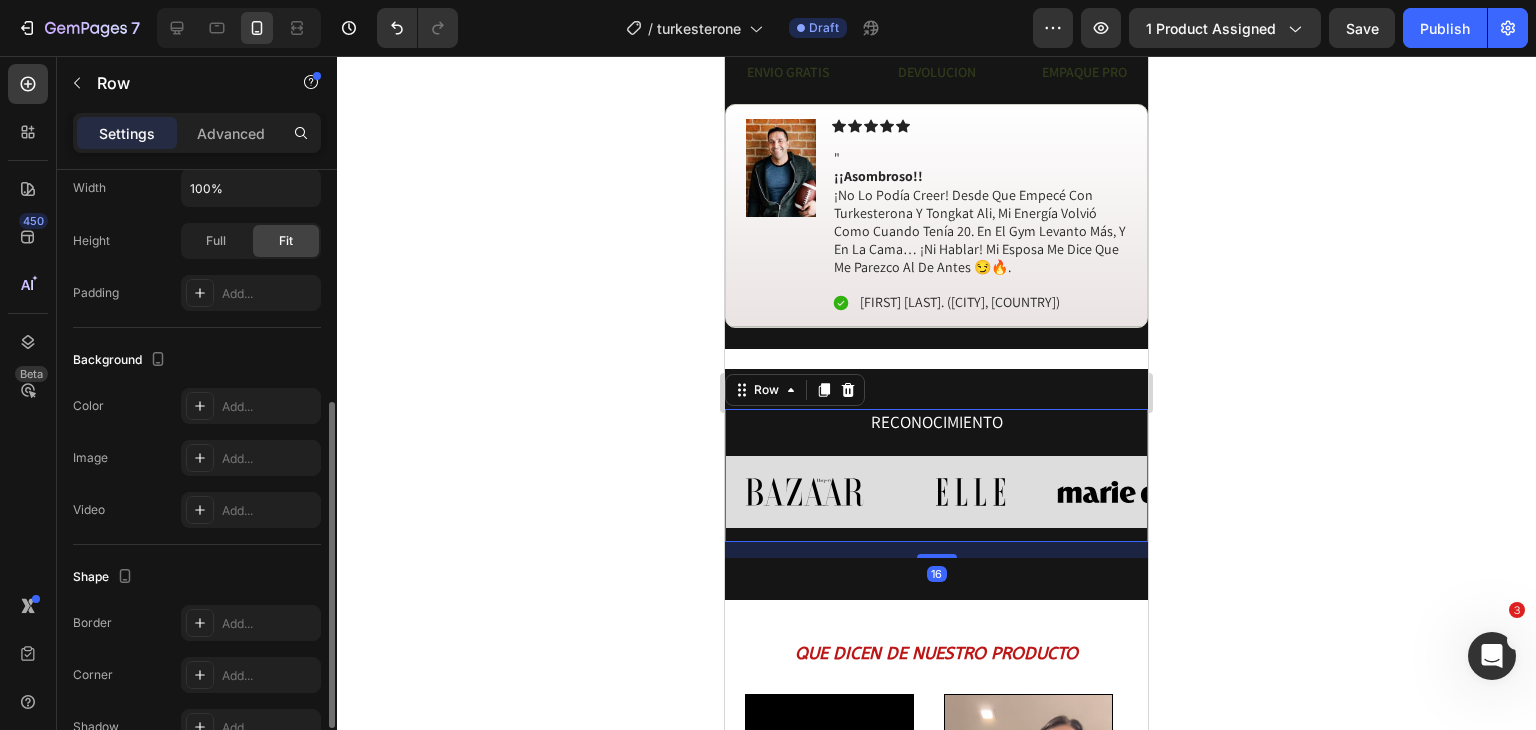 scroll, scrollTop: 549, scrollLeft: 0, axis: vertical 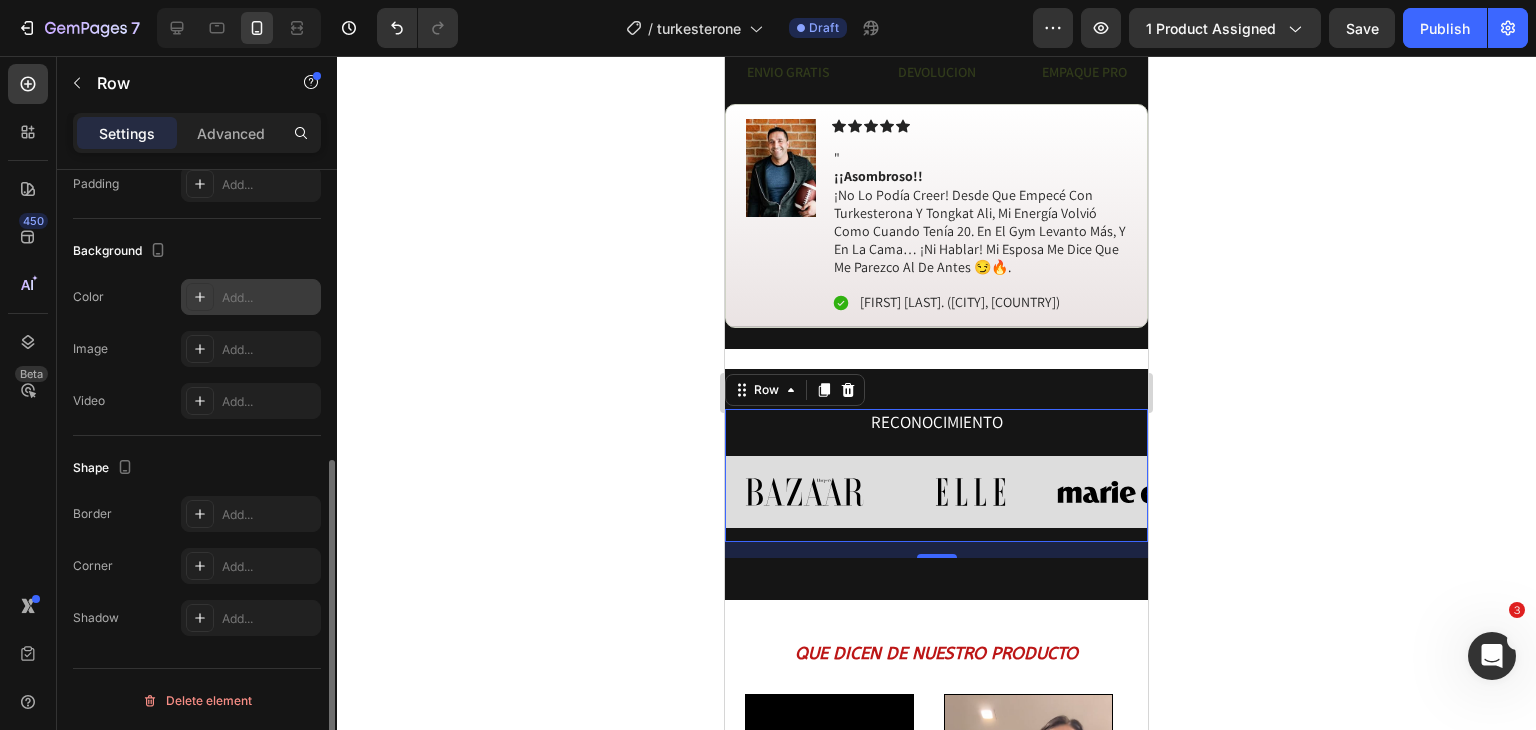 click 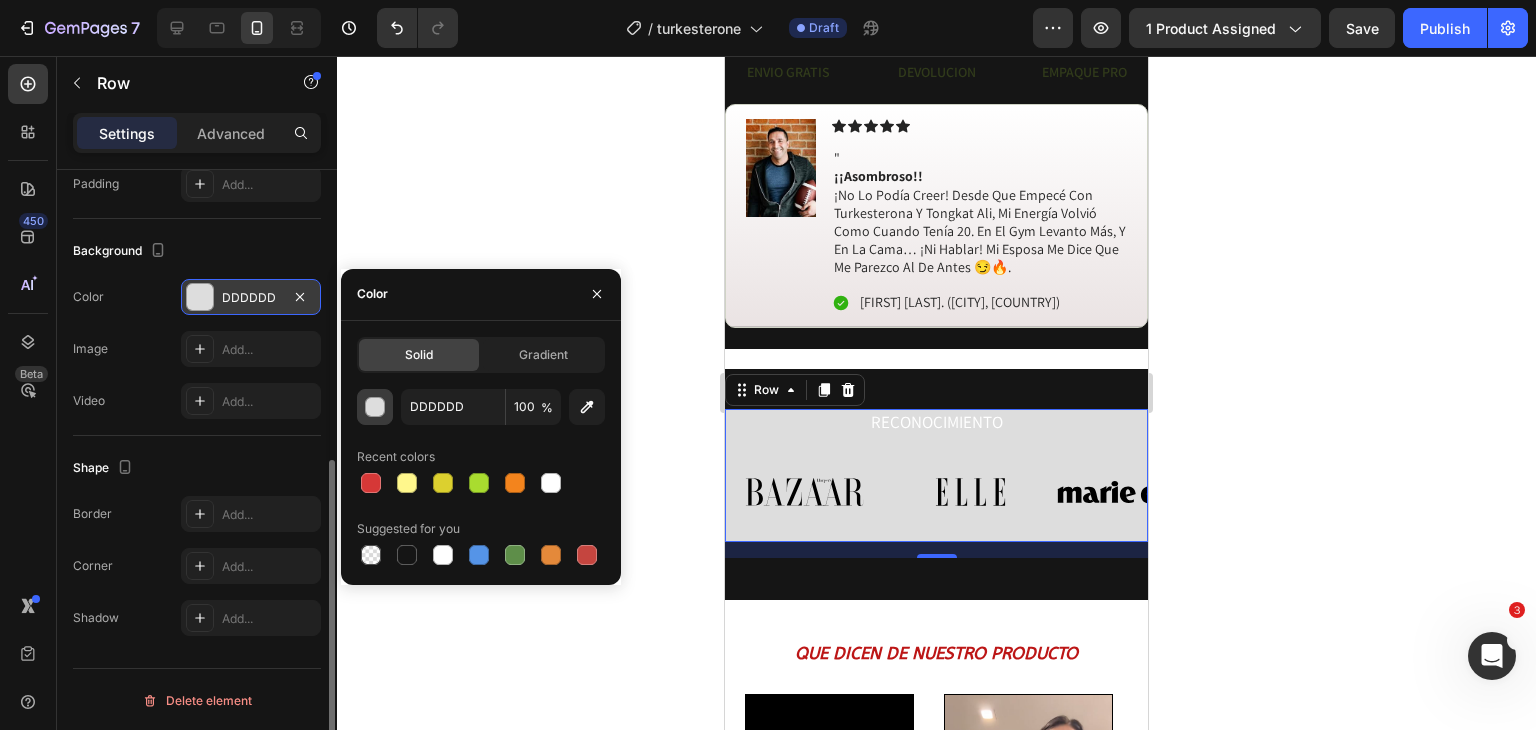 click at bounding box center [376, 408] 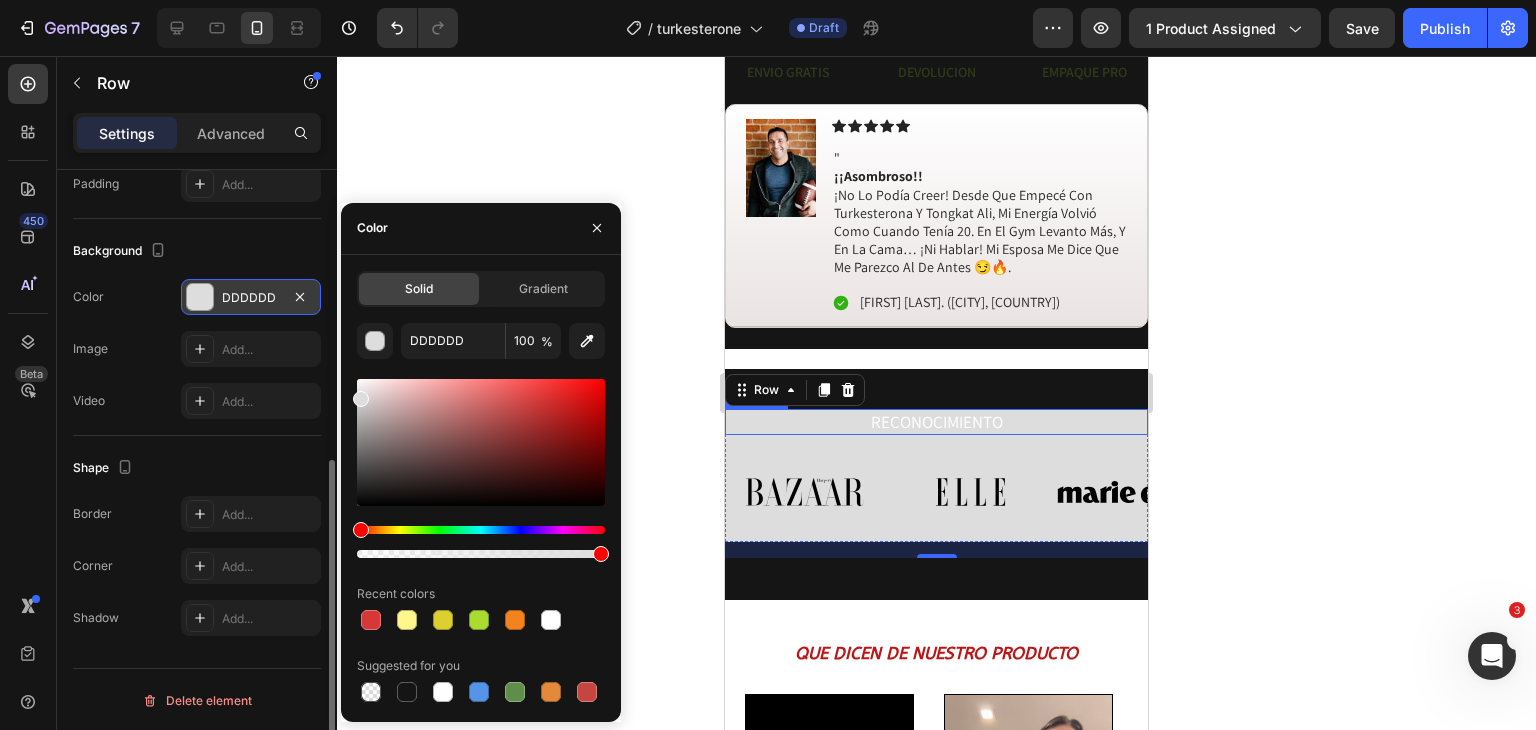 click on "RECONOCIMIENTO" at bounding box center [936, 422] 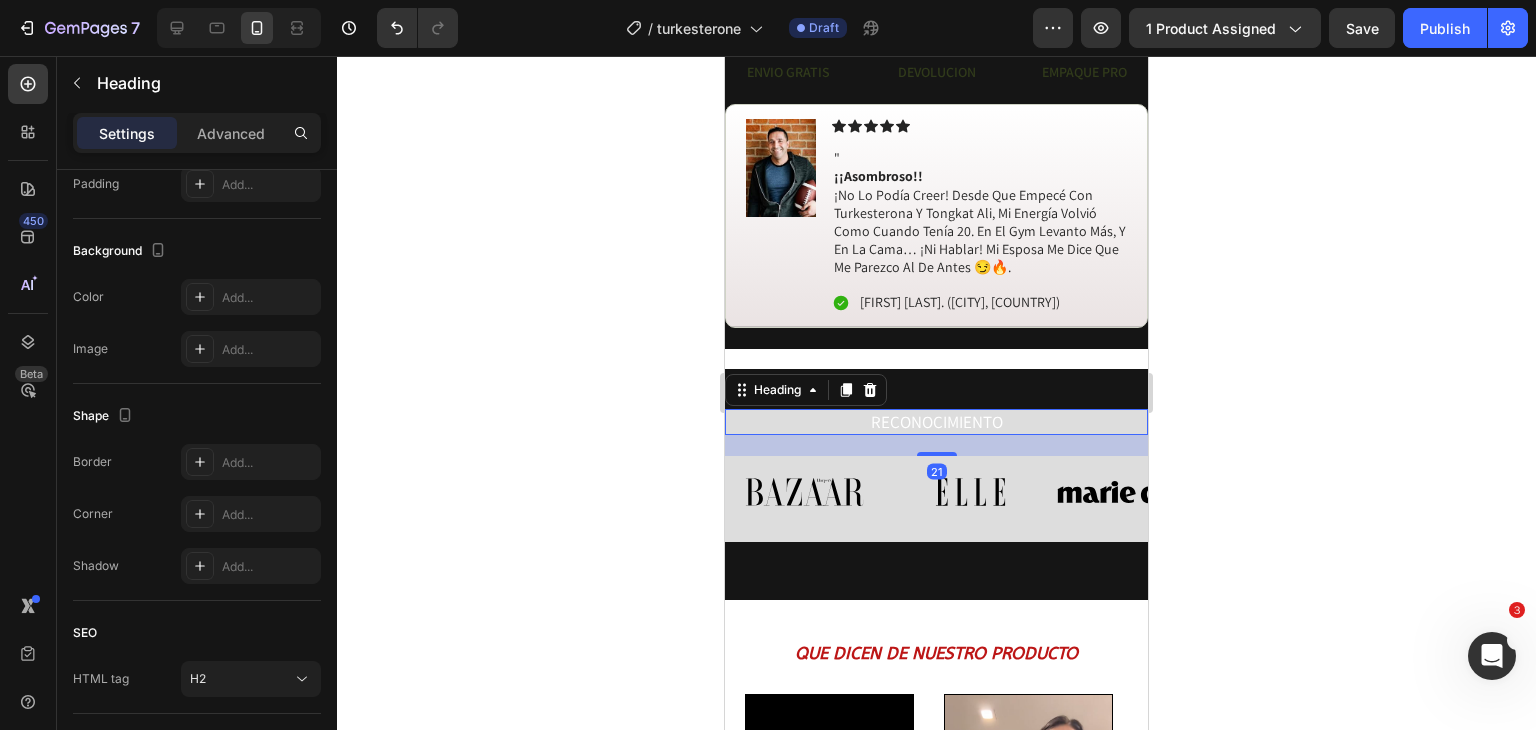 scroll, scrollTop: 0, scrollLeft: 0, axis: both 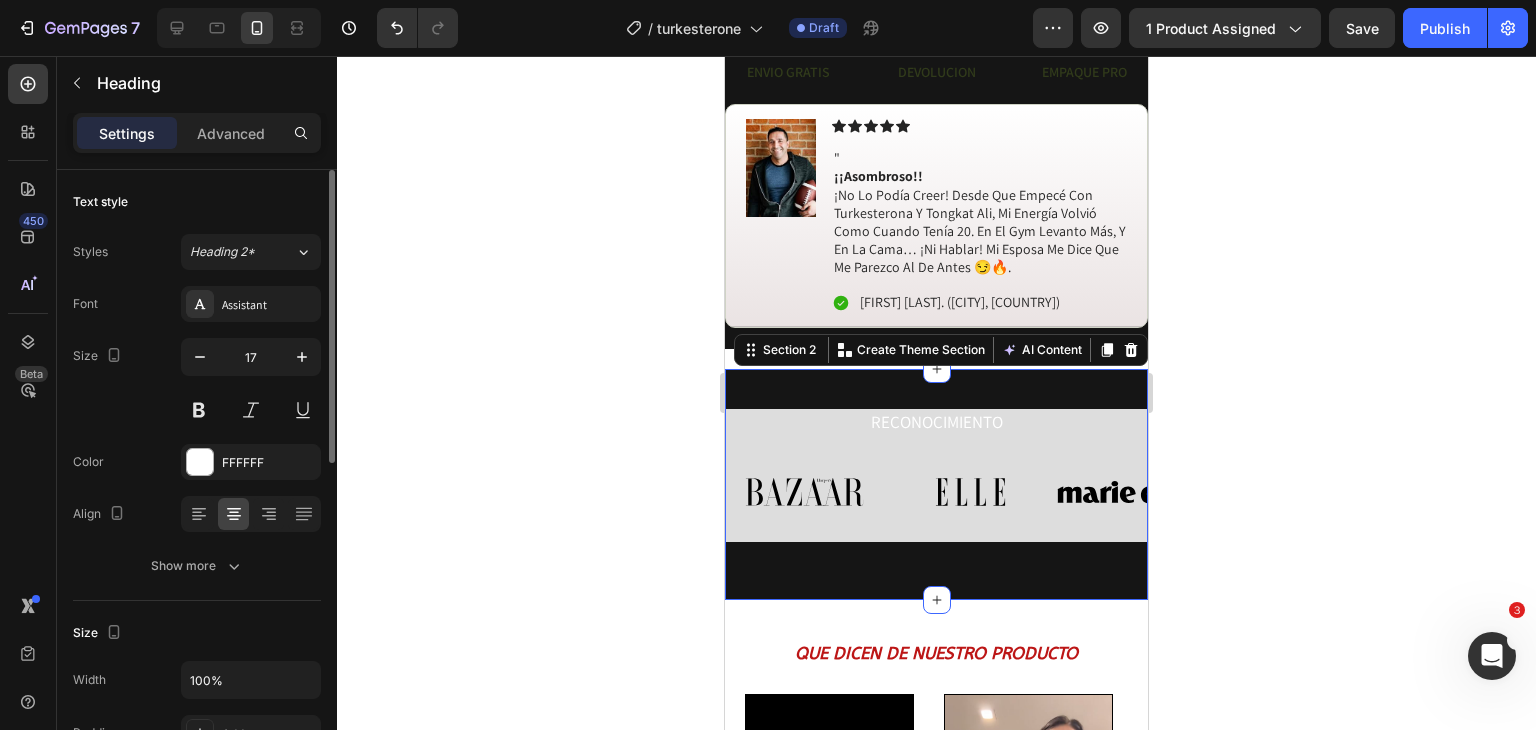 click on "RECONOCIMIENTO Heading Image Image Image Image Image Image Image Carousel Row Section 2   You can create reusable sections Create Theme Section AI Content Write with GemAI What would you like to describe here? Tone and Voice Persuasive Product Show more Generate" at bounding box center (936, 485) 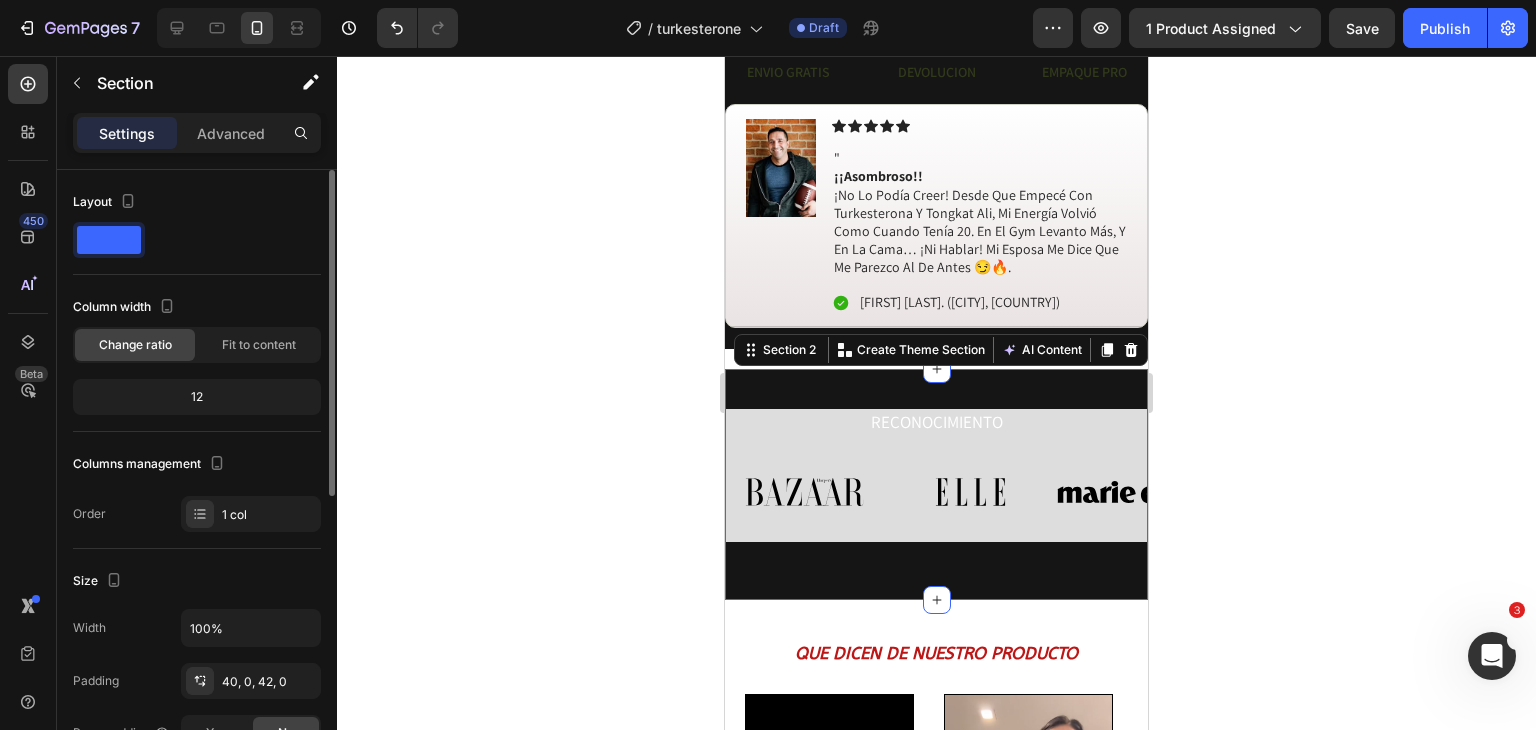 click on "RECONOCIMIENTO Heading Image Image Image Image Image Image Image Carousel Row Section 2   You can create reusable sections Create Theme Section AI Content Write with GemAI What would you like to describe here? Tone and Voice Persuasive Product Turkestero con Tongkat Ali  Old School Original |  Pruebalo por tu mismo Show more Generate" at bounding box center (936, 485) 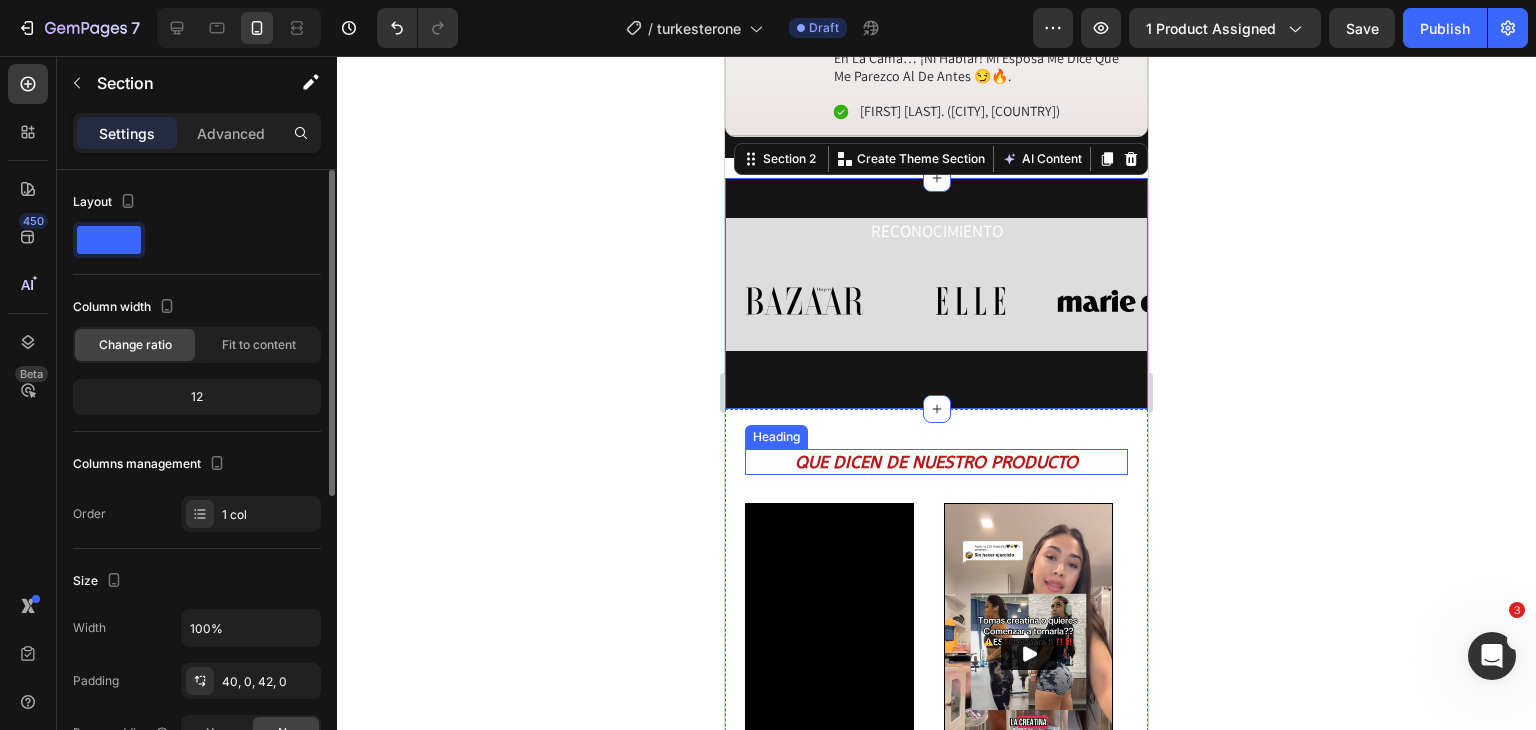 click on "QUE DICEN DE NUESTRO PRODUCTO" at bounding box center (936, 462) 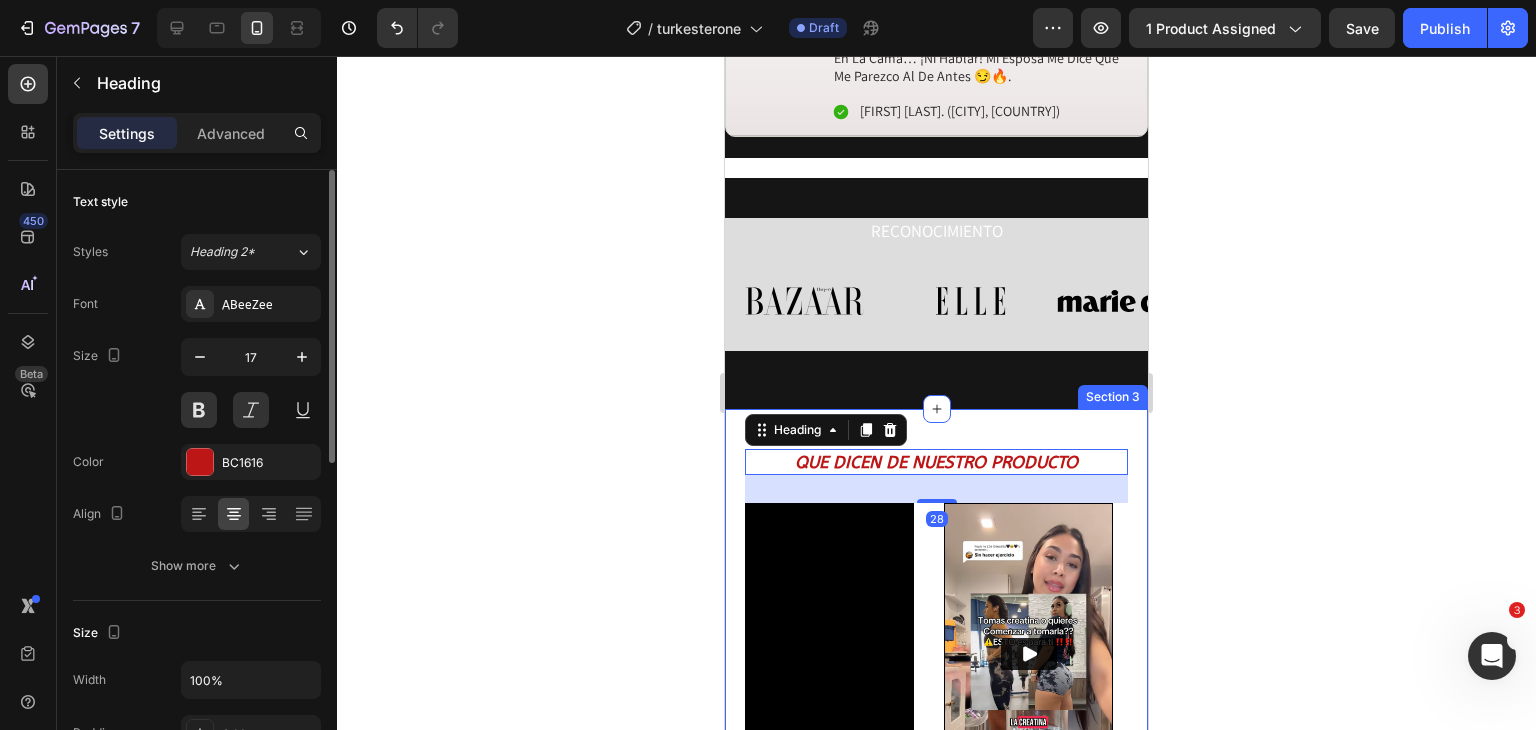 click on "QUE DICEN DE NUESTRO PRODUCTO Heading   28 Video Doctora Mar Text Block #salud Text Block #lustriva Text Block Row Icon Icon Icon Icon Icon Icon List Como doctorá recomiendo cuidarnos con lo mejor y mas si nos ayuda para crecer nuestra cola  Text Block Row Row Video Kathy Gamboz Text Block #explecion Text Block #uñaz Text Block Row Icon Icon Icon Icon Icon Icon List El amor propio es lo mejro cuidemonsos juntos con este producto  recomendado...  See More Text Block Row Row Video Doctor Carlos Text Block #lustriva Text Block #cuidado Text Block Row Icon Icon Icon Icon Icon Icon List Ahora solo entreno con esta creatina se me ha formado mas la cola y sin azucar realmente lo amo ...  See More Text Block Row Row Video Camila gutieerez Text Block Icon Icon Icon Icon Icon Icon List Deje de tomar tanta vitamina gracias a esta creatina siempre la tomo haga ejercicio o no la hago ademas no tiene azucar enserio lo recomiendo muy bien  Text Block Row Row Carousel RECUERDA QUE HAY DIFERENTES REFERENCIAS NO TE DEJES" at bounding box center (936, 987) 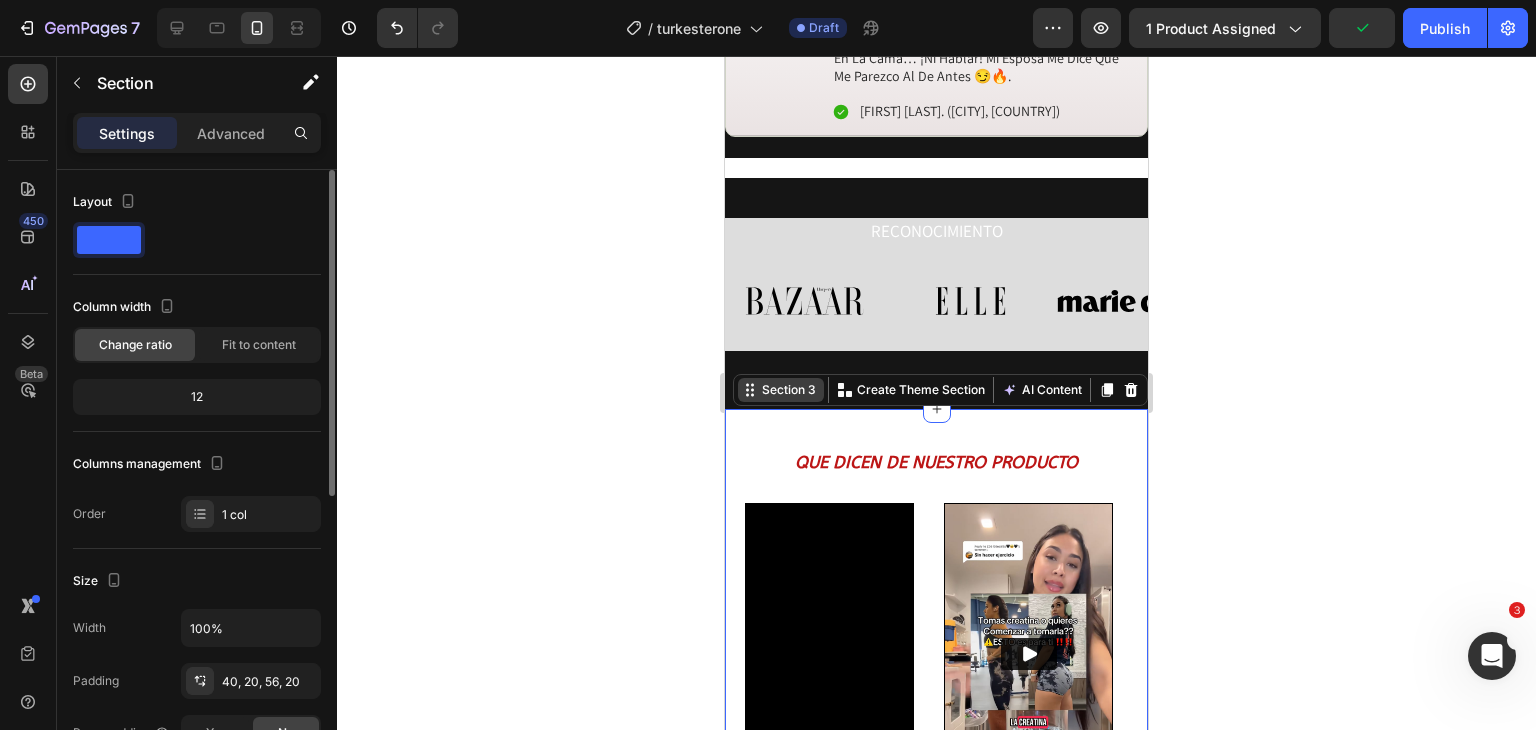 click on "Section 3" at bounding box center [789, 390] 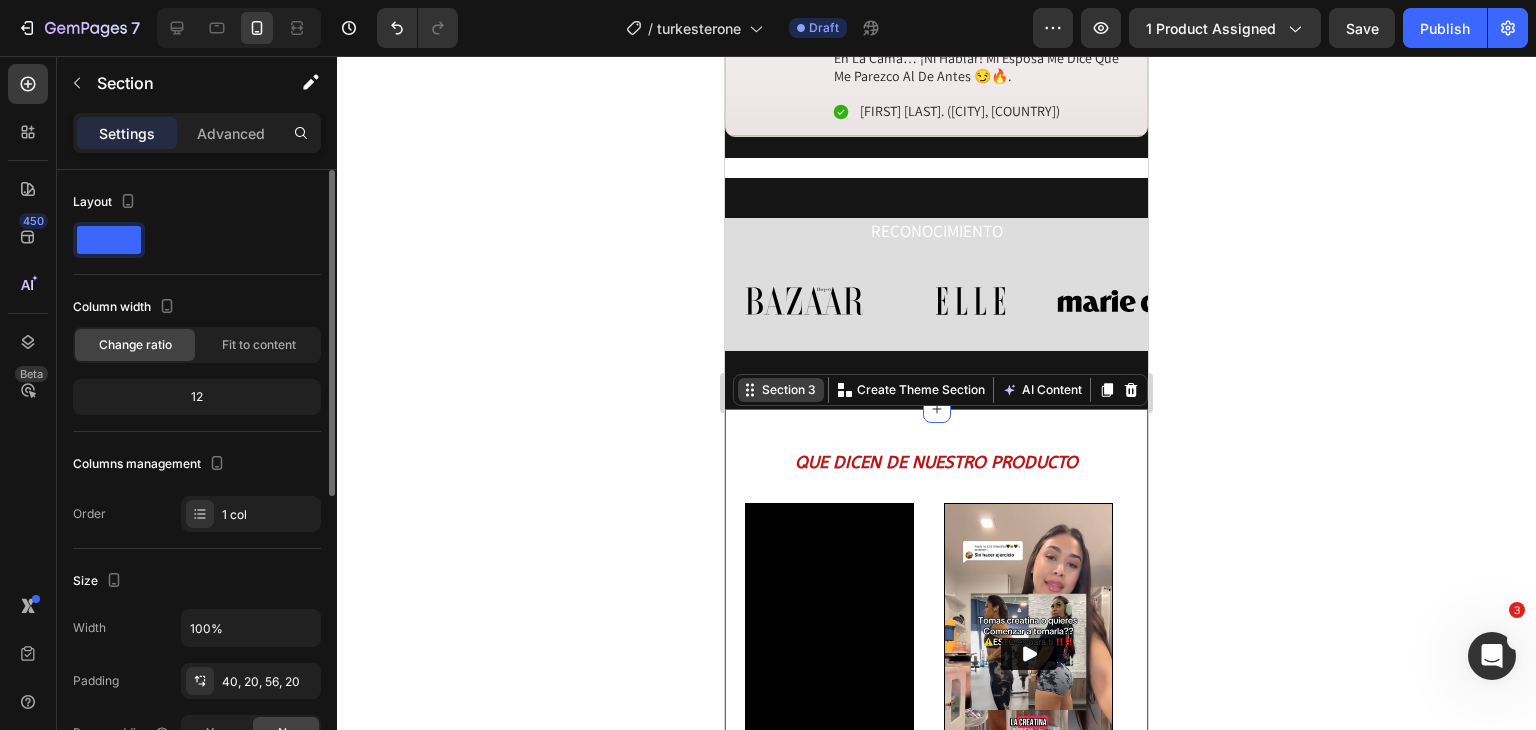 click on "Section 3" at bounding box center (789, 390) 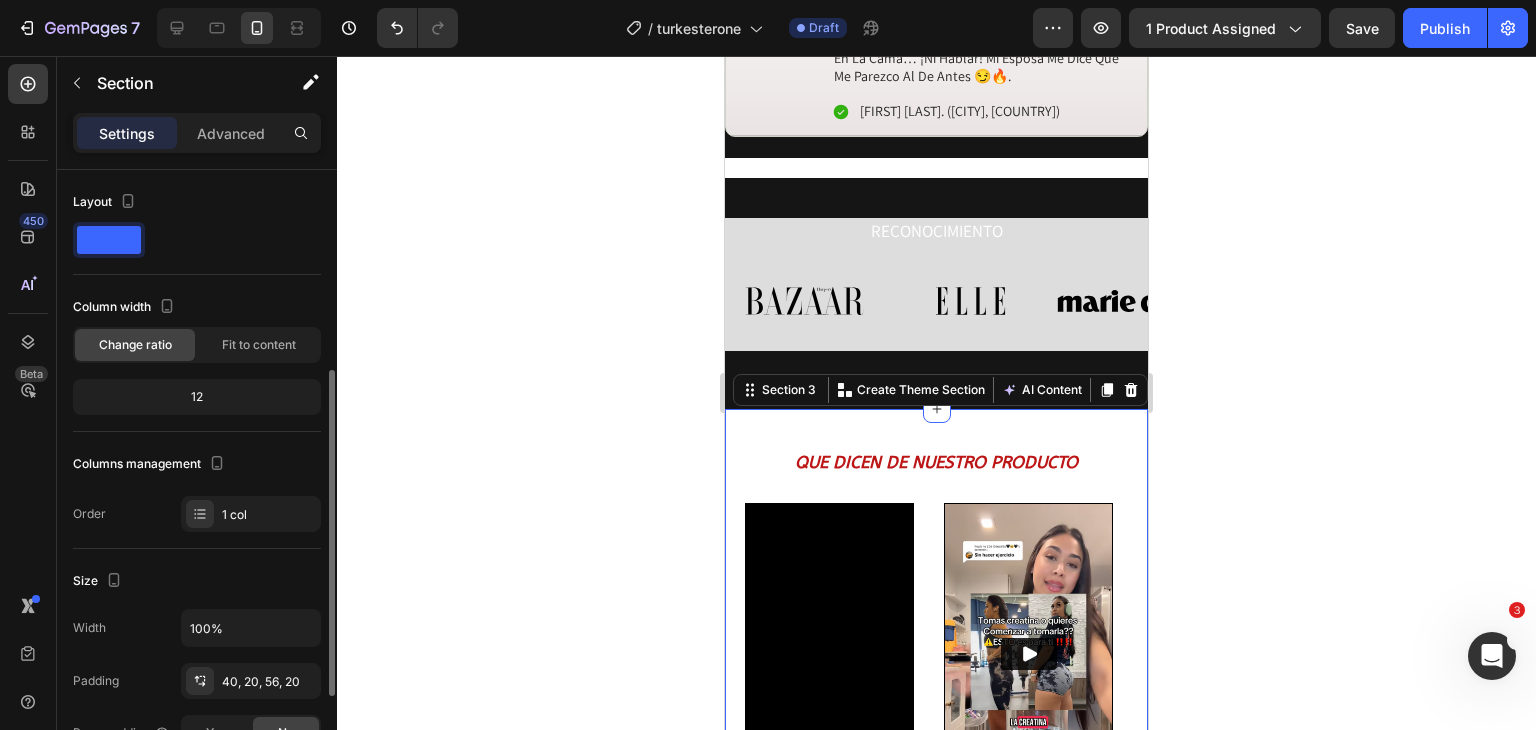scroll, scrollTop: 376, scrollLeft: 0, axis: vertical 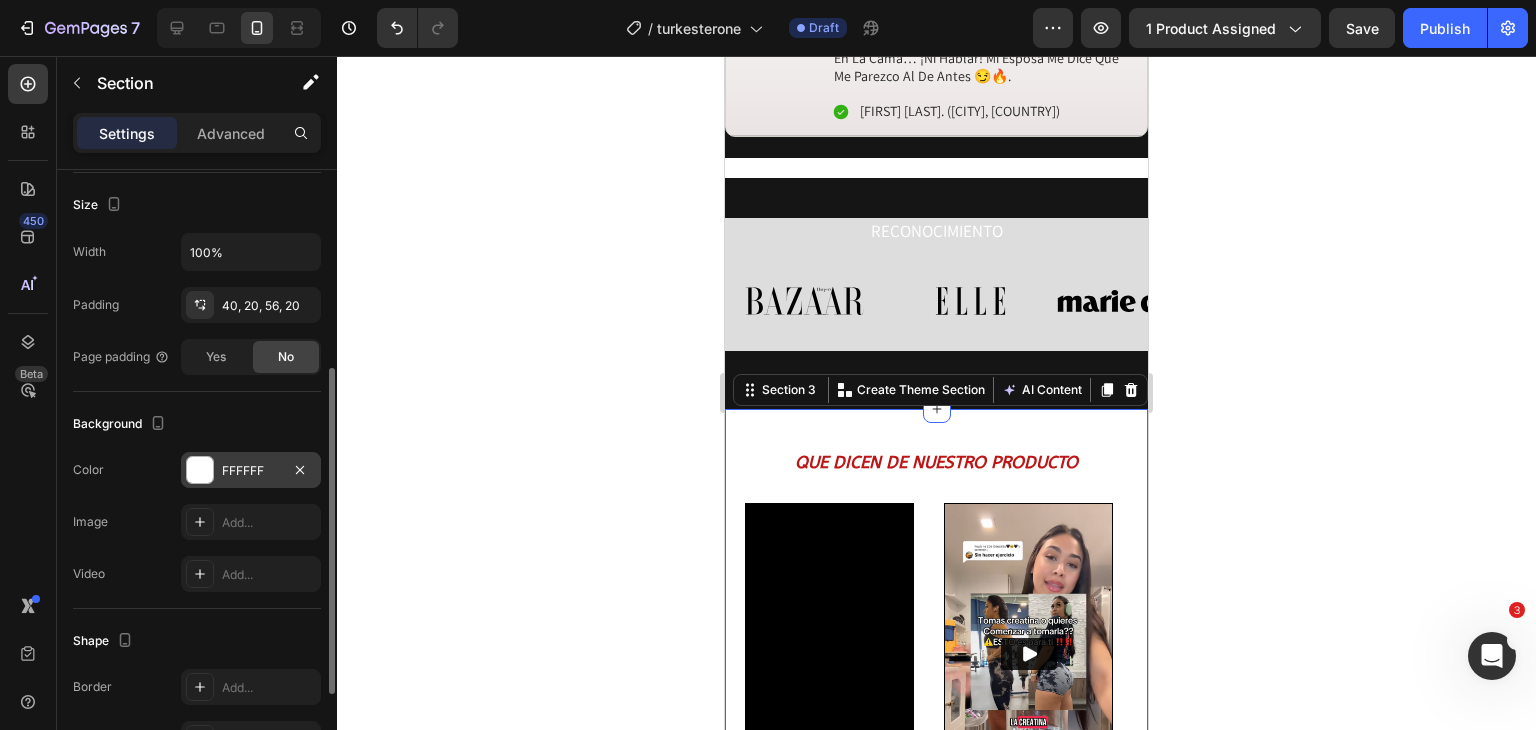 click at bounding box center [200, 470] 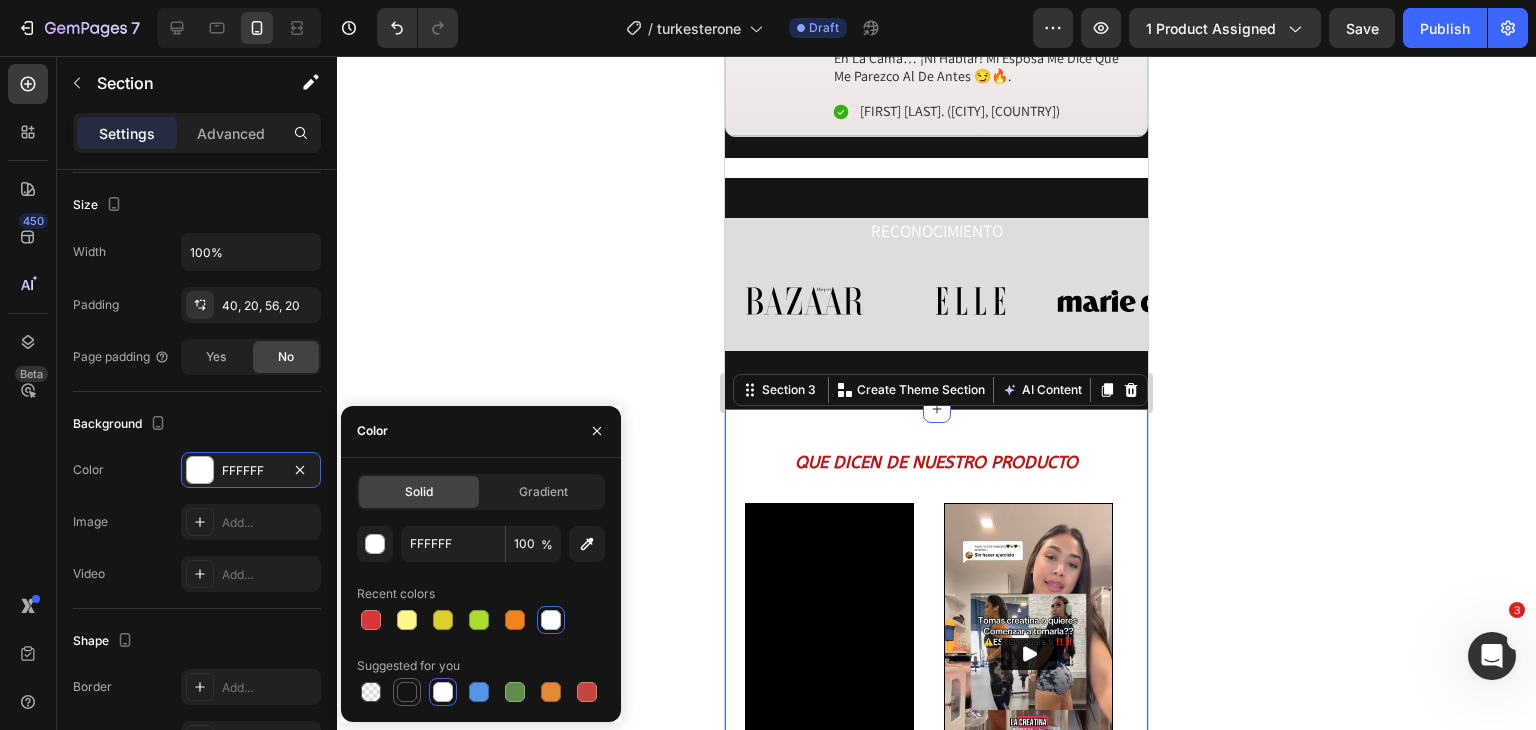 drag, startPoint x: 411, startPoint y: 685, endPoint x: 32, endPoint y: 493, distance: 424.8588 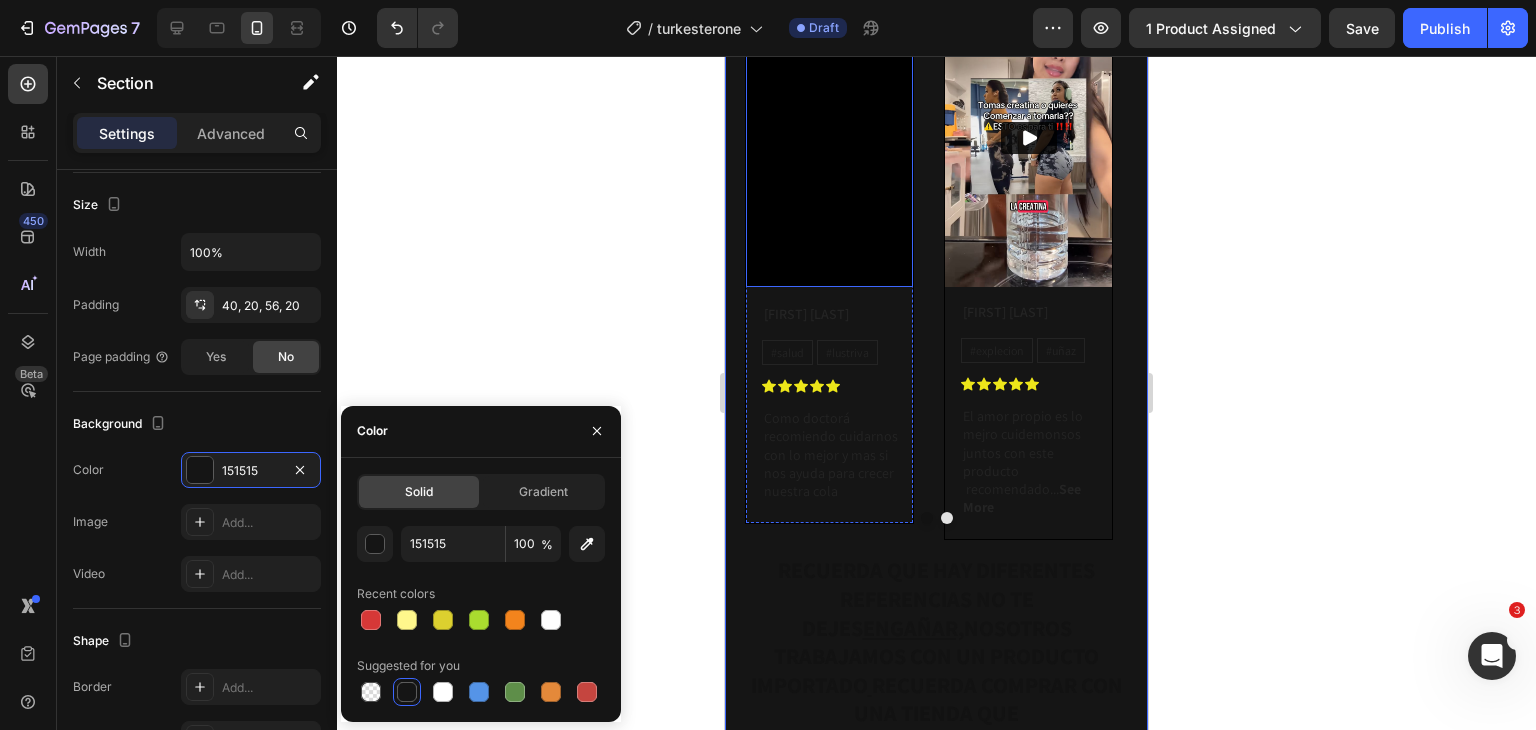 scroll, scrollTop: 3360, scrollLeft: 0, axis: vertical 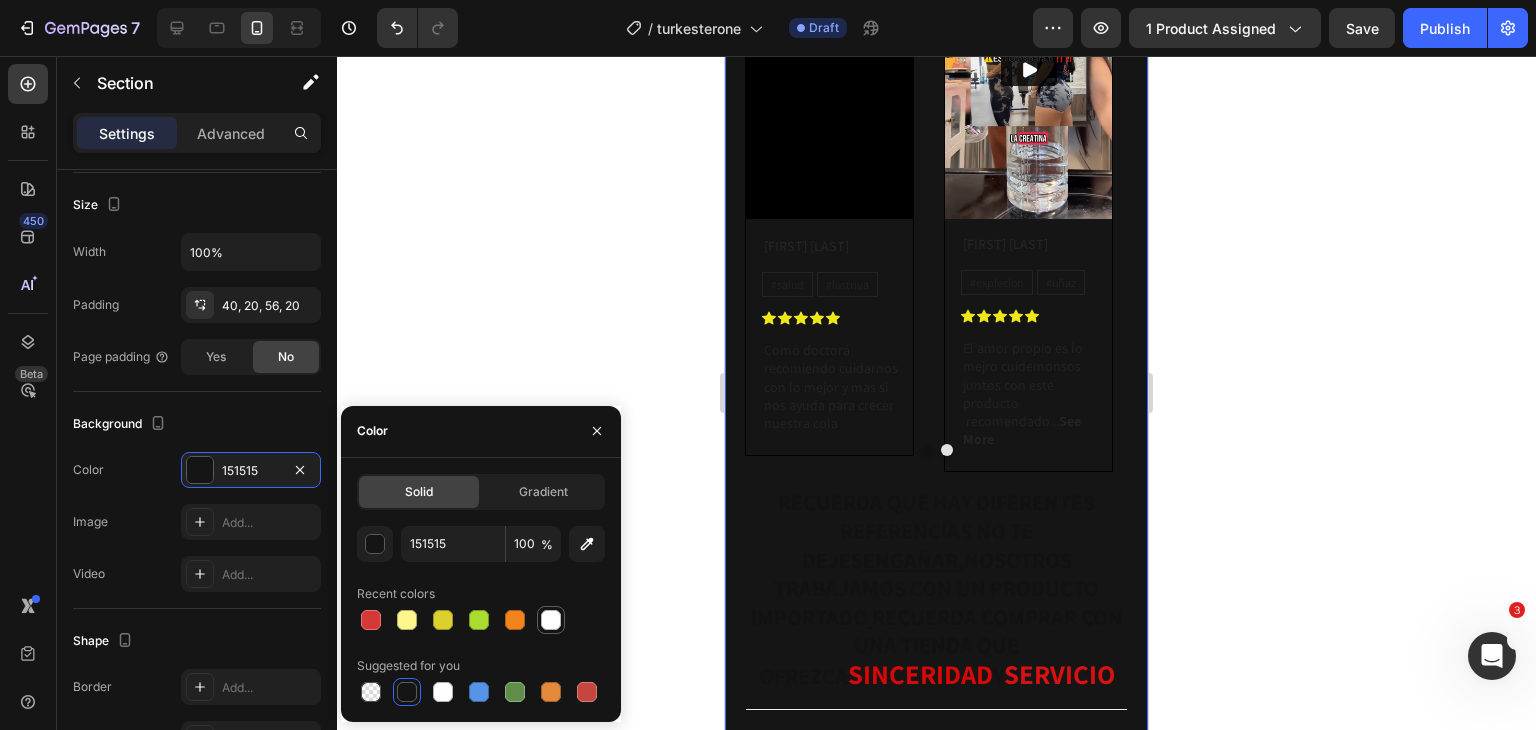 click at bounding box center (551, 620) 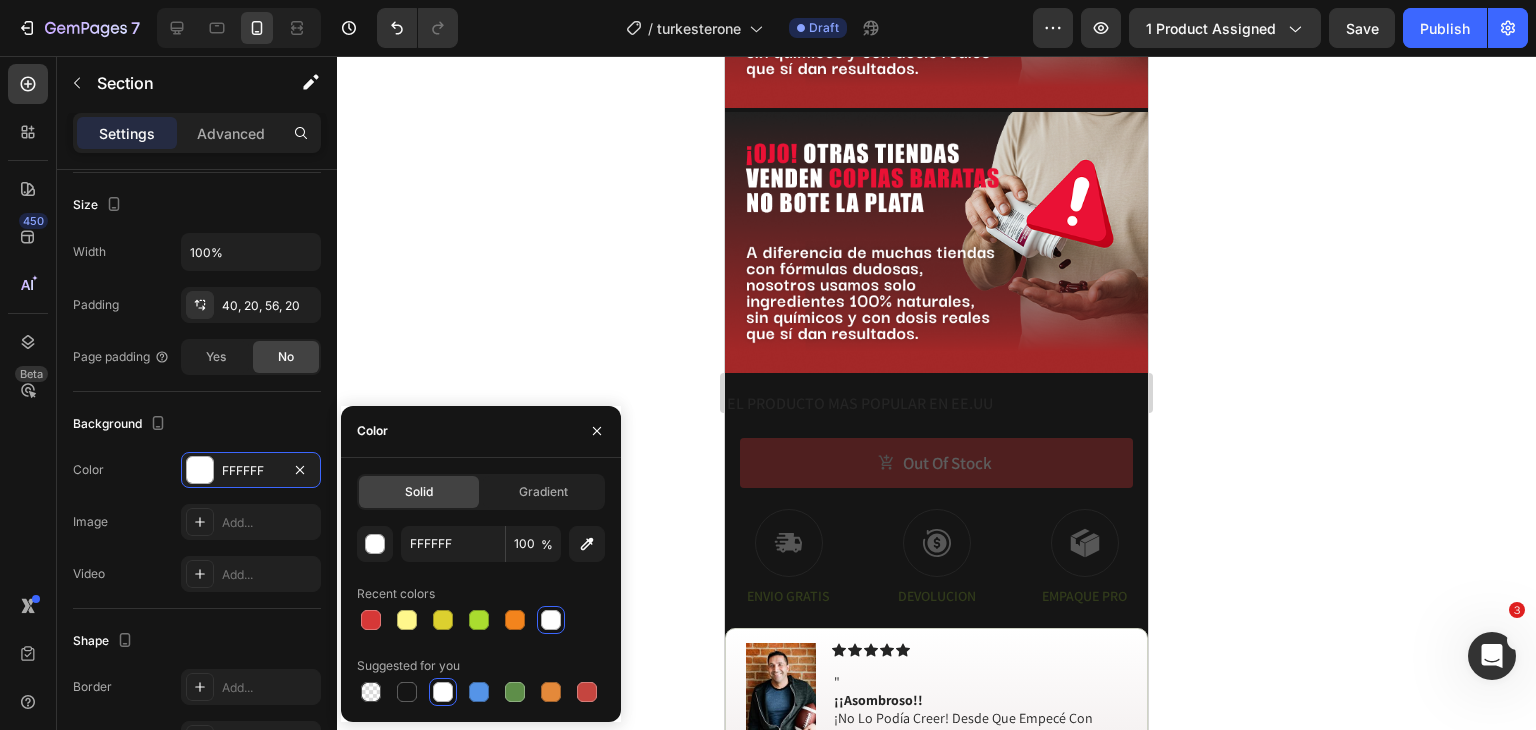 scroll, scrollTop: 2464, scrollLeft: 0, axis: vertical 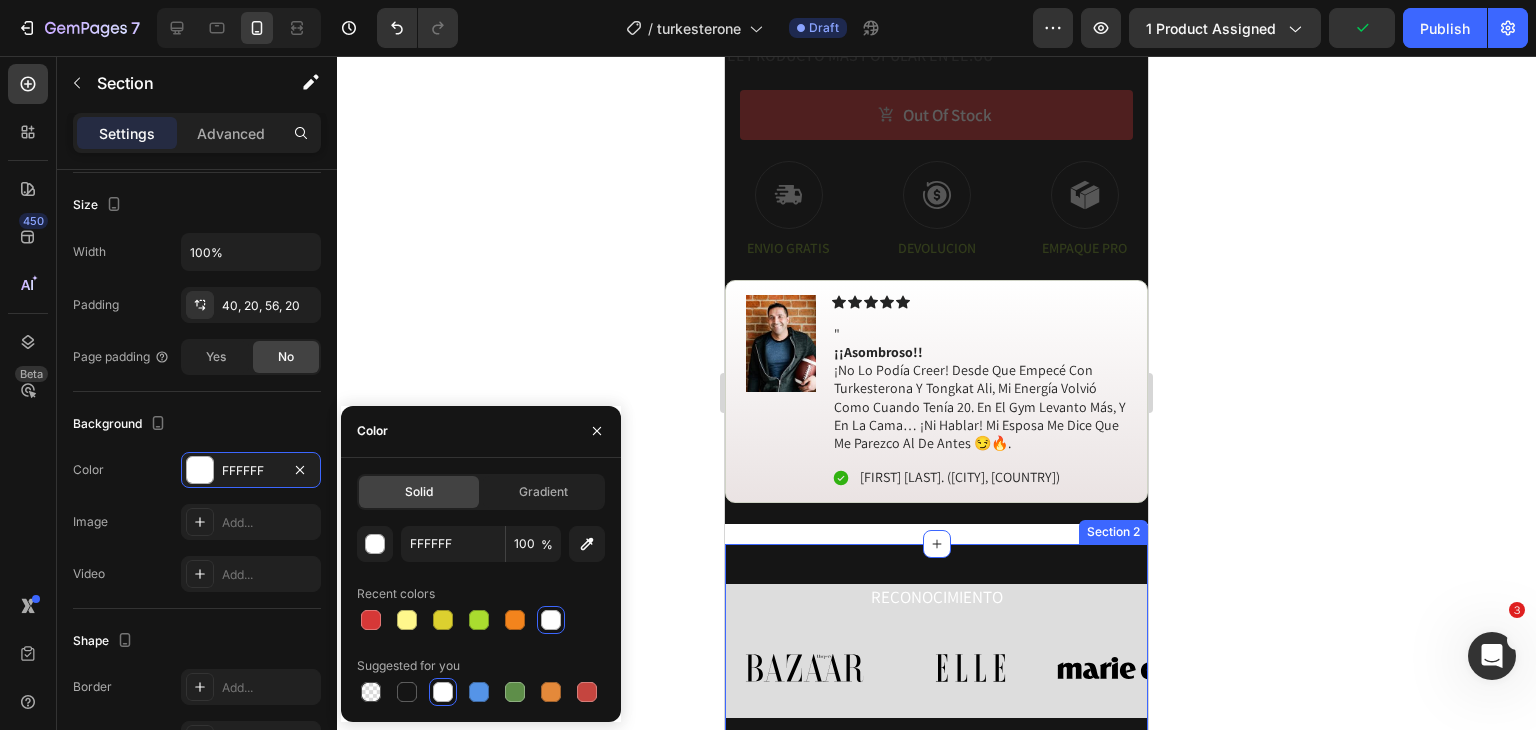 click on "RECONOCIMIENTO Heading Image Image Image Image Image Image Image Carousel Row Section 2" at bounding box center (936, 660) 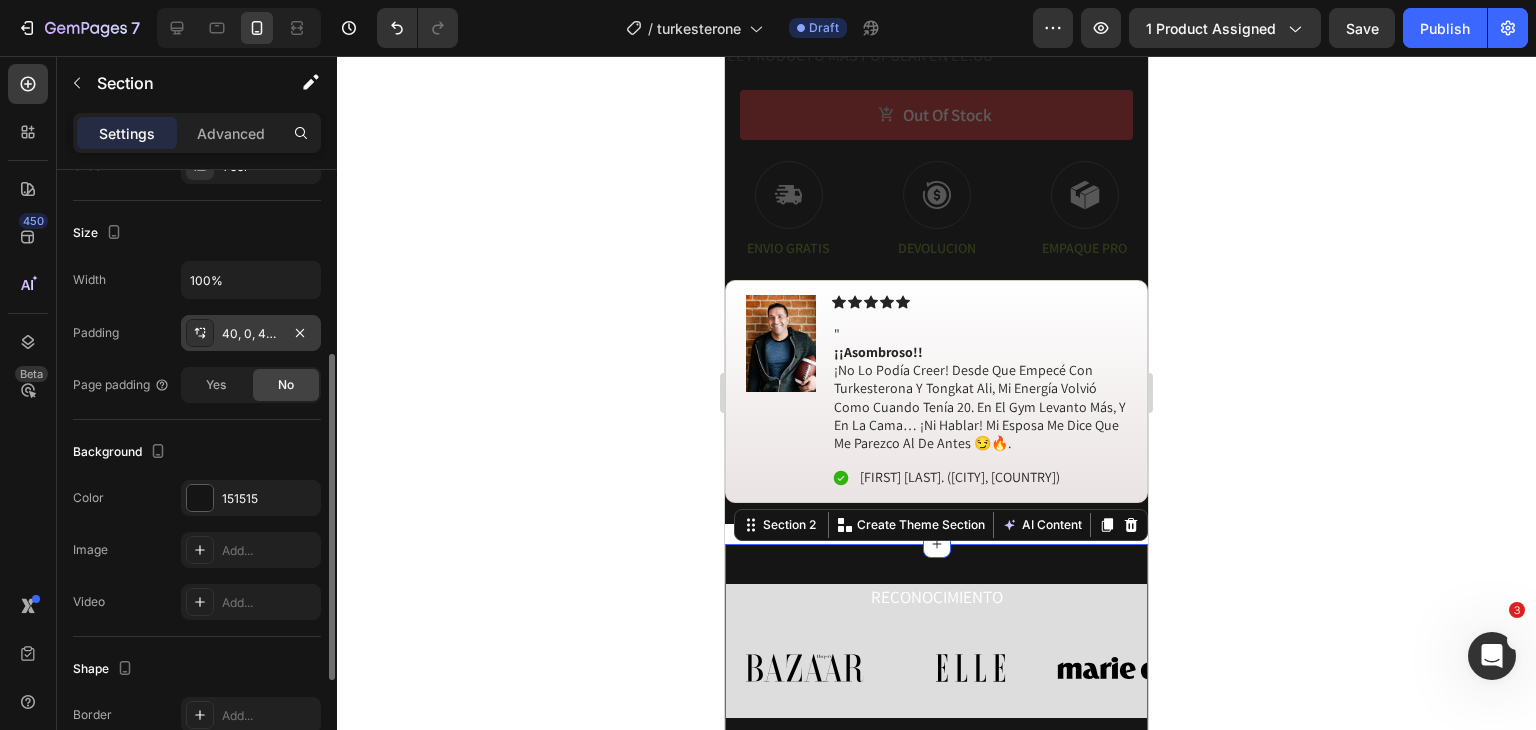 scroll, scrollTop: 348, scrollLeft: 0, axis: vertical 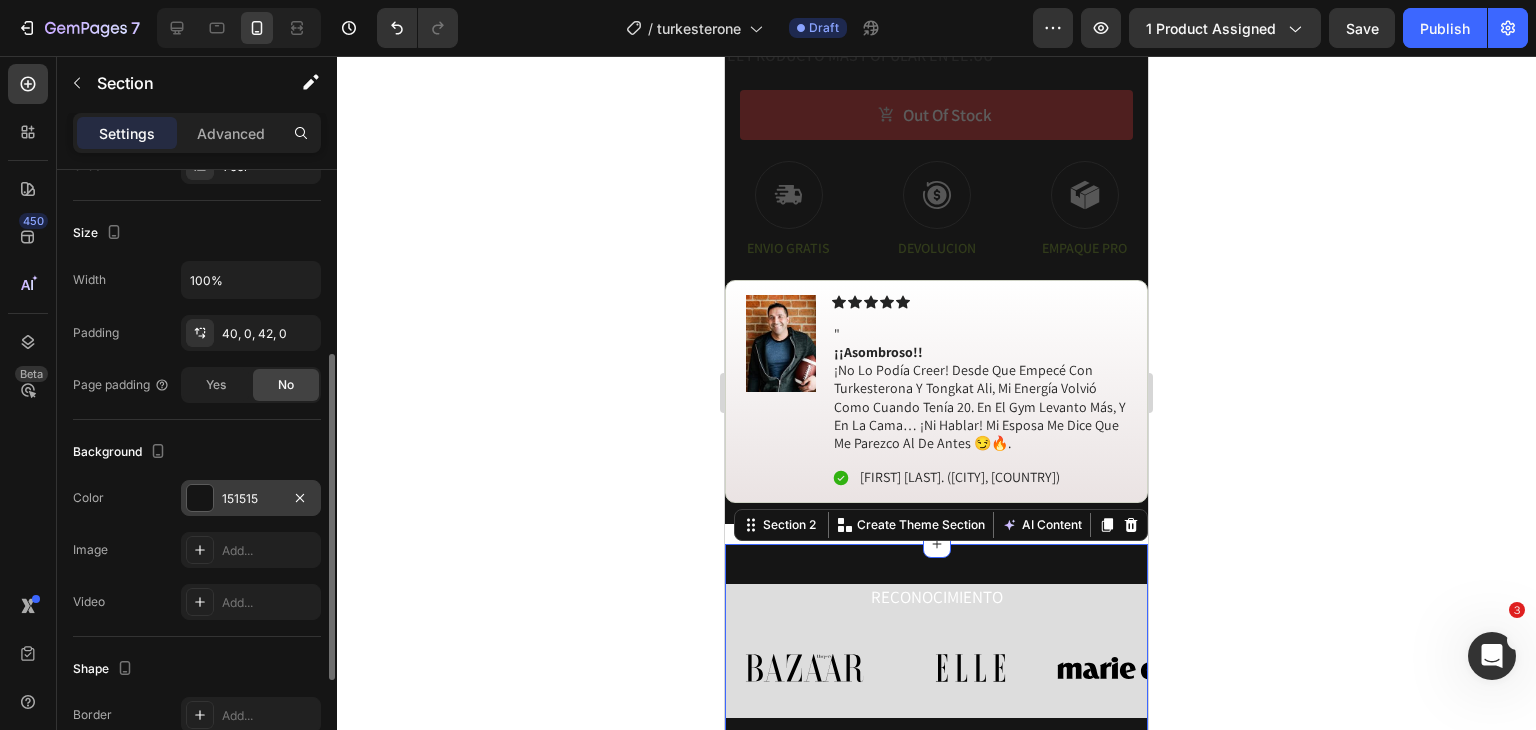 click at bounding box center (200, 498) 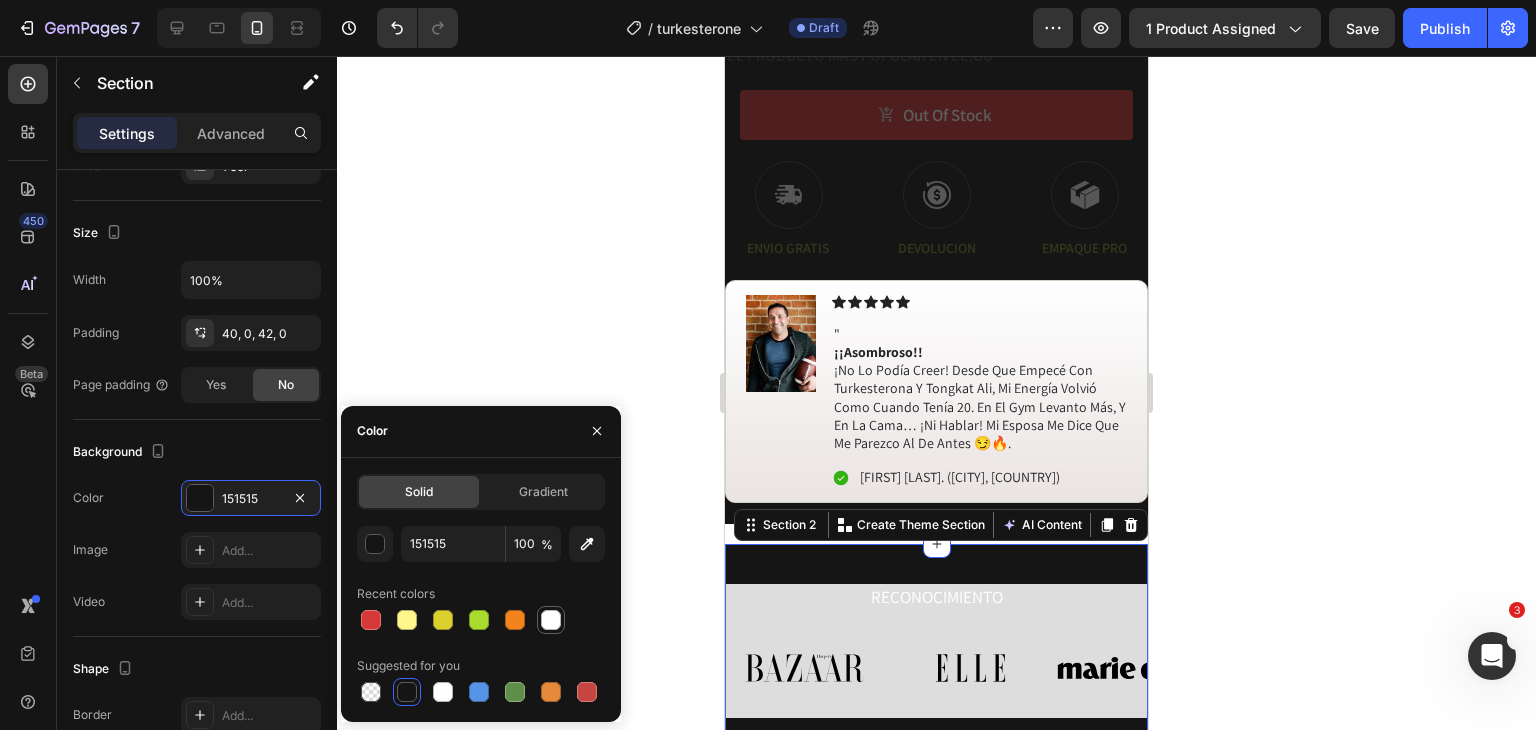 click at bounding box center [551, 620] 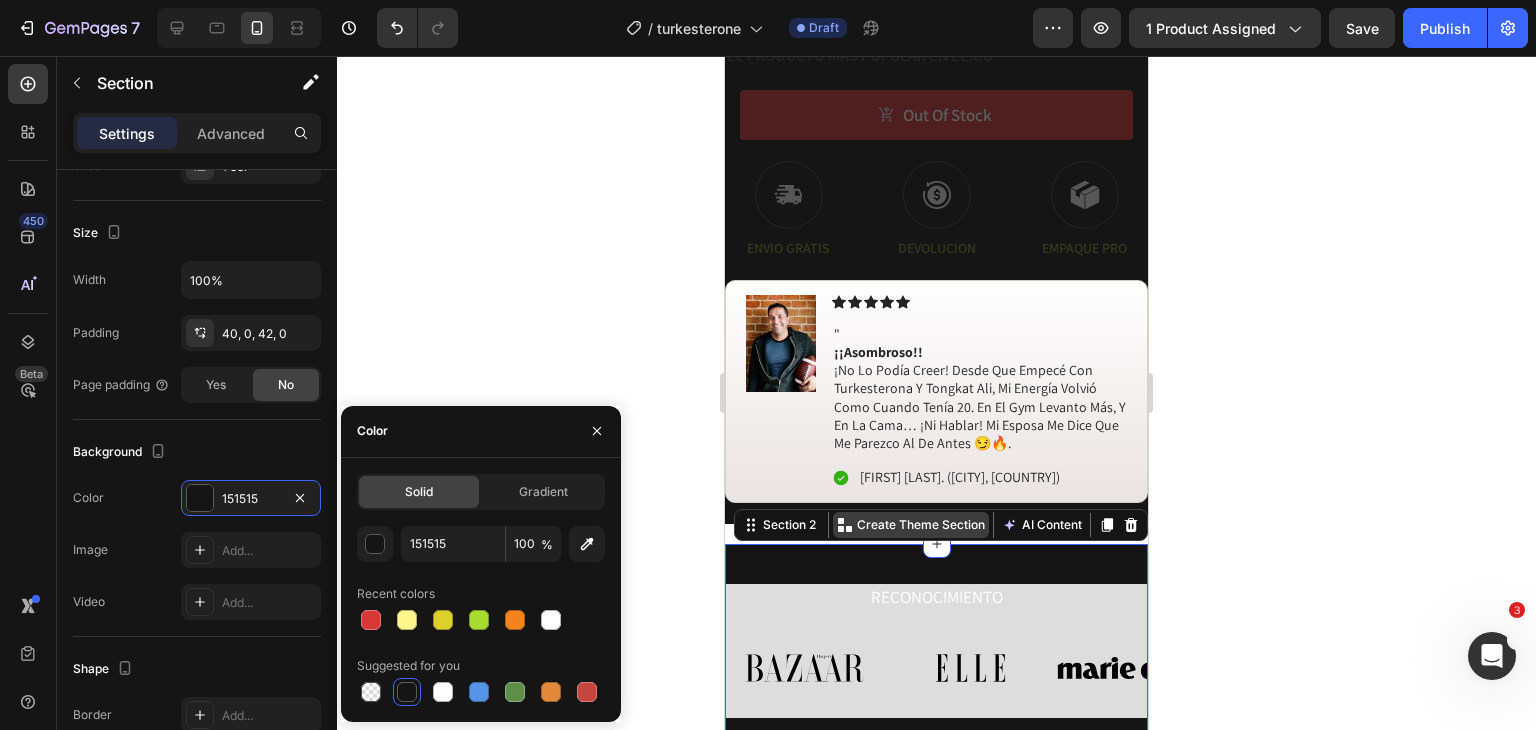 type on "FFFFFF" 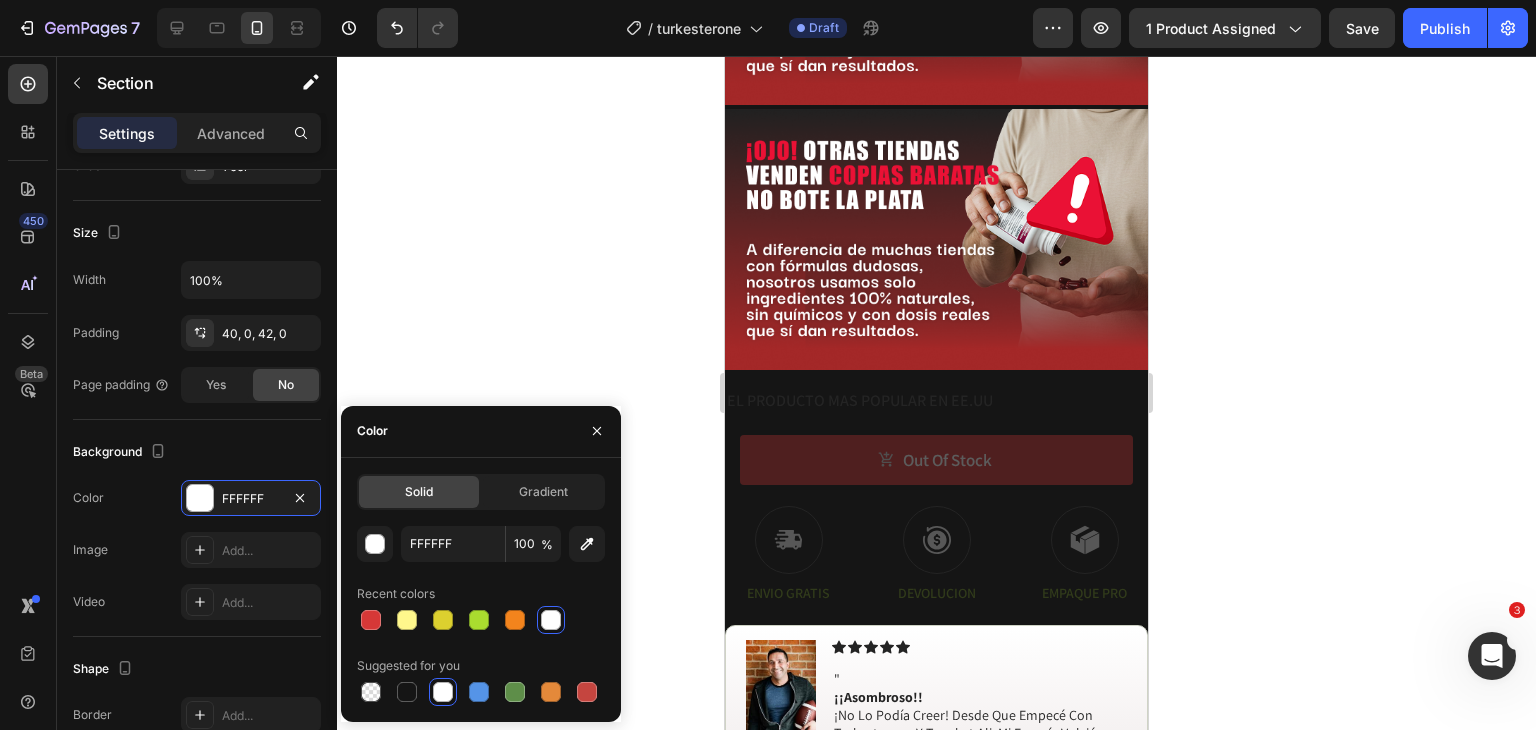 scroll, scrollTop: 2093, scrollLeft: 0, axis: vertical 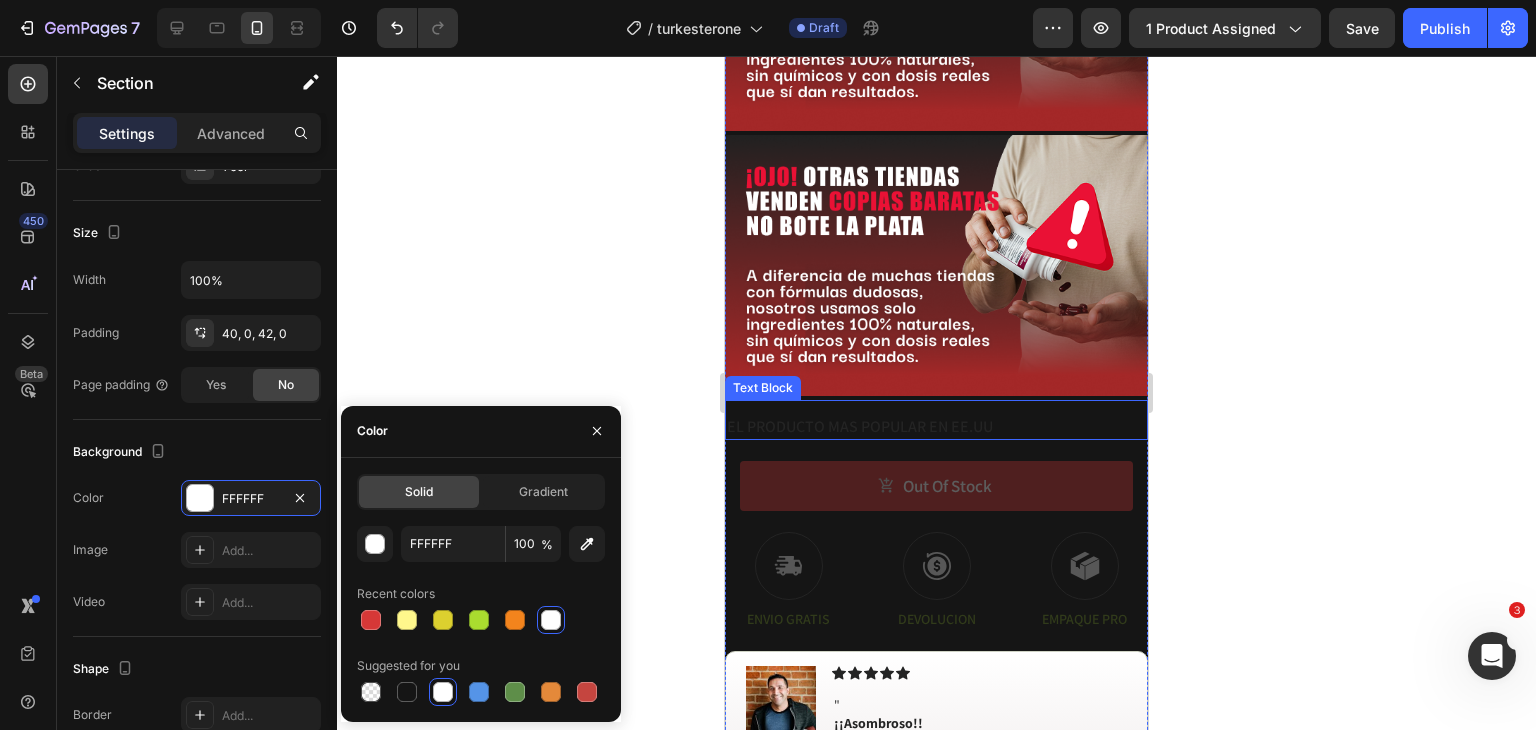 click on "Text Block" at bounding box center (763, 388) 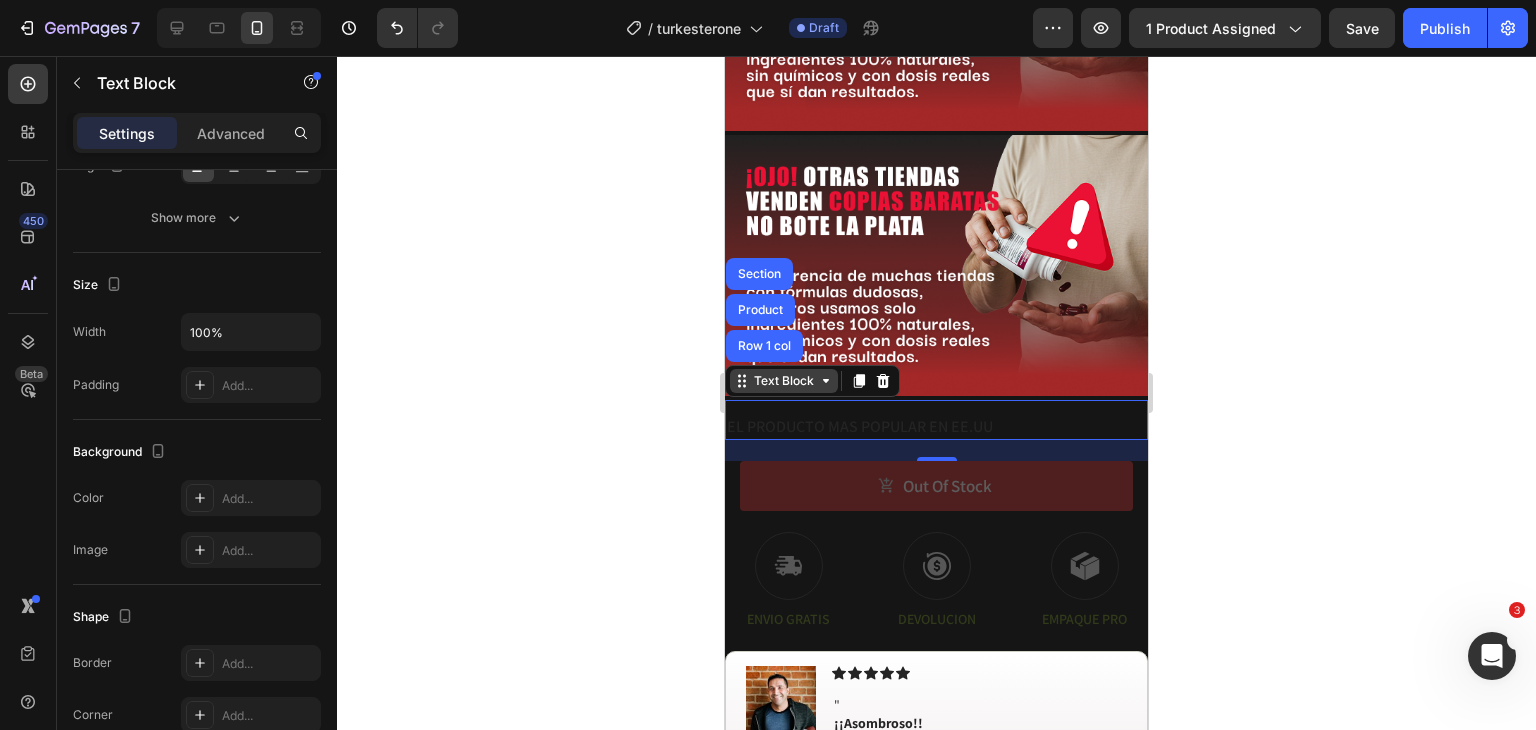 scroll, scrollTop: 0, scrollLeft: 0, axis: both 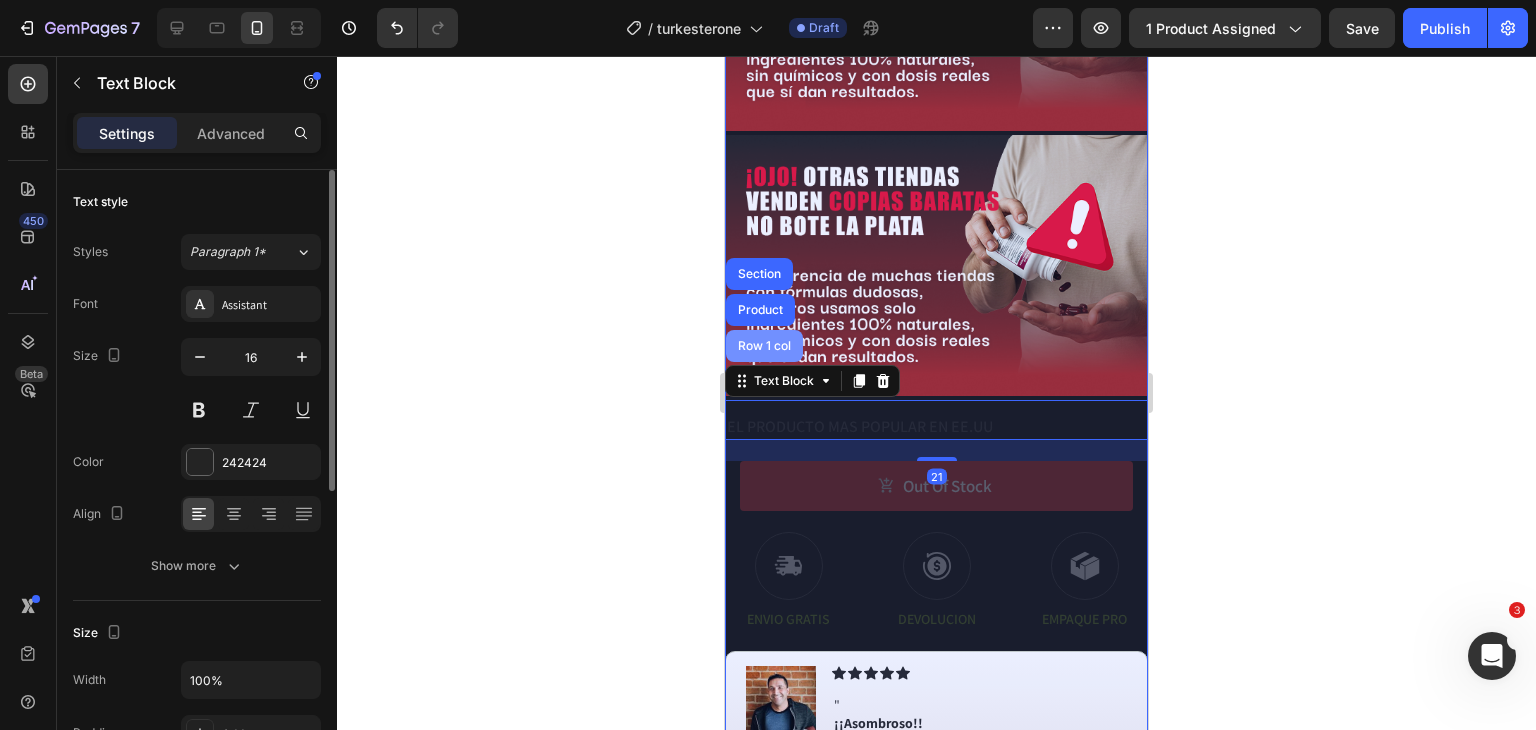 click on "Row 1 col" at bounding box center (764, 346) 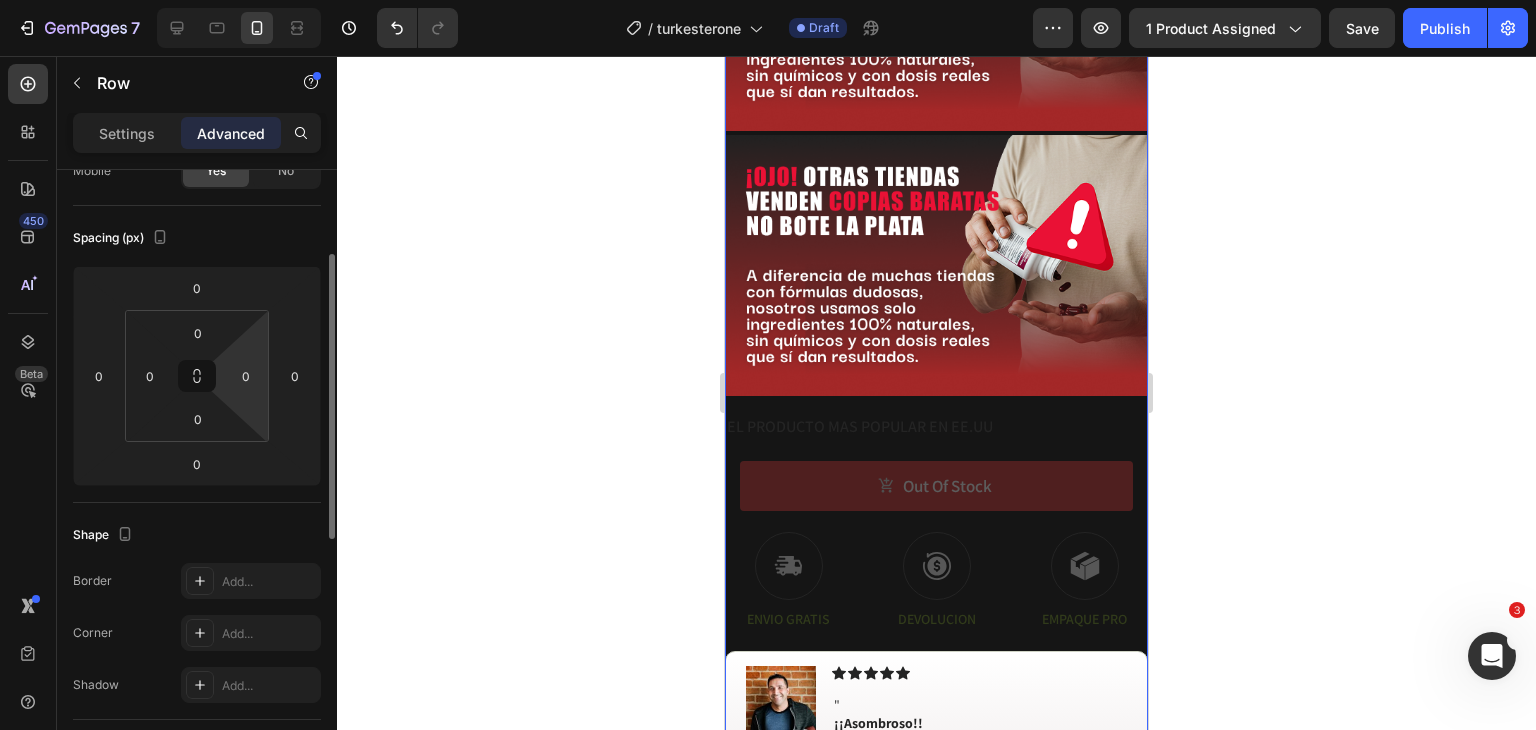 scroll, scrollTop: 178, scrollLeft: 0, axis: vertical 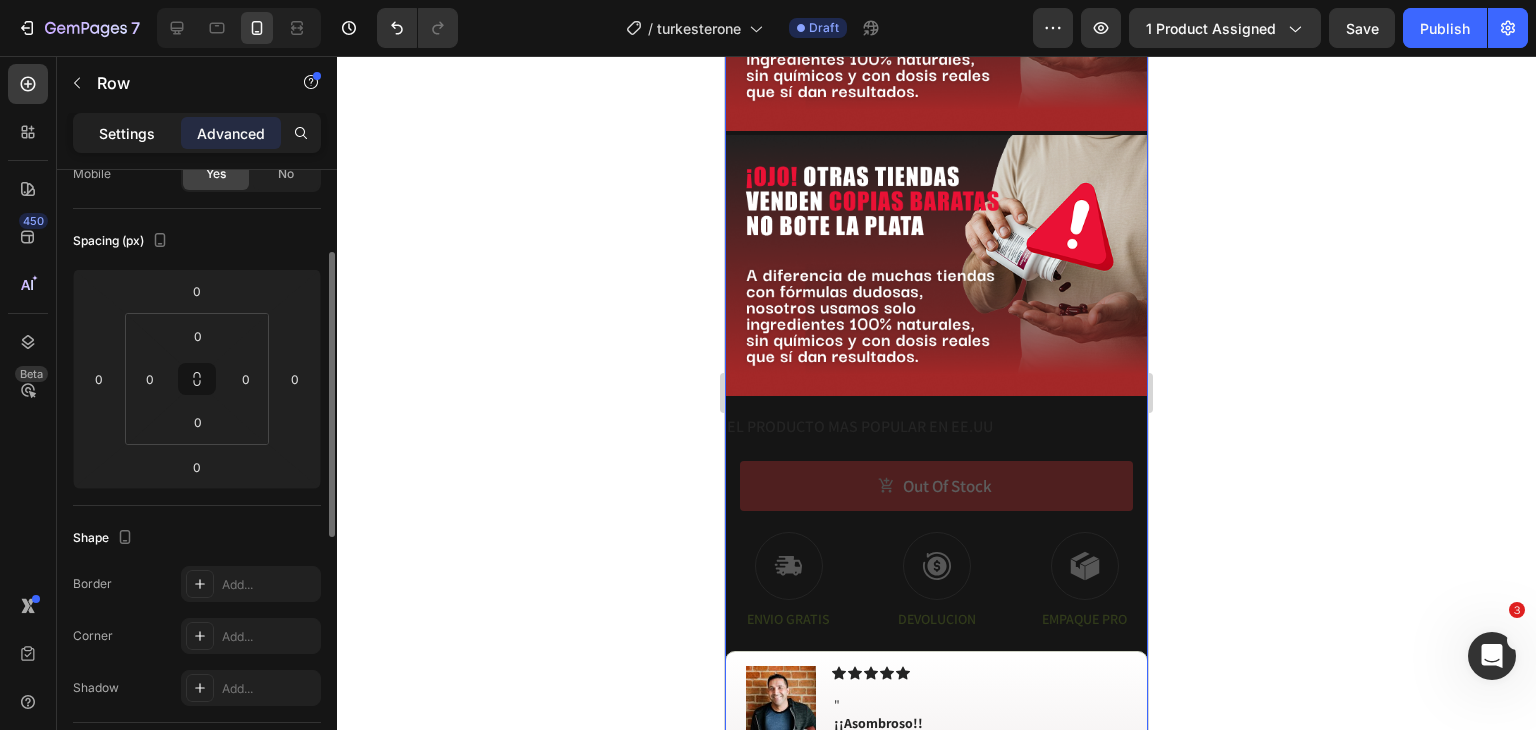 click on "Settings" at bounding box center (127, 133) 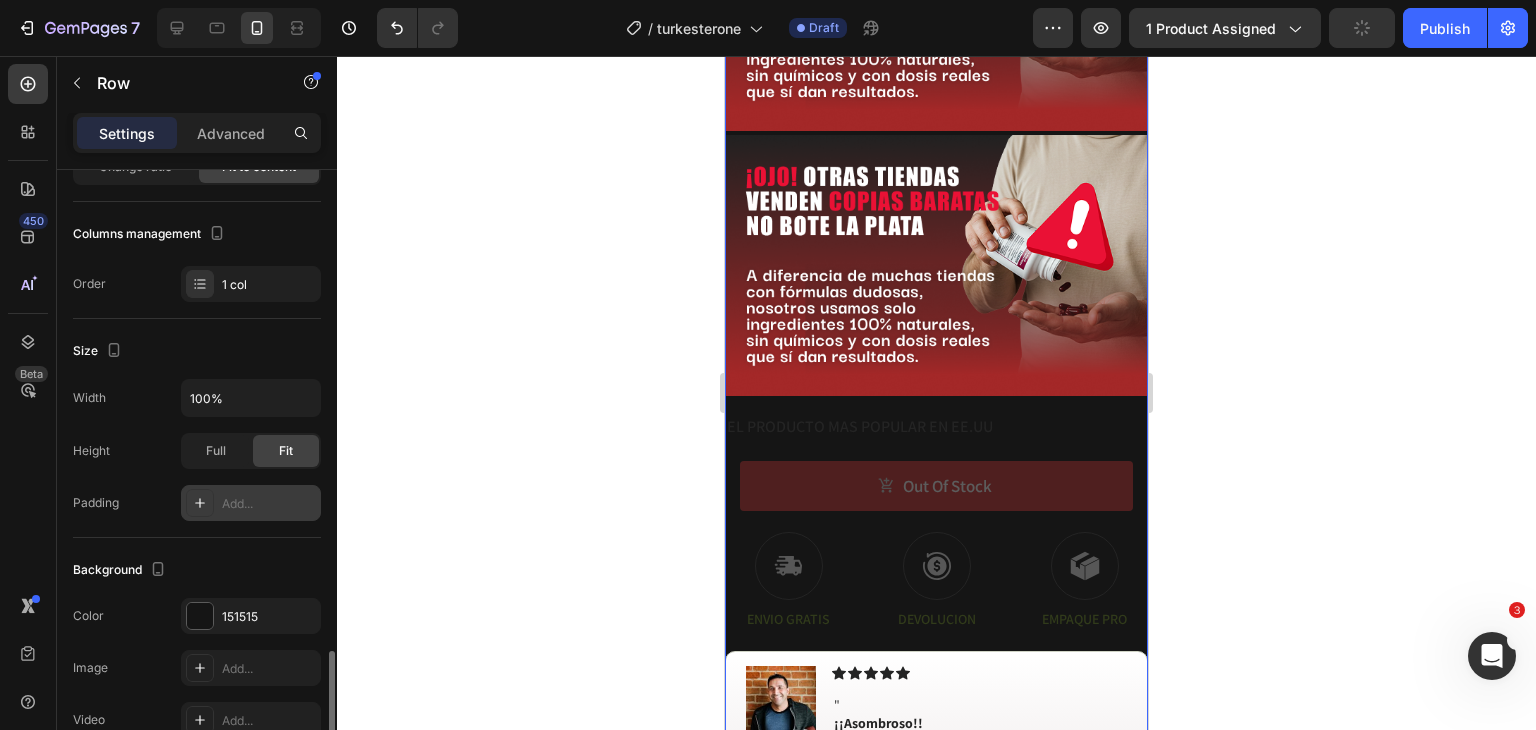 scroll, scrollTop: 438, scrollLeft: 0, axis: vertical 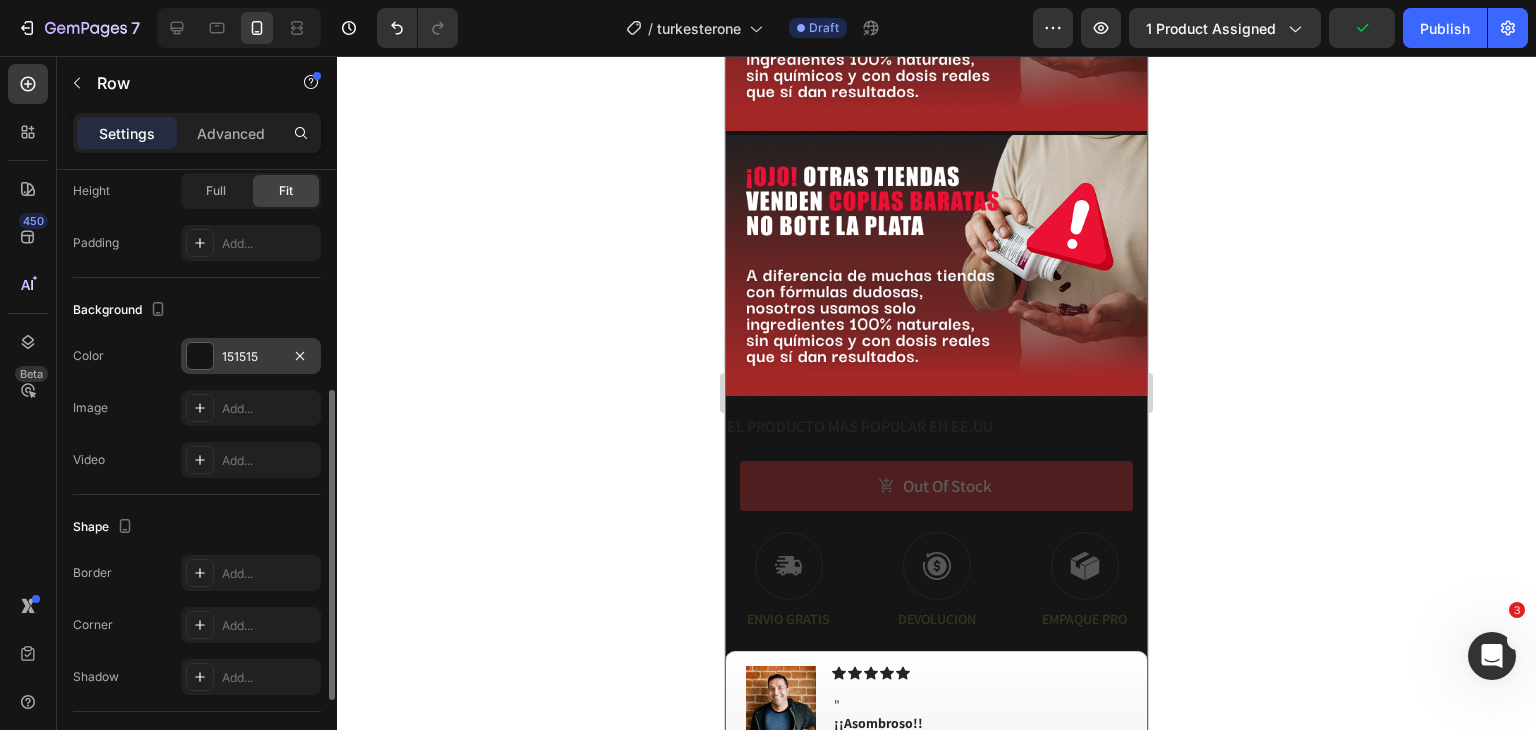 click at bounding box center (200, 356) 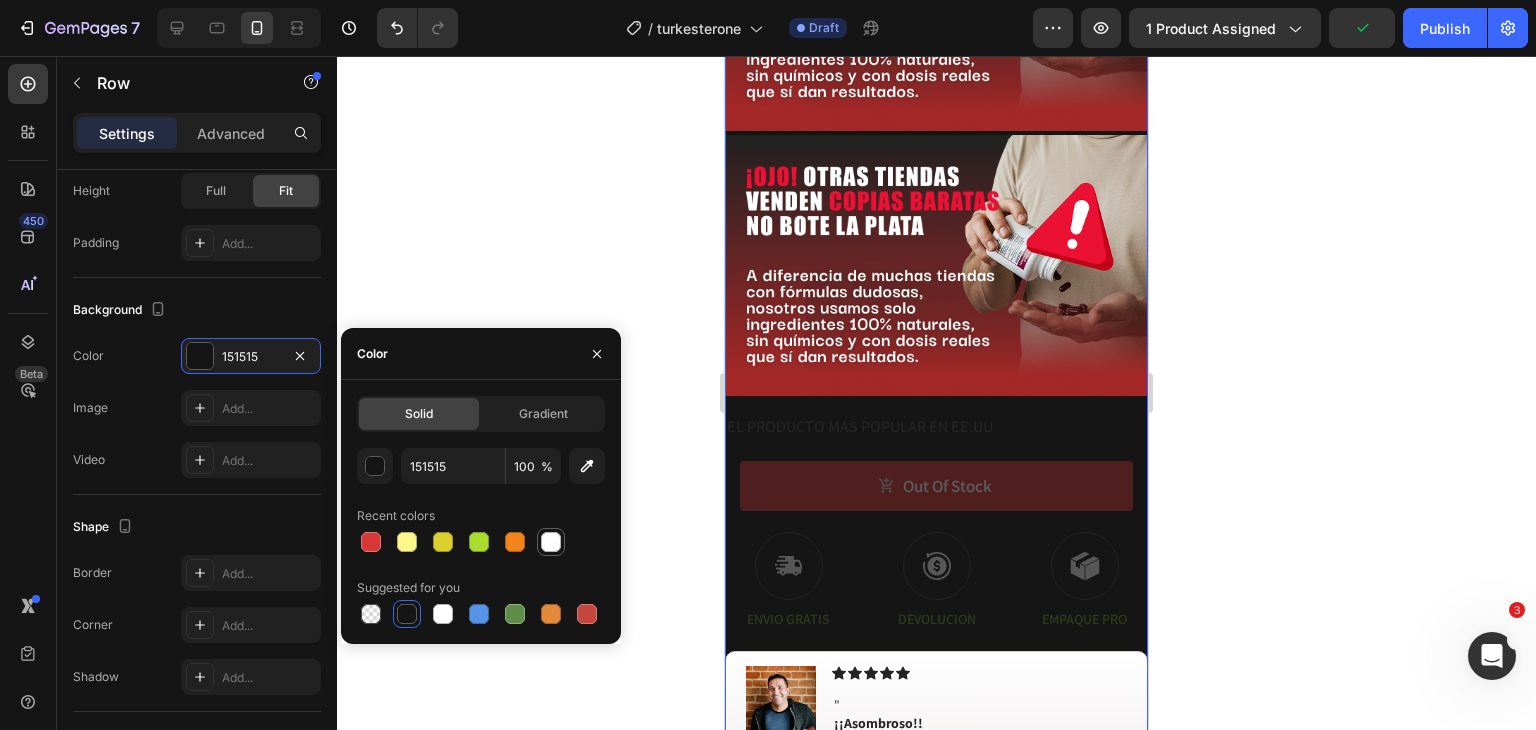 click at bounding box center [551, 542] 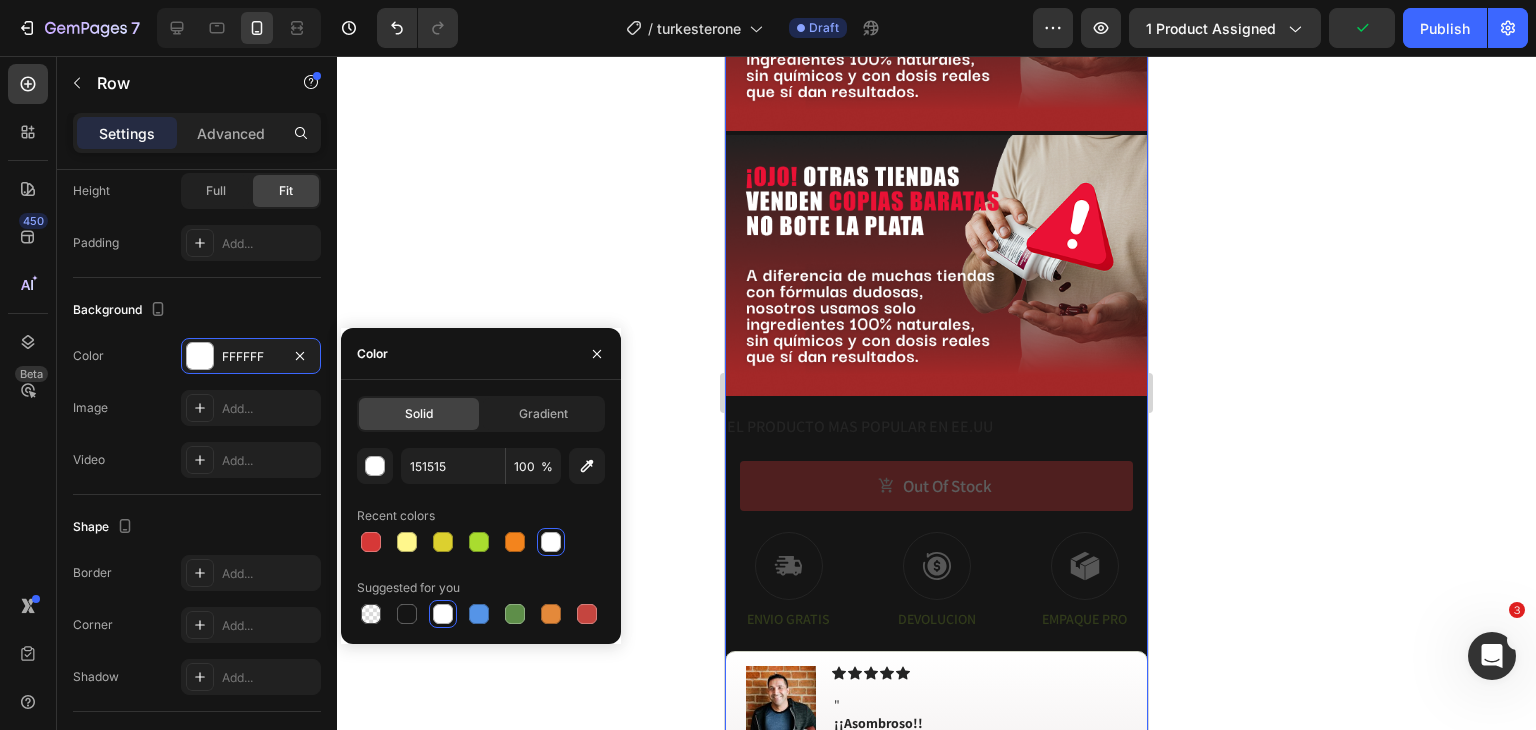 type on "FFFFFF" 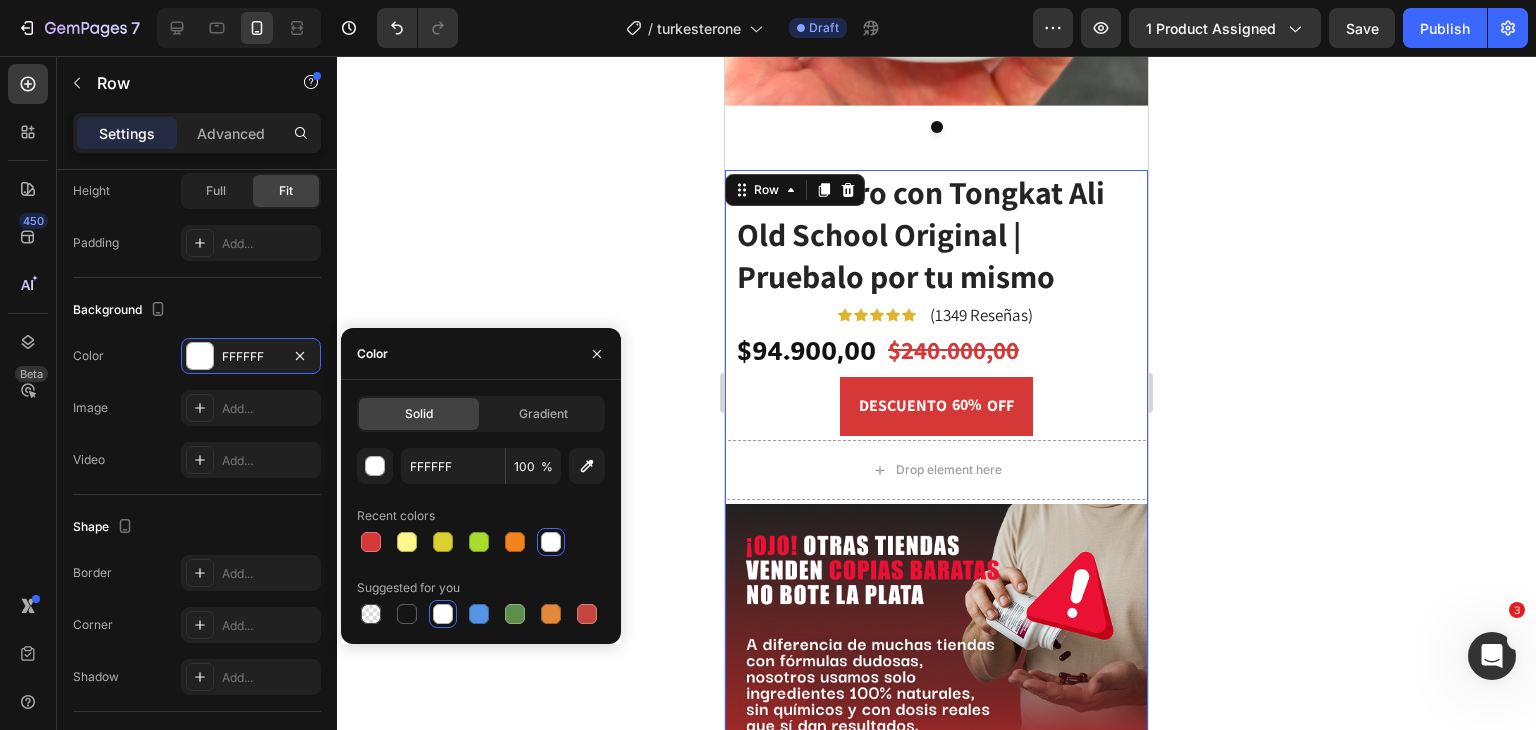 scroll, scrollTop: 1634, scrollLeft: 0, axis: vertical 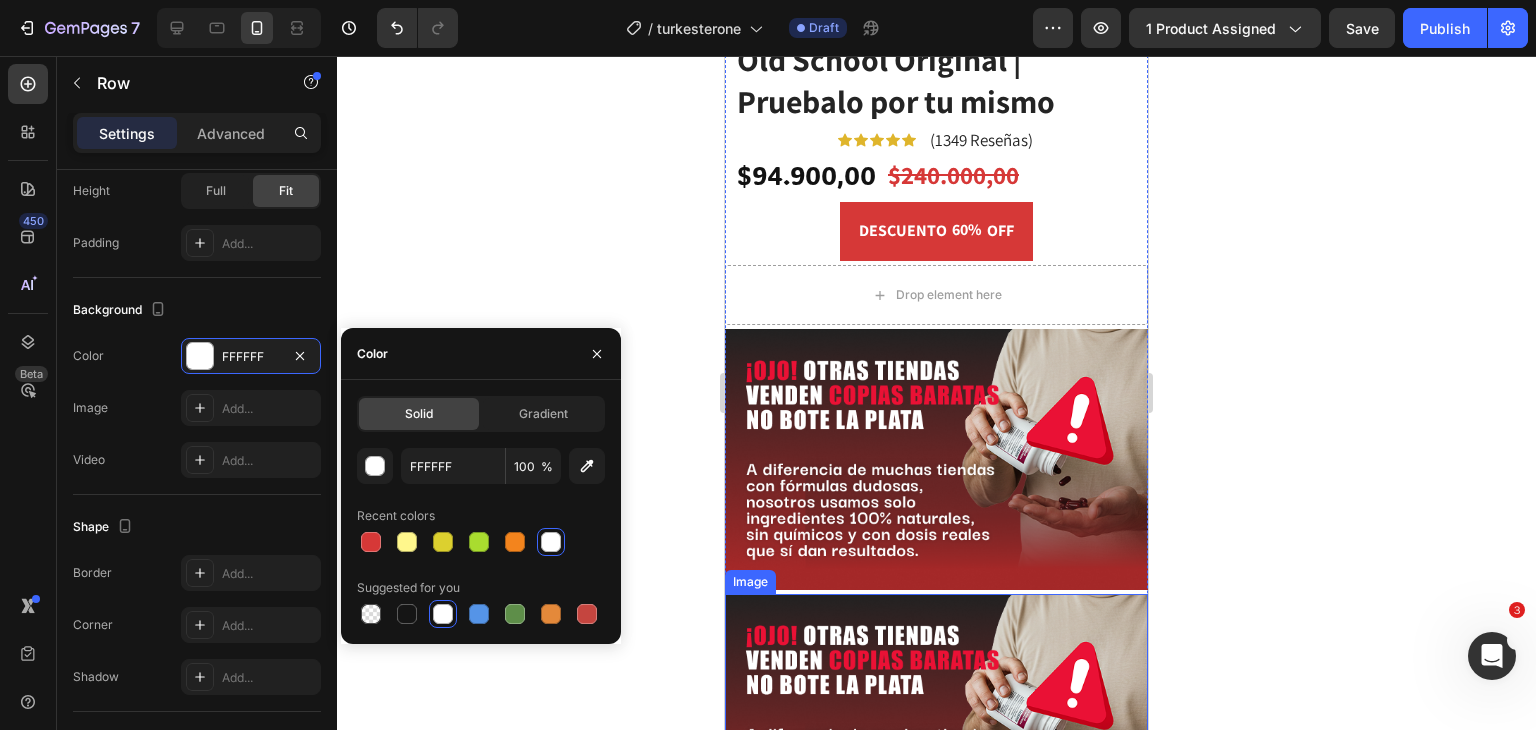 click at bounding box center [936, 724] 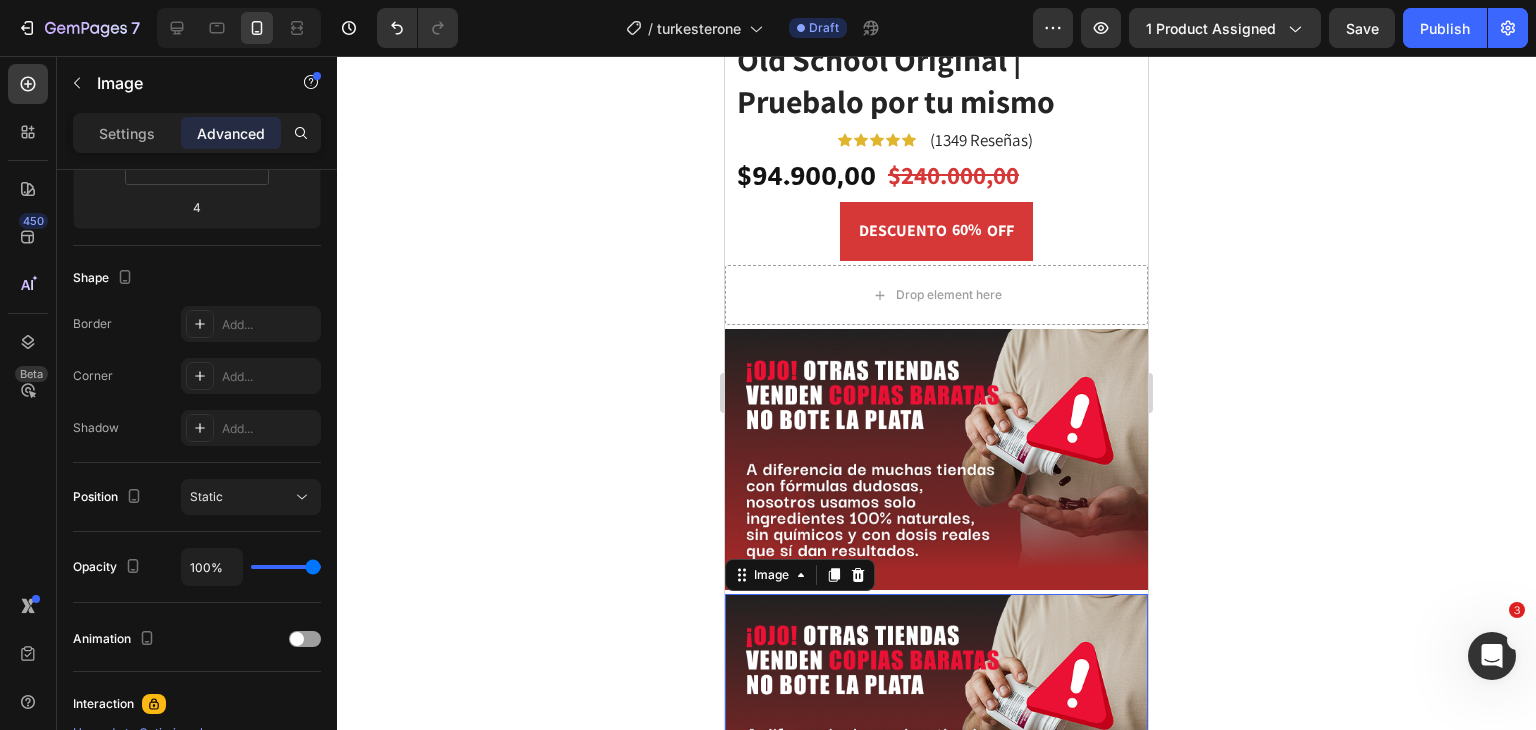 scroll, scrollTop: 0, scrollLeft: 0, axis: both 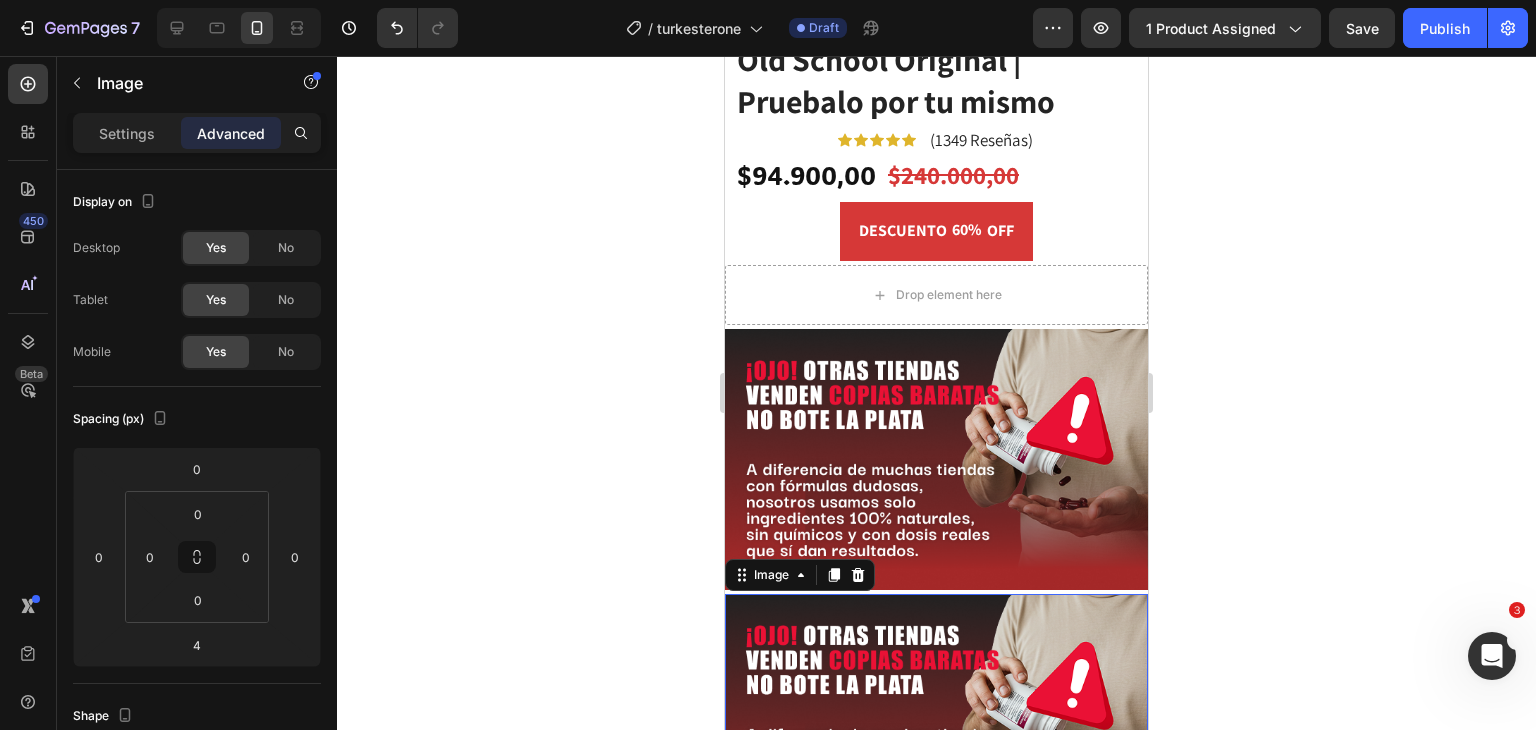 click at bounding box center [936, 724] 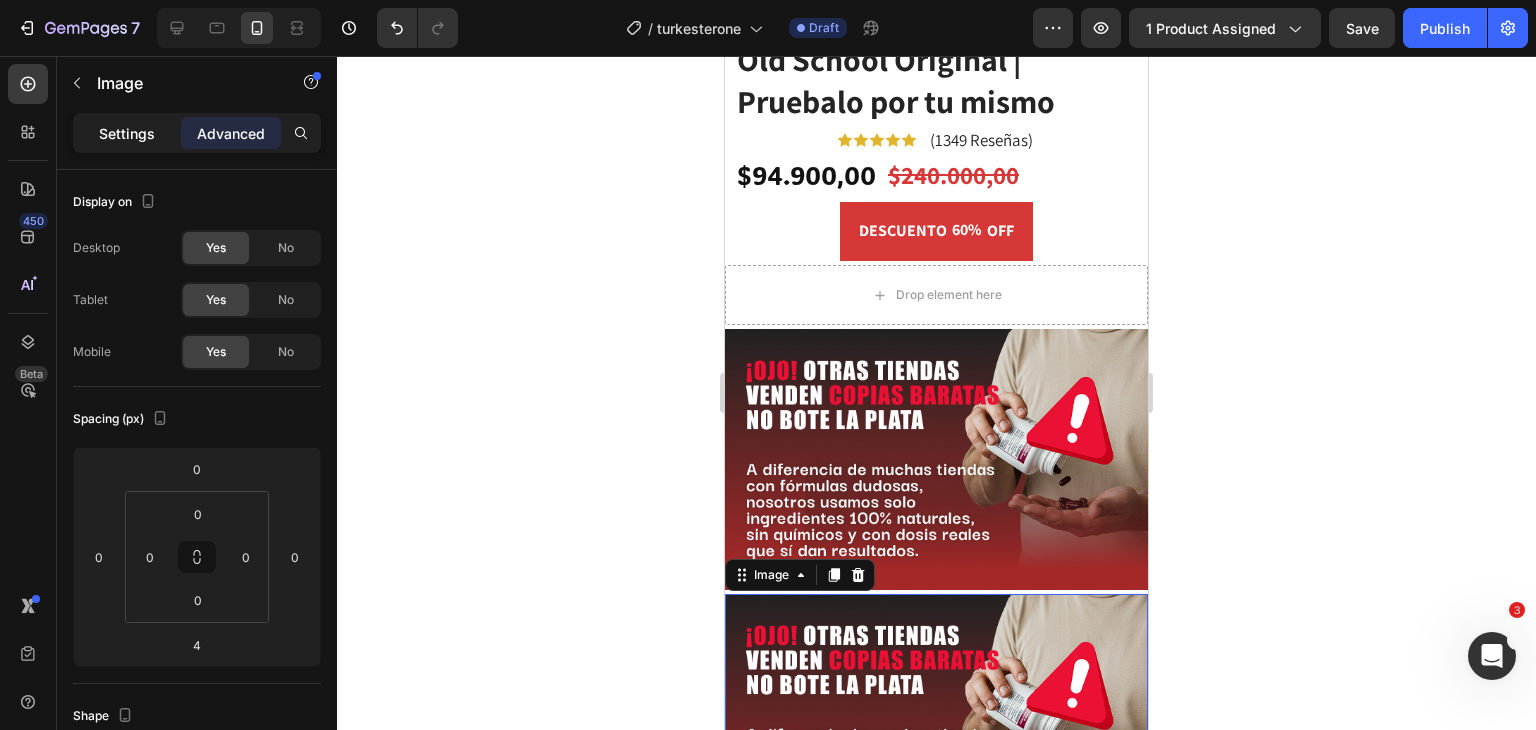 click on "Settings" at bounding box center (127, 133) 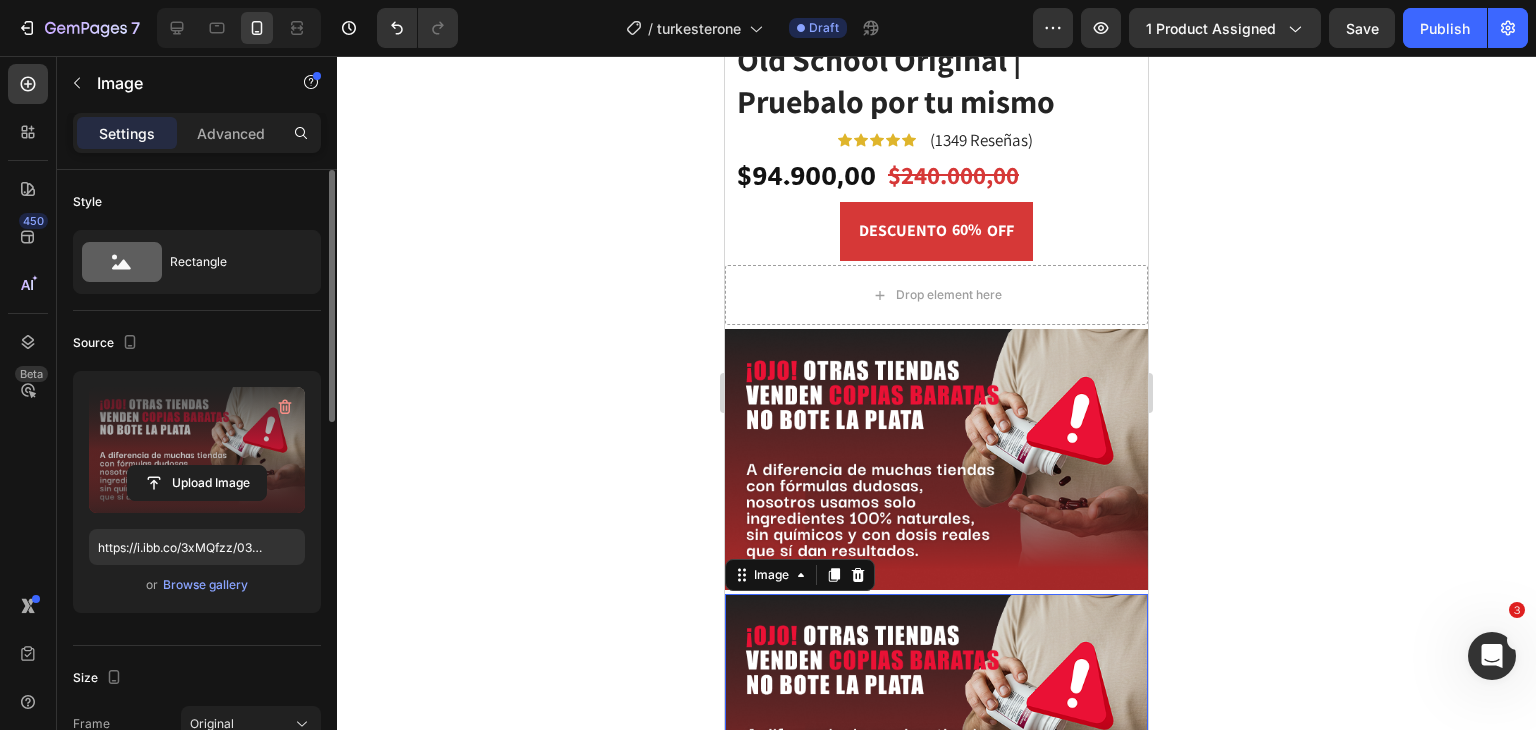 click at bounding box center (197, 450) 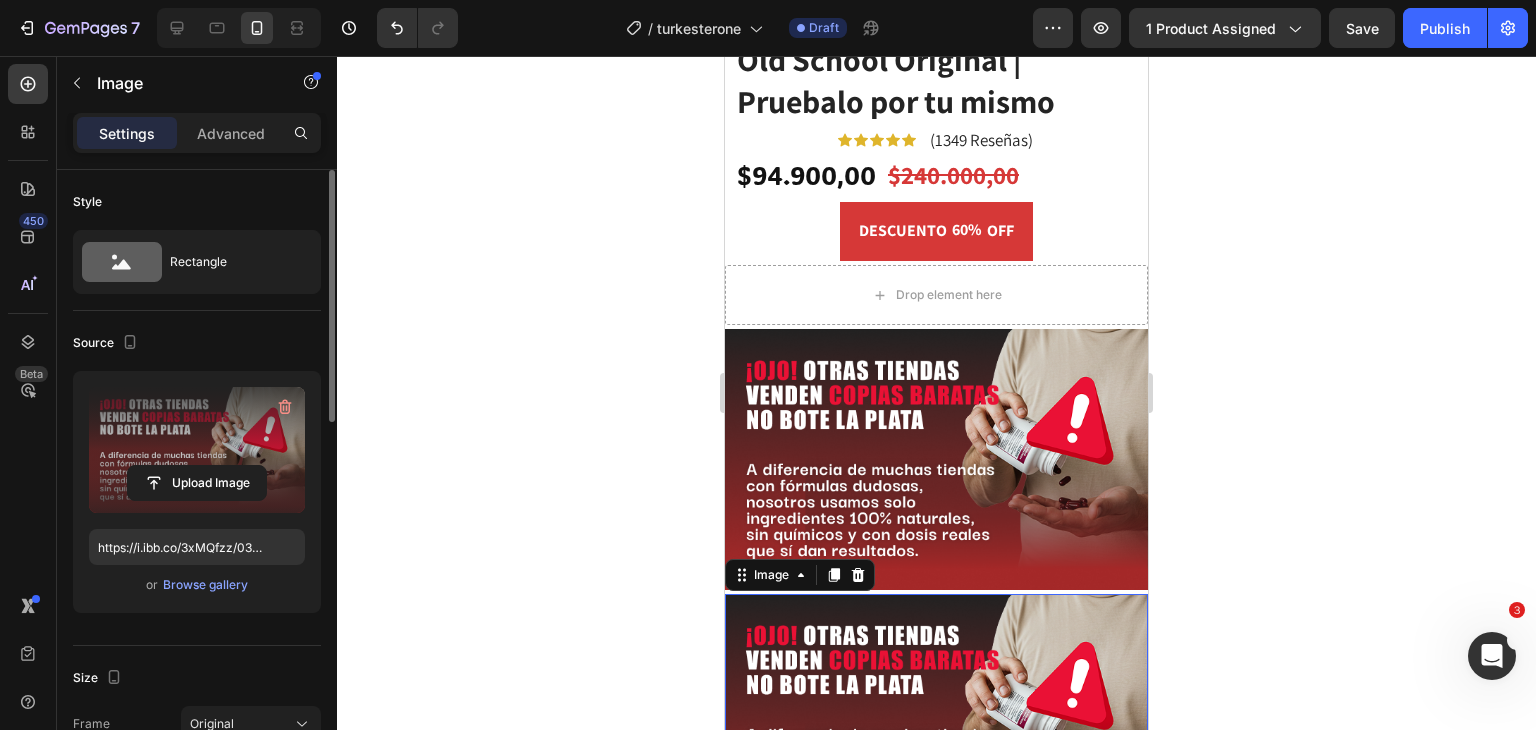 click at bounding box center (197, 450) 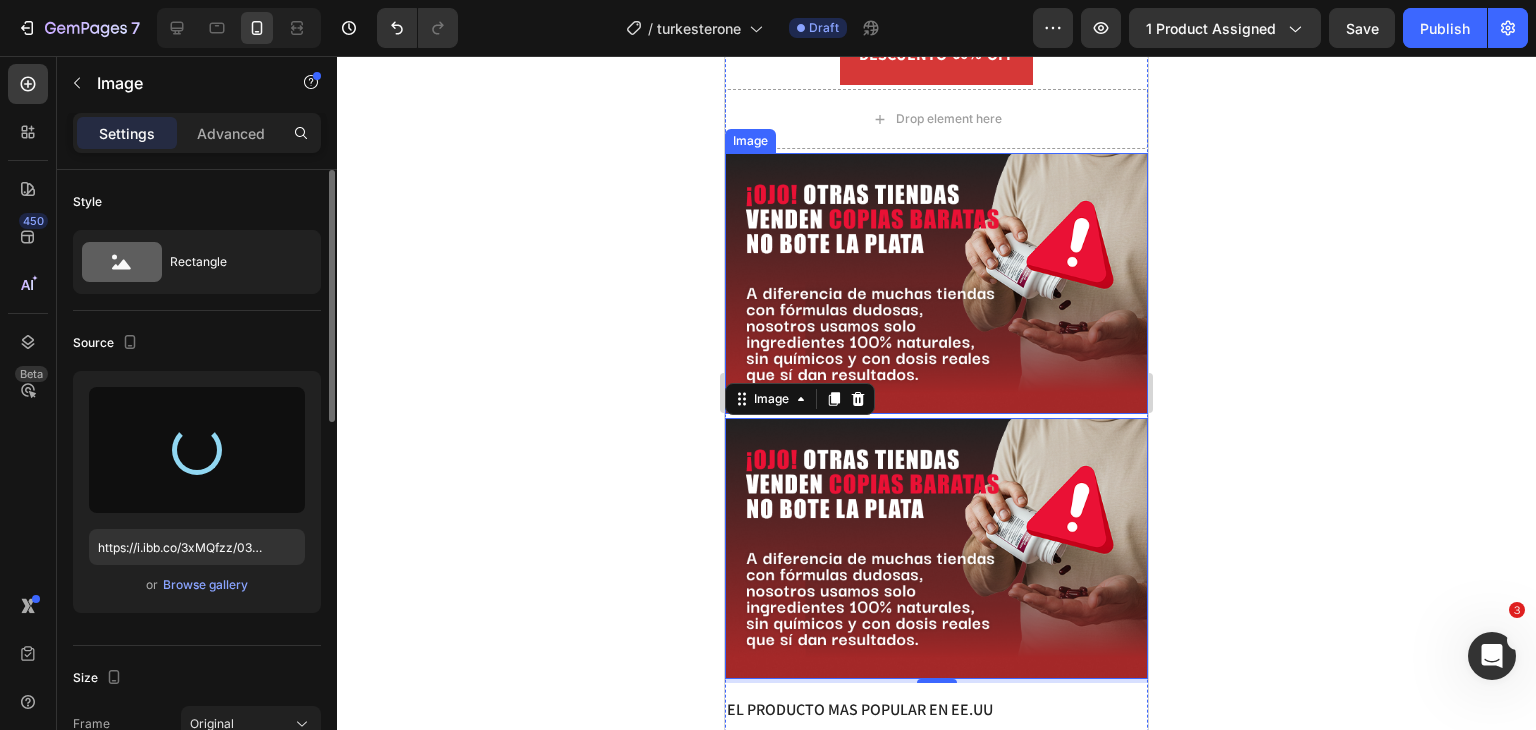 scroll, scrollTop: 1905, scrollLeft: 0, axis: vertical 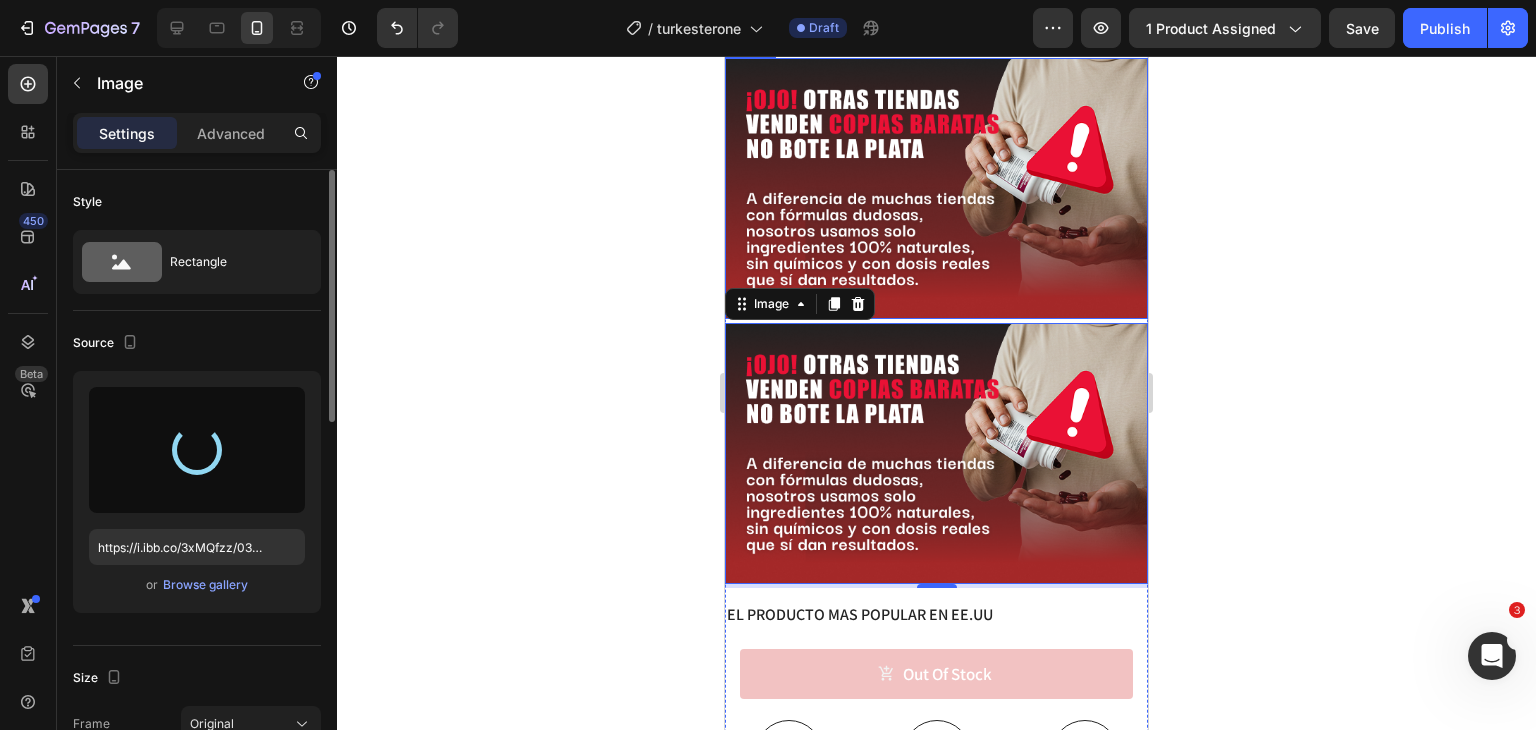 type on "https://cdn.shopify.com/s/files/1/0636/7907/0397/files/gempages_497207749373854856-ad276740-faeb-403f-b874-4c8a40f77d05.webp" 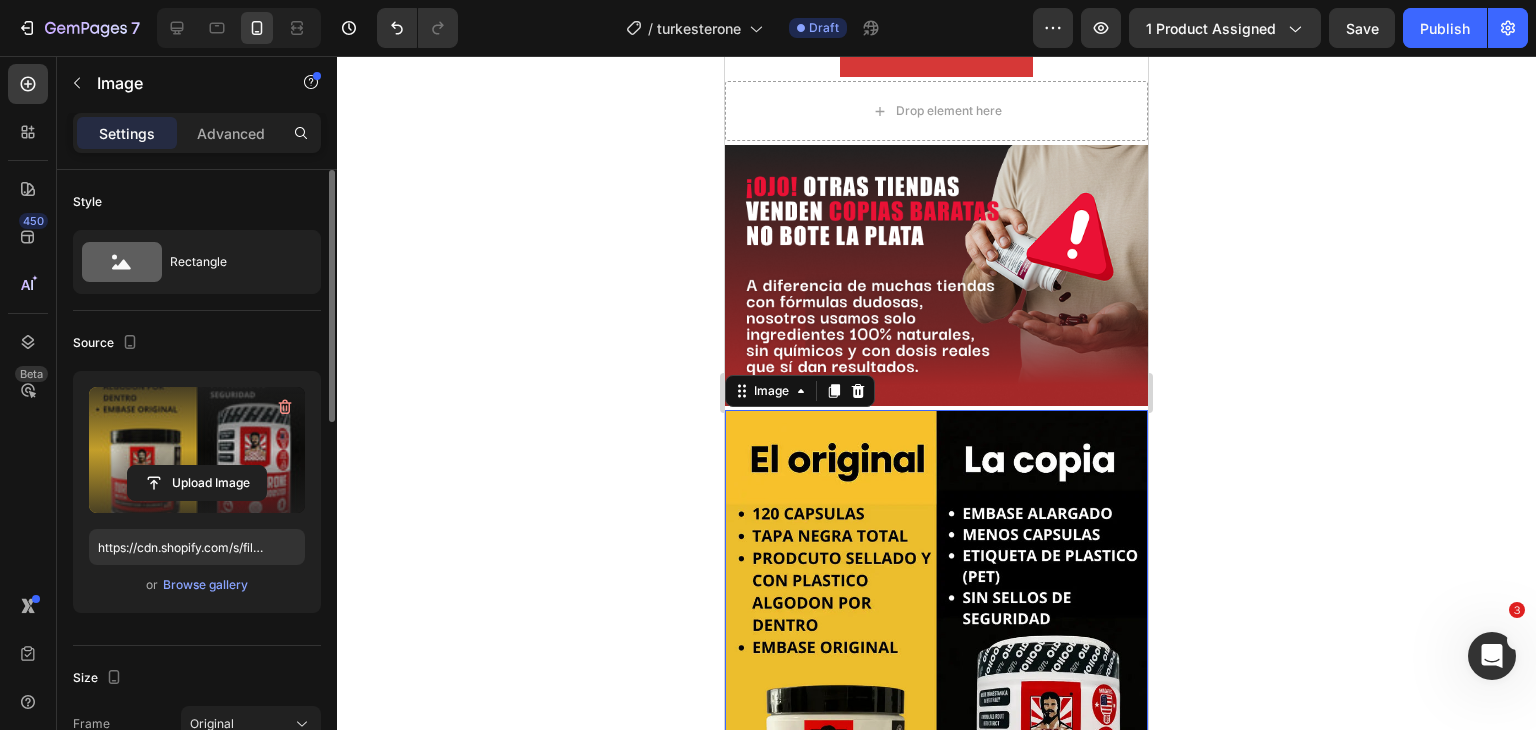 scroll, scrollTop: 1986, scrollLeft: 0, axis: vertical 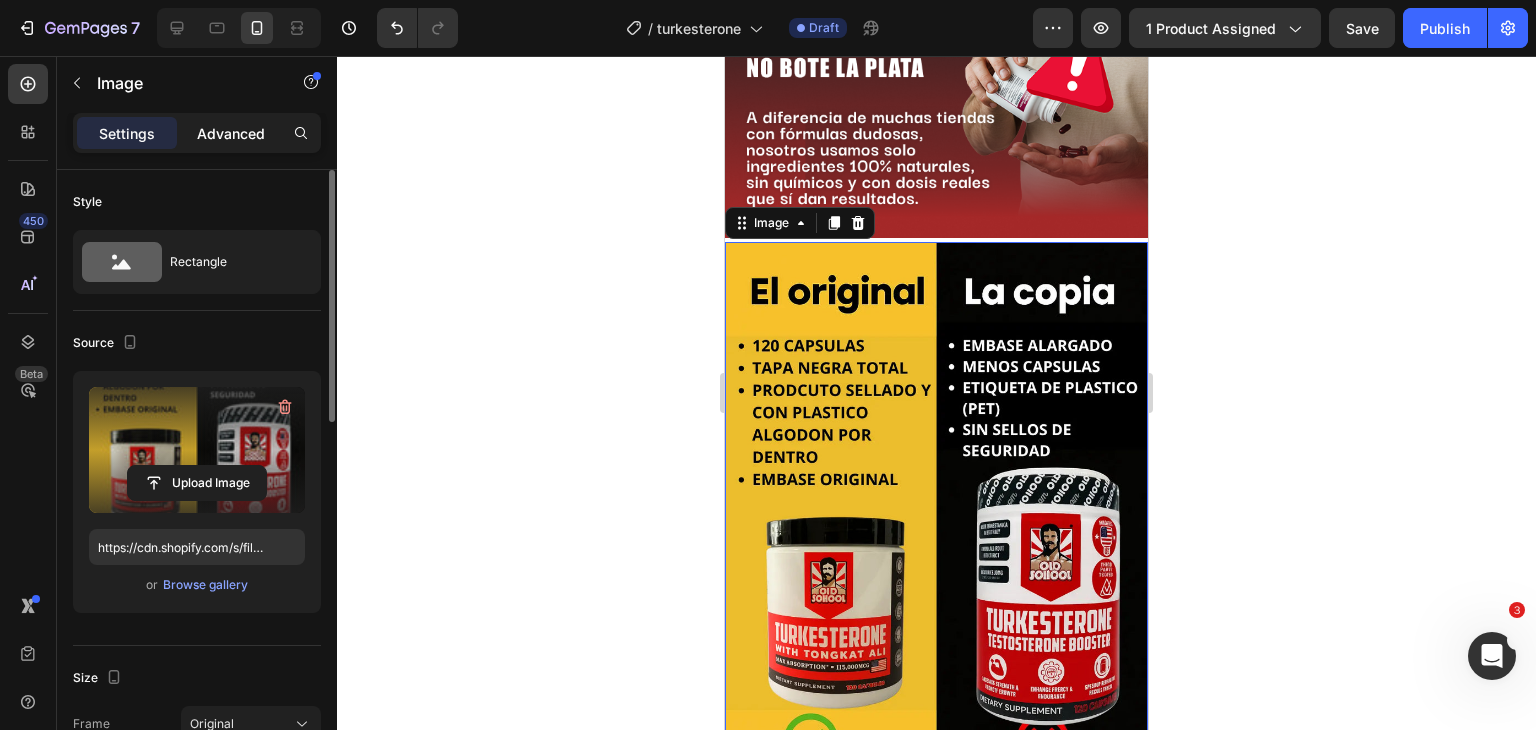 click on "Advanced" at bounding box center (231, 133) 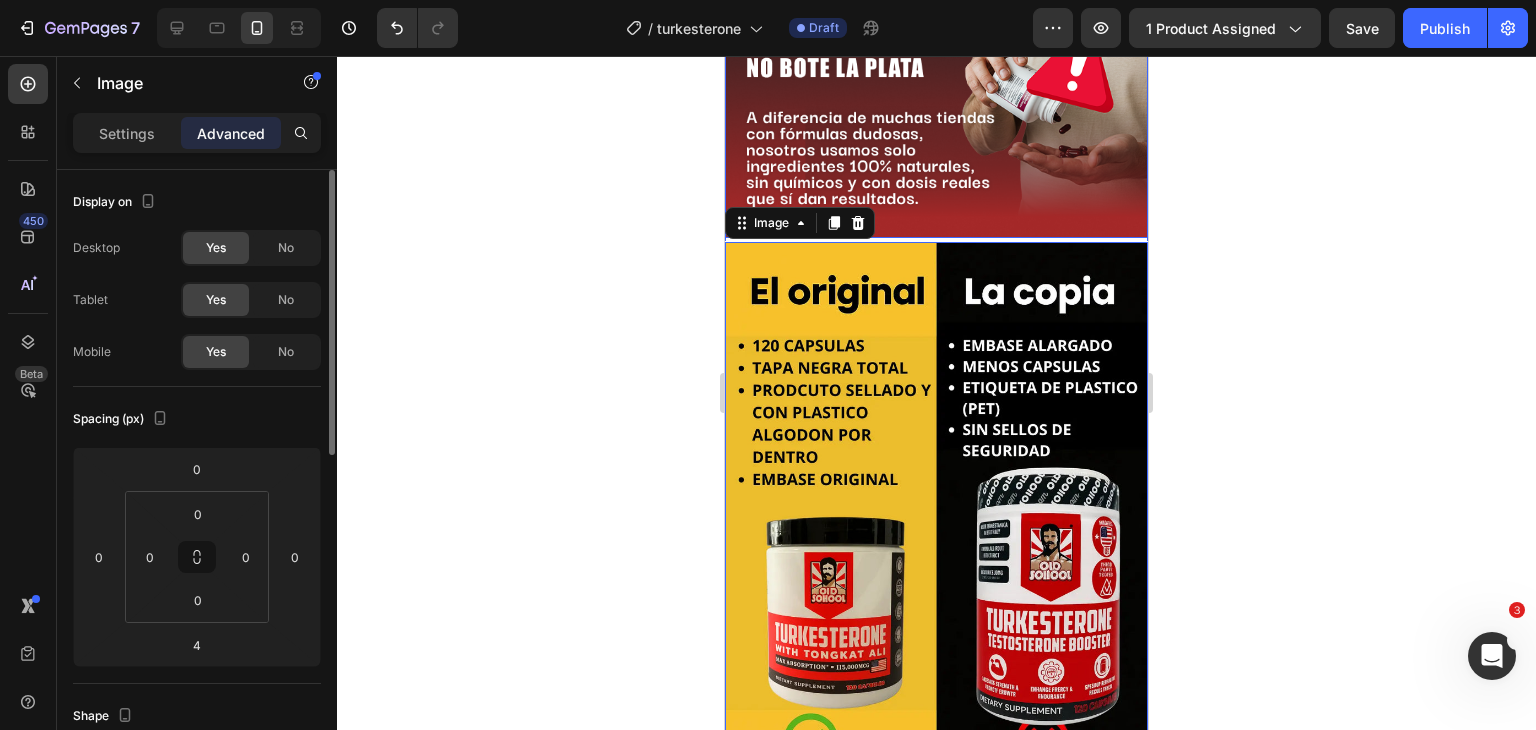 click at bounding box center (936, 107) 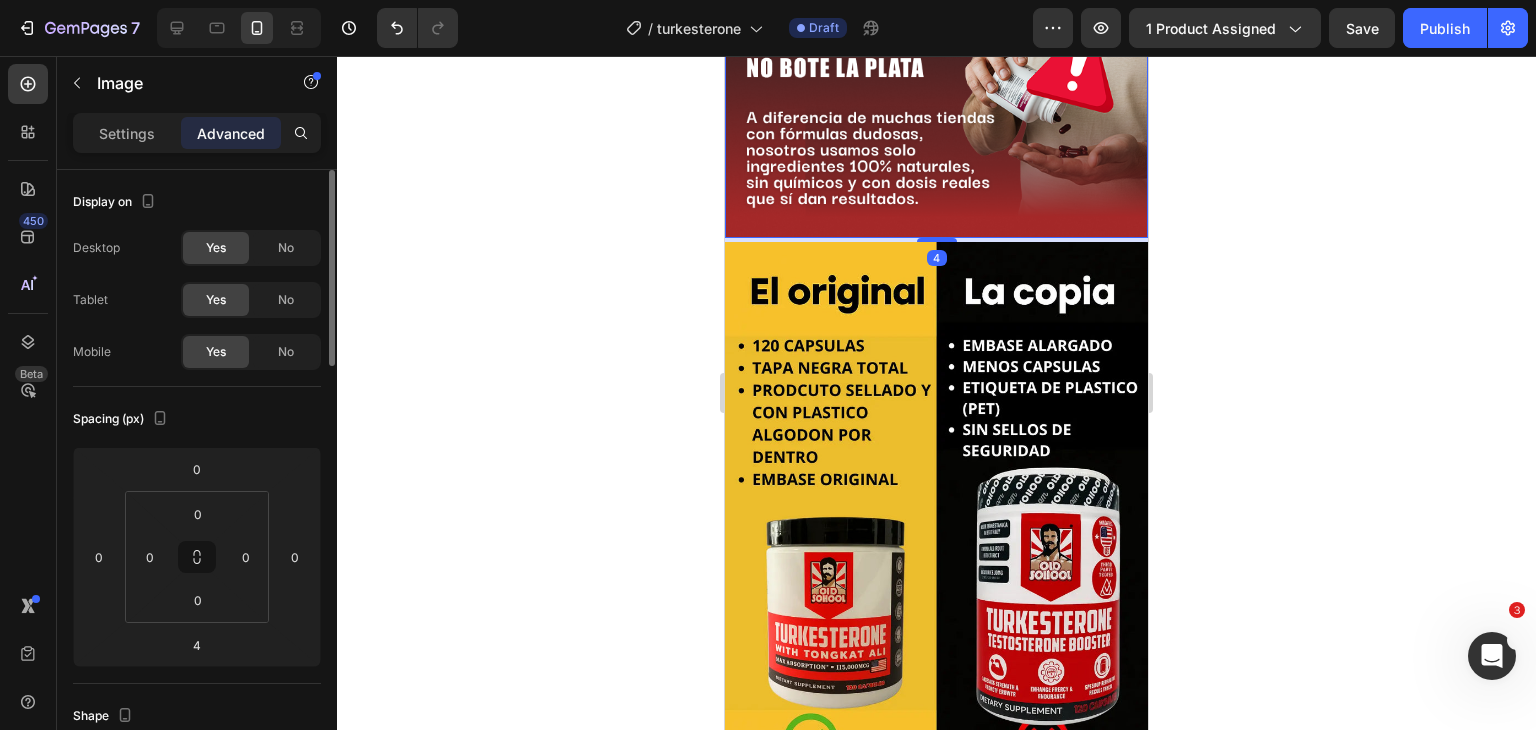 click at bounding box center (936, 107) 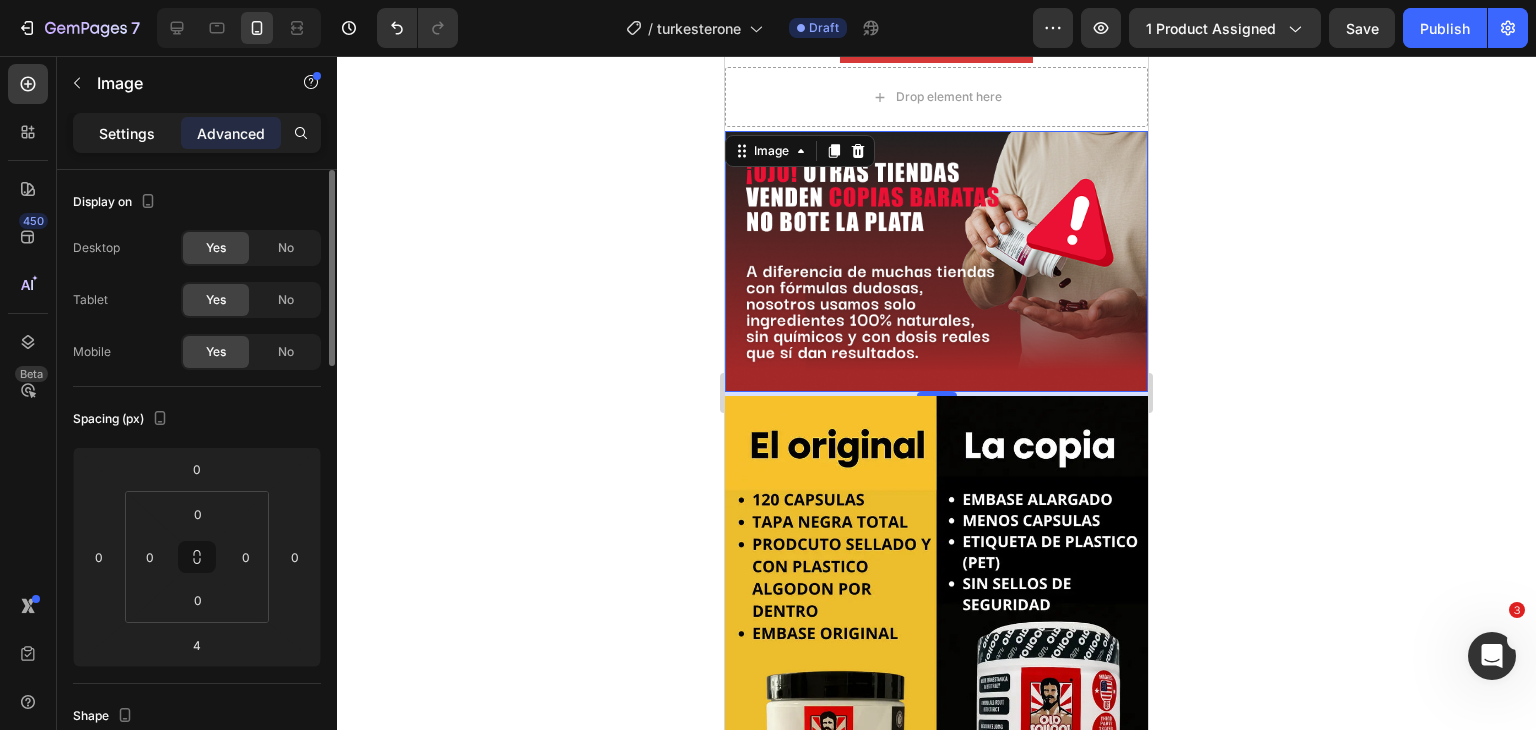 click on "Settings" at bounding box center [127, 133] 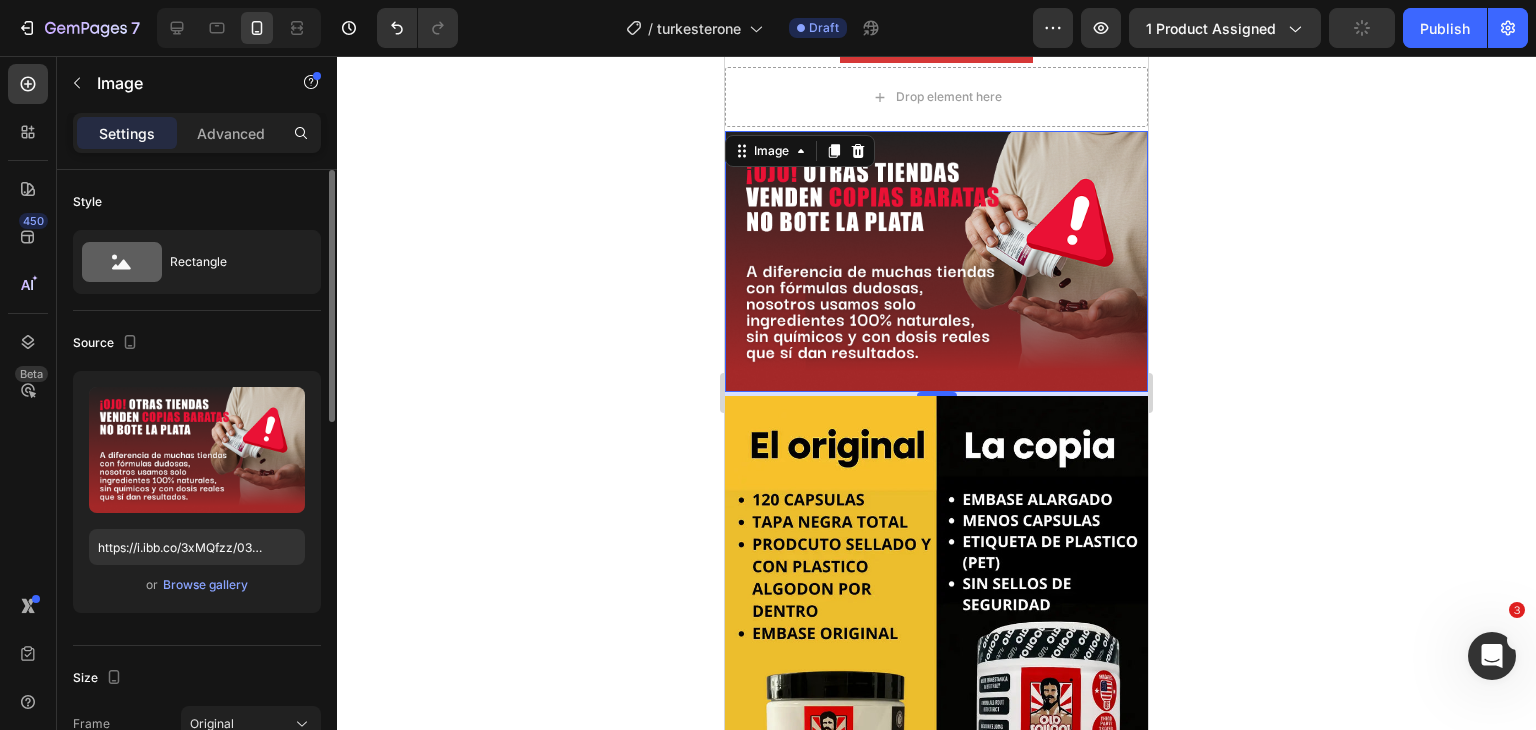 click at bounding box center [936, 261] 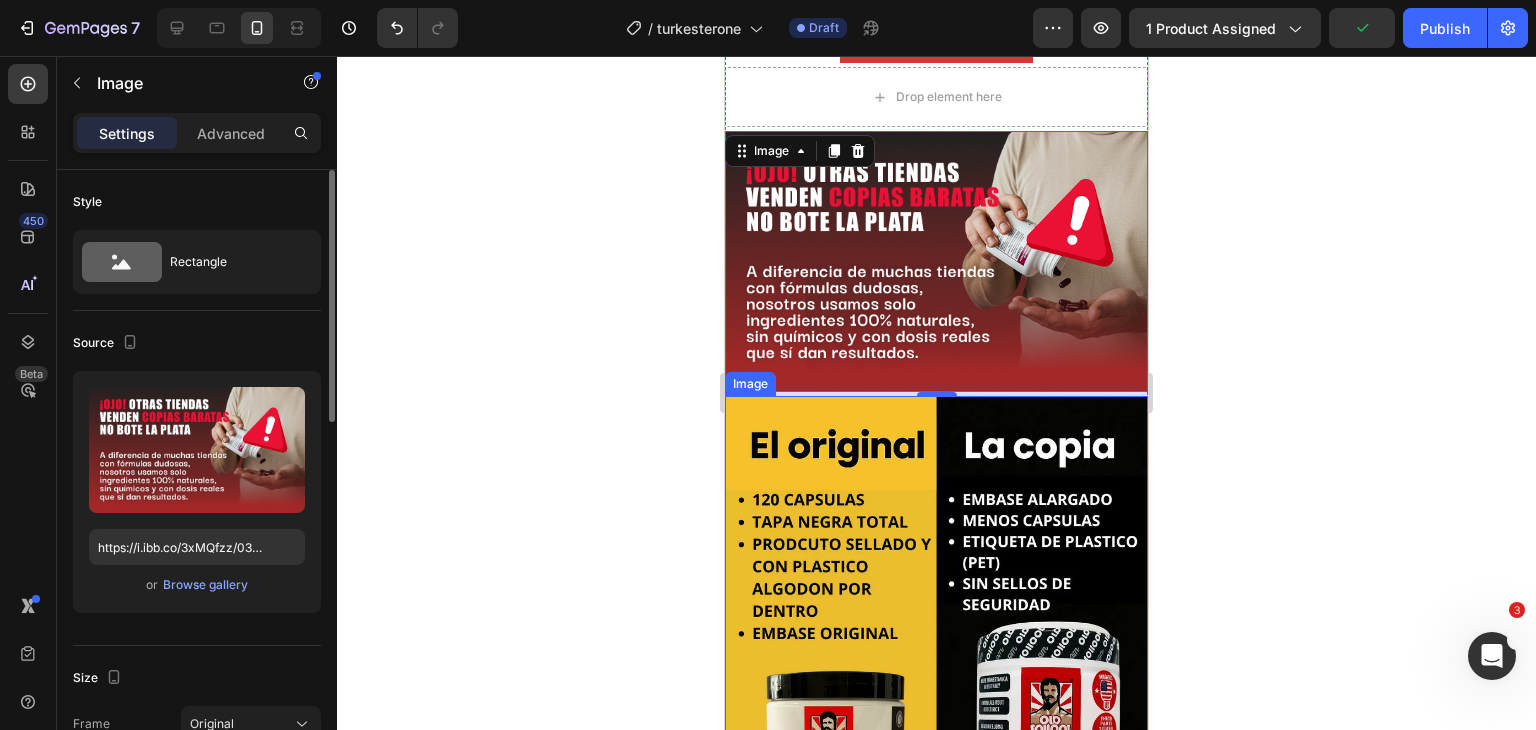 click at bounding box center [936, 713] 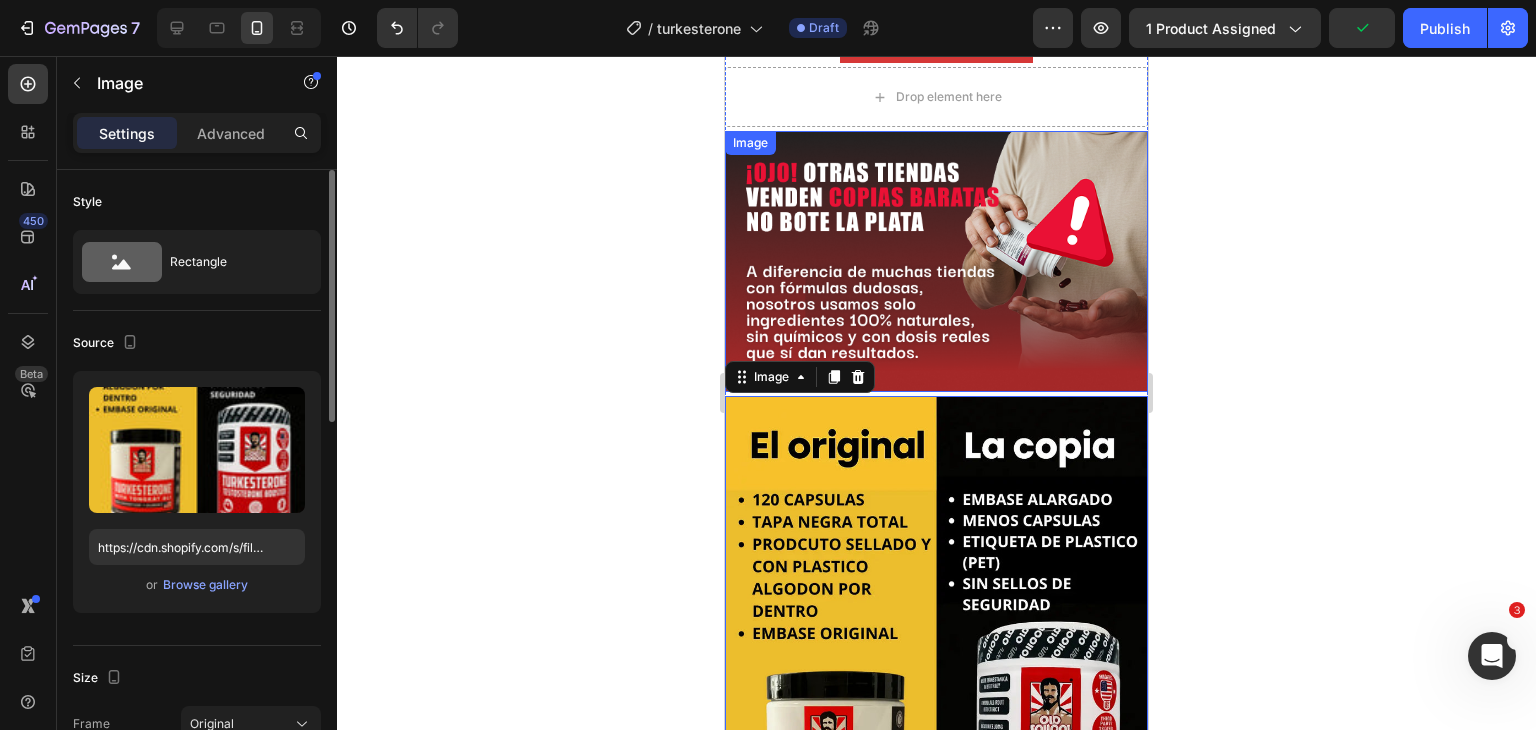 click at bounding box center [936, 261] 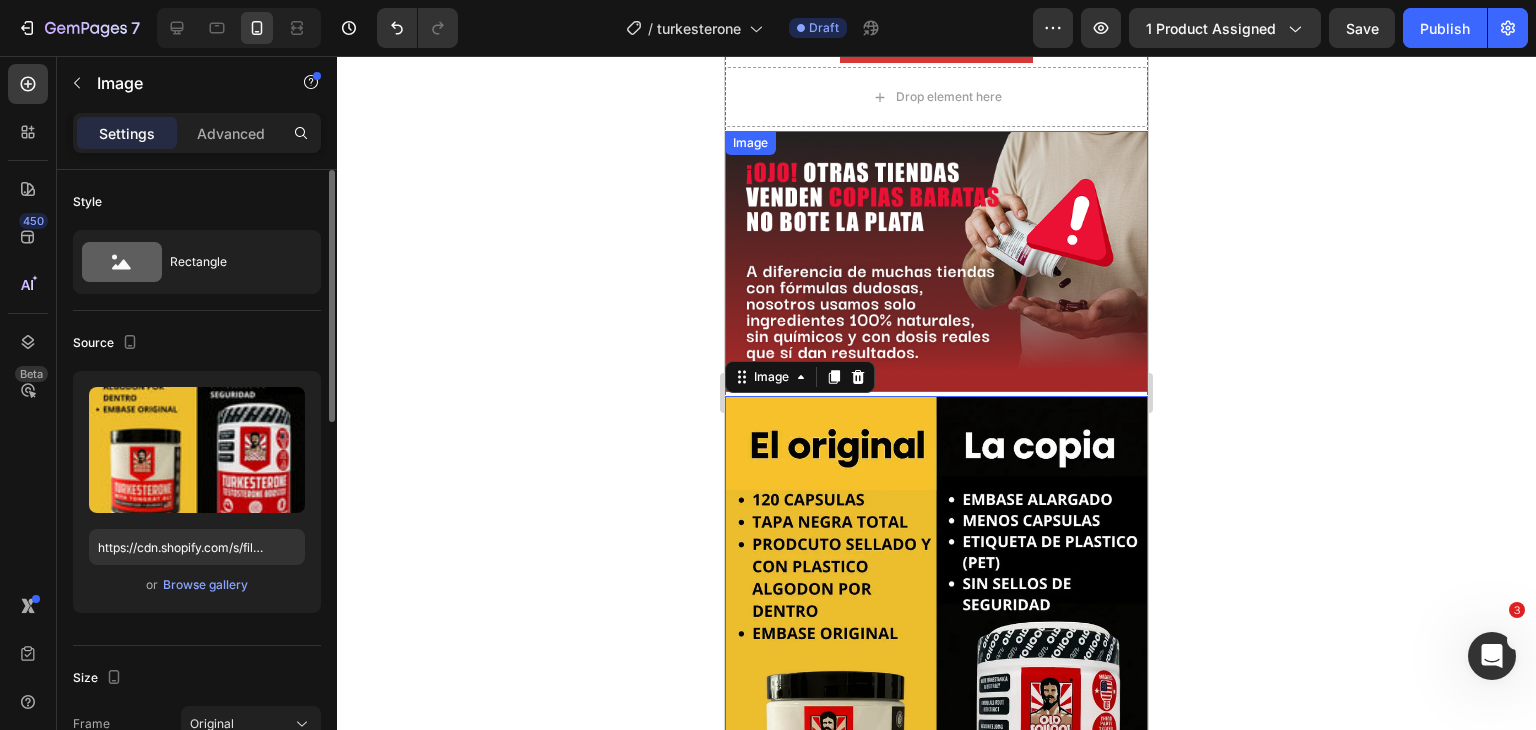click at bounding box center (936, 261) 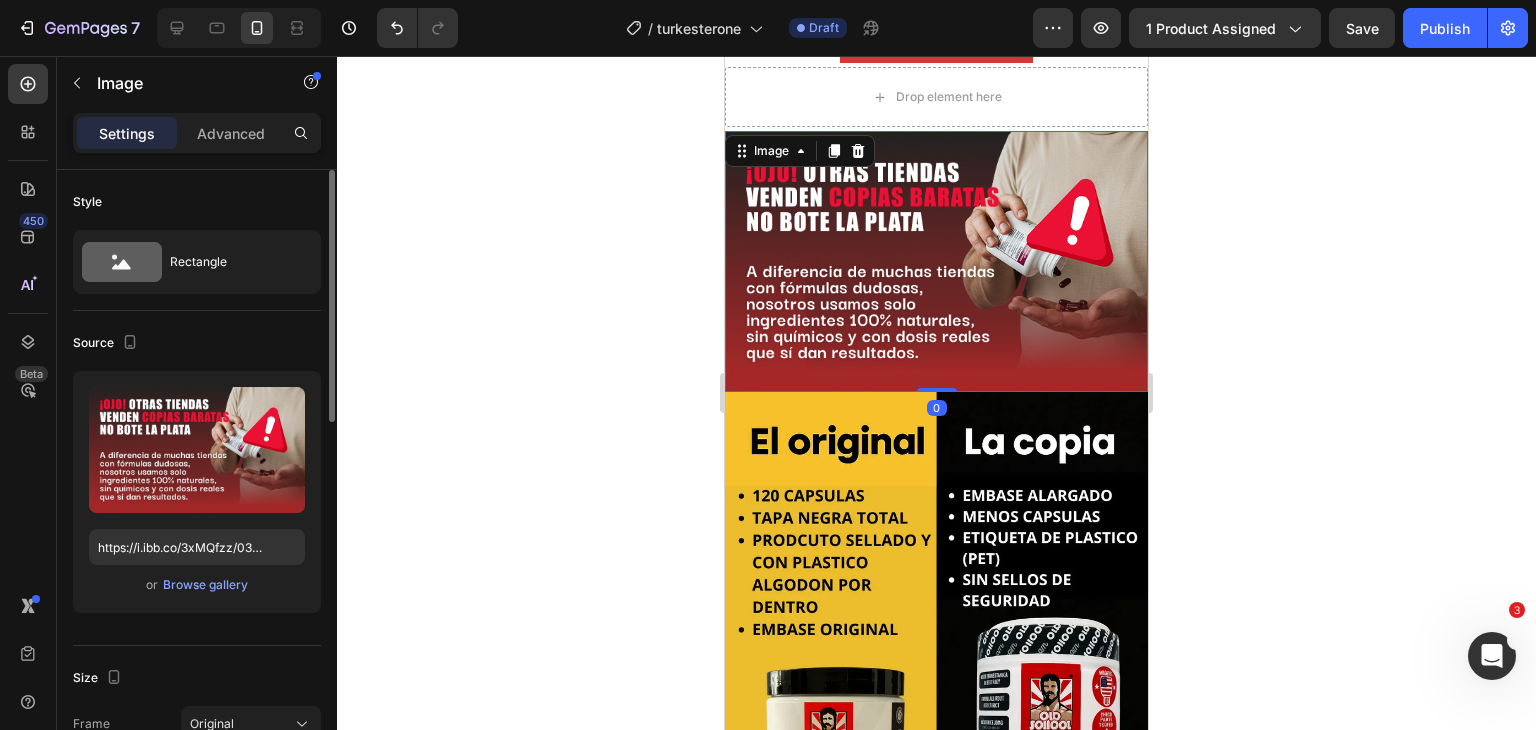 click on "Image   0" at bounding box center (936, 261) 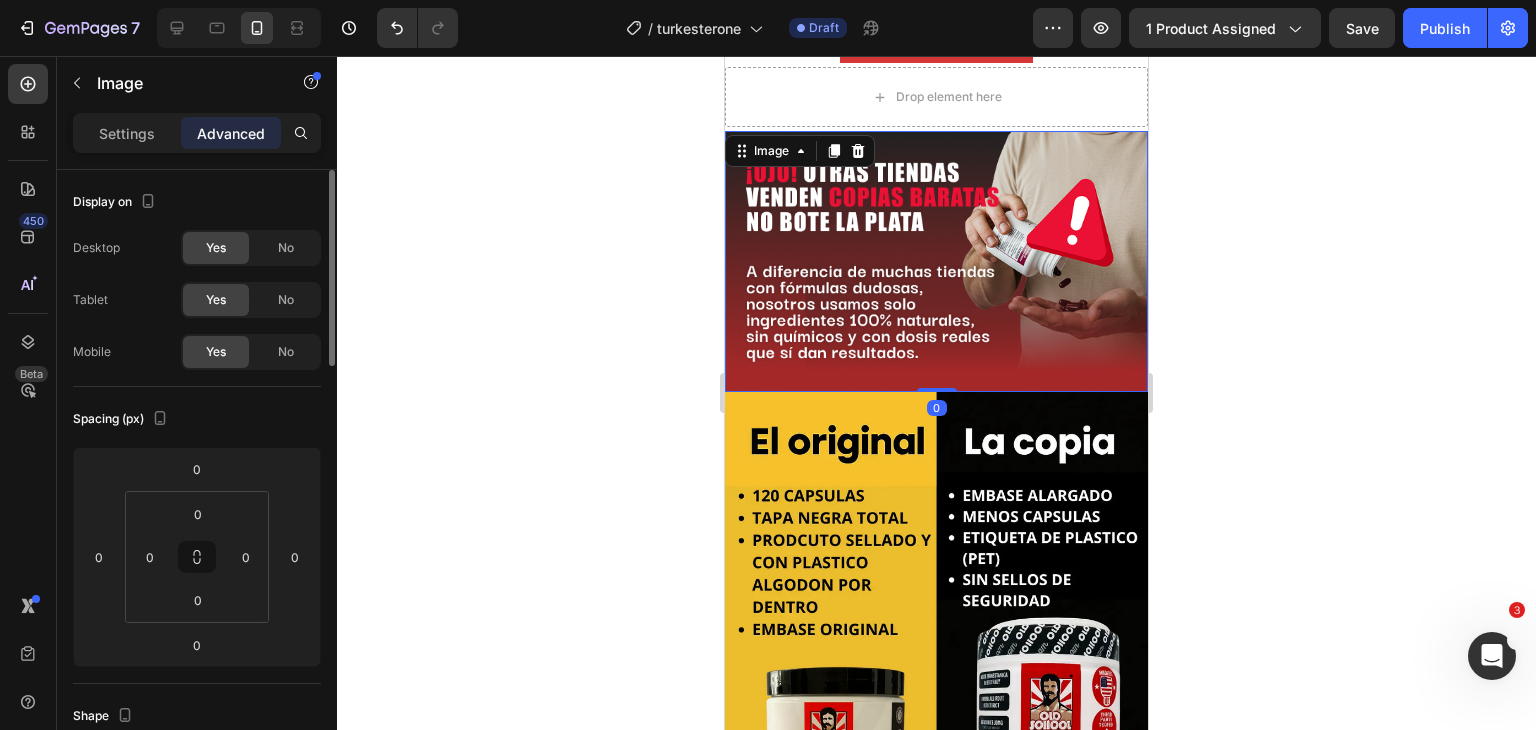 click at bounding box center [936, 261] 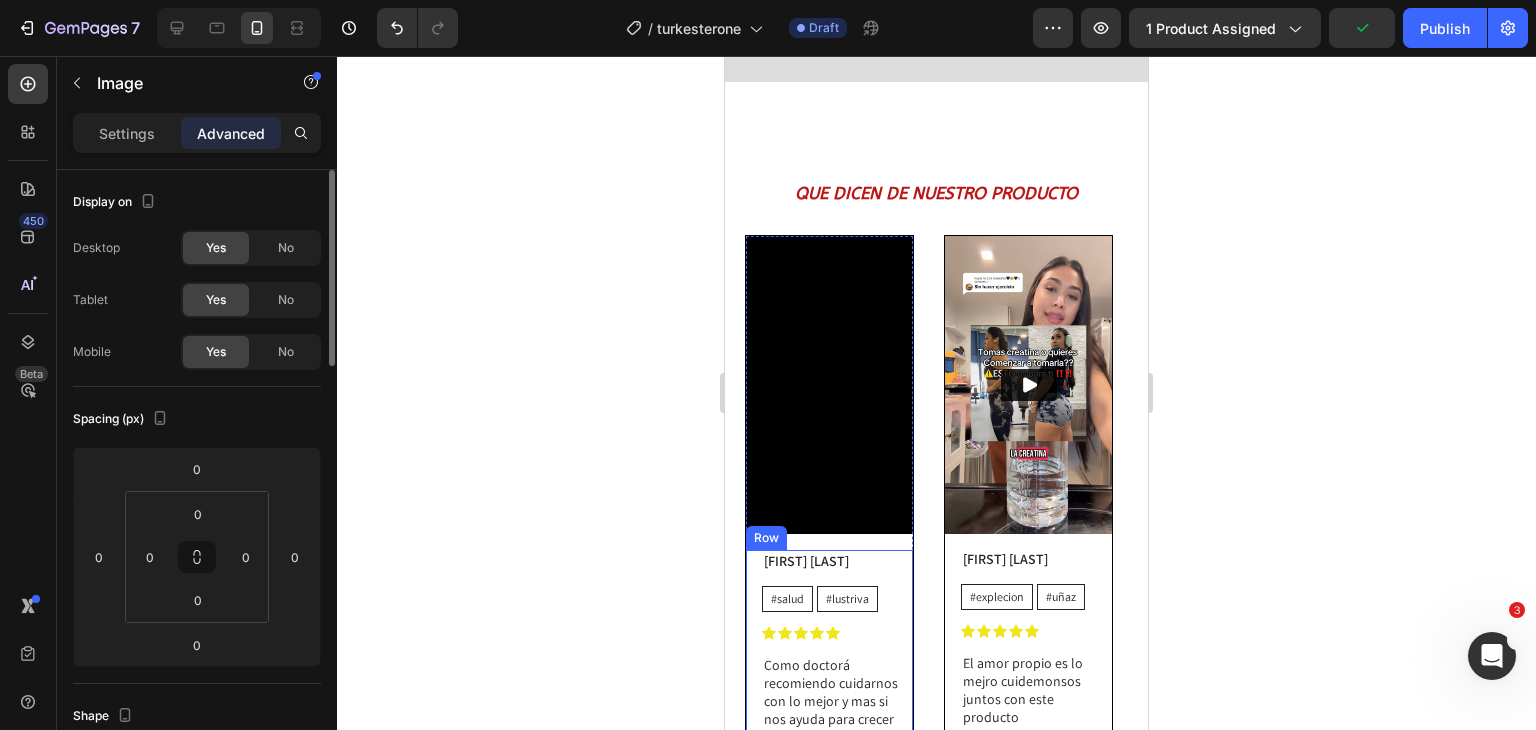 scroll, scrollTop: 3392, scrollLeft: 0, axis: vertical 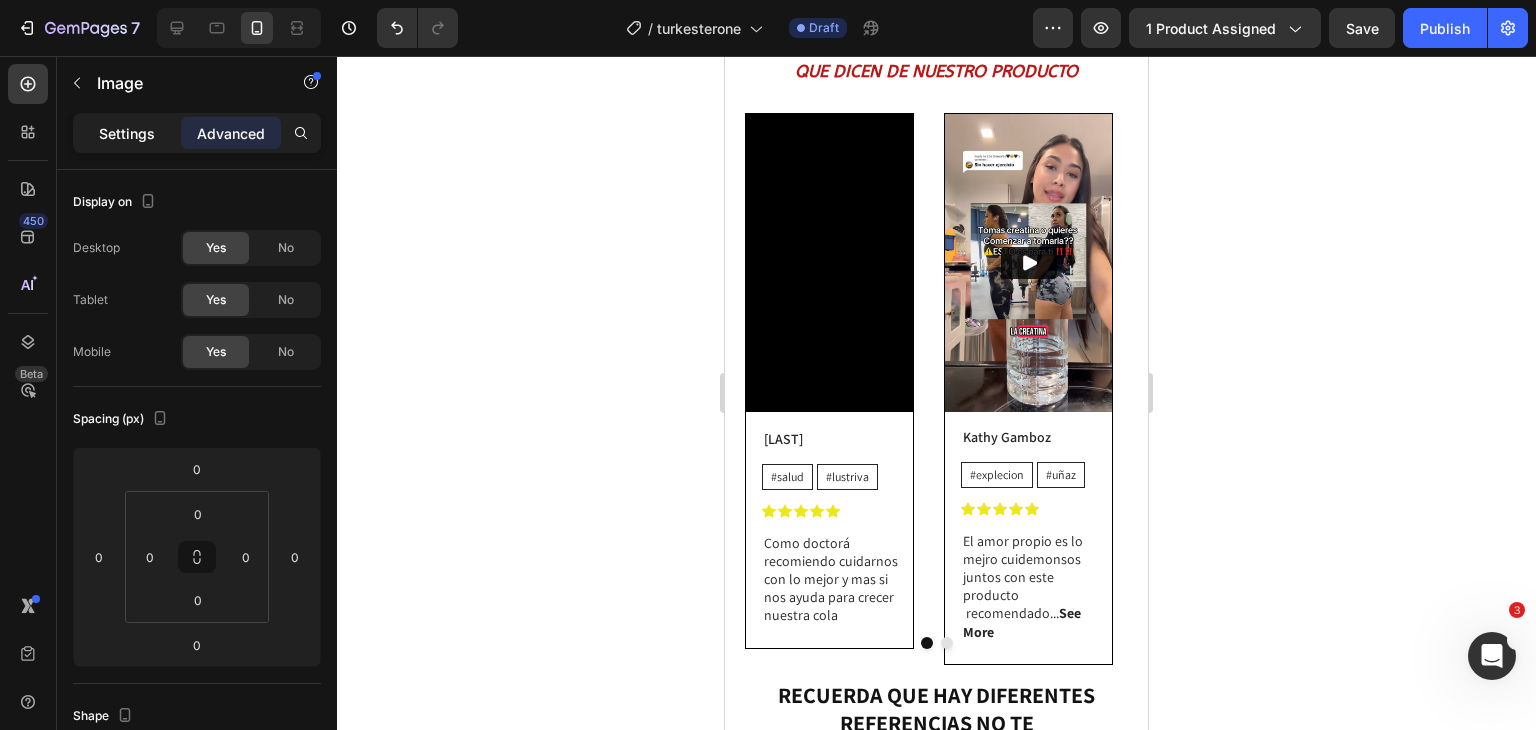 click on "Settings" at bounding box center (127, 133) 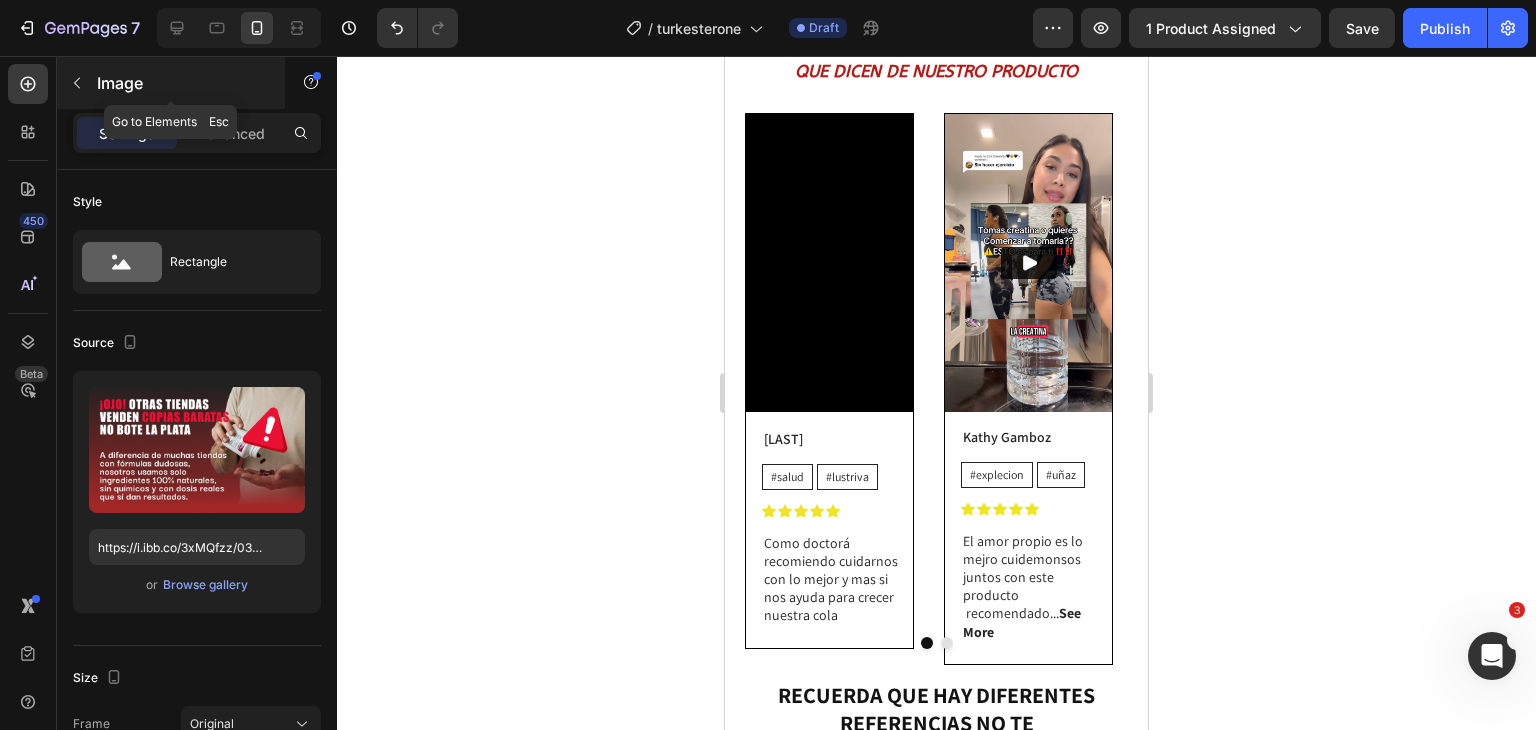 click on "Image" at bounding box center [182, 83] 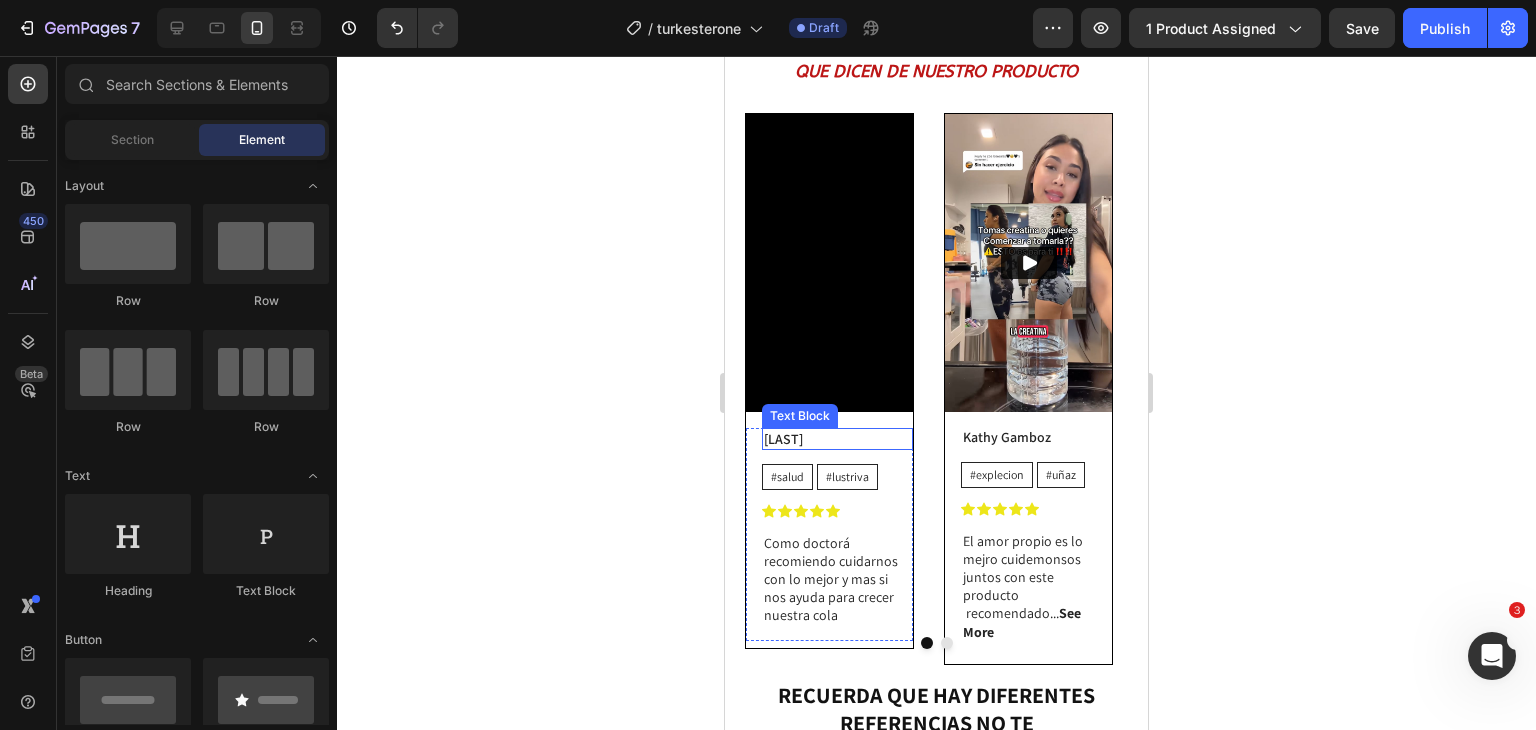 click on "Doctora Mar" at bounding box center [837, 439] 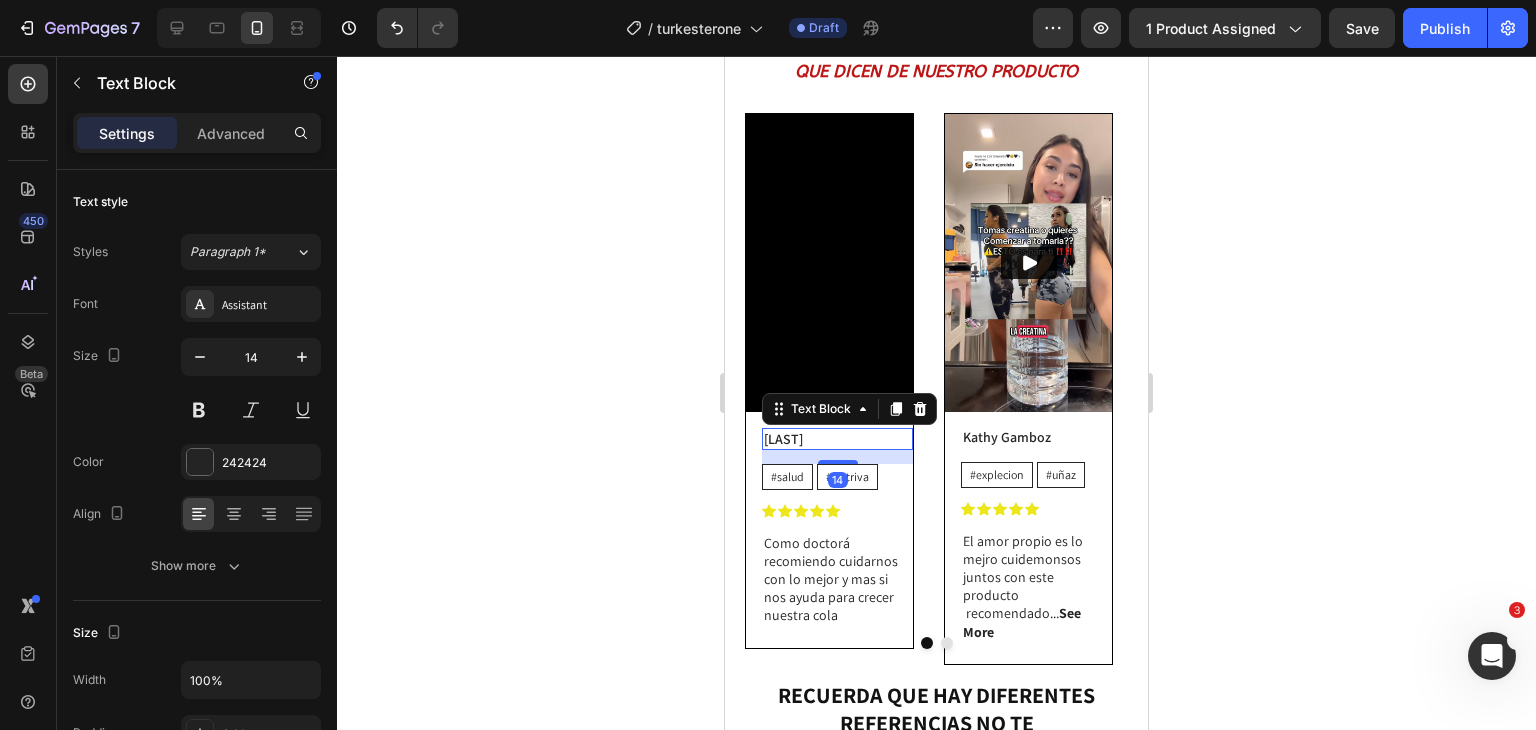 click on "Doctora Mar" at bounding box center [837, 439] 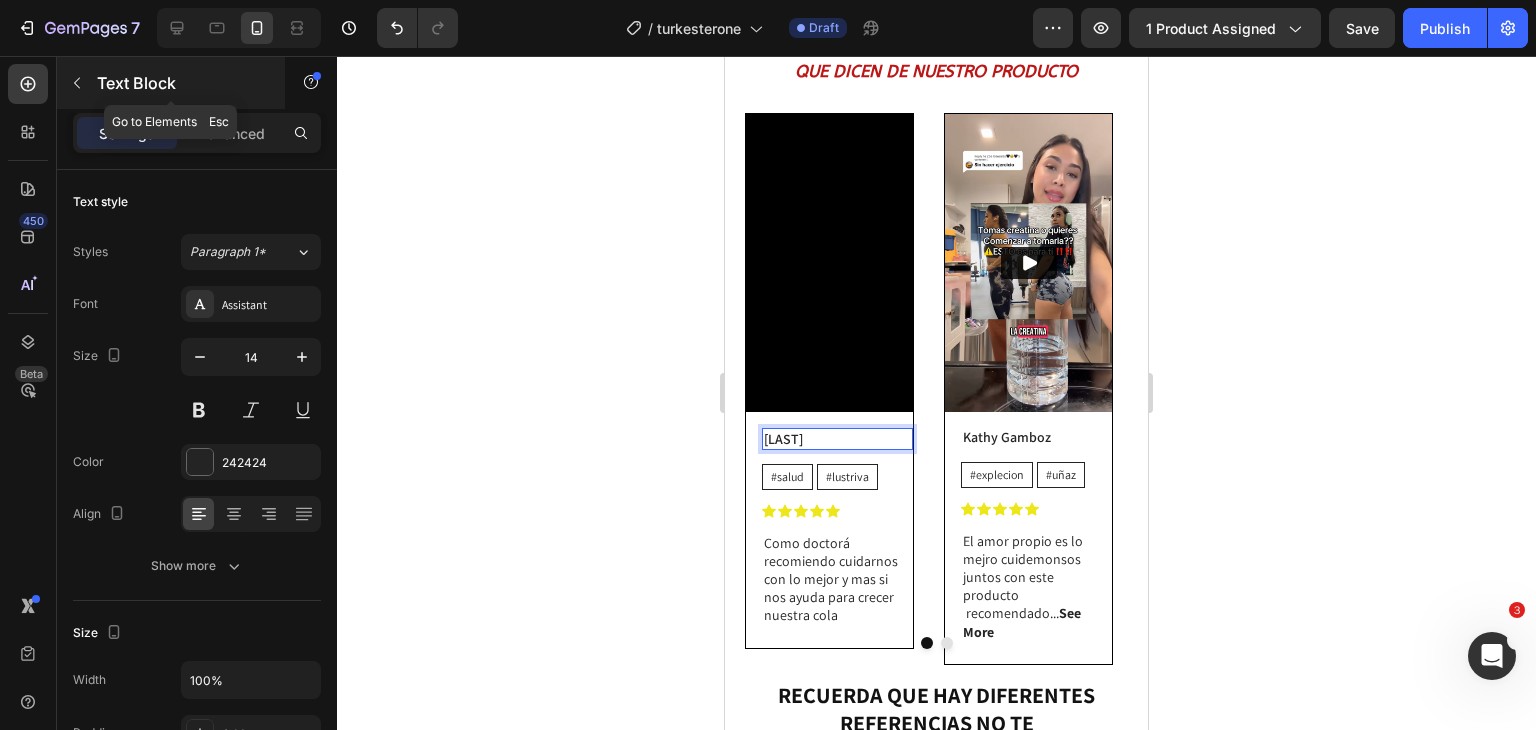 click at bounding box center (77, 83) 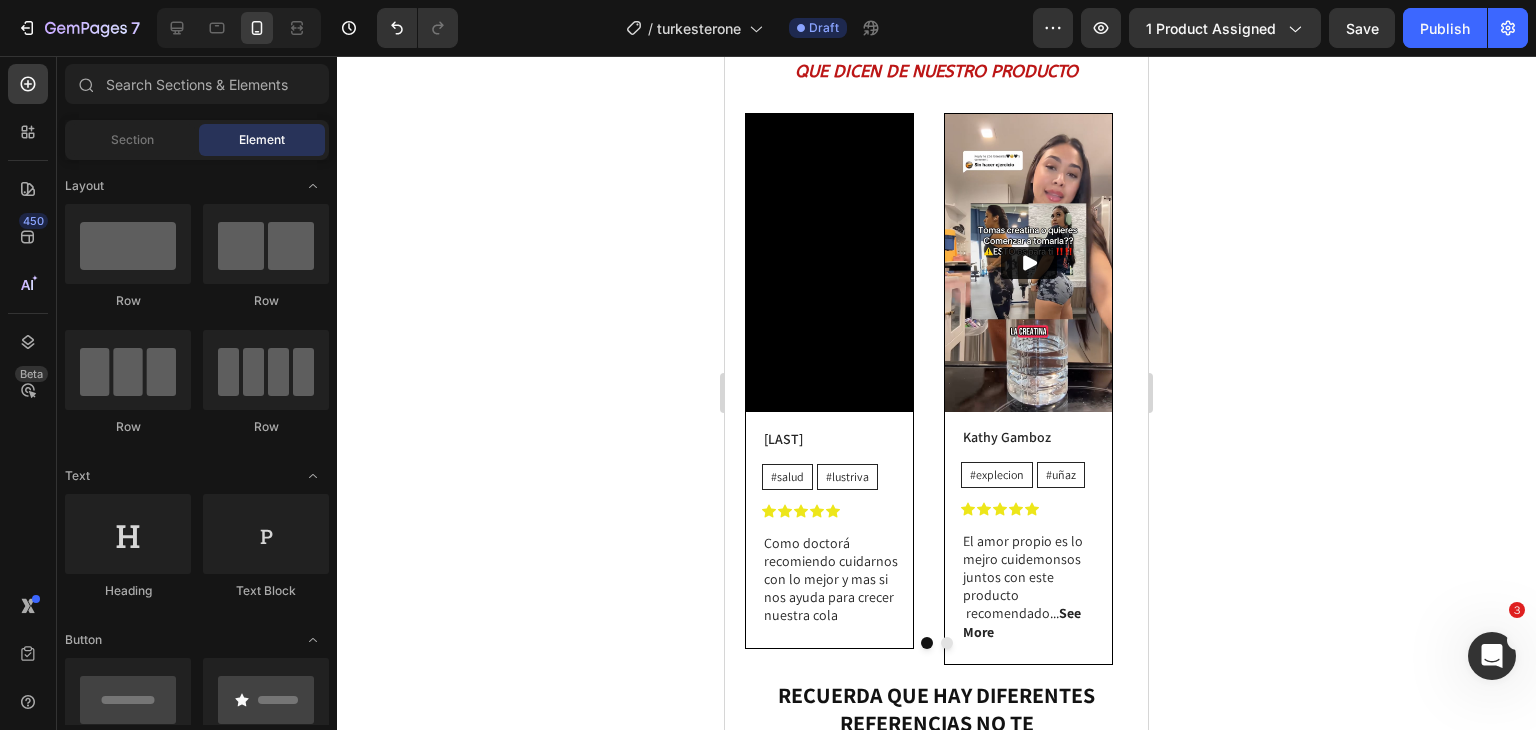 click on "Section Element" at bounding box center (197, 140) 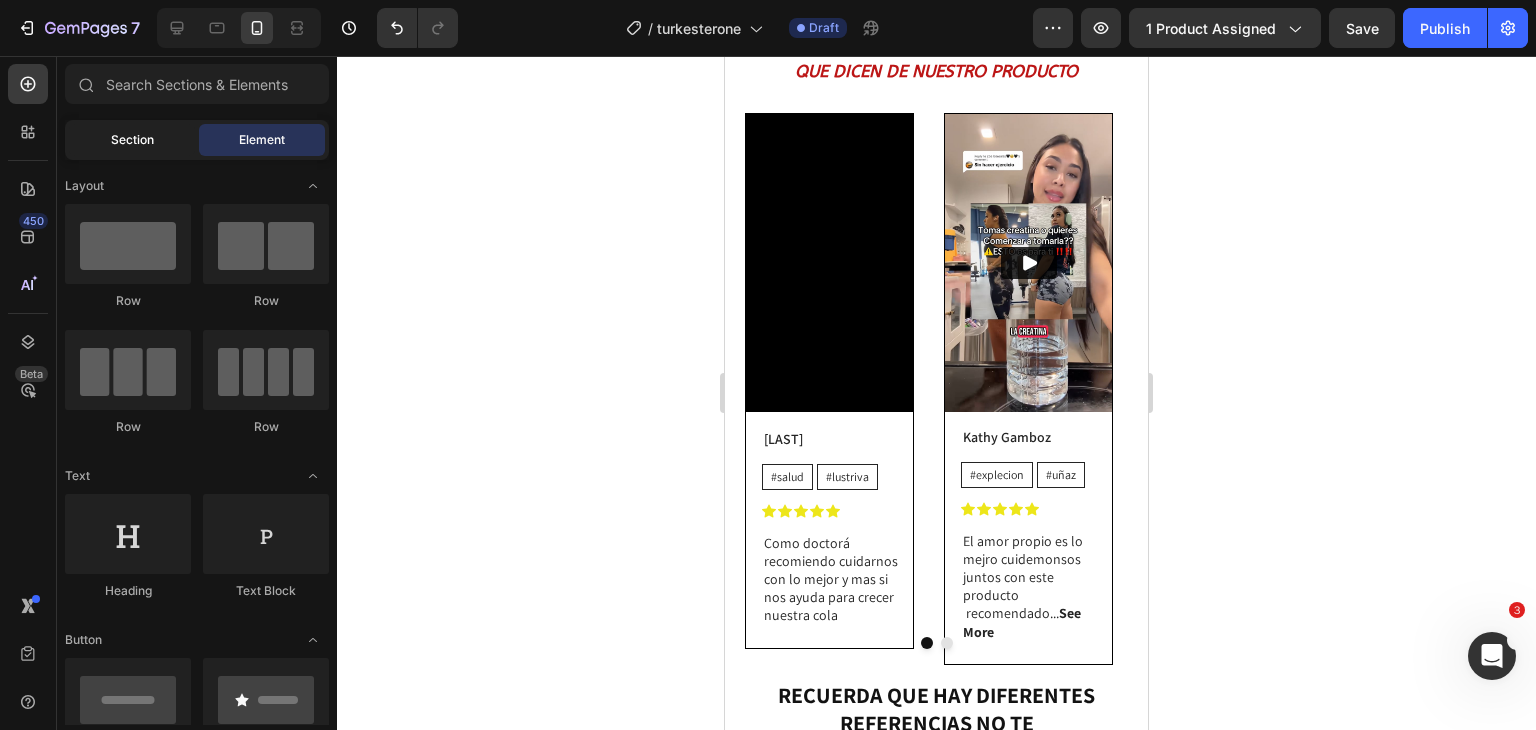 click on "Section" at bounding box center [132, 140] 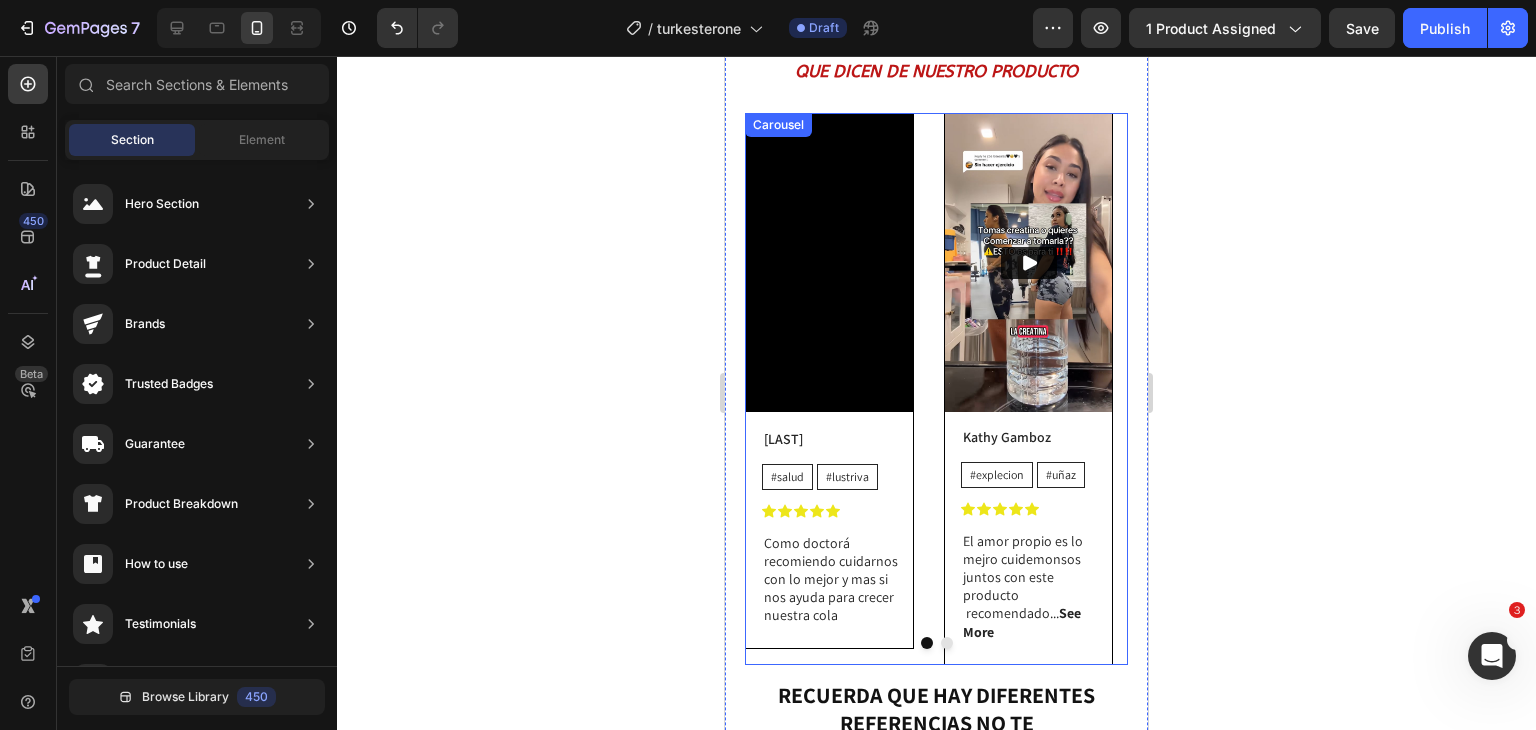 click on "Video Doctora Mar Text Block #salud Text Block #lustriva Text Block Row Icon Icon Icon Icon Icon Icon List Como doctorá recomiendo cuidarnos con lo mejor y mas si nos ayuda para crecer nuestra cola  Text Block Row Row Video Kathy Gamboz Text Block #explecion Text Block #uñaz Text Block Row Icon Icon Icon Icon Icon Icon List El amor propio es lo mejro cuidemonsos juntos con este producto  recomendado...  See More Text Block Row Row Video Doctor Carlos Text Block #lustriva Text Block #cuidado Text Block Row Icon Icon Icon Icon Icon Icon List Ahora solo entreno con esta creatina se me ha formado mas la cola y sin azucar realmente lo amo ...  See More Text Block Row Row Video Camila gutieerez Text Block Icon Icon Icon Icon Icon Icon List Deje de tomar tanta vitamina gracias a esta creatina siempre la tomo haga ejercicio o no la hago ademas no tiene azucar enserio lo recomiendo muy bien  Text Block Row Row" at bounding box center [936, 389] 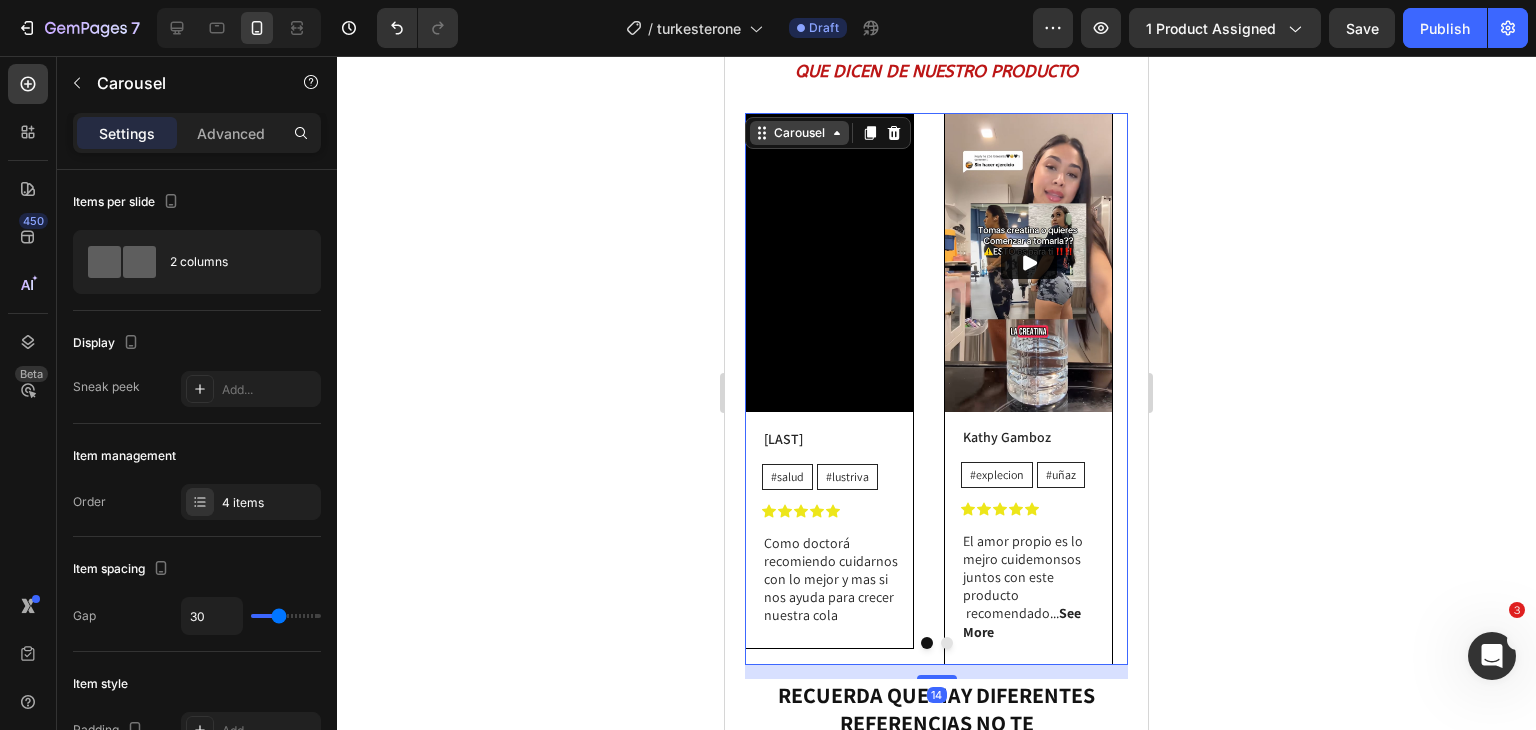 click on "Carousel" at bounding box center [799, 133] 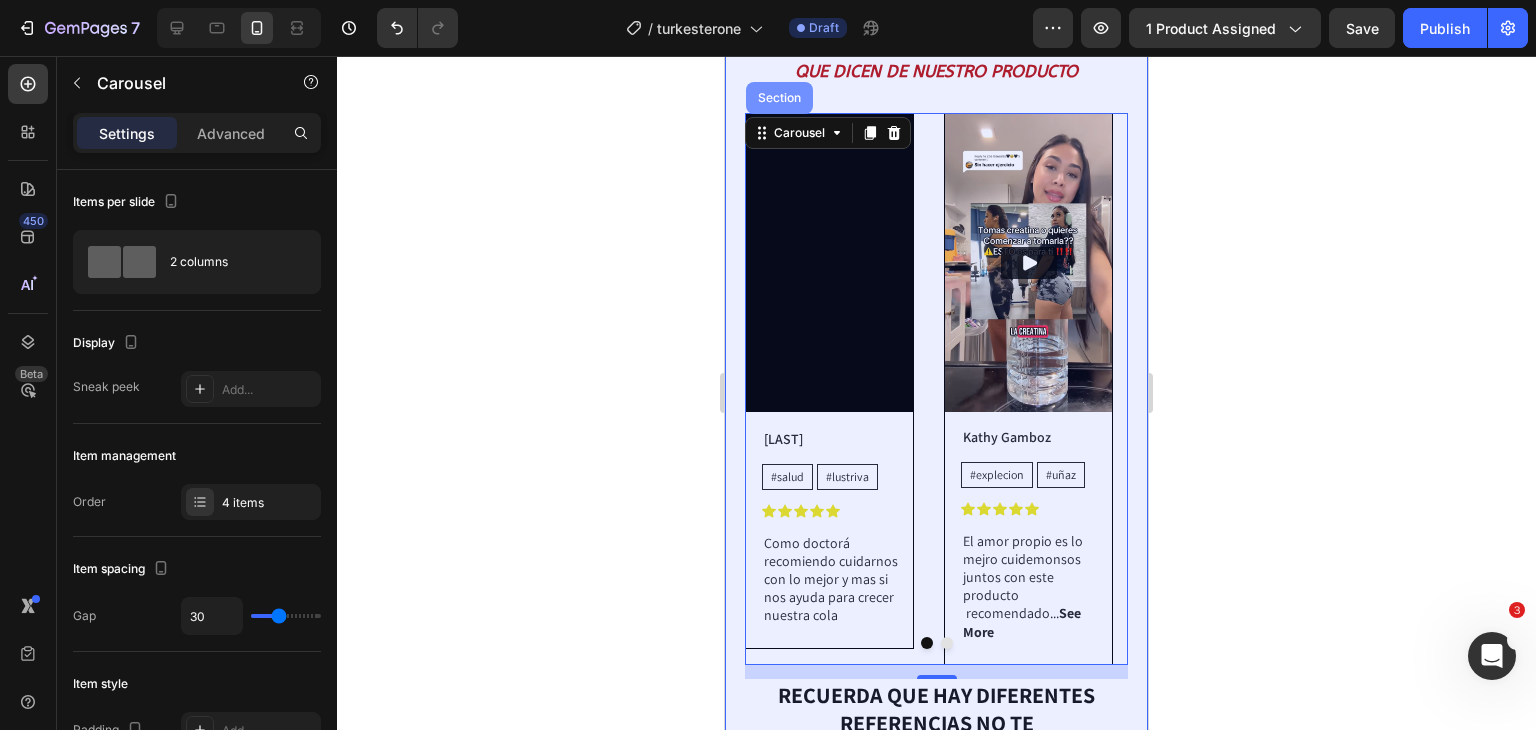 click on "Section" at bounding box center (779, 98) 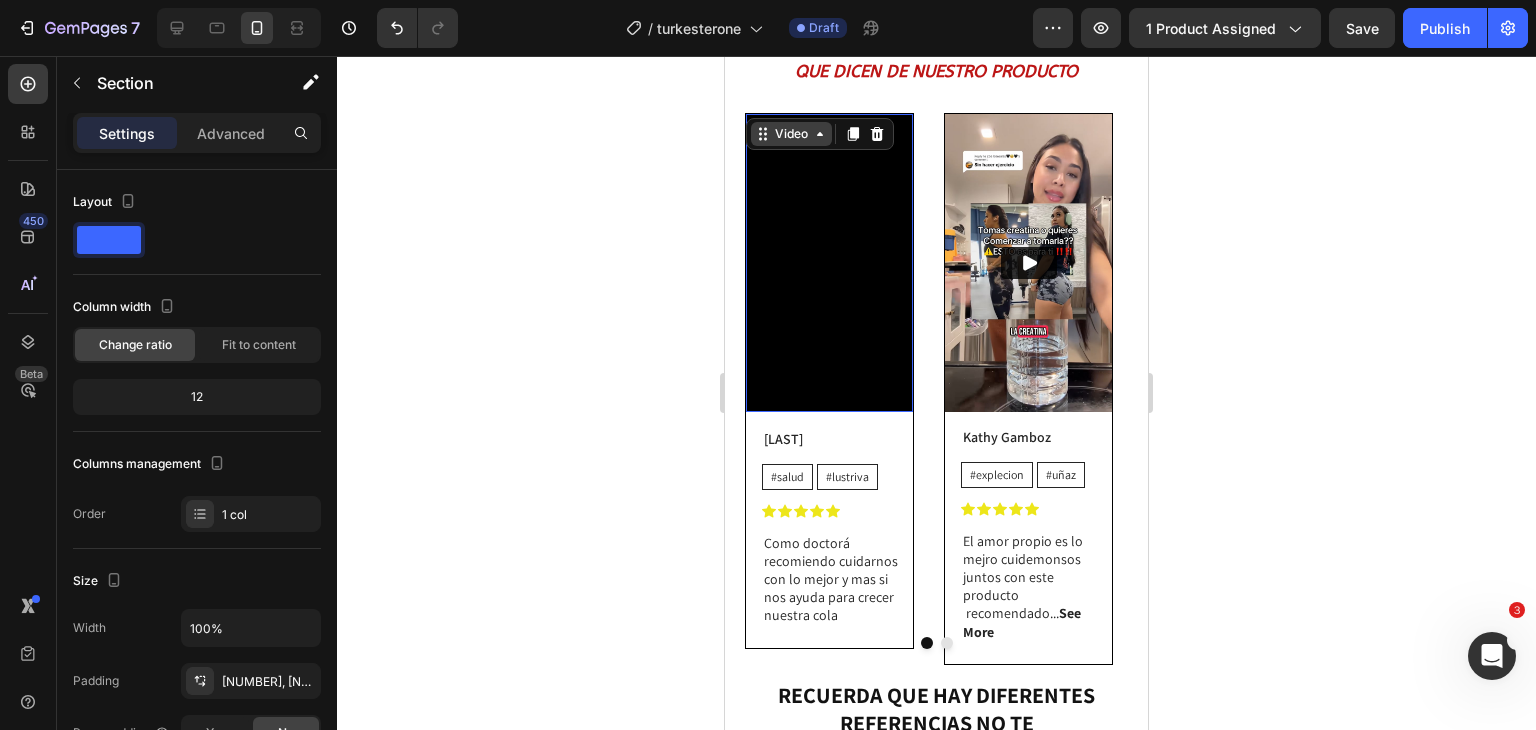 click on "Video" at bounding box center (791, 134) 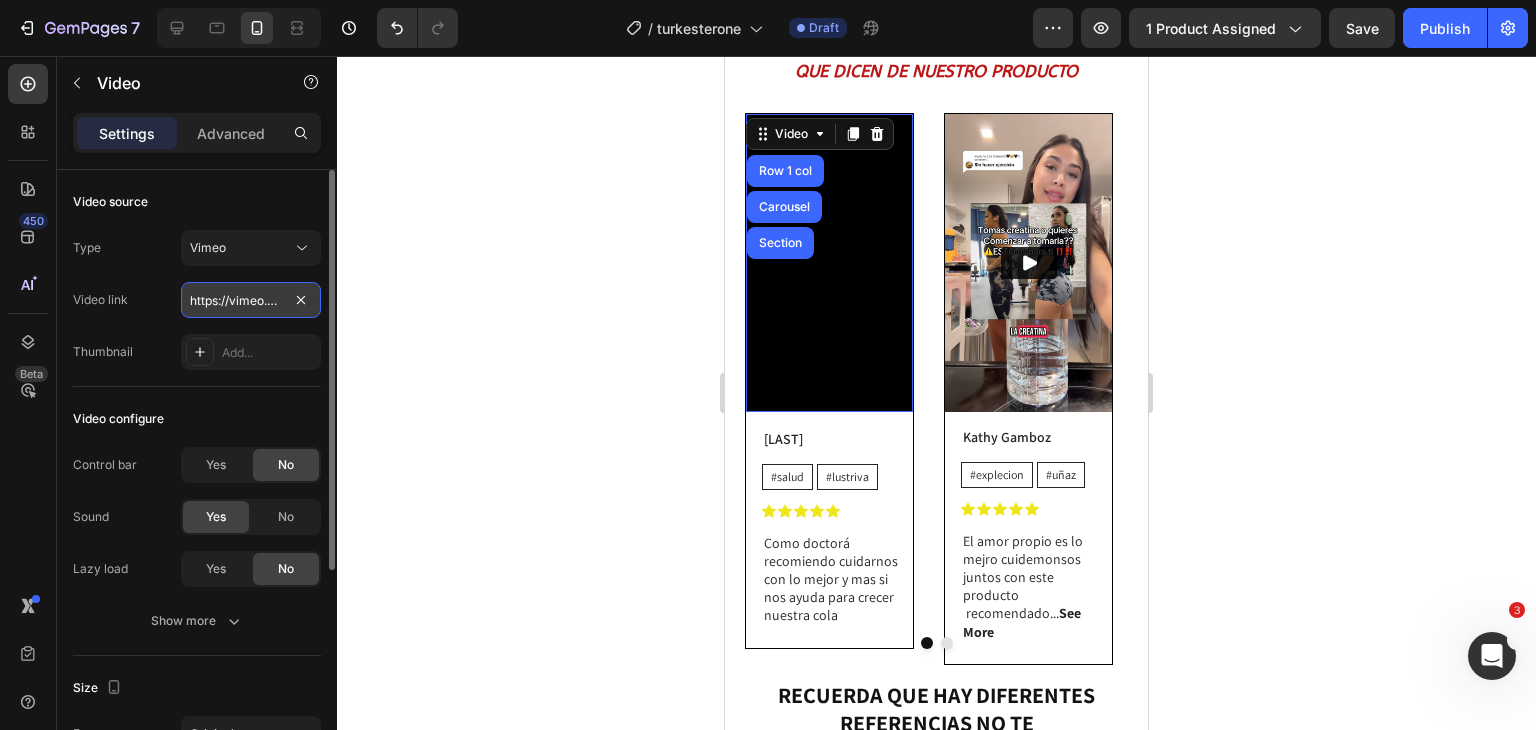click on "https://vimeo.com/1093233836?share=copy" at bounding box center [251, 300] 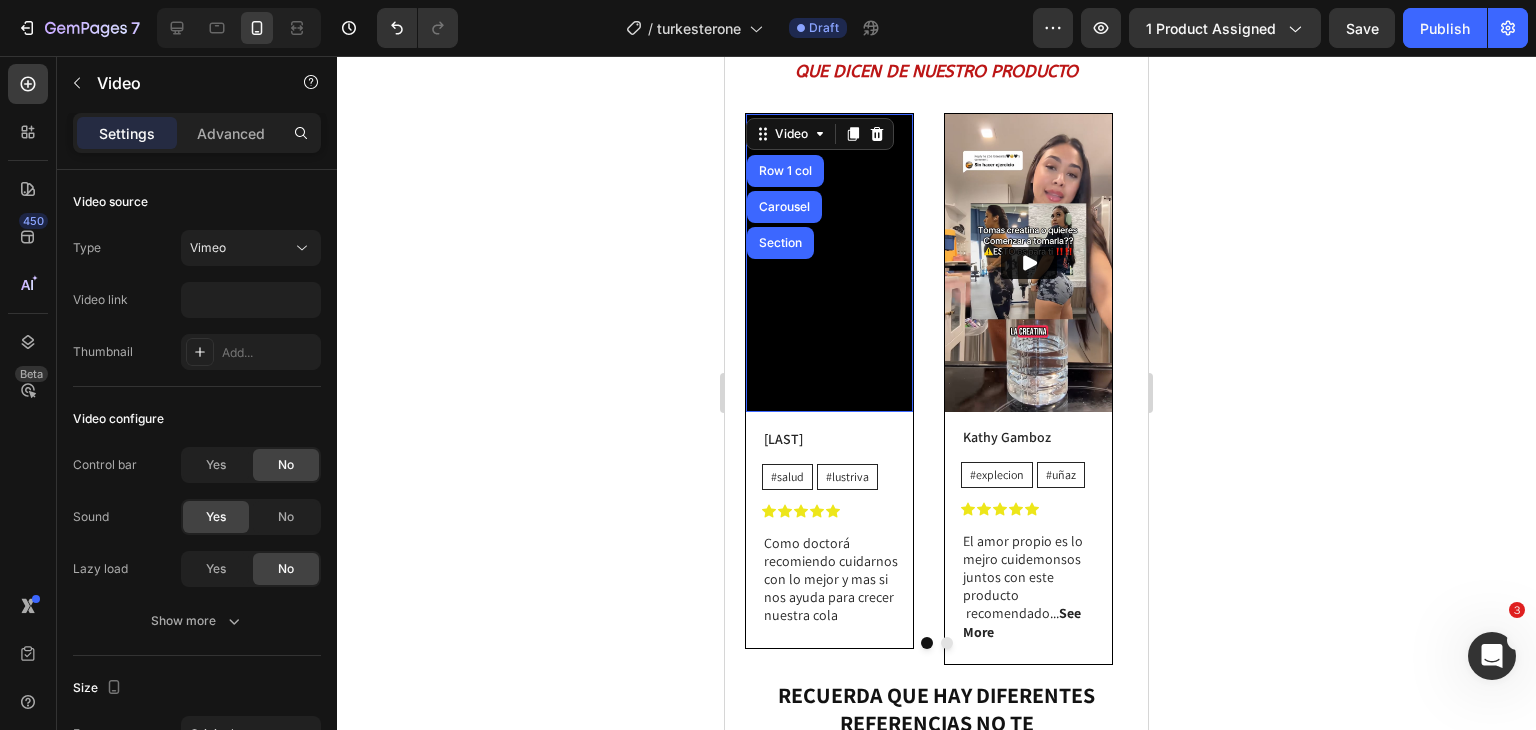 scroll, scrollTop: 0, scrollLeft: 0, axis: both 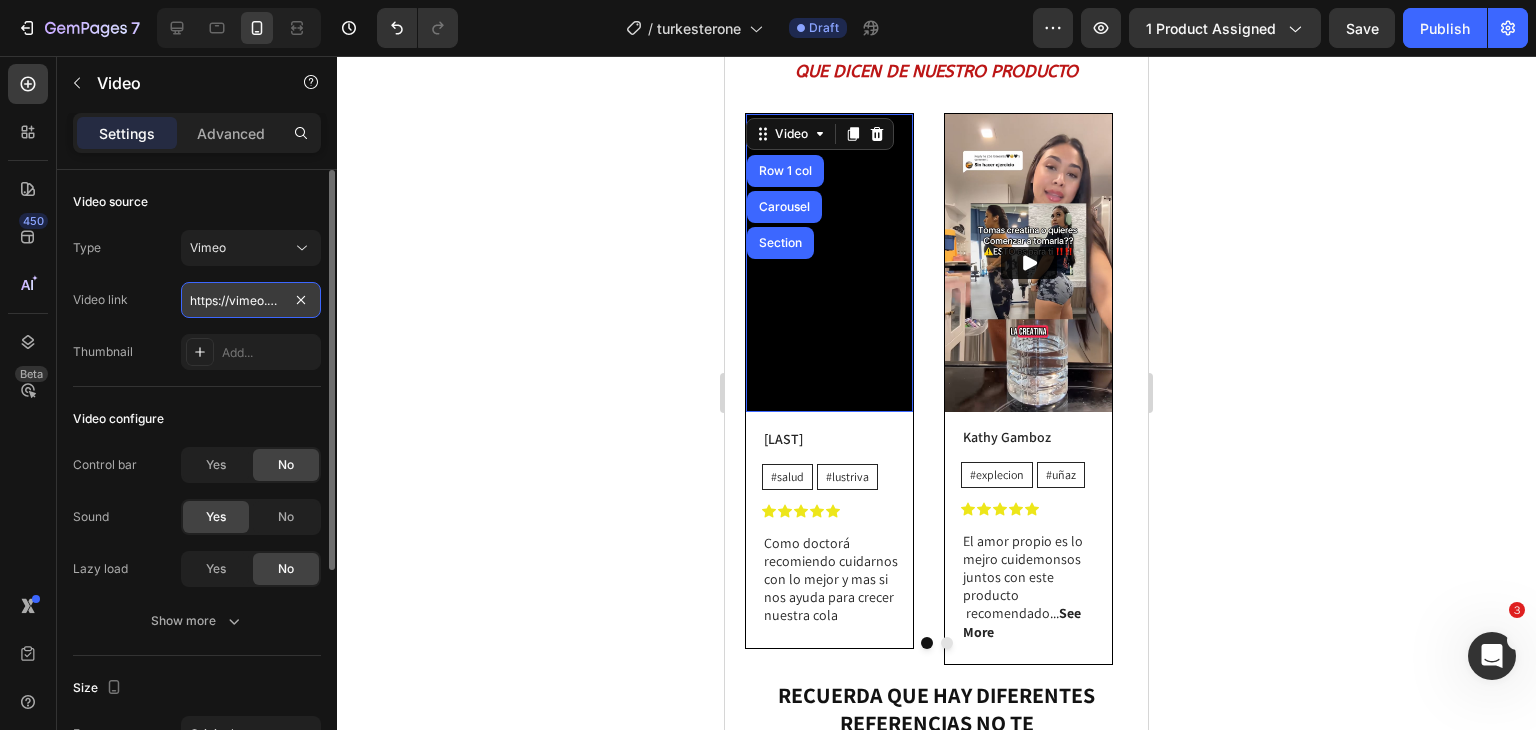 click on "https://vimeo.com/1093233836?share=copy" at bounding box center [251, 300] 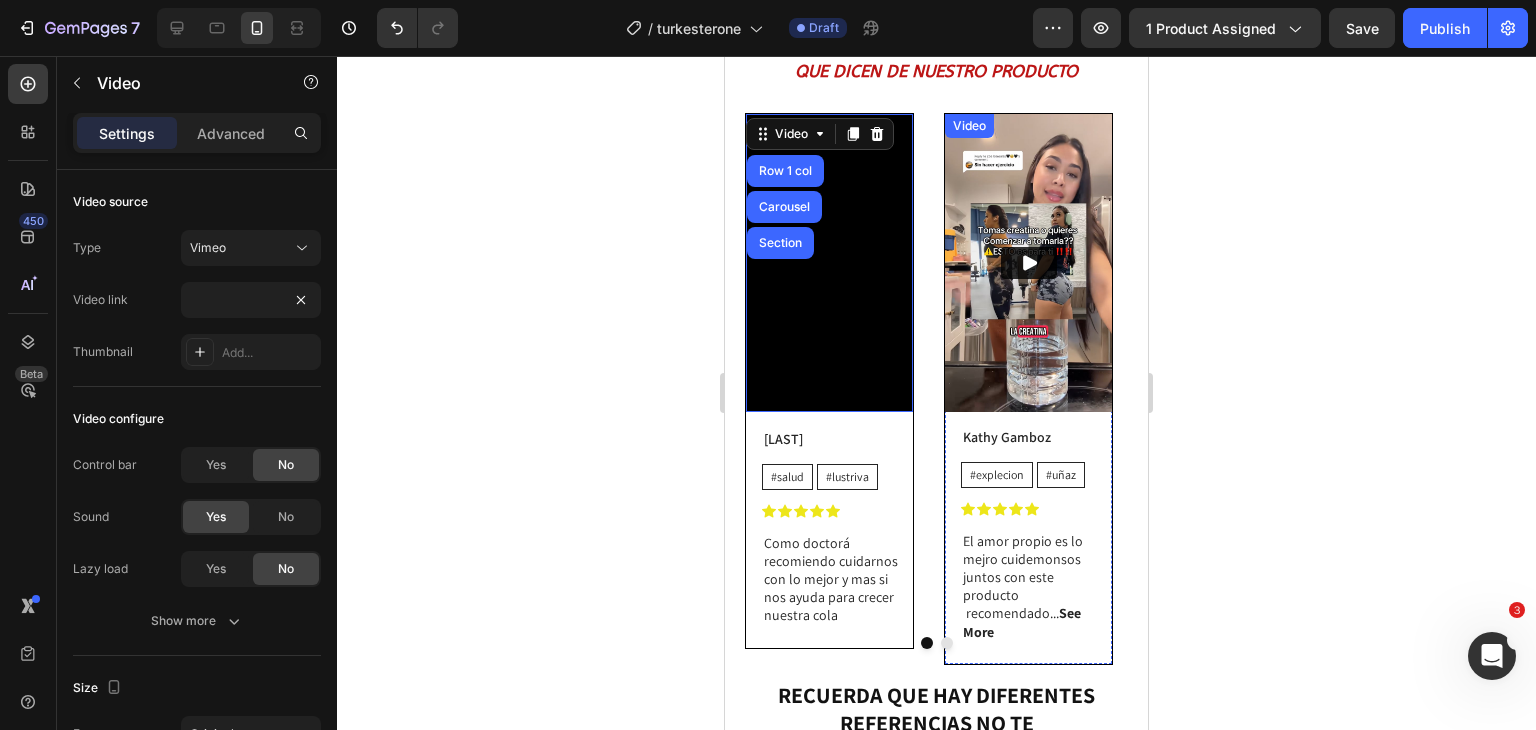 click at bounding box center (1028, 263) 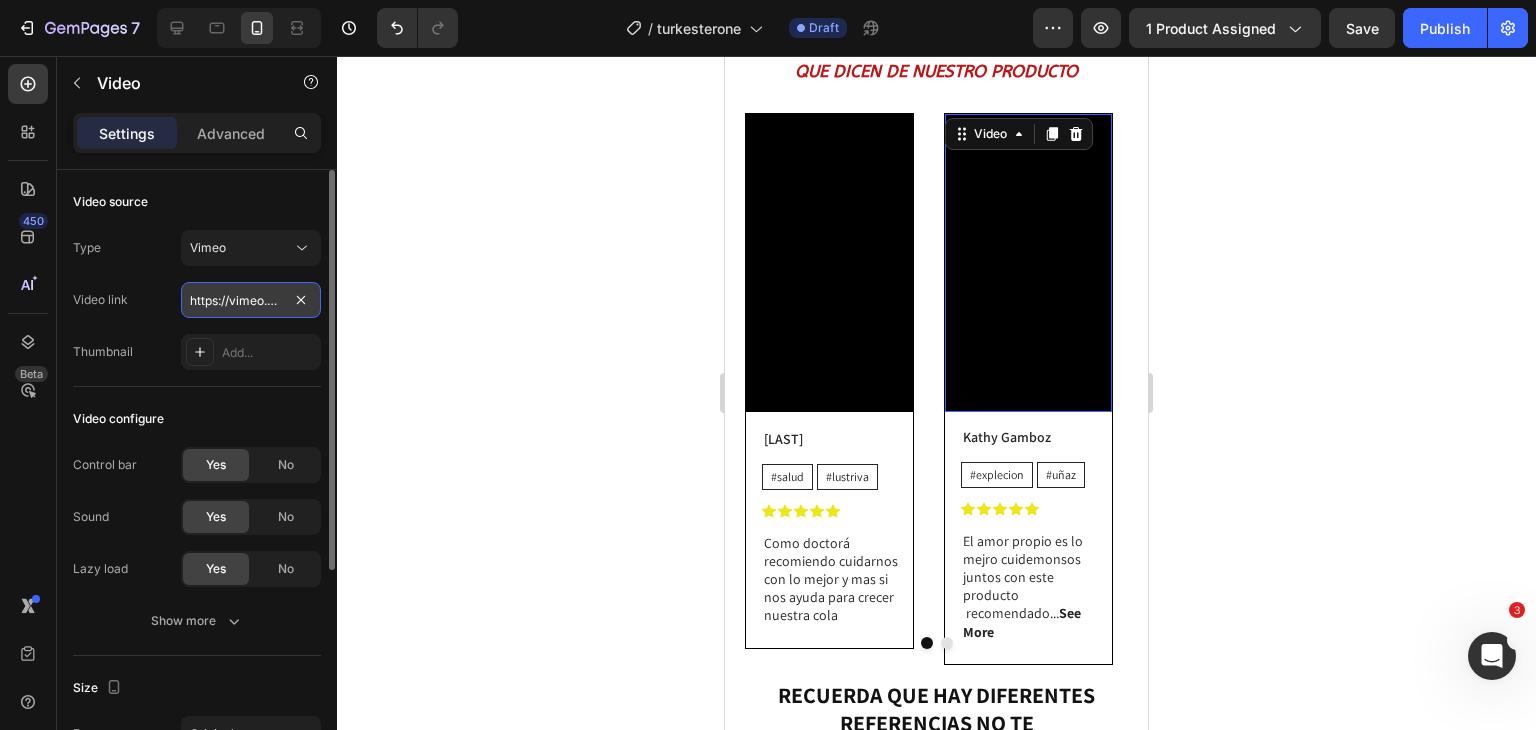 click on "https://vimeo.com/1093234593?share=copy" at bounding box center (251, 300) 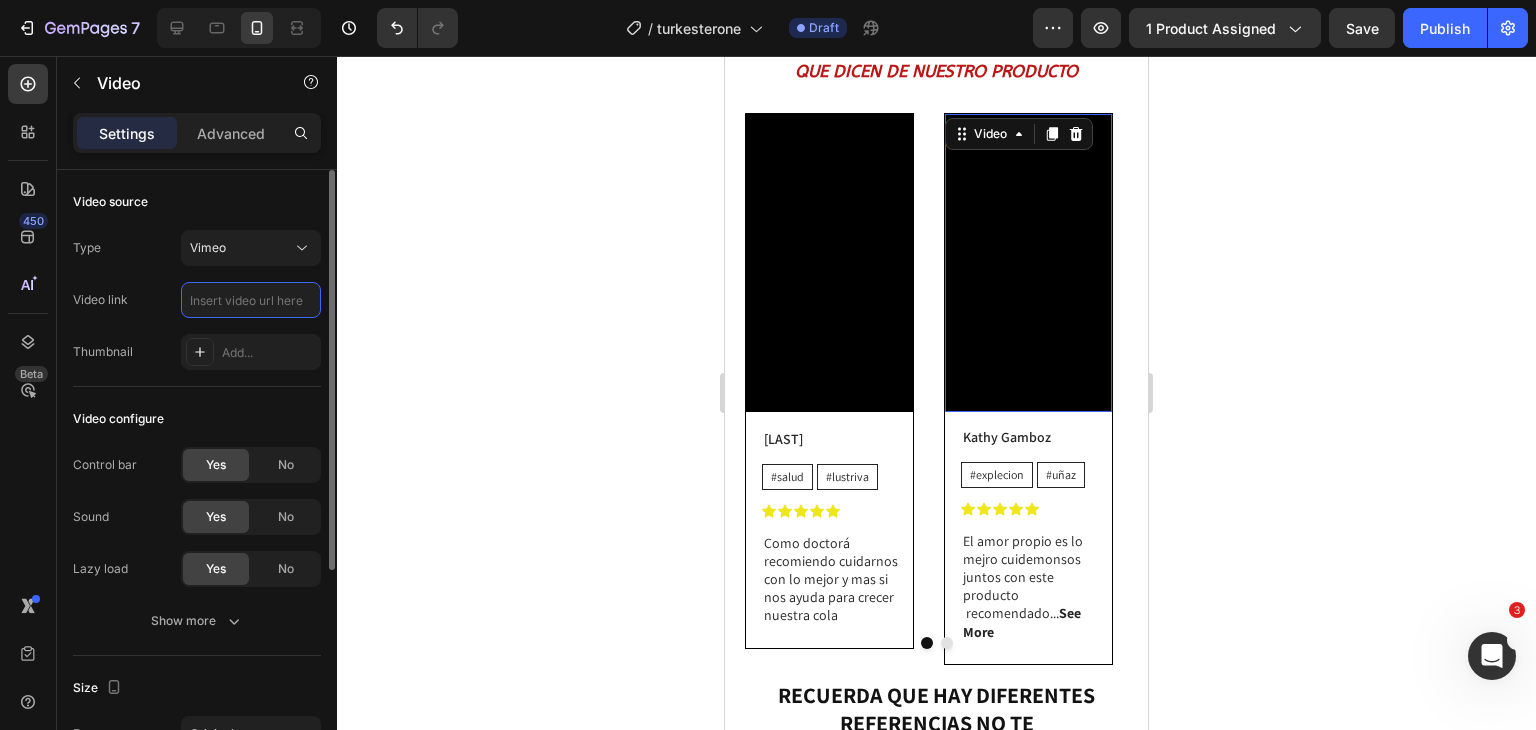 paste on "https://vimeo.com/1106665356?share=copy" 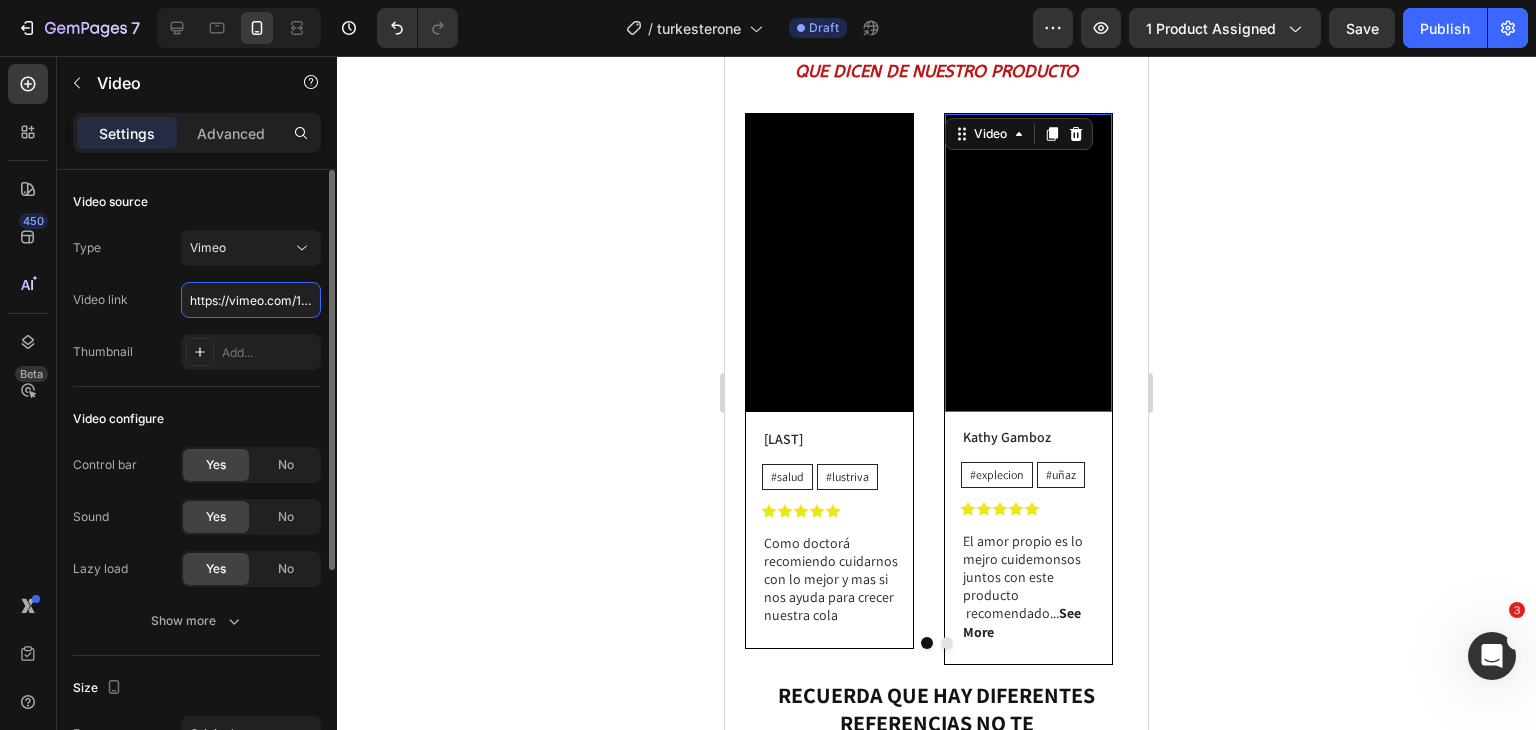 scroll, scrollTop: 0, scrollLeft: 159, axis: horizontal 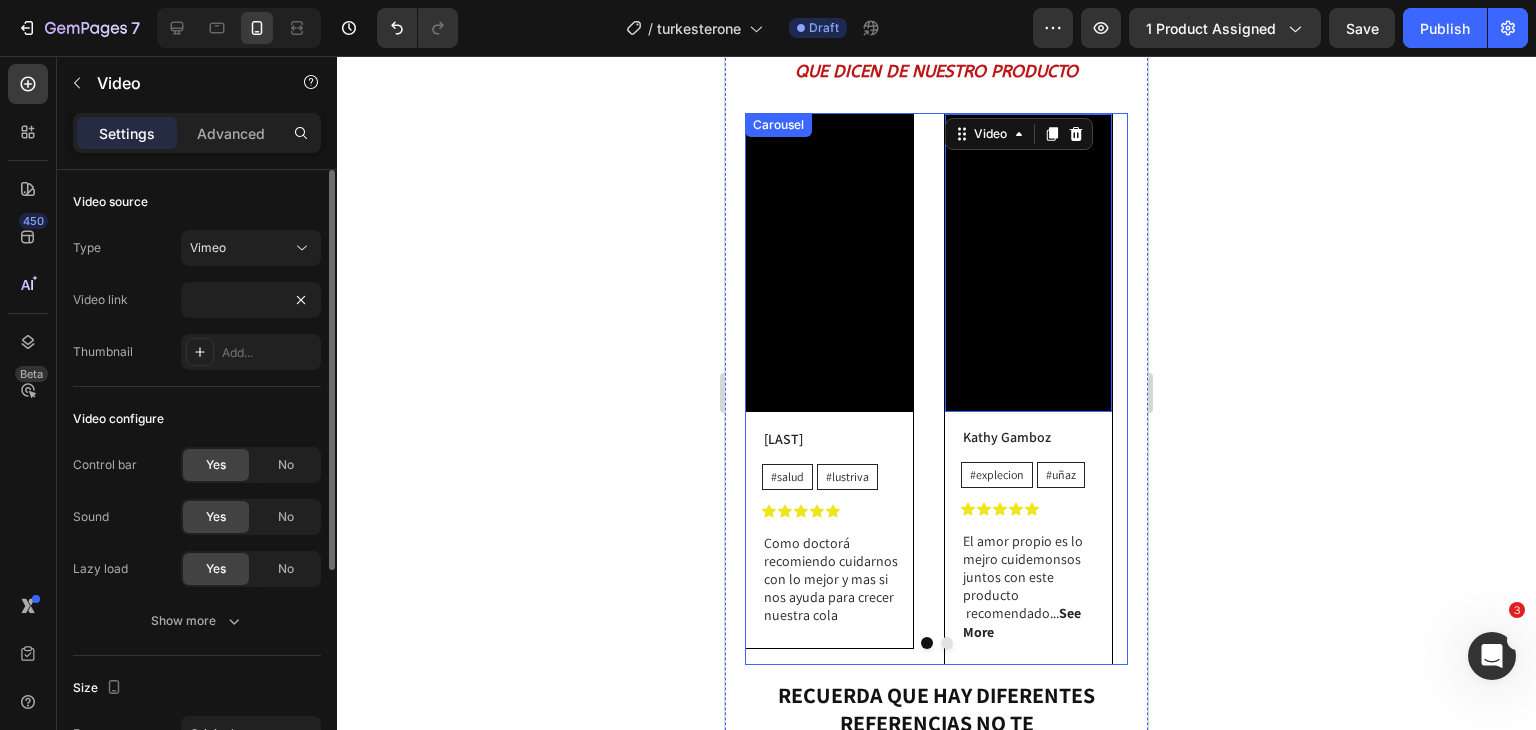 click at bounding box center [947, 643] 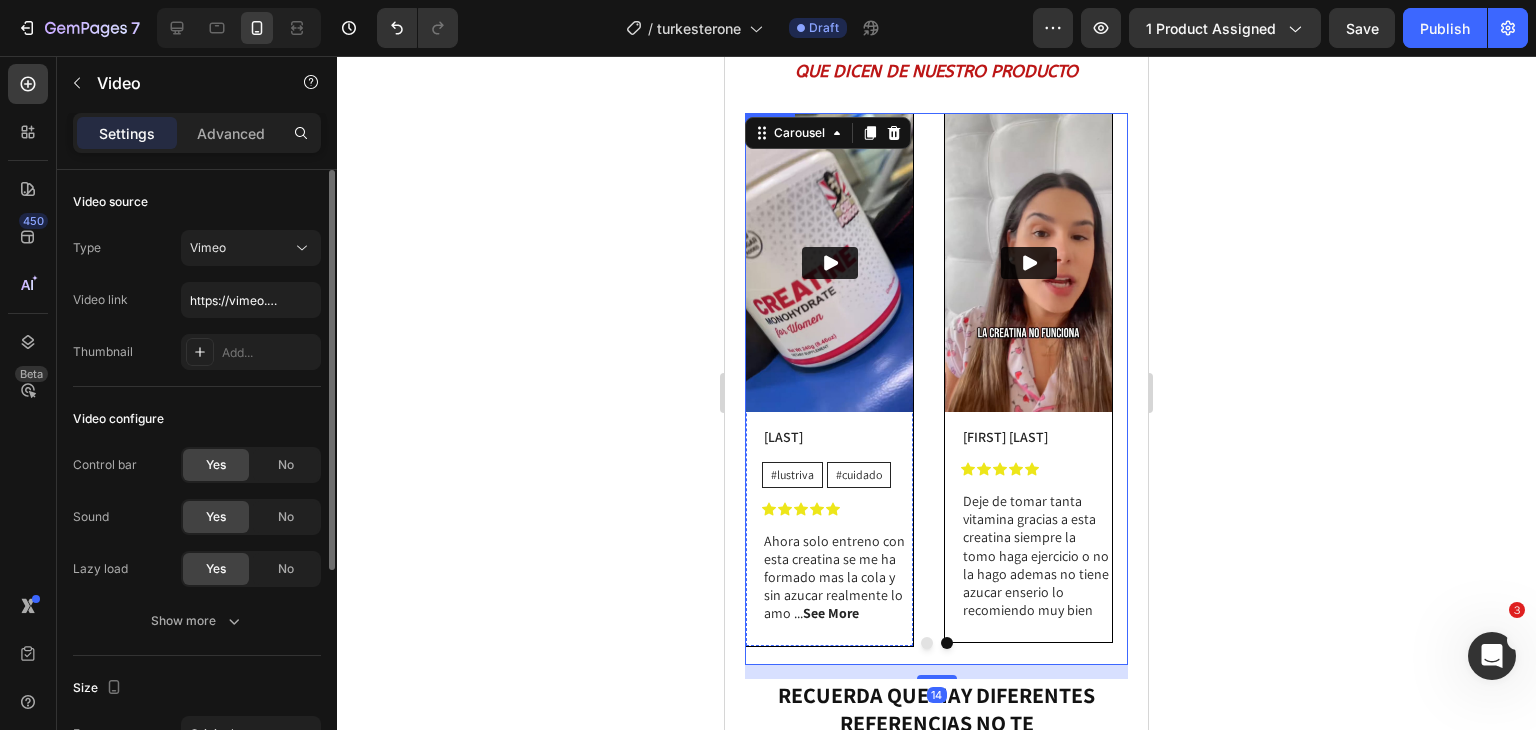 click at bounding box center (829, 263) 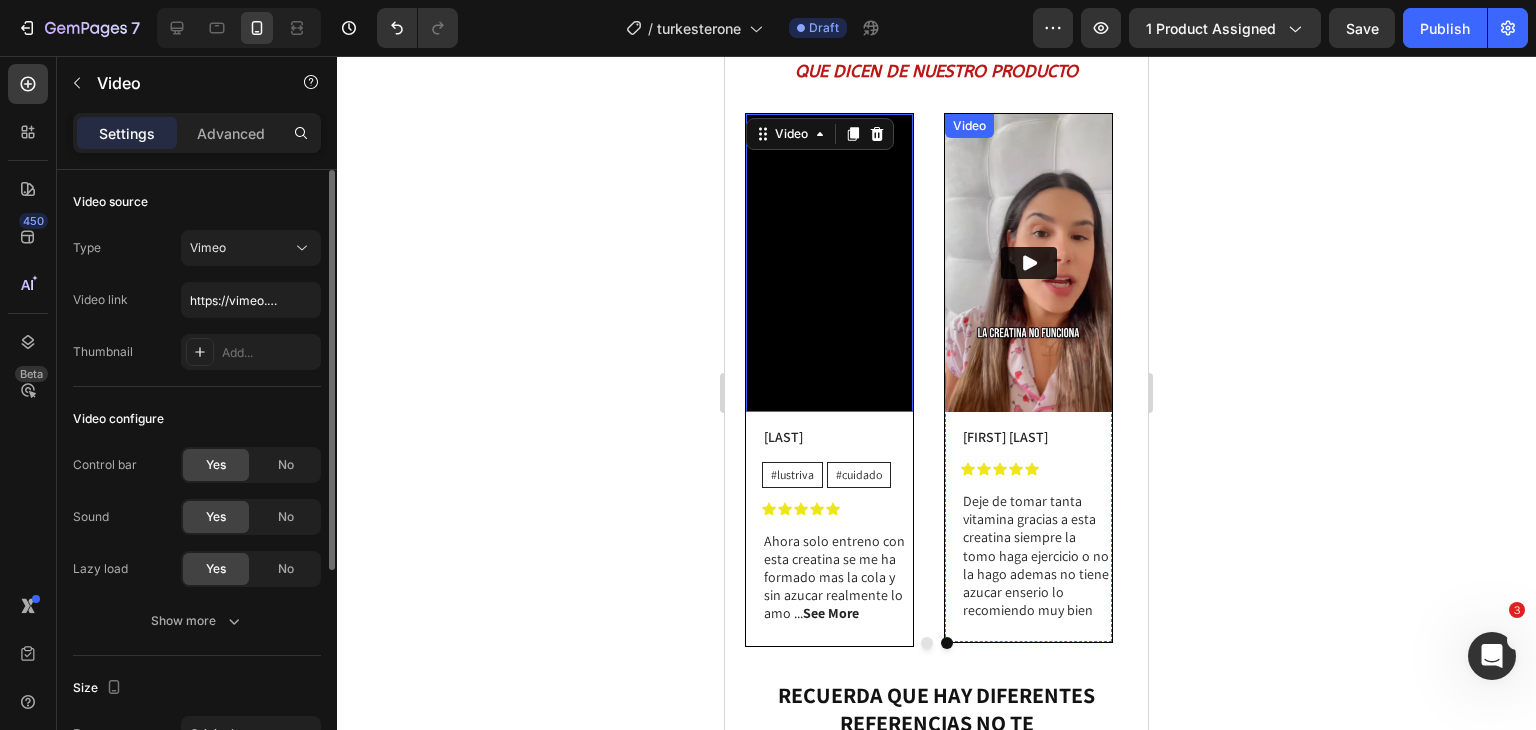 click at bounding box center [1028, 263] 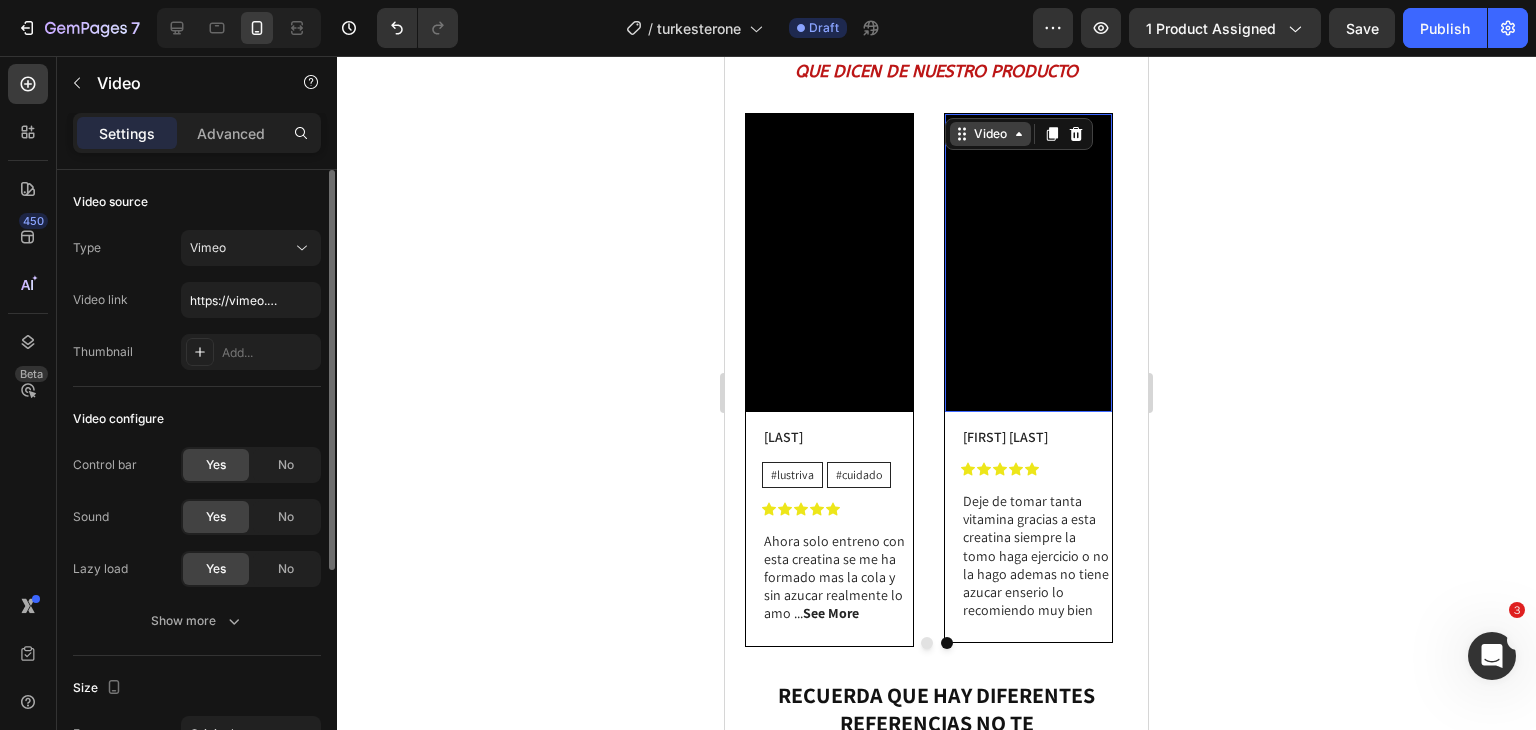 click on "Video" at bounding box center (990, 134) 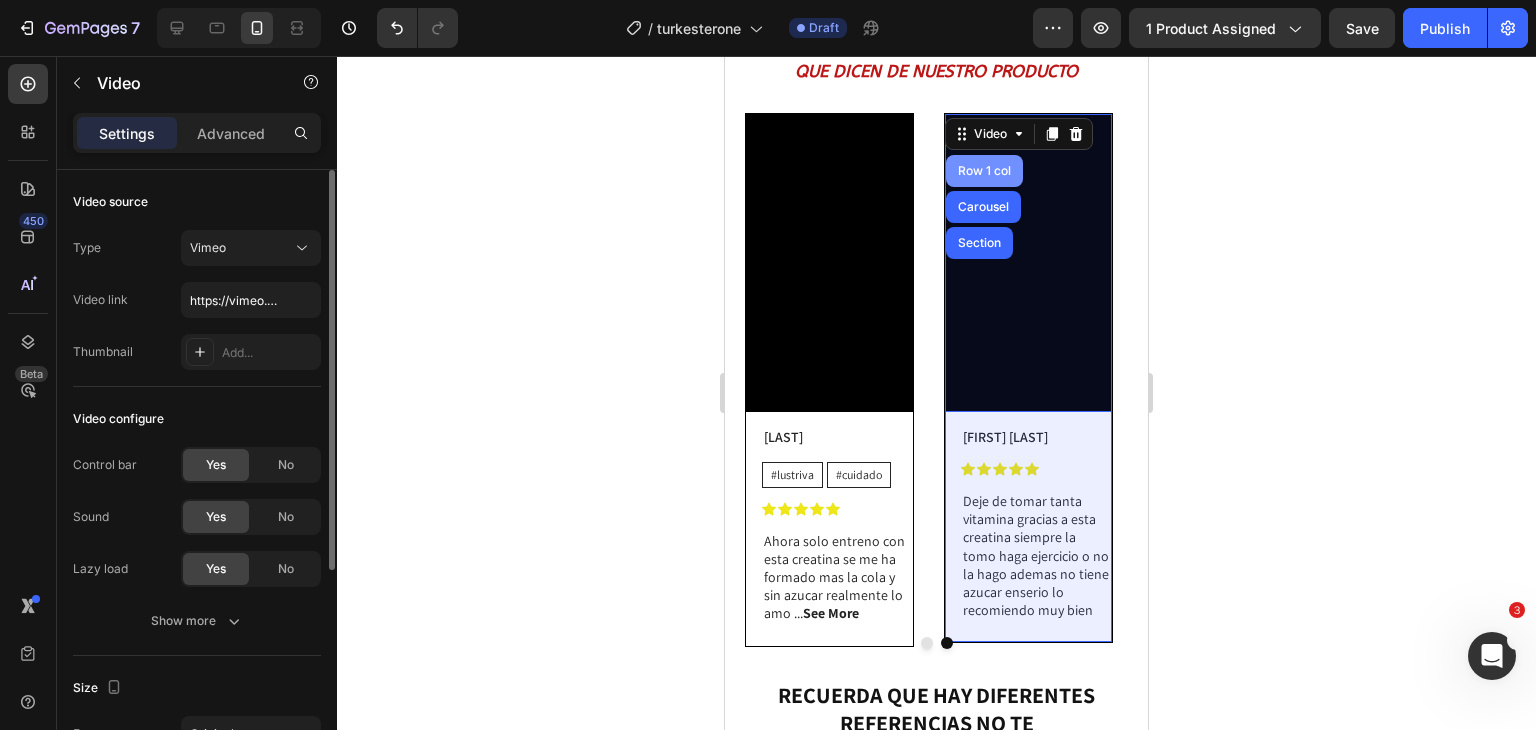 click on "Row 1 col" at bounding box center [984, 171] 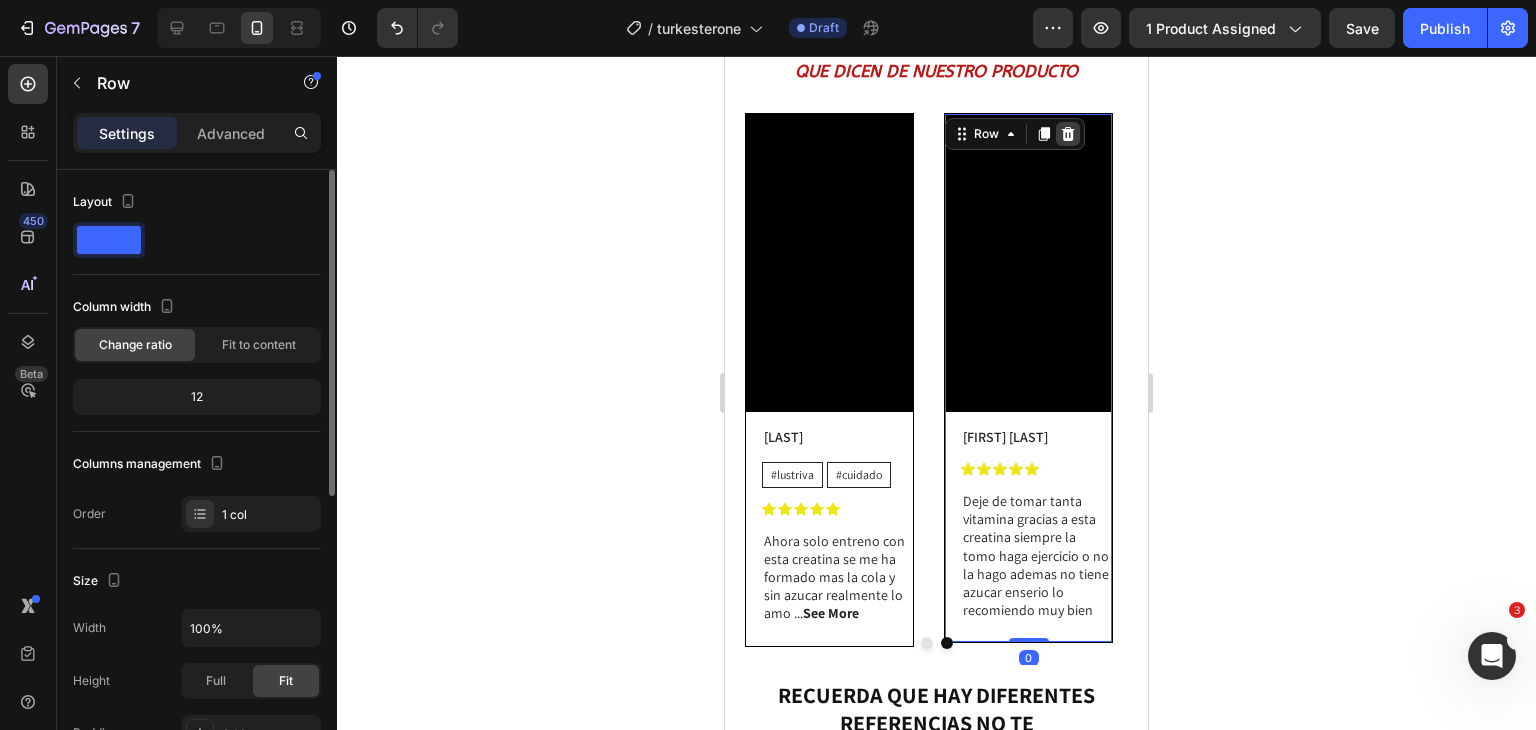 click at bounding box center [1068, 134] 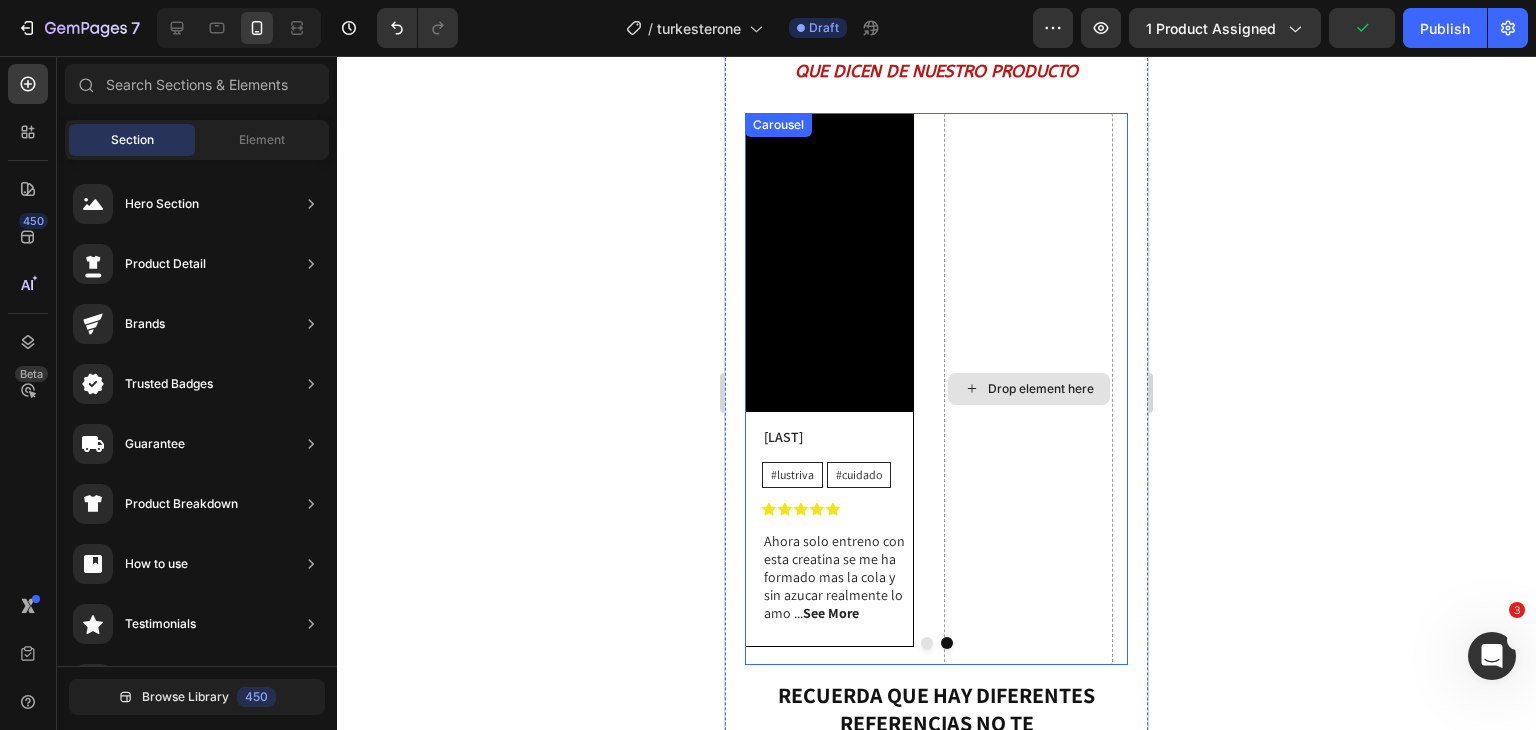 click on "Drop element here" at bounding box center [1028, 389] 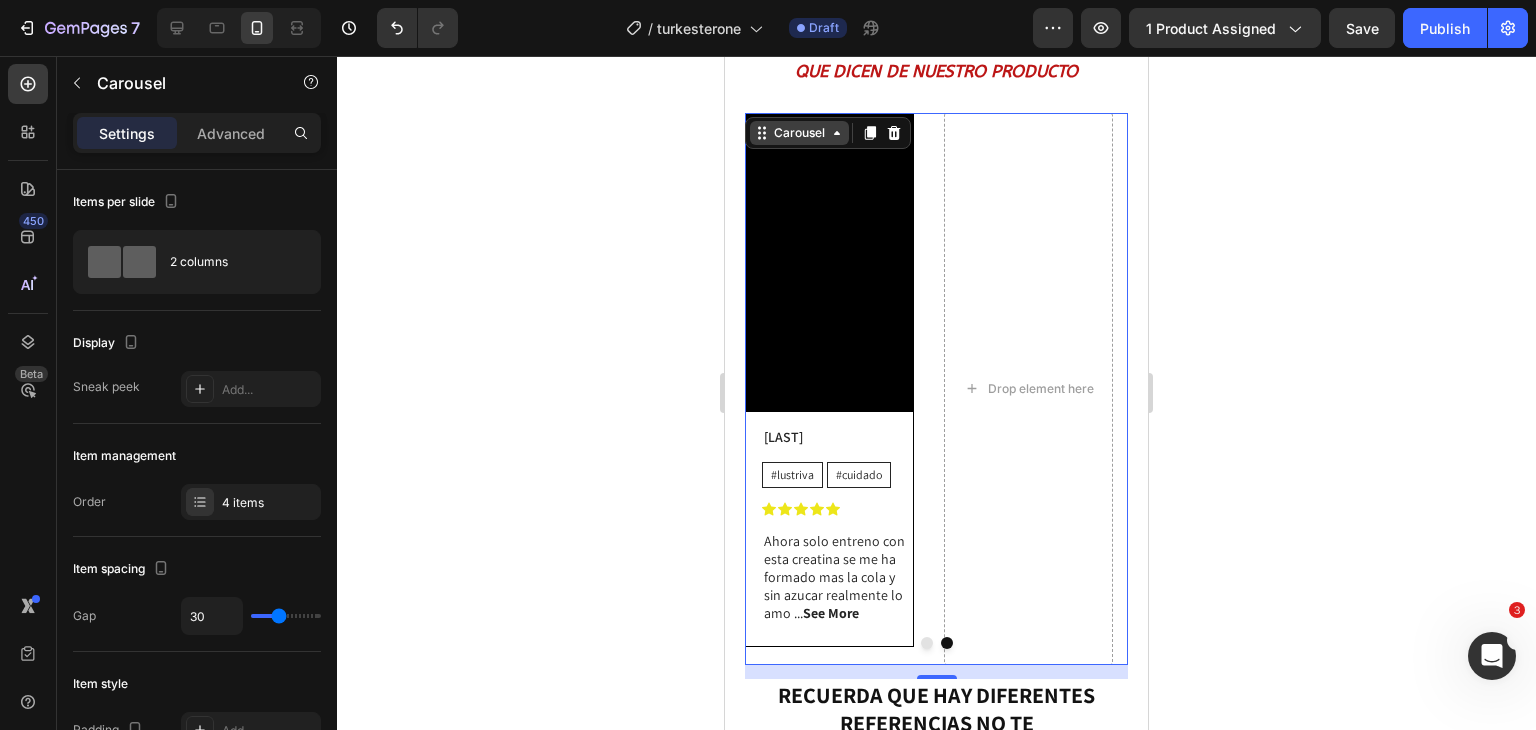 click on "Carousel" at bounding box center [799, 133] 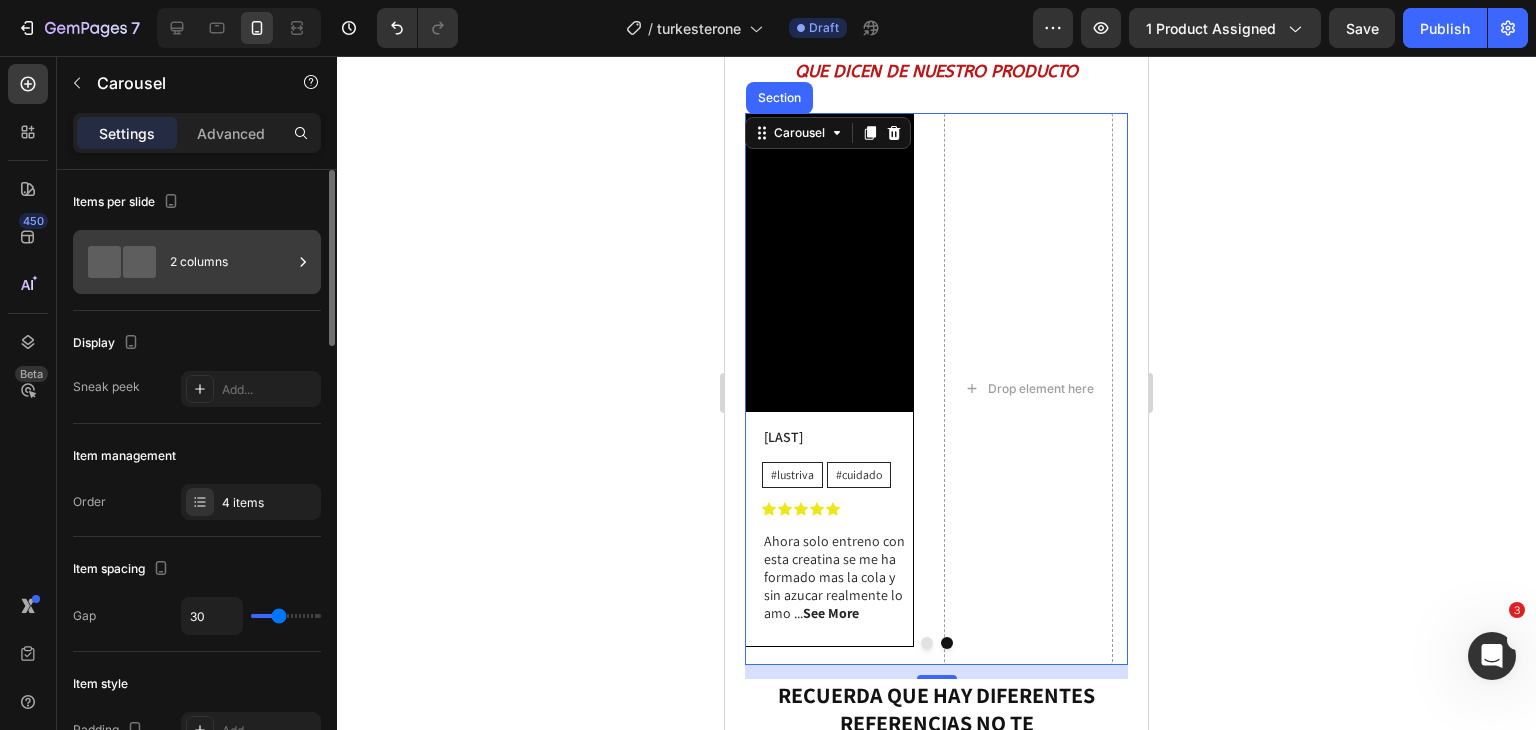 click on "2 columns" at bounding box center [231, 262] 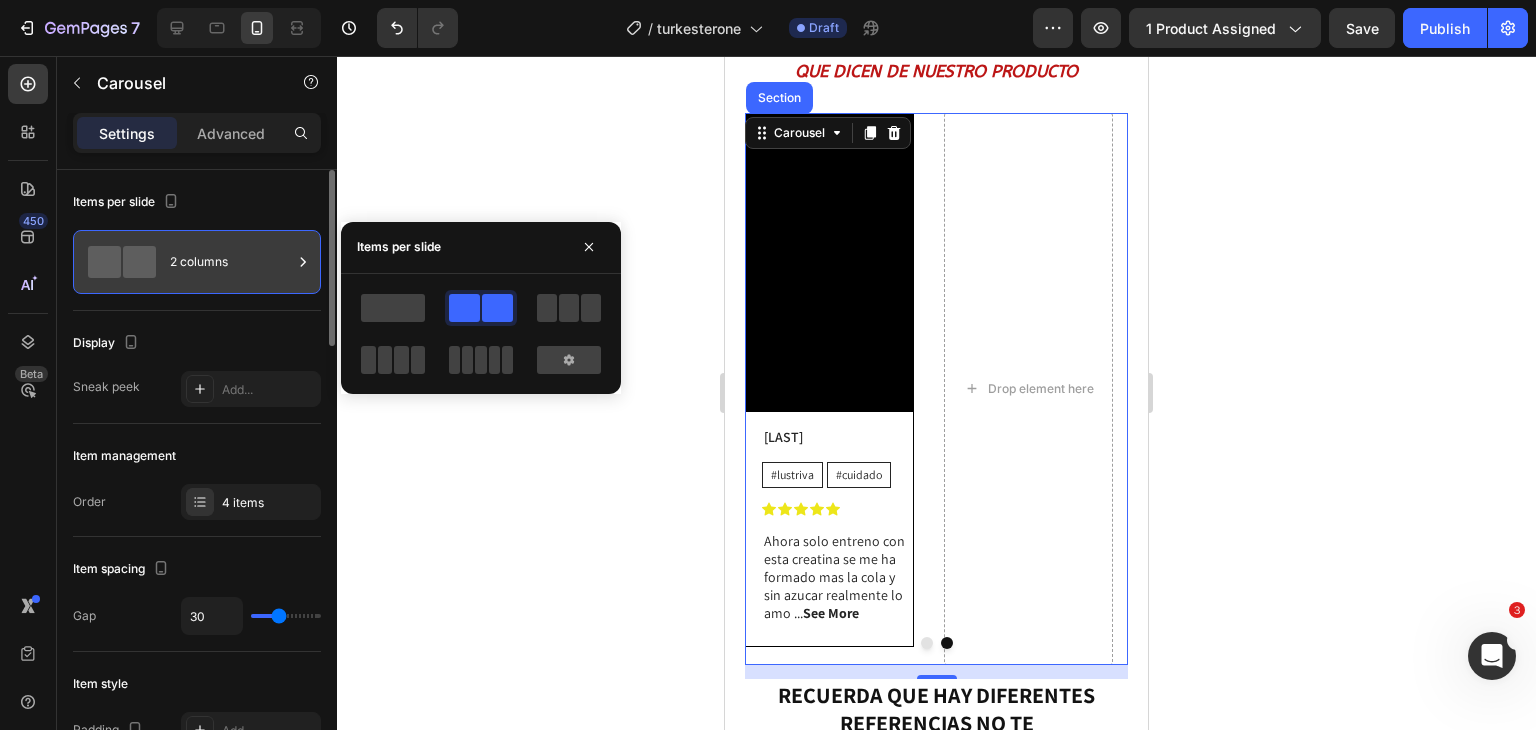 click on "2 columns" at bounding box center [231, 262] 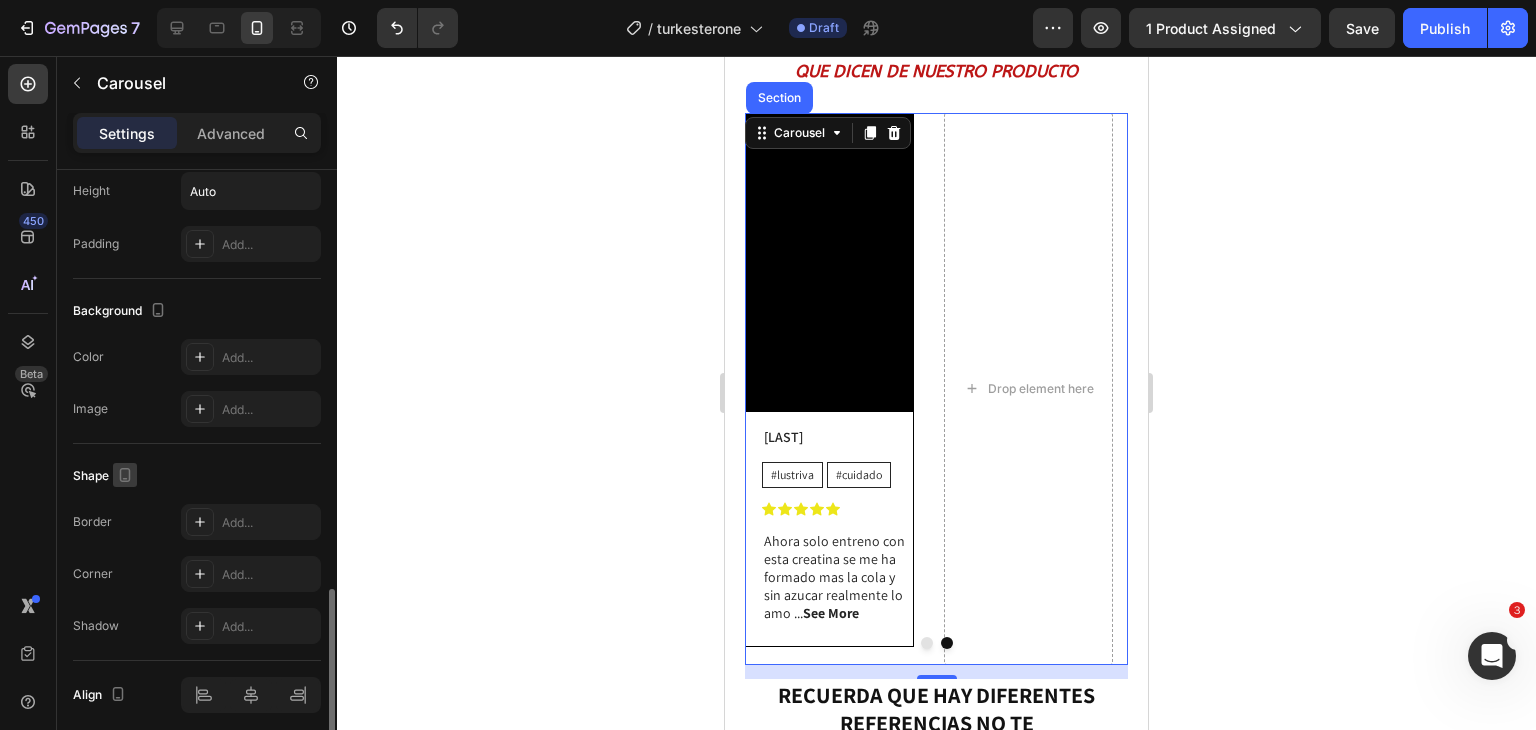 scroll, scrollTop: 1544, scrollLeft: 0, axis: vertical 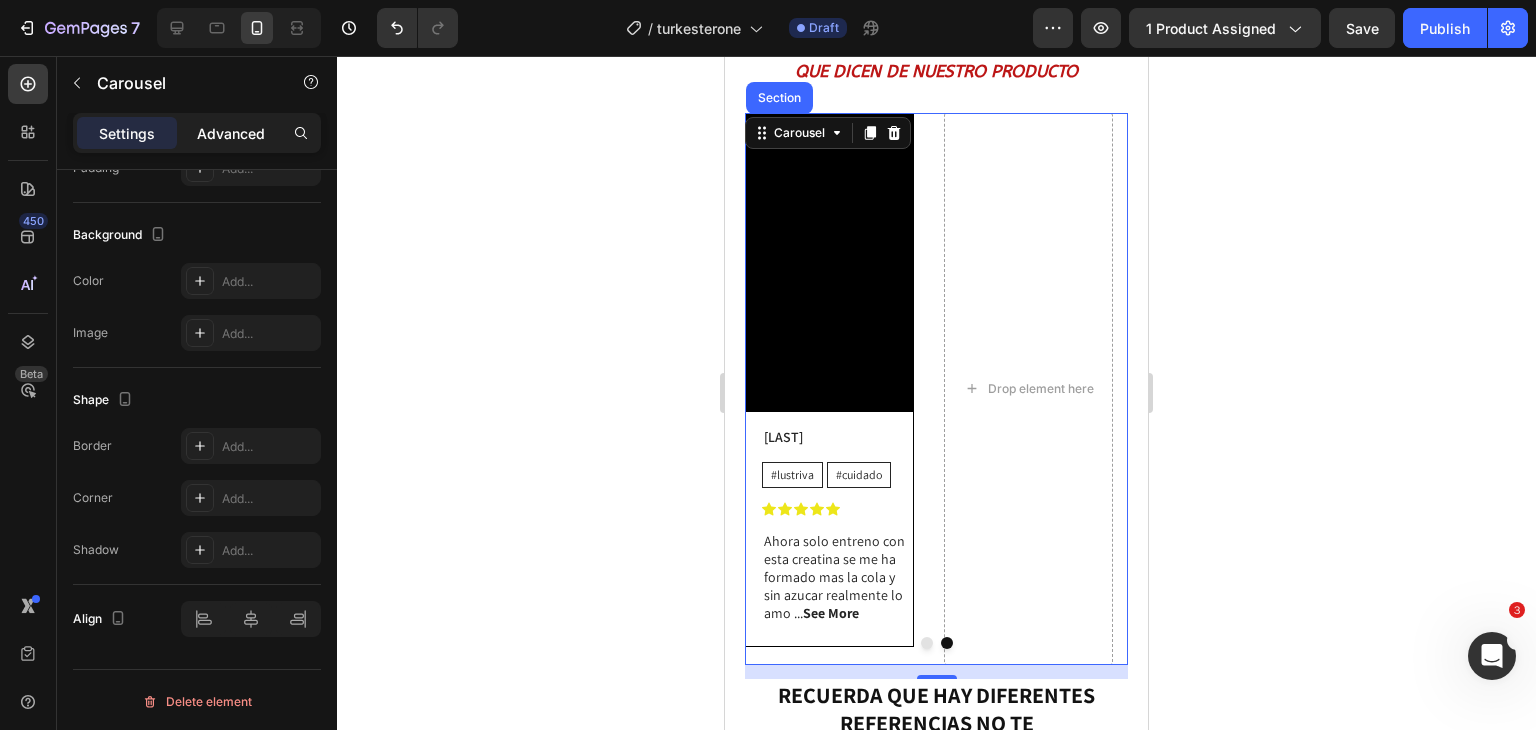 click on "Advanced" at bounding box center [231, 133] 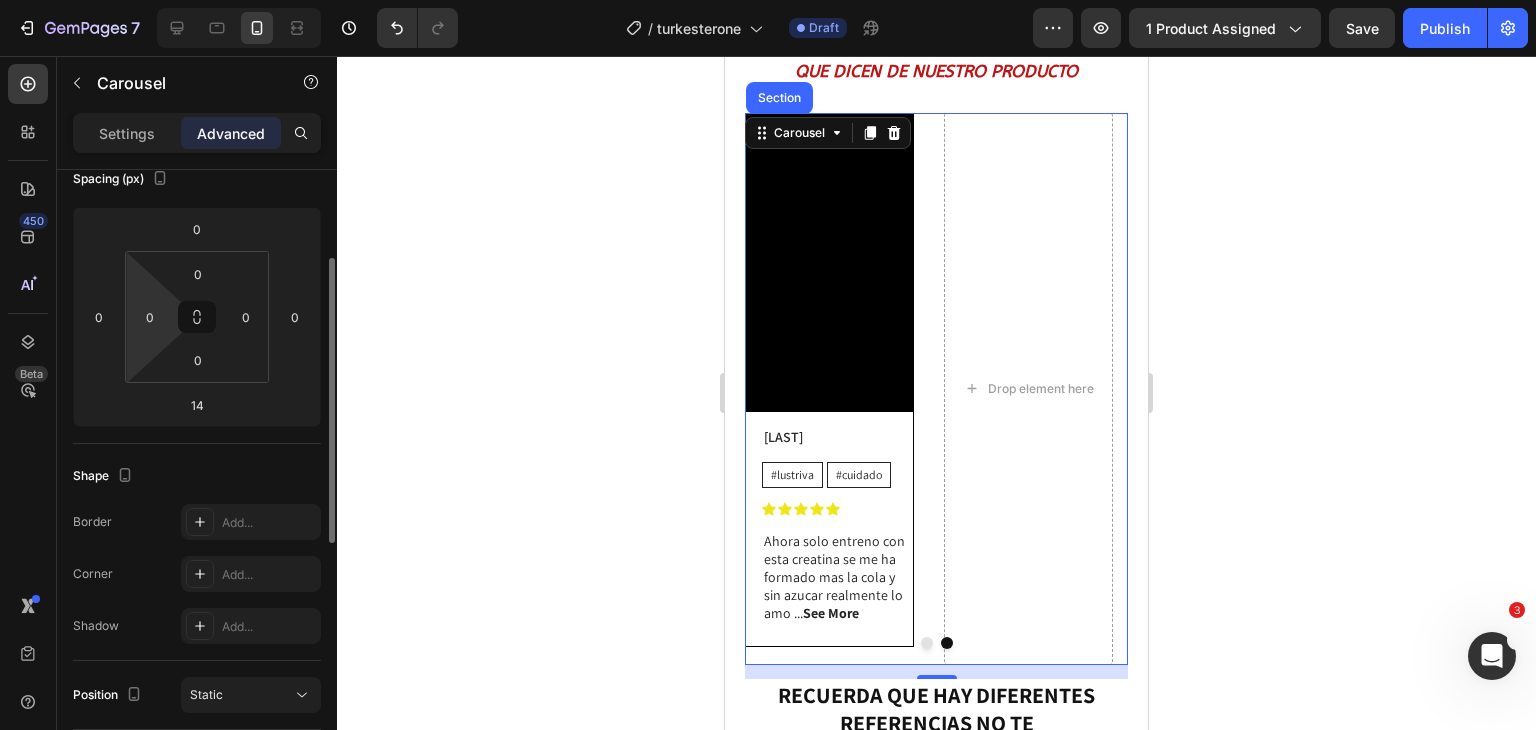 scroll, scrollTop: 0, scrollLeft: 0, axis: both 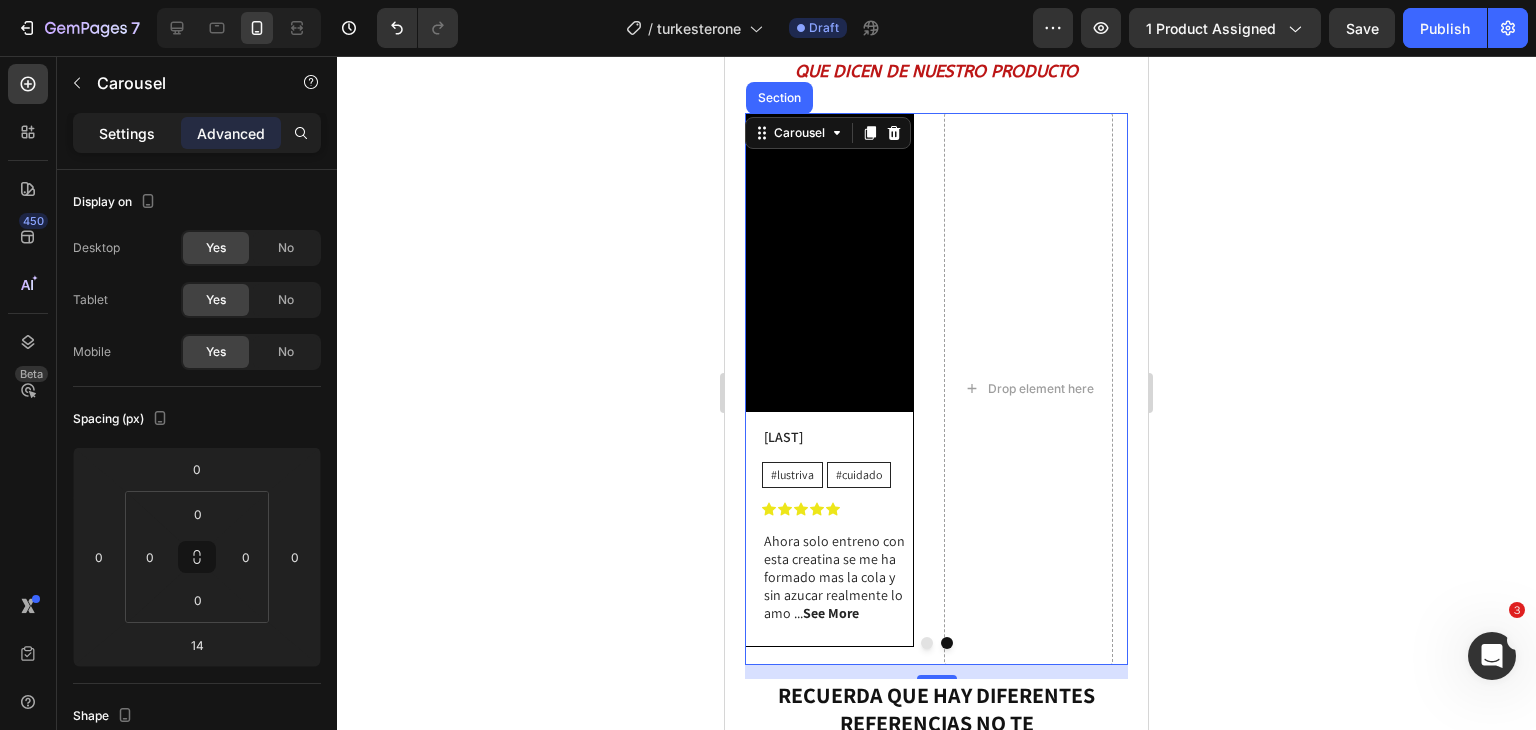 click on "Settings" 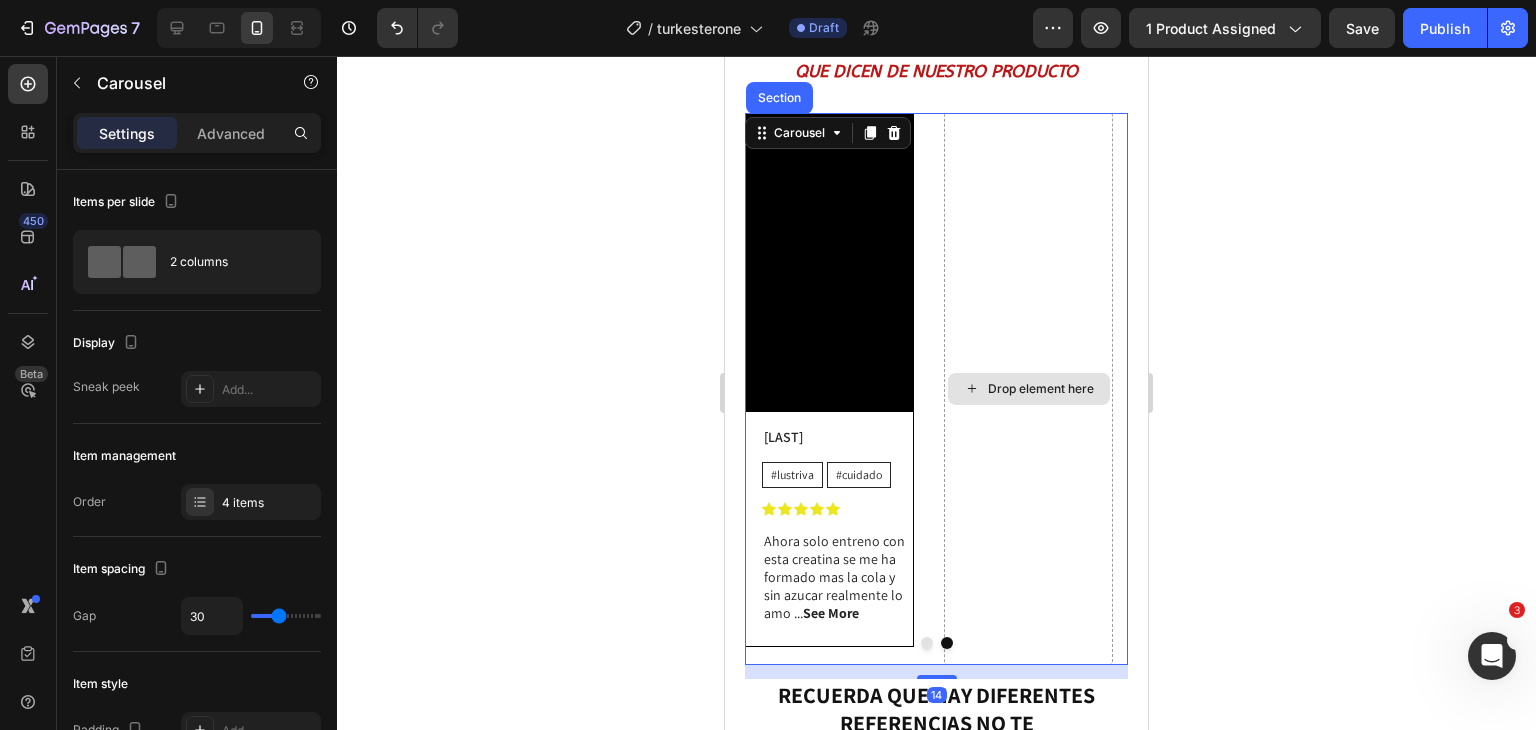 click on "Drop element here" at bounding box center [1028, 389] 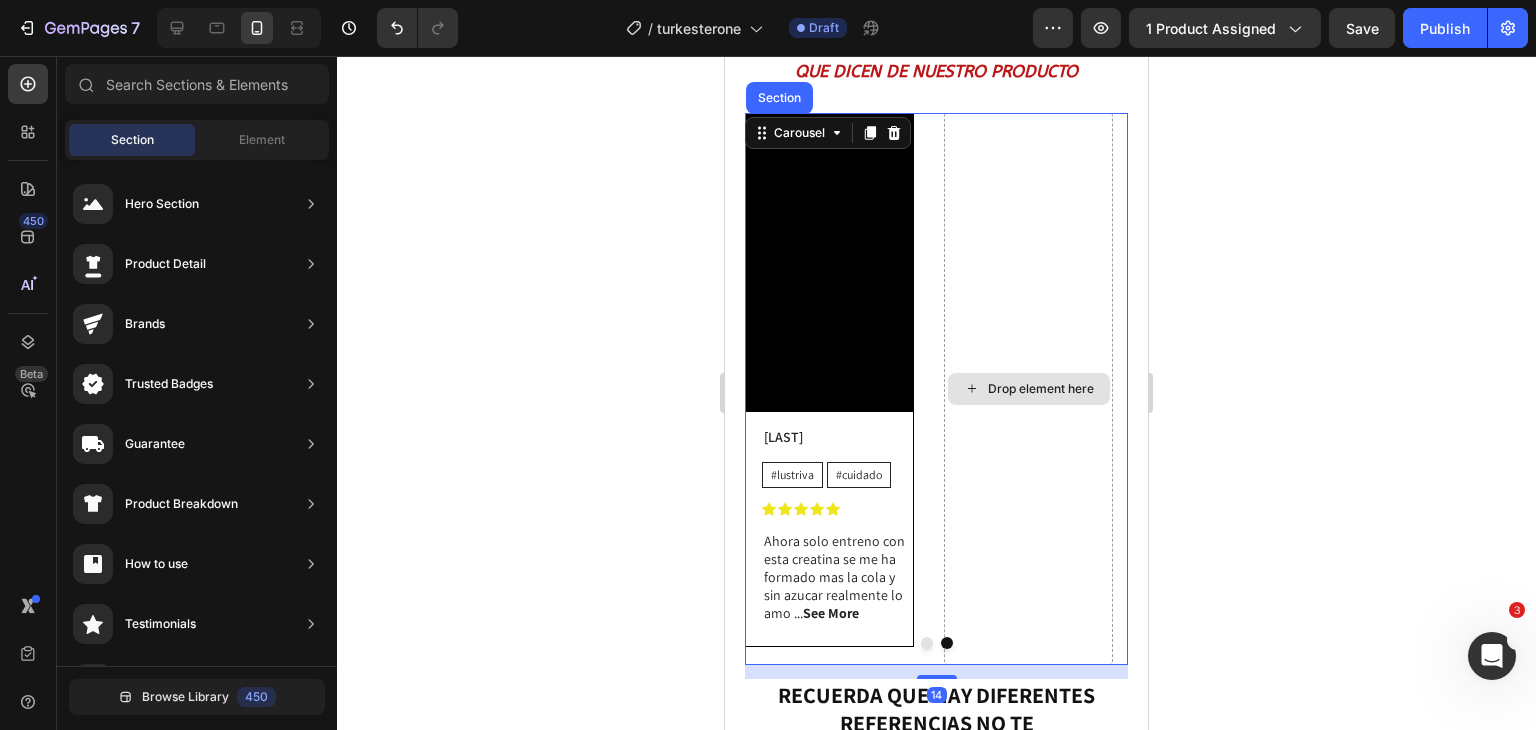 click on "Drop element here" at bounding box center [1029, 389] 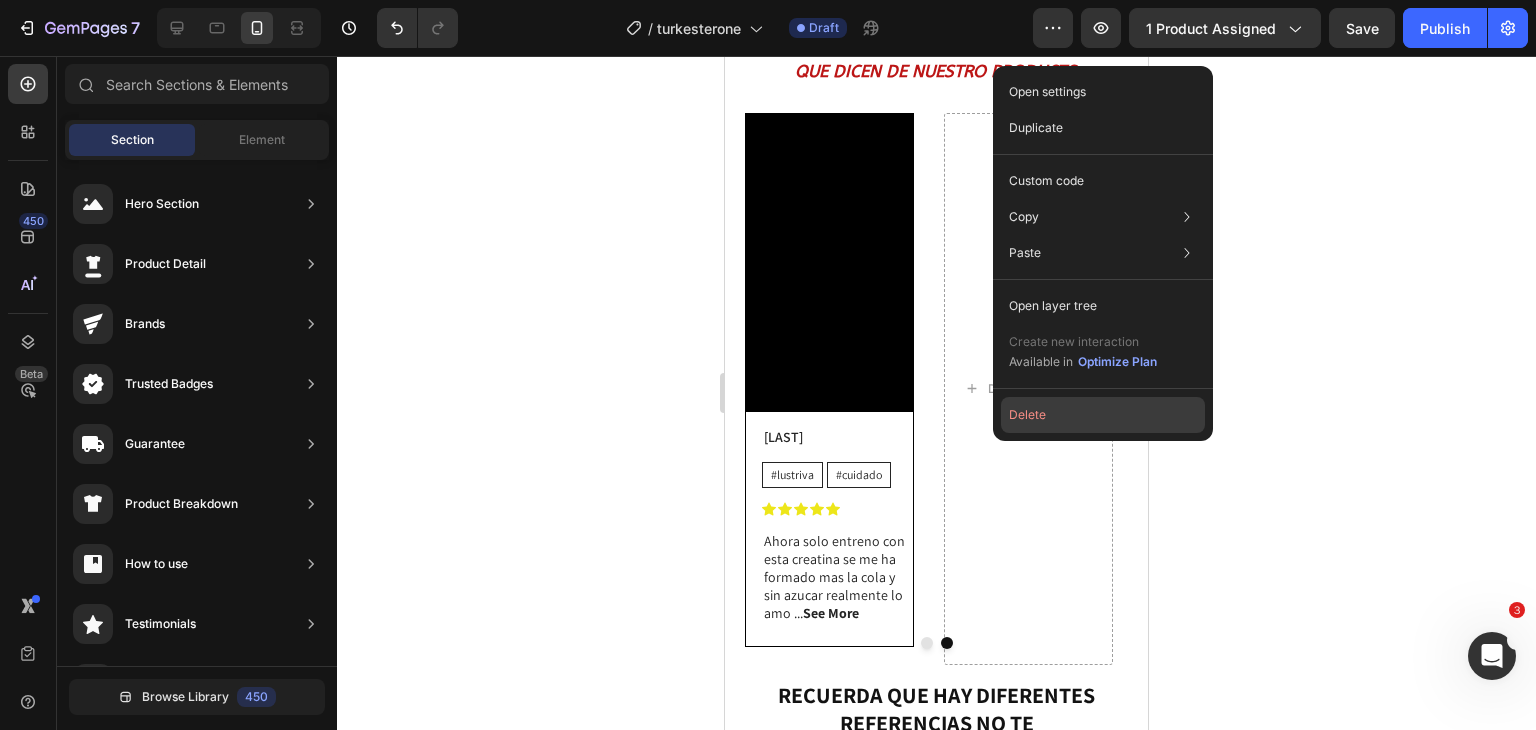 click on "Delete" 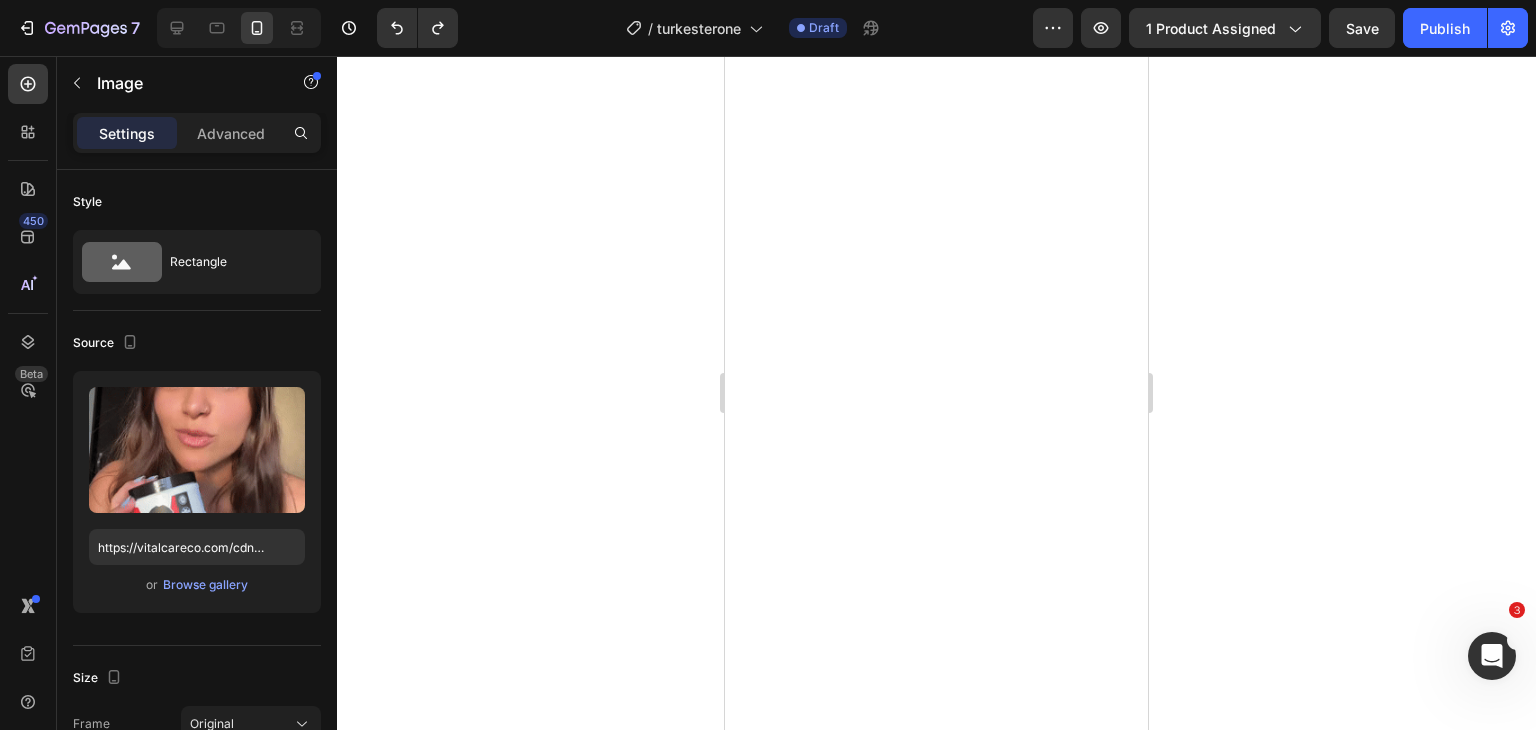 scroll, scrollTop: 3452, scrollLeft: 0, axis: vertical 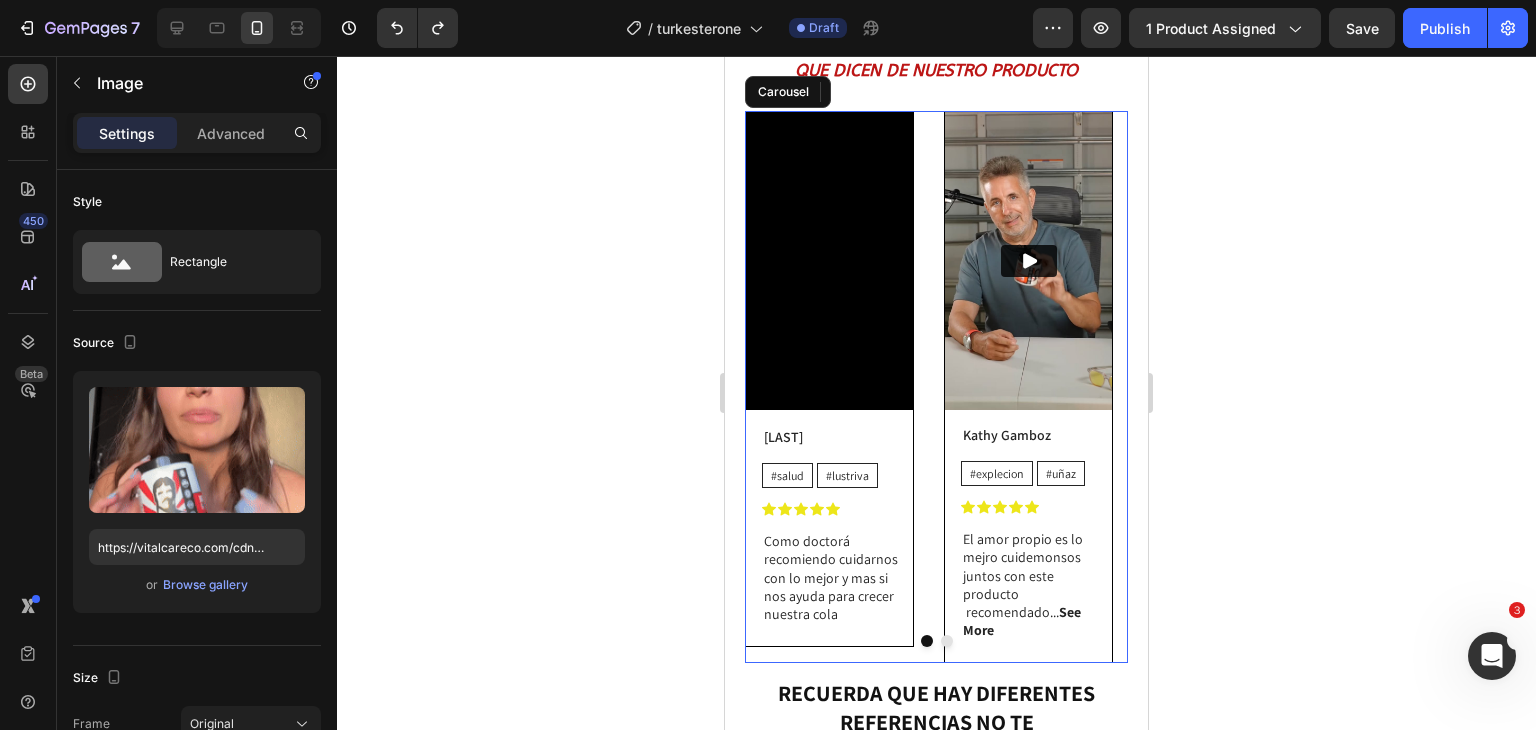 click at bounding box center [947, 641] 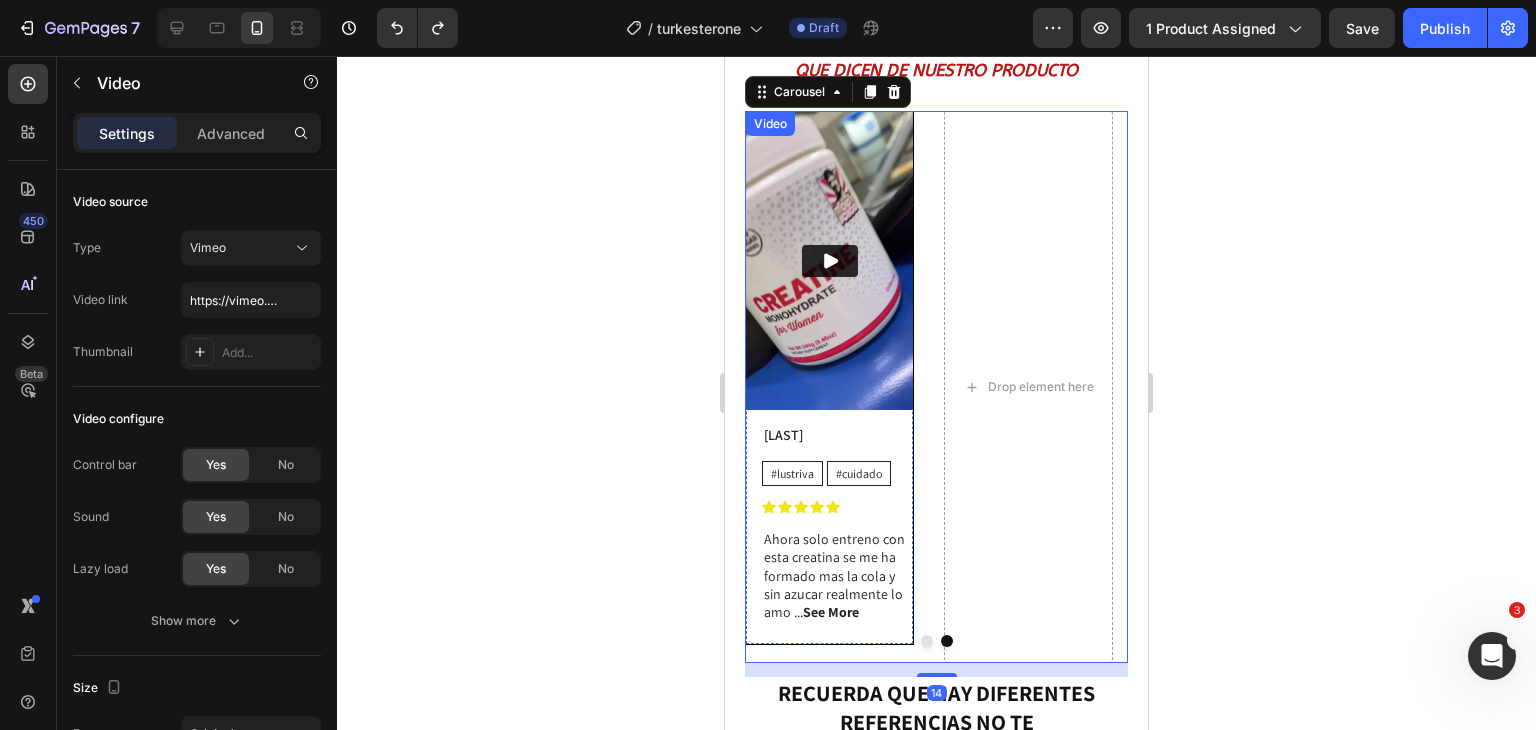 click at bounding box center [829, 261] 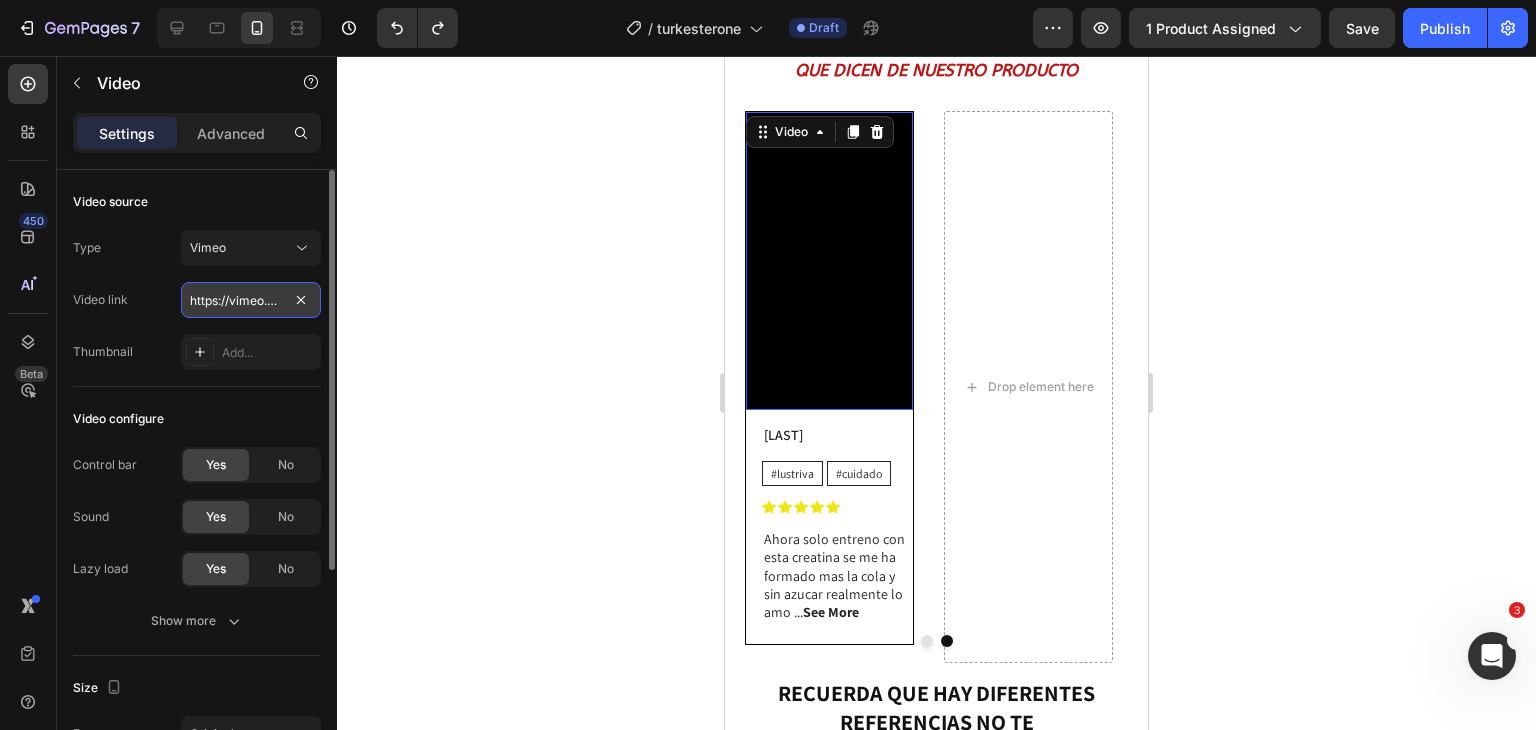 click on "https://vimeo.com/1093236549?share=copy" at bounding box center [251, 300] 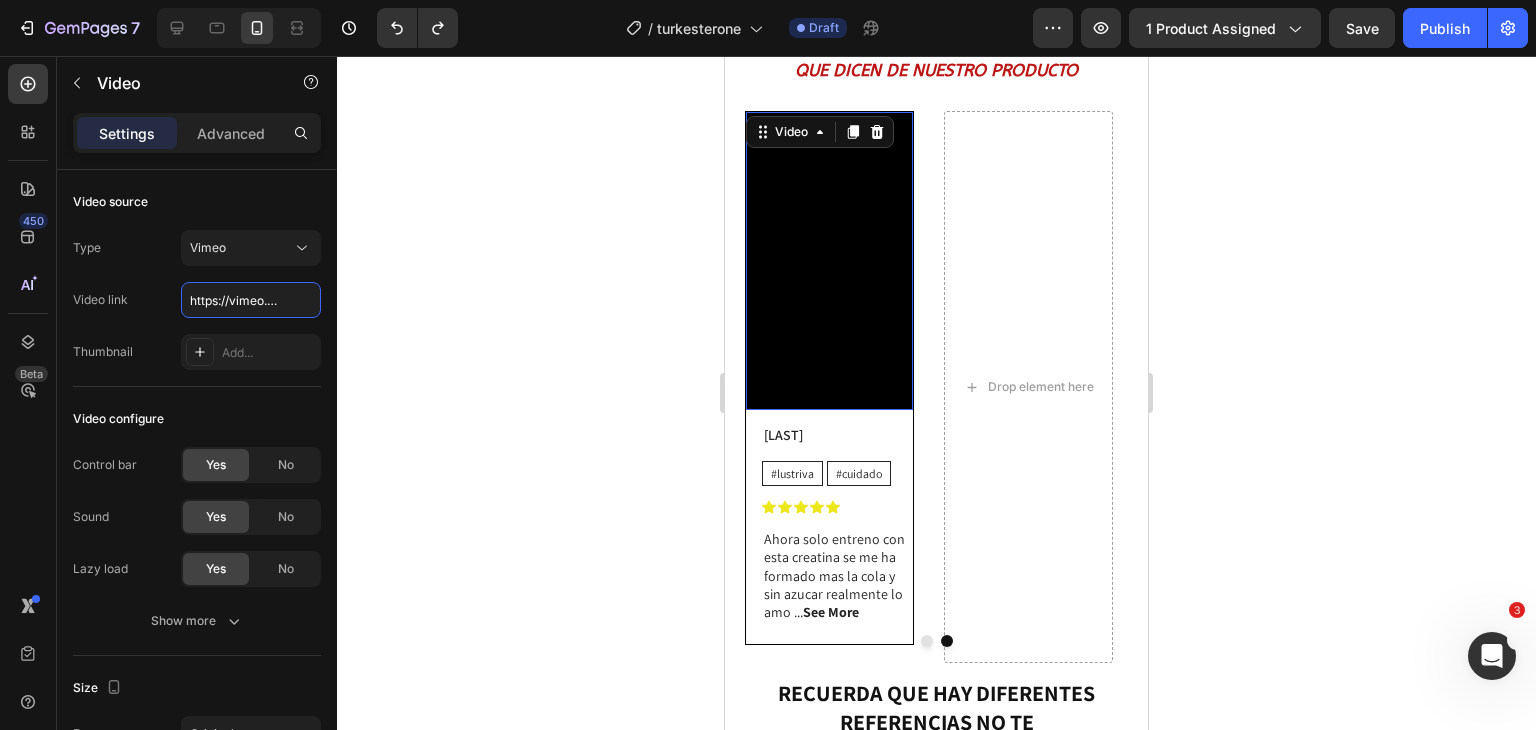 paste on "106665373" 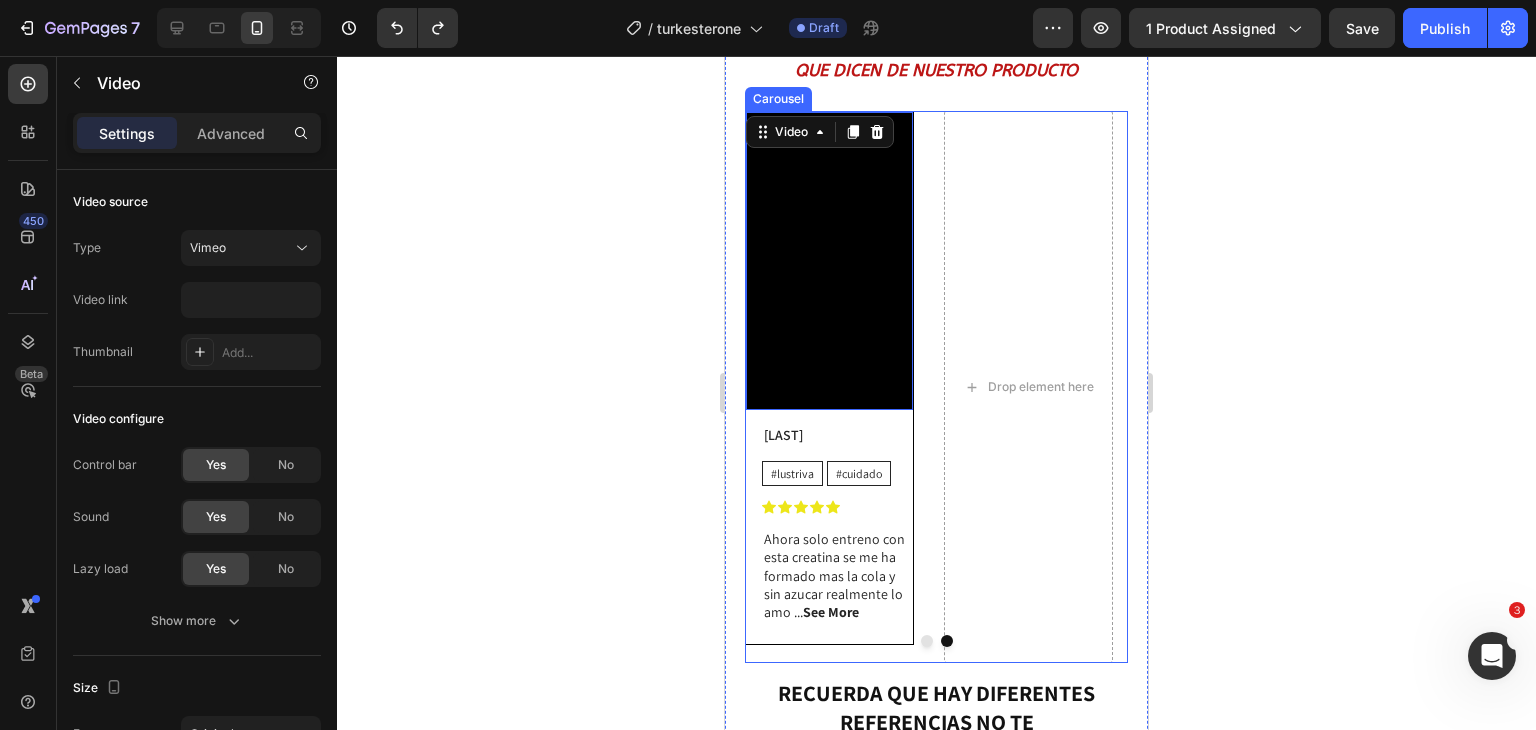 click at bounding box center (927, 641) 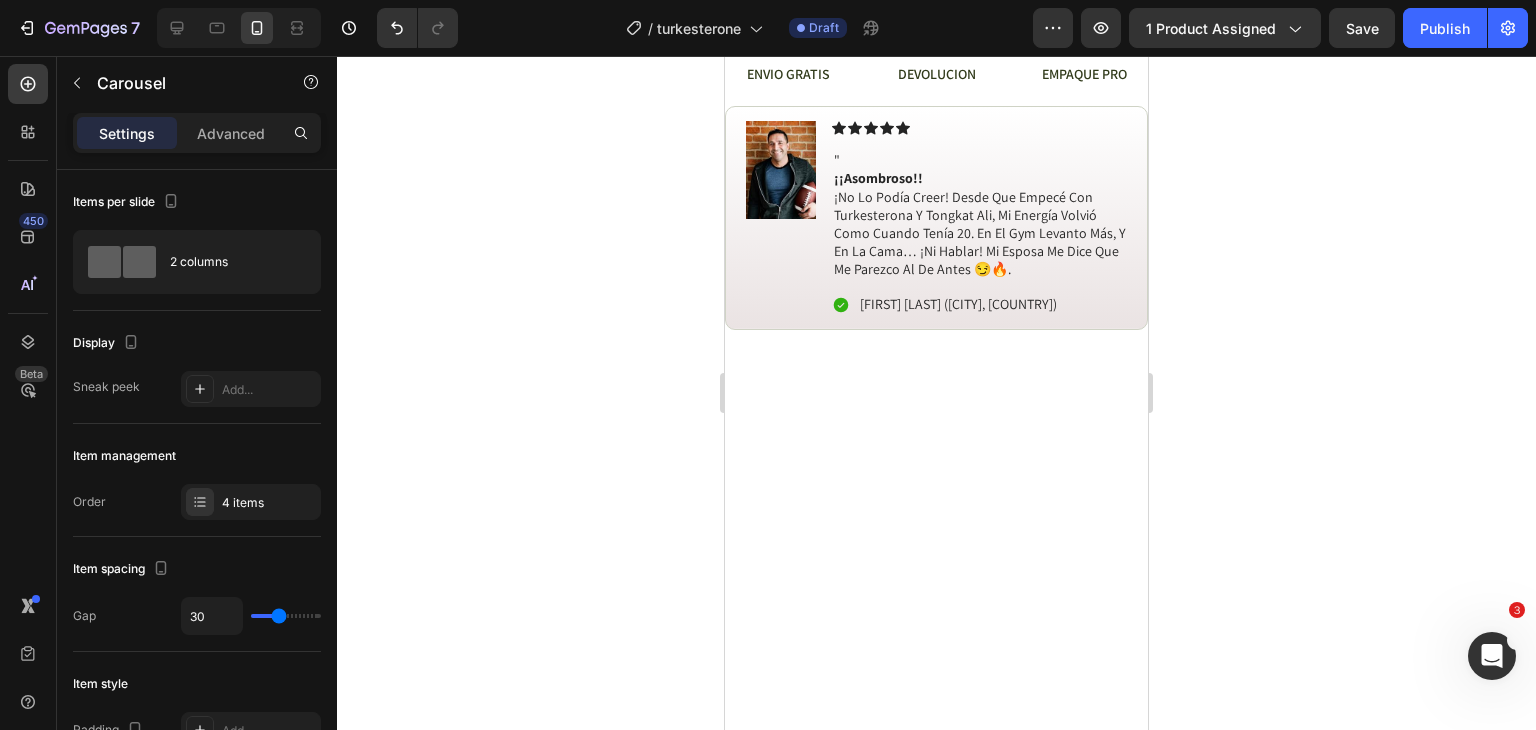 scroll, scrollTop: 1403, scrollLeft: 0, axis: vertical 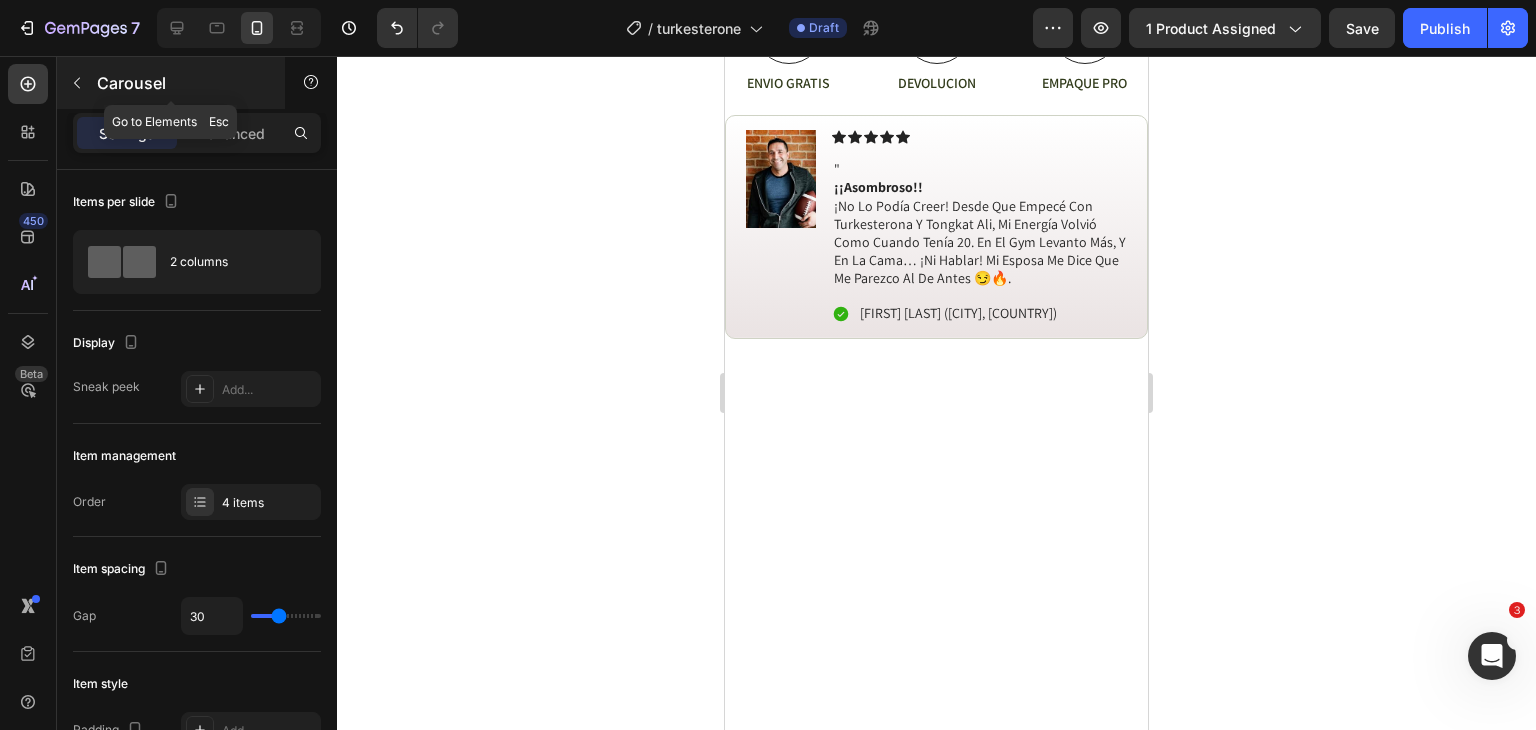 click on "Carousel" at bounding box center (171, 83) 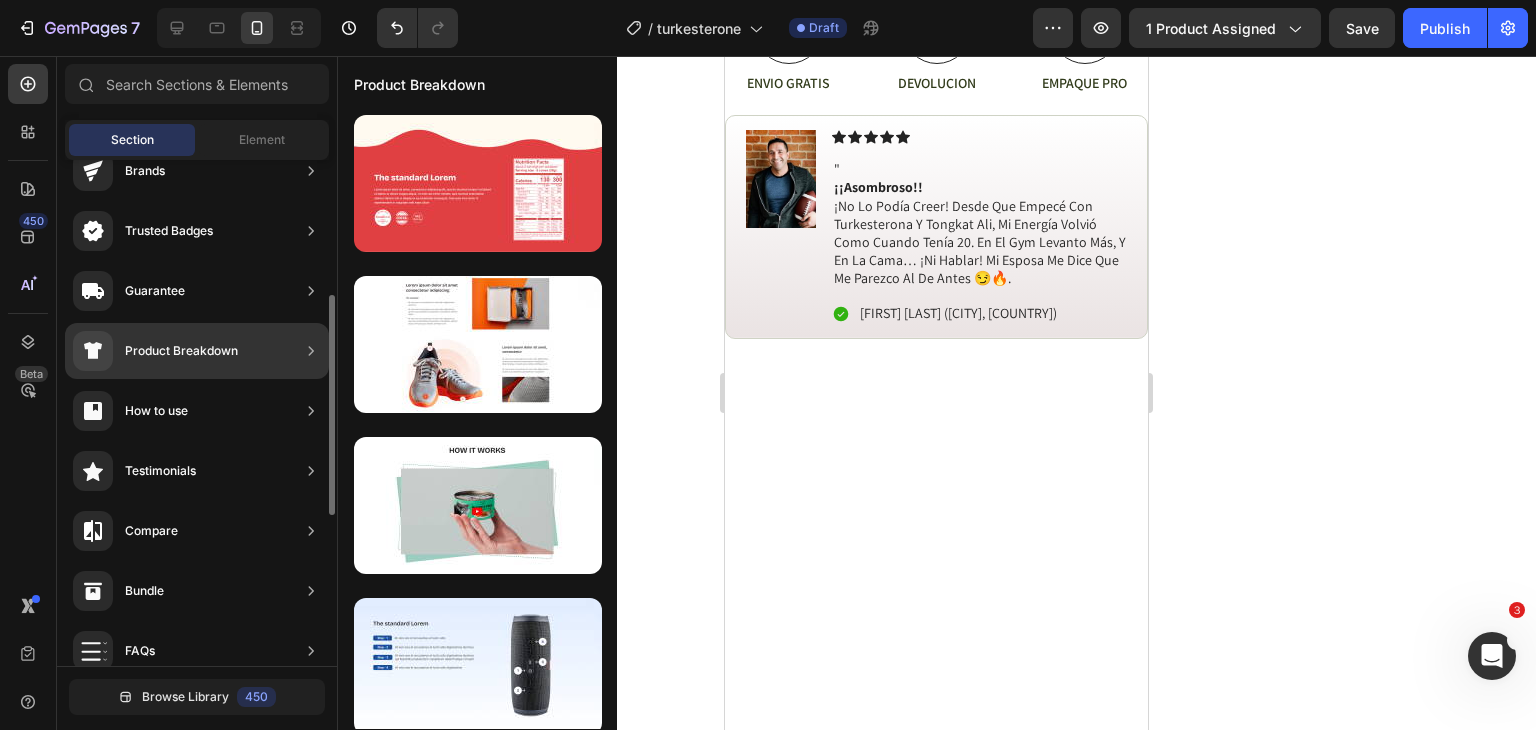 scroll, scrollTop: 341, scrollLeft: 0, axis: vertical 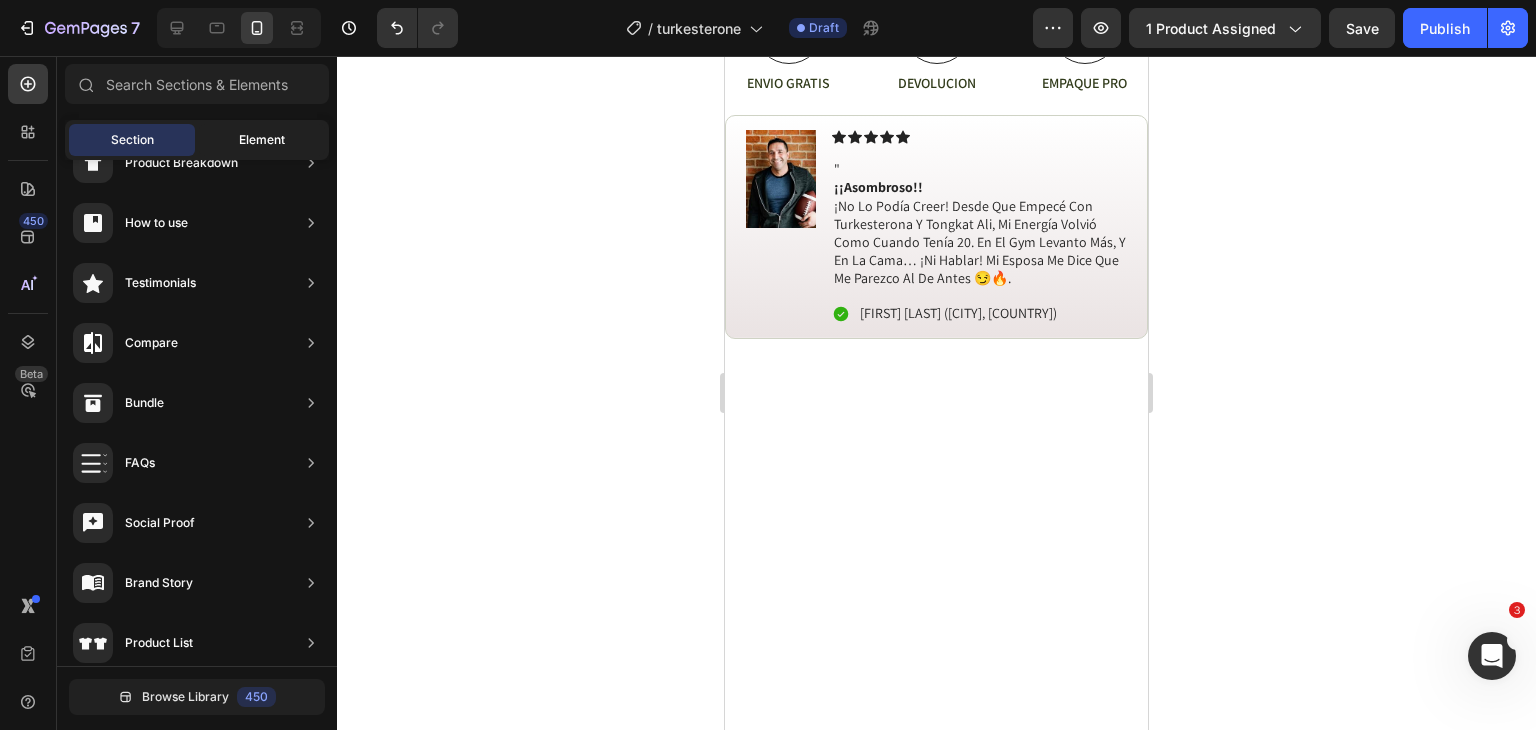 click on "Element" at bounding box center [262, 140] 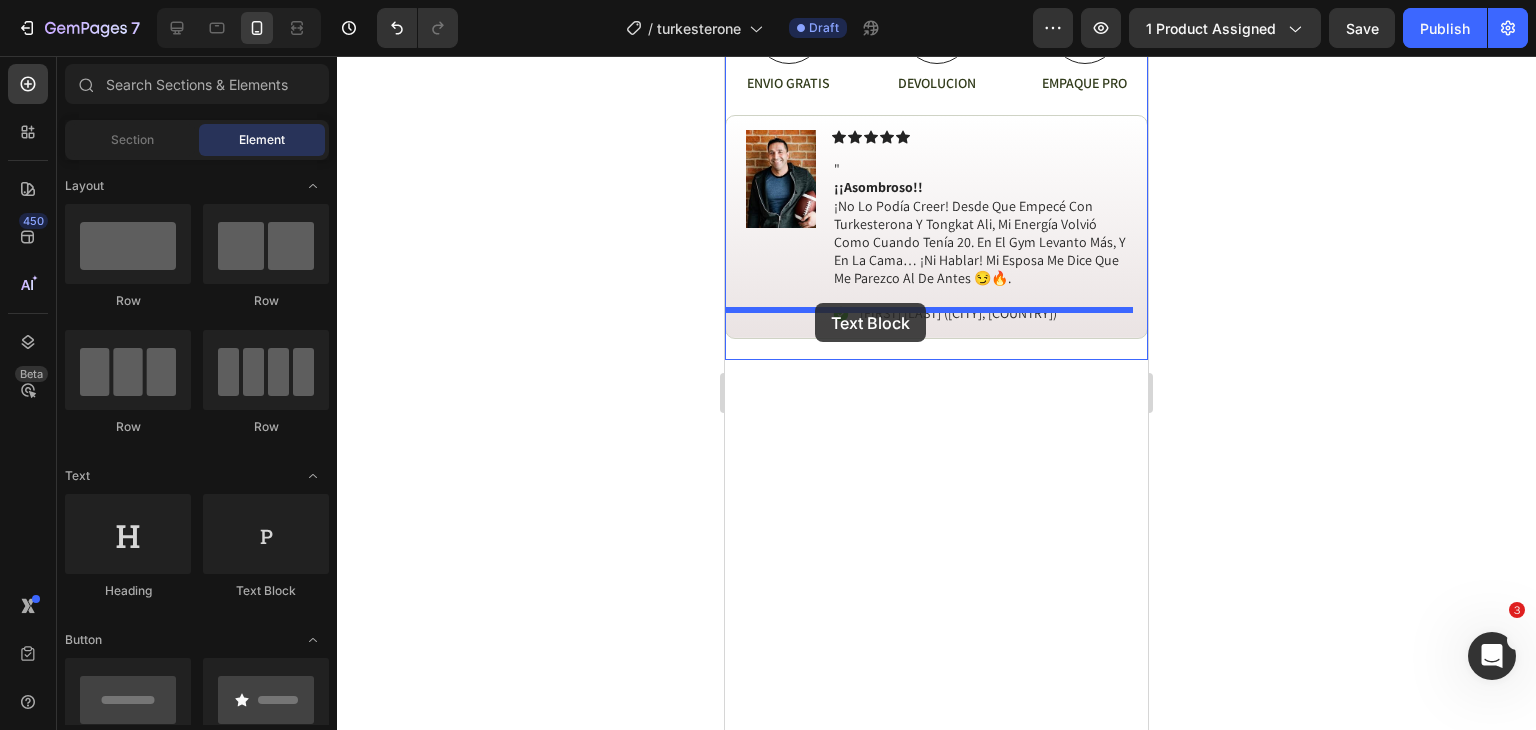 drag, startPoint x: 969, startPoint y: 581, endPoint x: 815, endPoint y: 303, distance: 317.80496 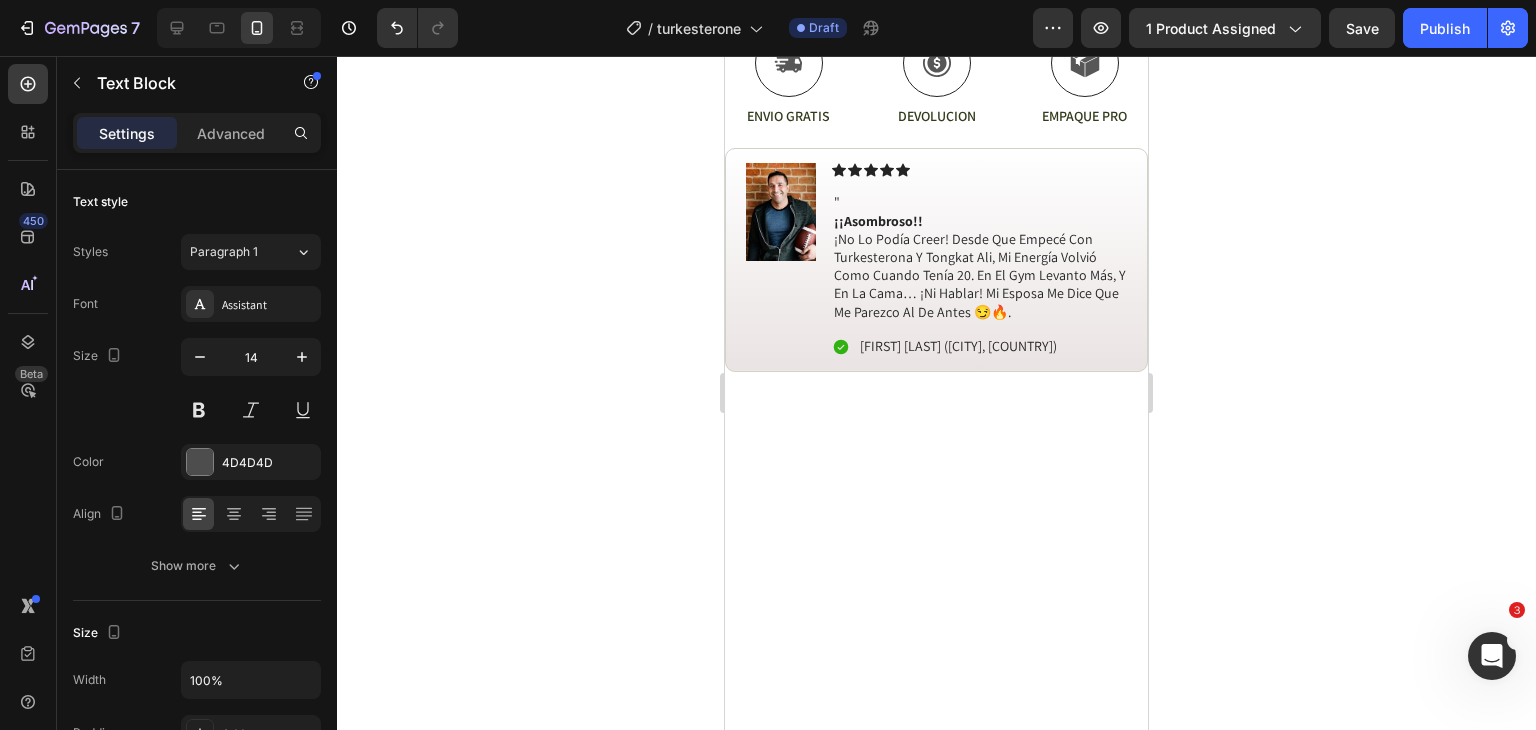 click on "Replace this text with your content" at bounding box center (936, -588) 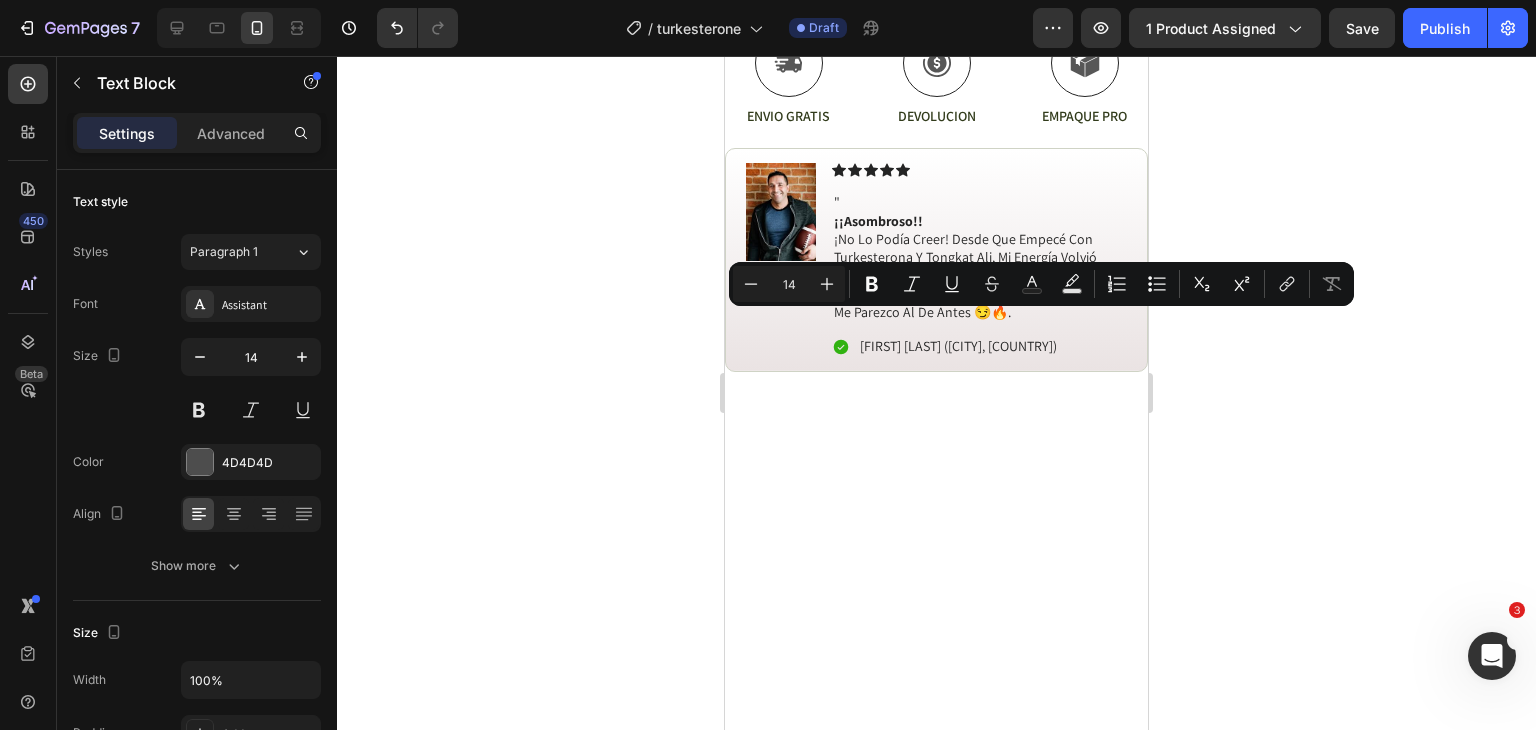 click on "Replace this text with your content" at bounding box center [936, -588] 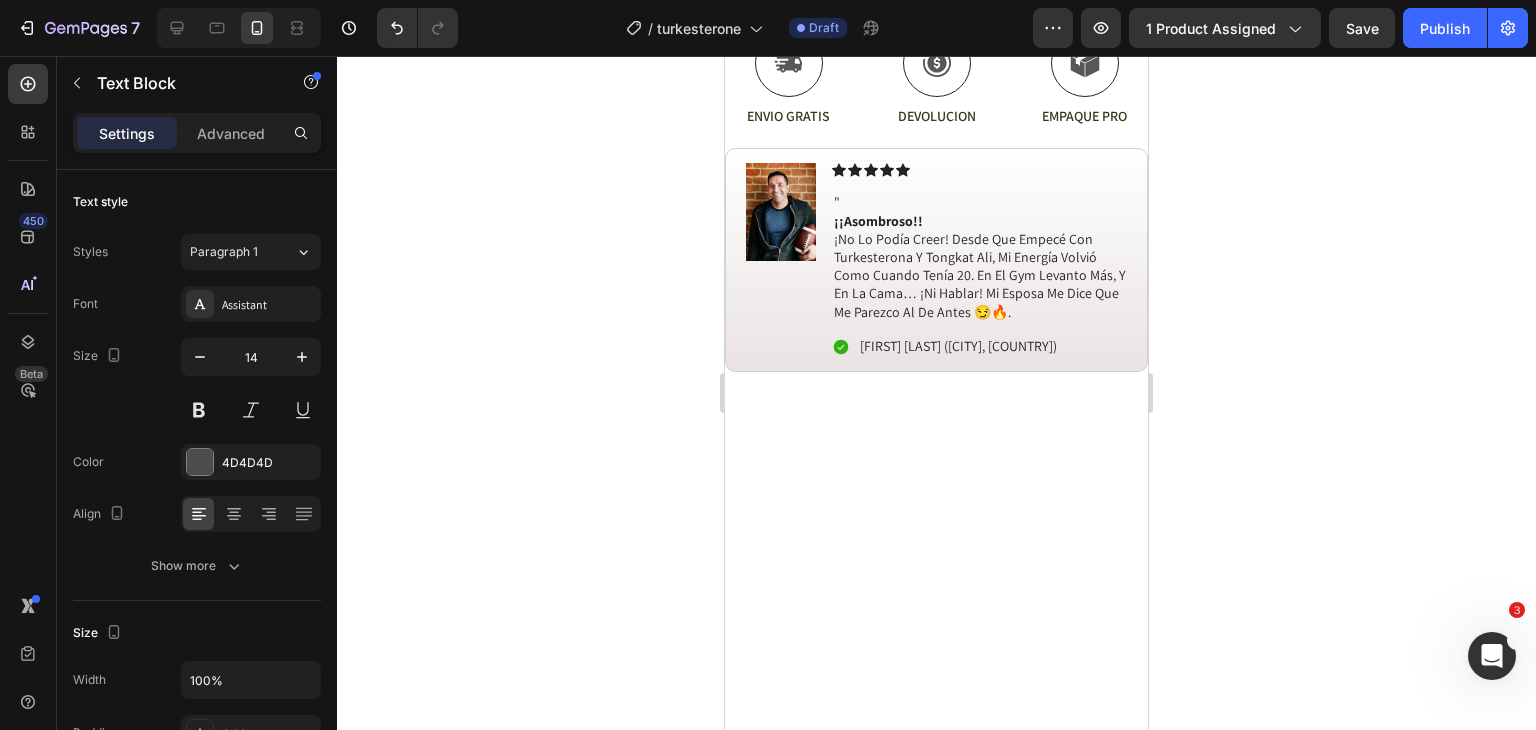 click on "Replace this text with your content" at bounding box center [936, -588] 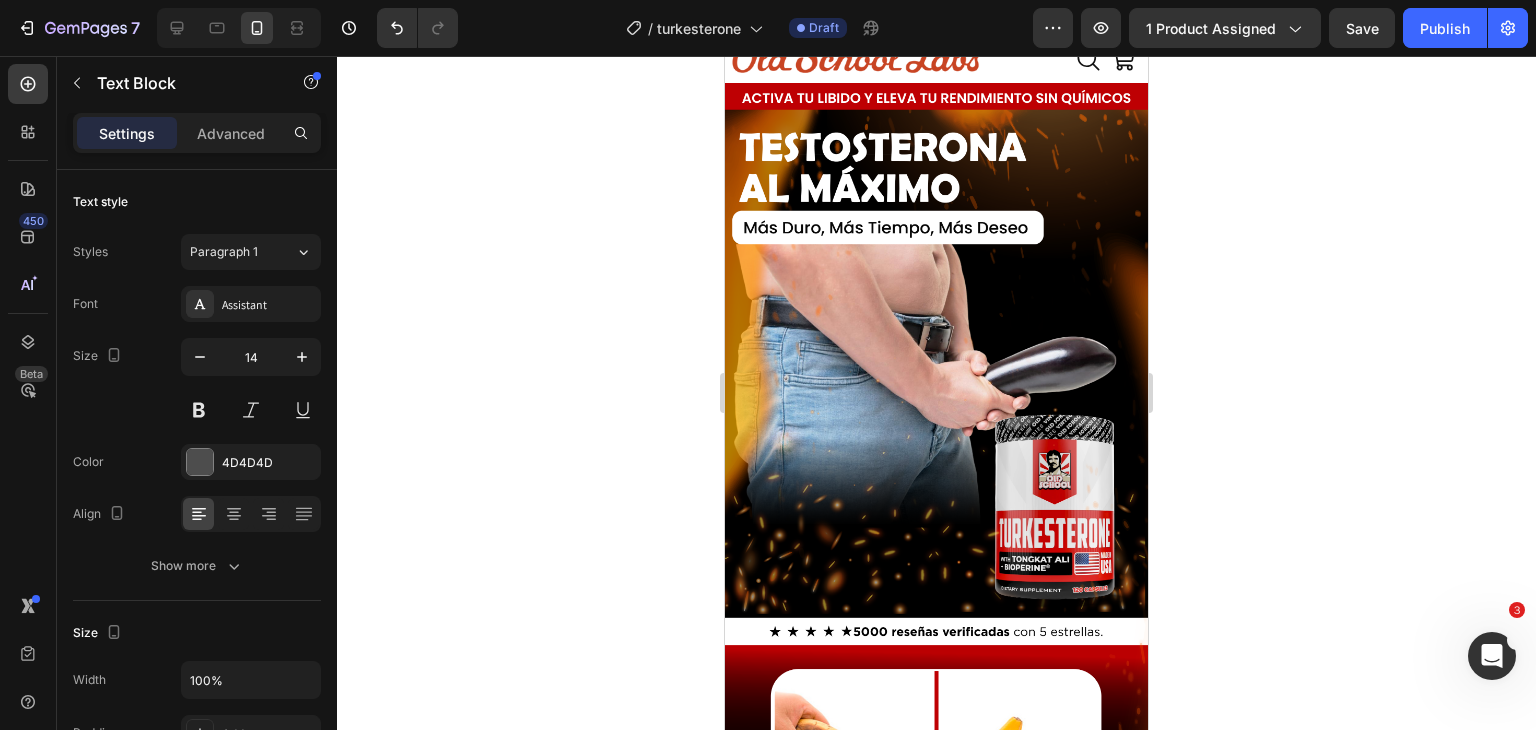 scroll, scrollTop: 0, scrollLeft: 0, axis: both 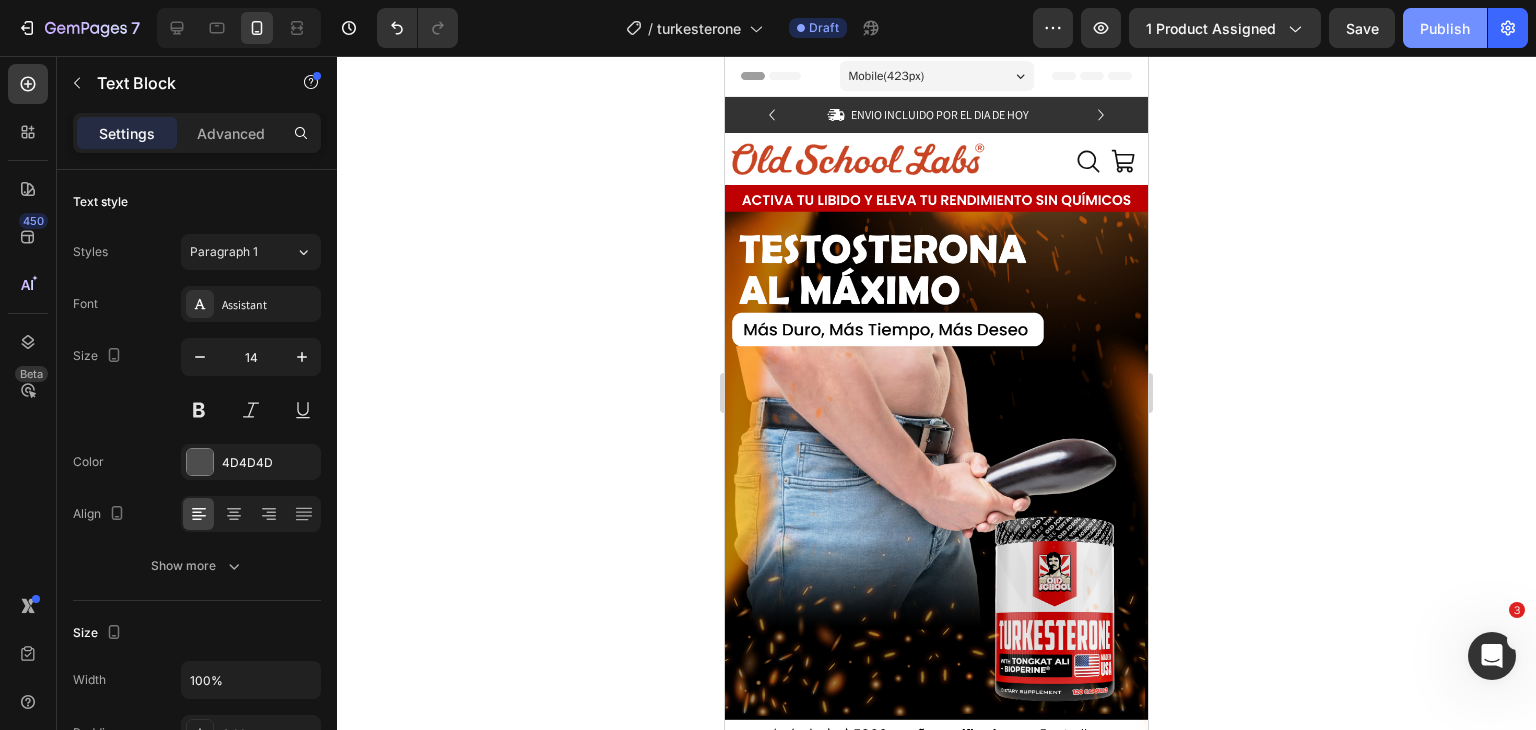 click on "Publish" at bounding box center (1445, 28) 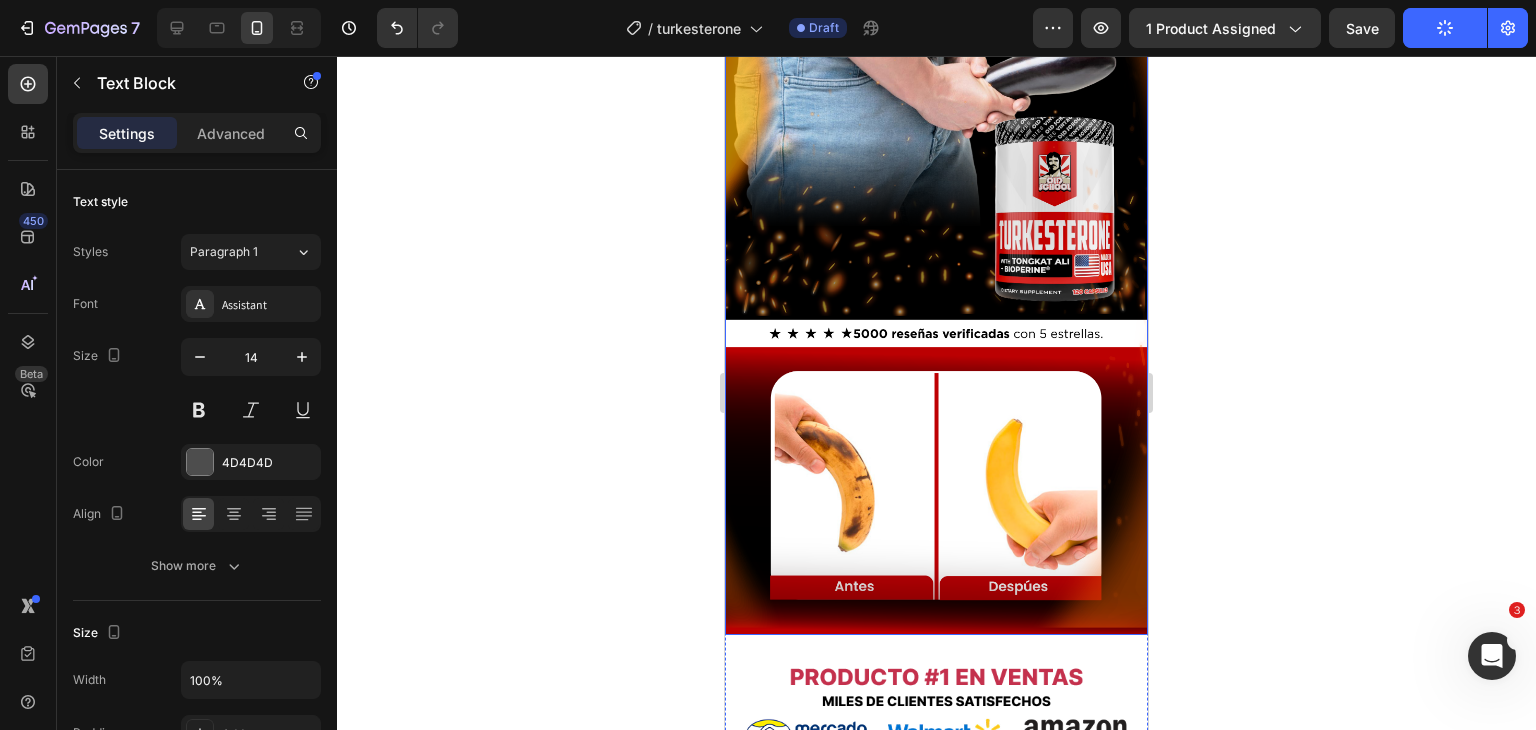 scroll, scrollTop: 400, scrollLeft: 0, axis: vertical 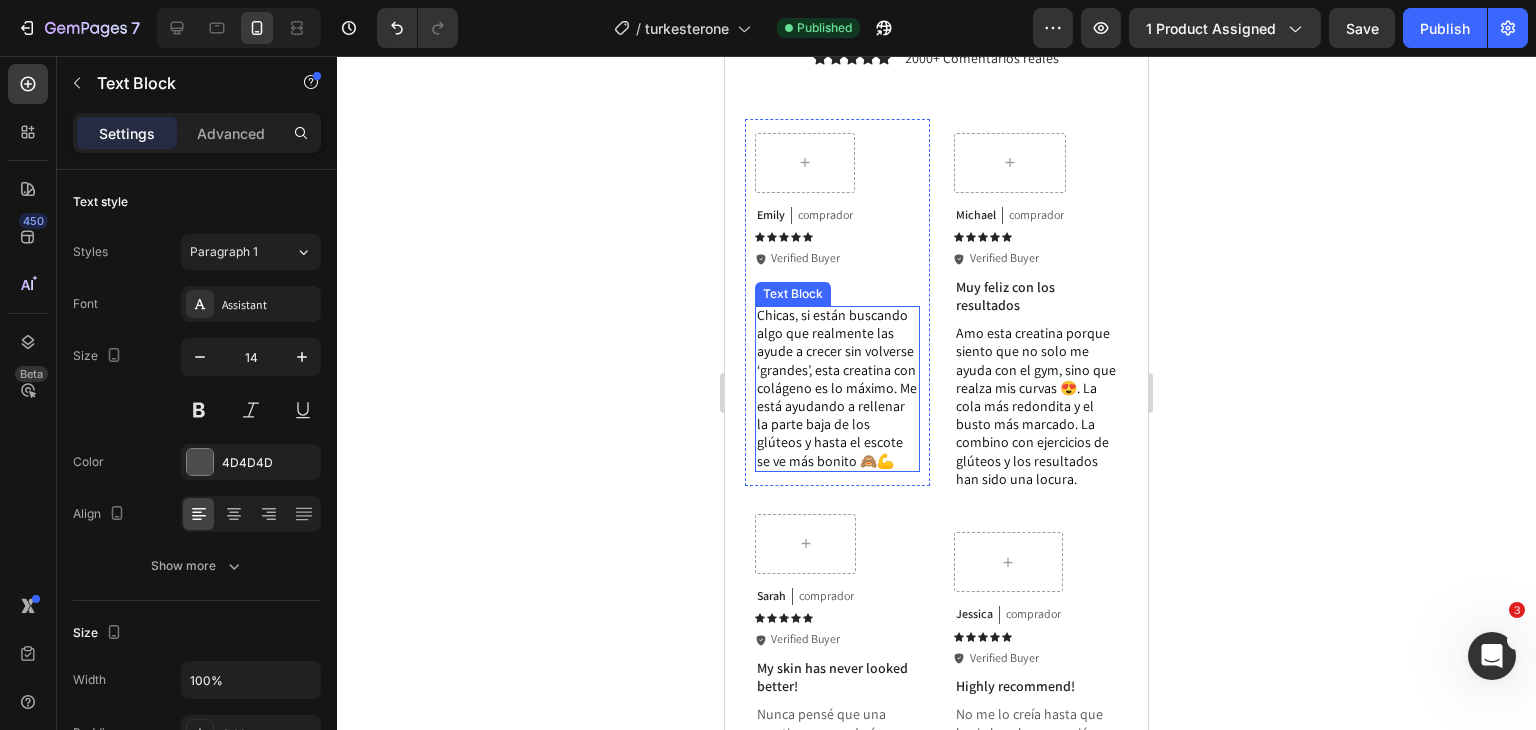 click on "Chicas, si están buscando algo que realmente las ayude a crecer sin volverse ‘grandes’, esta creatina con colágeno es lo máximo. Me está ayudando a rellenar la parte baja de los glúteos y hasta el escote se ve más bonito 🙈💪" at bounding box center [837, 388] 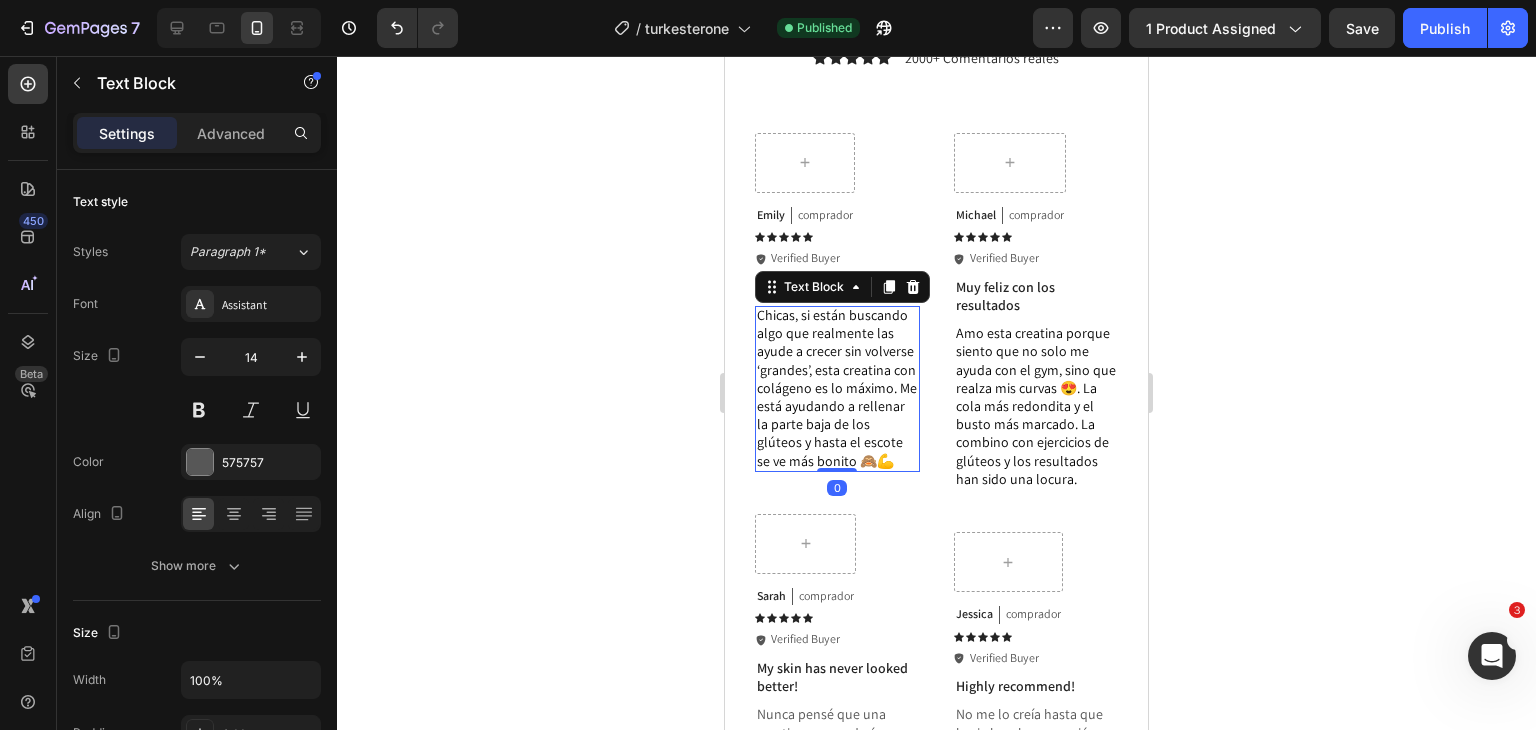 click on "Chicas, si están buscando algo que realmente las ayude a crecer sin volverse ‘grandes’, esta creatina con colágeno es lo máximo. Me está ayudando a rellenar la parte baja de los glúteos y hasta el escote se ve más bonito 🙈💪" at bounding box center [837, 388] 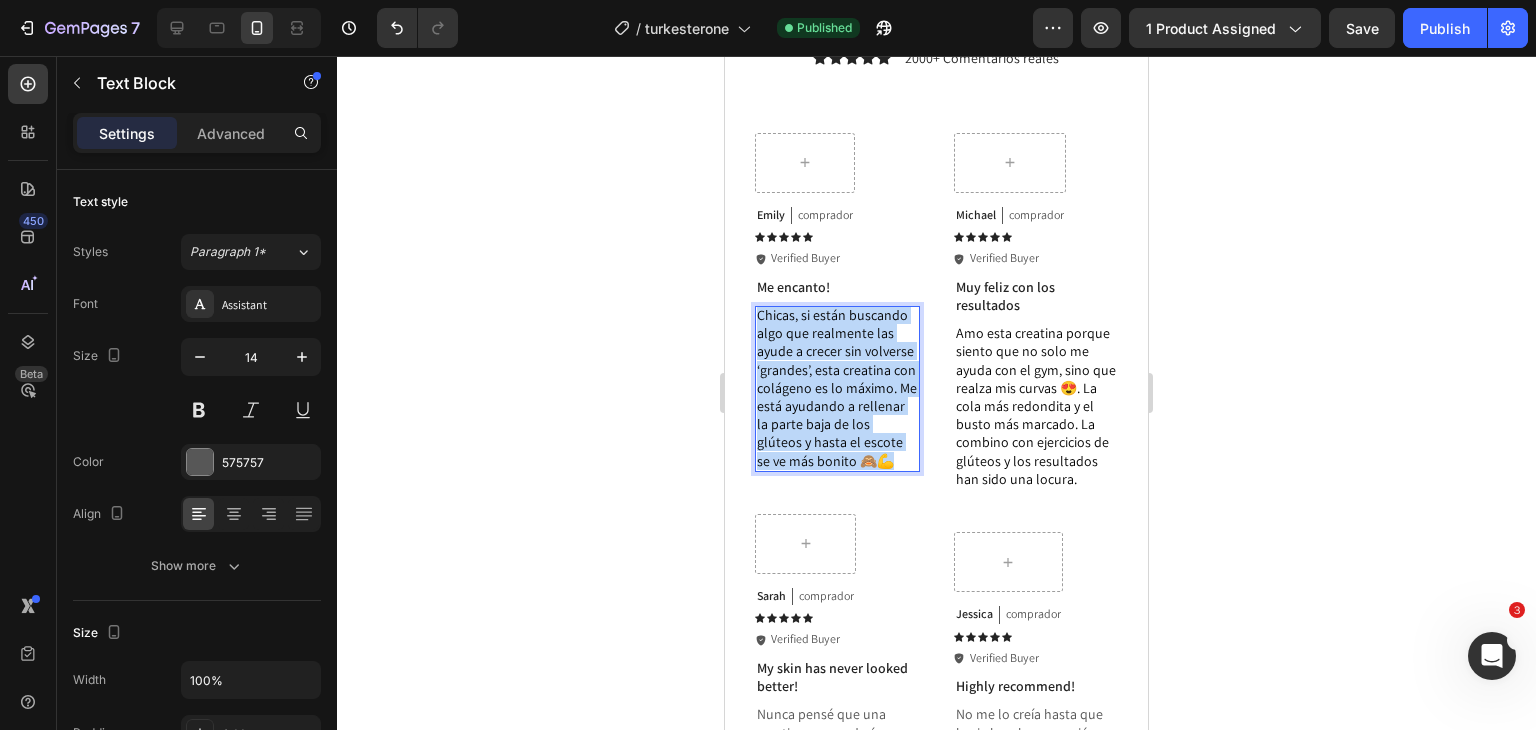 click on "Chicas, si están buscando algo que realmente las ayude a crecer sin volverse ‘grandes’, esta creatina con colágeno es lo máximo. Me está ayudando a rellenar la parte baja de los glúteos y hasta el escote se ve más bonito 🙈💪" at bounding box center (837, 388) 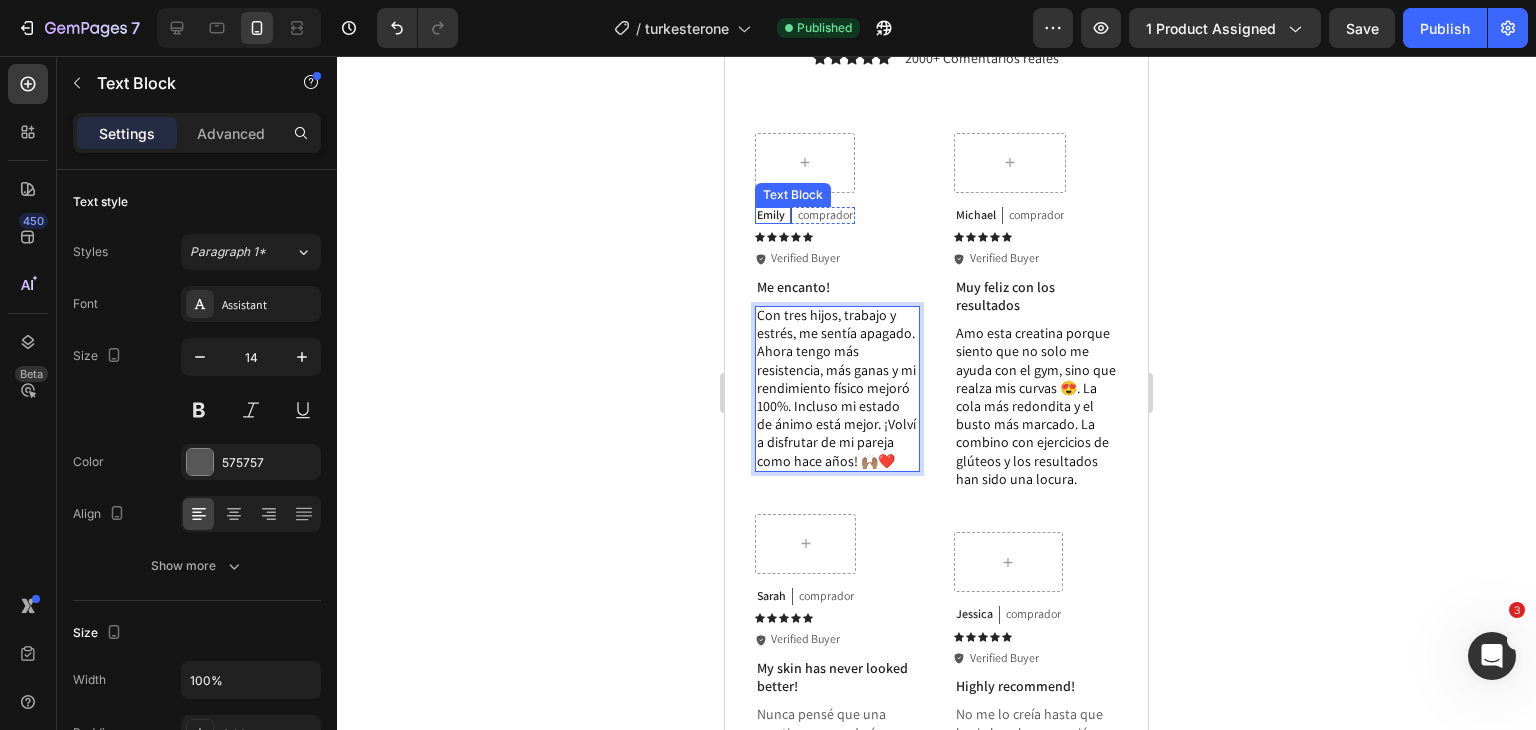 click on "Emily" at bounding box center [771, 215] 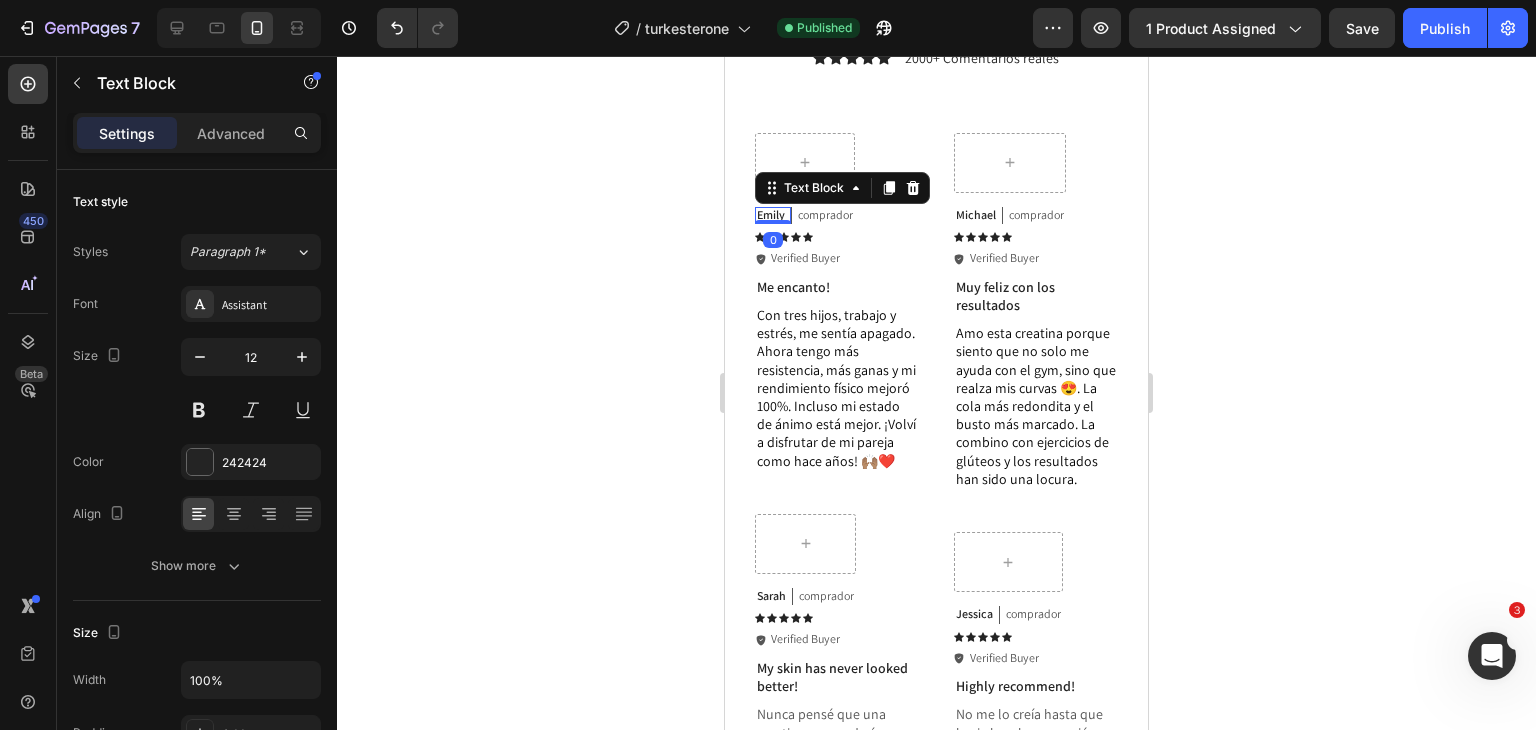 click on "Emily" at bounding box center [771, 215] 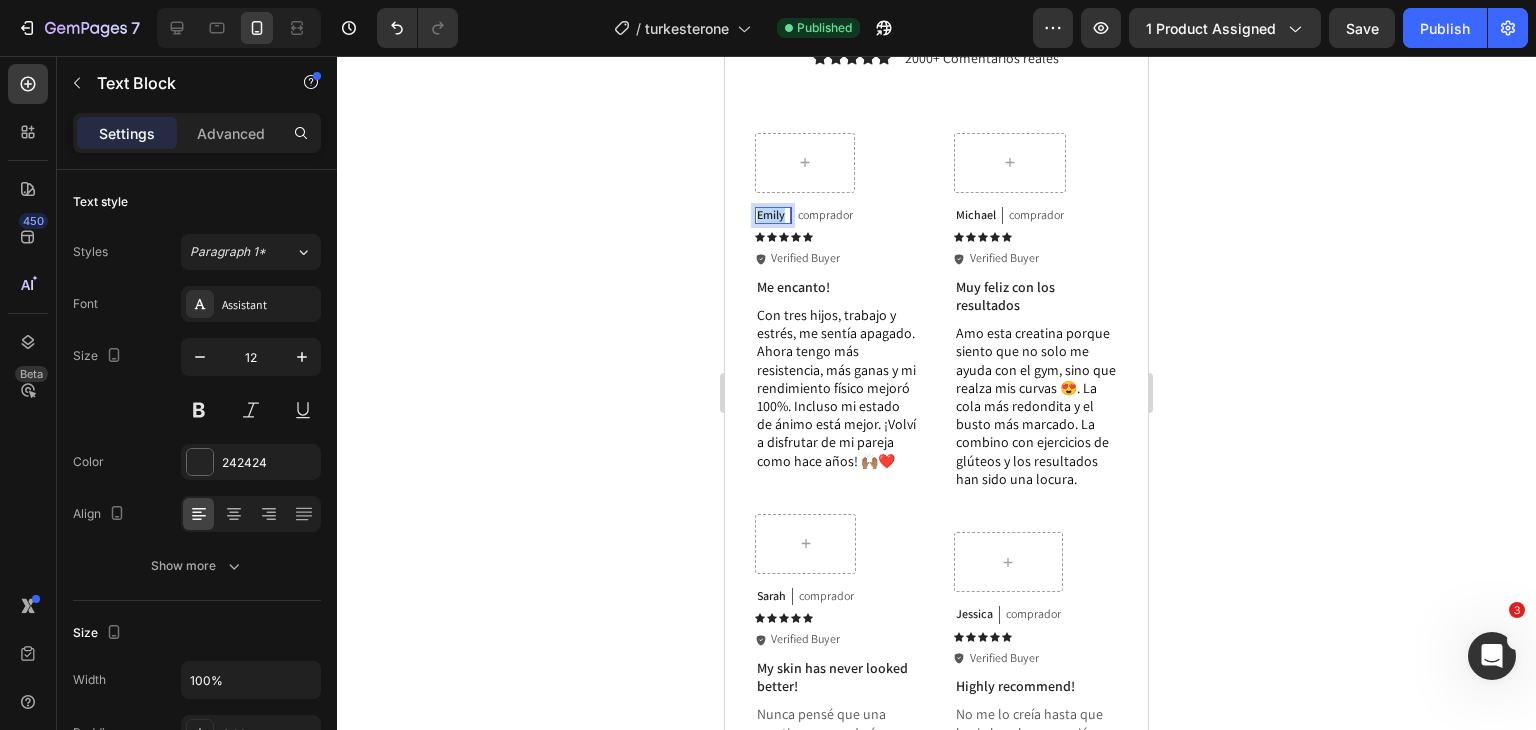 click on "Emily" at bounding box center (771, 215) 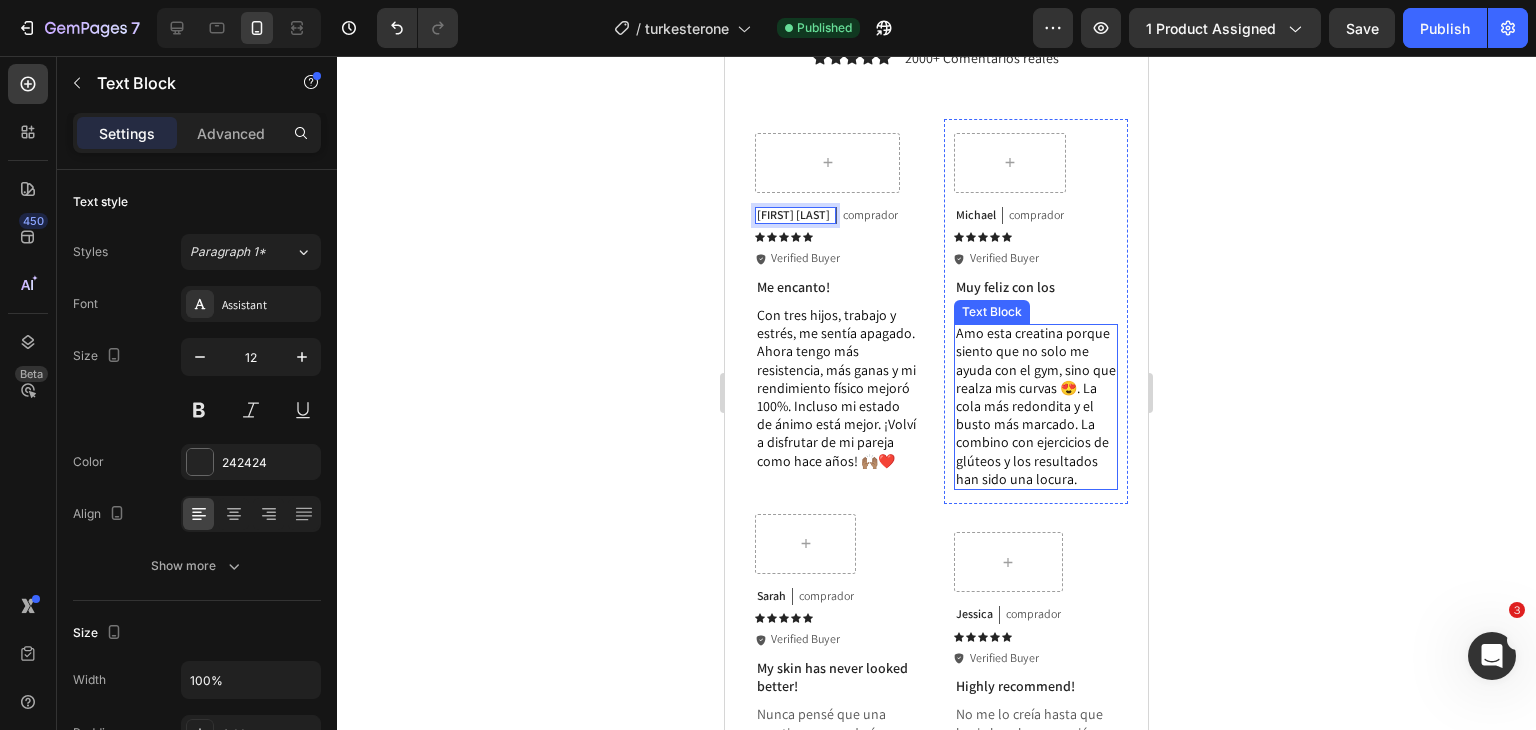 click on "Amo esta creatina porque siento que no solo me ayuda con el gym, sino que realza mis curvas 😍. La cola más redondita y el busto más marcado. La combino con ejercicios de glúteos y los resultados han sido una locura." at bounding box center [1036, 406] 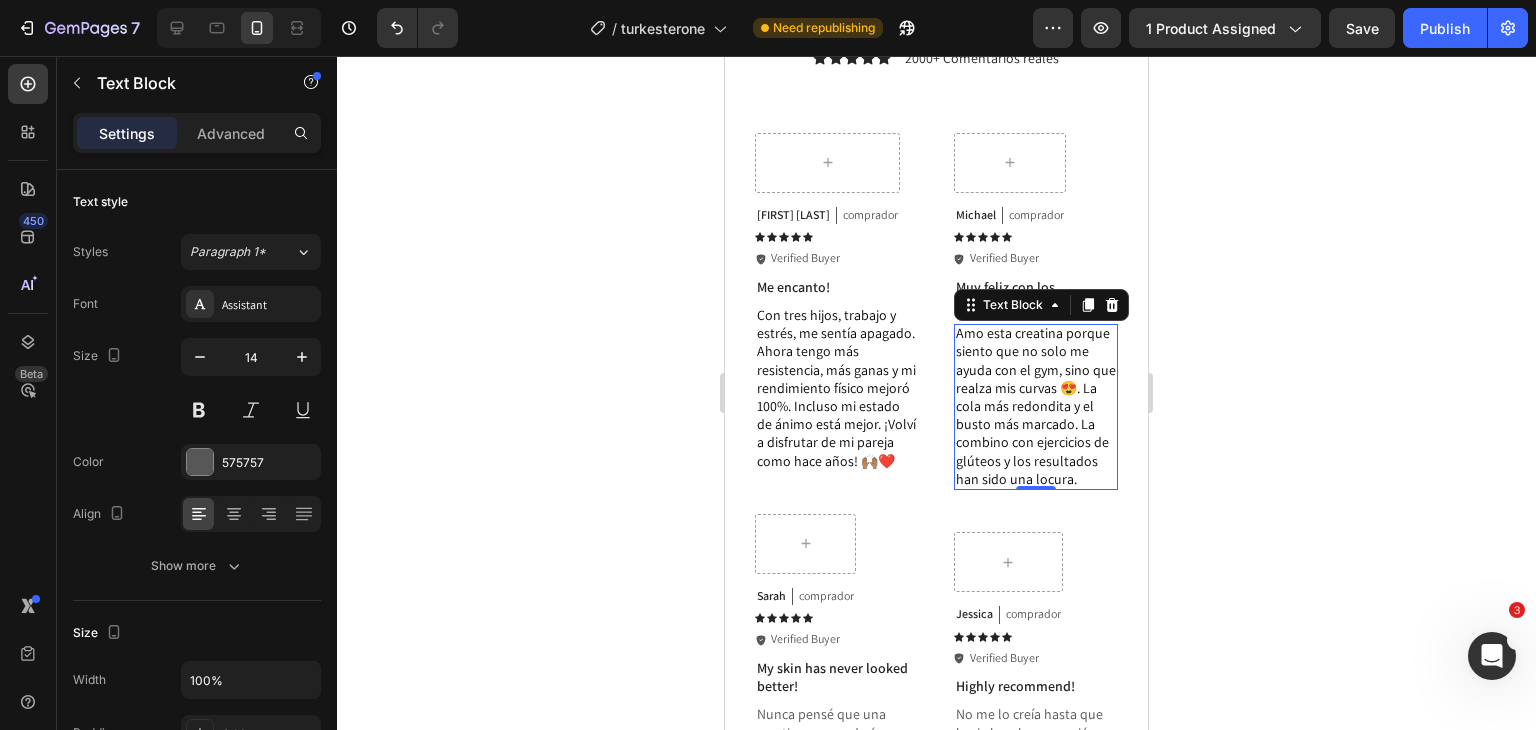 click on "Amo esta creatina porque siento que no solo me ayuda con el gym, sino que realza mis curvas 😍. La cola más redondita y el busto más marcado. La combino con ejercicios de glúteos y los resultados han sido una locura." at bounding box center [1036, 406] 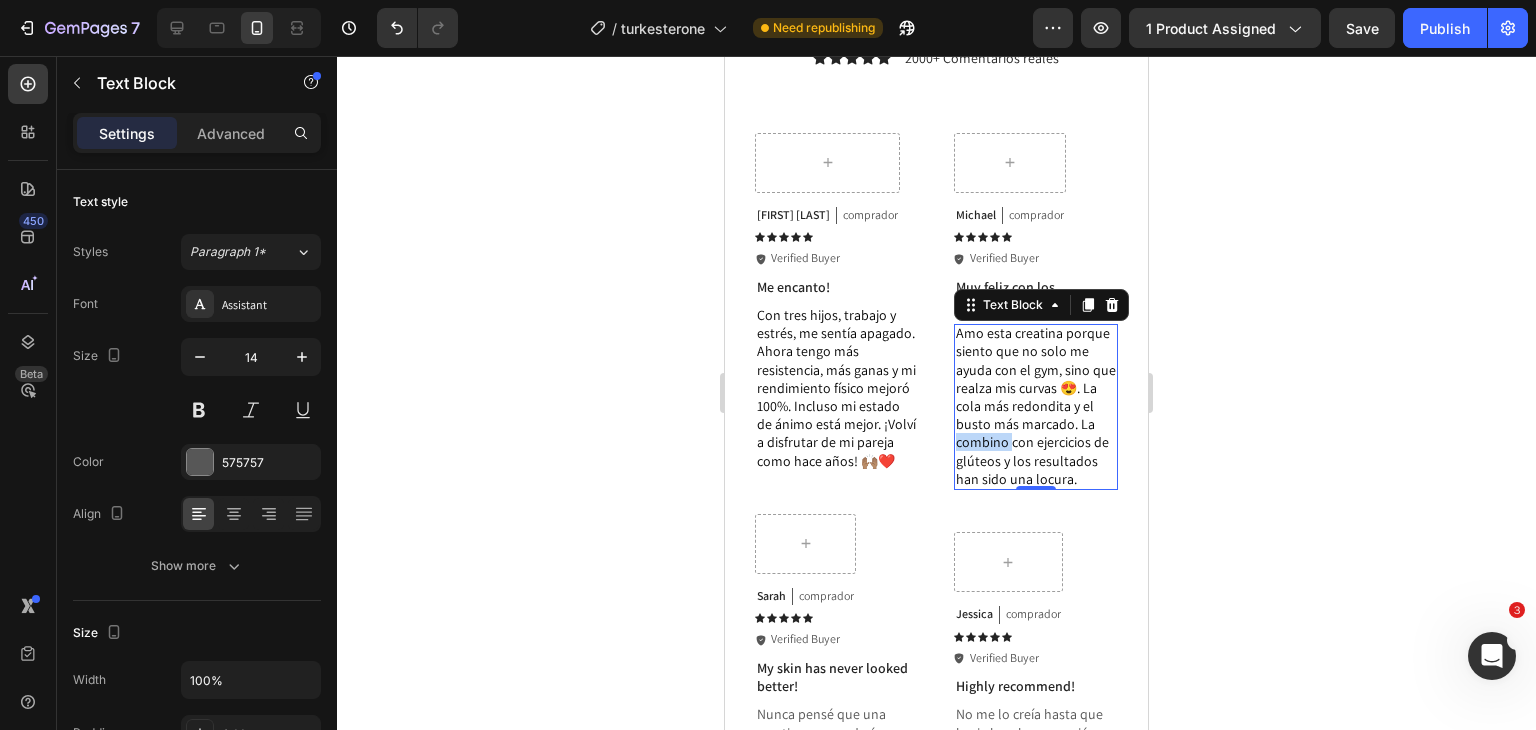 click on "Amo esta creatina porque siento que no solo me ayuda con el gym, sino que realza mis curvas 😍. La cola más redondita y el busto más marcado. La combino con ejercicios de glúteos y los resultados han sido una locura." at bounding box center [1036, 406] 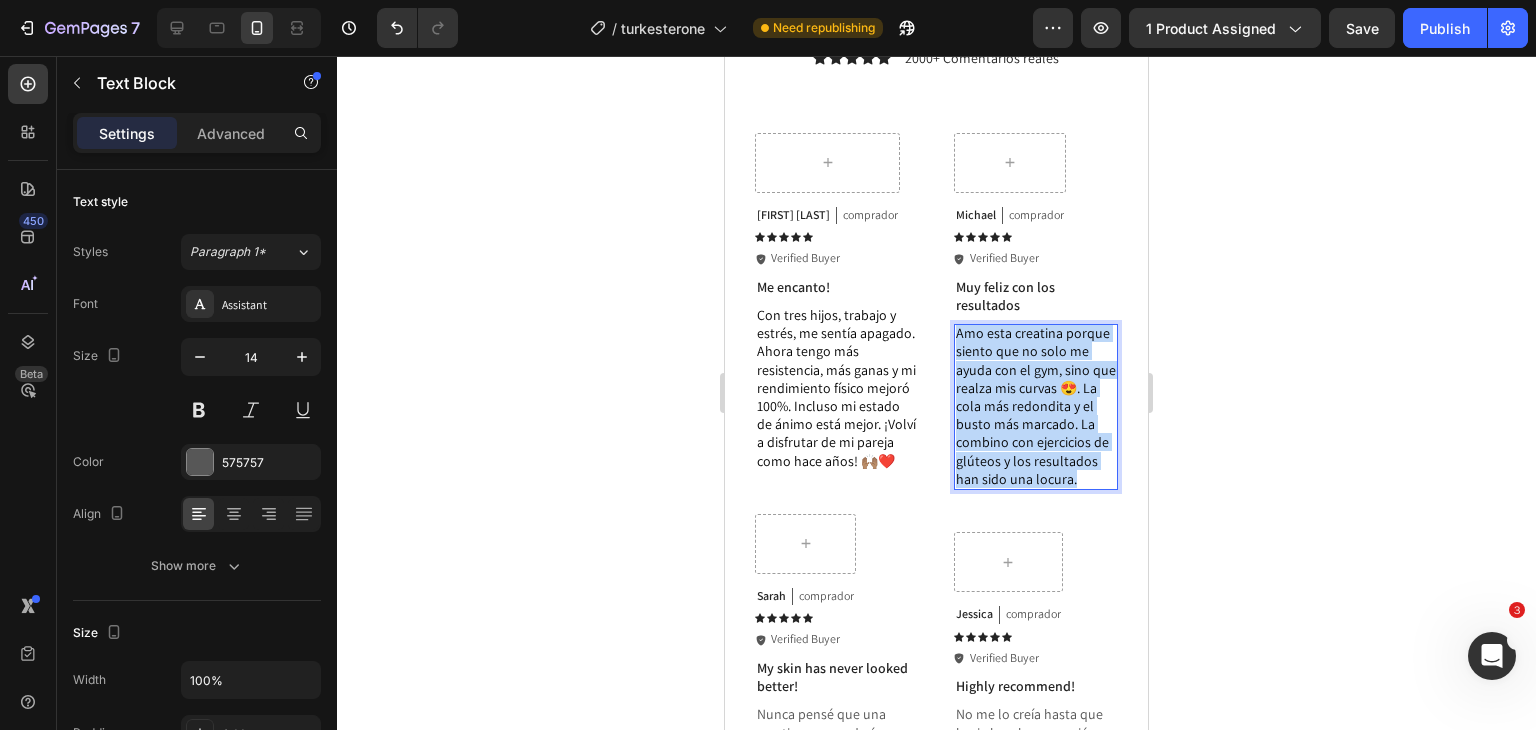 click on "Amo esta creatina porque siento que no solo me ayuda con el gym, sino que realza mis curvas 😍. La cola más redondita y el busto más marcado. La combino con ejercicios de glúteos y los resultados han sido una locura." at bounding box center (1036, 406) 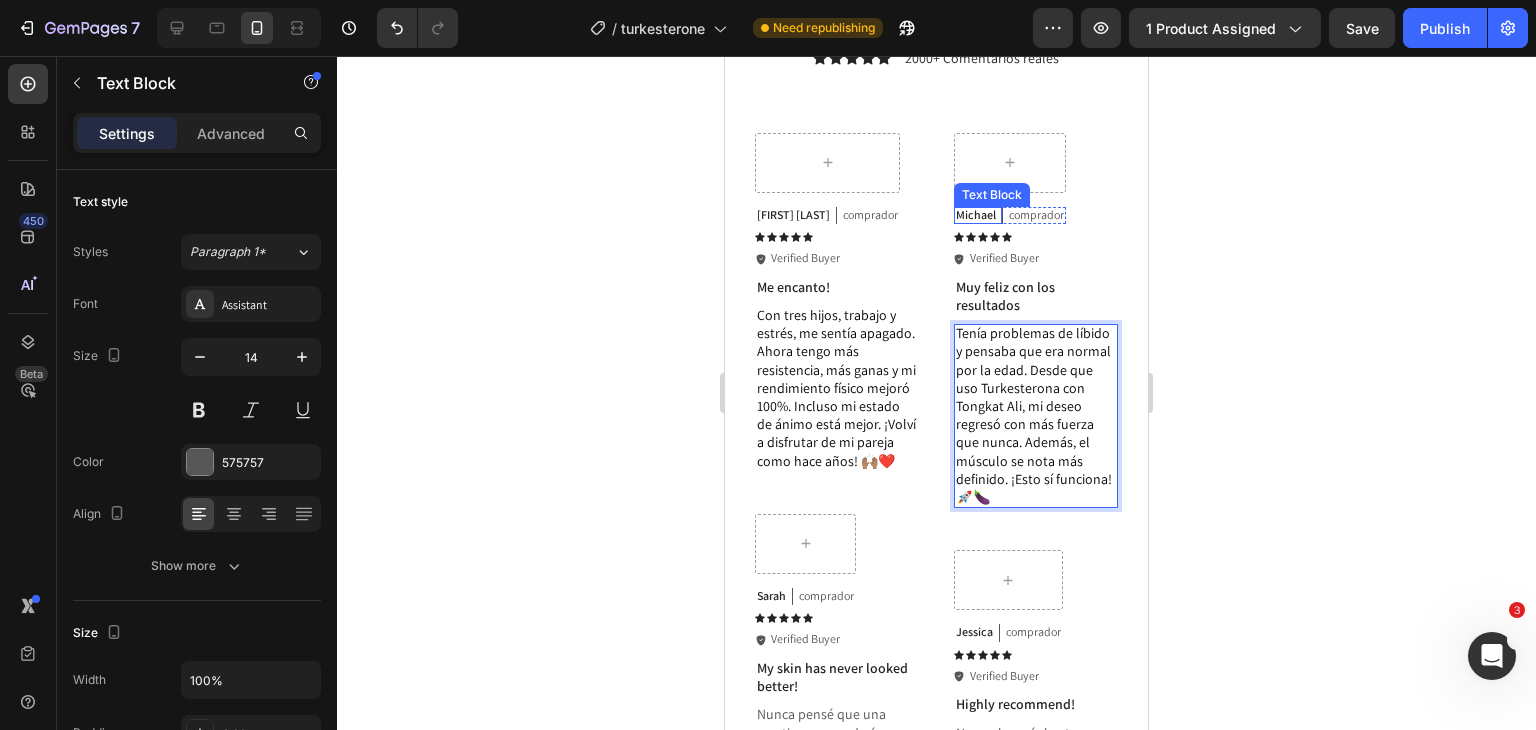 click on "Michael" at bounding box center [976, 215] 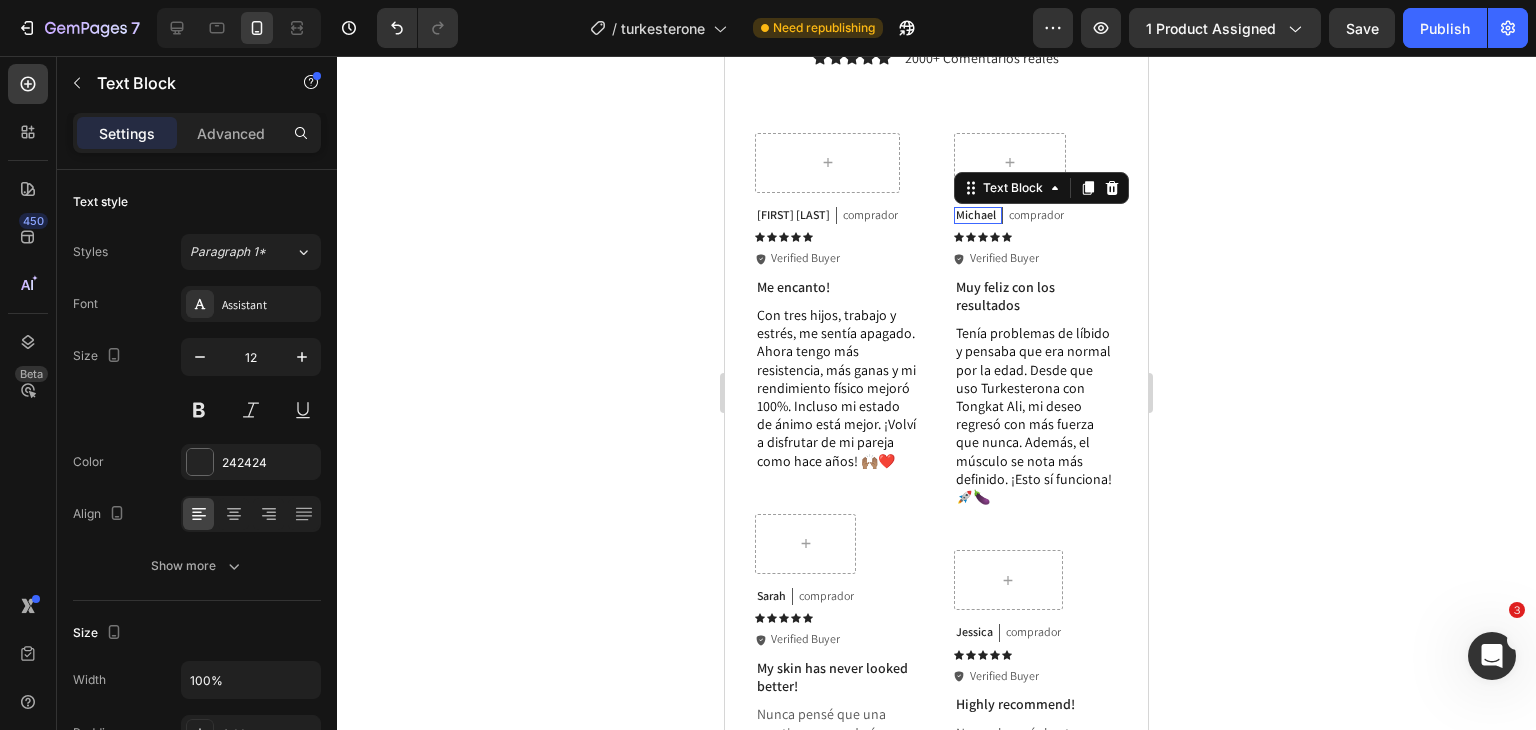 click on "Michael" at bounding box center (976, 215) 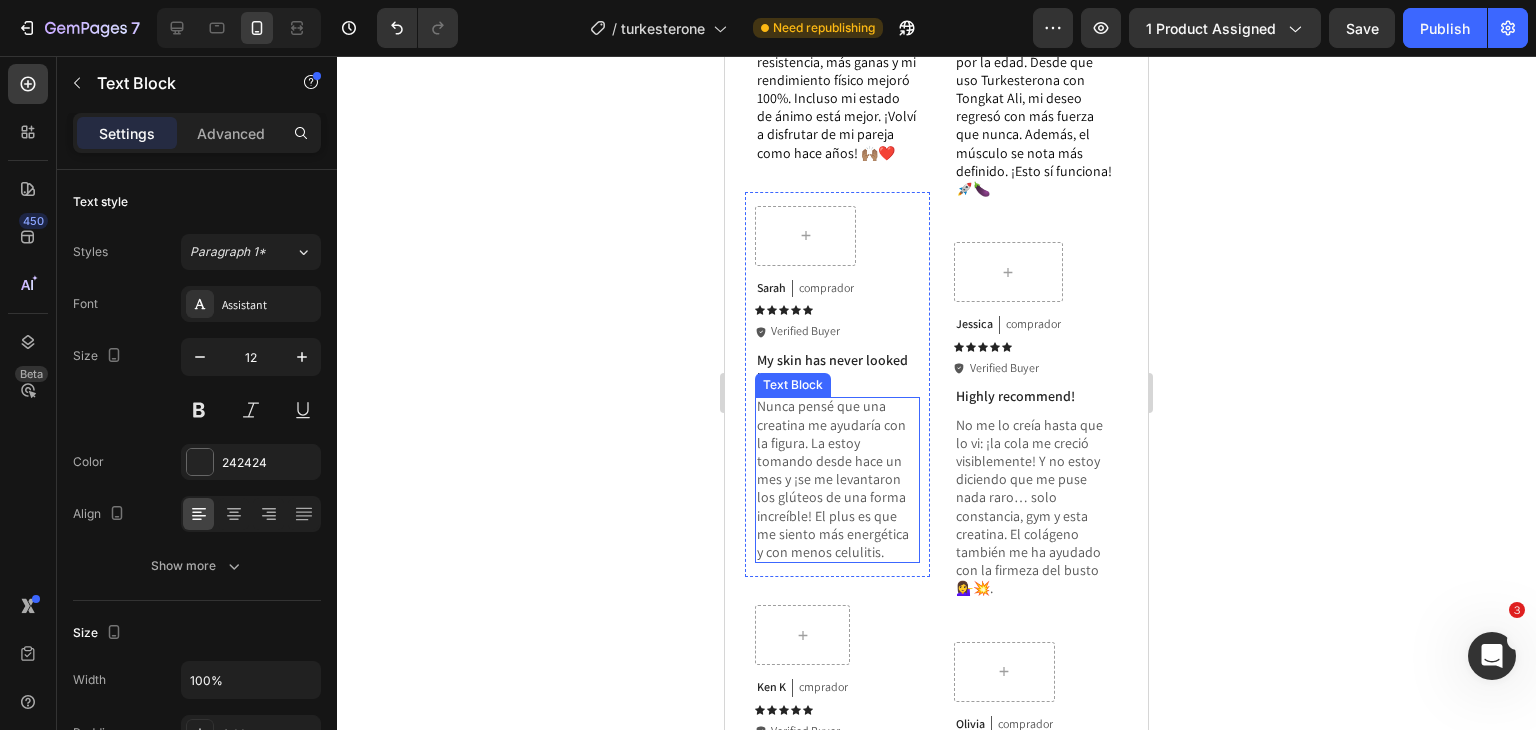 scroll, scrollTop: 8420, scrollLeft: 0, axis: vertical 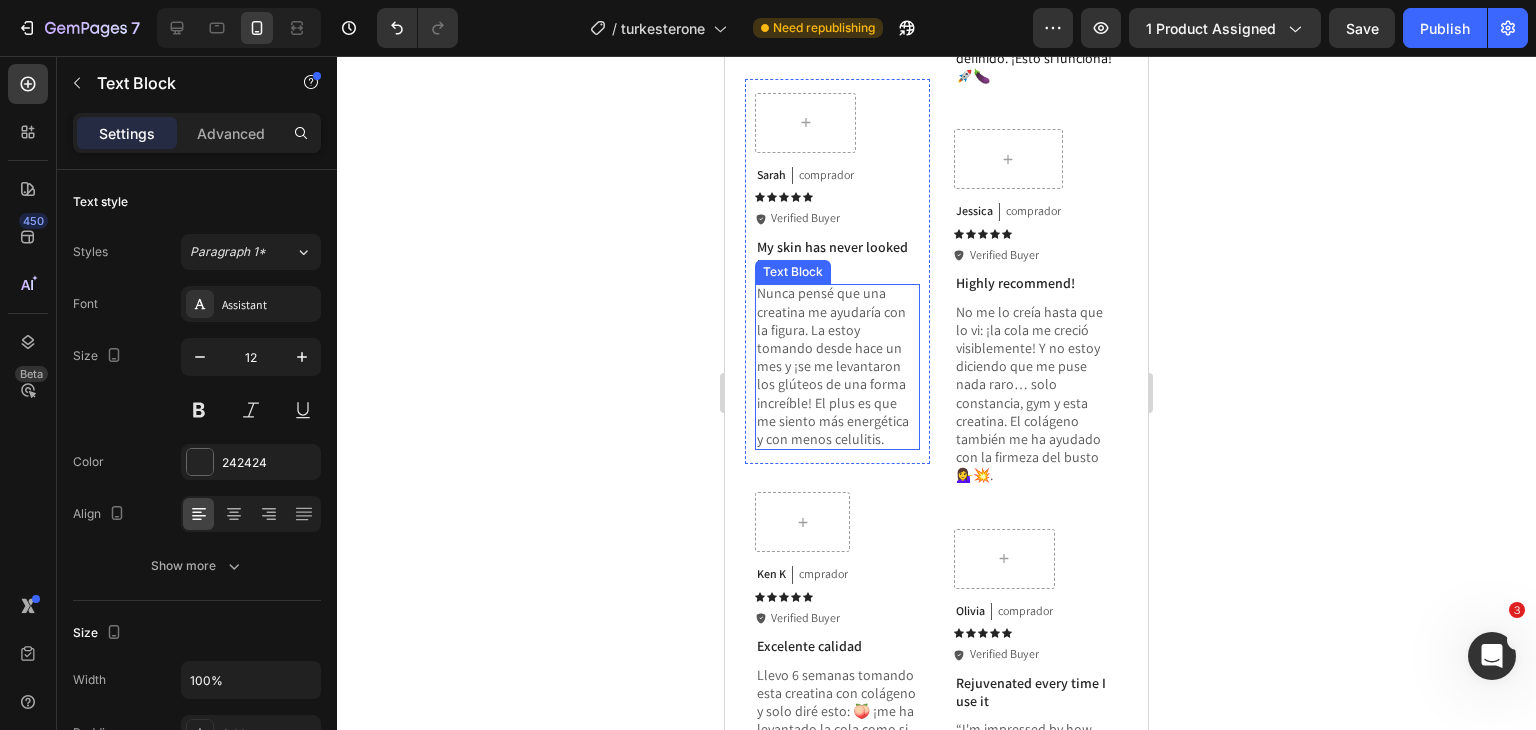 click on "Nunca pensé que una creatina me ayudaría con la figura. La estoy tomando desde hace un mes y ¡se me levantaron los glúteos de una forma increíble! El plus es que me siento más energética y con menos celulitis." at bounding box center [837, 366] 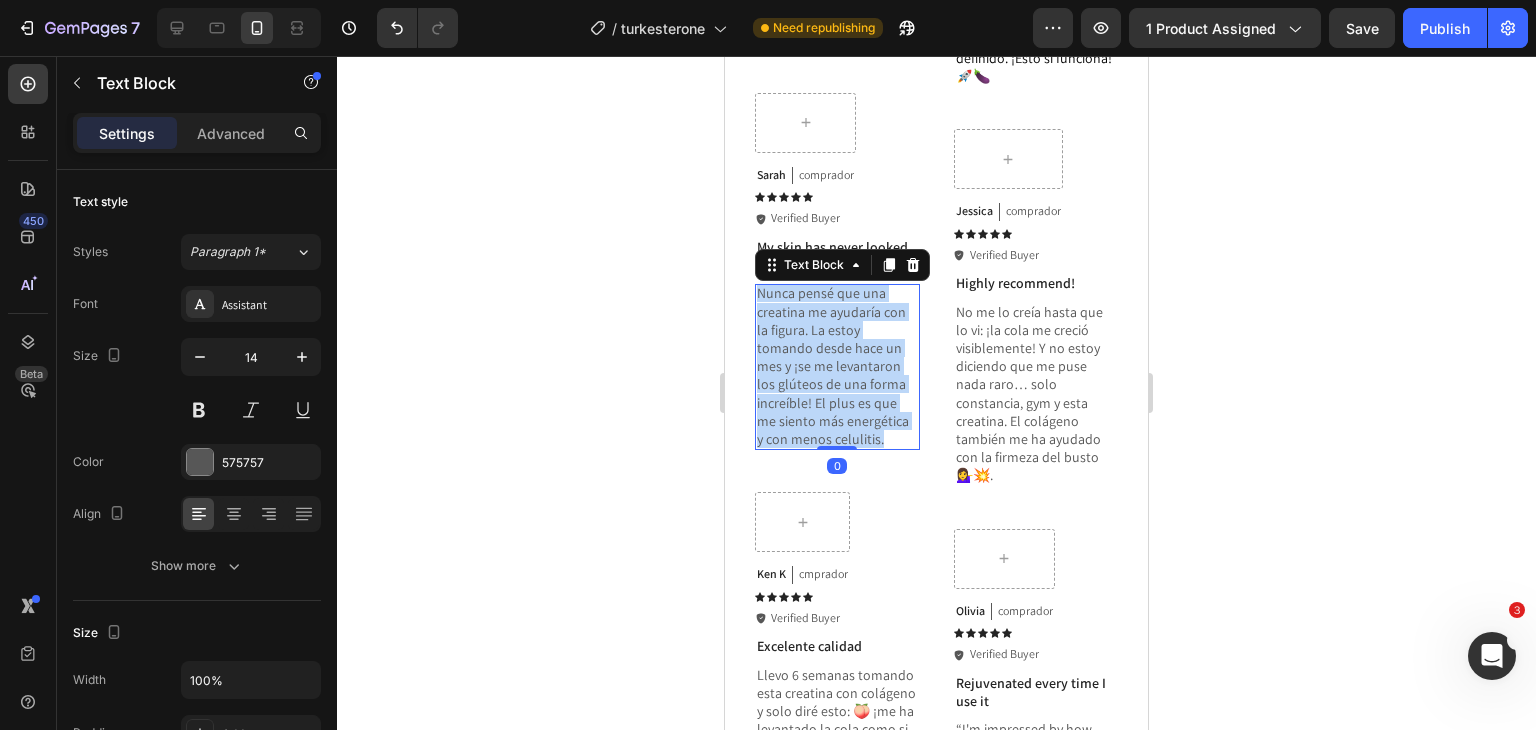 click on "Nunca pensé que una creatina me ayudaría con la figura. La estoy tomando desde hace un mes y ¡se me levantaron los glúteos de una forma increíble! El plus es que me siento más energética y con menos celulitis." at bounding box center [837, 366] 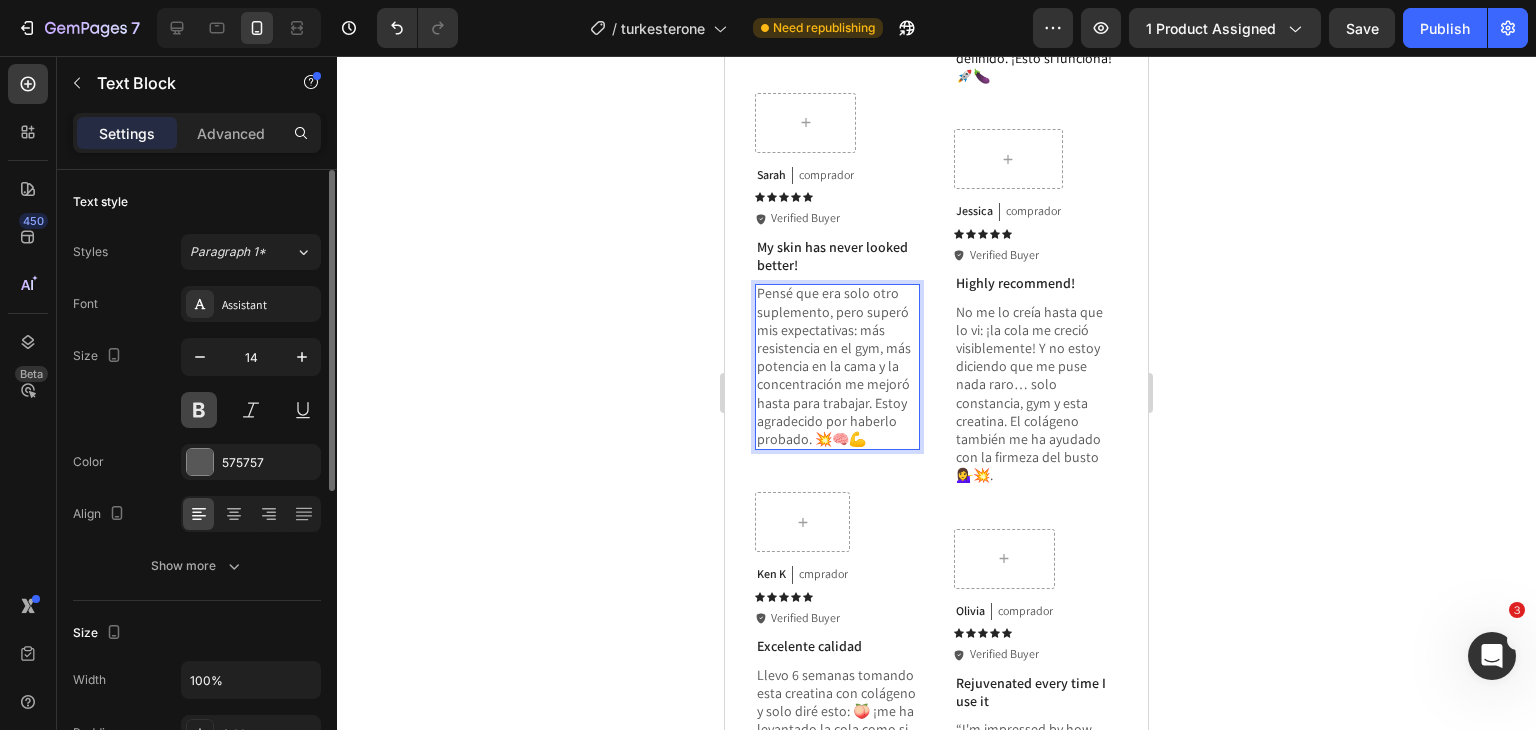 click at bounding box center [199, 410] 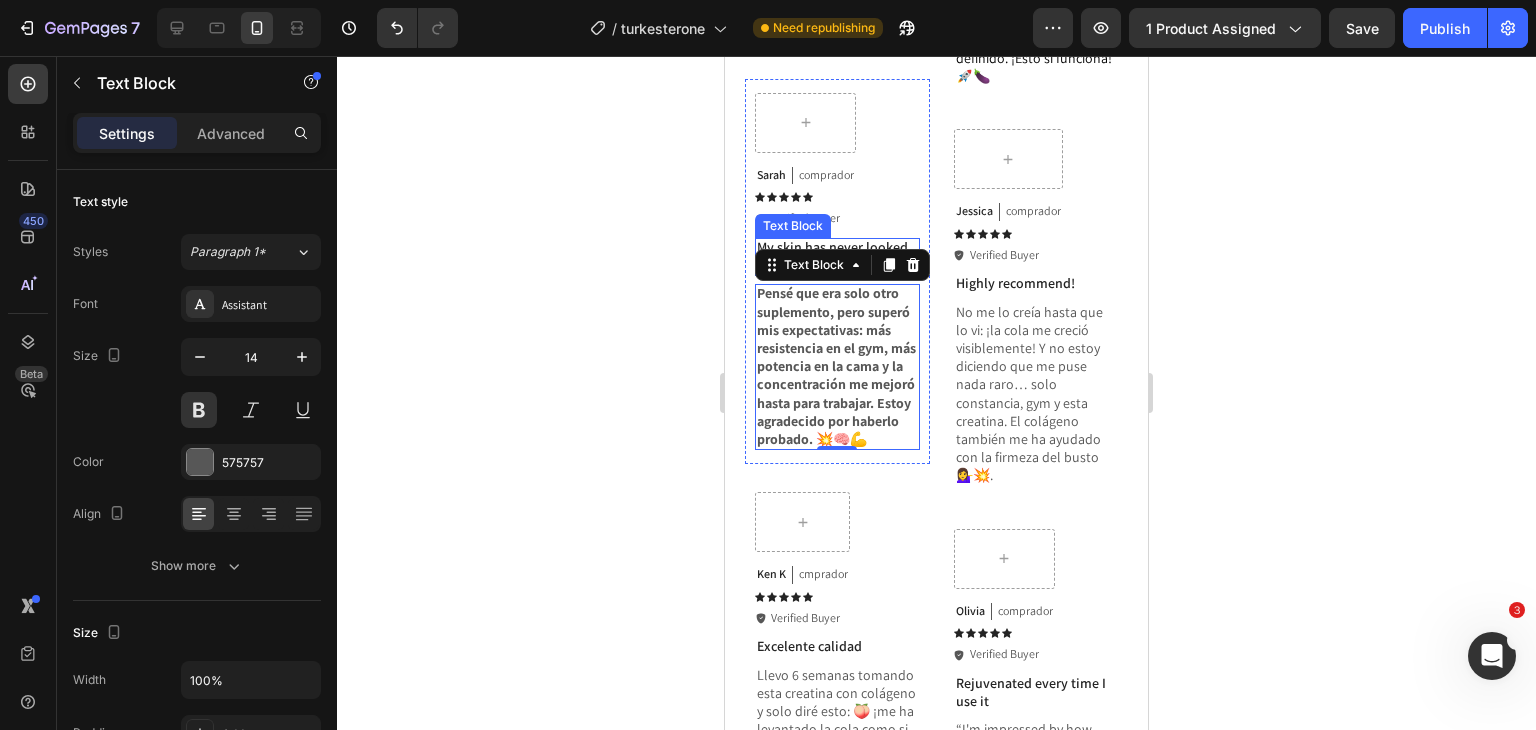 click on "My skin has never looked better!" at bounding box center [837, 256] 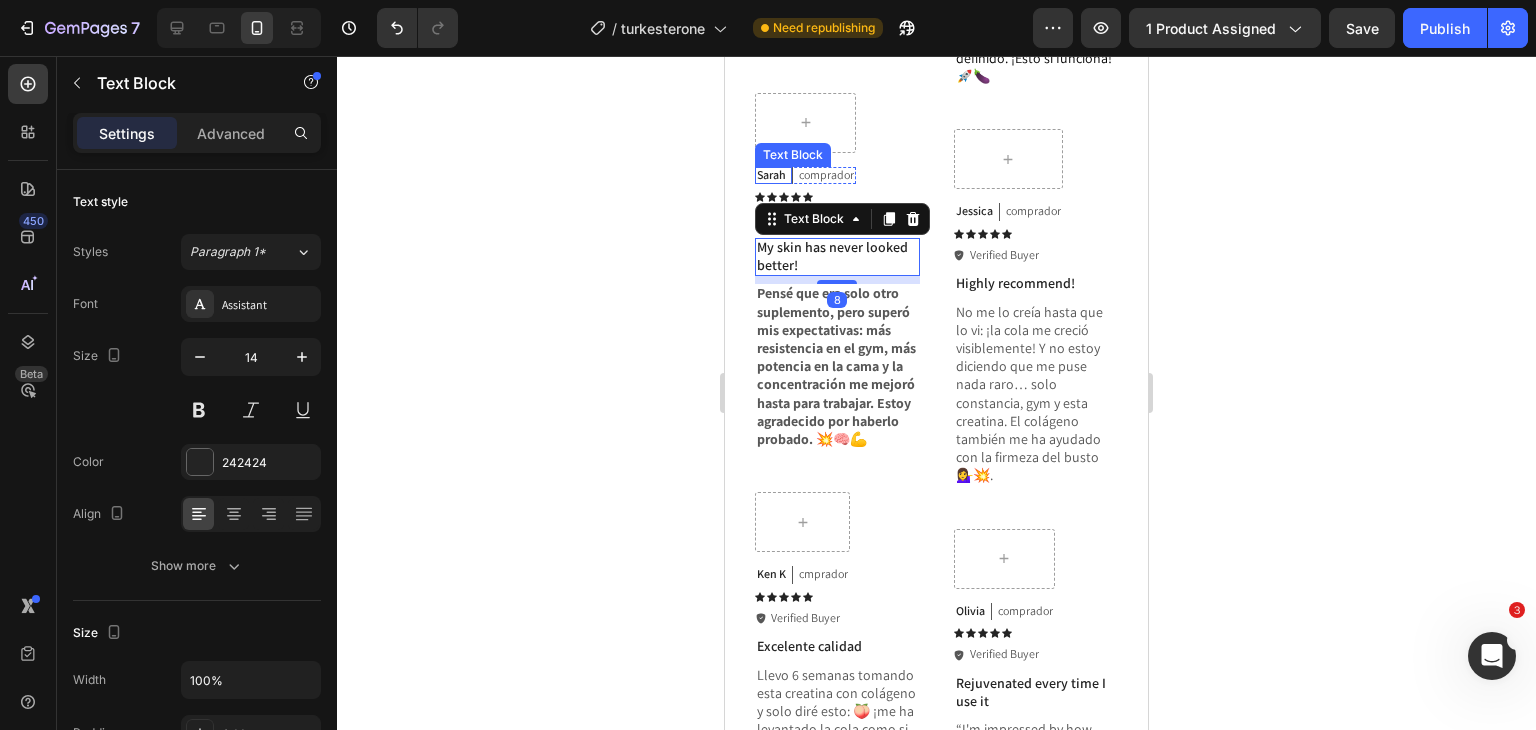 click on "Sarah" at bounding box center (771, 175) 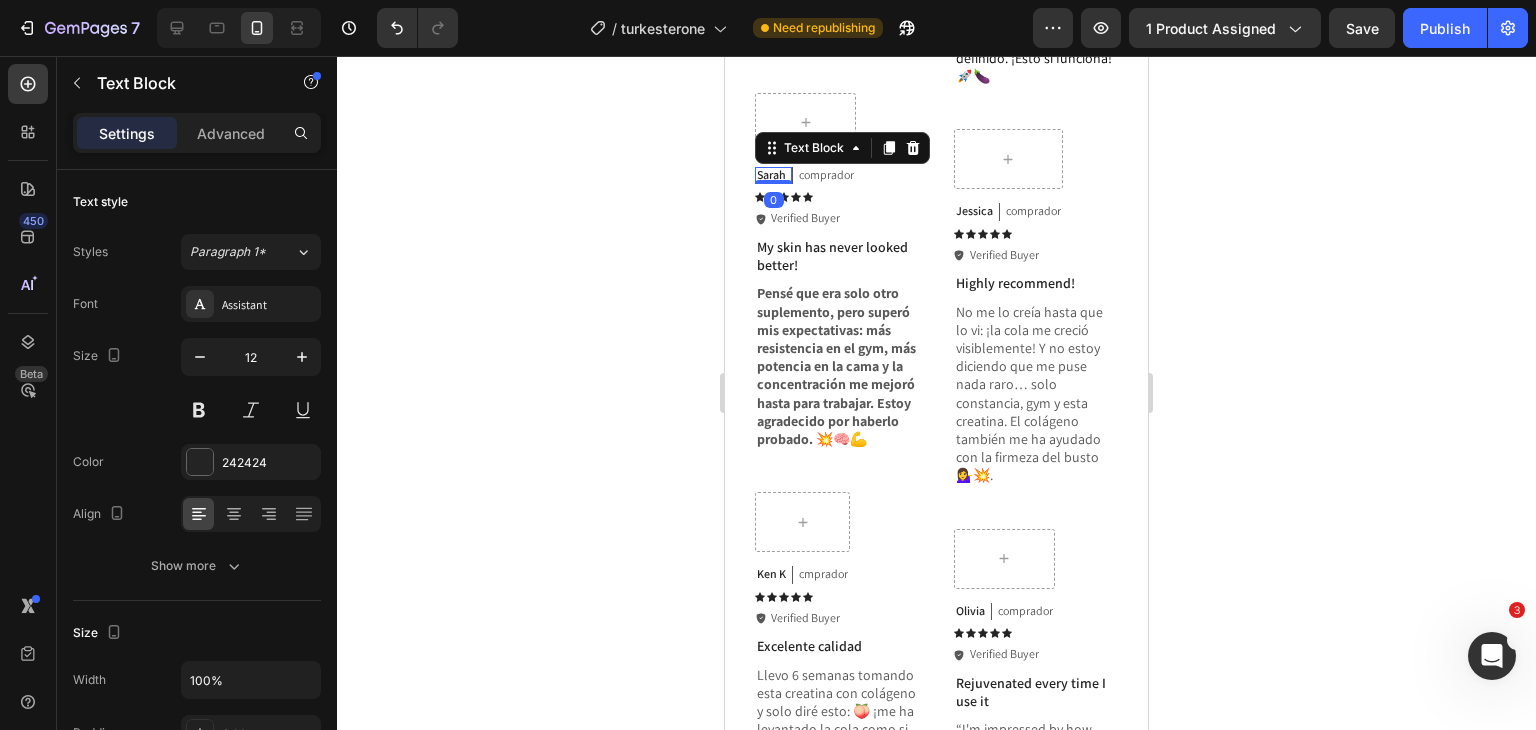 click on "Sarah" at bounding box center (771, 175) 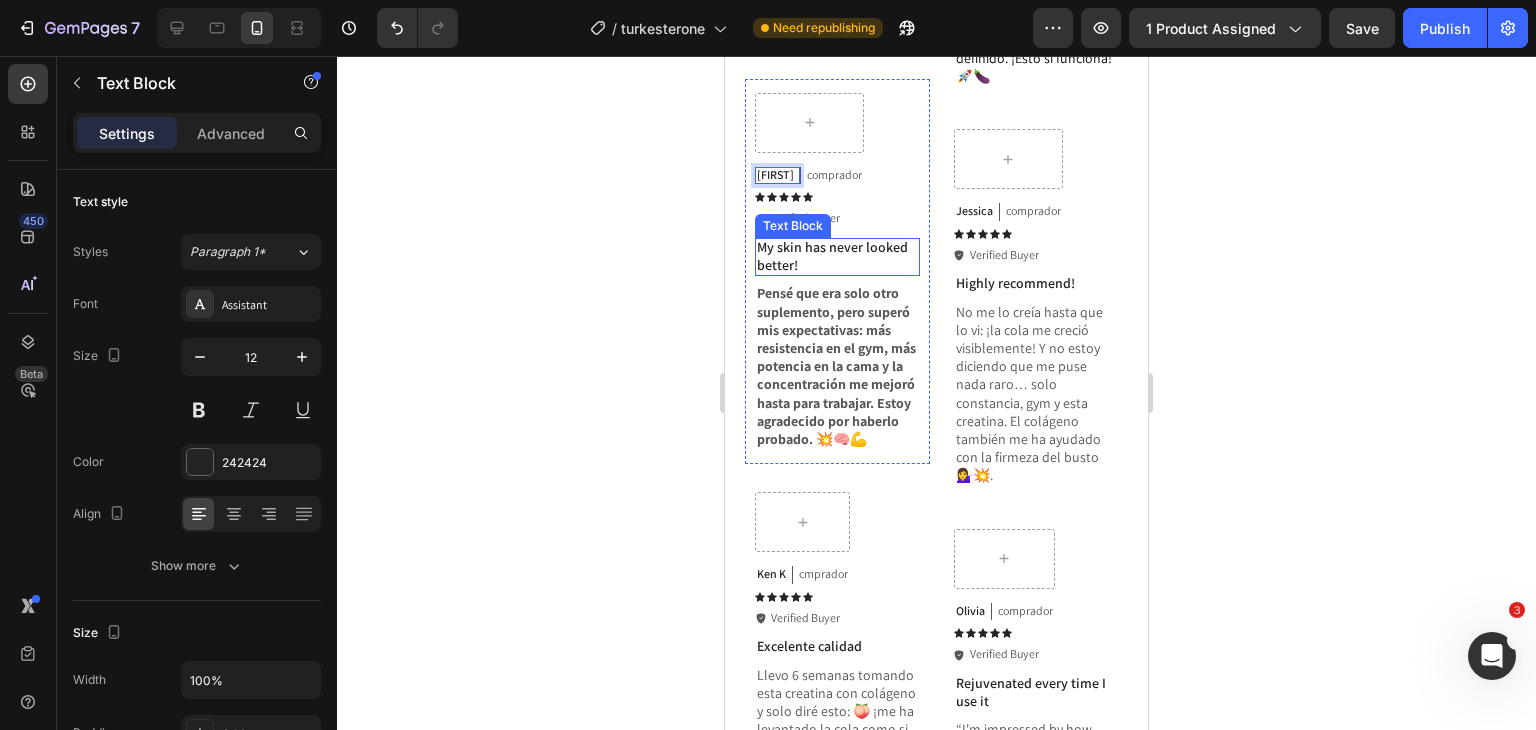 click on "My skin has never looked better!" at bounding box center [837, 256] 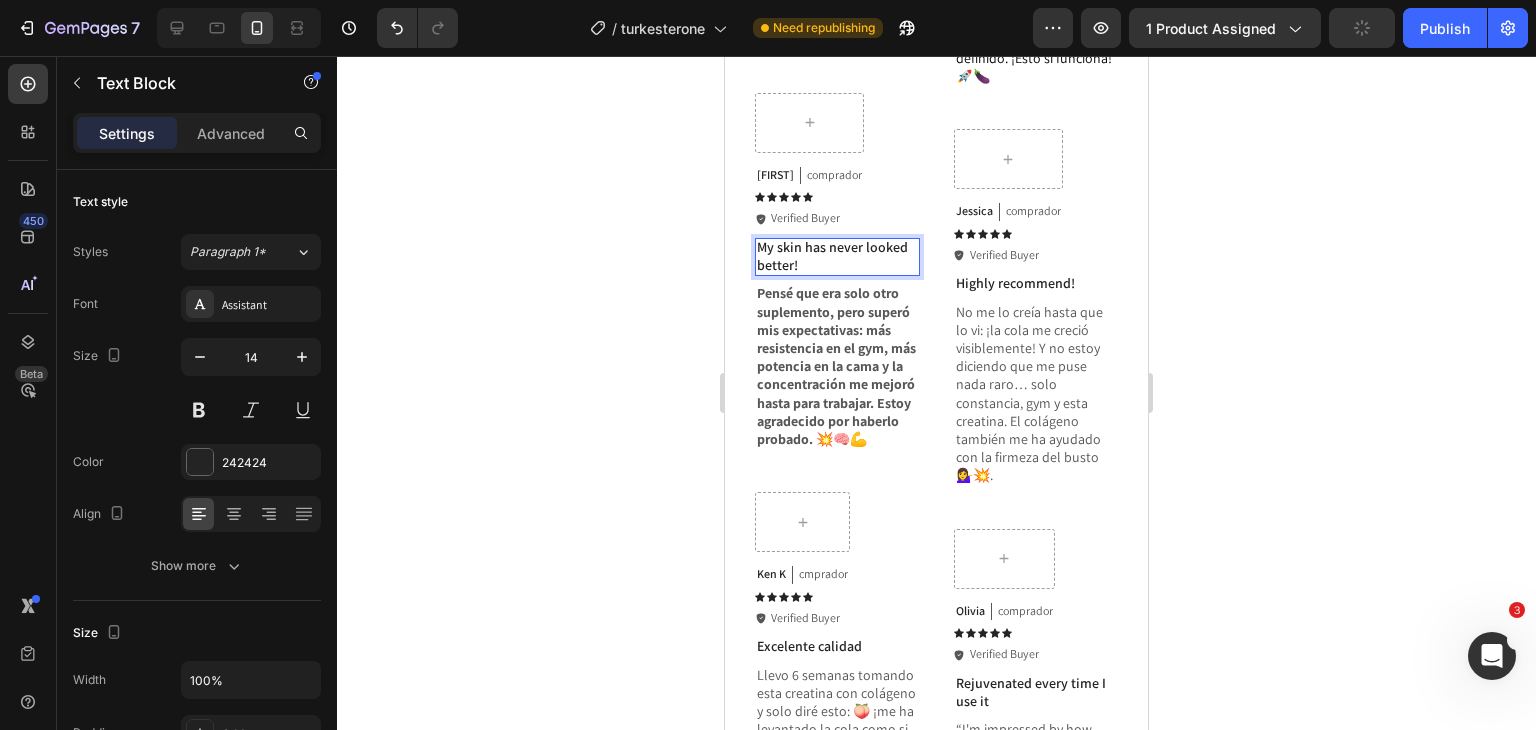 click on "My skin has never looked better!" at bounding box center (837, 256) 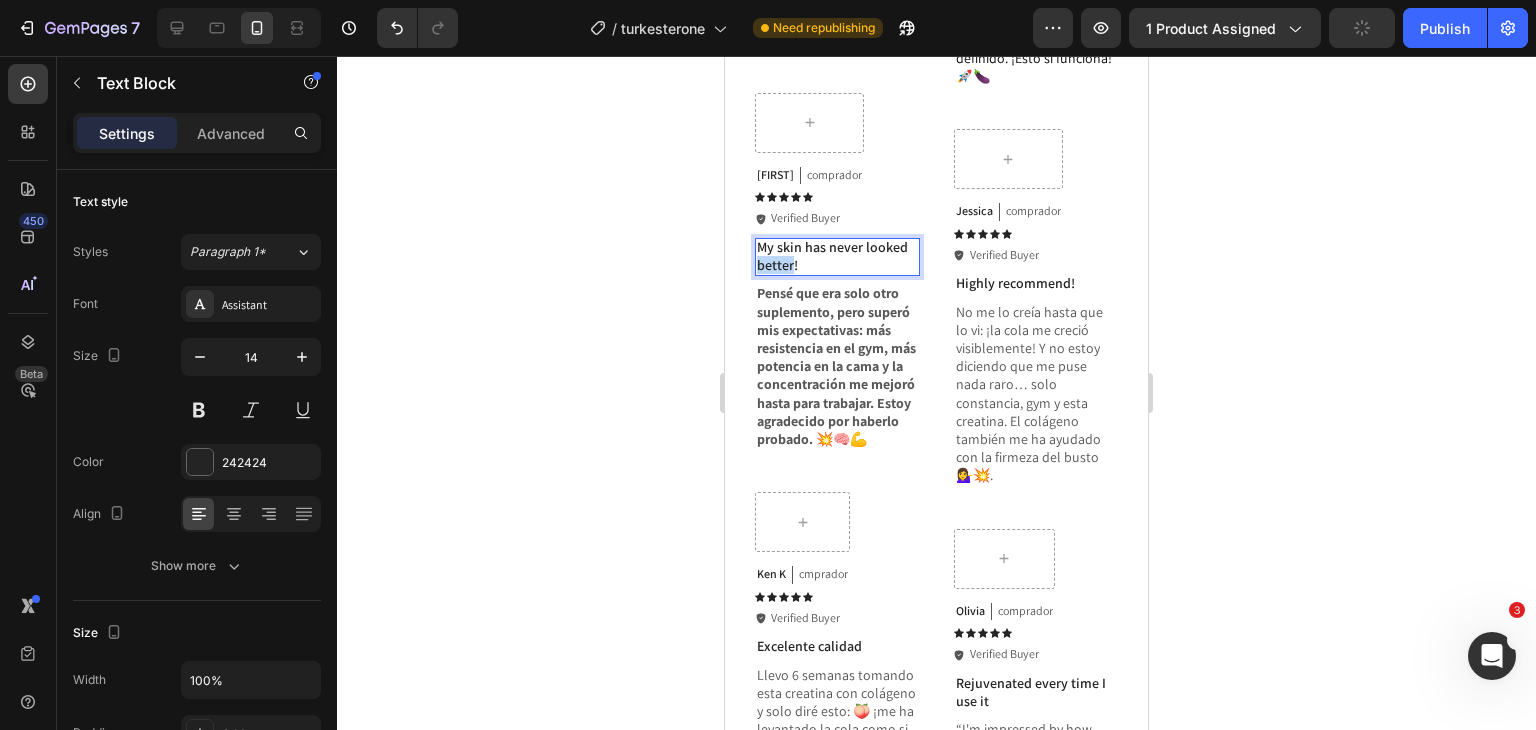 click on "My skin has never looked better!" at bounding box center [837, 256] 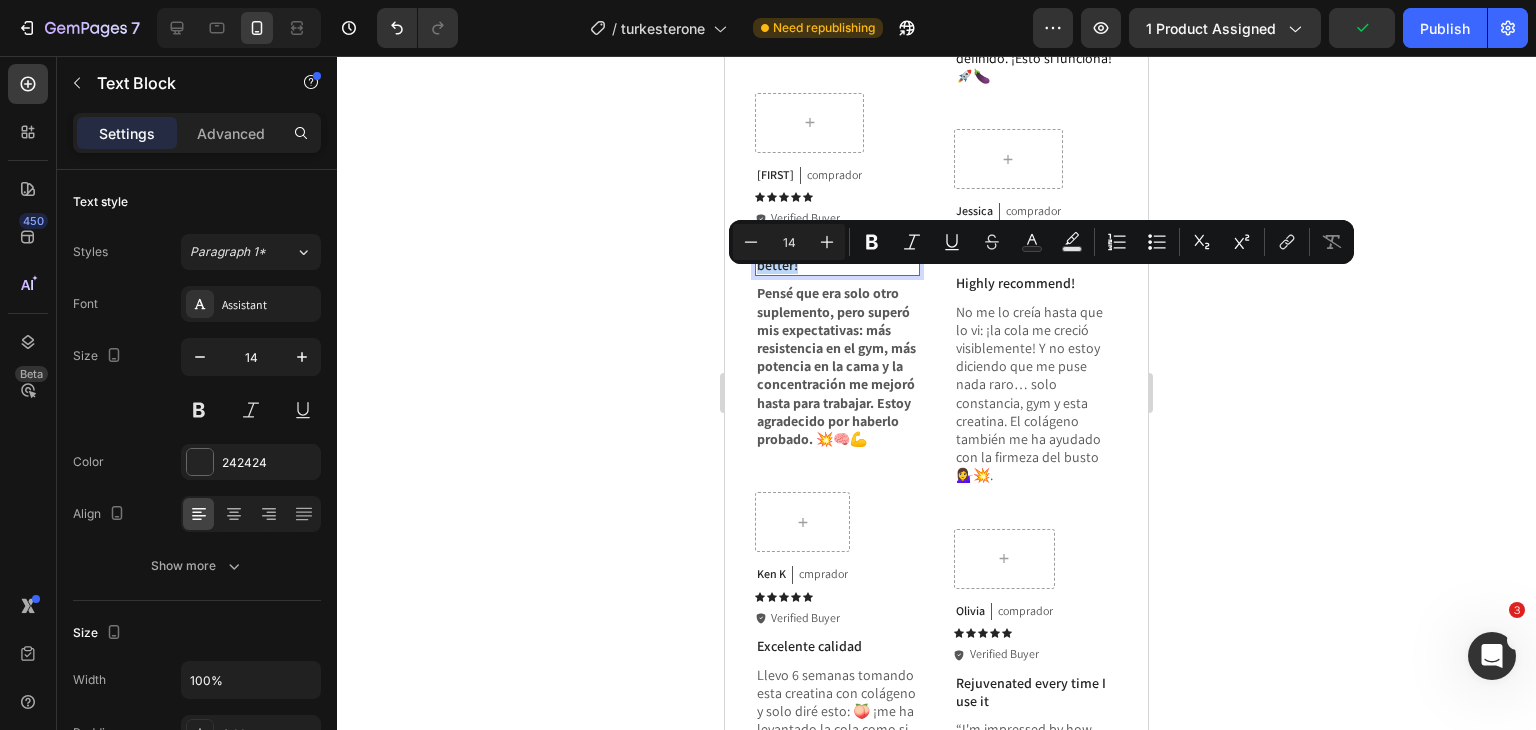 click on "My skin has never looked better!" at bounding box center [837, 256] 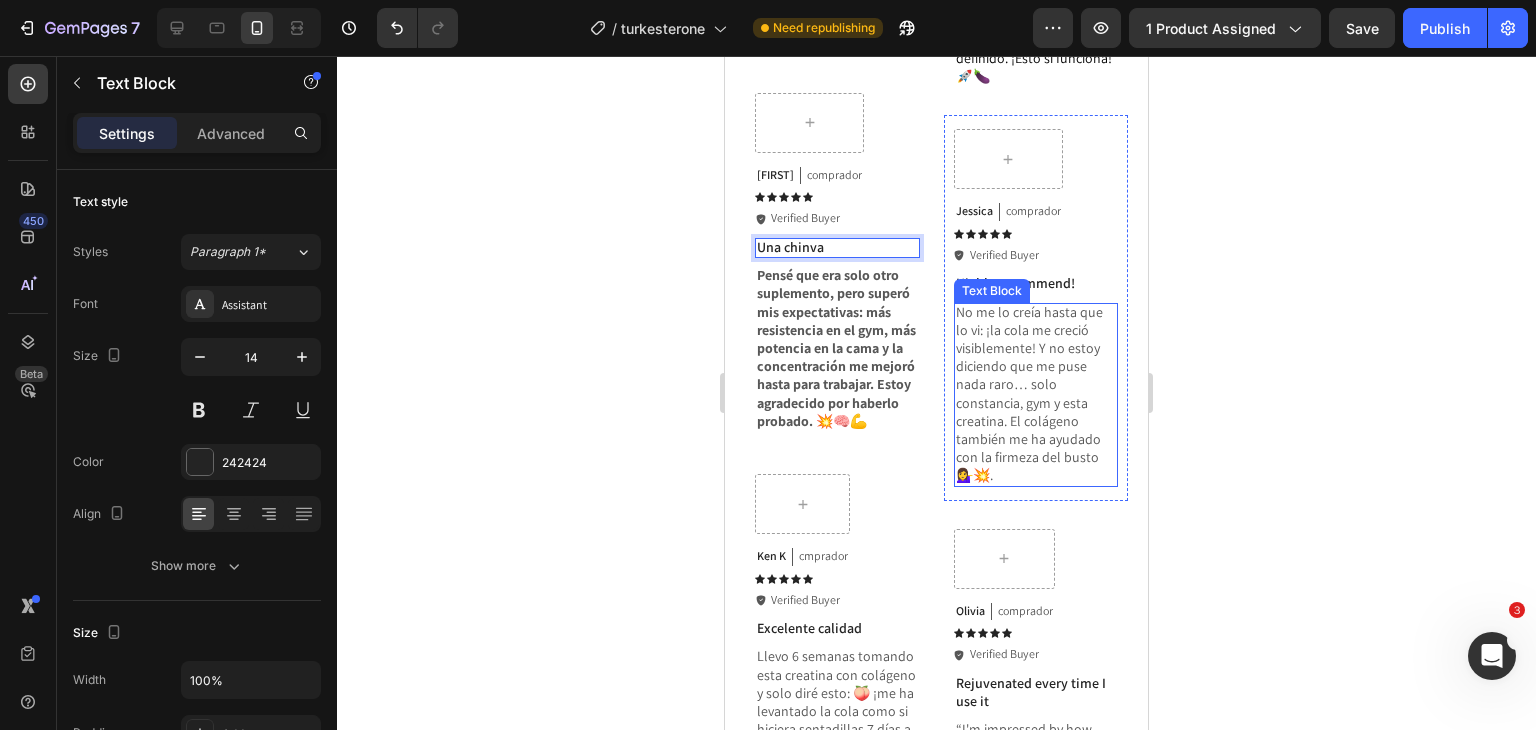 click on "No me lo creía hasta que lo vi: ¡la cola me creció visiblemente! Y no estoy diciendo que me puse nada raro… solo constancia, gym y esta creatina. El colágeno también me ha ayudado con la firmeza del busto 💁‍♀️💥." at bounding box center [1036, 394] 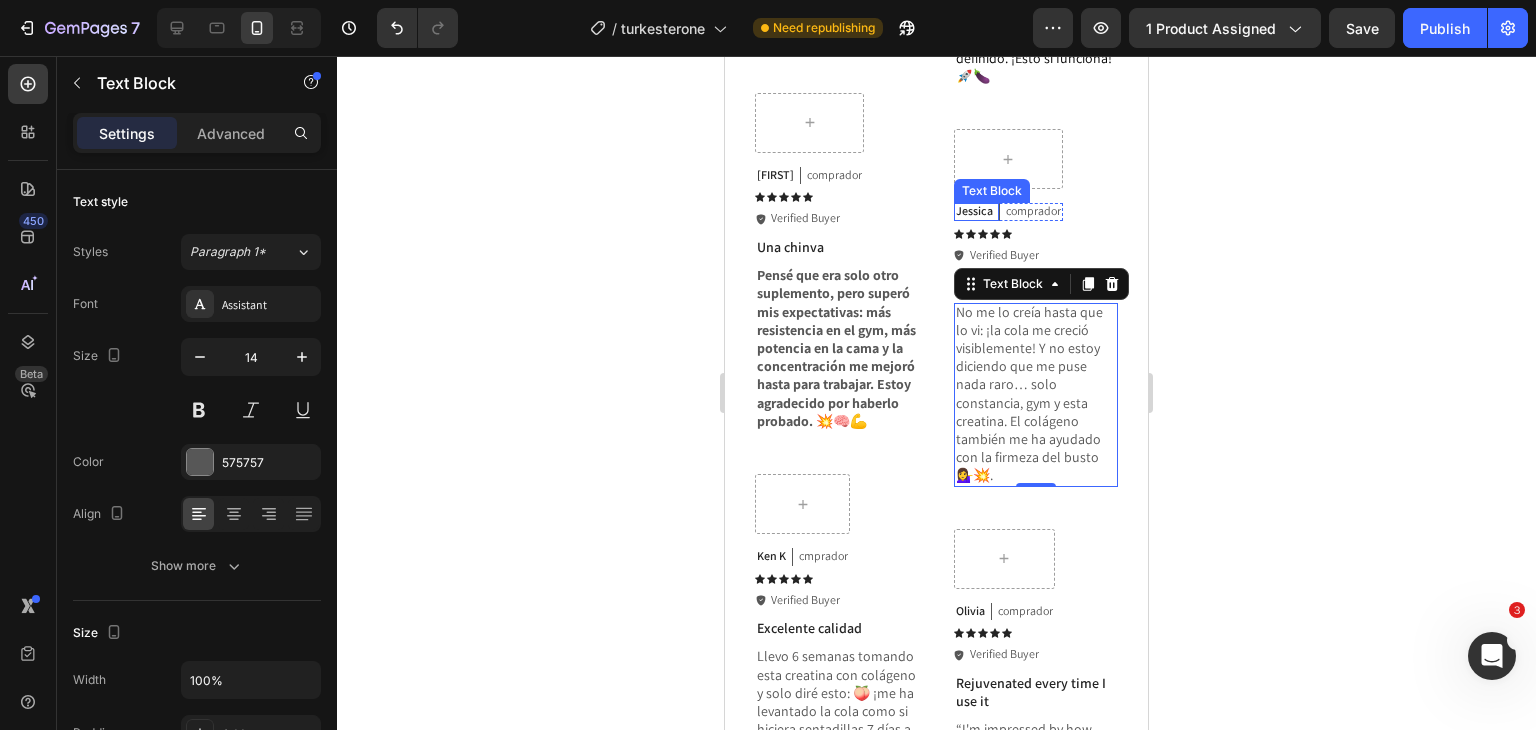 click on "Jessica" at bounding box center [974, 211] 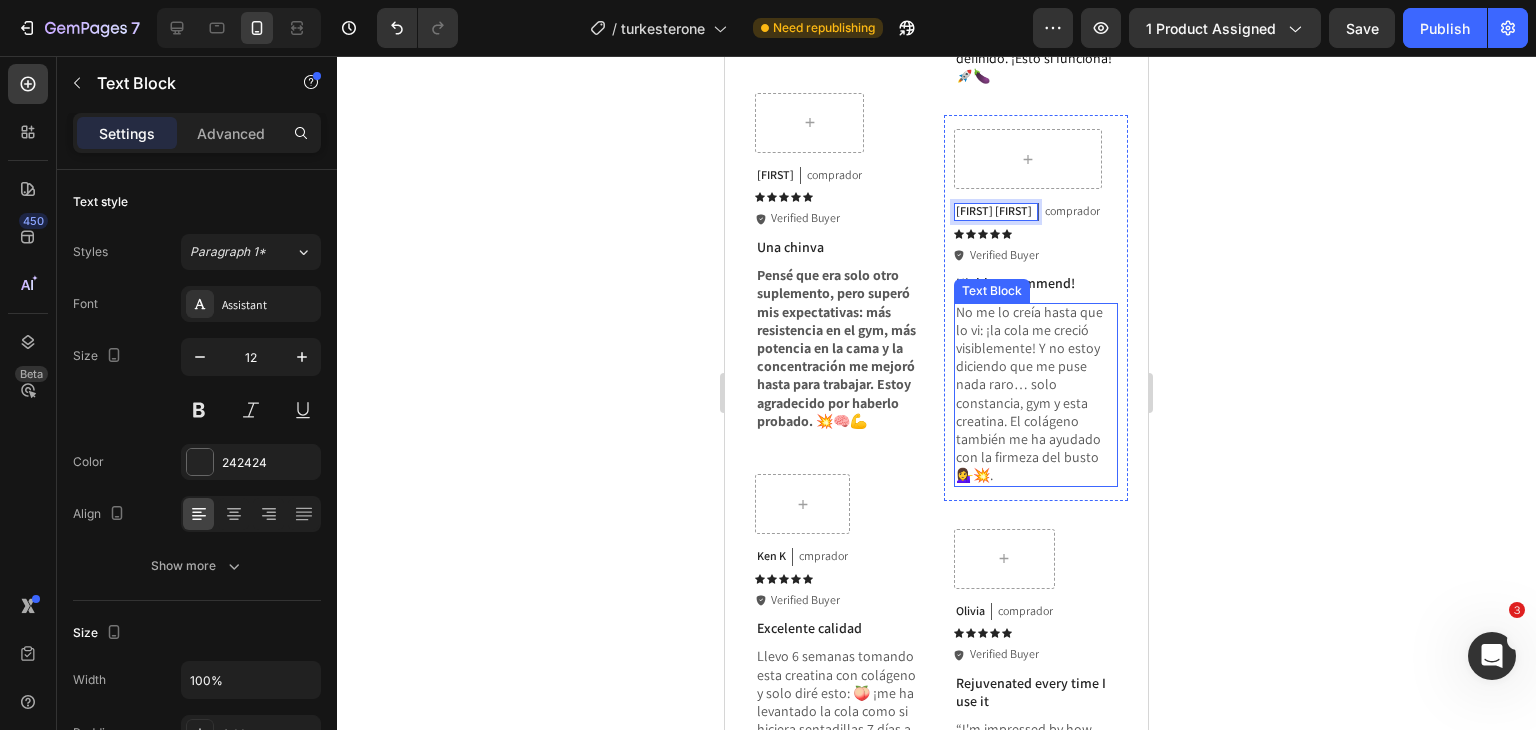 click on "No me lo creía hasta que lo vi: ¡la cola me creció visiblemente! Y no estoy diciendo que me puse nada raro… solo constancia, gym y esta creatina. El colágeno también me ha ayudado con la firmeza del busto 💁‍♀️💥." at bounding box center (1036, 394) 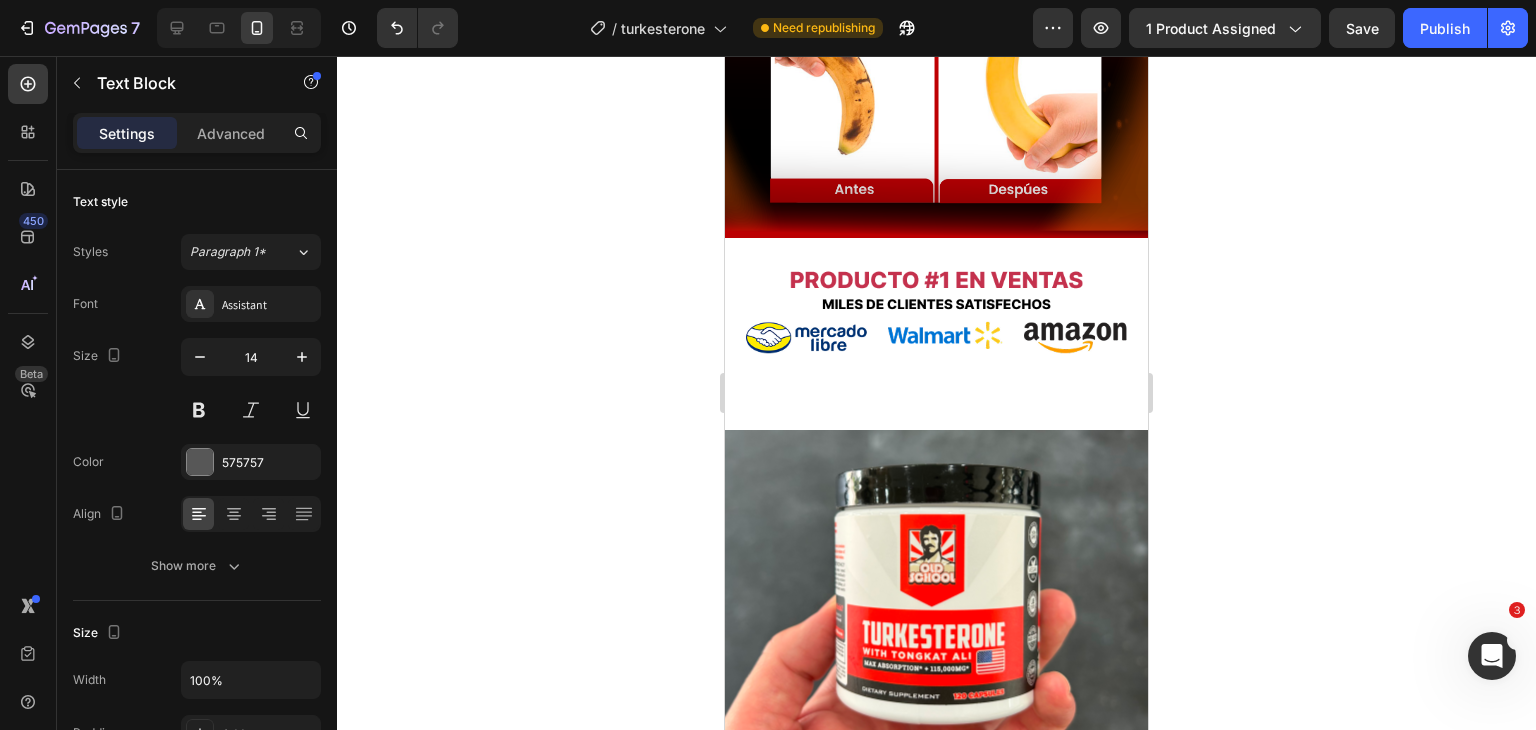 scroll, scrollTop: 516, scrollLeft: 0, axis: vertical 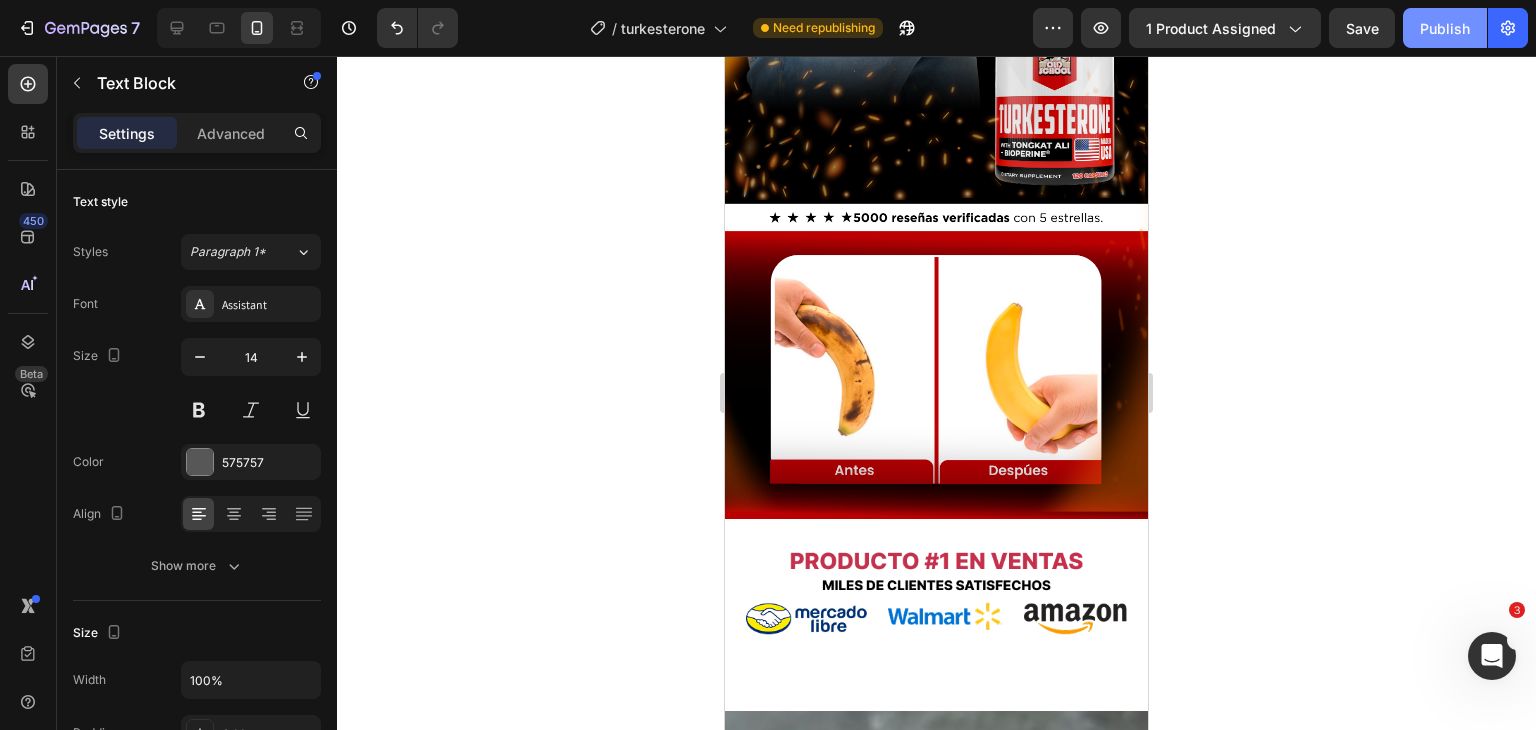 click on "Publish" at bounding box center (1445, 28) 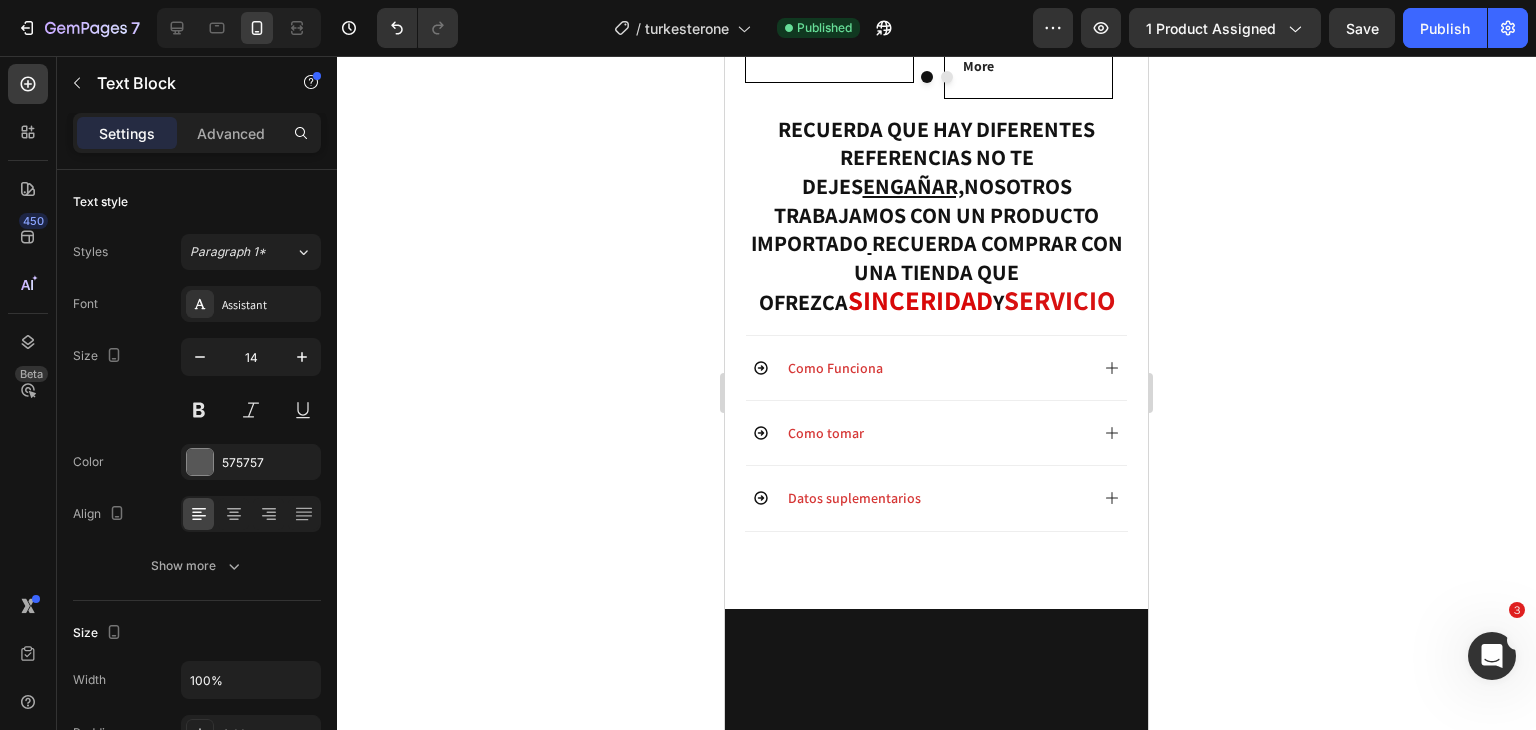 scroll, scrollTop: 3752, scrollLeft: 0, axis: vertical 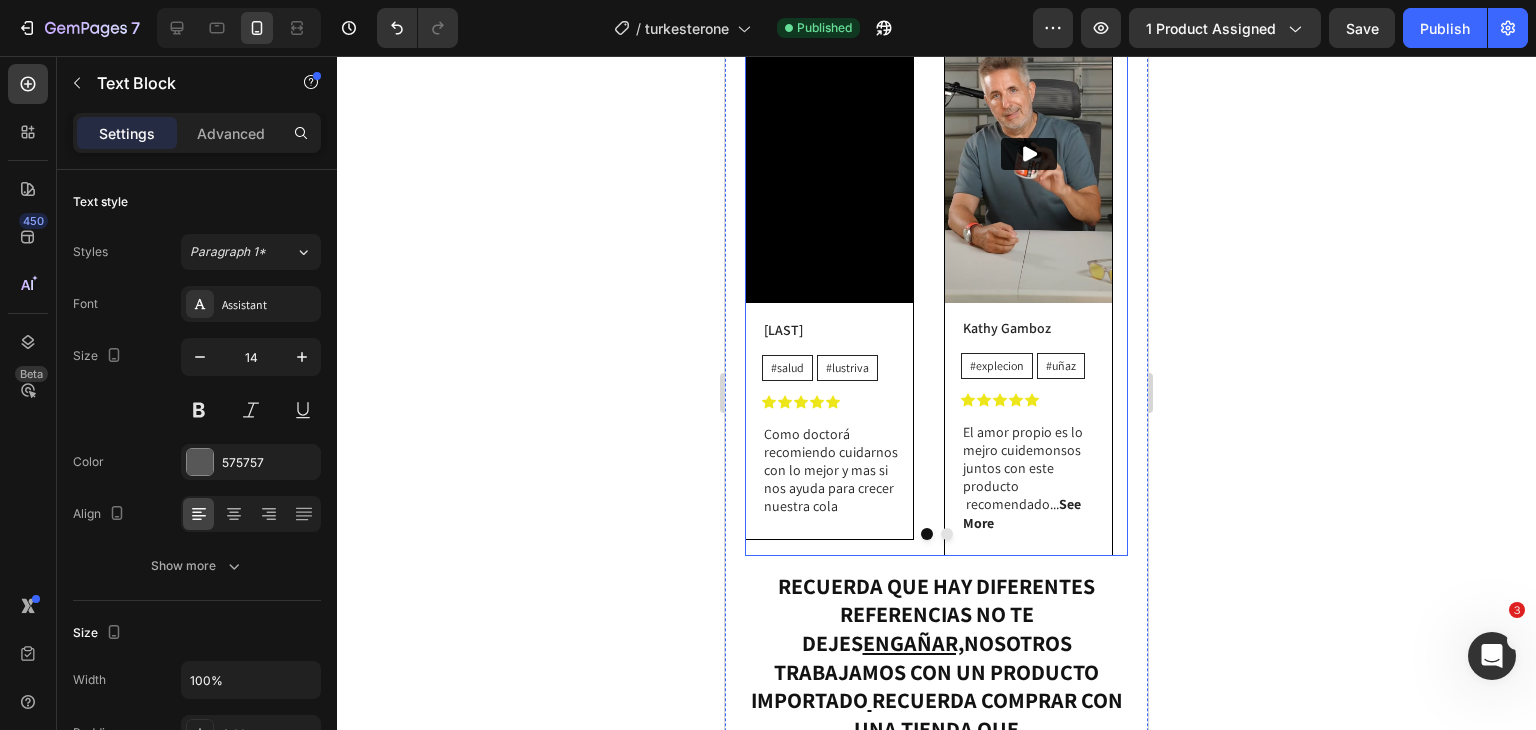 click at bounding box center (947, 534) 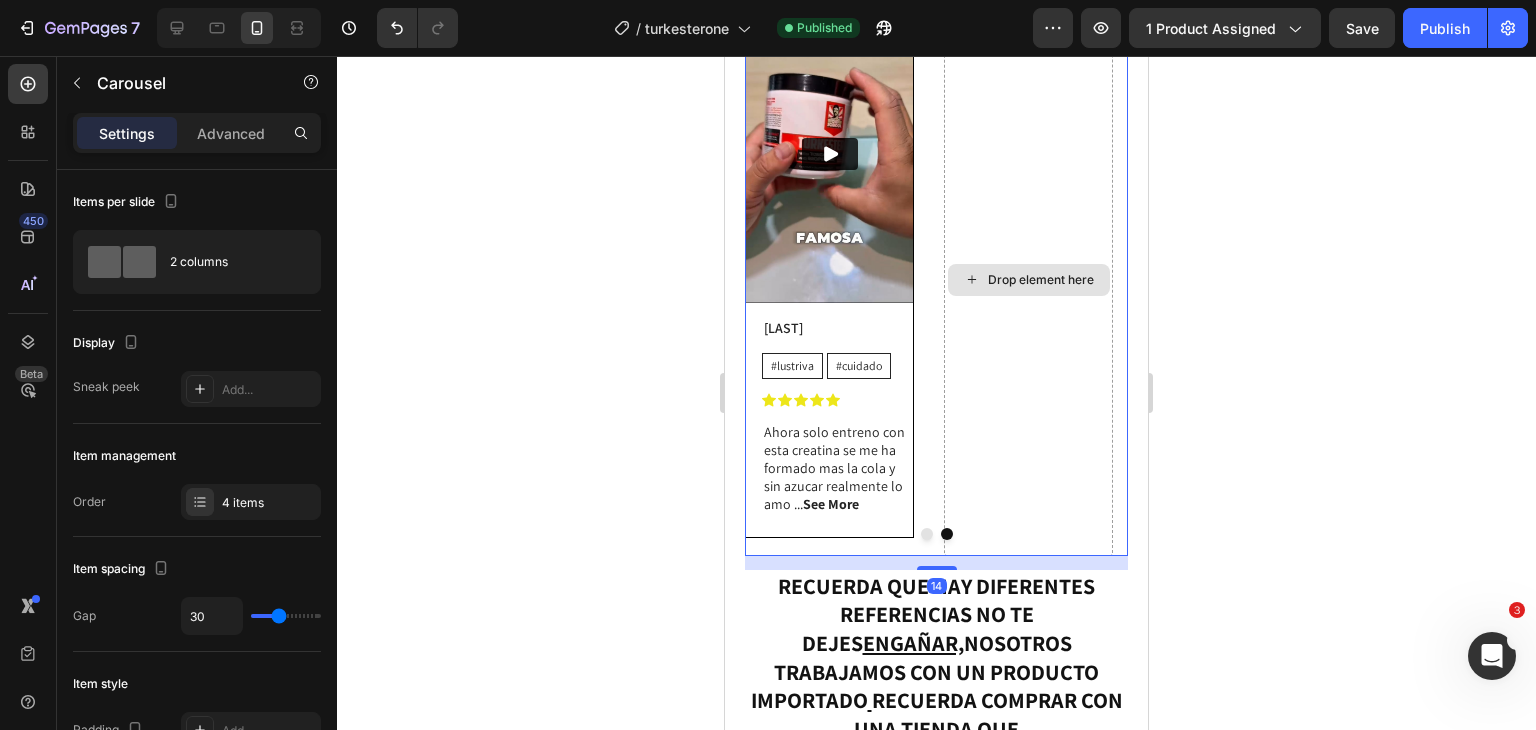 click on "Drop element here" at bounding box center [1028, 280] 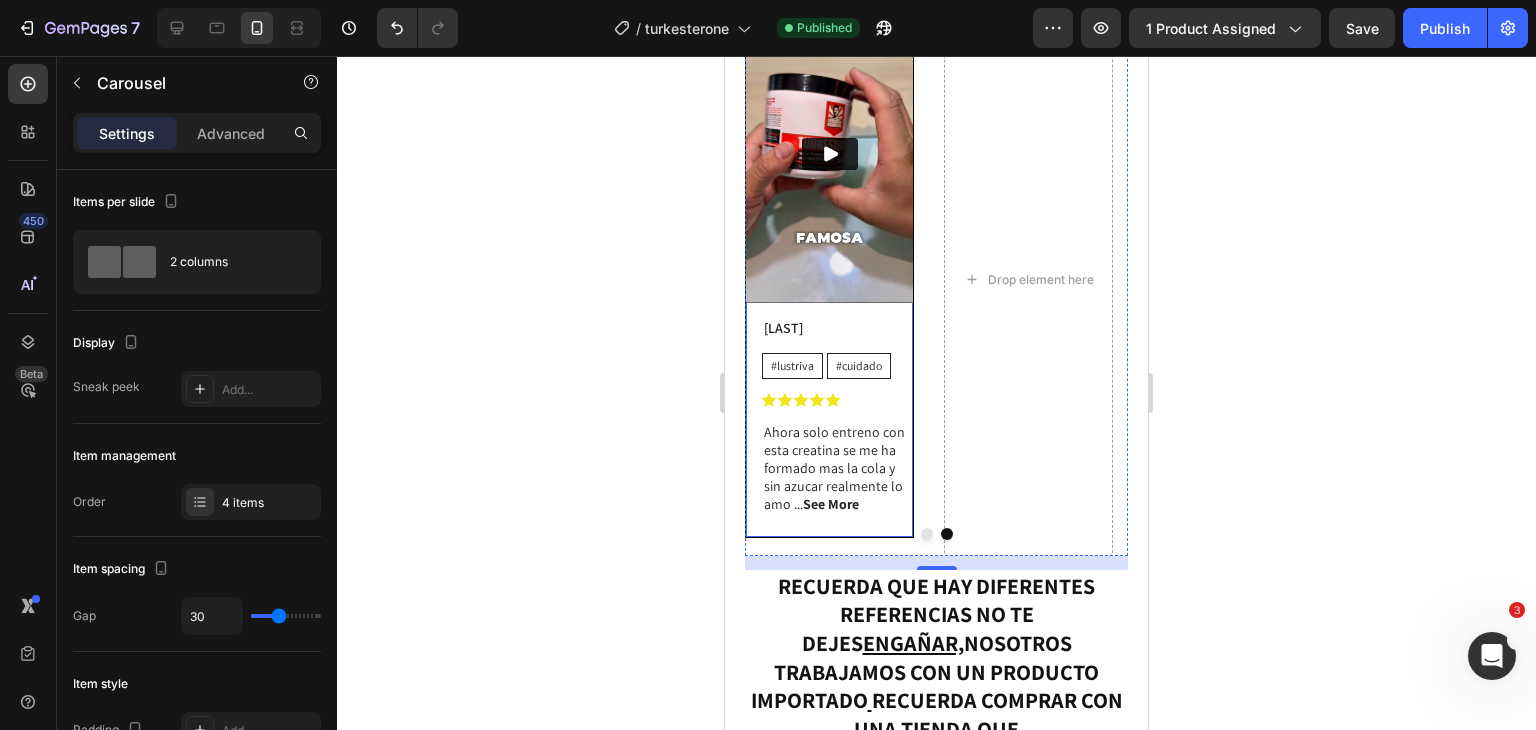 scroll, scrollTop: 3496, scrollLeft: 0, axis: vertical 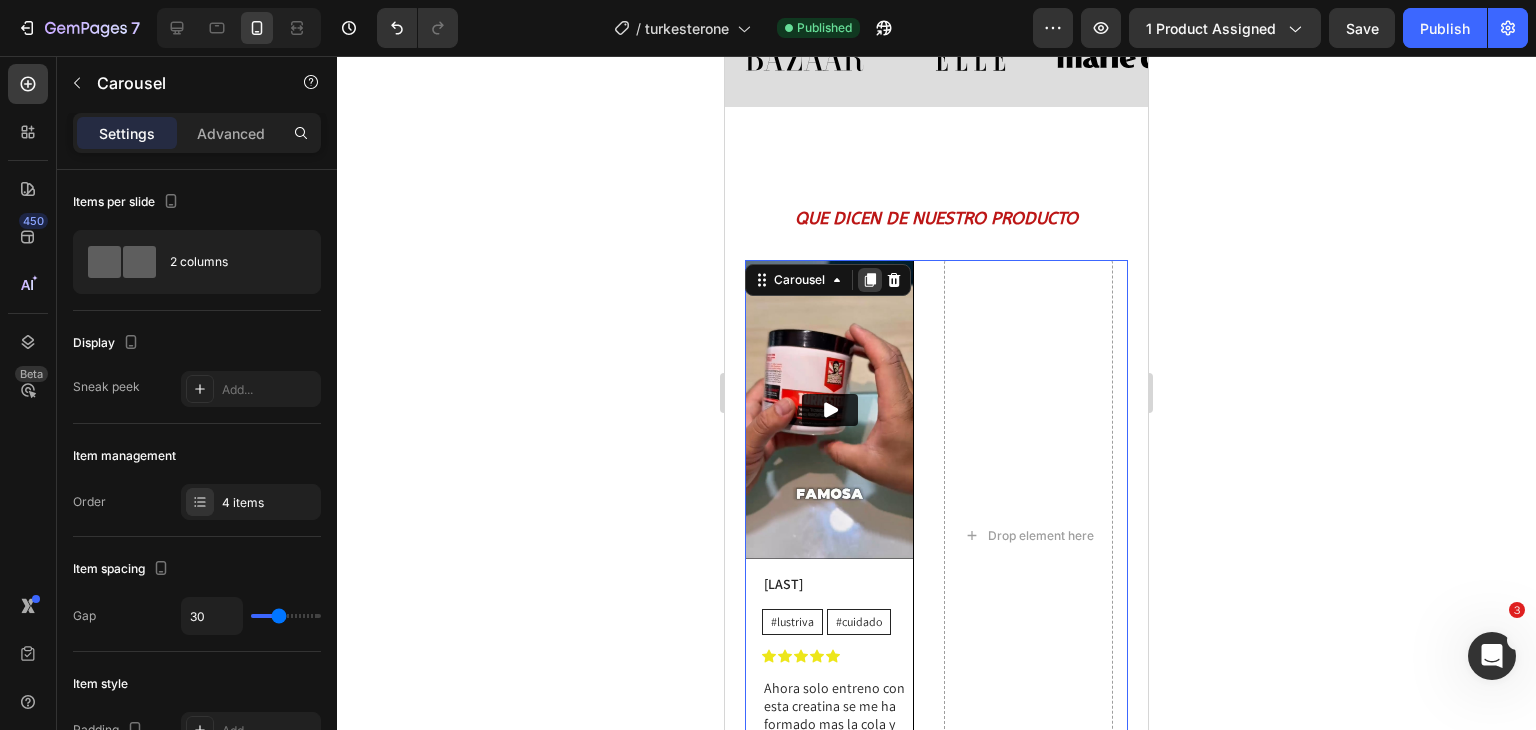 click 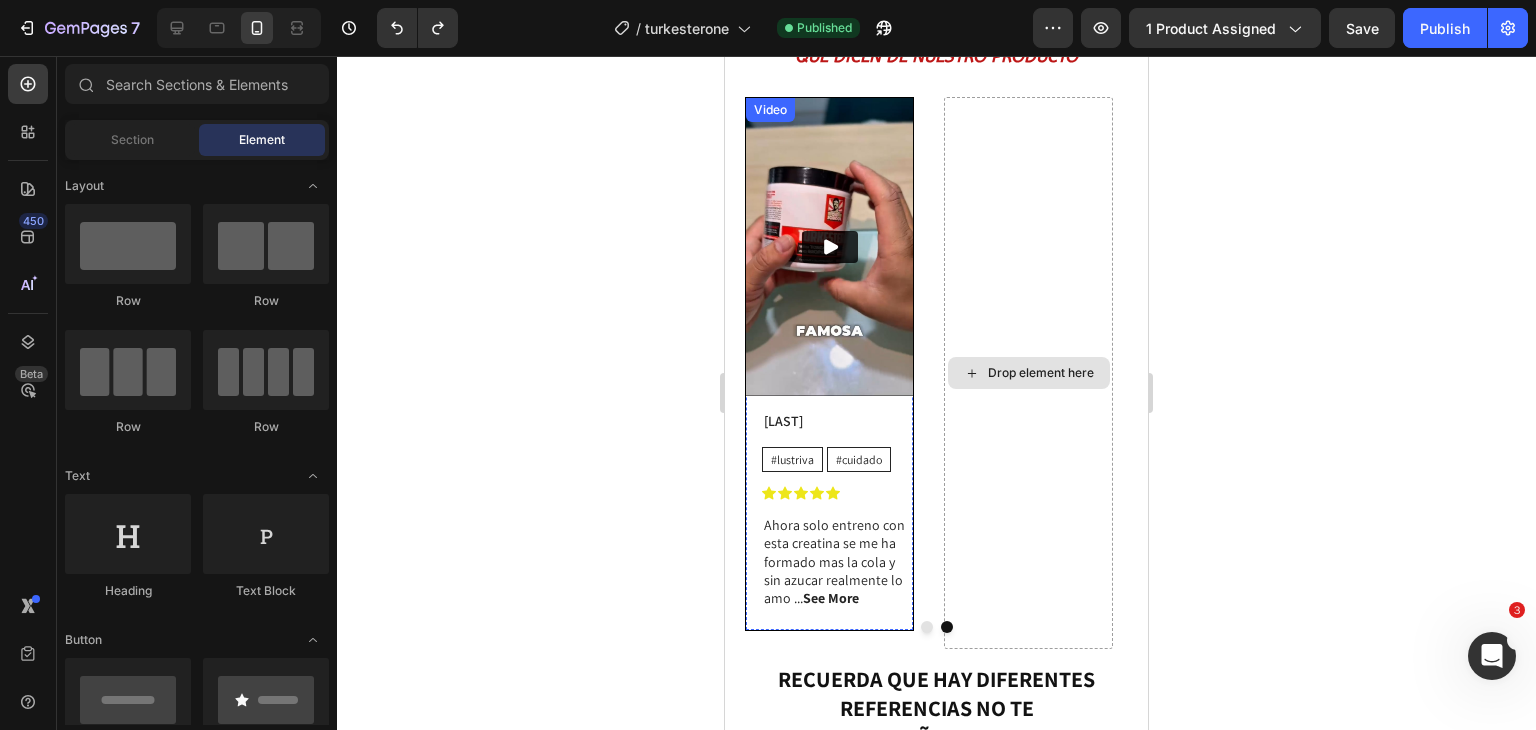 scroll, scrollTop: 3599, scrollLeft: 0, axis: vertical 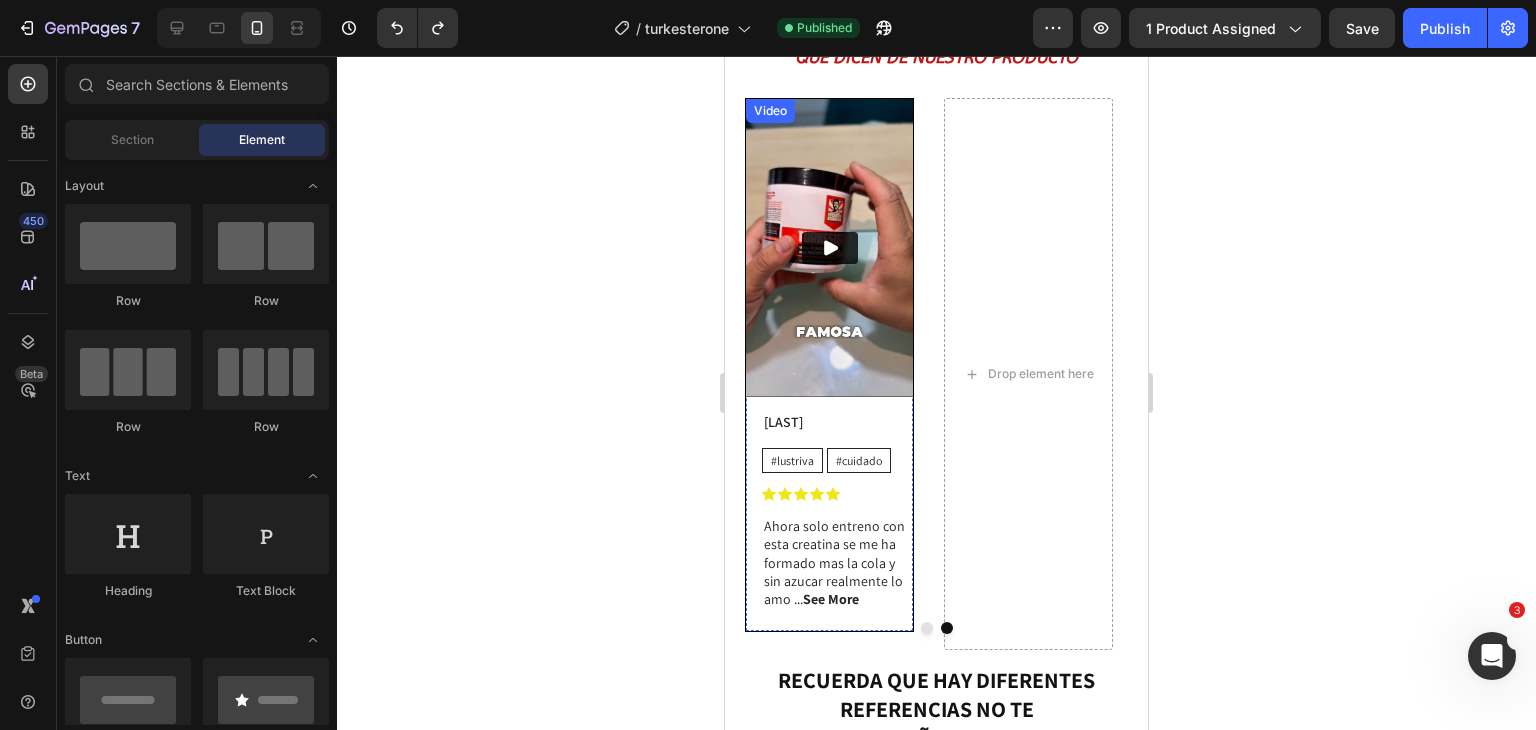 click on "Video" at bounding box center (770, 111) 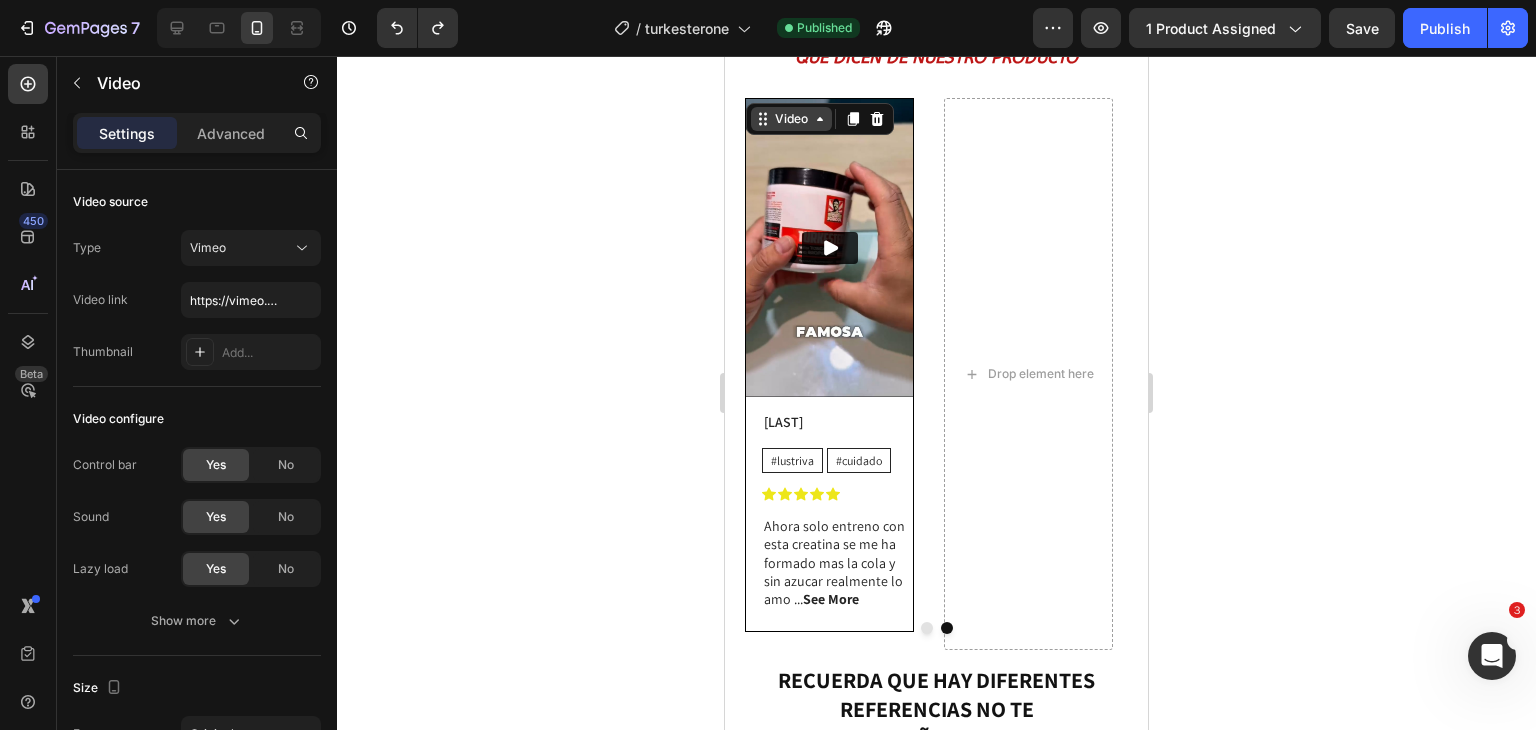 click on "Video" at bounding box center [791, 119] 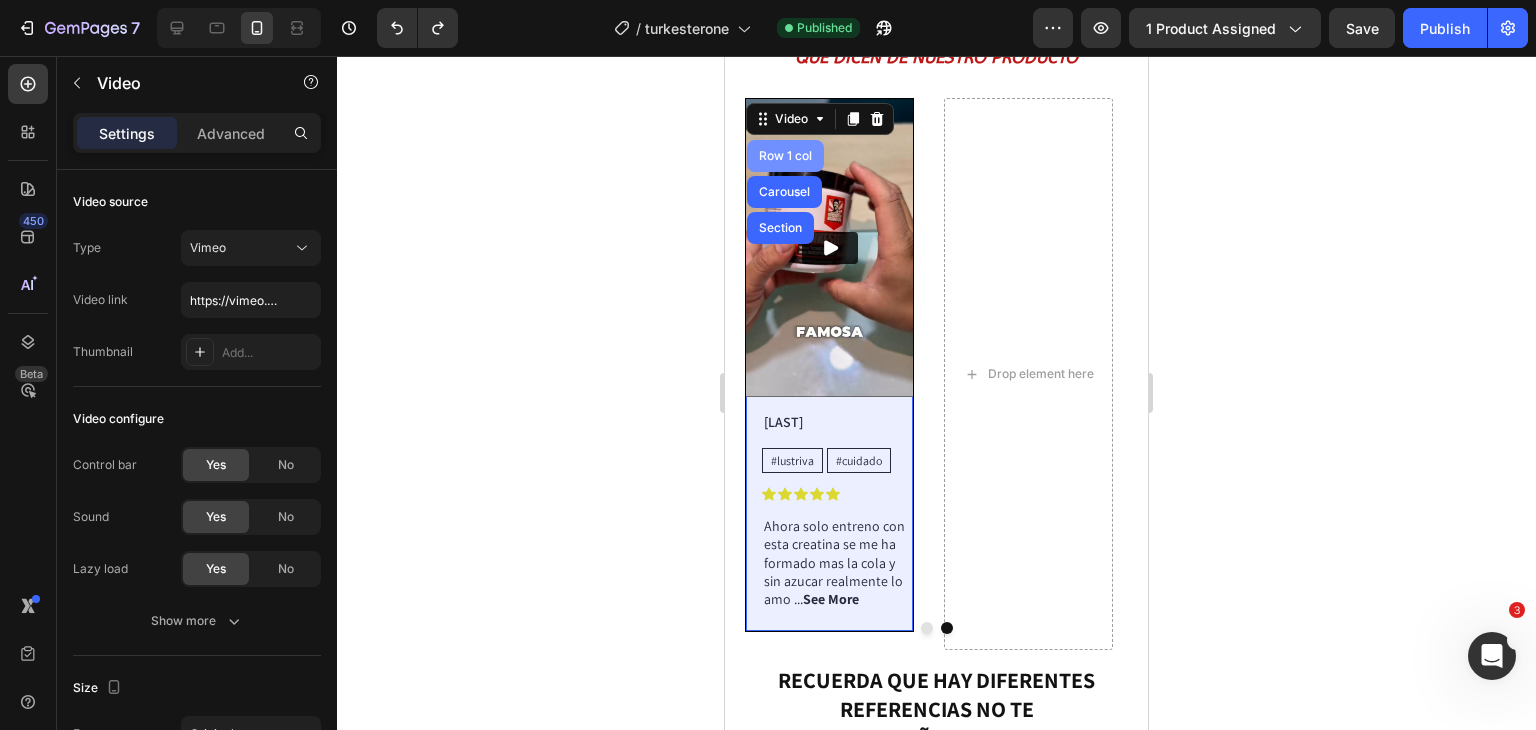 click on "Row 1 col" at bounding box center [785, 156] 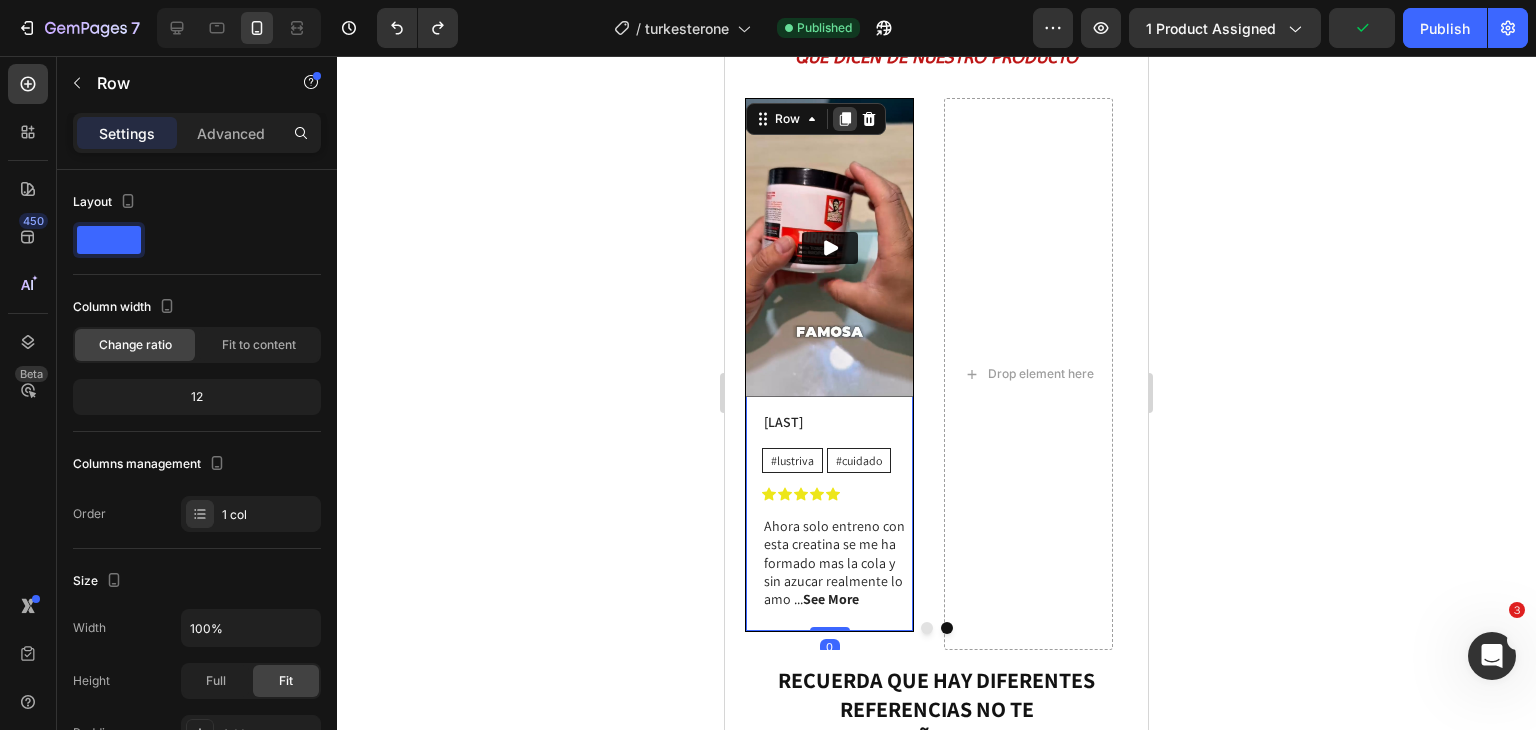 click 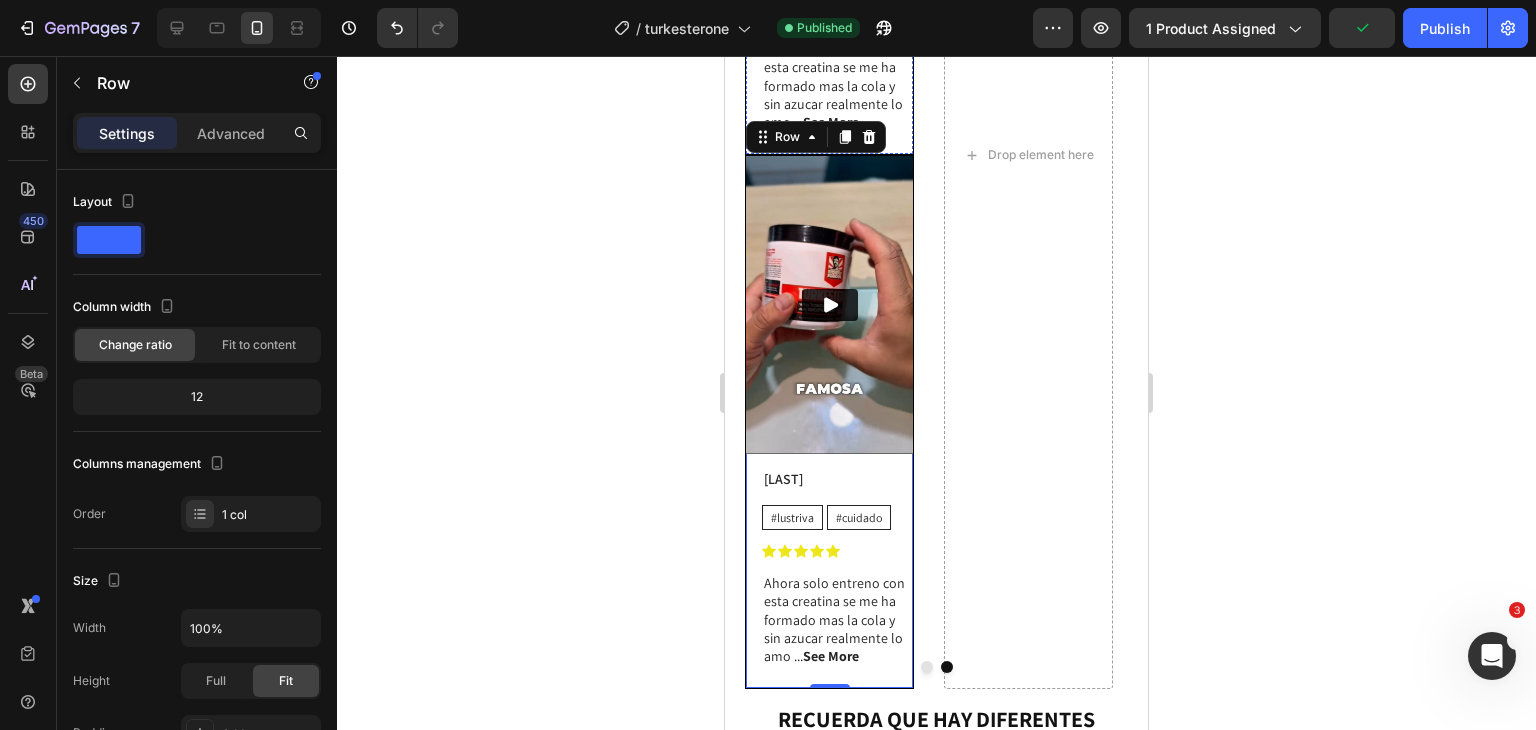 scroll, scrollTop: 4104, scrollLeft: 0, axis: vertical 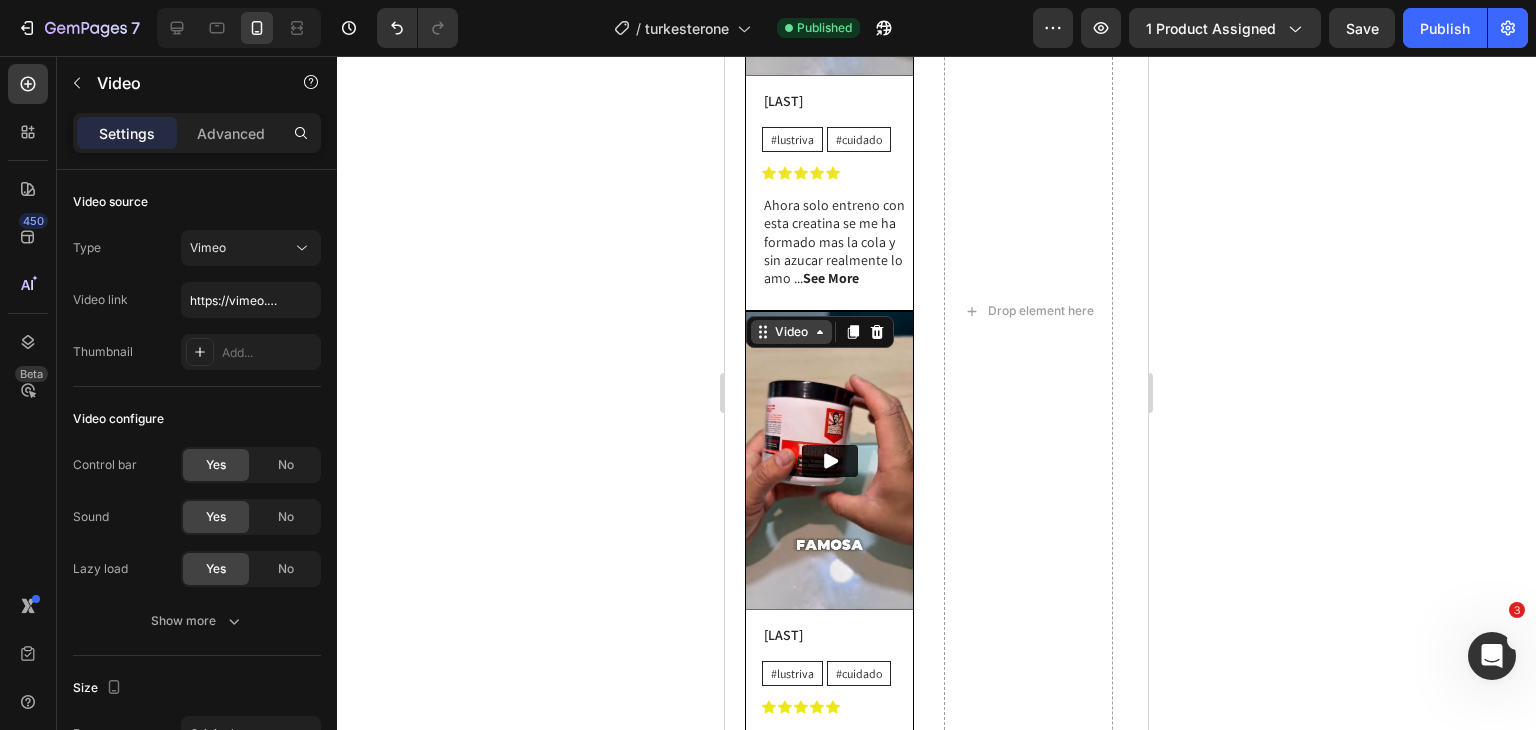 click on "Video" at bounding box center (791, 332) 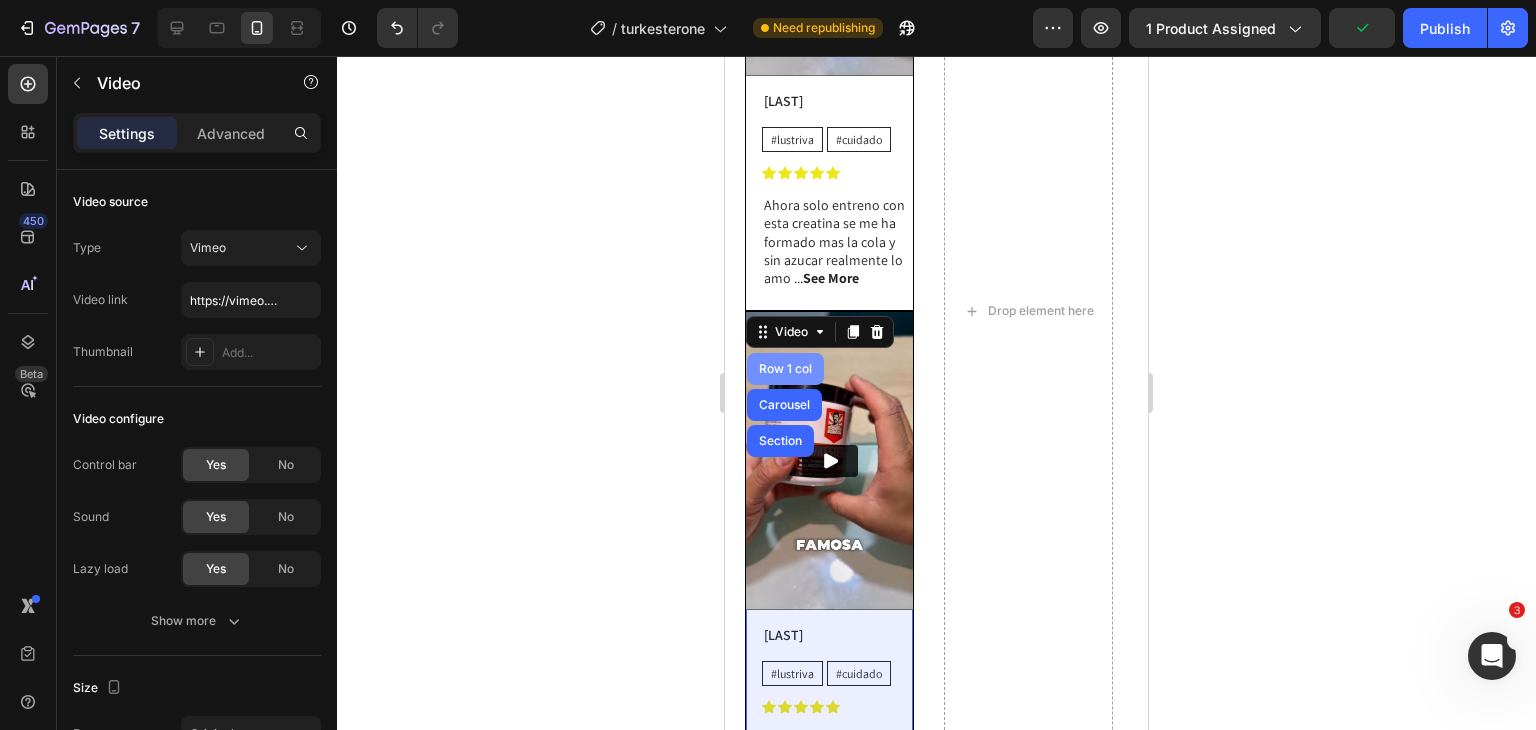 click on "Row 1 col" at bounding box center [785, 369] 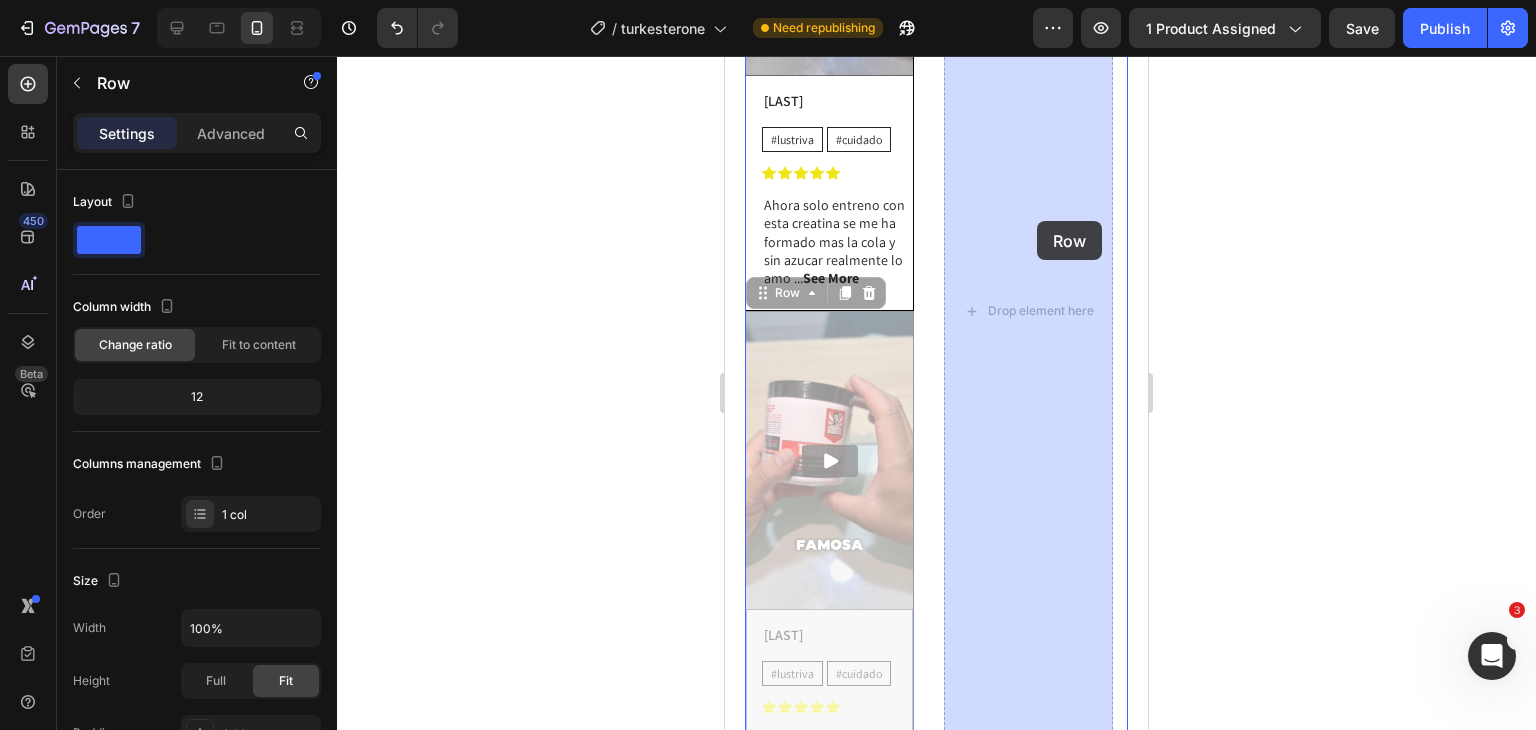 drag, startPoint x: 776, startPoint y: 293, endPoint x: 1037, endPoint y: 221, distance: 270.74896 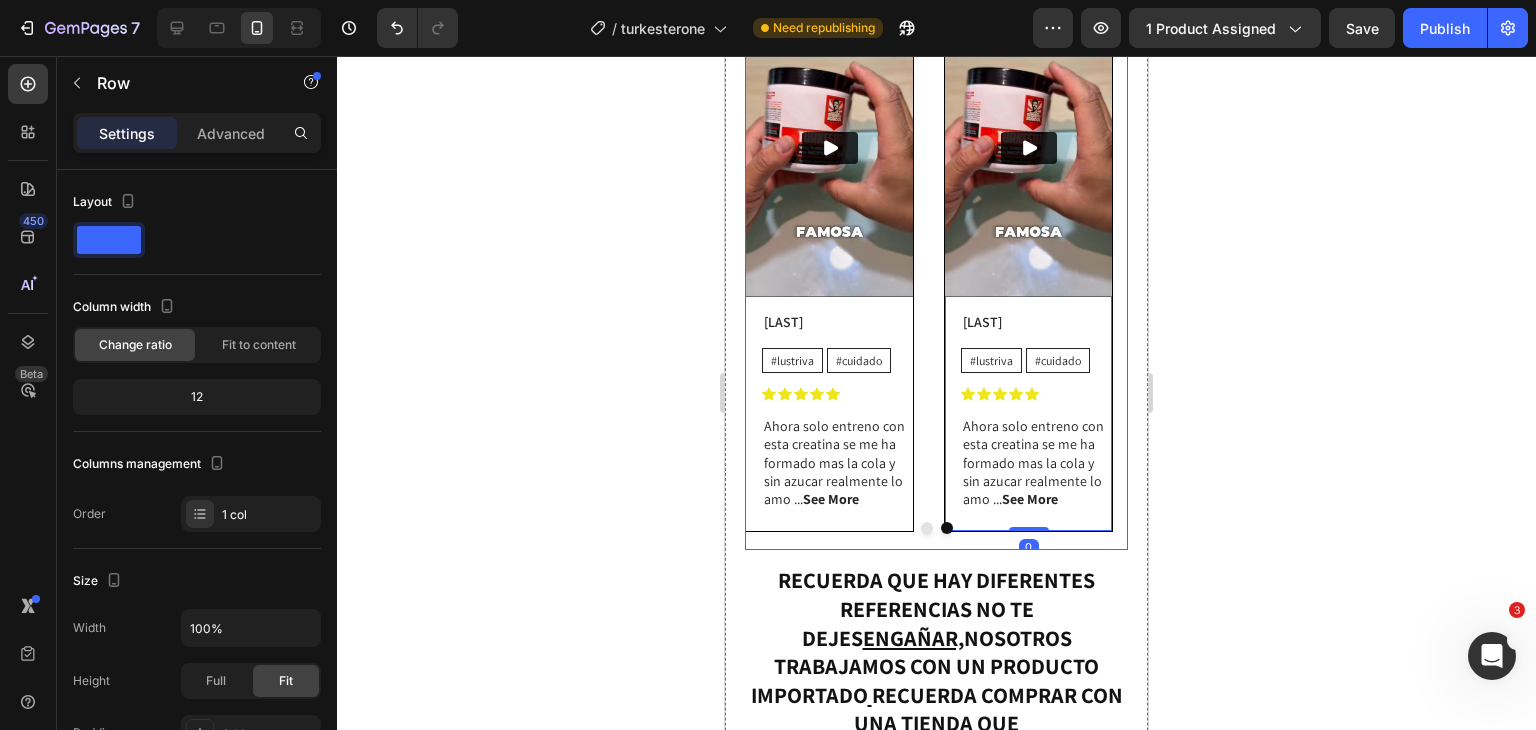 scroll, scrollTop: 3698, scrollLeft: 0, axis: vertical 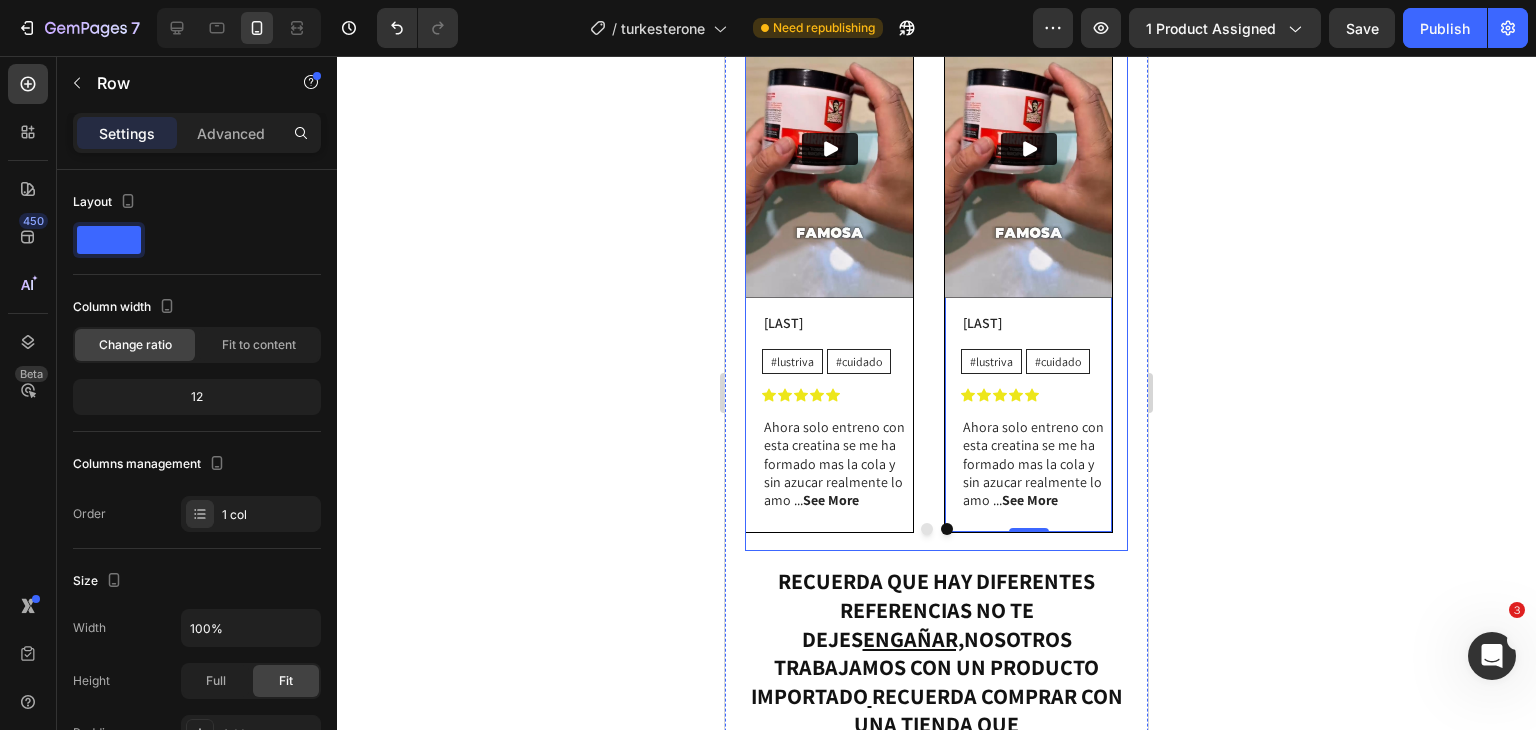 click at bounding box center [927, 529] 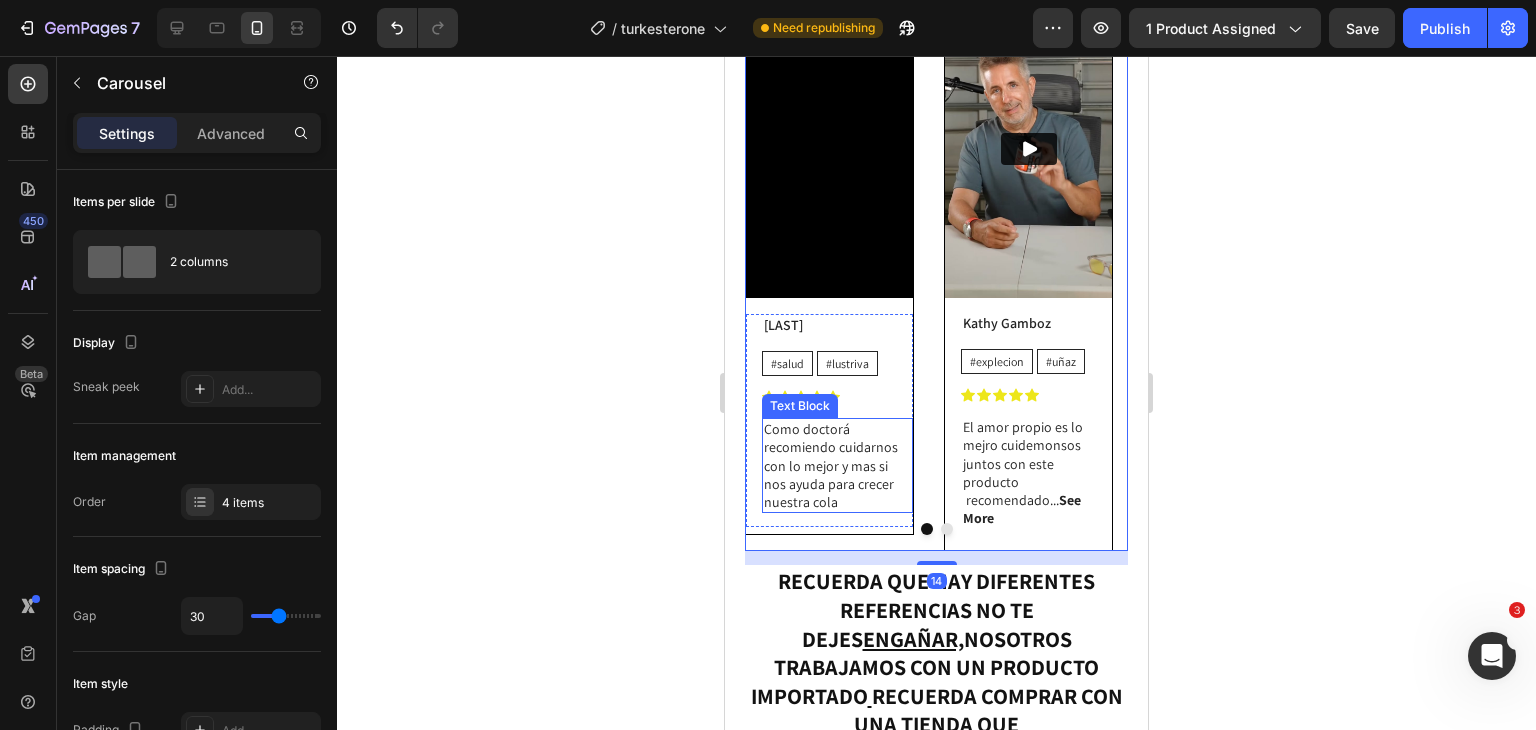 click on "Como doctorá recomiendo cuidarnos con lo mejor y mas si nos ayuda para crecer nuestra cola" at bounding box center (837, 465) 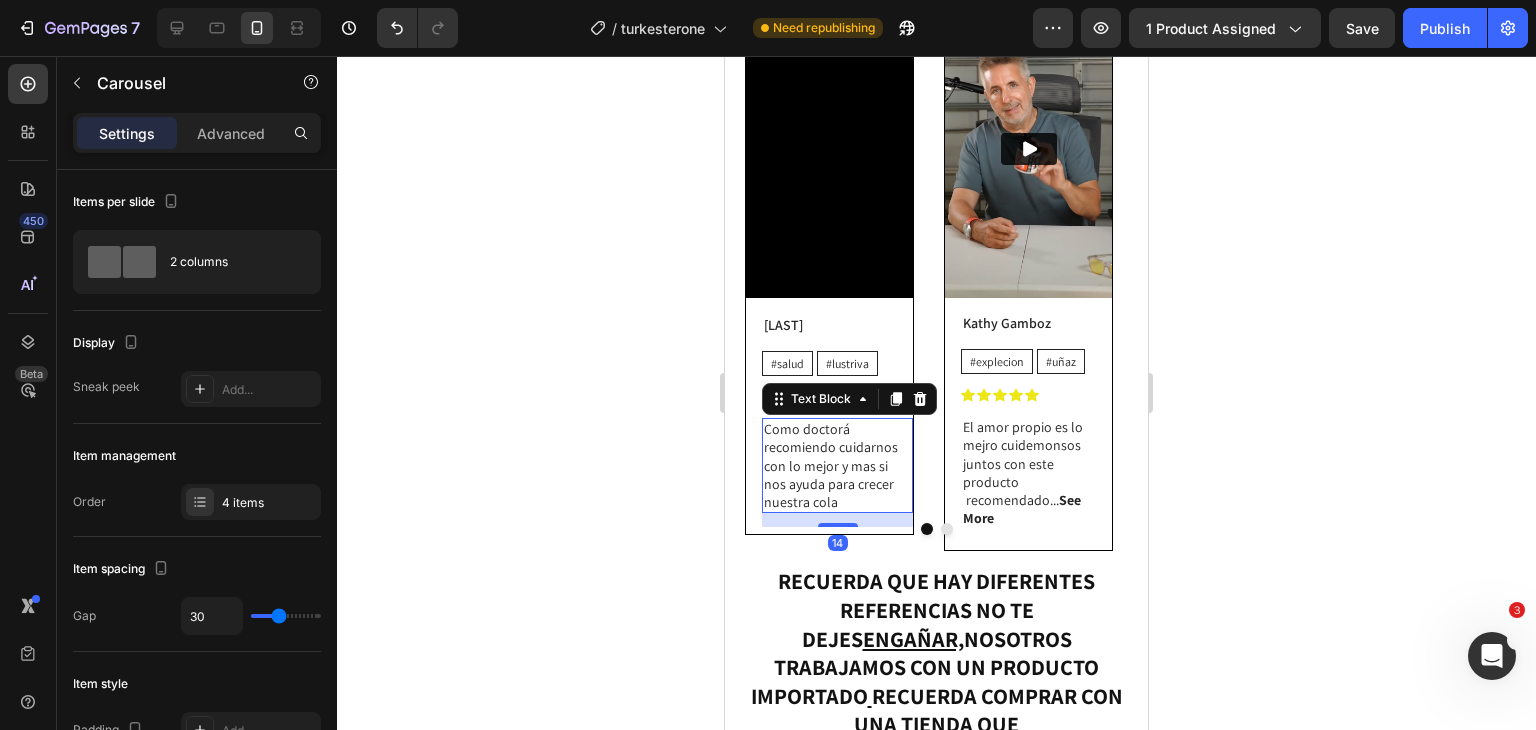 click on "Como doctorá recomiendo cuidarnos con lo mejor y mas si nos ayuda para crecer nuestra cola" at bounding box center (837, 465) 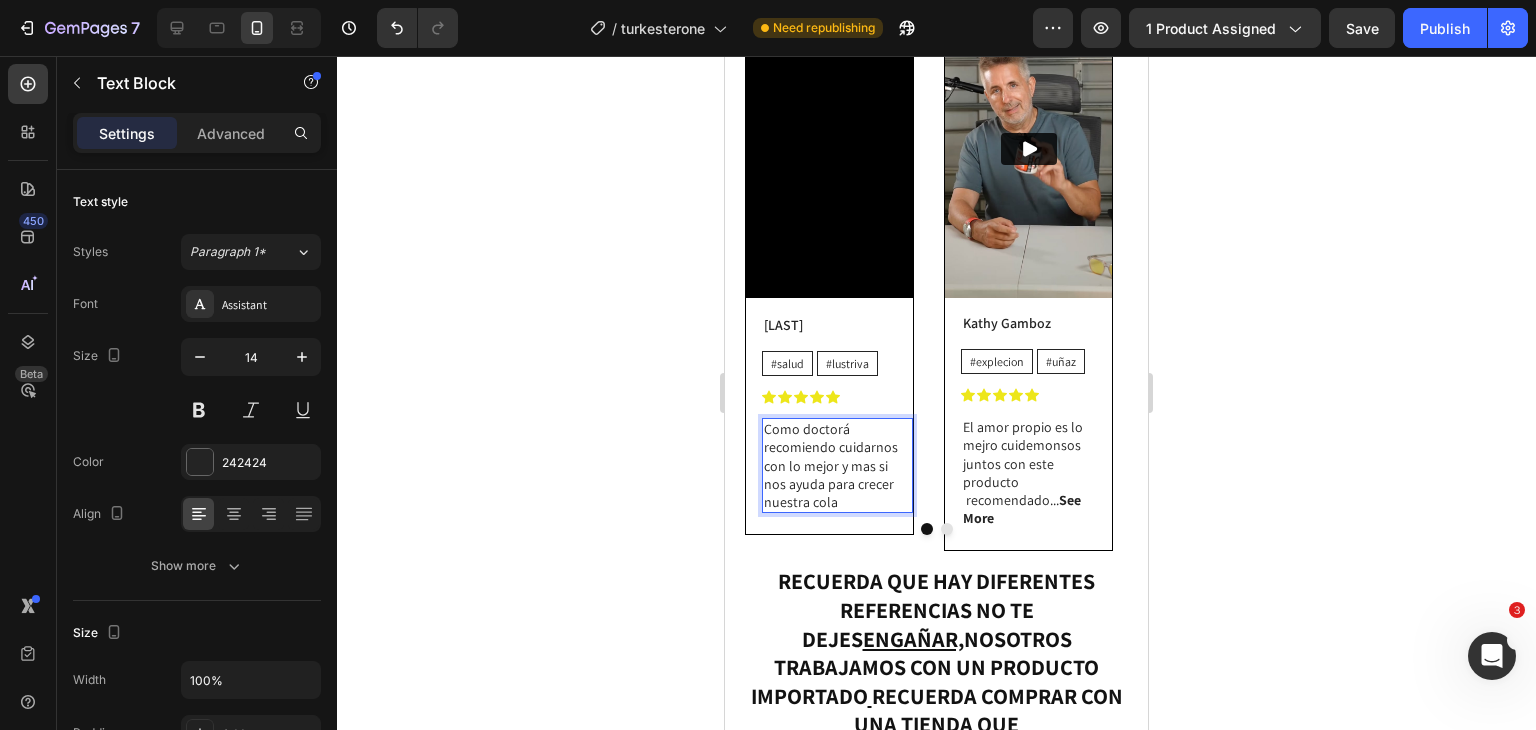 click on "Como doctorá recomiendo cuidarnos con lo mejor y mas si nos ayuda para crecer nuestra cola" at bounding box center [837, 465] 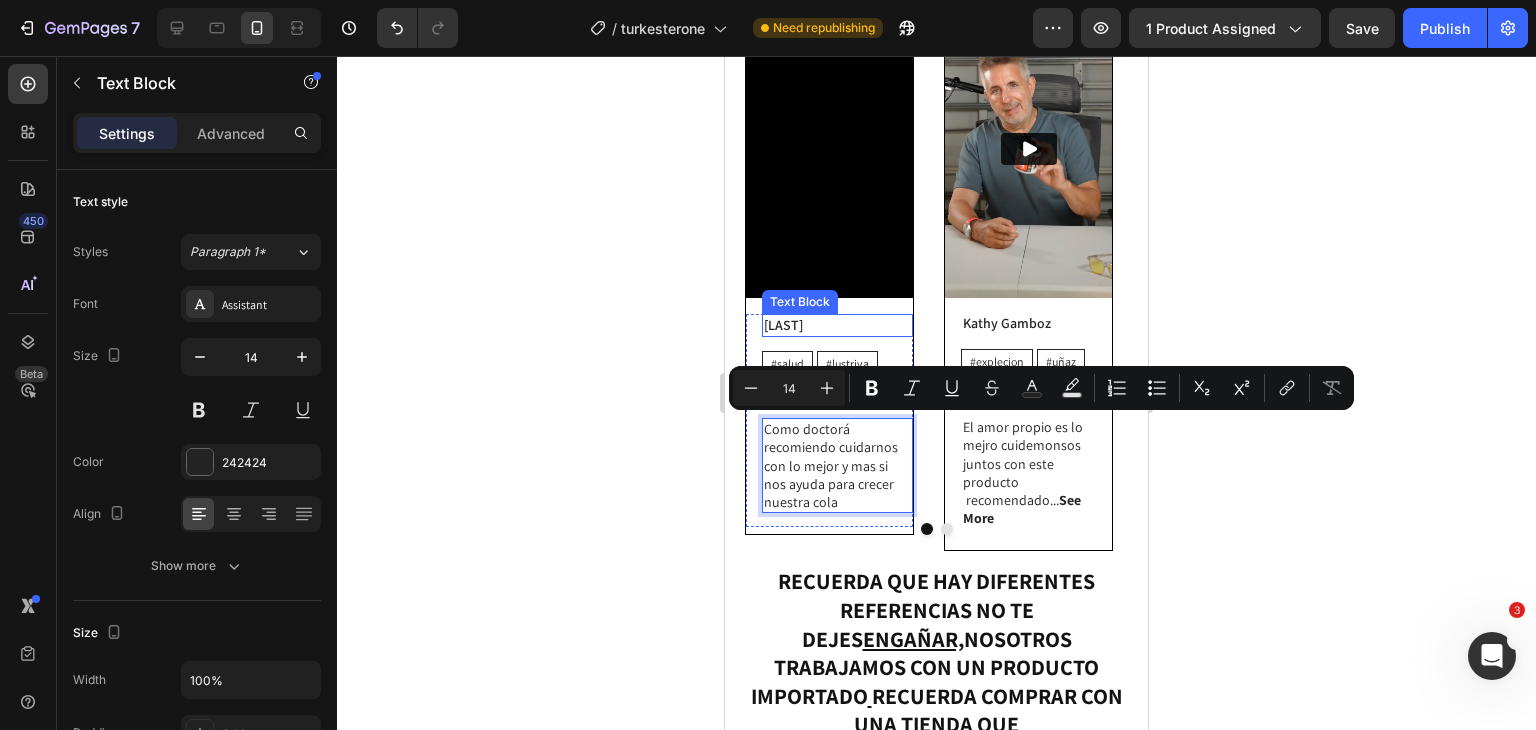 click on "Doctora Mar" at bounding box center (837, 325) 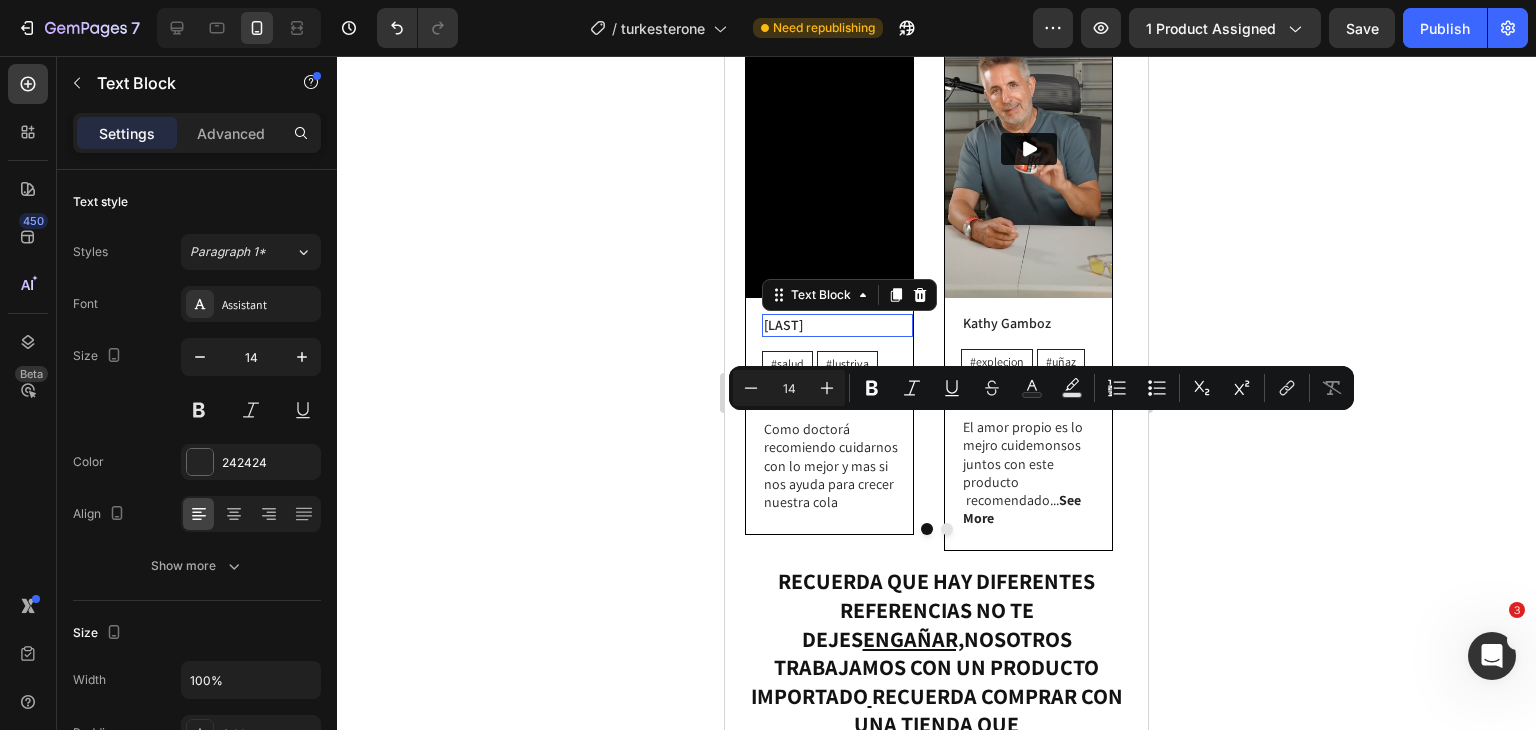 click on "Doctora Mar" at bounding box center (837, 325) 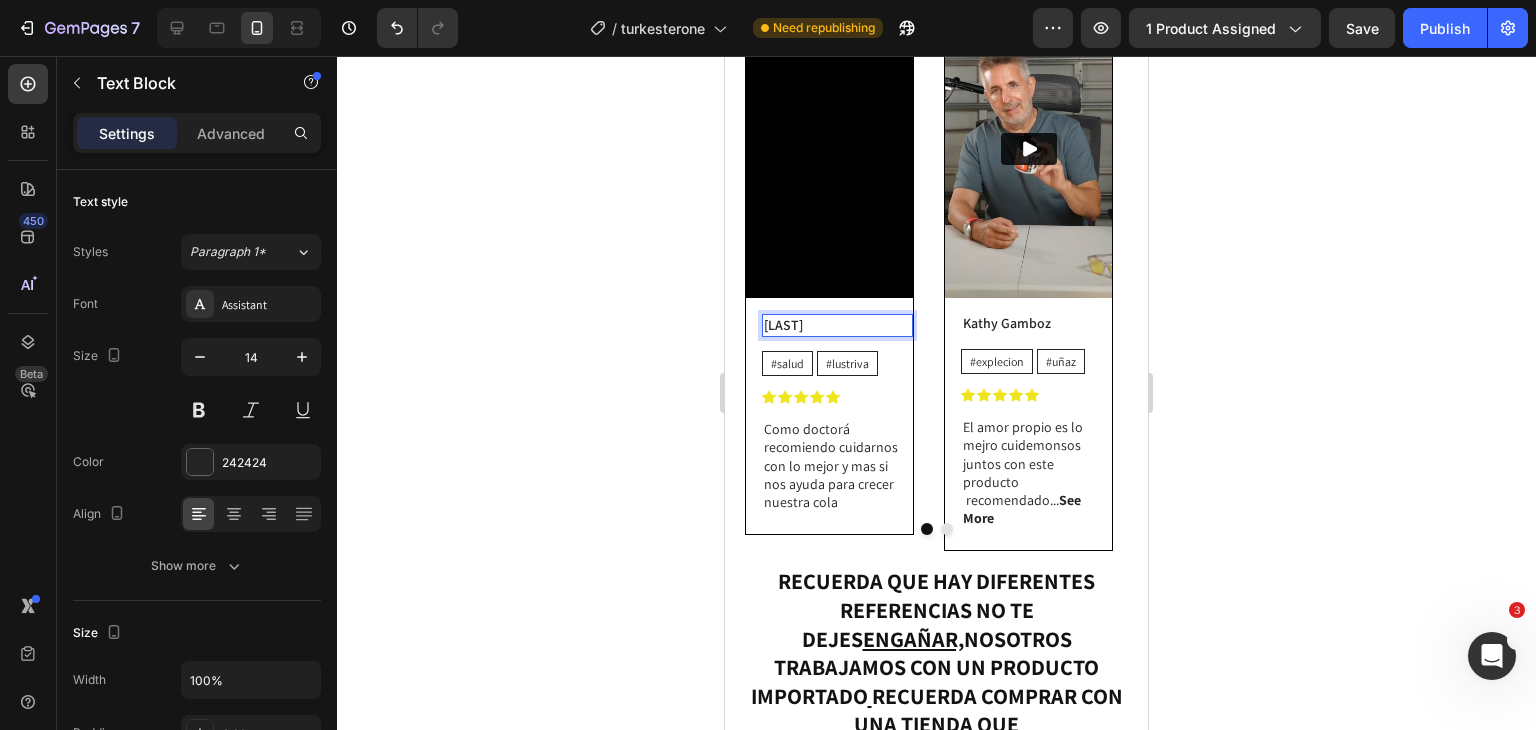 click on "Doctora Mar" at bounding box center [837, 325] 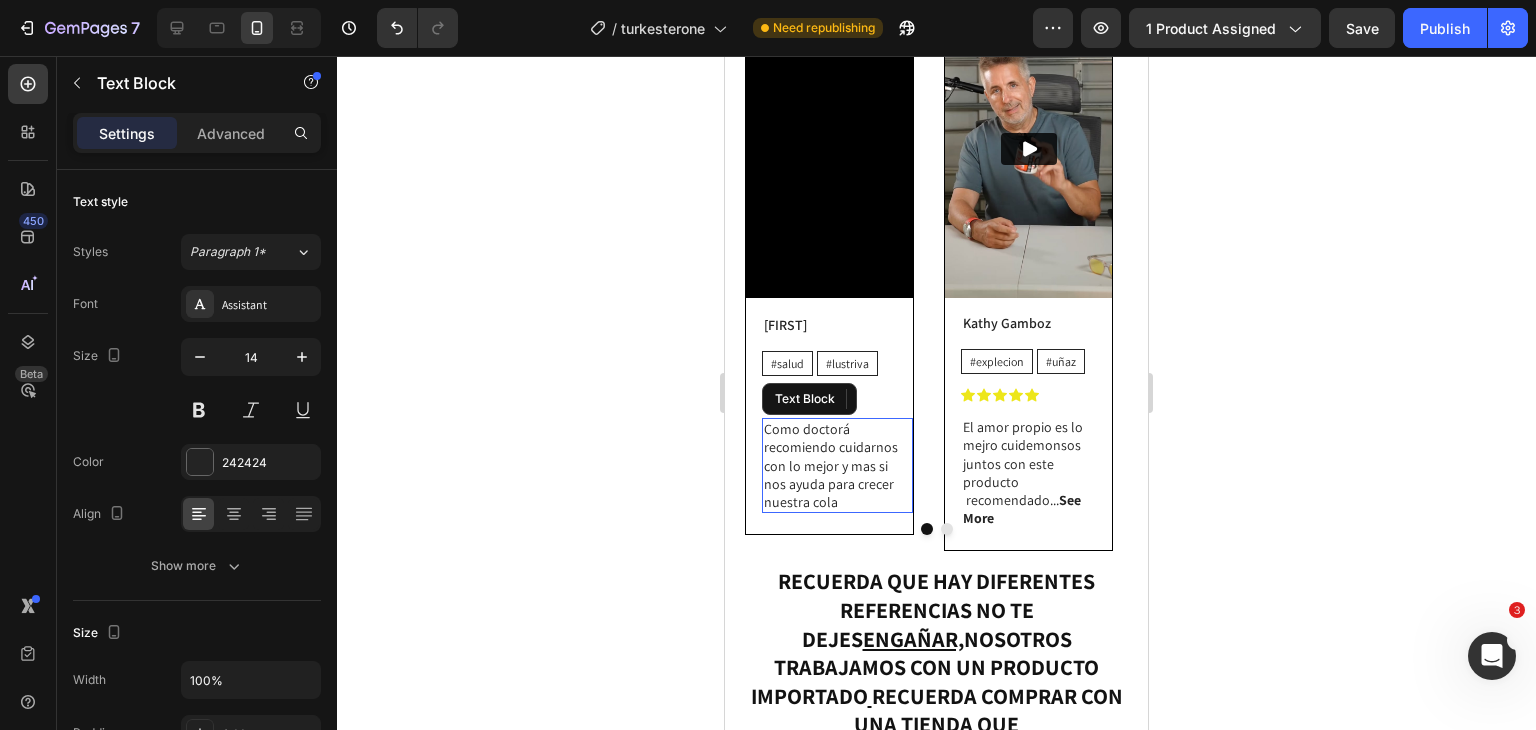 click on "Como doctorá recomiendo cuidarnos con lo mejor y mas si nos ayuda para crecer nuestra cola" at bounding box center [837, 465] 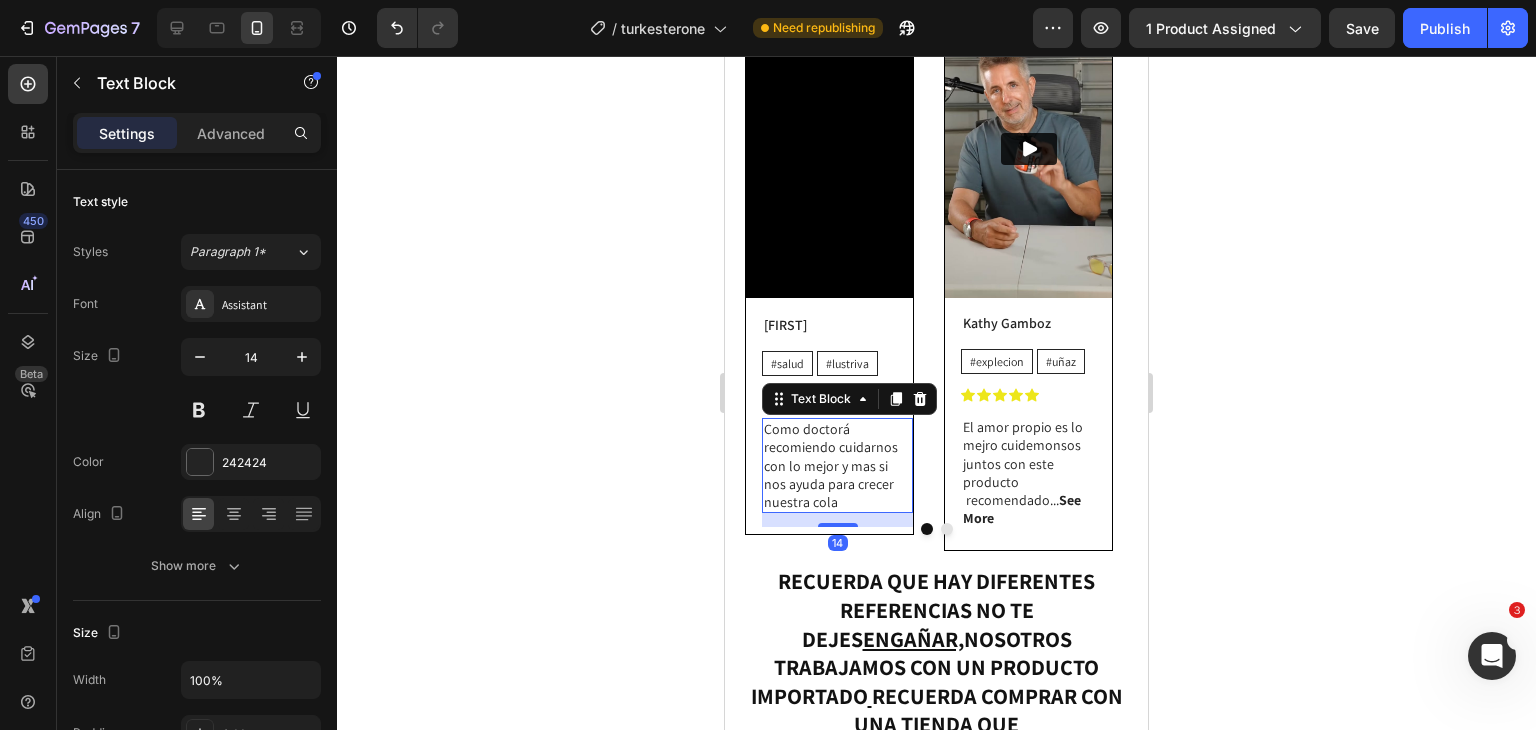 click on "Como doctorá recomiendo cuidarnos con lo mejor y mas si nos ayuda para crecer nuestra cola" at bounding box center [837, 465] 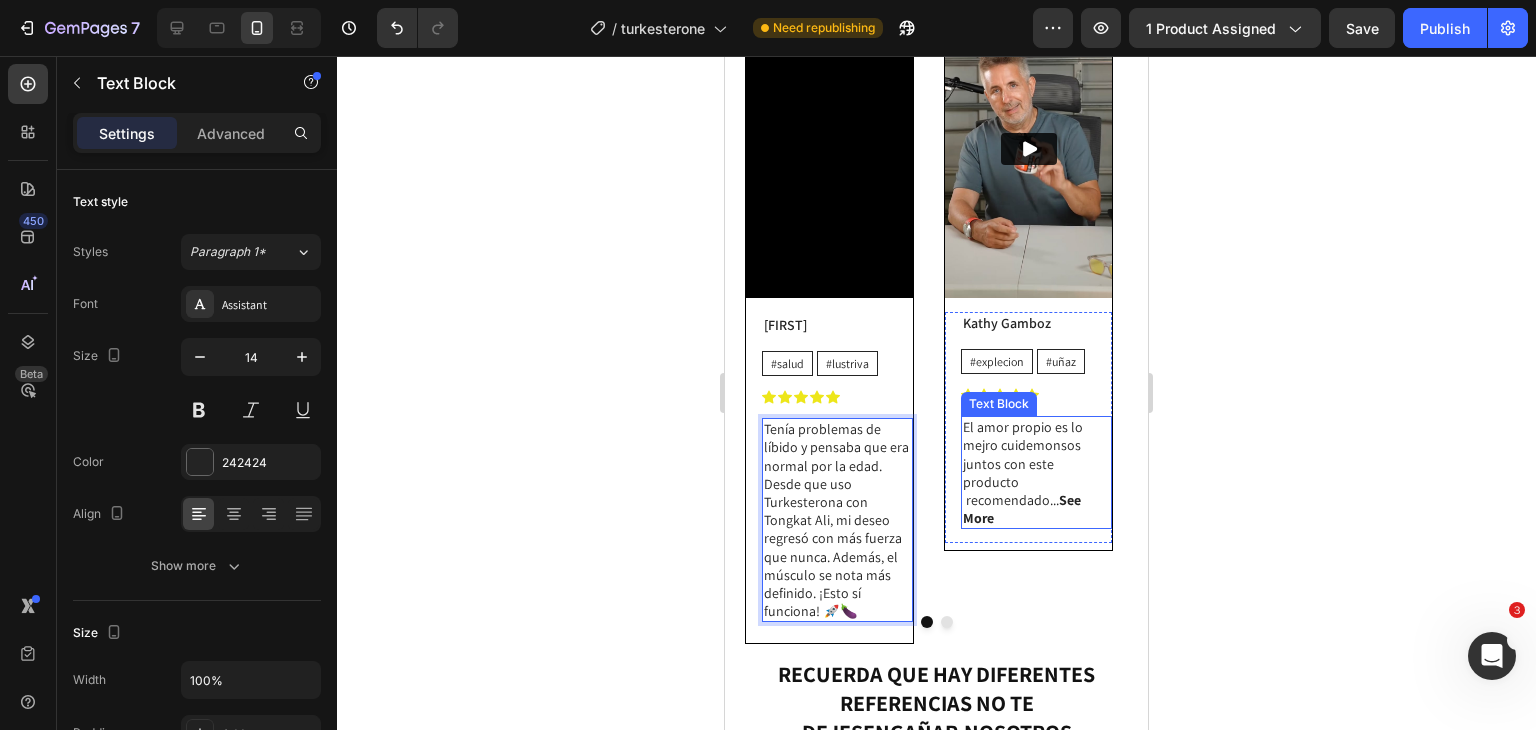 click on "El amor propio es lo mejro cuidemonsos juntos con este producto  recomendado...  See More" at bounding box center [1036, 472] 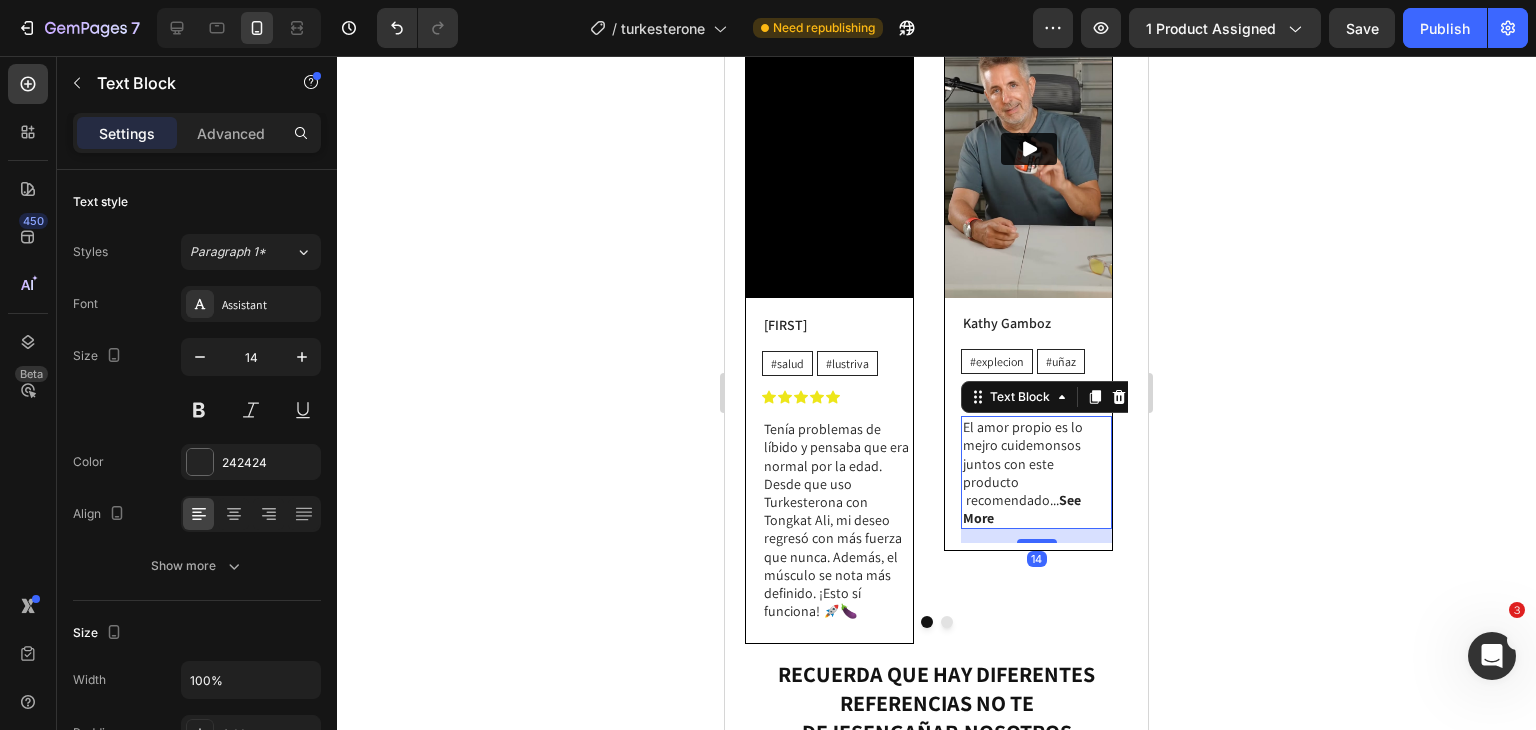 click on "El amor propio es lo mejro cuidemonsos juntos con este producto  recomendado...  See More" at bounding box center (1036, 472) 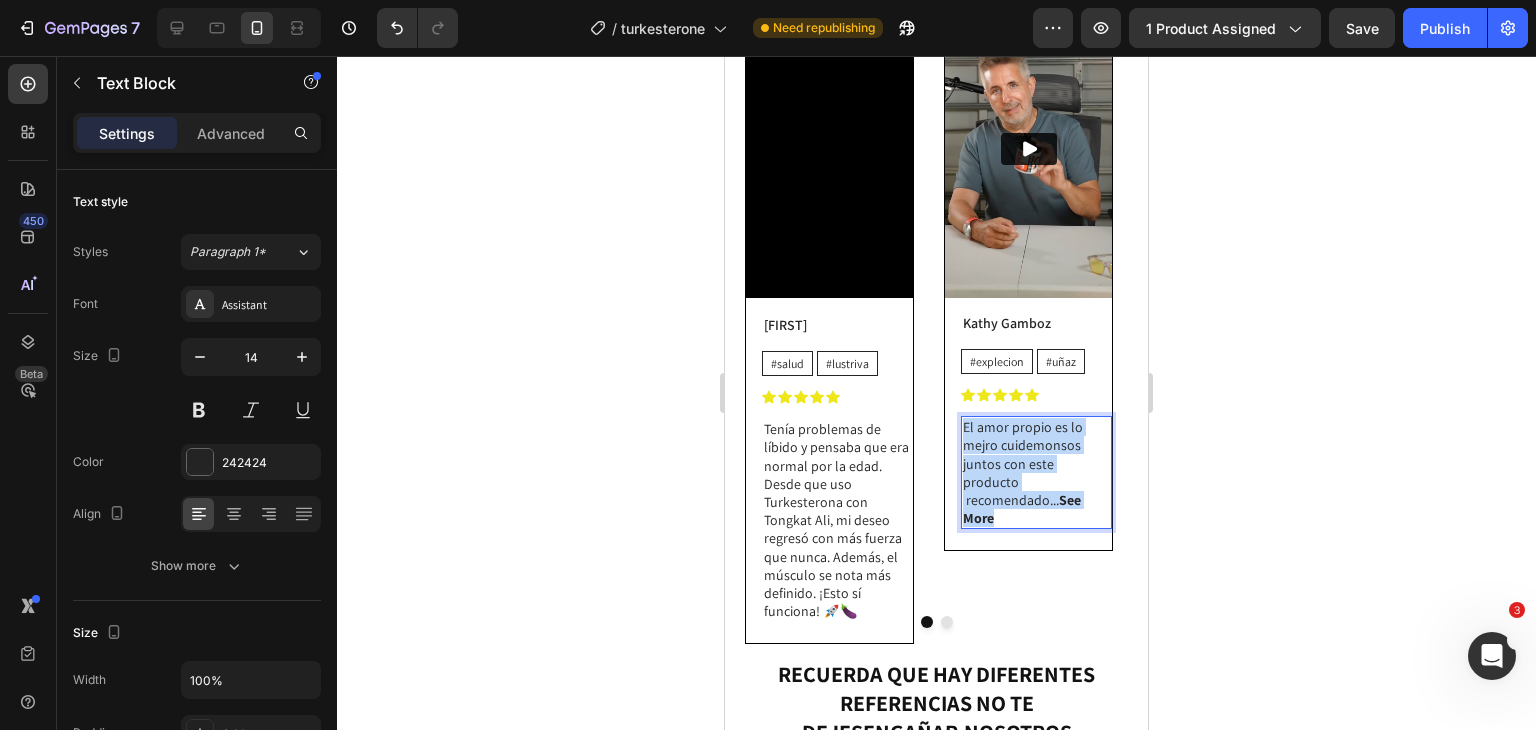 click on "El amor propio es lo mejro cuidemonsos juntos con este producto  recomendado...  See More" at bounding box center (1036, 472) 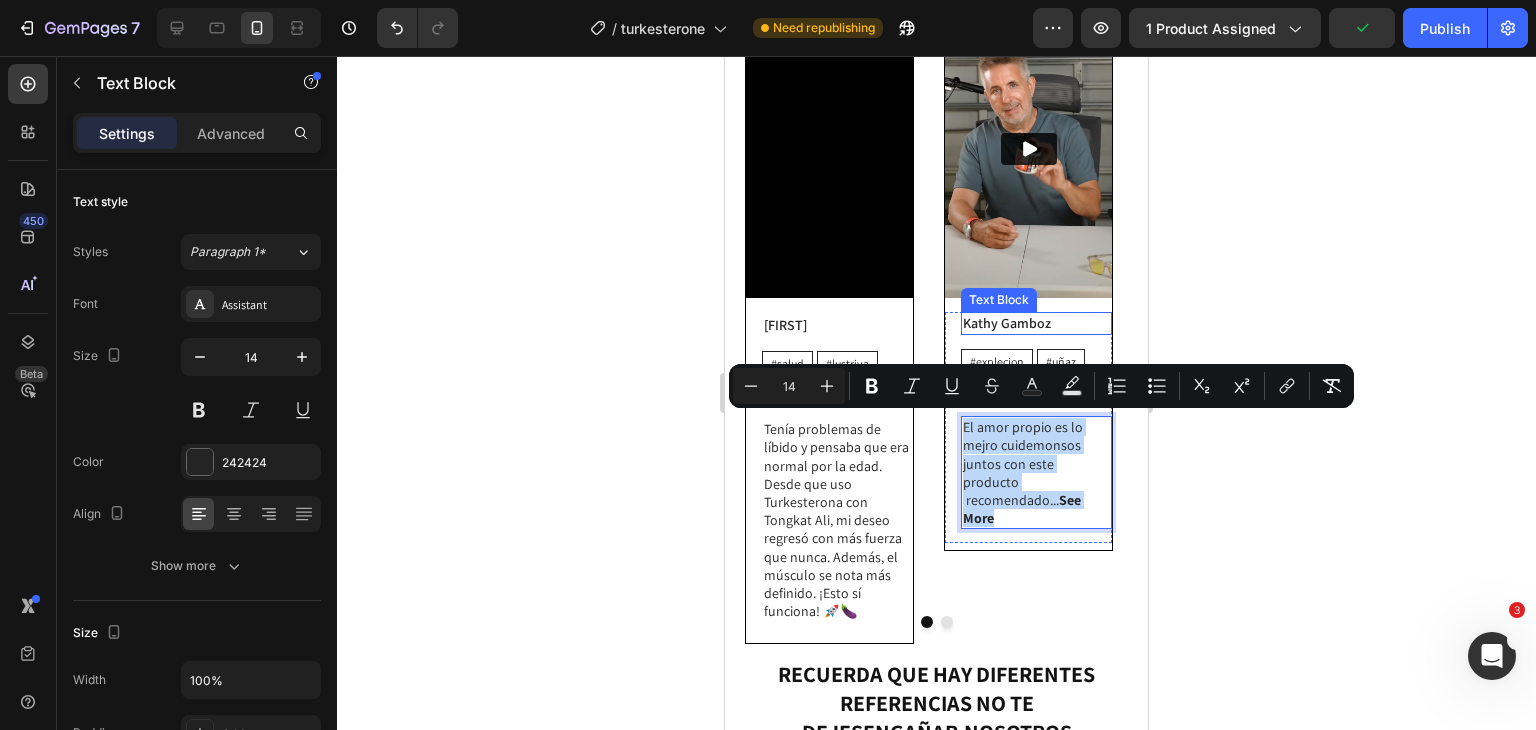 click on "Kathy Gamboz" at bounding box center (1036, 323) 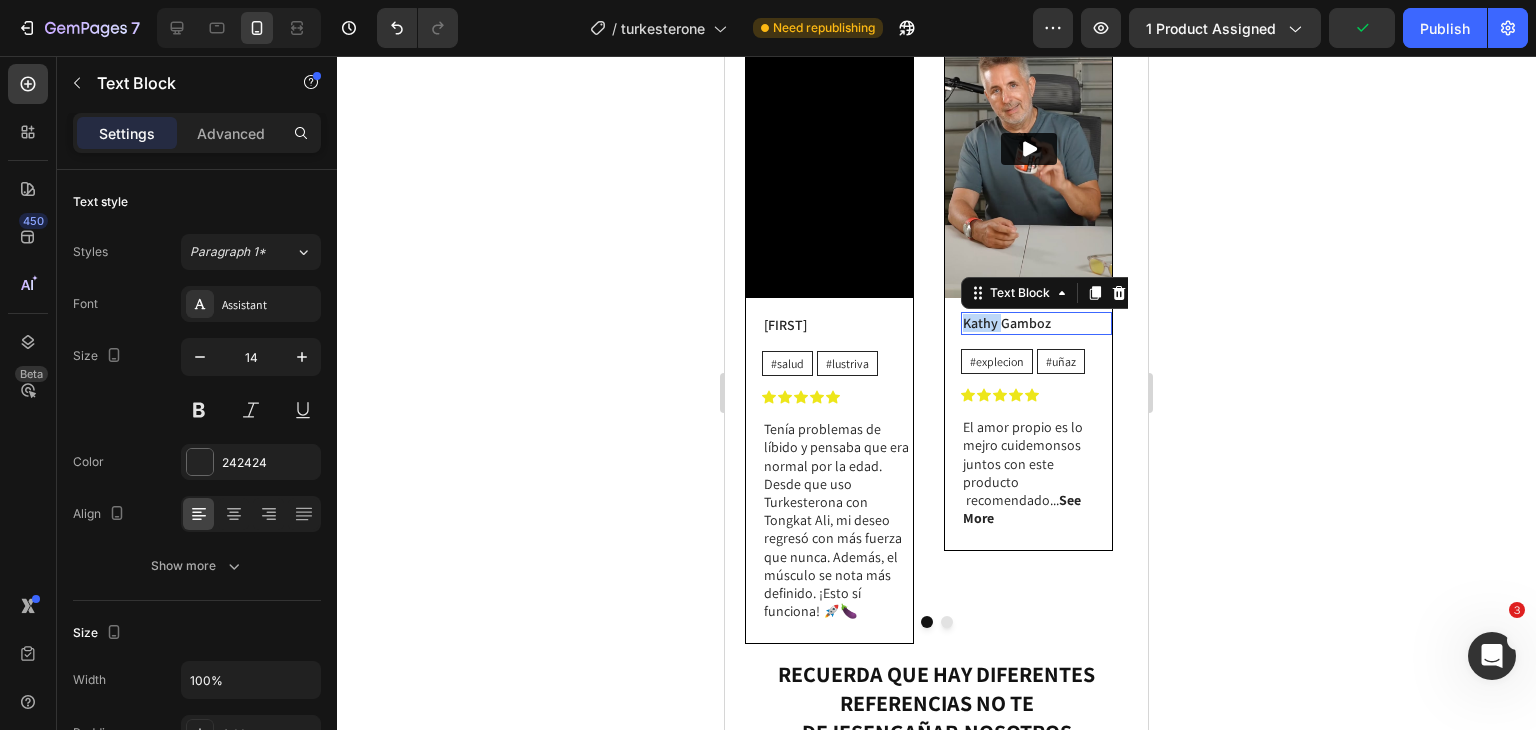 click on "Kathy Gamboz" at bounding box center [1036, 323] 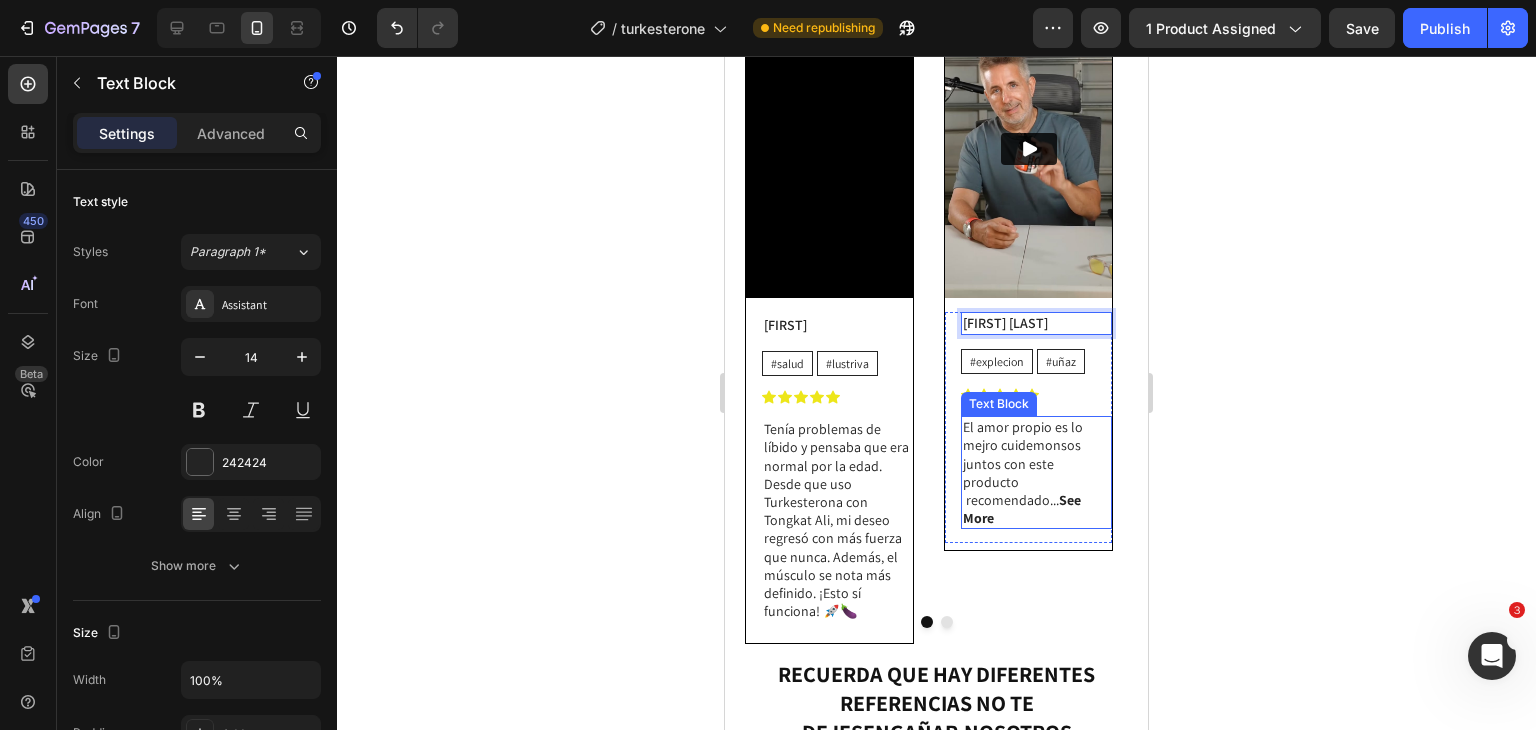 click on "El amor propio es lo mejro cuidemonsos juntos con este producto  recomendado...  See More" at bounding box center (1036, 472) 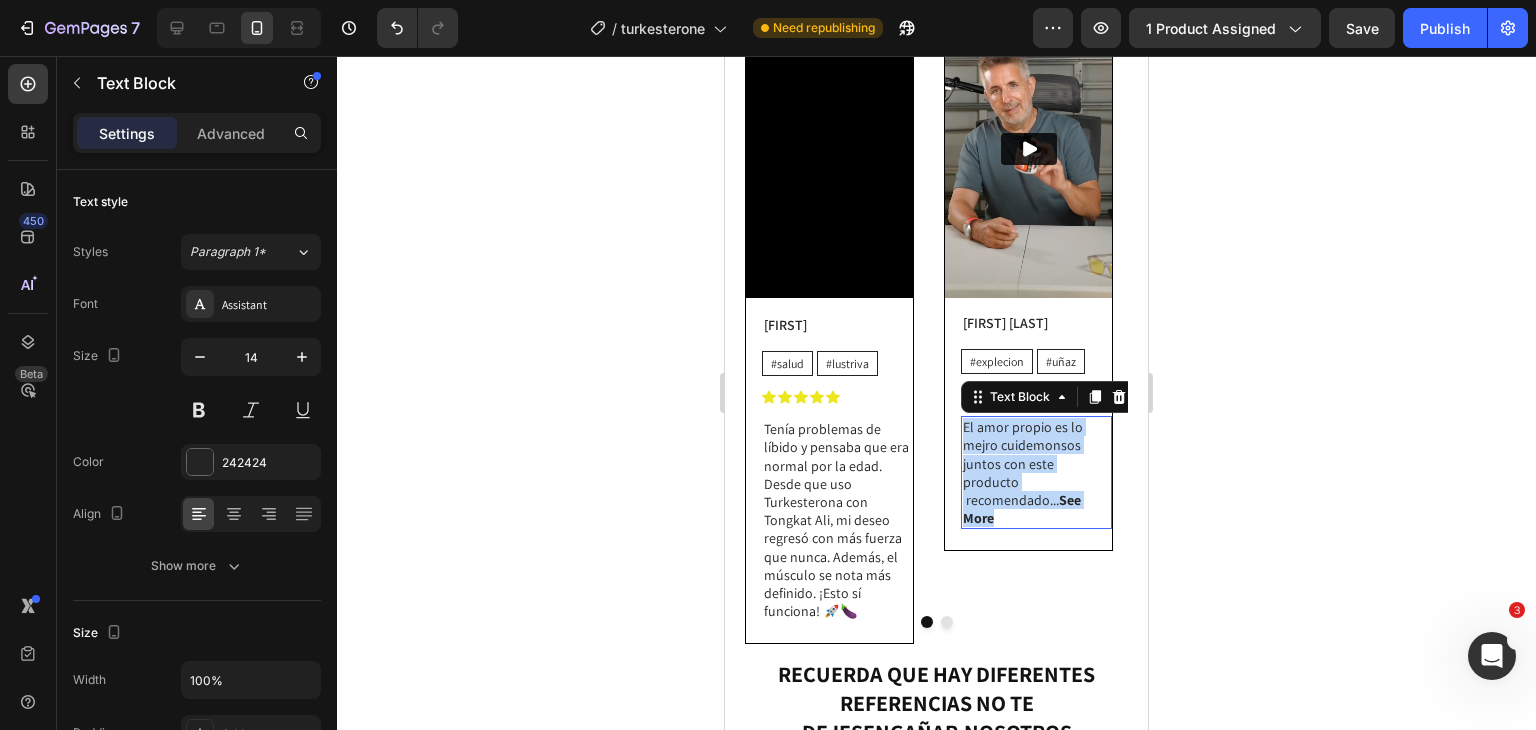 click on "El amor propio es lo mejro cuidemonsos juntos con este producto  recomendado...  See More" at bounding box center (1036, 472) 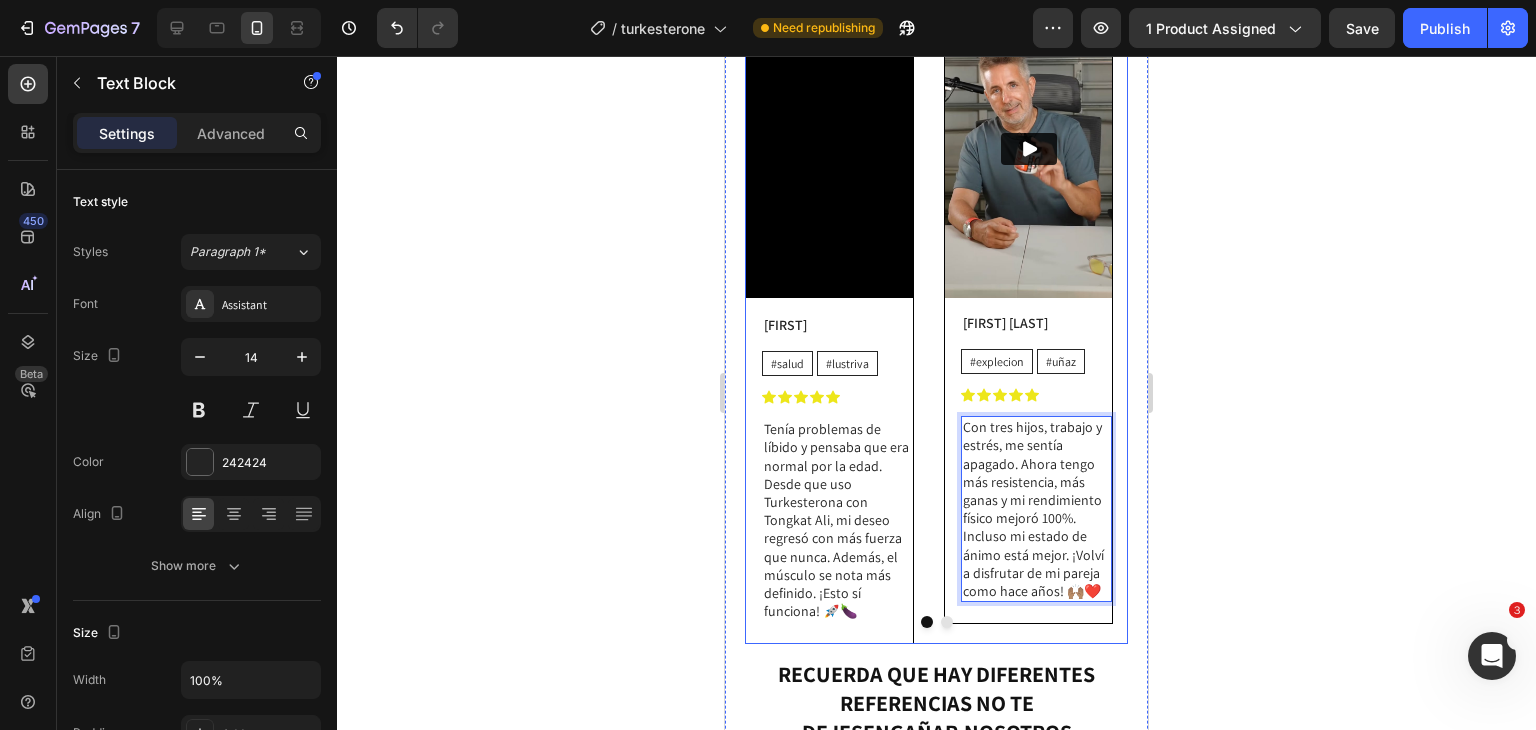 click at bounding box center [936, 622] 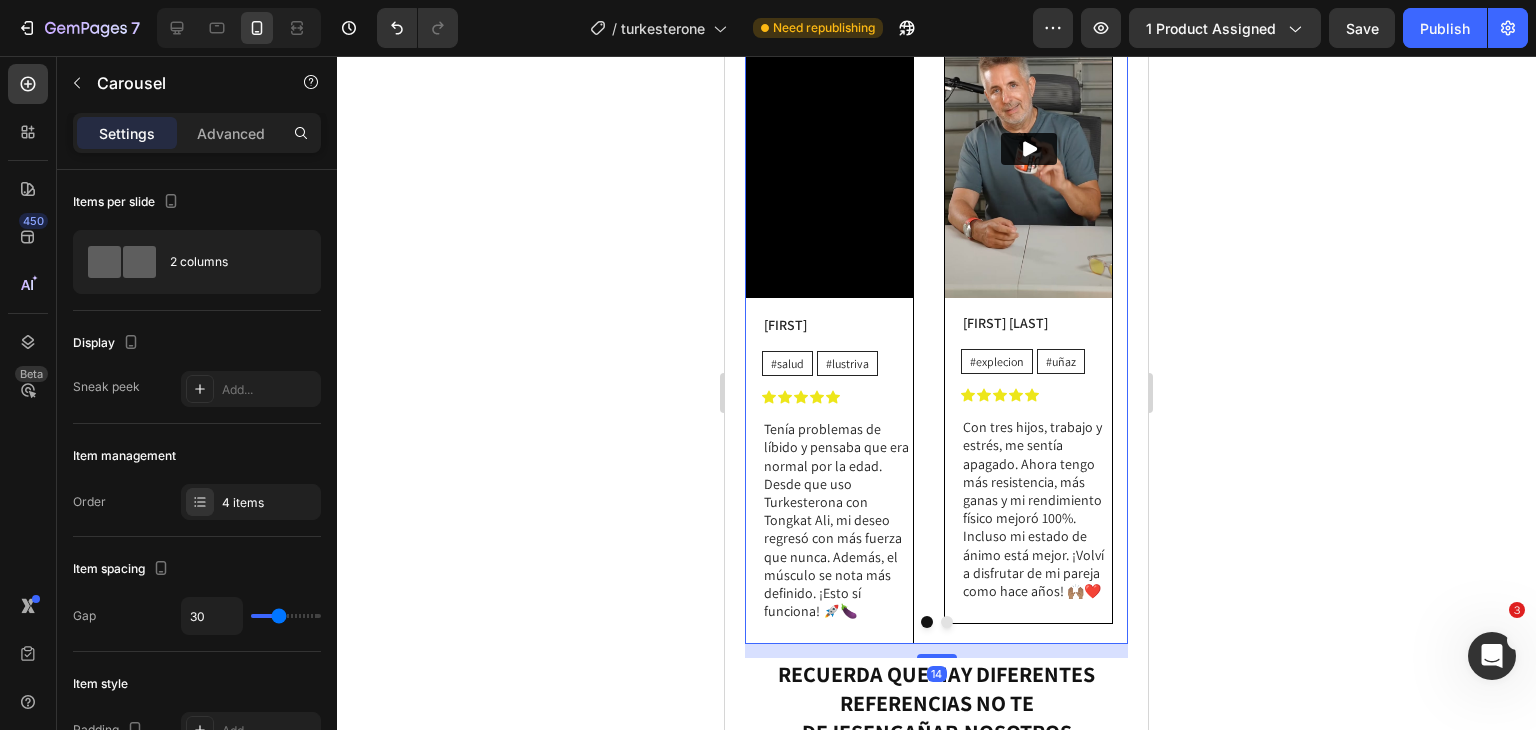 click at bounding box center [947, 622] 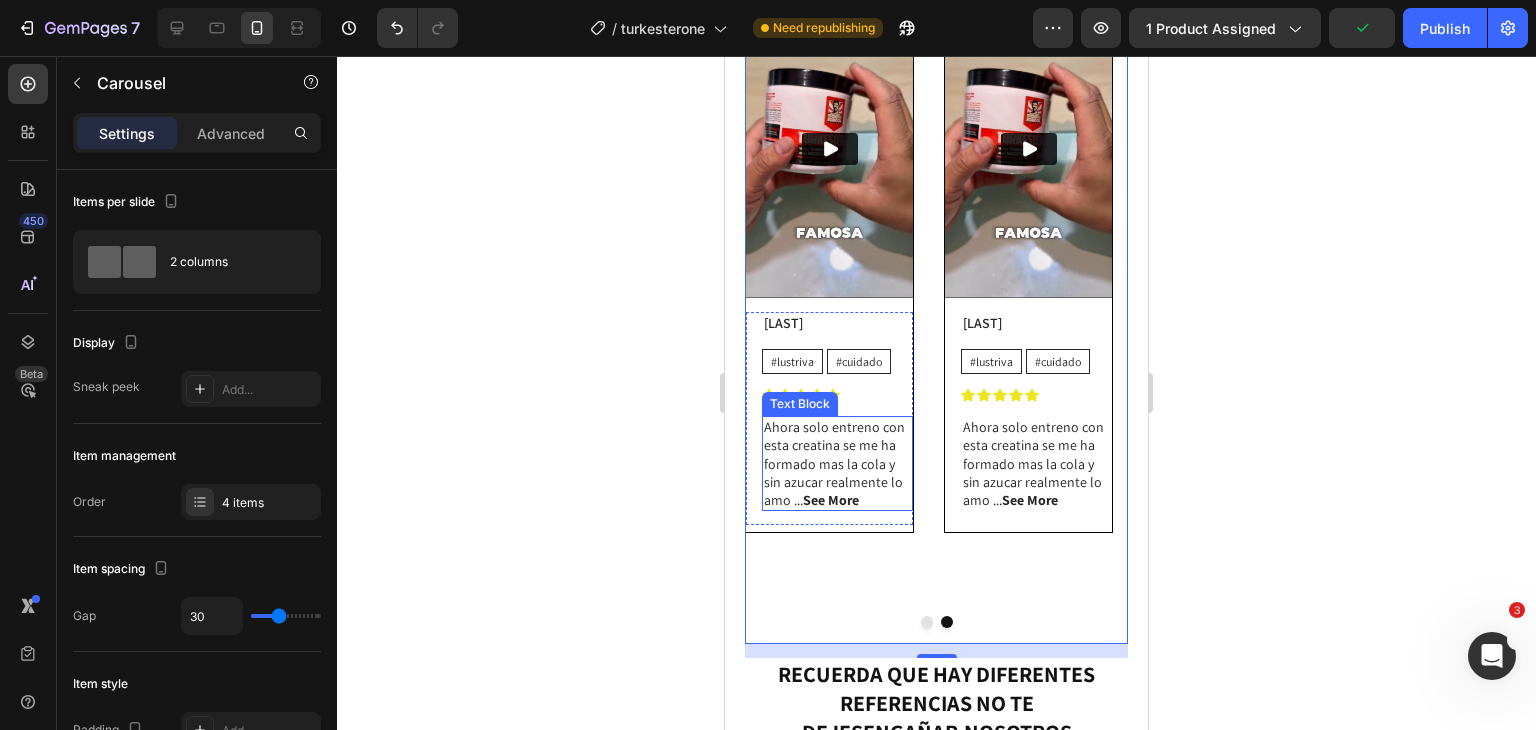 click on "Ahora solo entreno con esta creatina se me ha formado mas la cola y sin azucar realmente lo amo ...  See More" at bounding box center (837, 463) 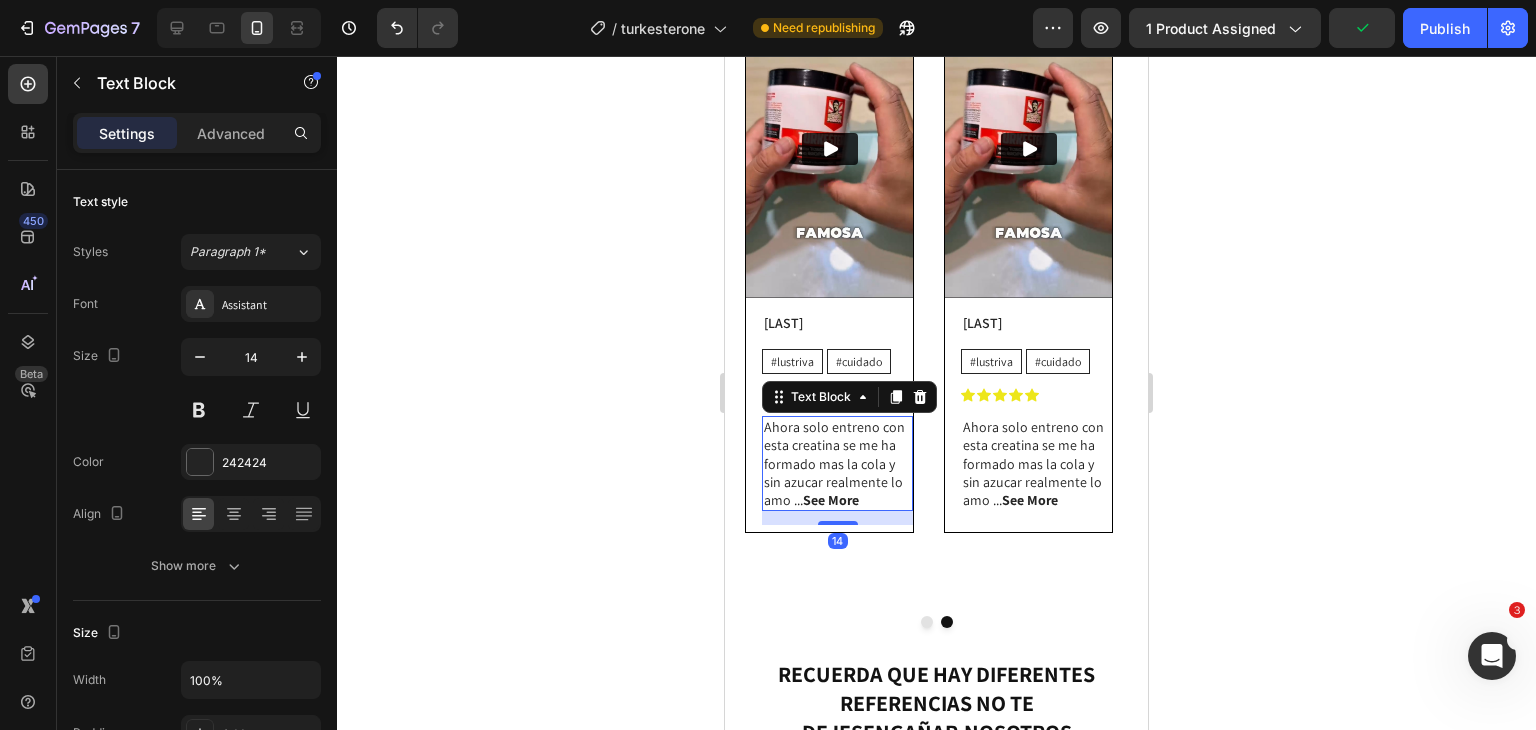 click on "Ahora solo entreno con esta creatina se me ha formado mas la cola y sin azucar realmente lo amo ...  See More" at bounding box center (837, 463) 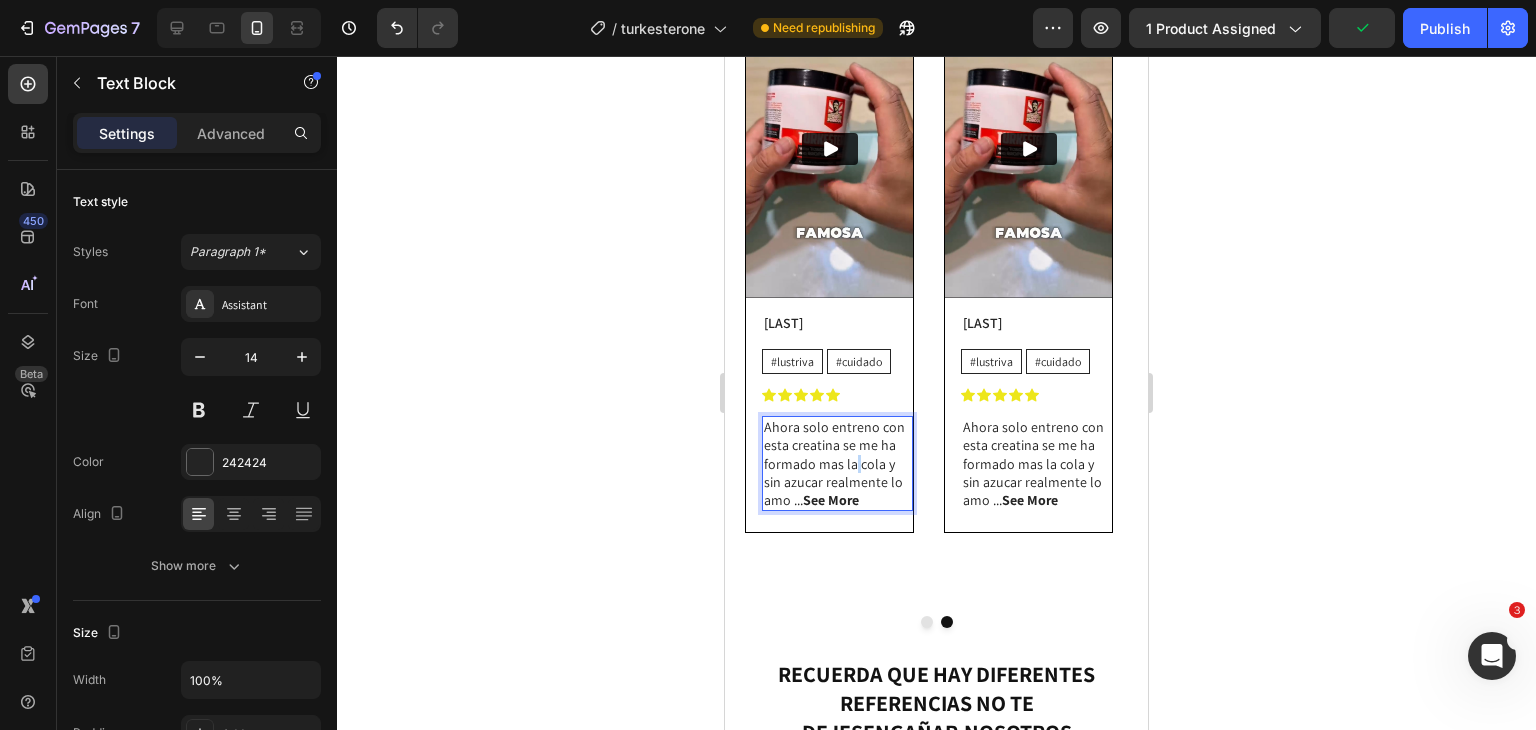 click on "Ahora solo entreno con esta creatina se me ha formado mas la cola y sin azucar realmente lo amo ...  See More" at bounding box center (837, 463) 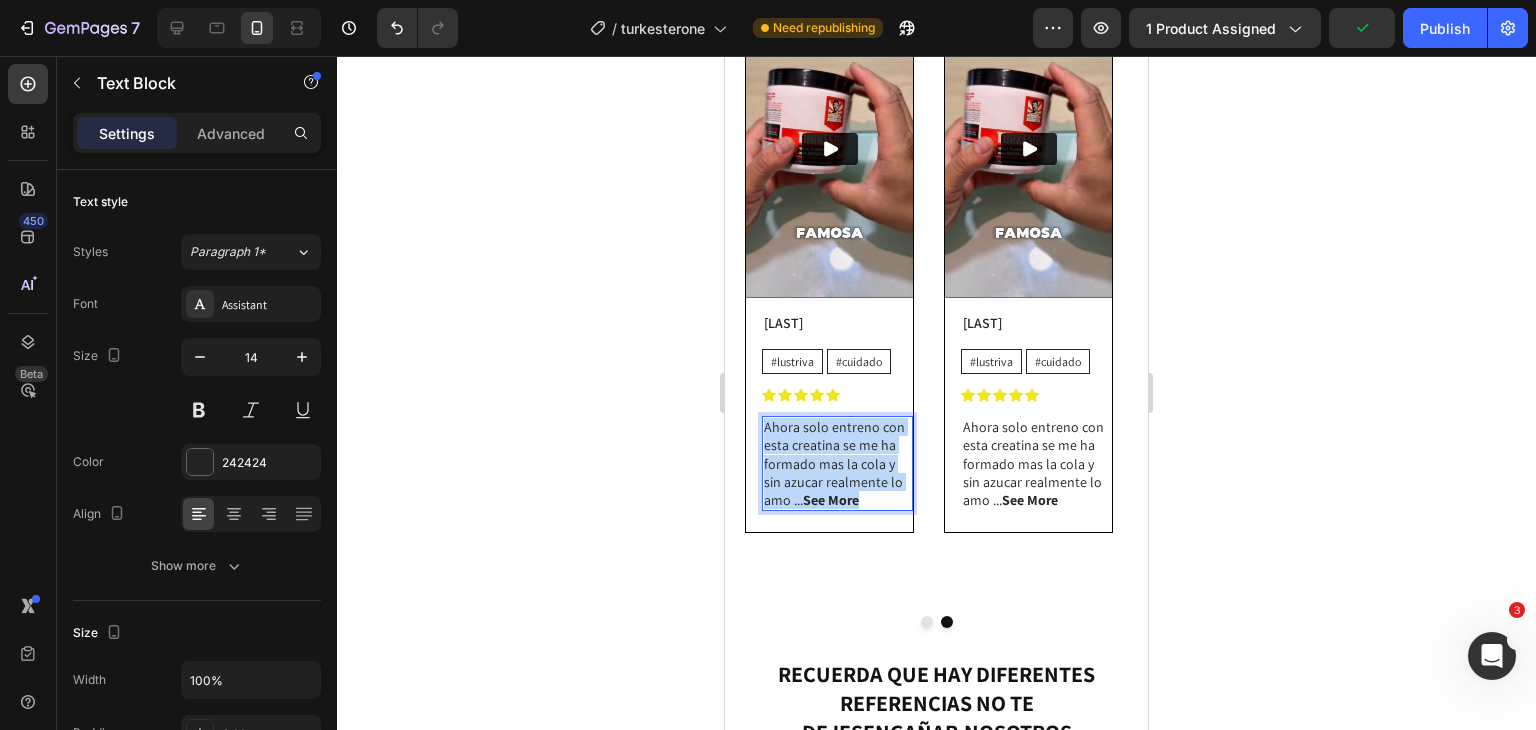 click on "Ahora solo entreno con esta creatina se me ha formado mas la cola y sin azucar realmente lo amo ...  See More" at bounding box center (837, 463) 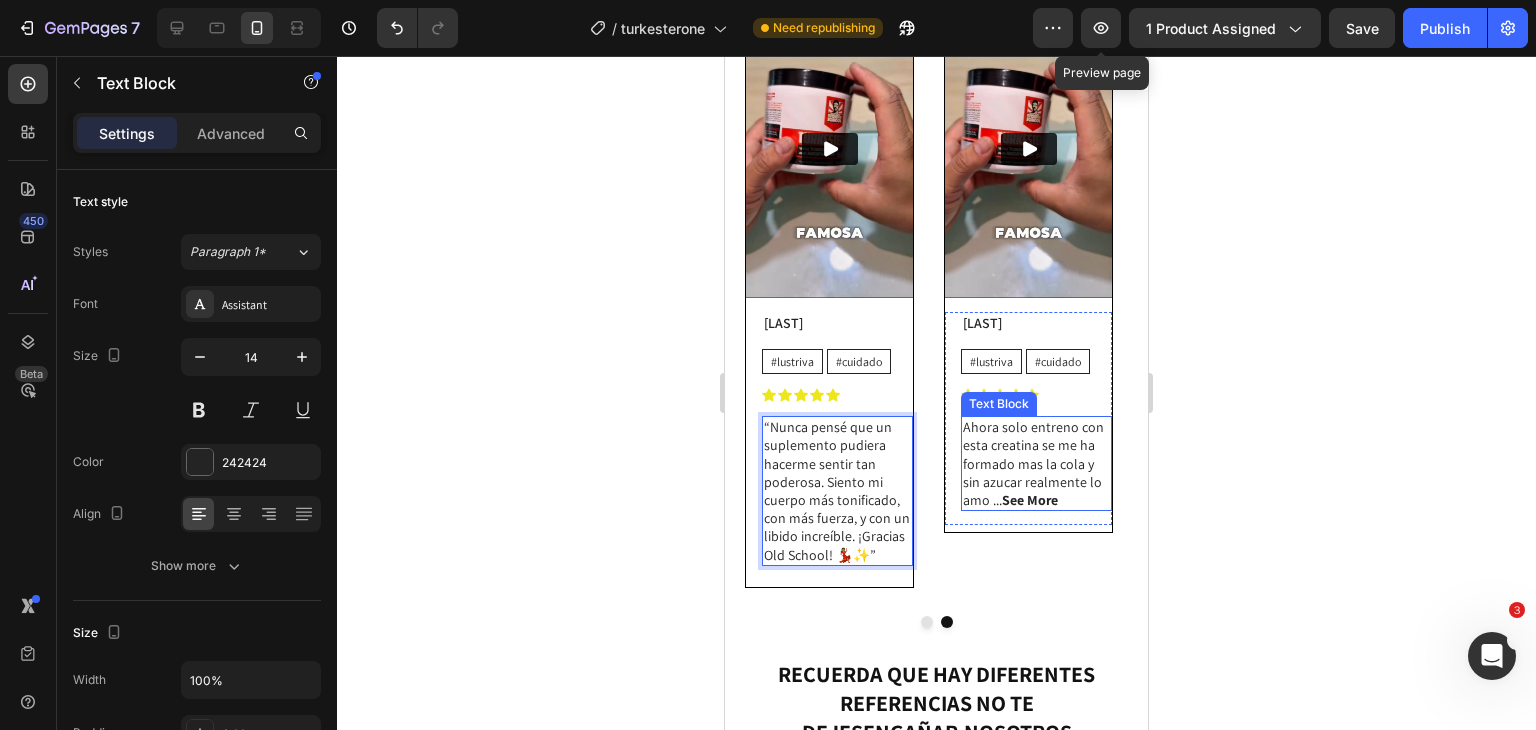 click on "Ahora solo entreno con esta creatina se me ha formado mas la cola y sin azucar realmente lo amo ...  See More" at bounding box center [1036, 463] 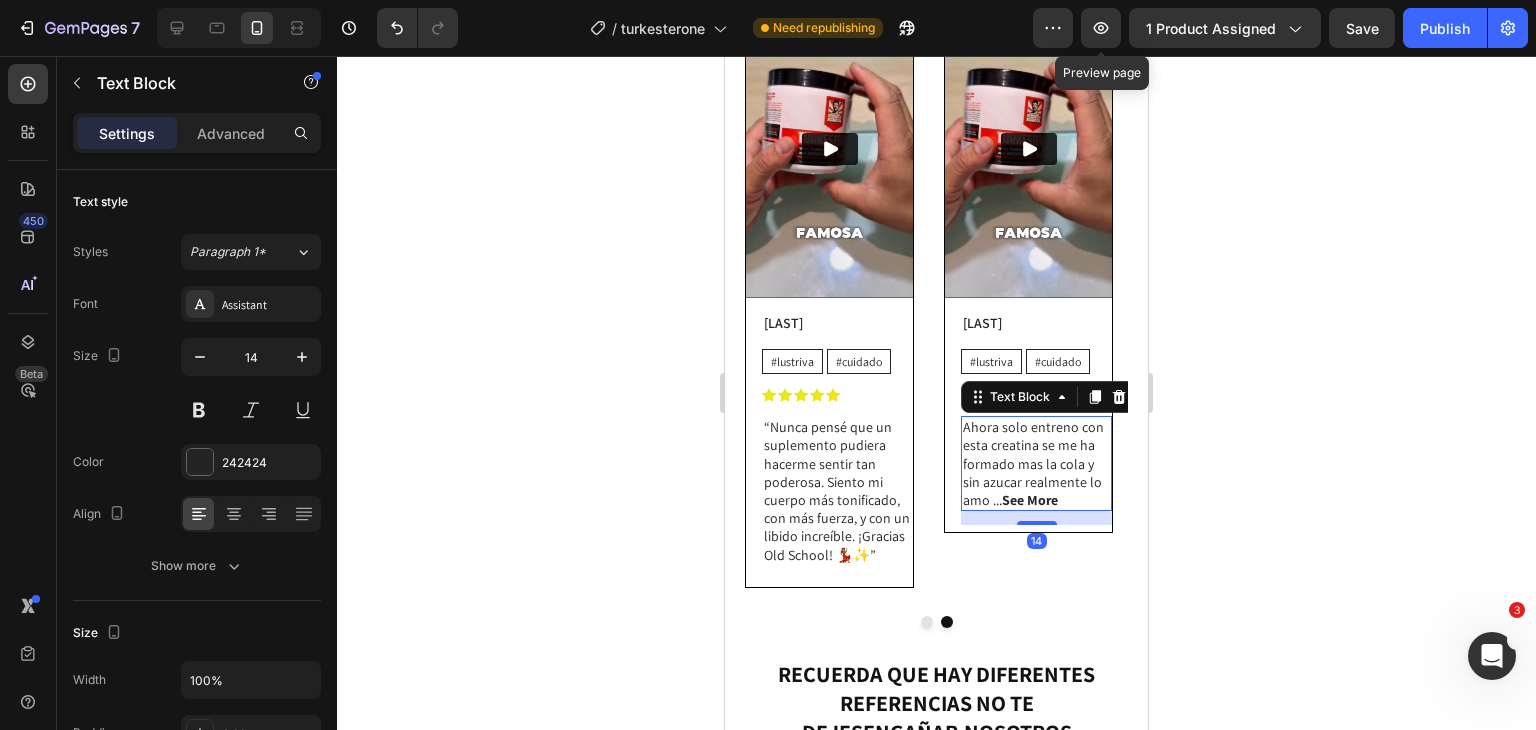 click on "Ahora solo entreno con esta creatina se me ha formado mas la cola y sin azucar realmente lo amo ...  See More" at bounding box center (1036, 463) 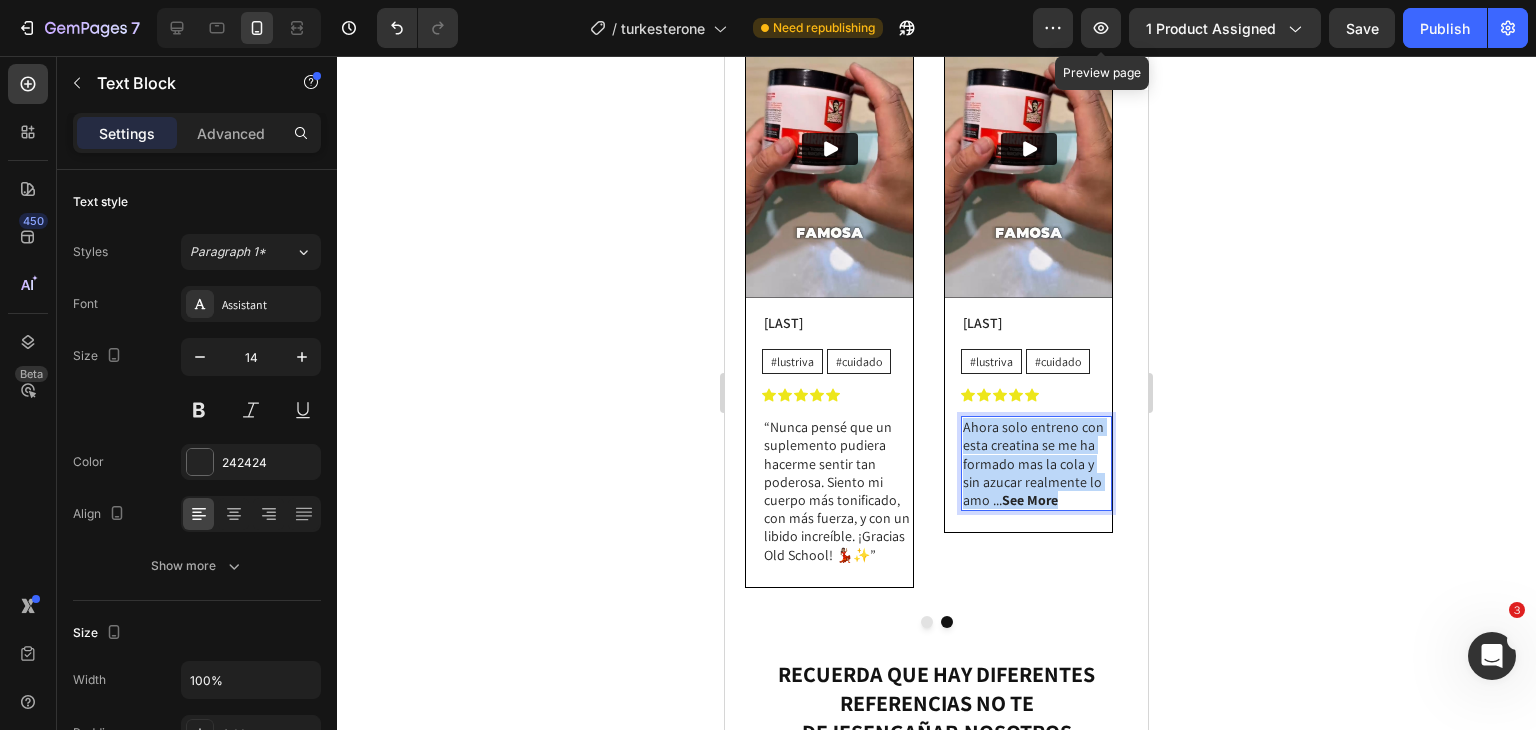 click on "Ahora solo entreno con esta creatina se me ha formado mas la cola y sin azucar realmente lo amo ...  See More" at bounding box center [1036, 463] 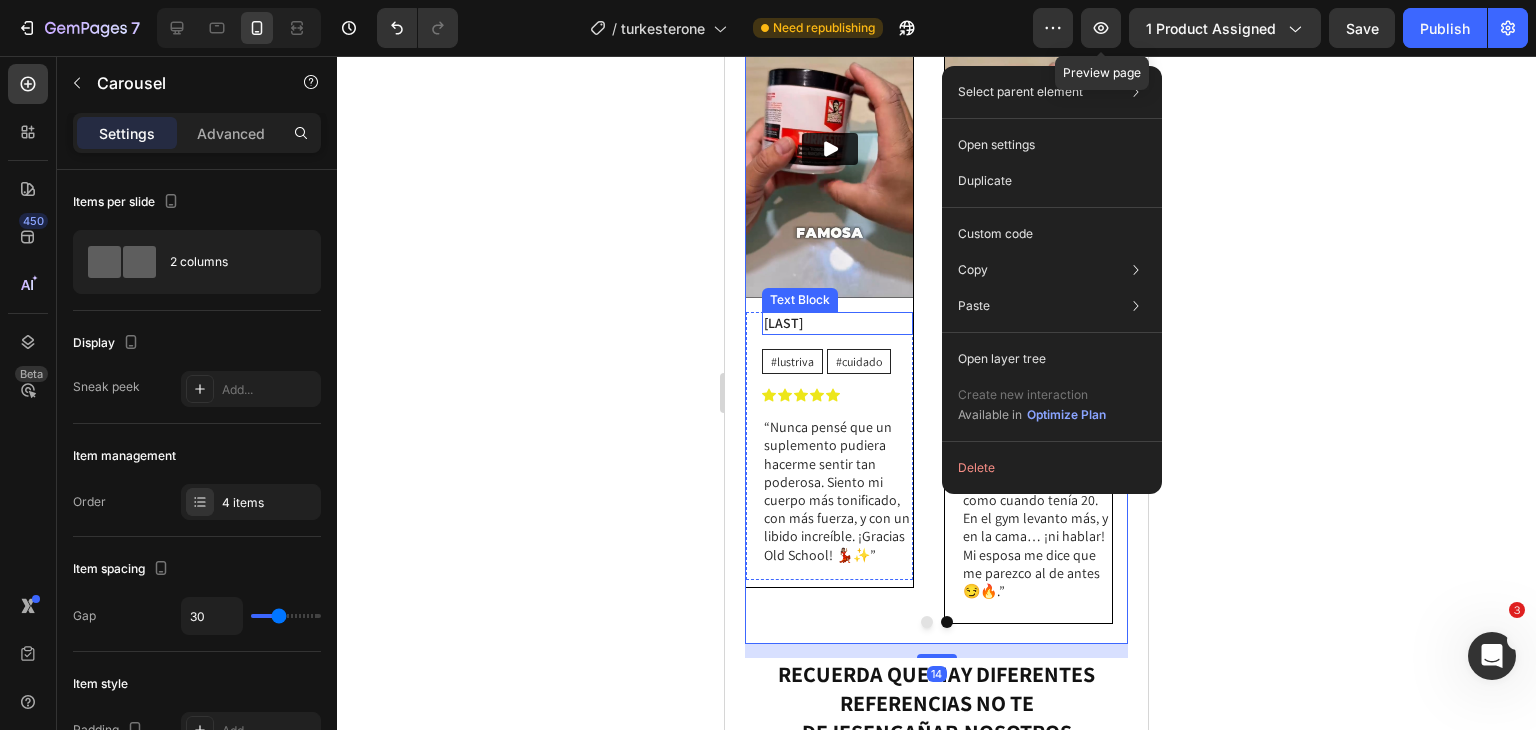 click on "Doctor Carlos" at bounding box center [837, 323] 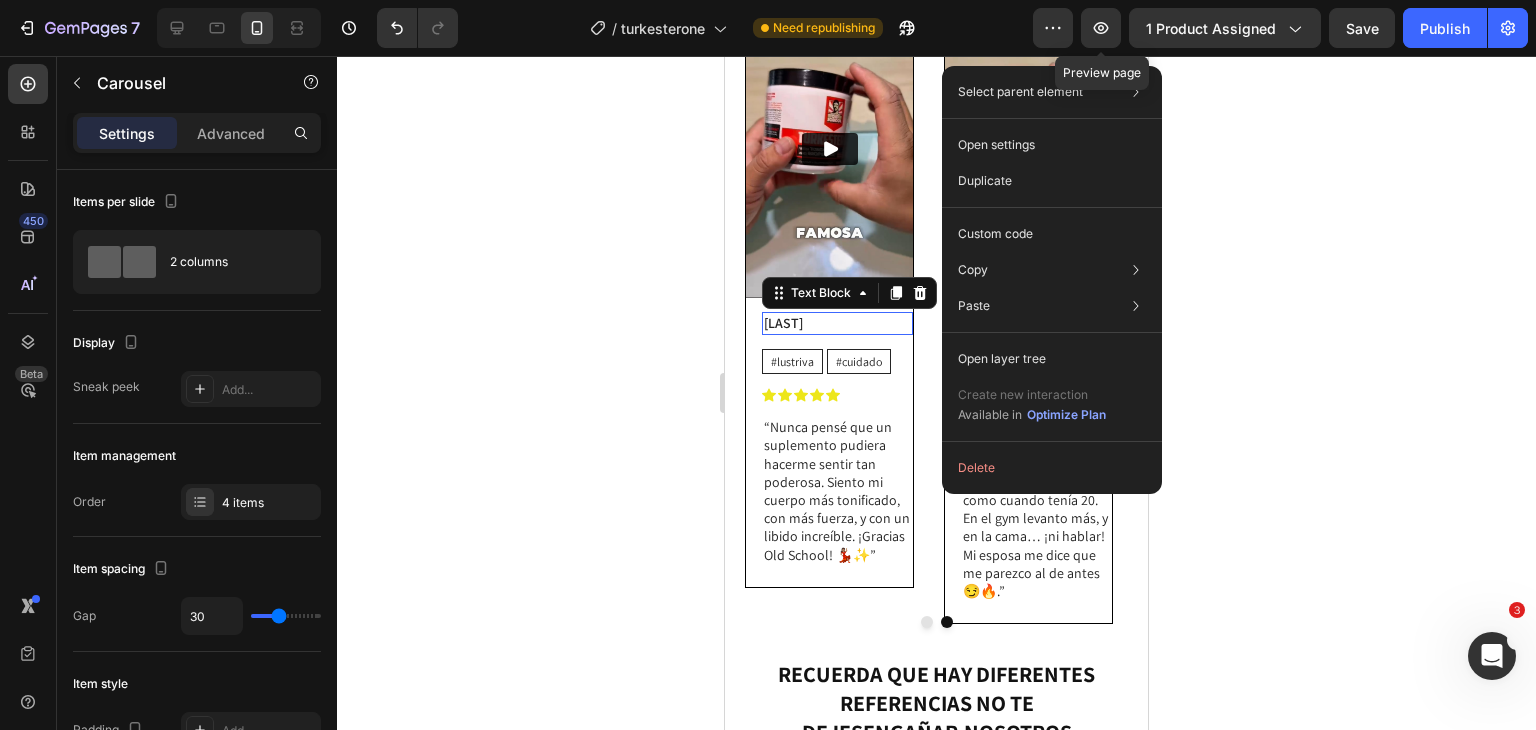 click on "Doctor Carlos" at bounding box center [837, 323] 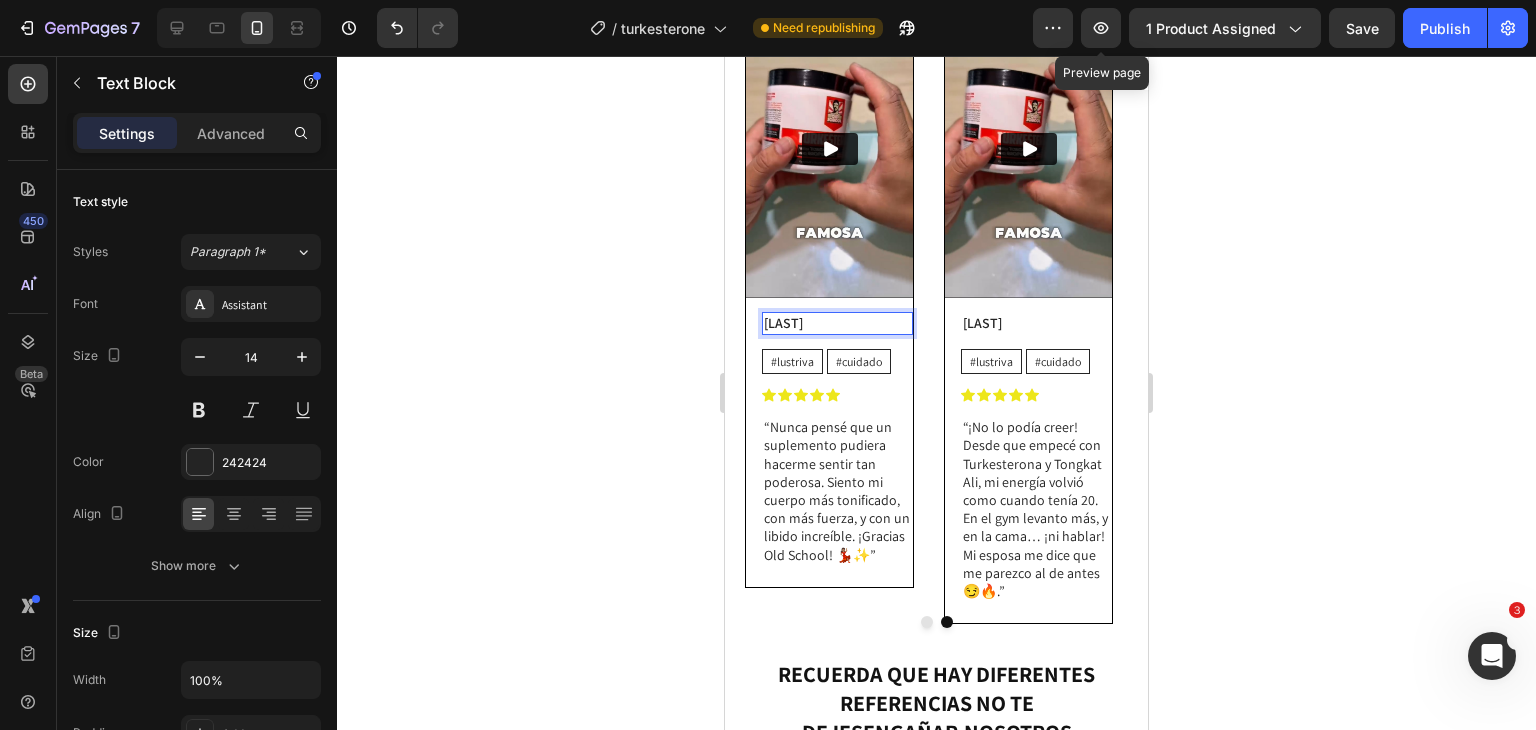click on "Doctor Carlos" at bounding box center [837, 323] 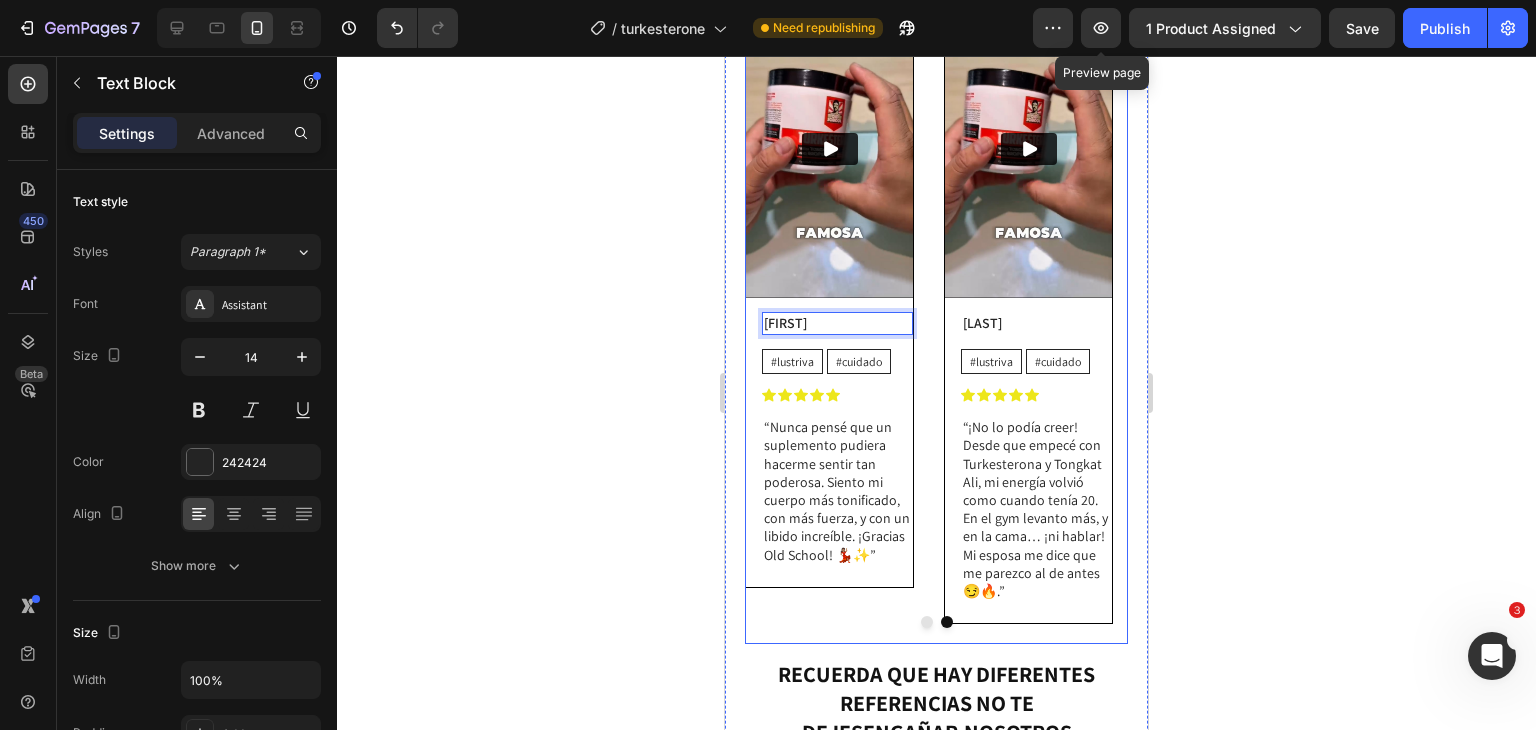 click at bounding box center (927, 622) 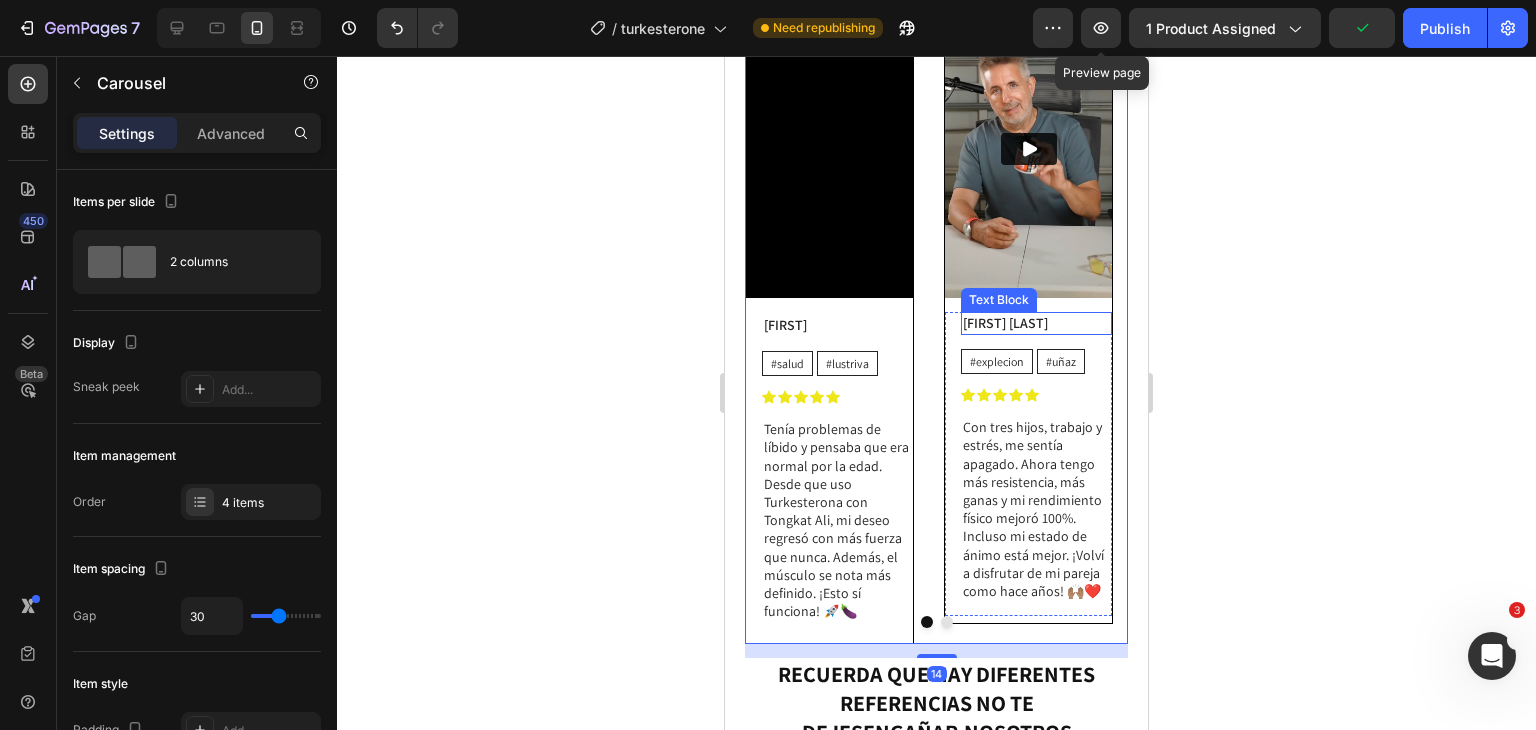 click on "Santiago Gamboz" at bounding box center (1036, 323) 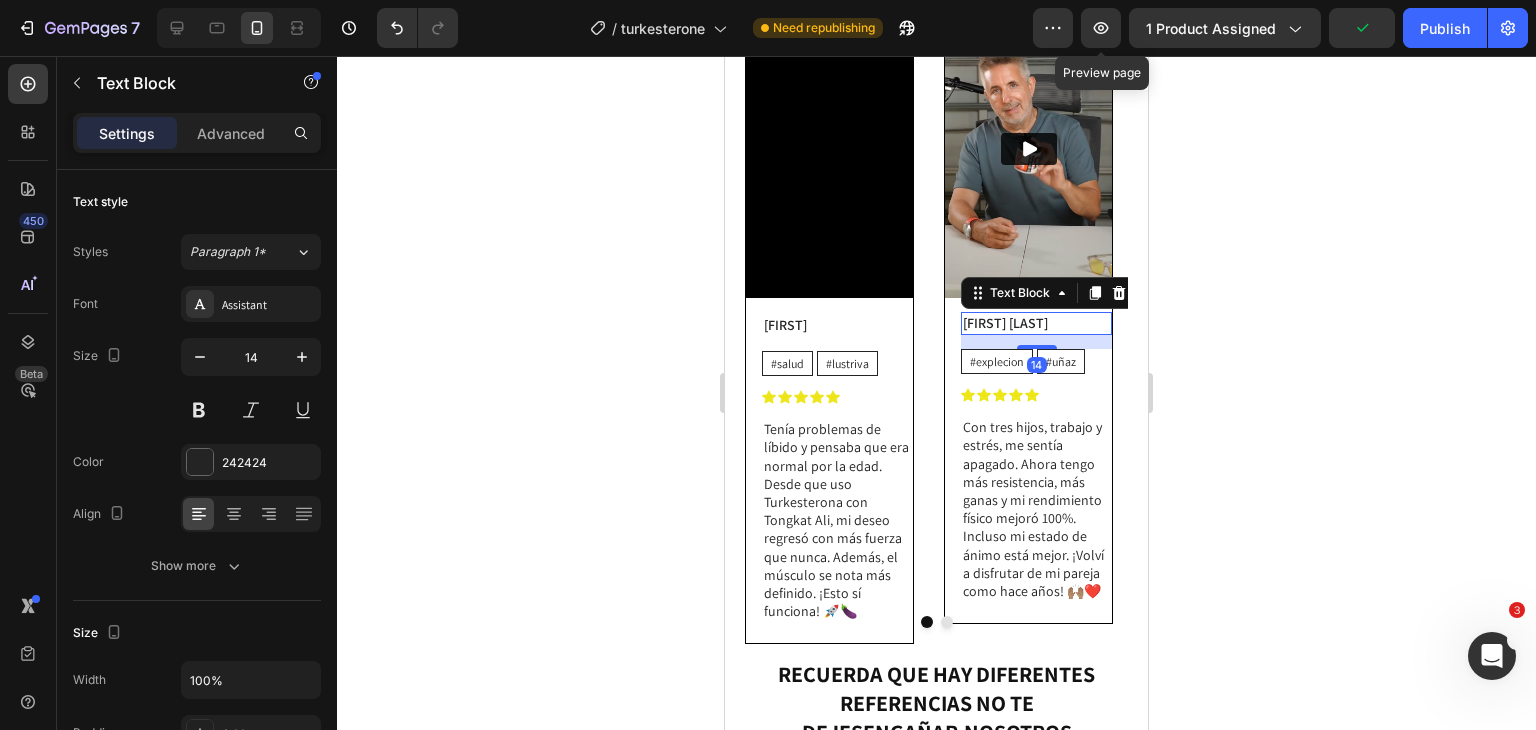 click on "Santiago Gamboz" at bounding box center [1036, 323] 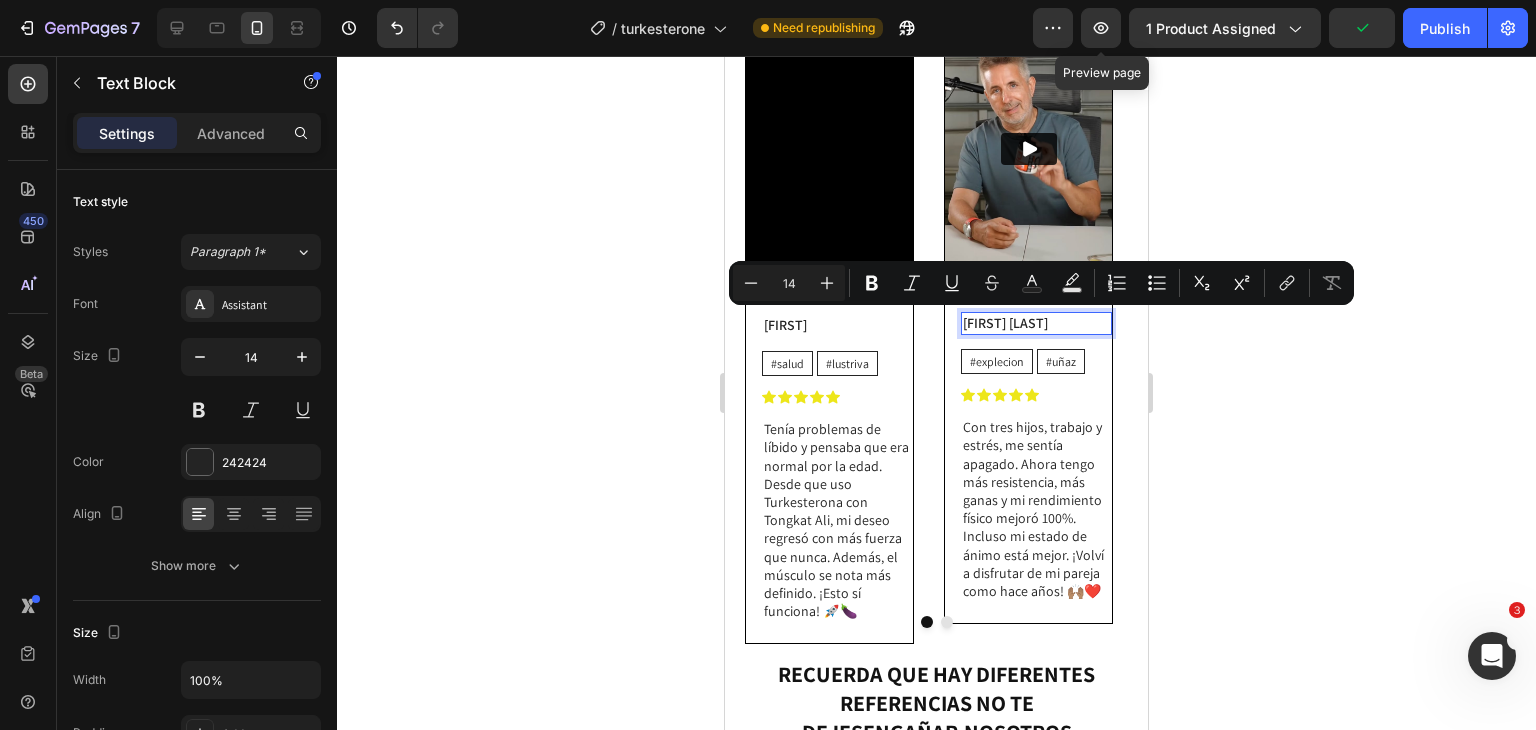 click on "Santiago Gamboz" at bounding box center [1036, 323] 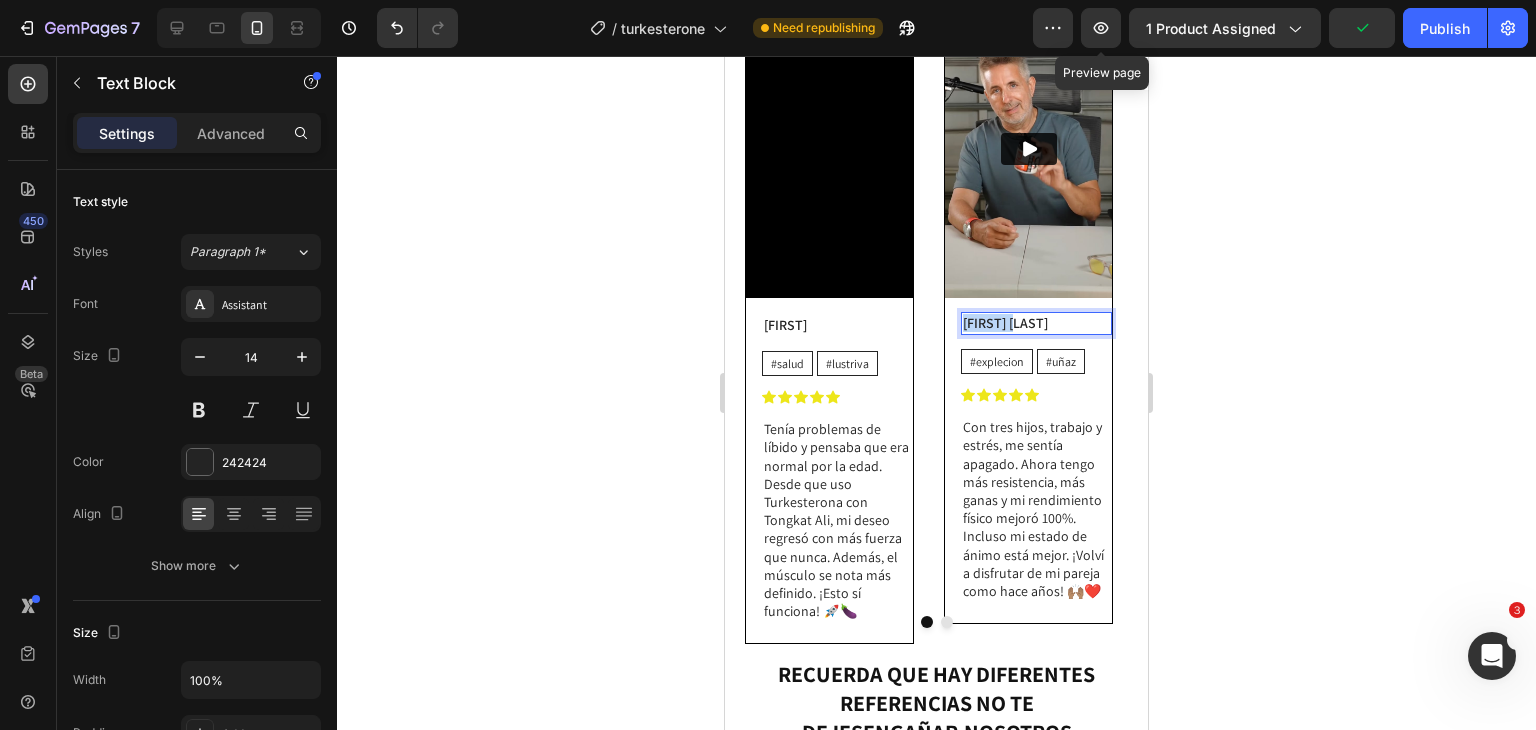 click on "Santiago Gamboz" at bounding box center [1036, 323] 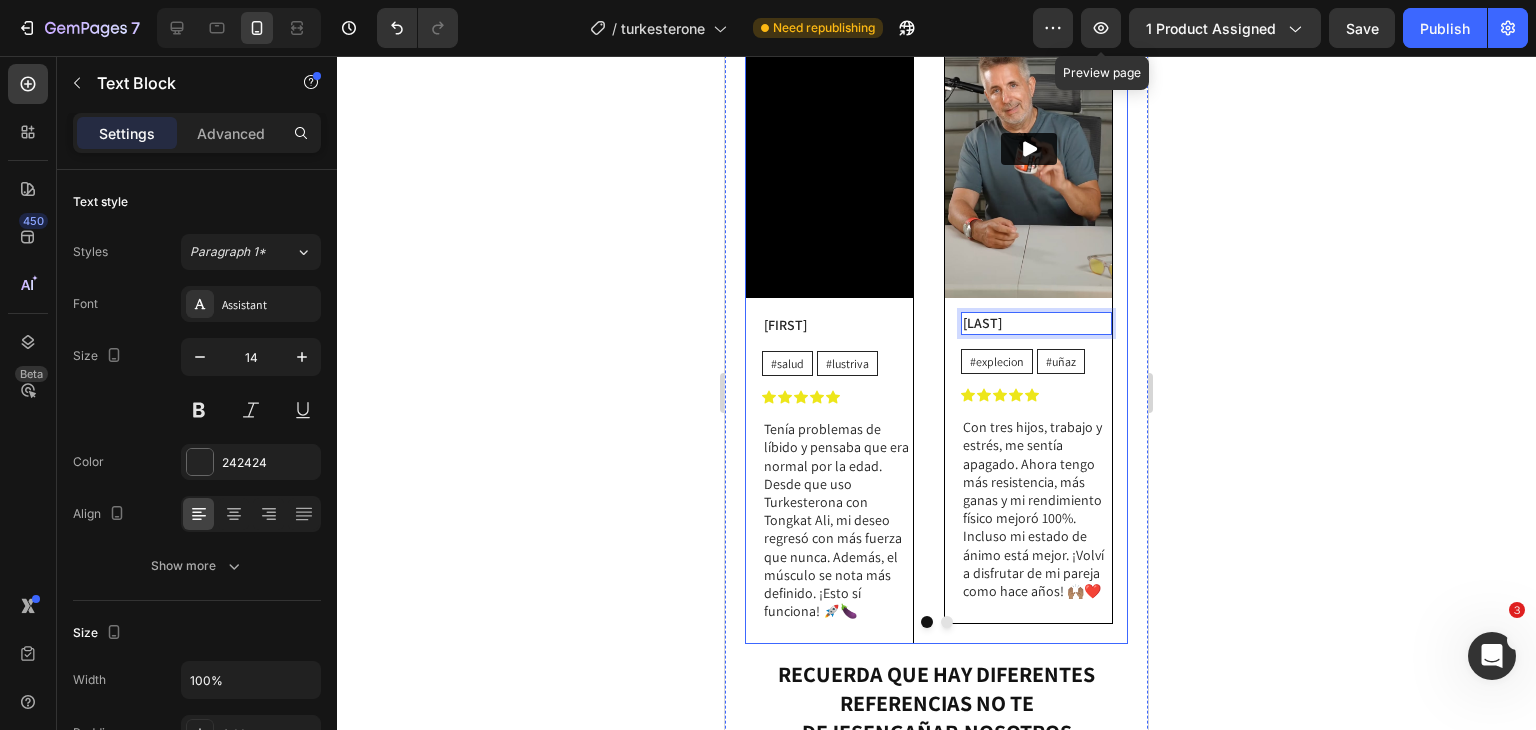 click at bounding box center (947, 622) 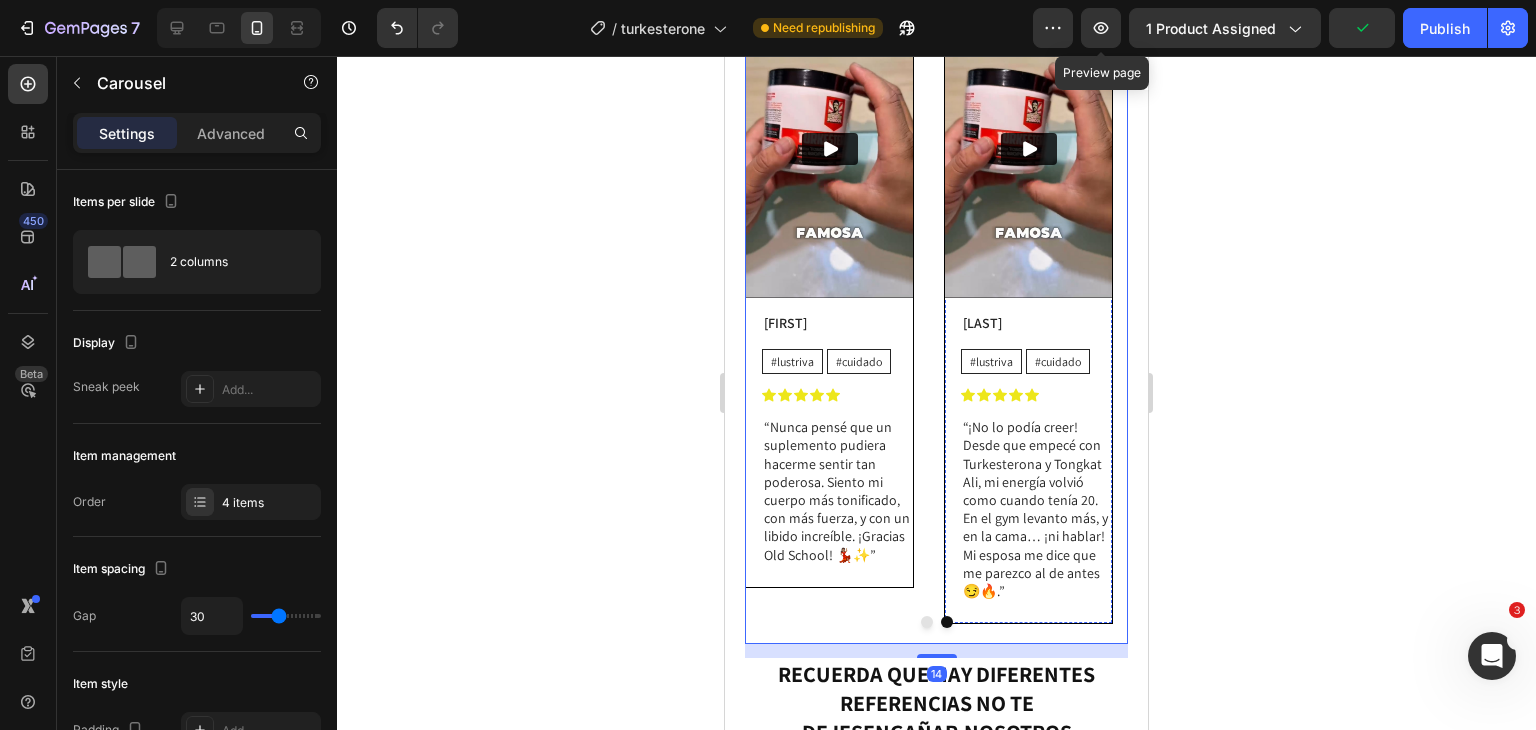 click at bounding box center (1028, 149) 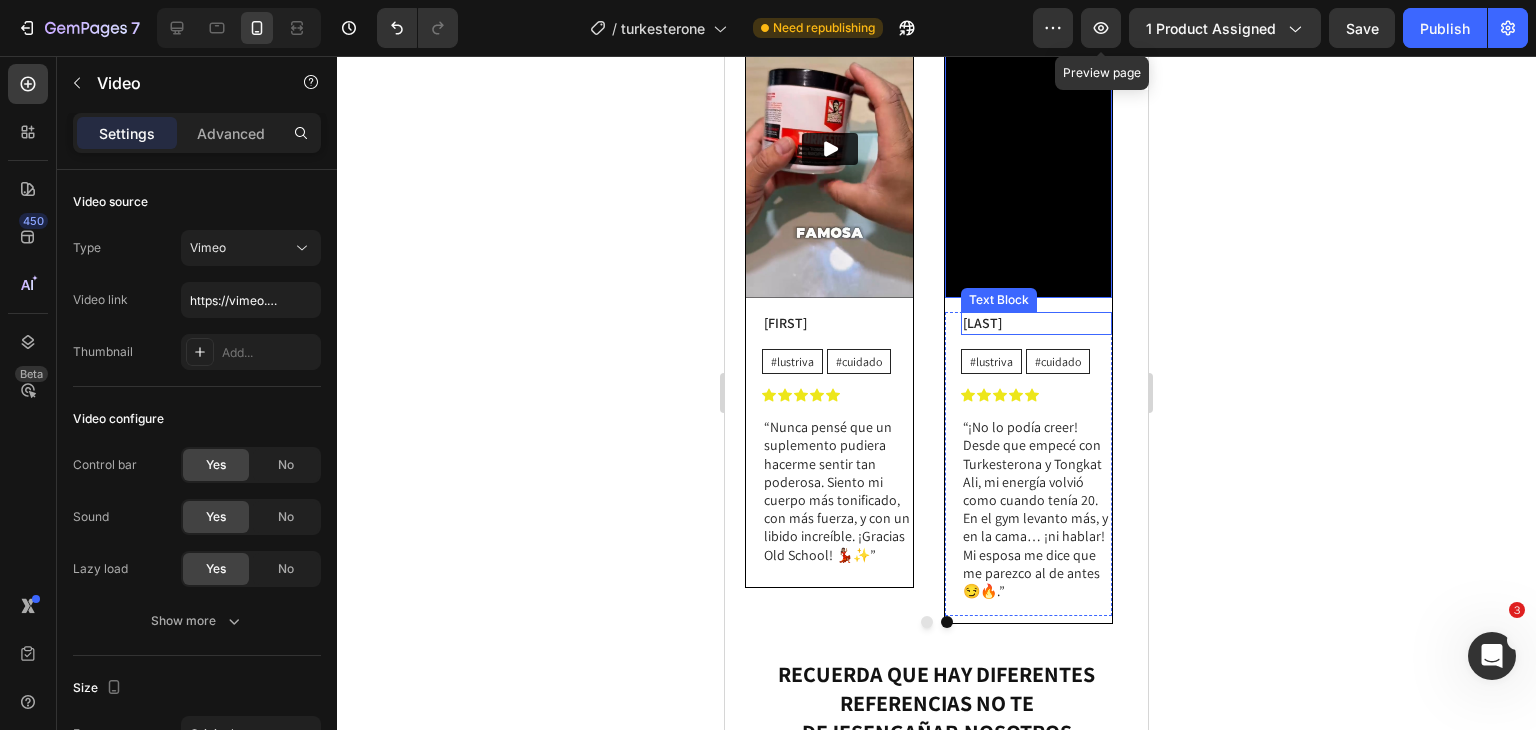 click on "Doctor Carlos" at bounding box center [1036, 323] 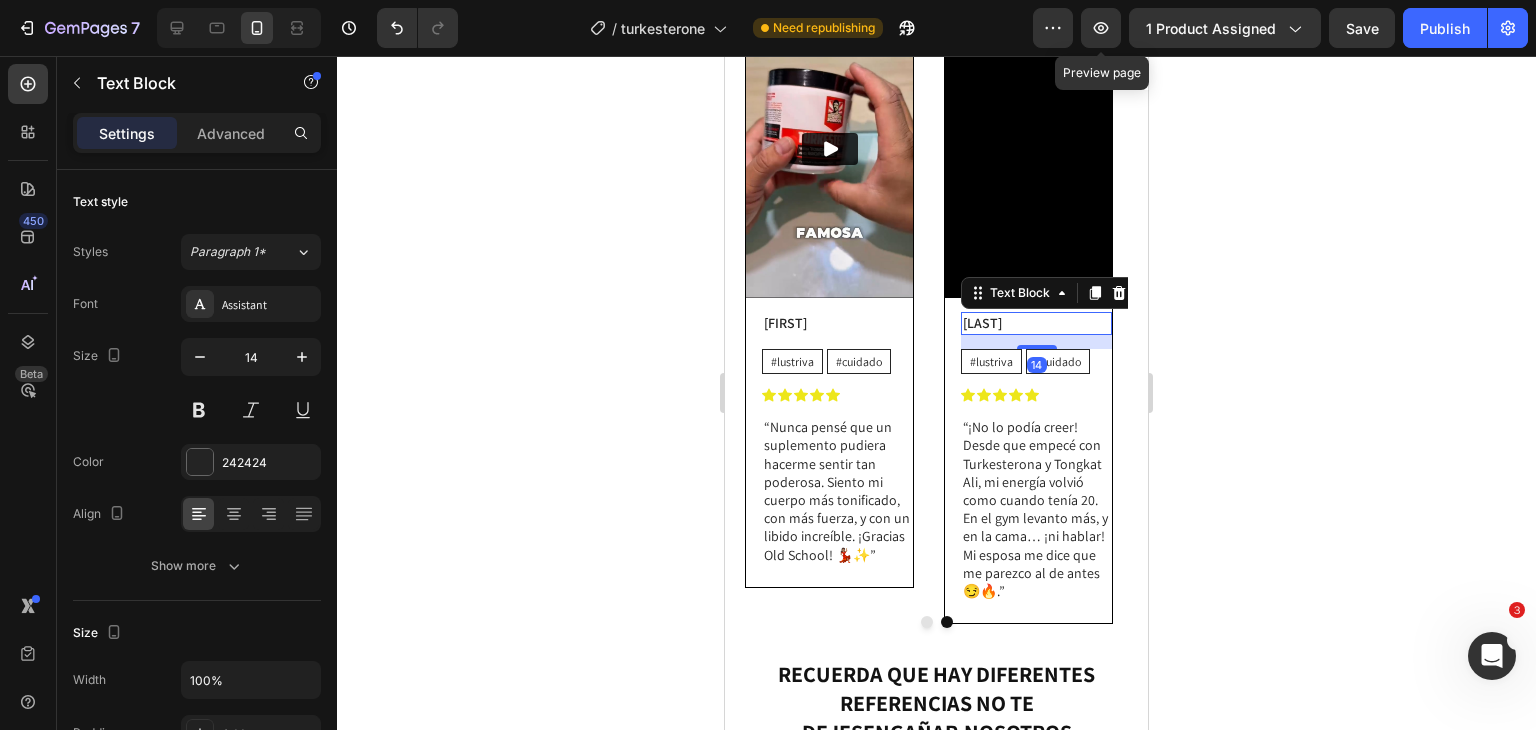 click on "Doctor Carlos" at bounding box center (1036, 323) 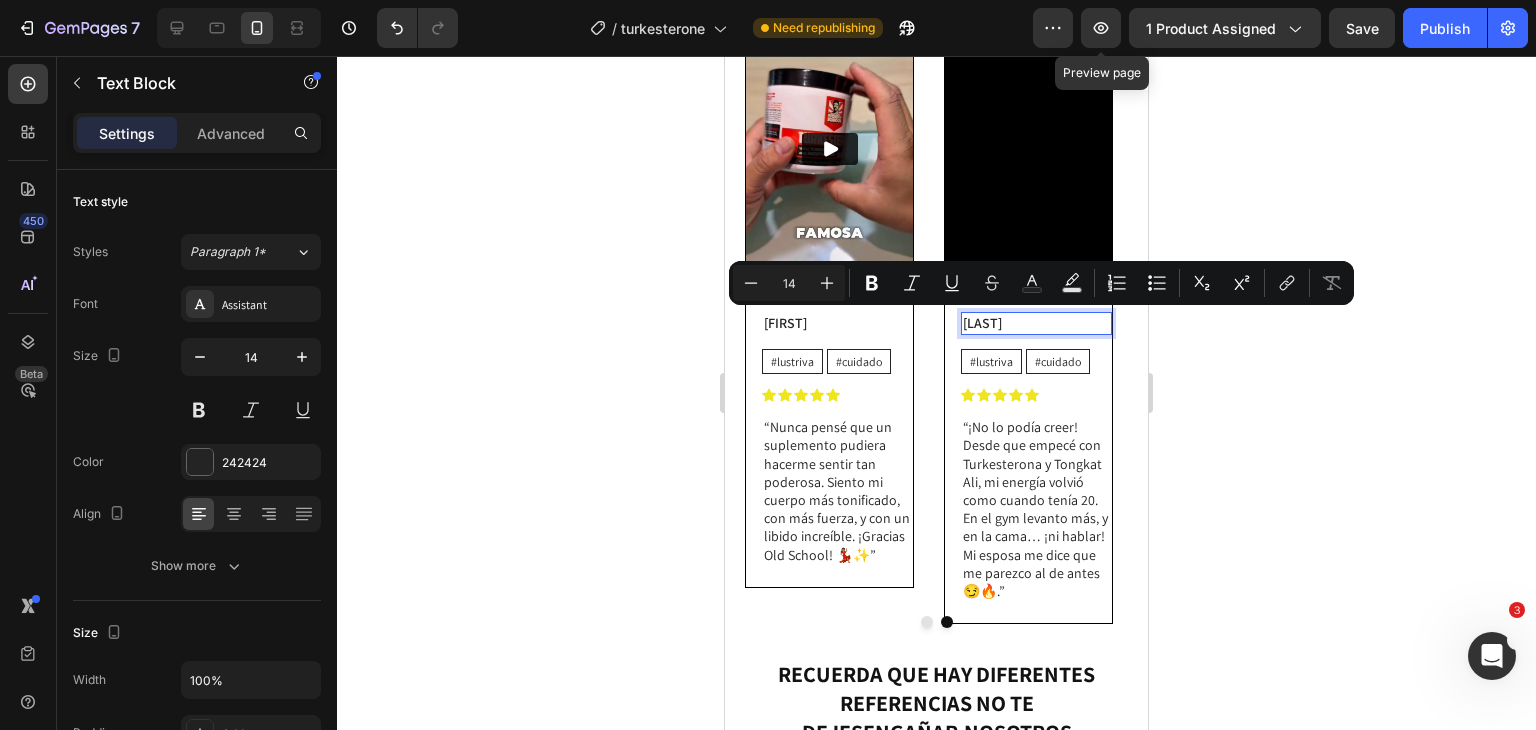 click on "Doctor Carlos" at bounding box center (1036, 323) 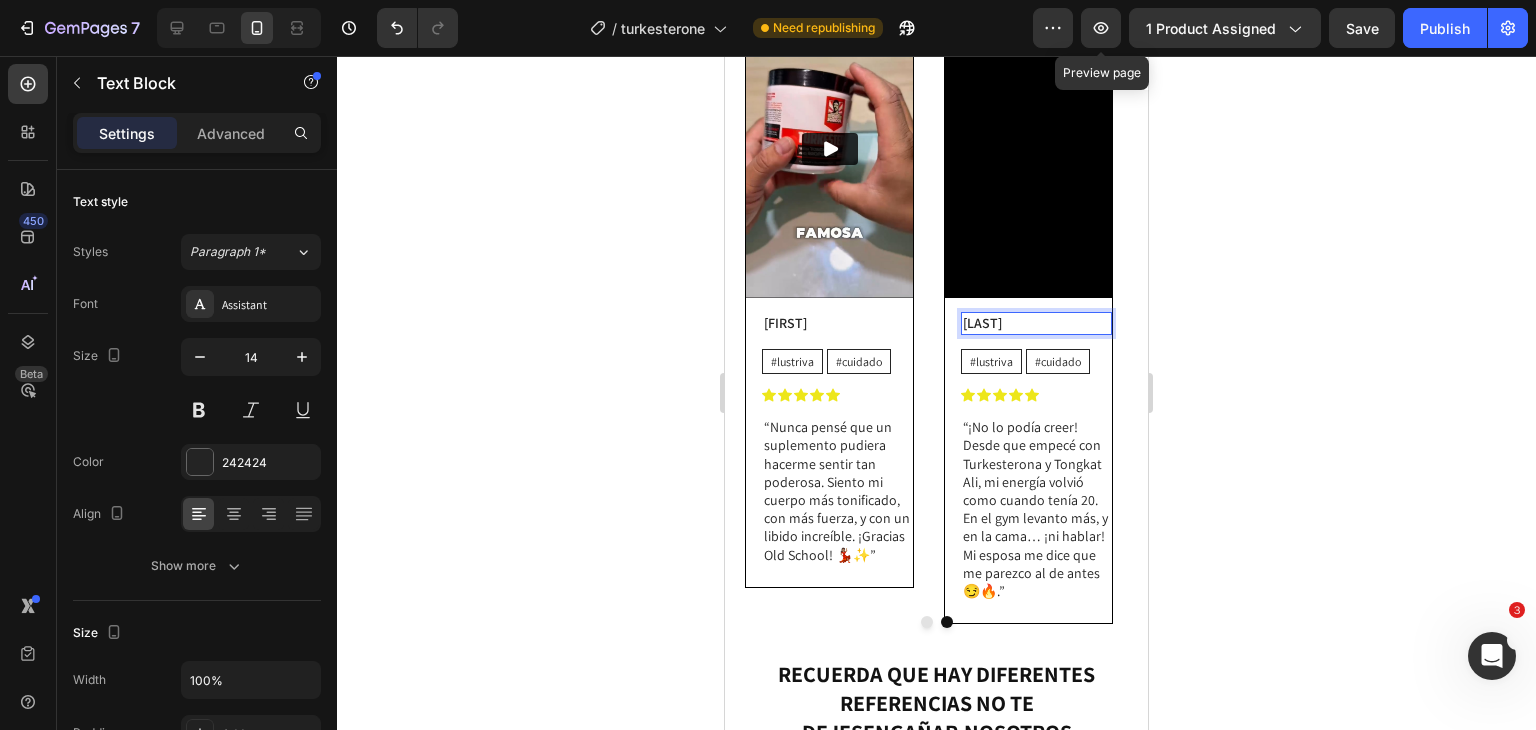 click on "Doctor Carlos" at bounding box center [1036, 323] 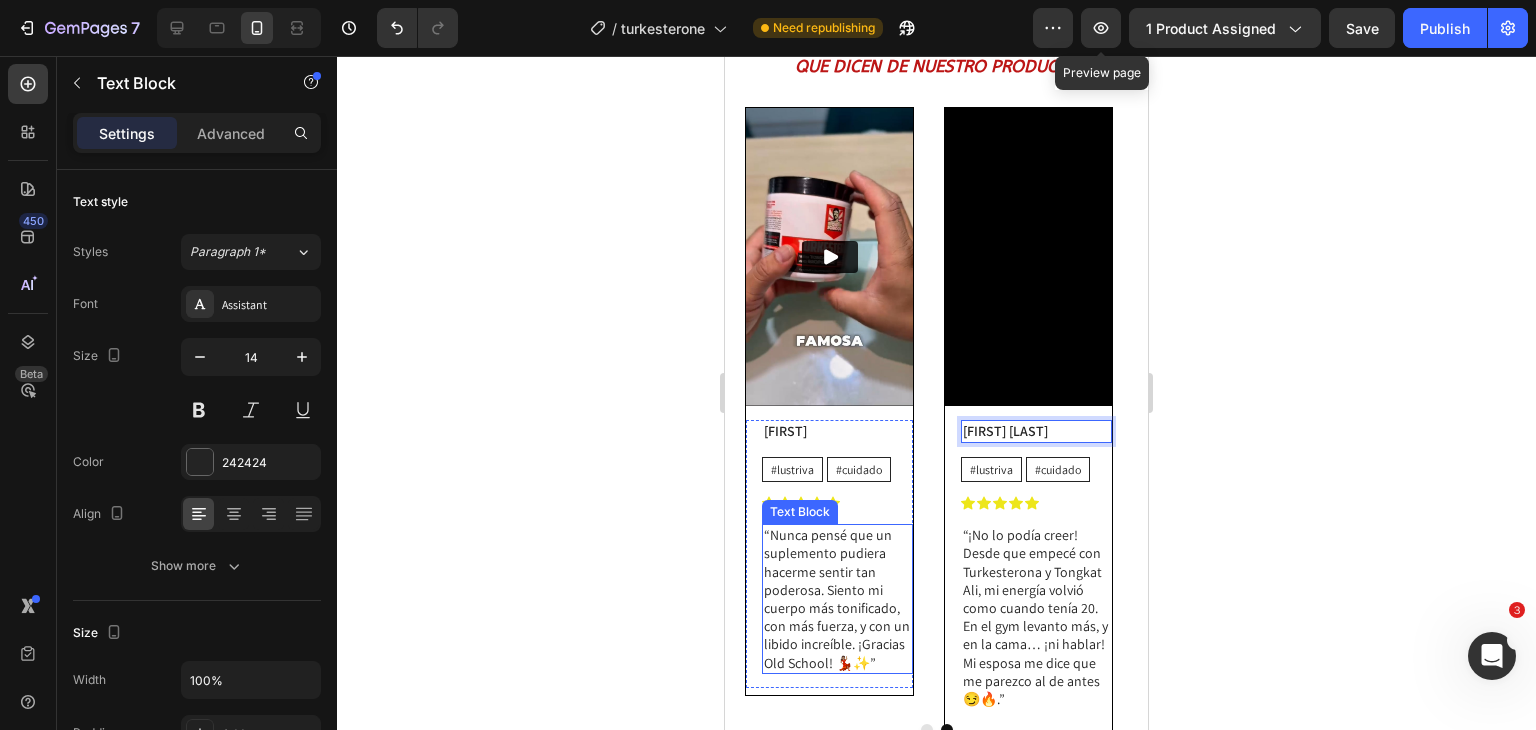 scroll, scrollTop: 3788, scrollLeft: 0, axis: vertical 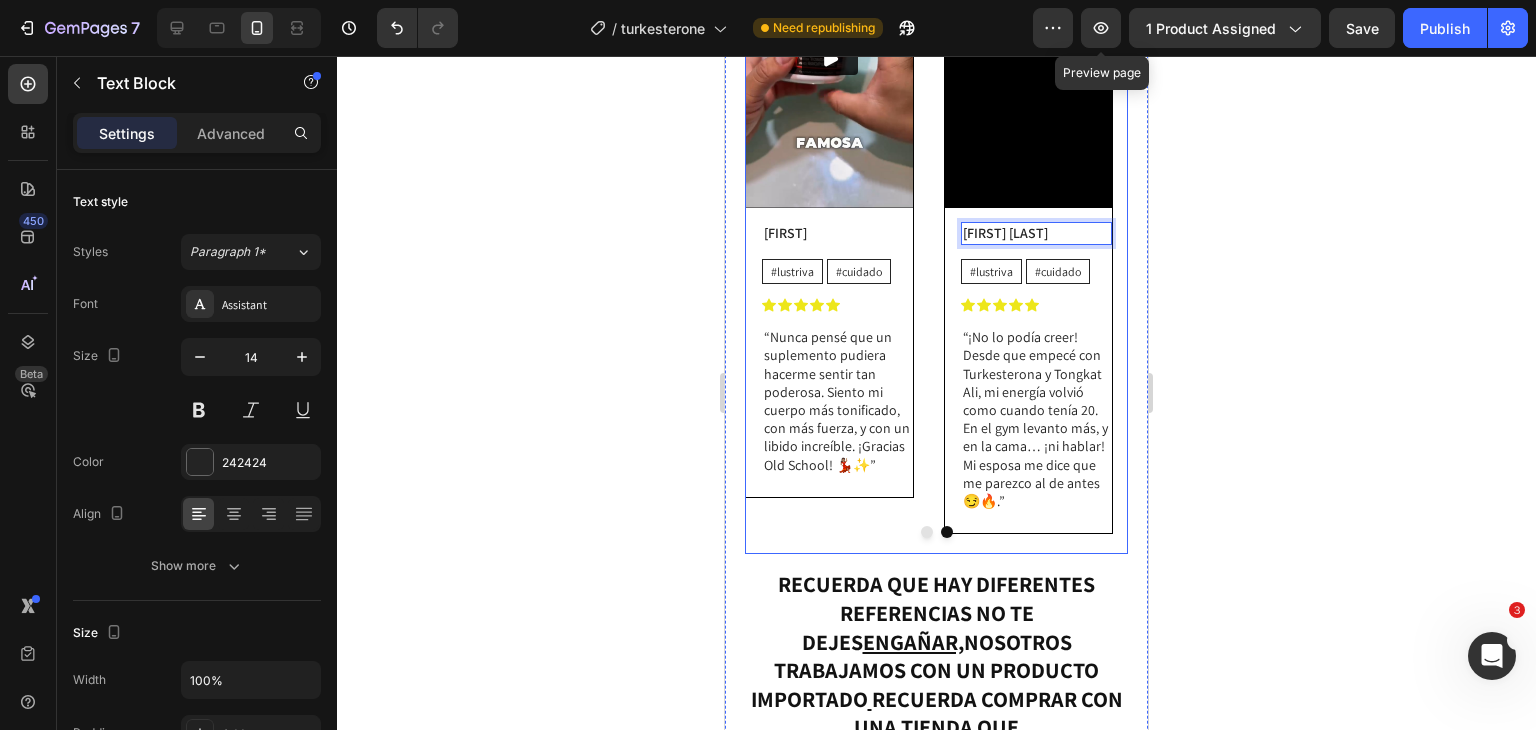 click at bounding box center [927, 532] 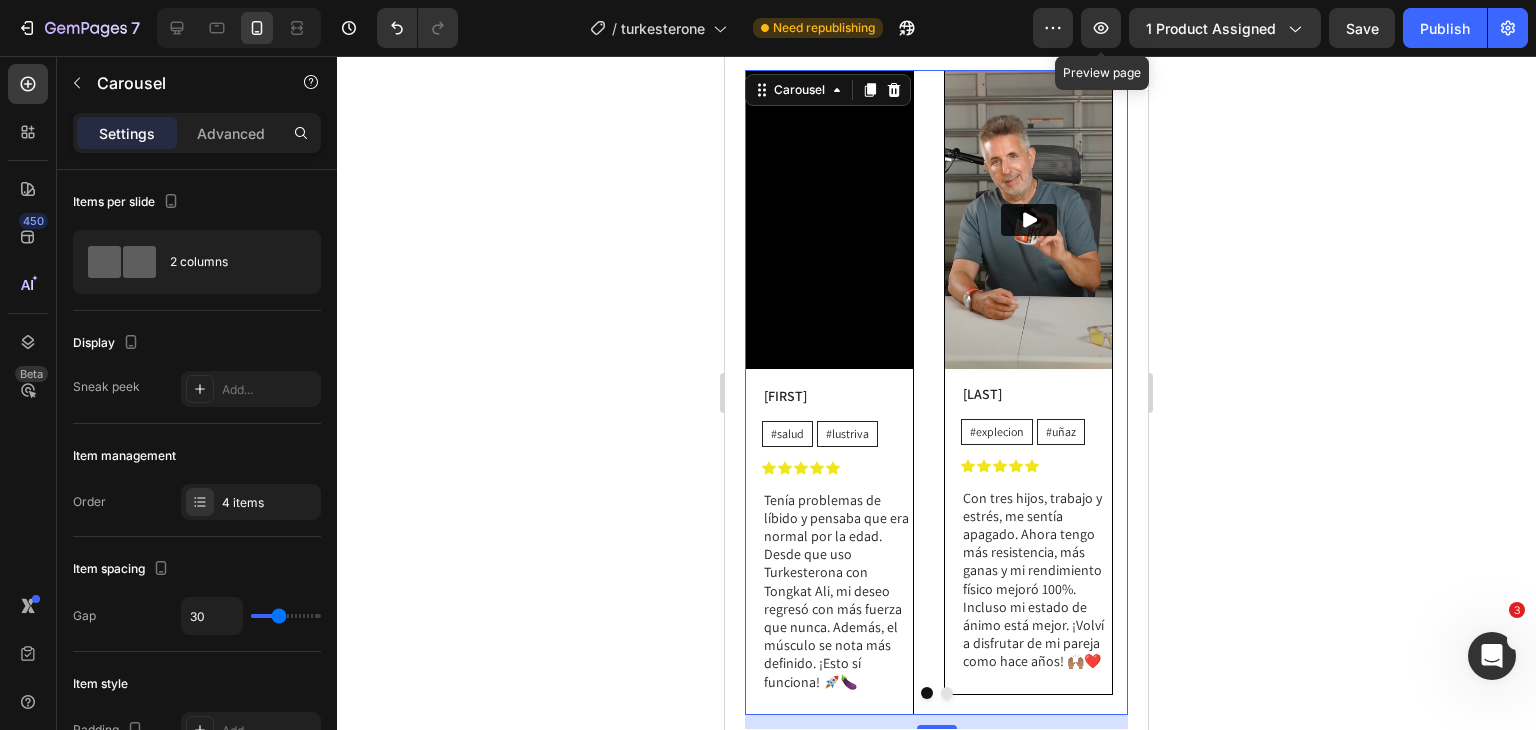 scroll, scrollTop: 3397, scrollLeft: 0, axis: vertical 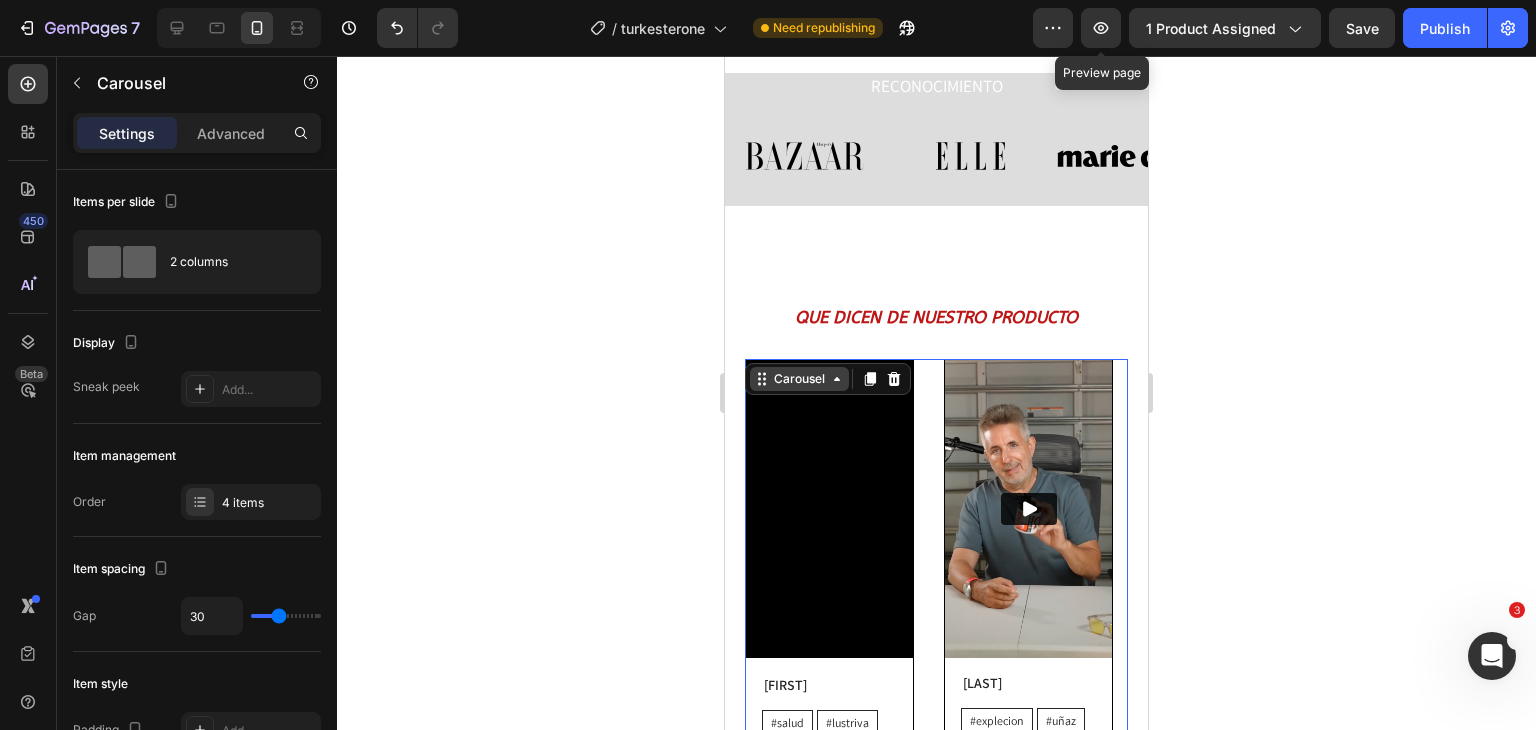 click on "Carousel" at bounding box center [799, 379] 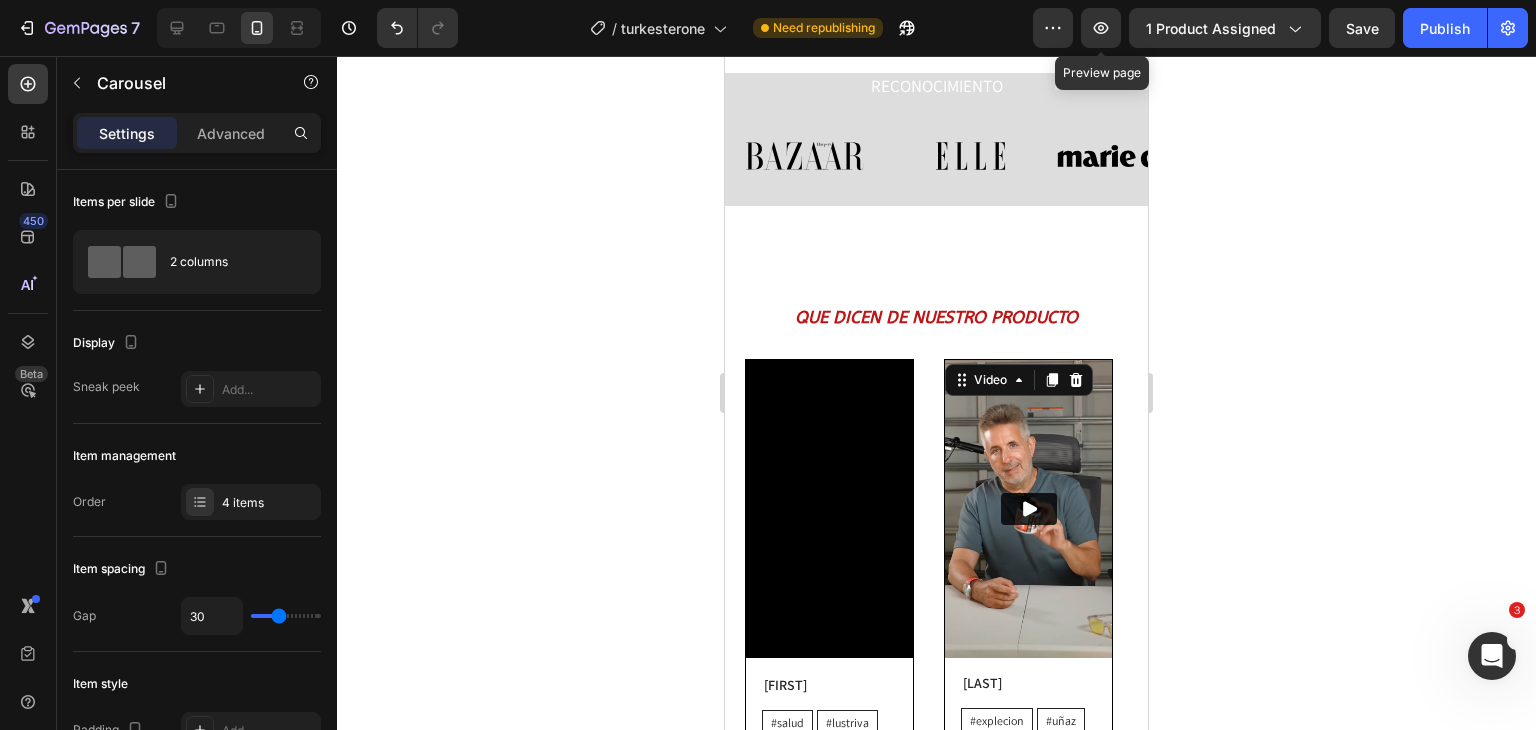 click at bounding box center [1028, 509] 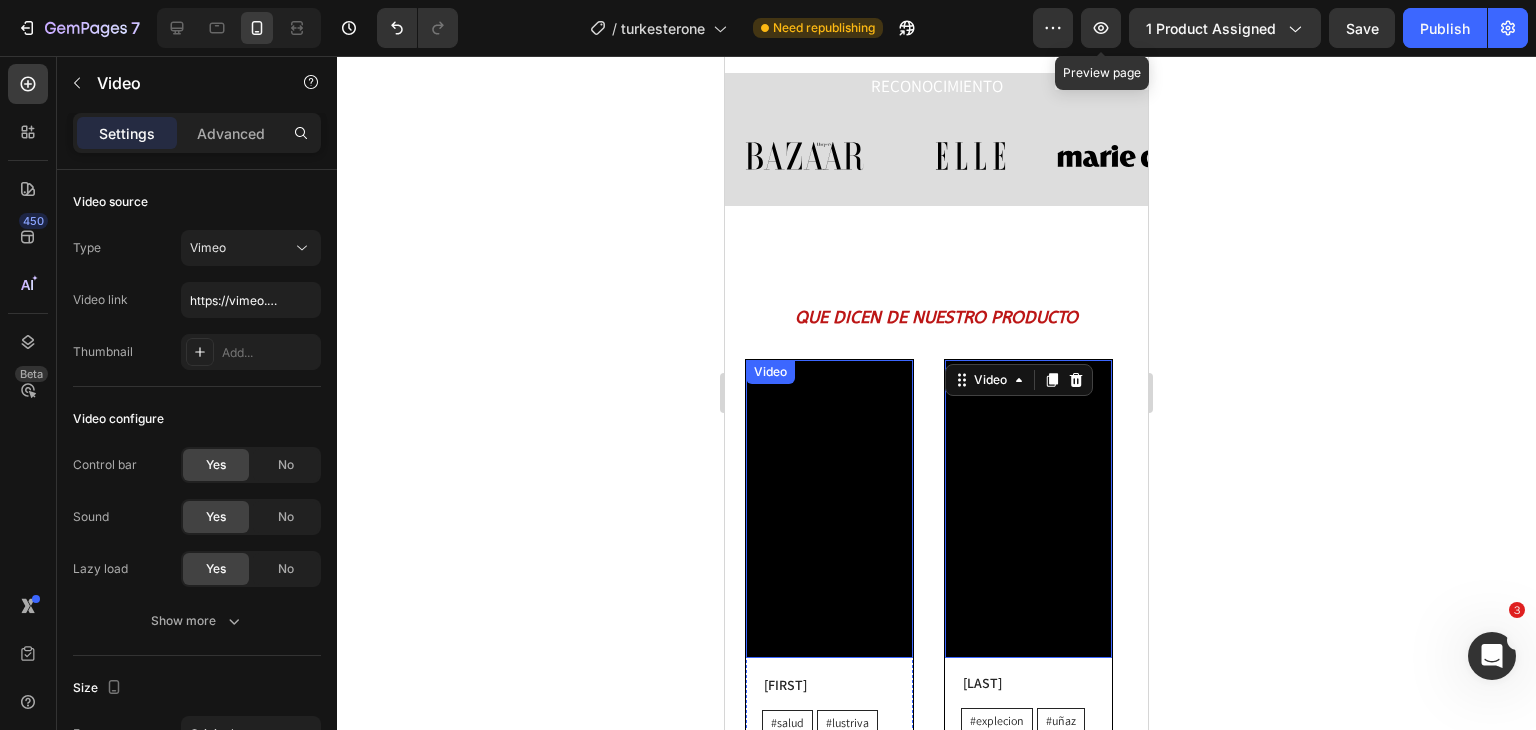 click on "Video" at bounding box center (770, 372) 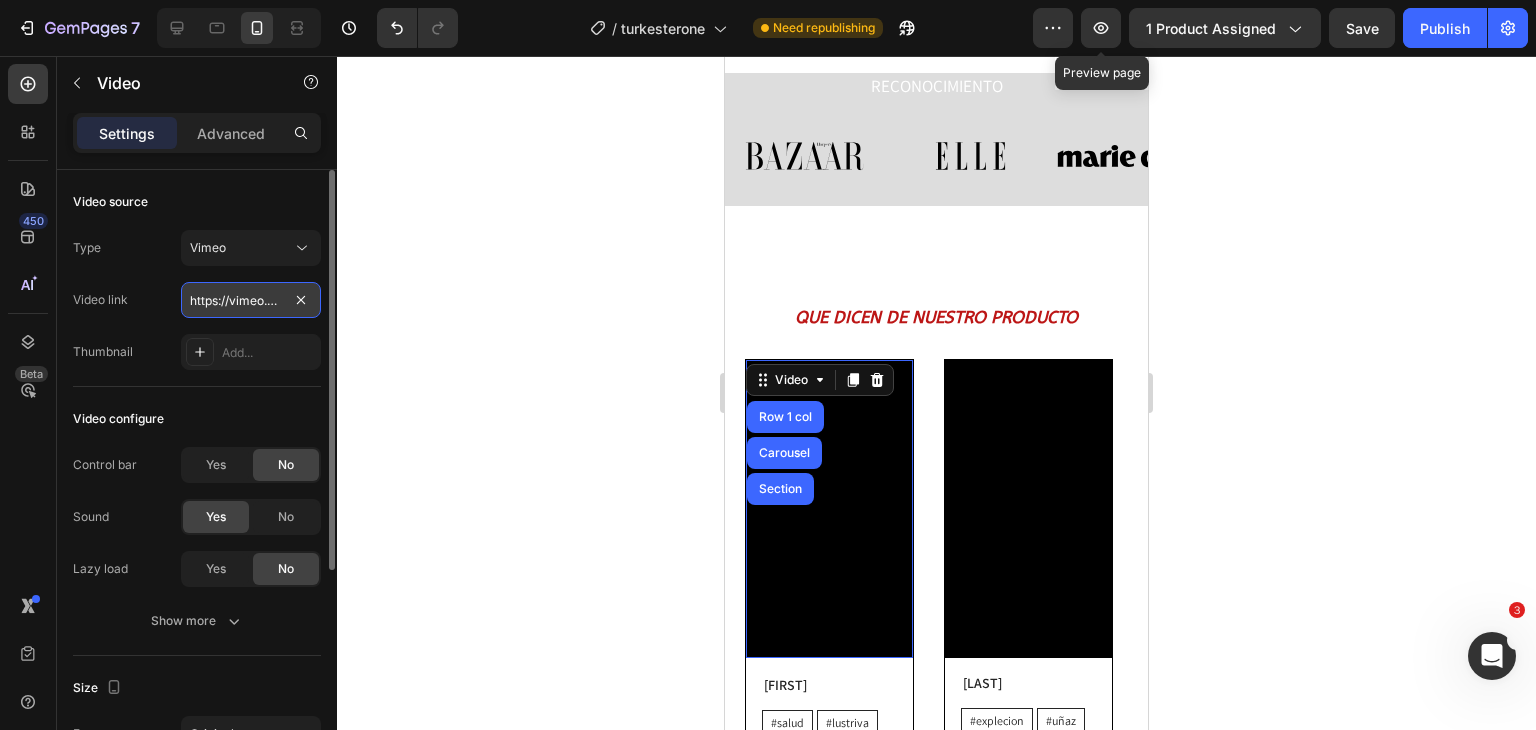 click on "https://vimeo.com/1106665367?share=copy" at bounding box center [251, 300] 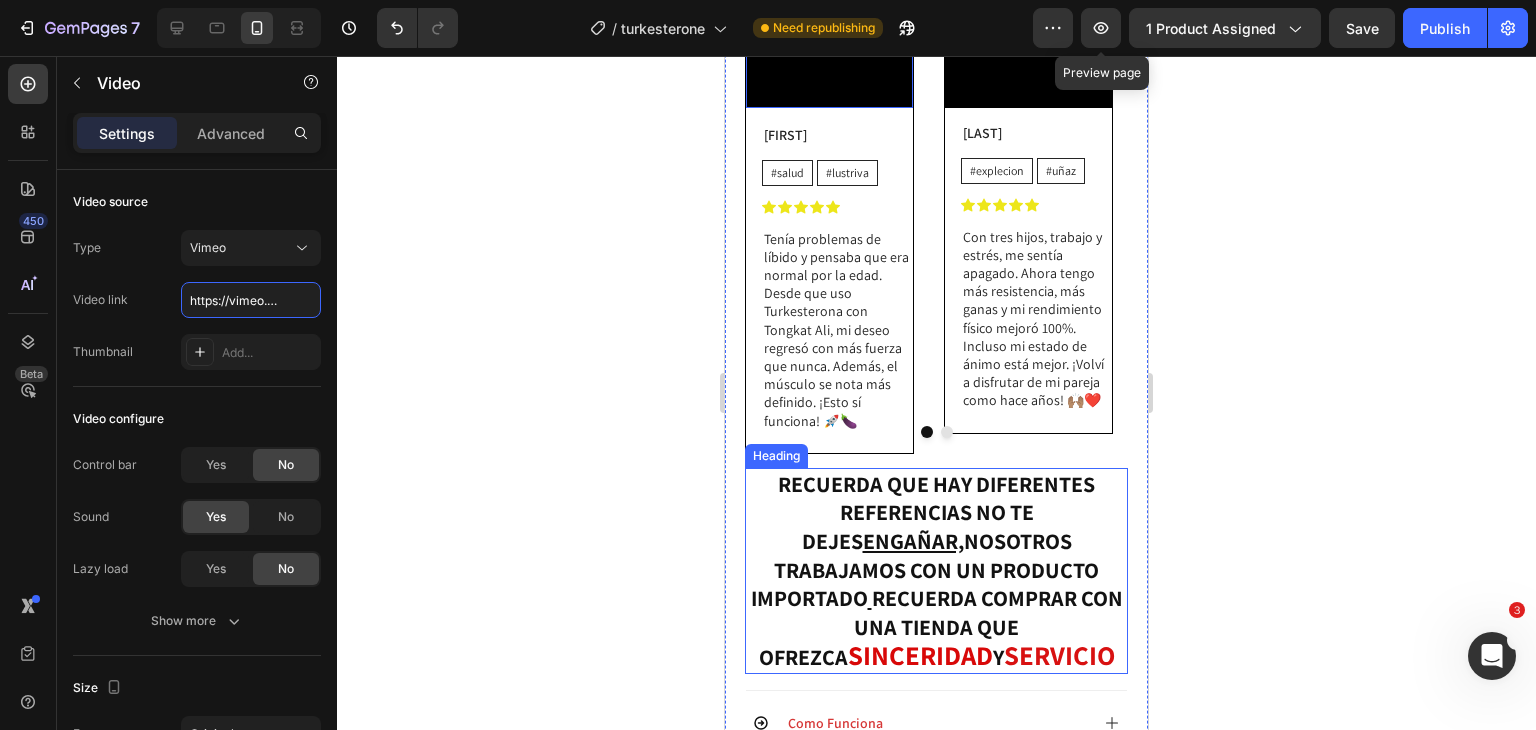 scroll, scrollTop: 3944, scrollLeft: 0, axis: vertical 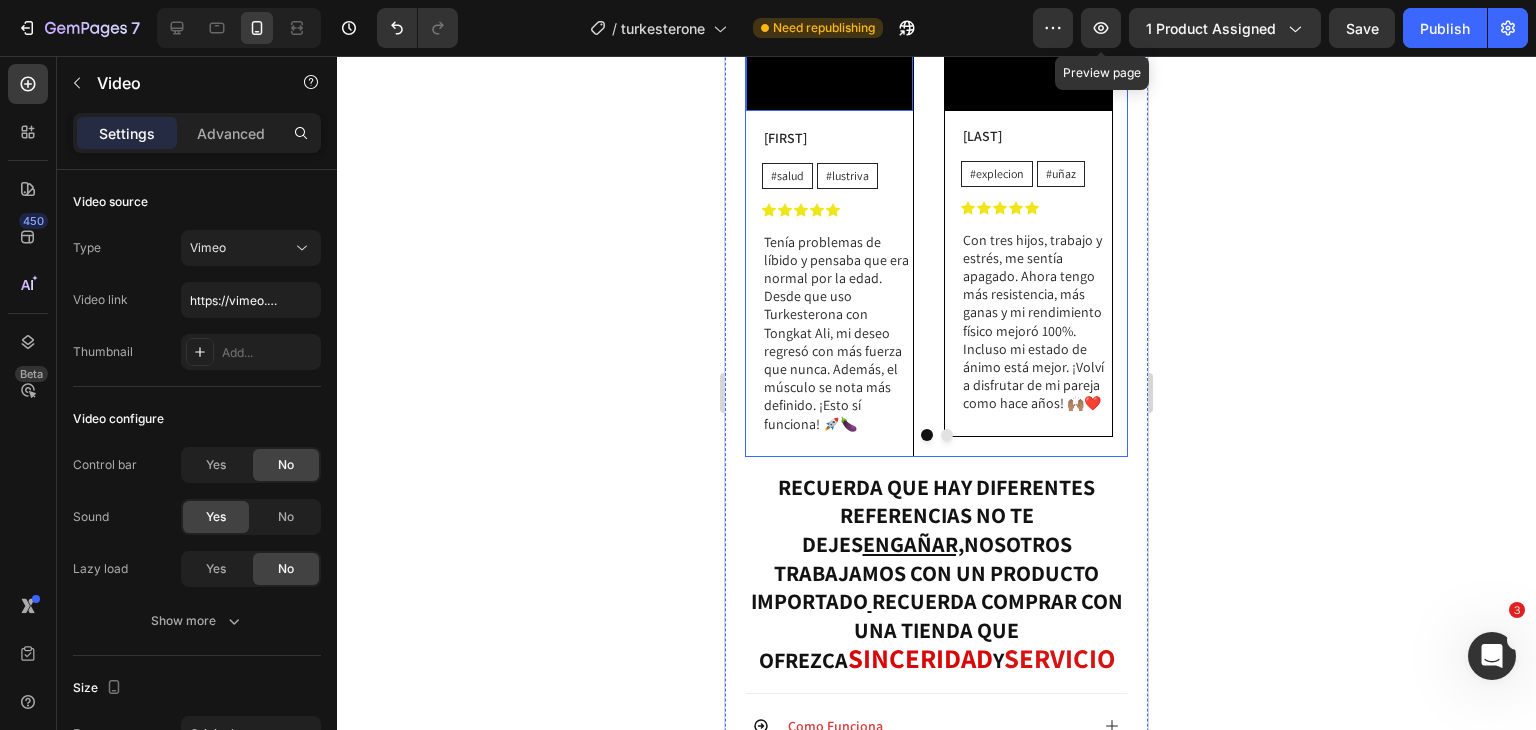 click at bounding box center [947, 435] 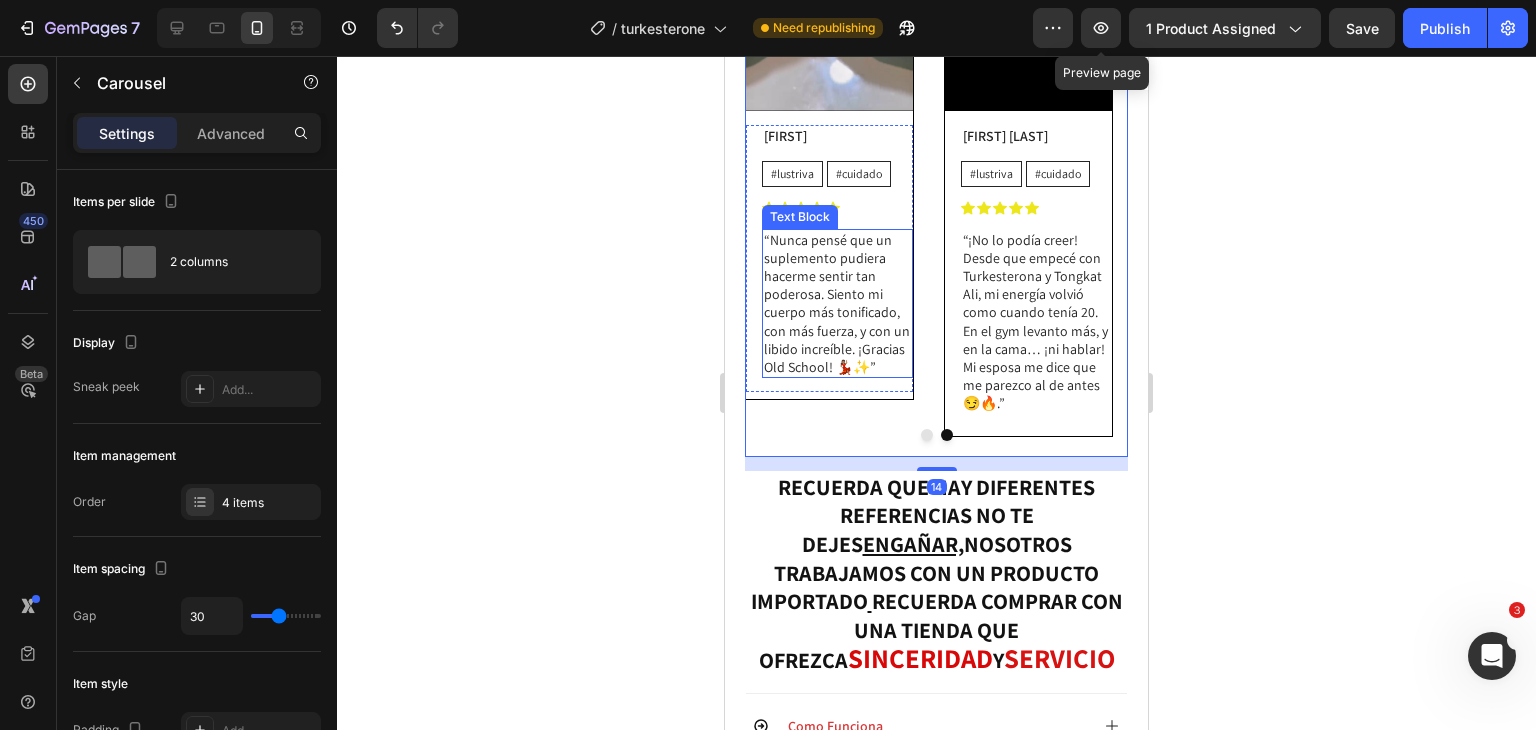 scroll, scrollTop: 3697, scrollLeft: 0, axis: vertical 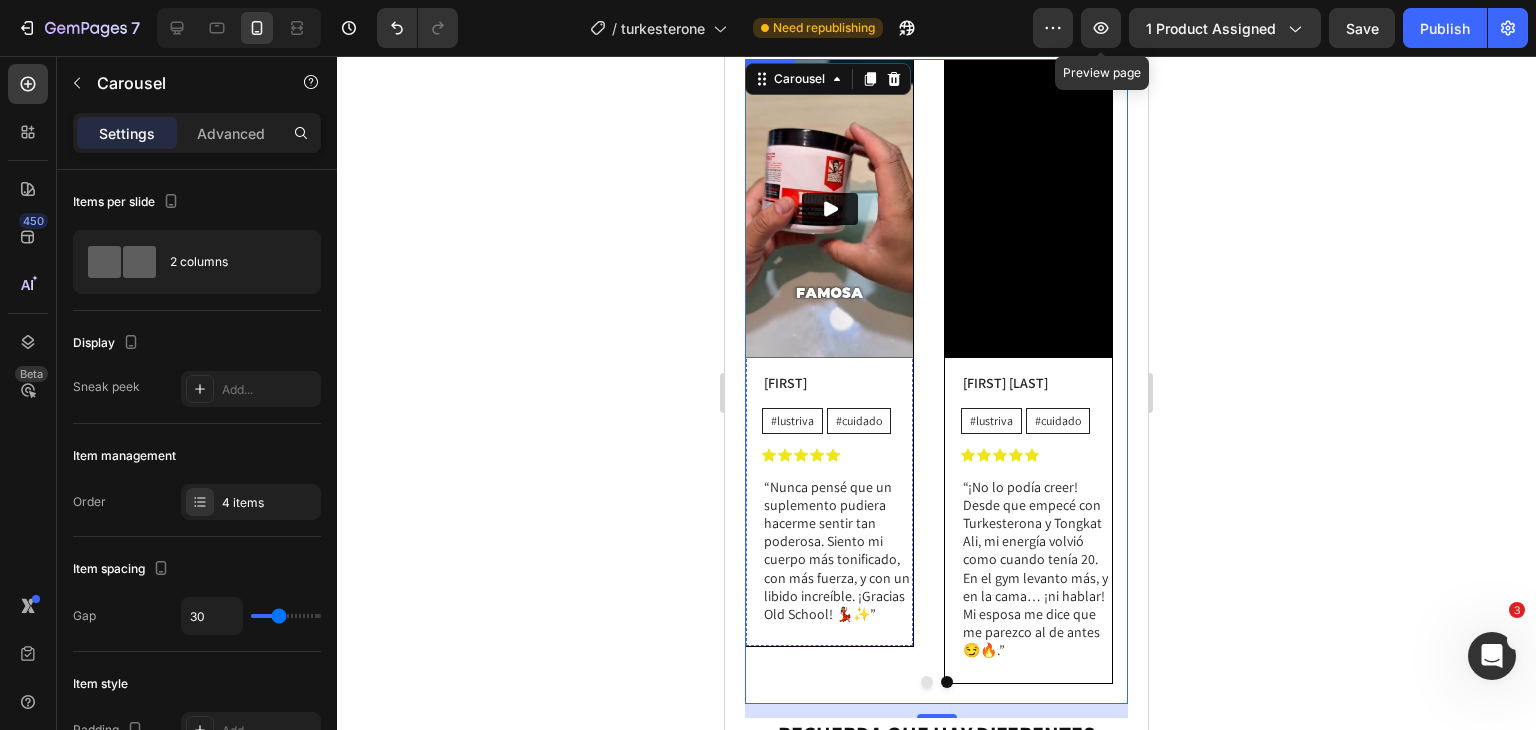 click at bounding box center [829, 209] 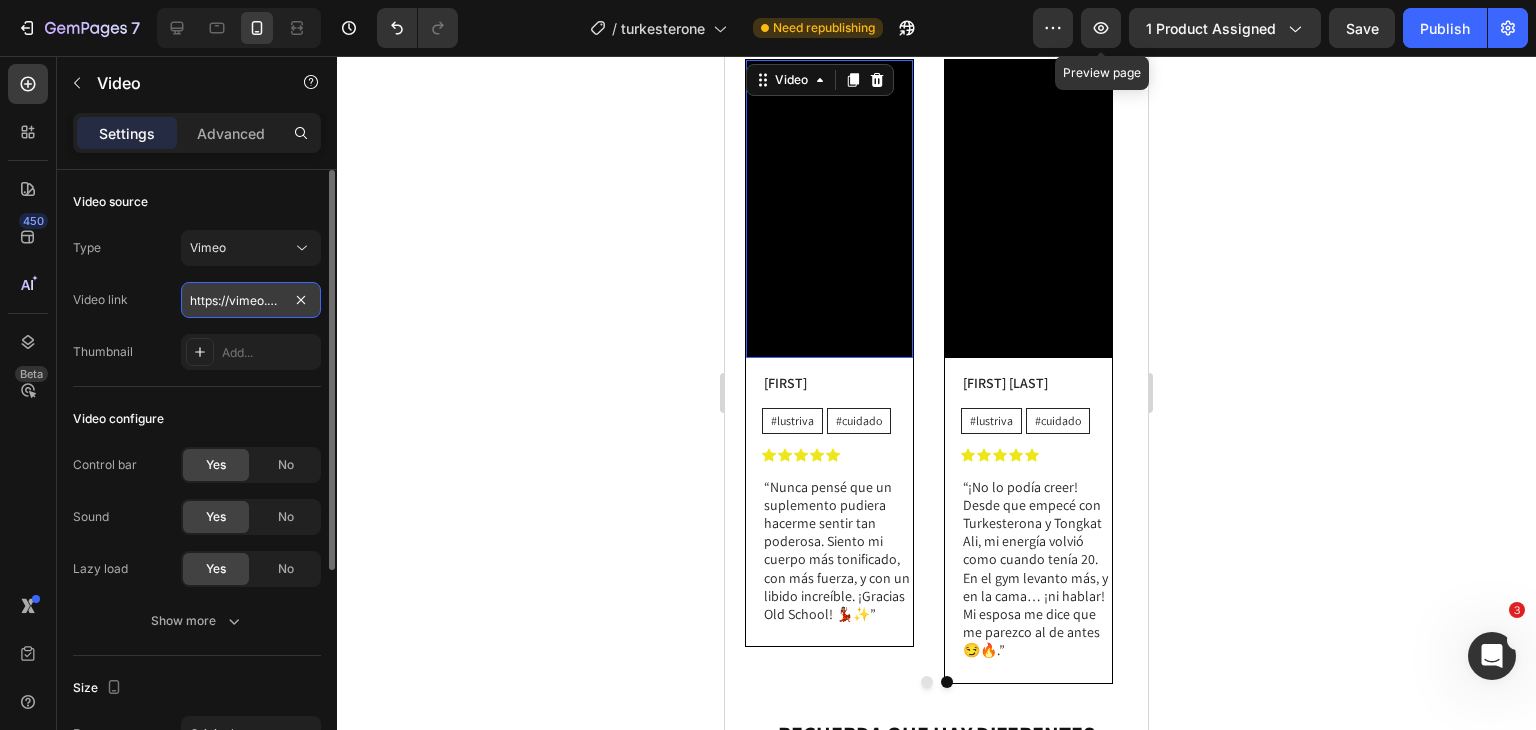 click on "https://vimeo.com/1106665373?share=copy" at bounding box center [251, 300] 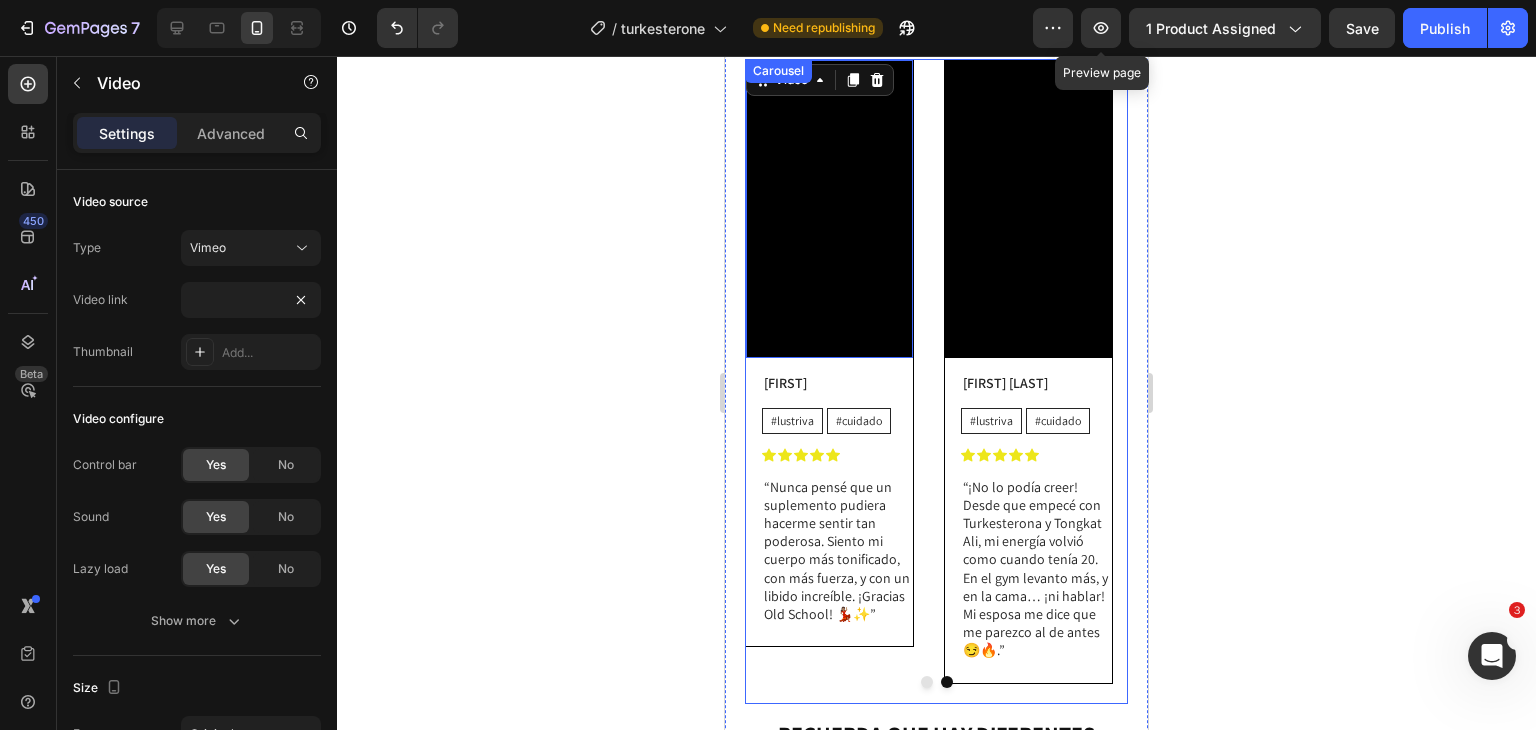 click at bounding box center [927, 682] 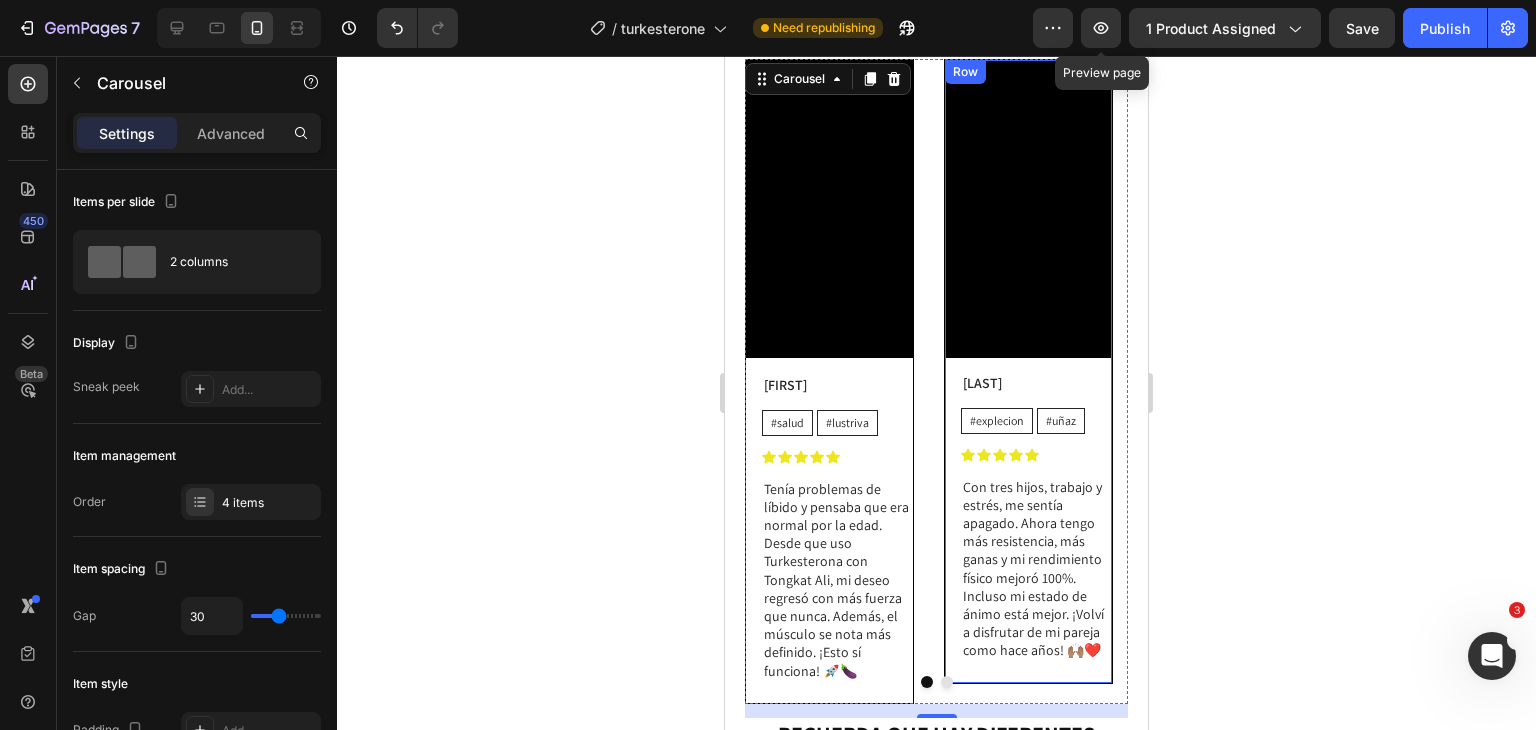 scroll, scrollTop: 3544, scrollLeft: 0, axis: vertical 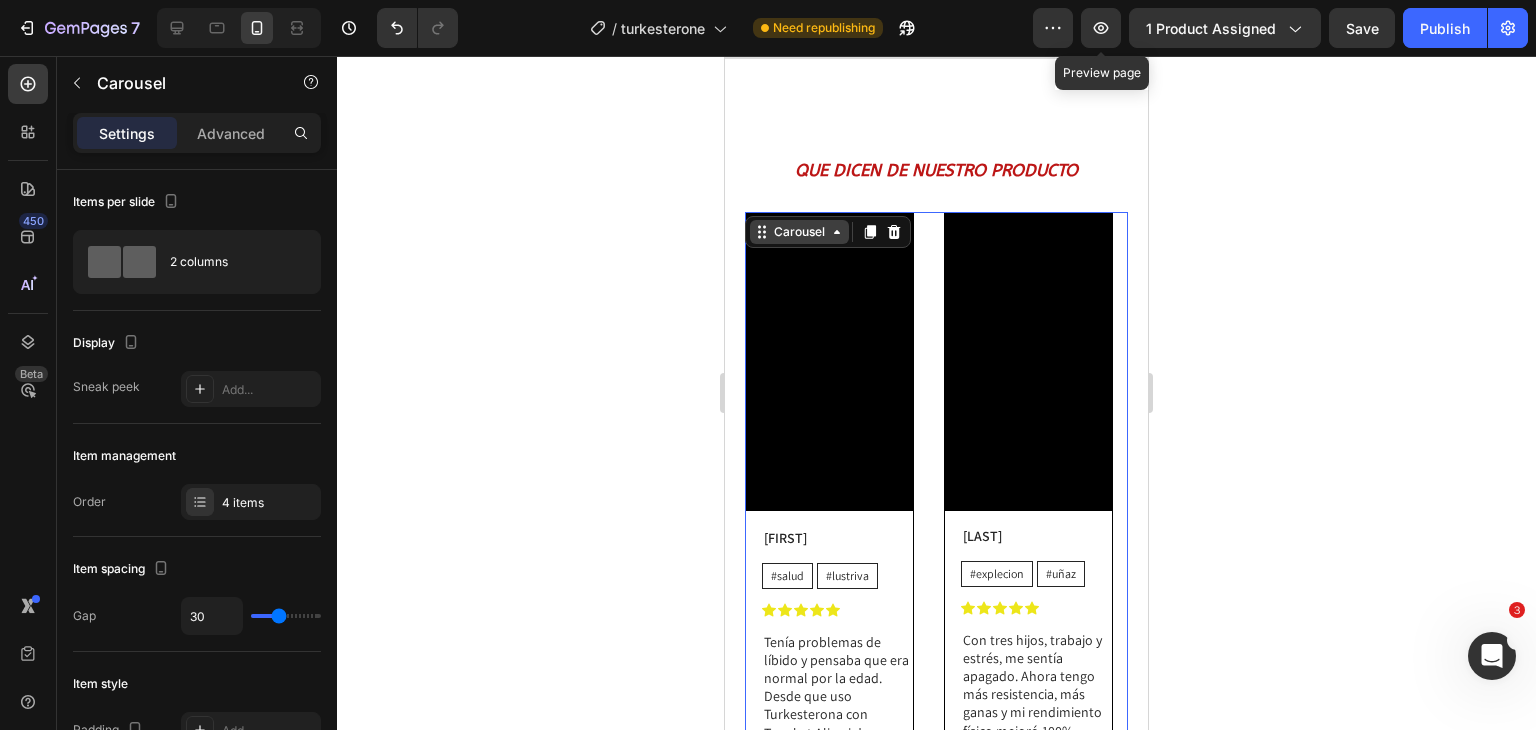 click 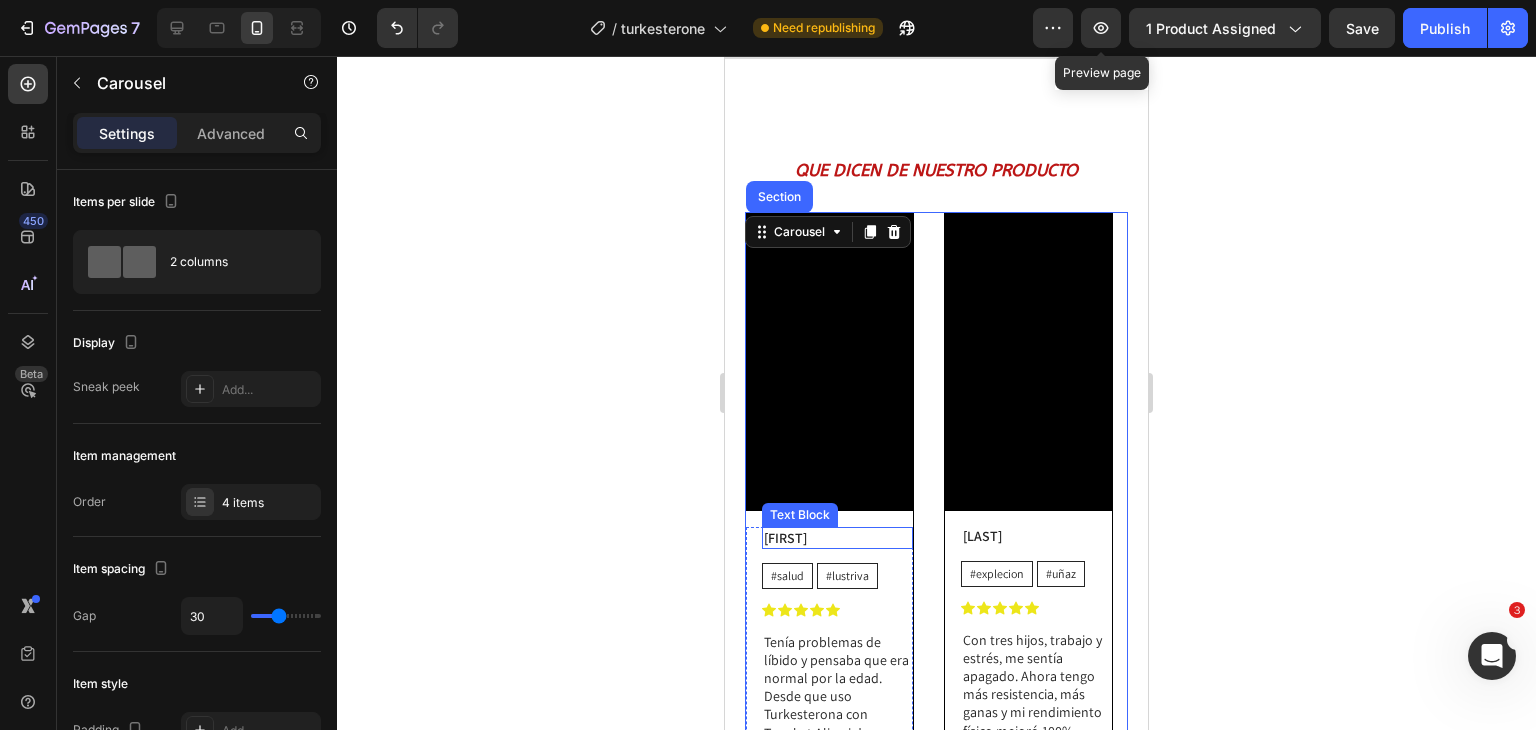 click on "[FIRST]" at bounding box center (837, 538) 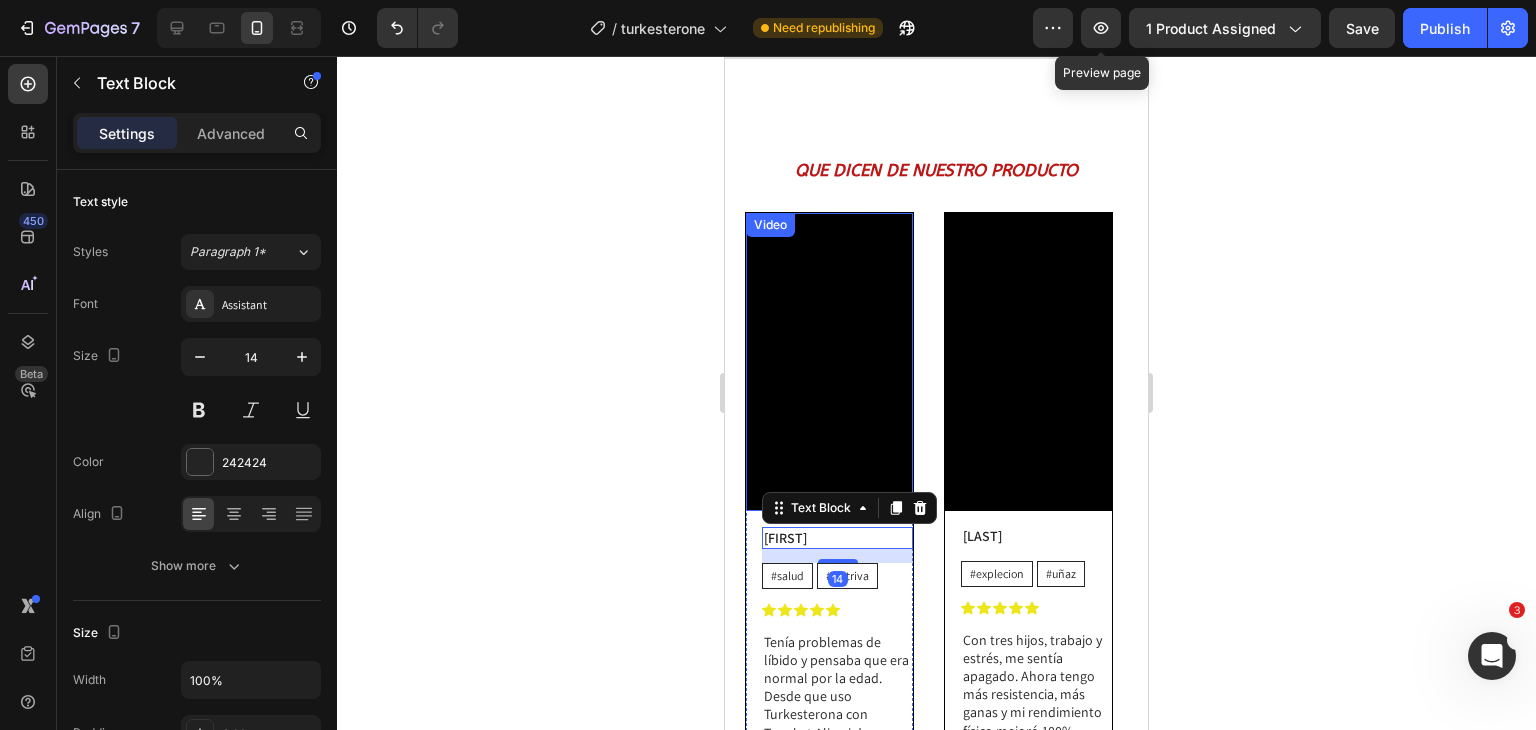 click on "Video" at bounding box center [770, 225] 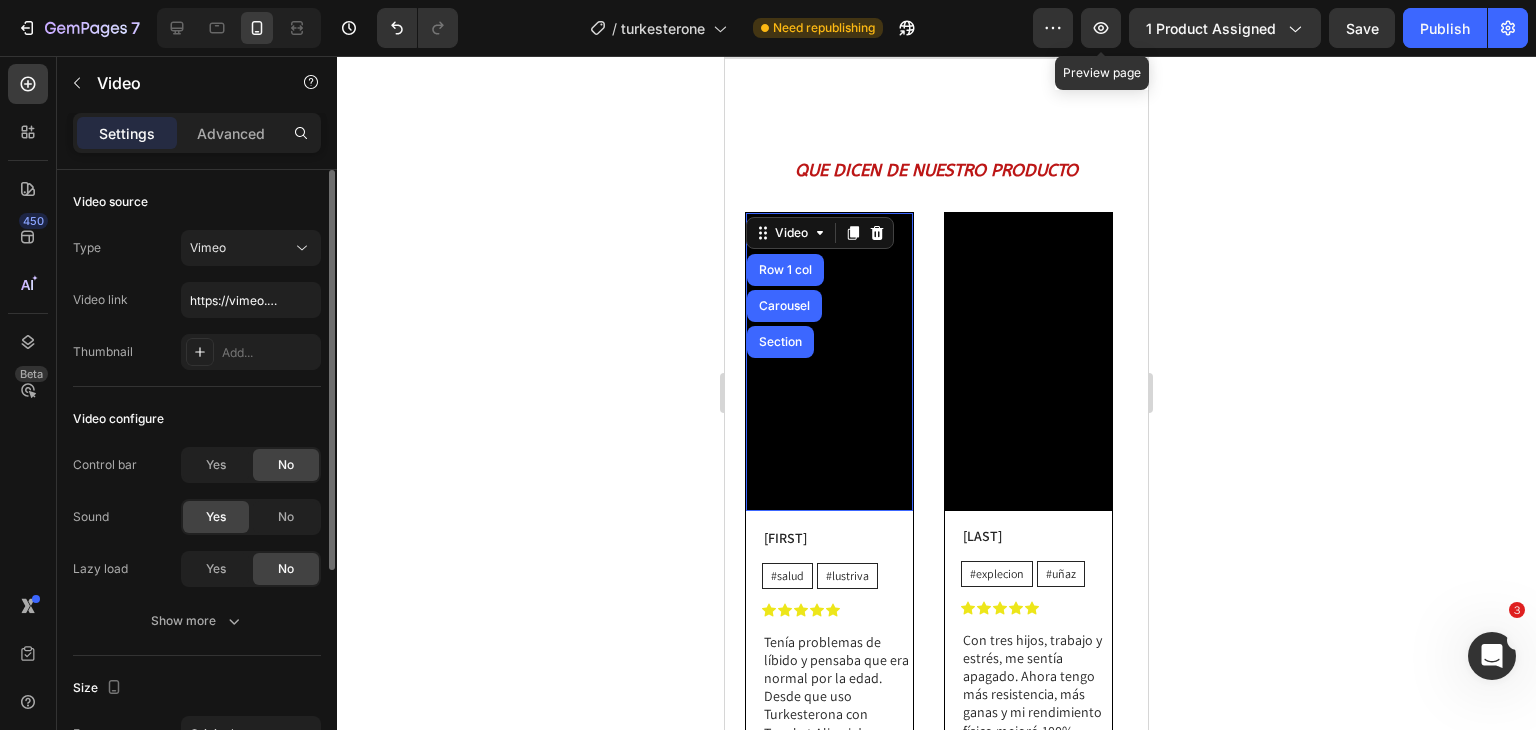 click on "Type Vimeo Video link https://vimeo.com/1106665367?share=copy Thumbnail Add..." at bounding box center [197, 300] 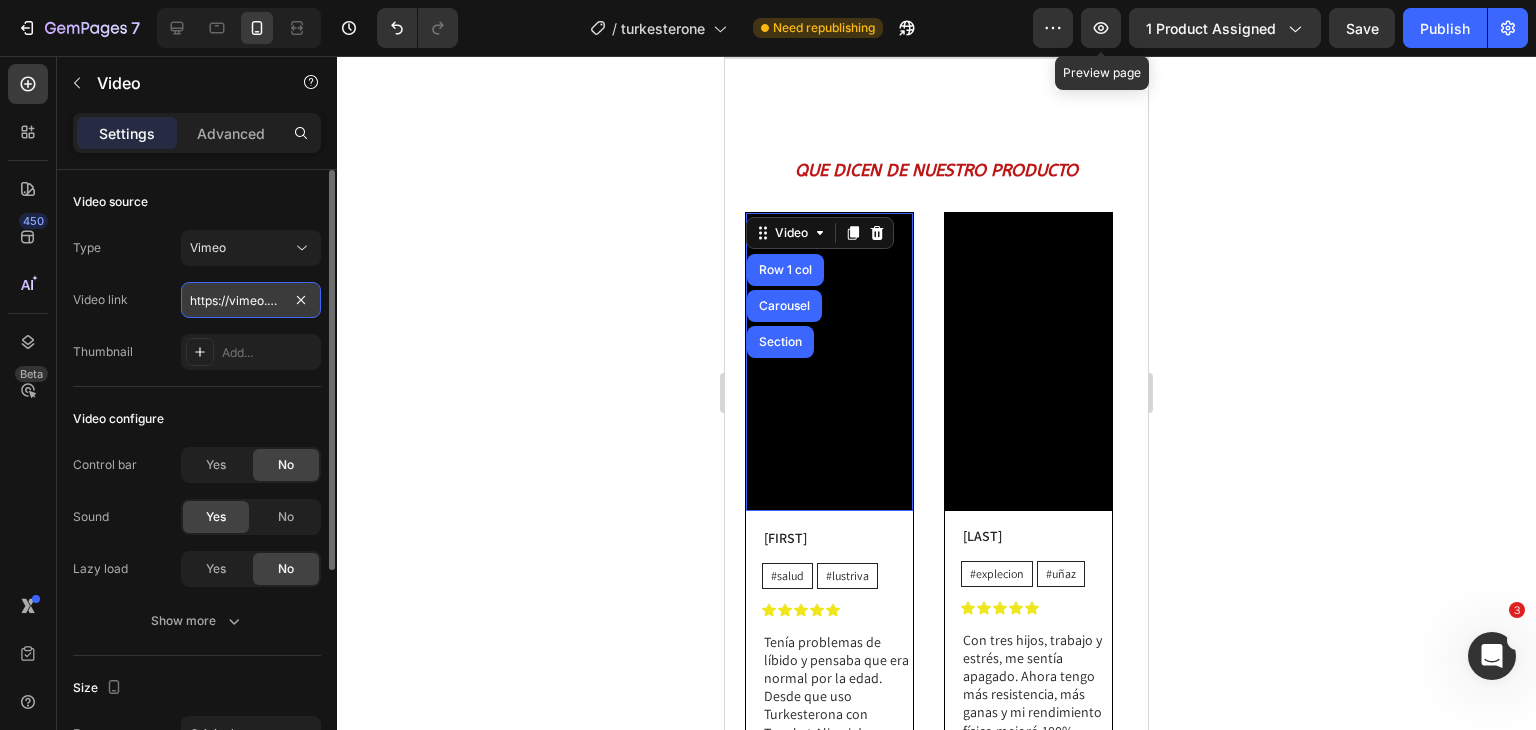 click on "https://vimeo.com/1106665367?share=copy" at bounding box center (251, 300) 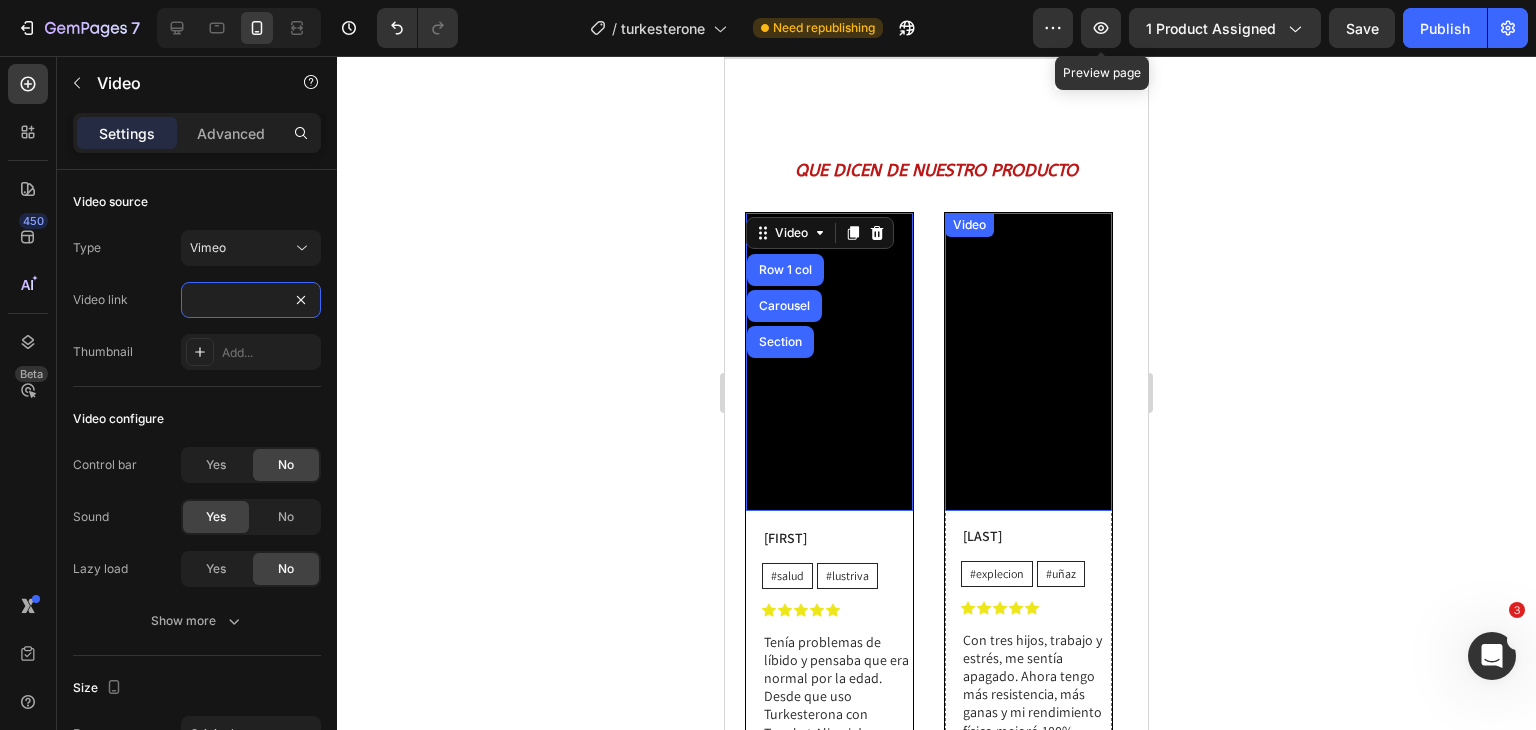type on "https://vimeo.com/1106665373?share=copy" 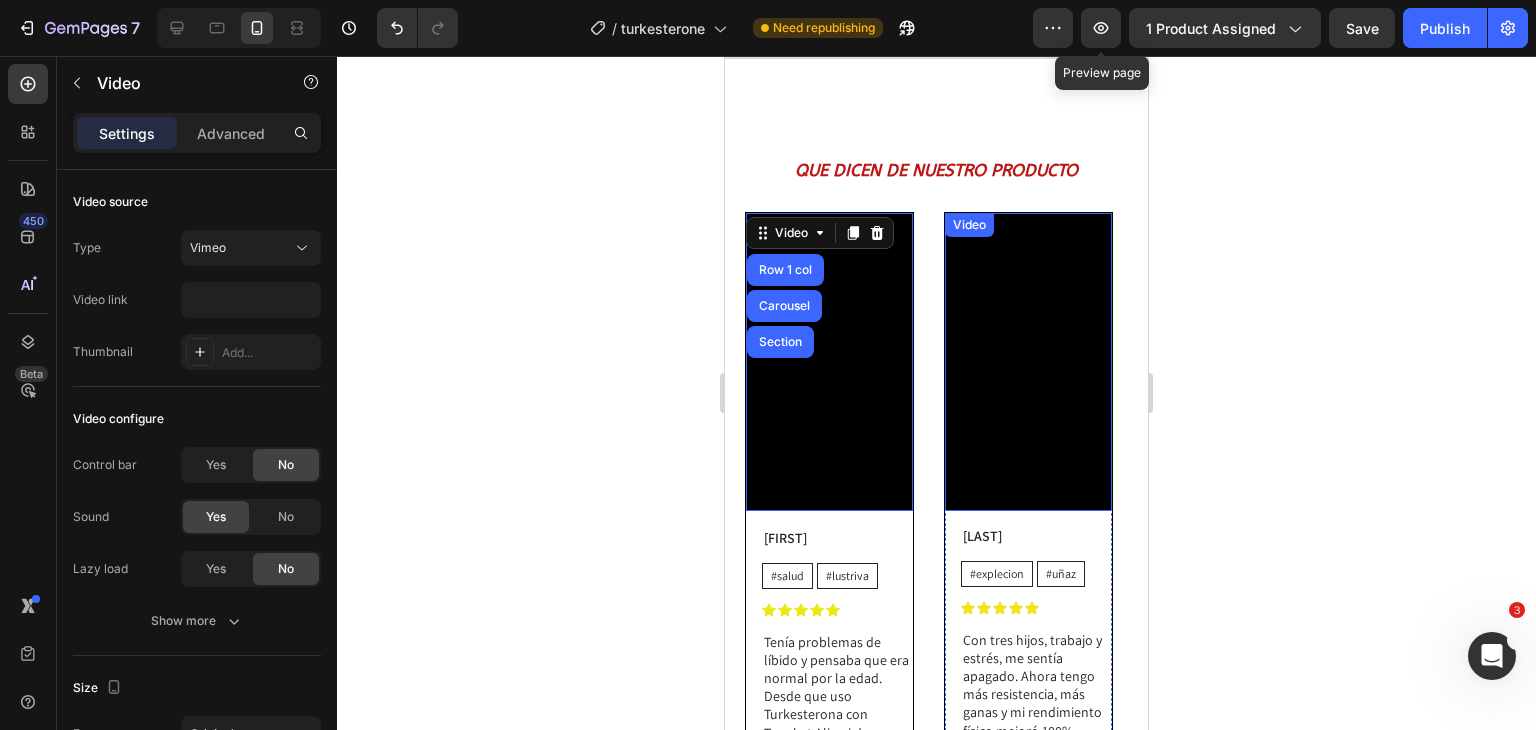scroll, scrollTop: 0, scrollLeft: 0, axis: both 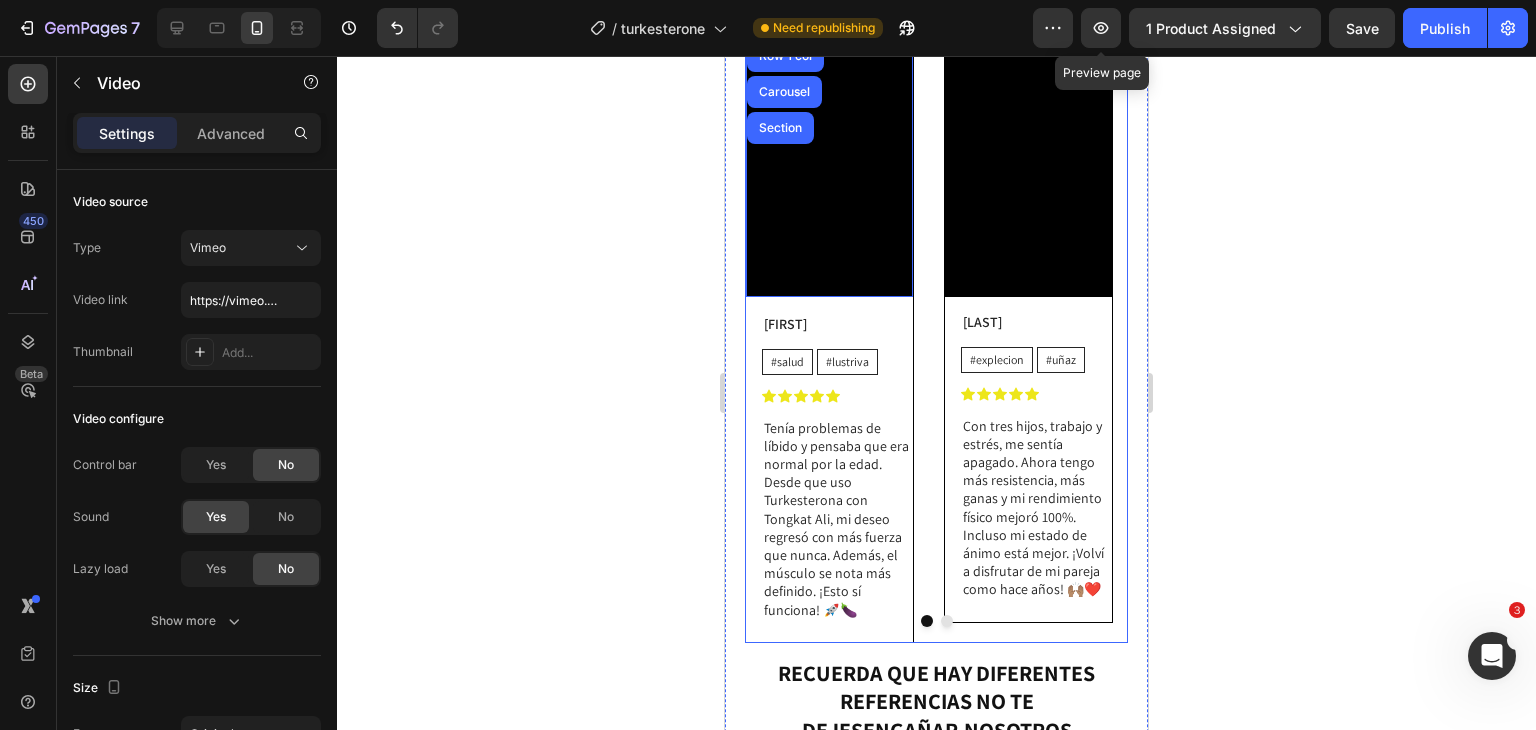 click at bounding box center [947, 621] 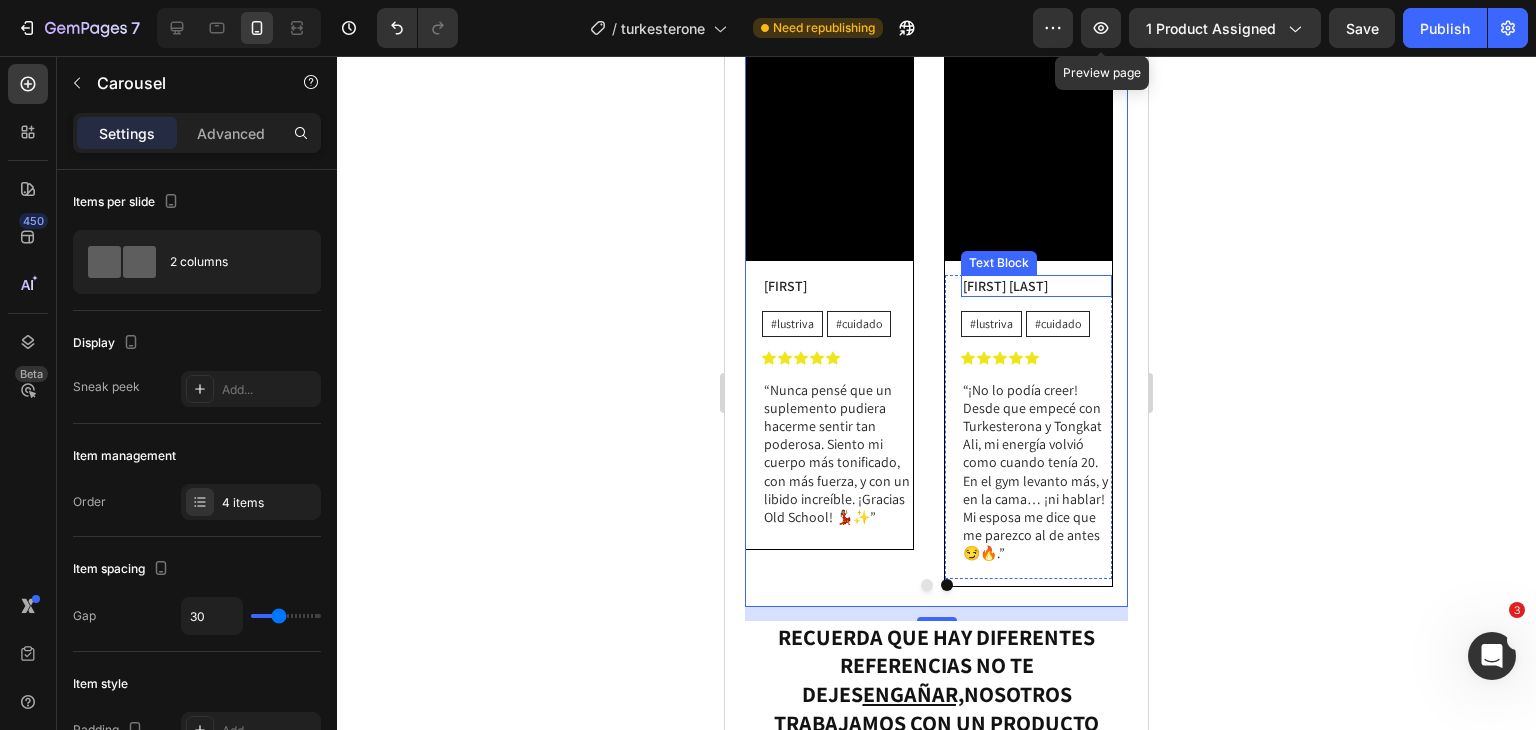 scroll, scrollTop: 3643, scrollLeft: 0, axis: vertical 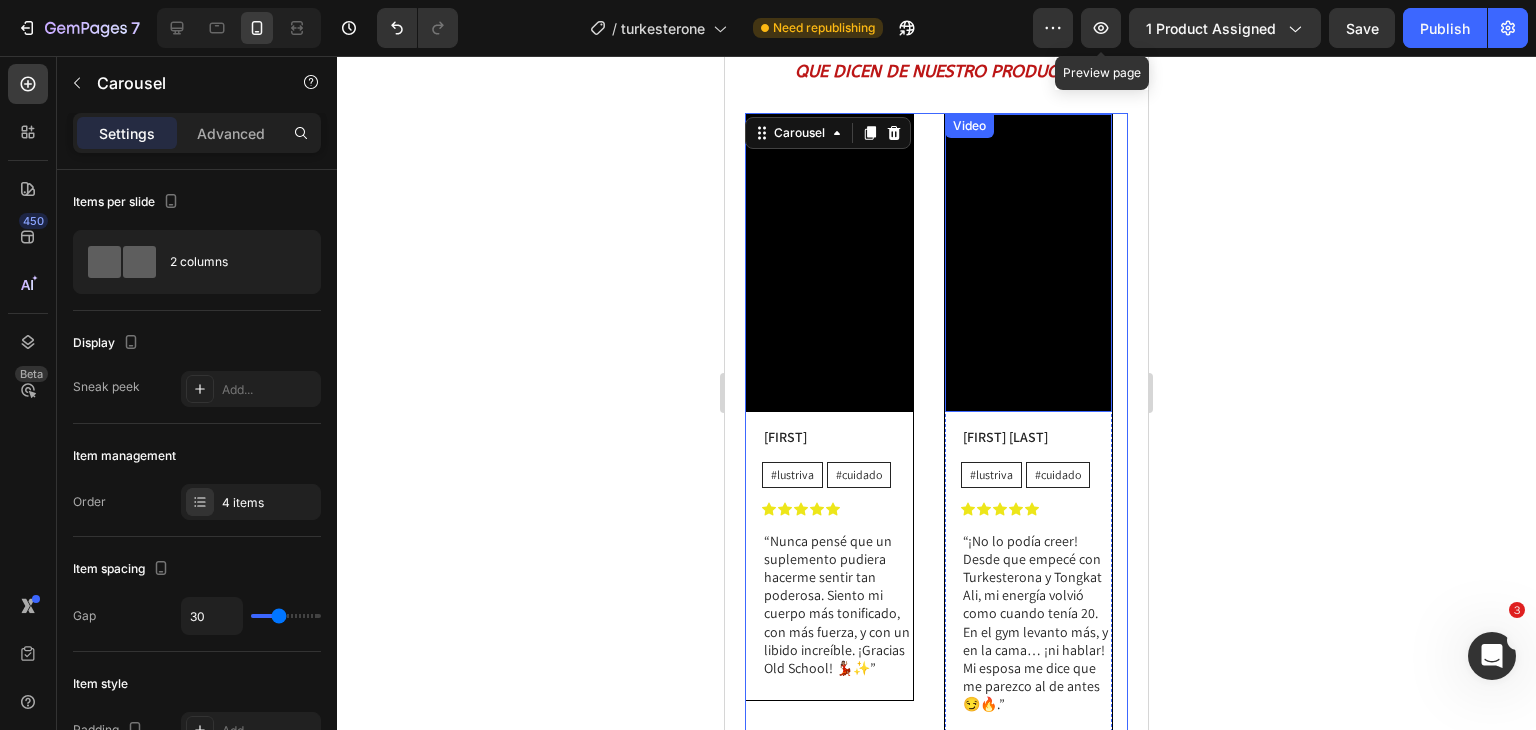 click on "Video" at bounding box center (969, 126) 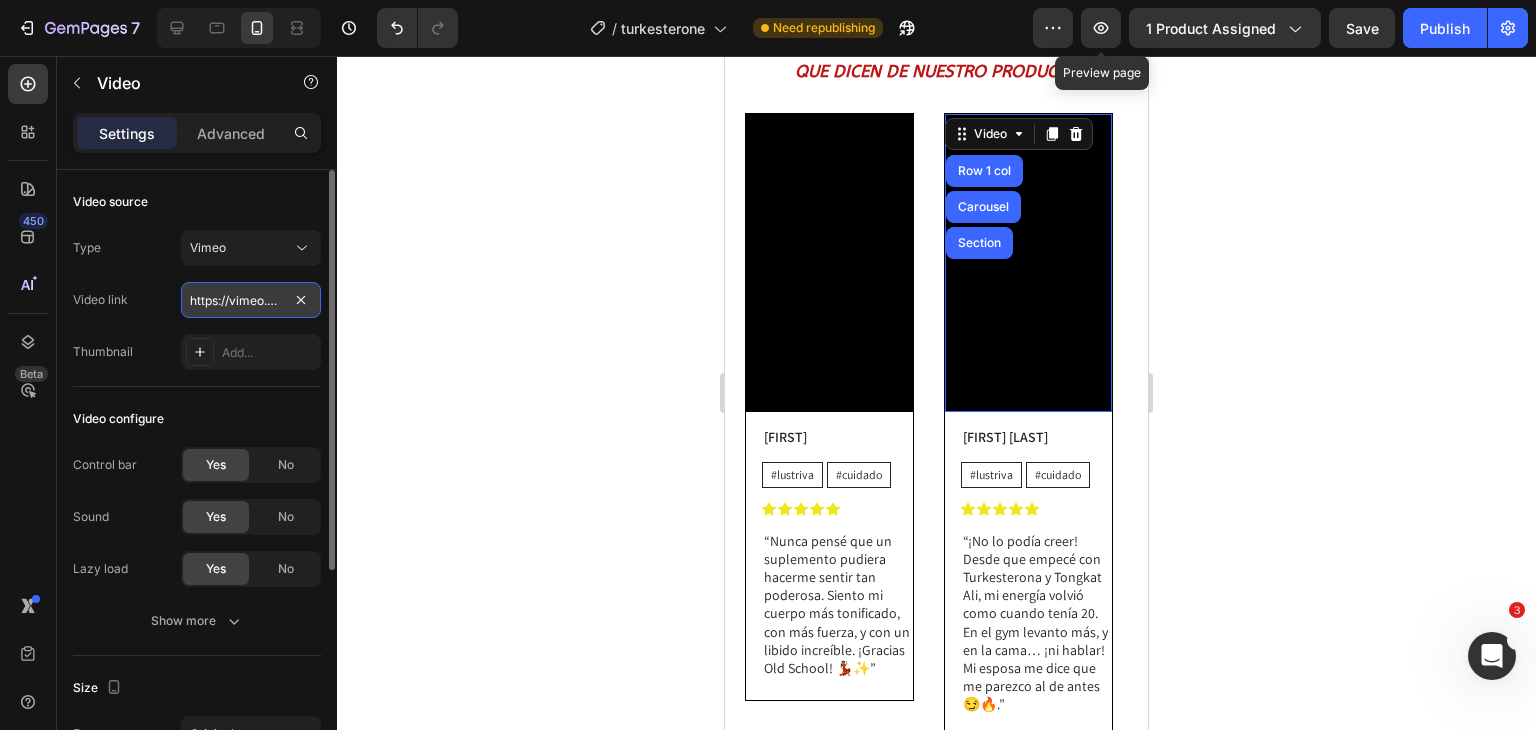 click on "https://vimeo.com/1106665373?share=copy" at bounding box center [251, 300] 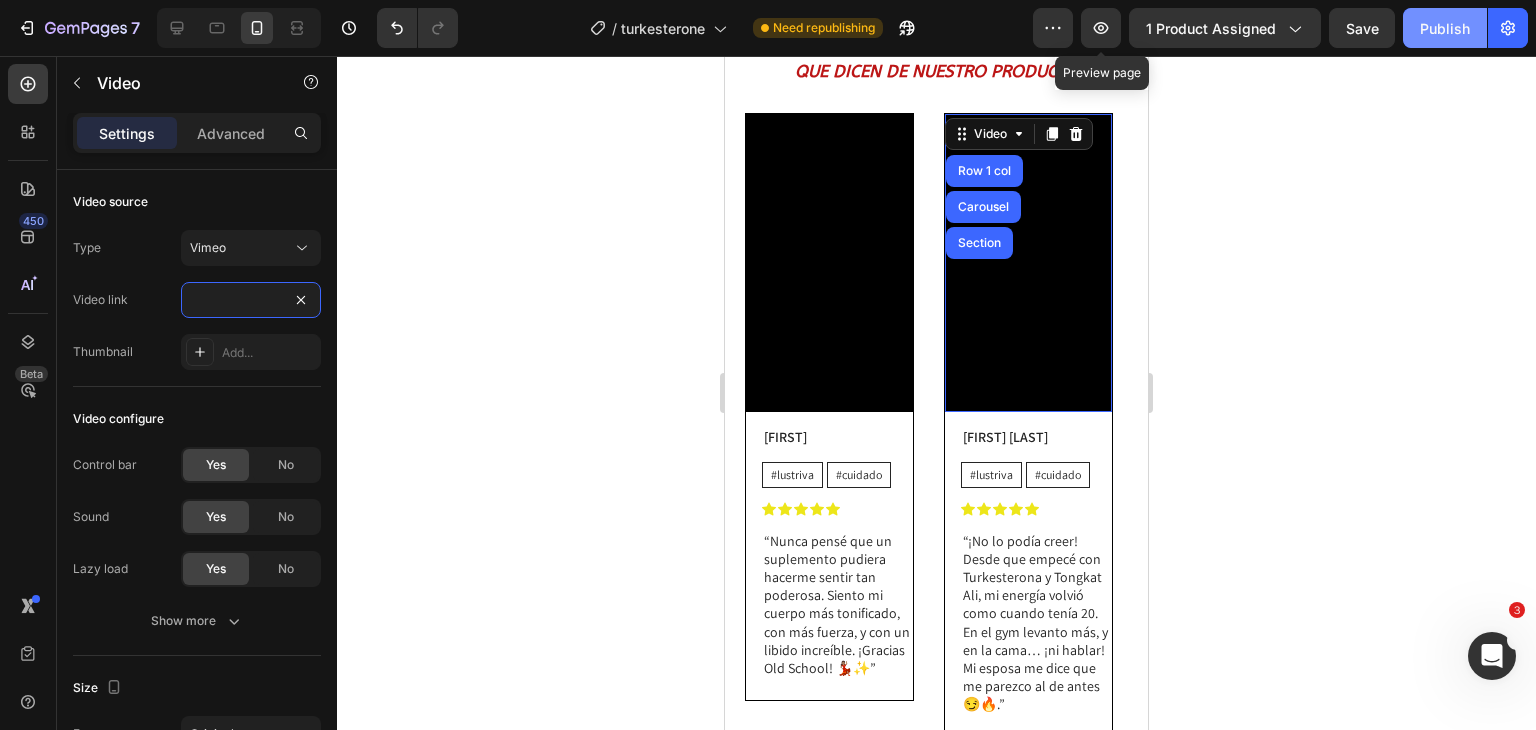 type on "https://vimeo.com/1106668164?share=copy" 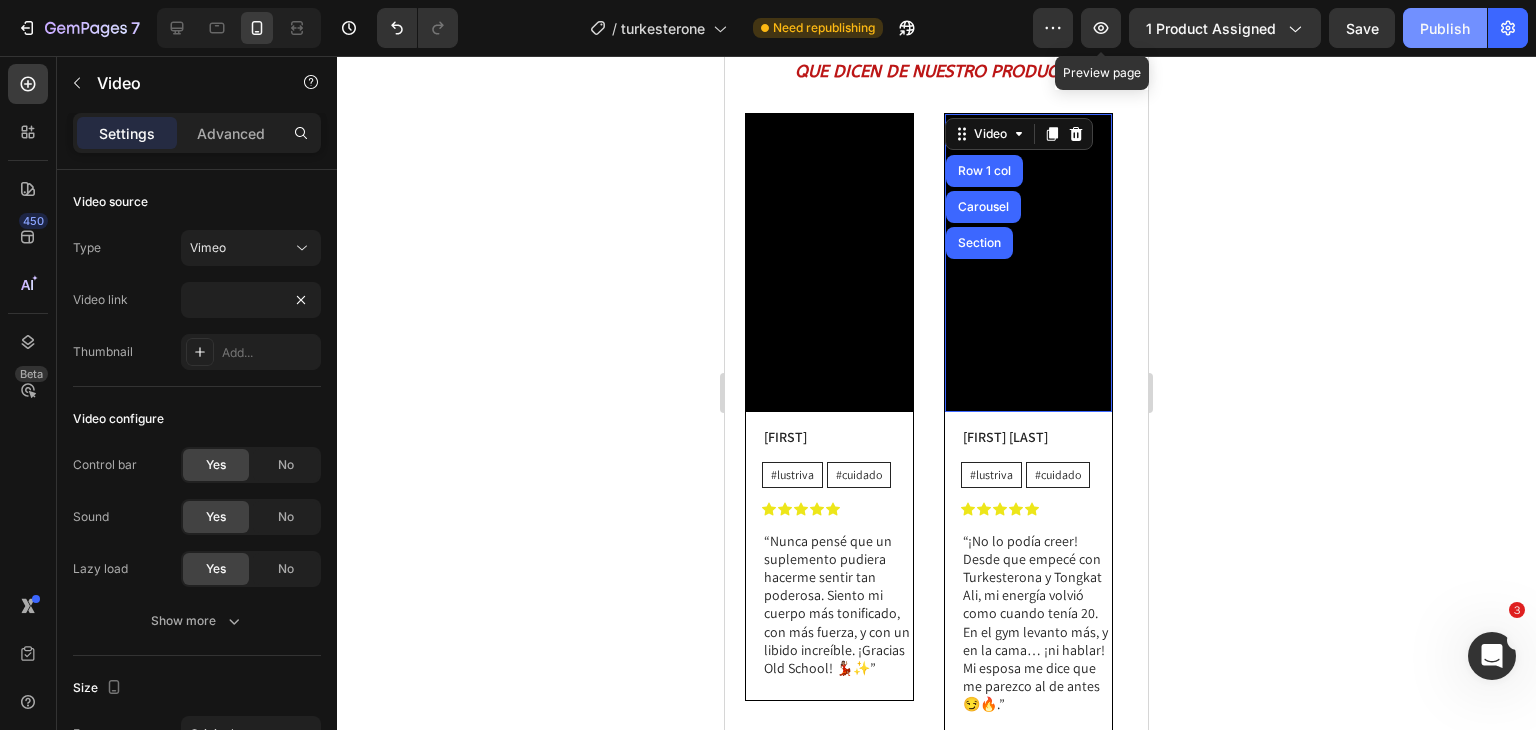 click on "Publish" at bounding box center [1445, 28] 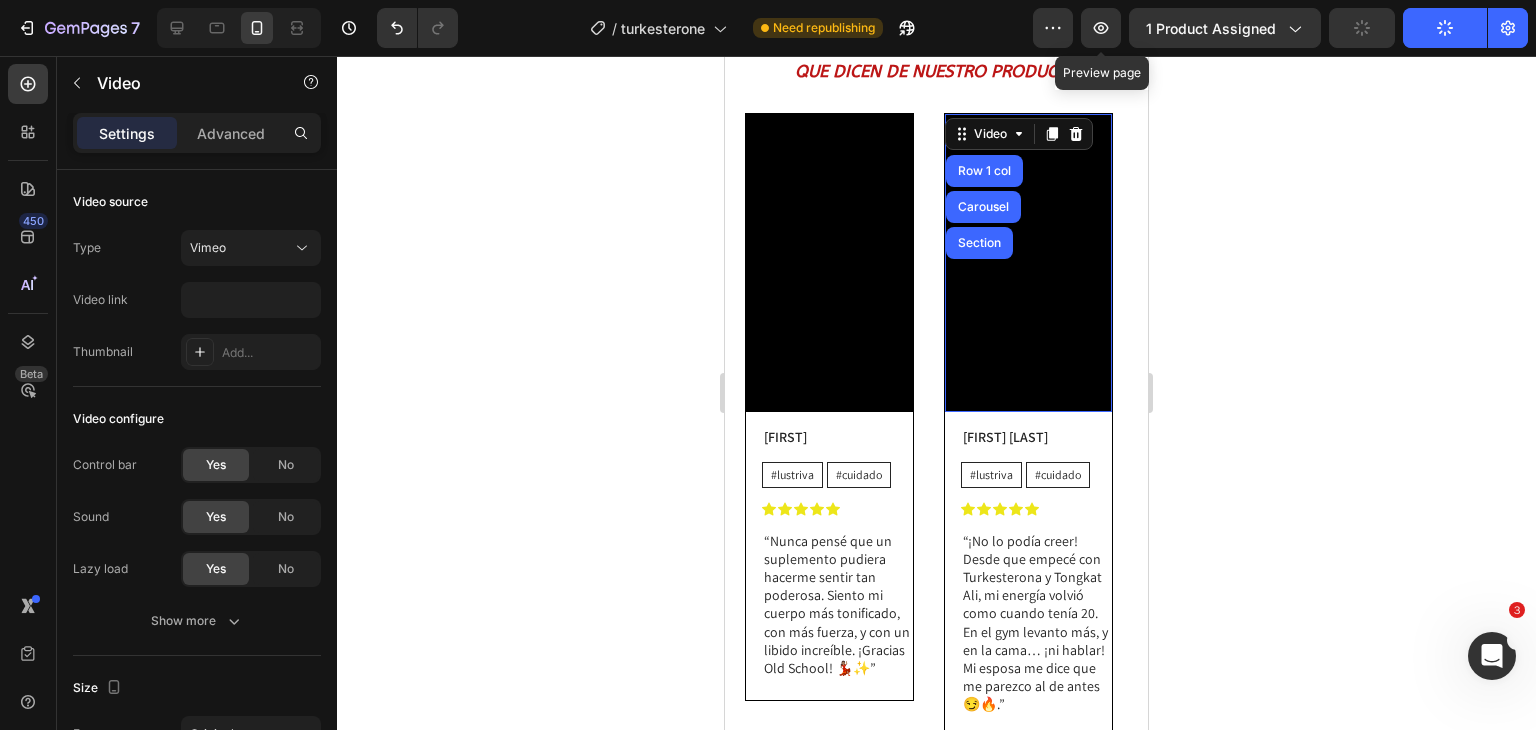 scroll, scrollTop: 0, scrollLeft: 0, axis: both 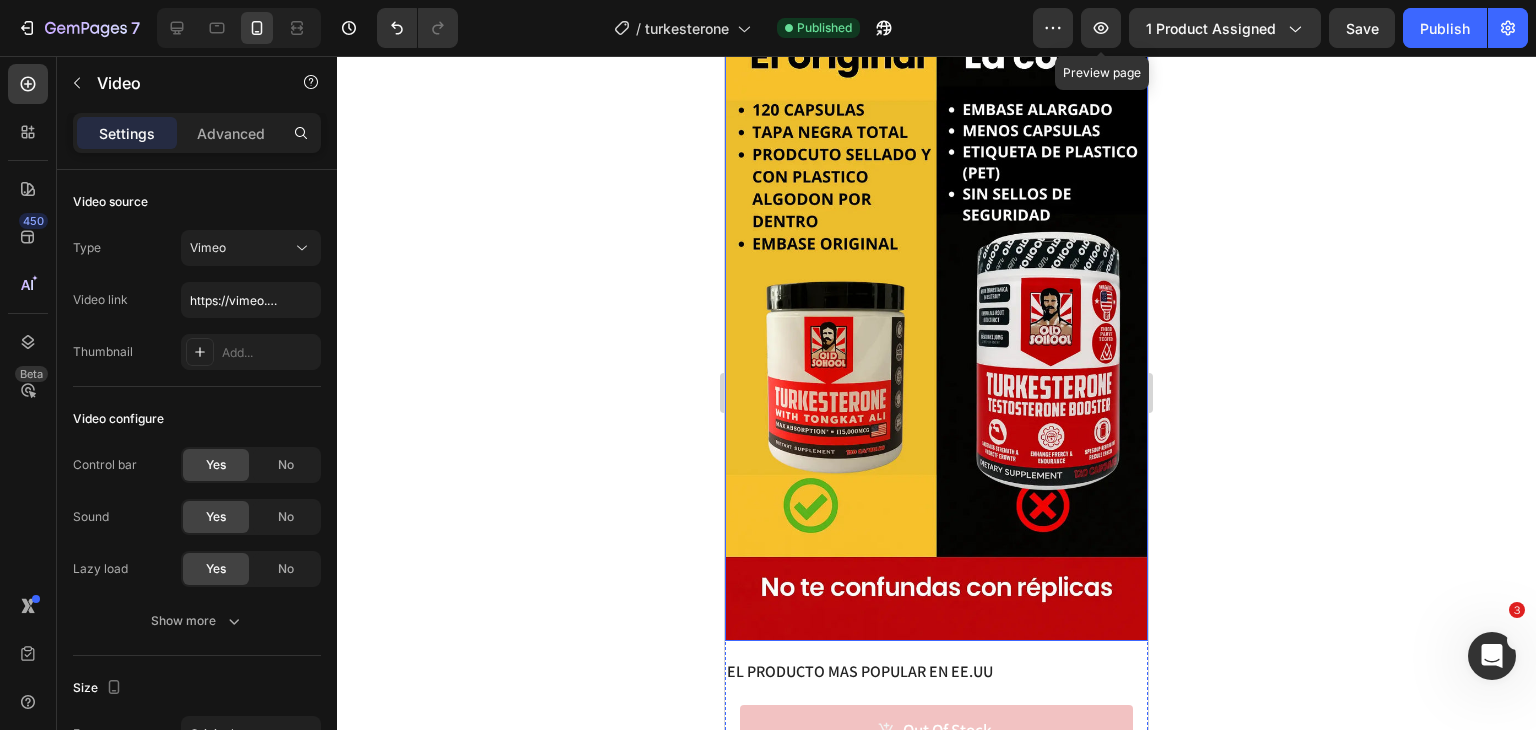 click at bounding box center [936, 323] 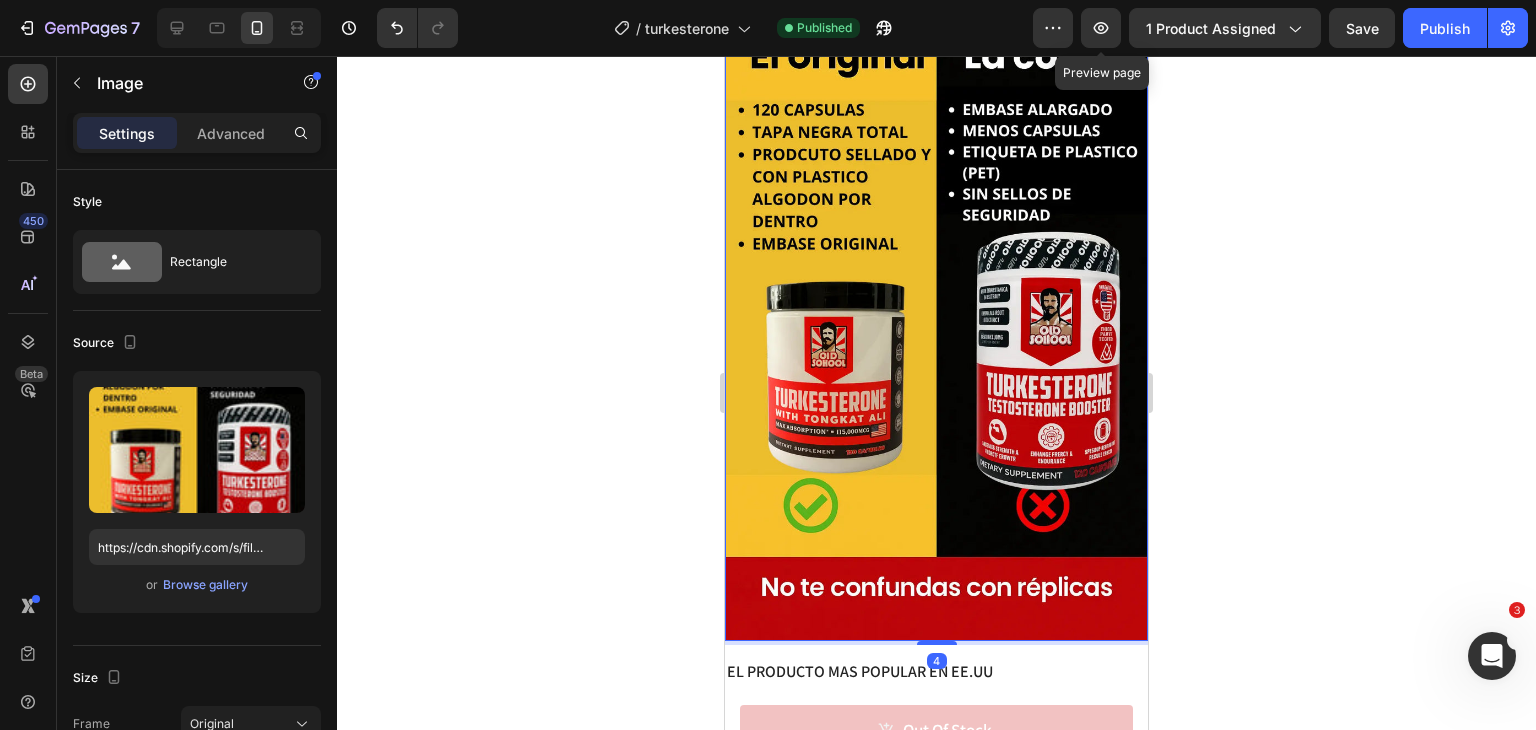 scroll, scrollTop: 2054, scrollLeft: 0, axis: vertical 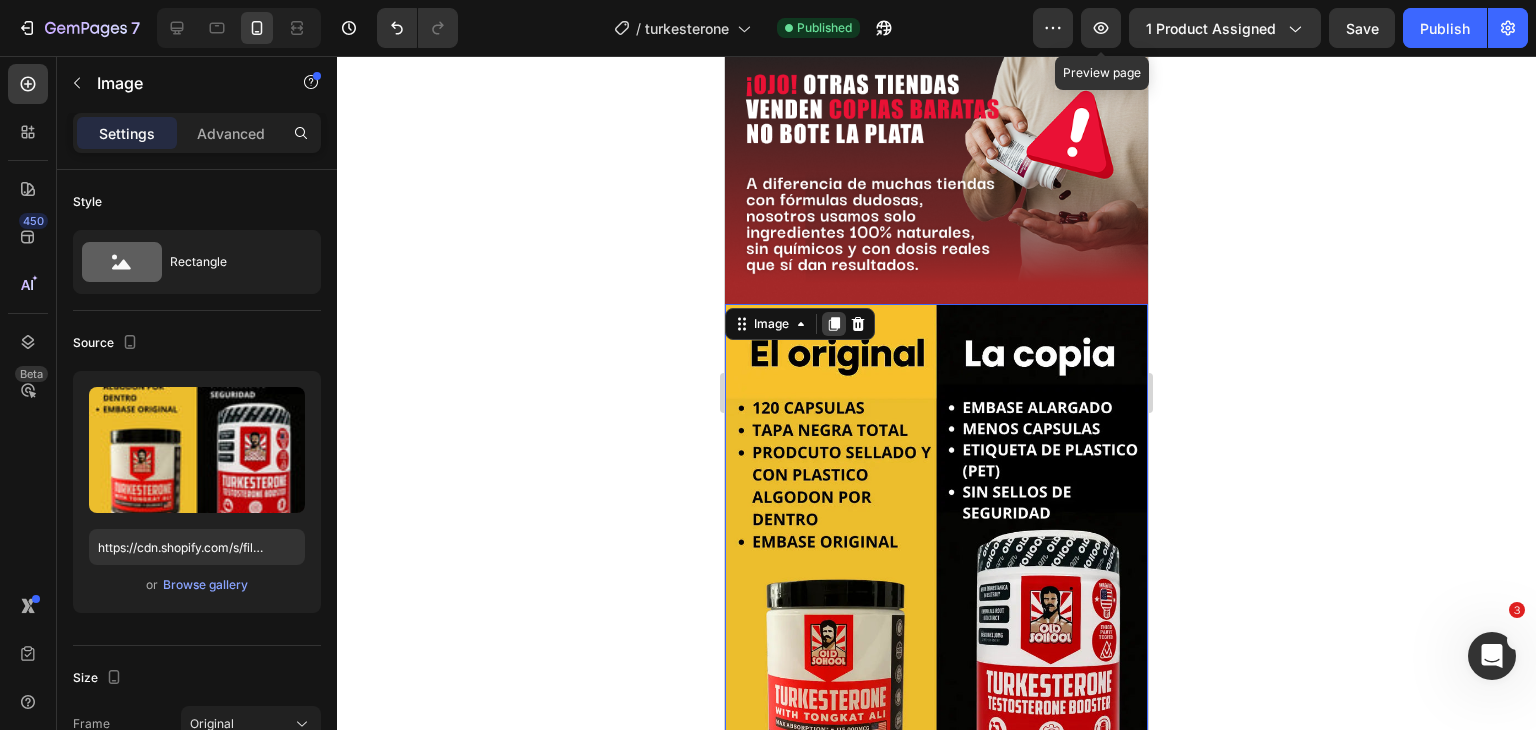 click 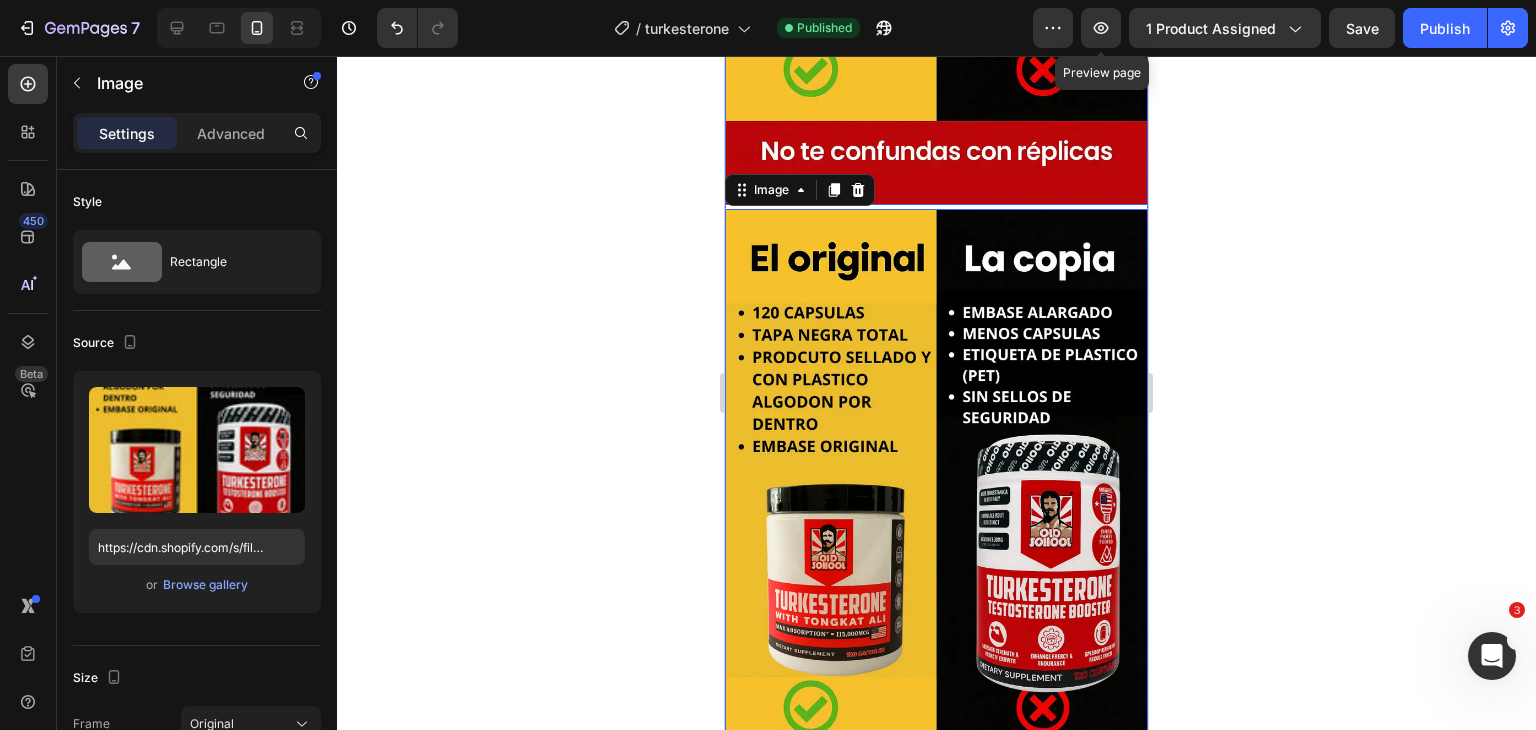 scroll, scrollTop: 2792, scrollLeft: 0, axis: vertical 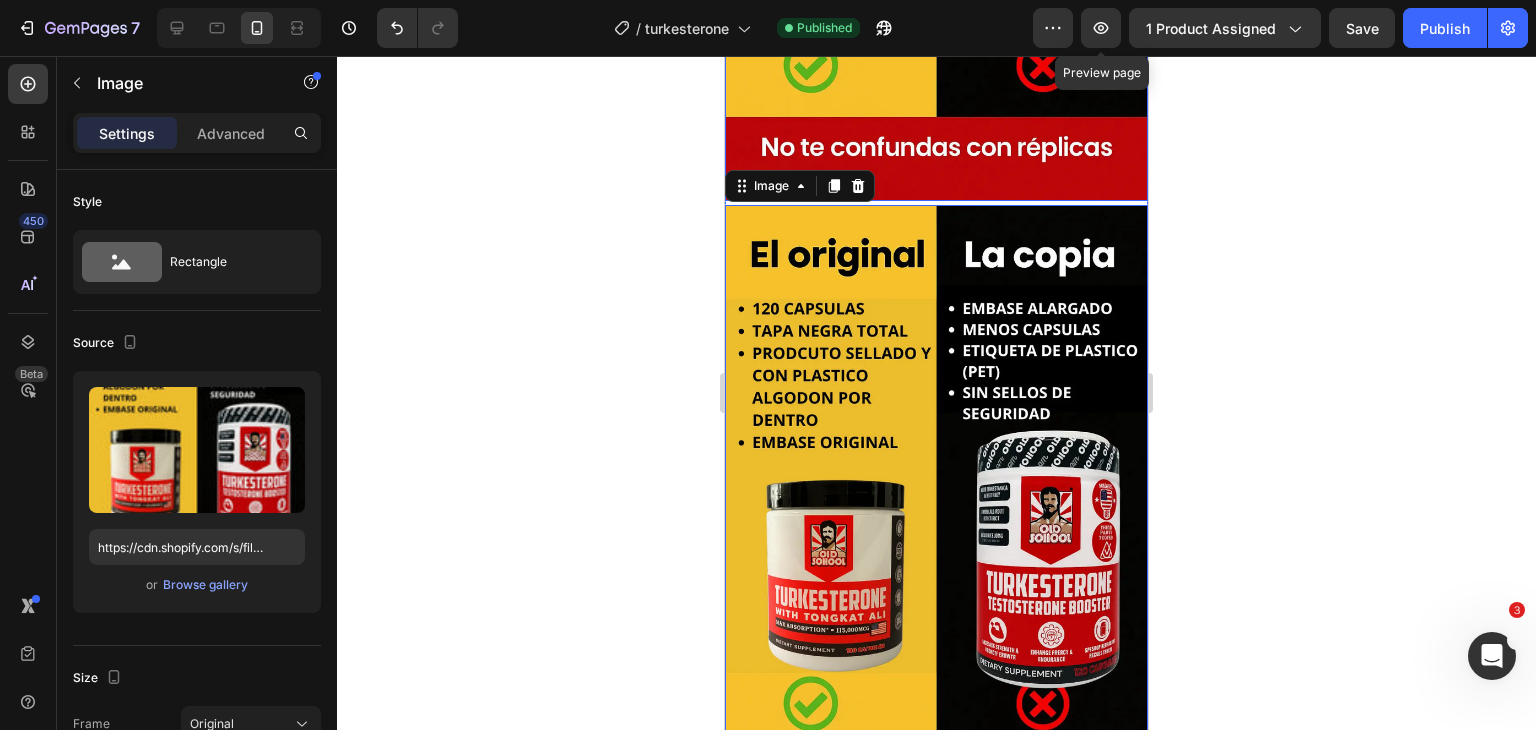 click at bounding box center (936, 522) 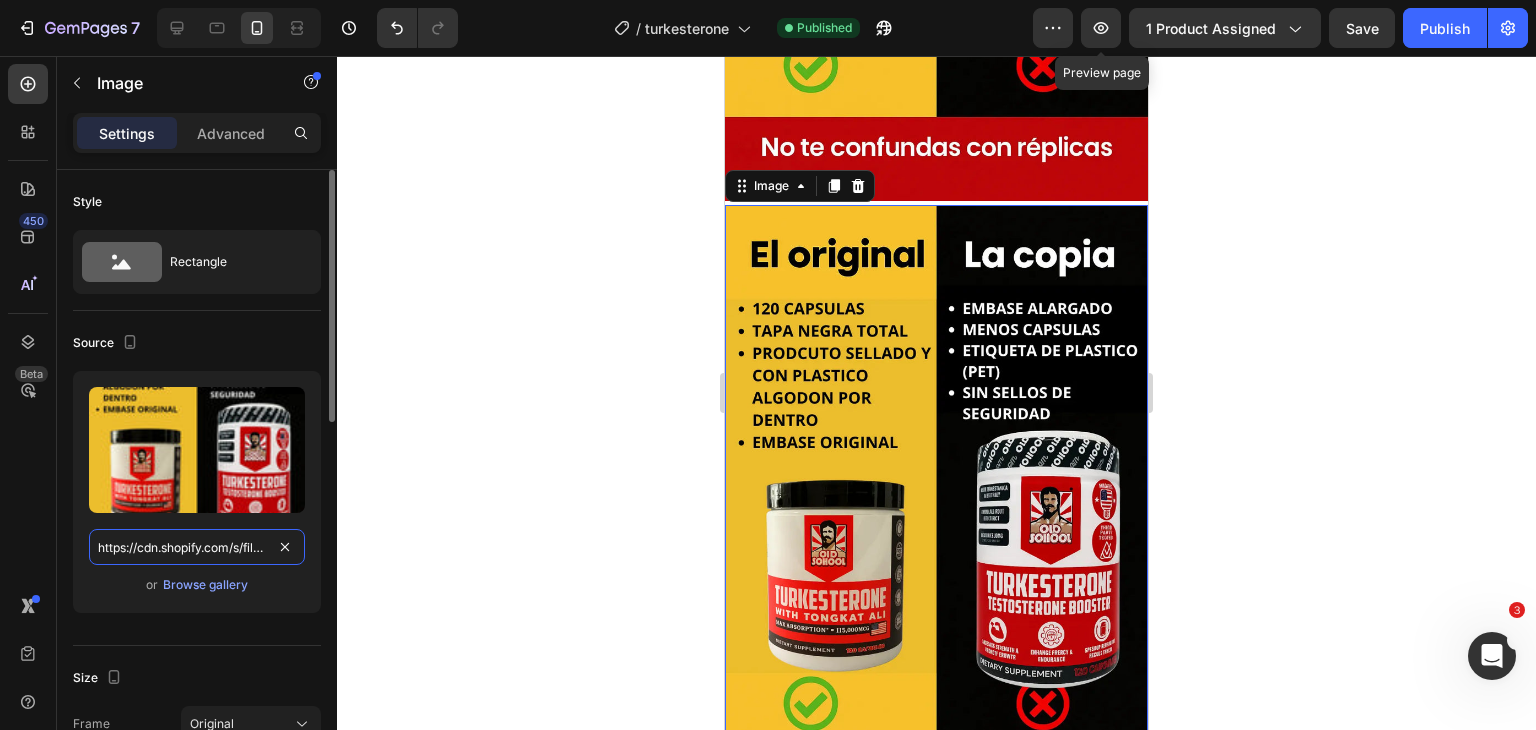 click on "https://cdn.shopify.com/s/files/1/0636/7907/0397/files/gempages_497207749373854856-ad276740-faeb-403f-b874-4c8a40f77d05.webp" at bounding box center (197, 547) 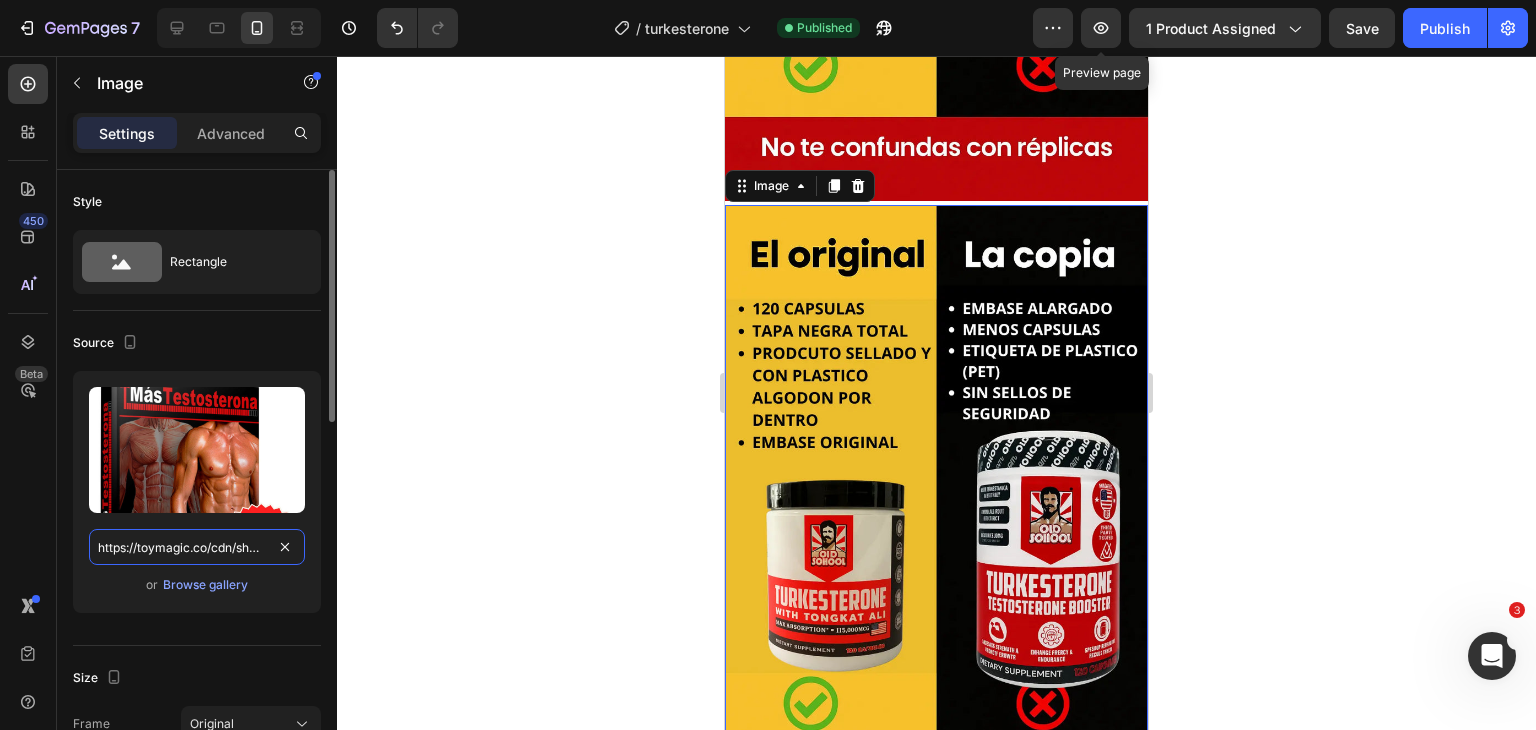 scroll, scrollTop: 0, scrollLeft: 567, axis: horizontal 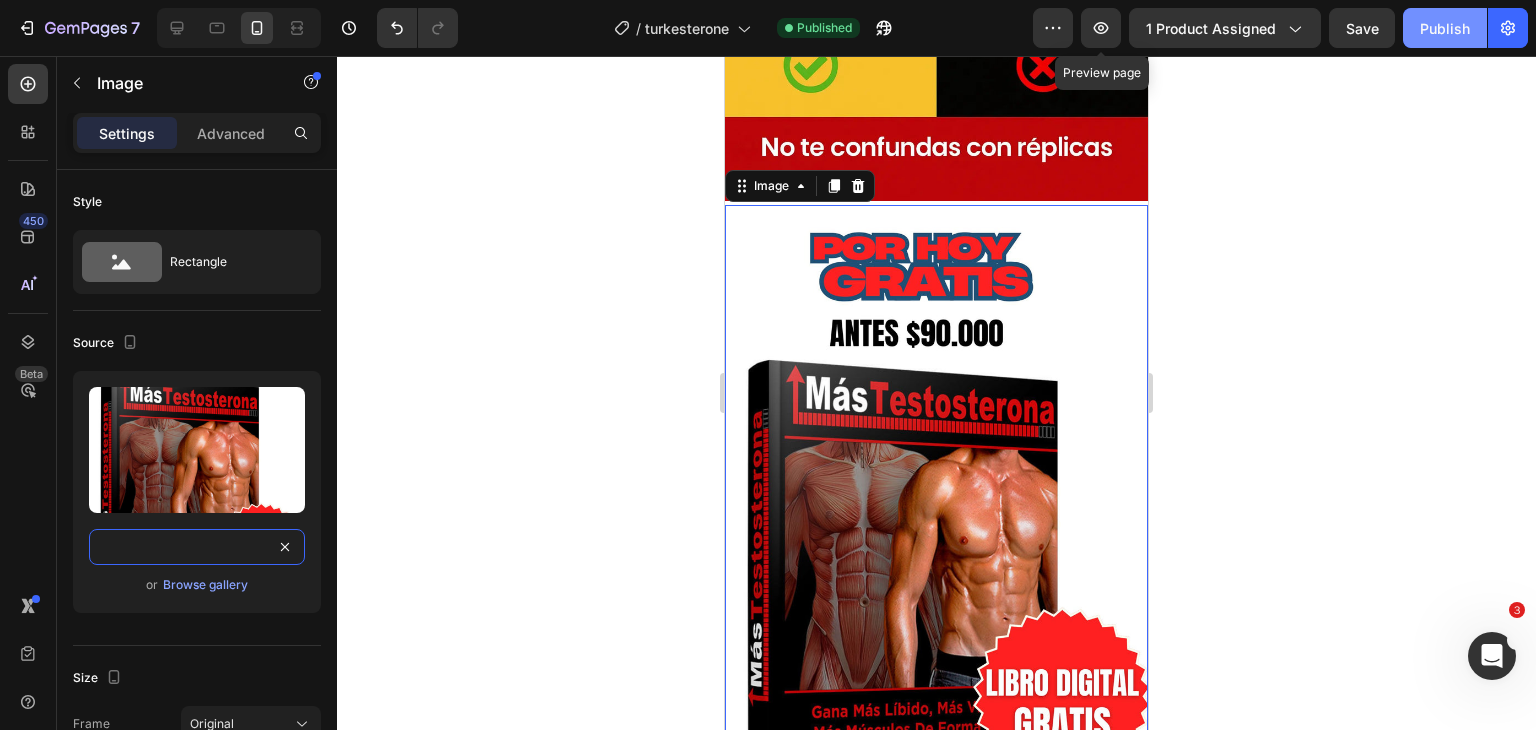 type on "https://toymagic.co/cdn/shop/files/gempages_497207749373854856-30919a08-eeee-434a-ab84-23616c9c9987_768x.jpg?1163" 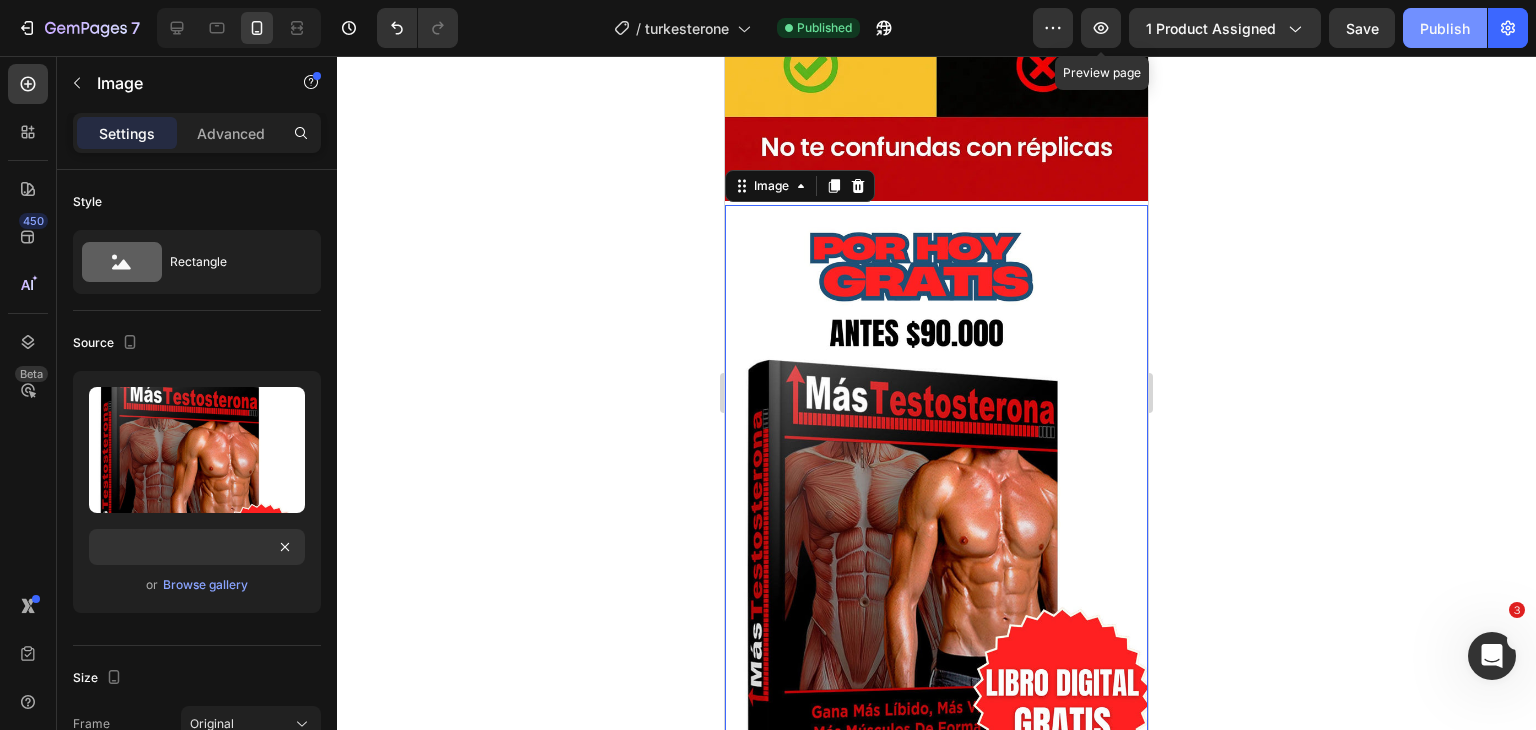 scroll, scrollTop: 0, scrollLeft: 0, axis: both 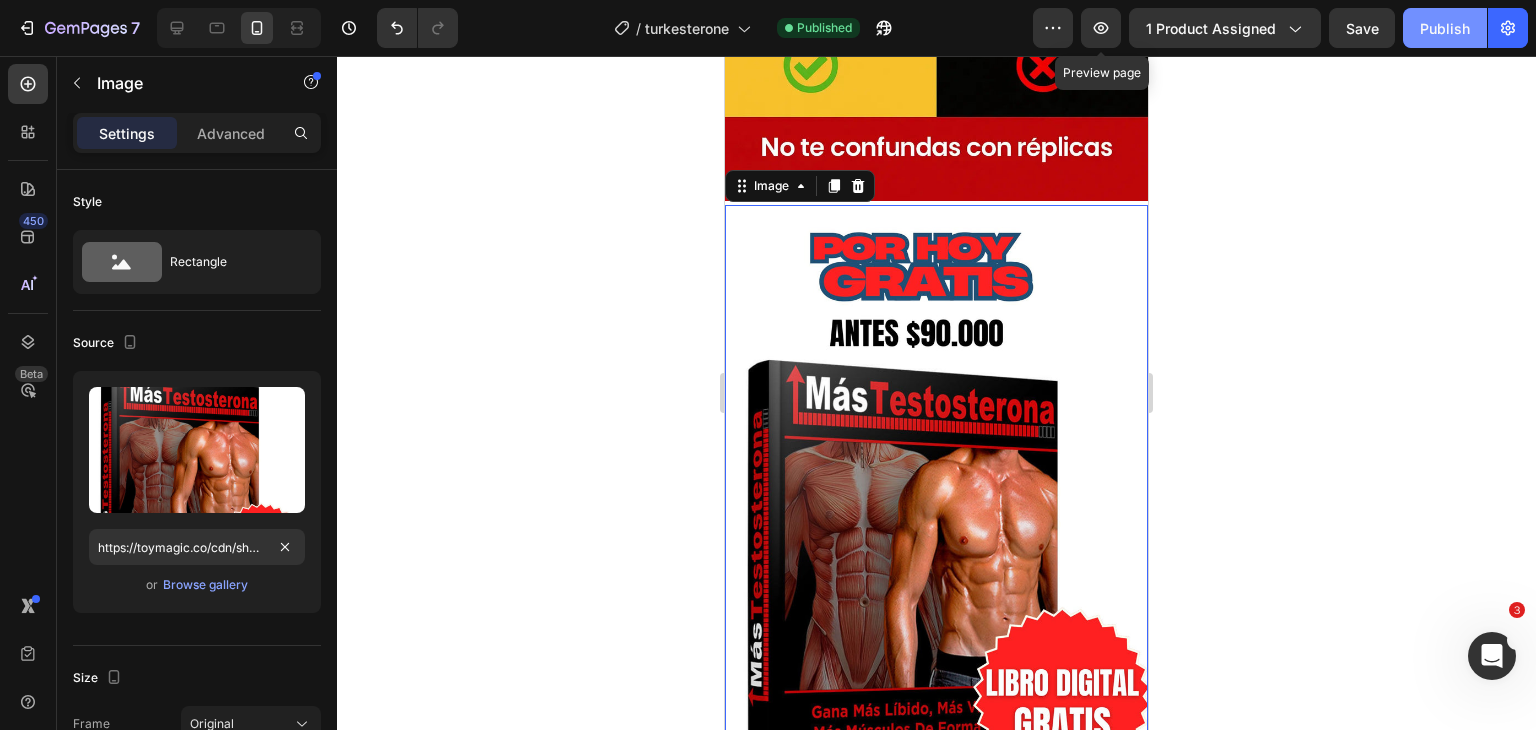 click on "Publish" at bounding box center [1445, 28] 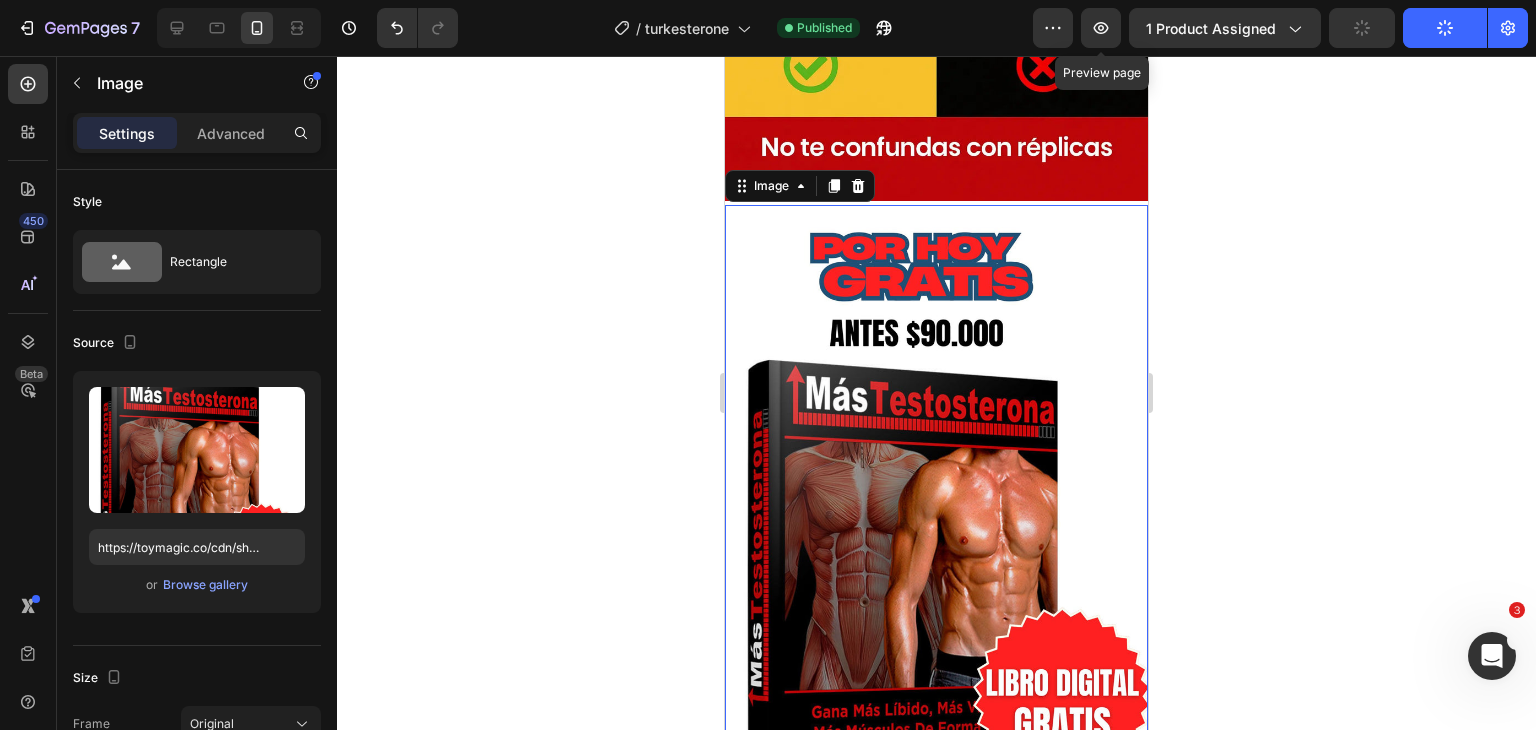 scroll, scrollTop: 3088, scrollLeft: 0, axis: vertical 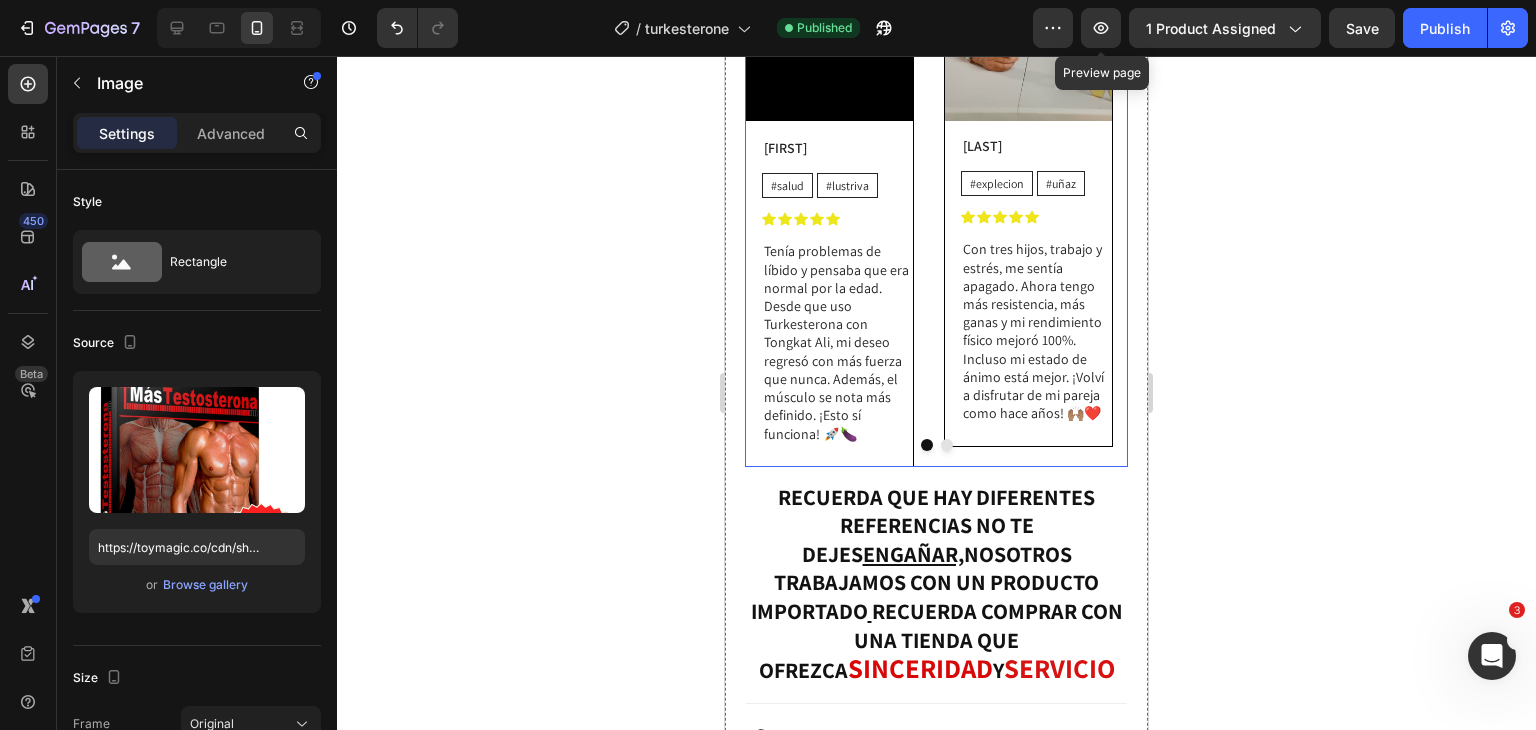 click at bounding box center (947, 445) 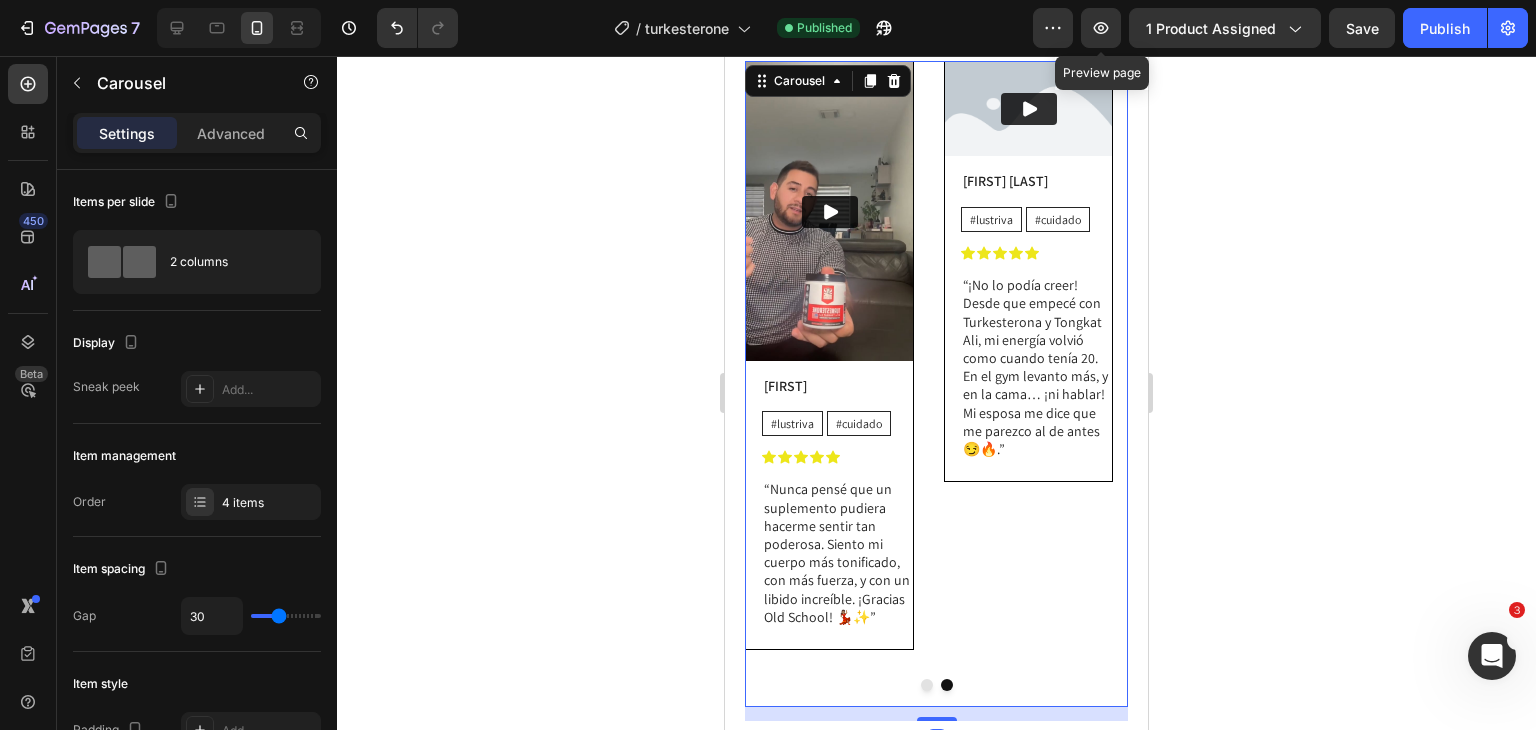 scroll, scrollTop: 4063, scrollLeft: 0, axis: vertical 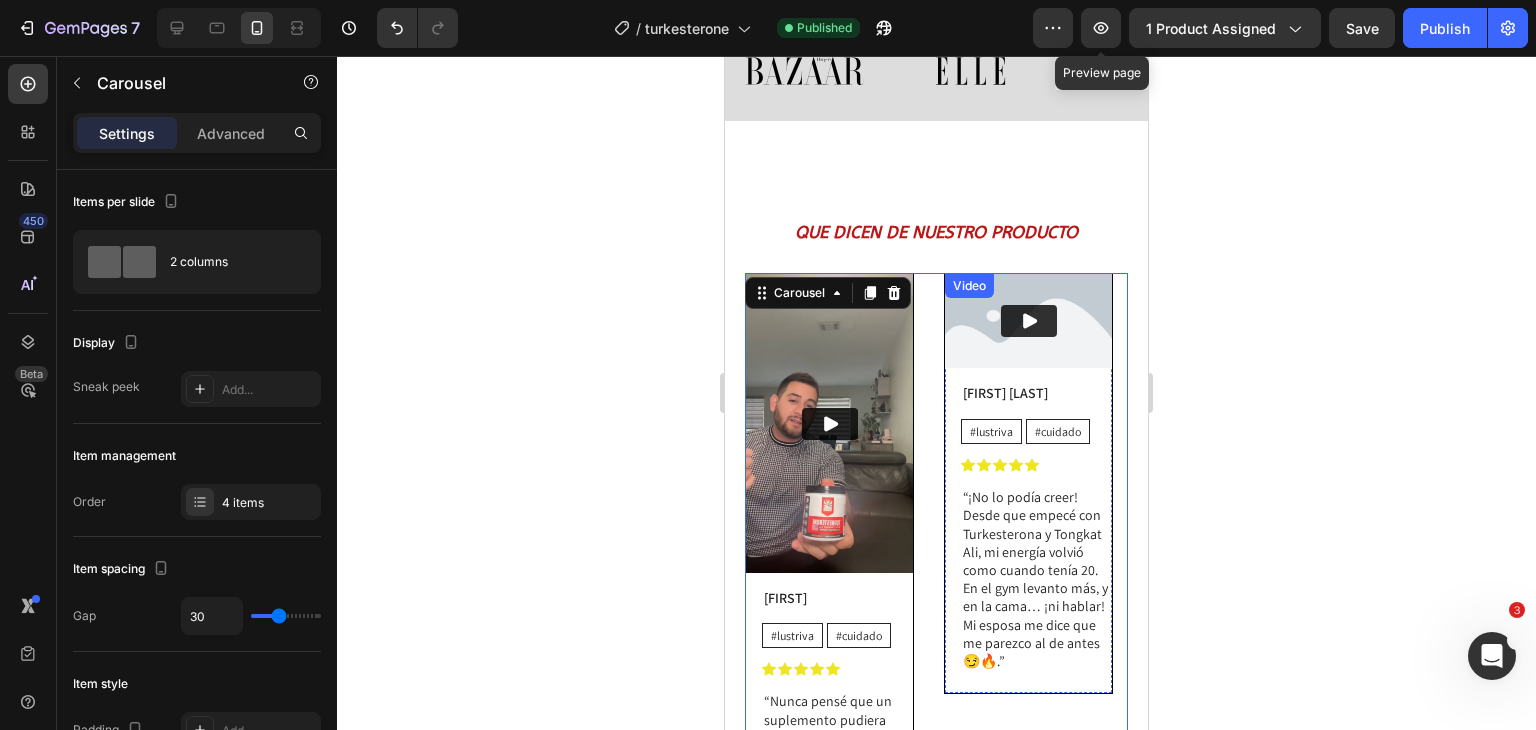 click at bounding box center (1029, 321) 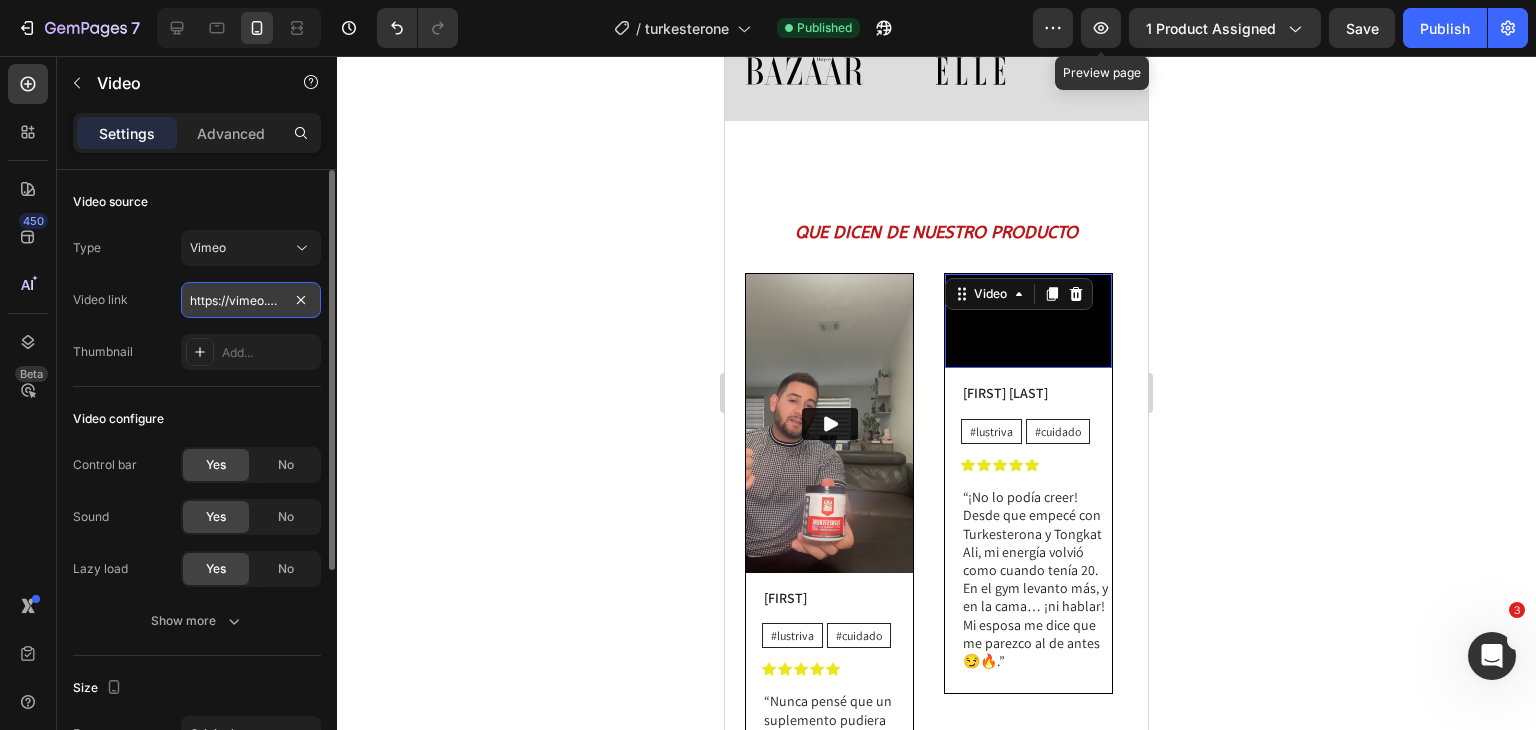 click on "https://vimeo.com/1106668164?share=copy" at bounding box center (251, 300) 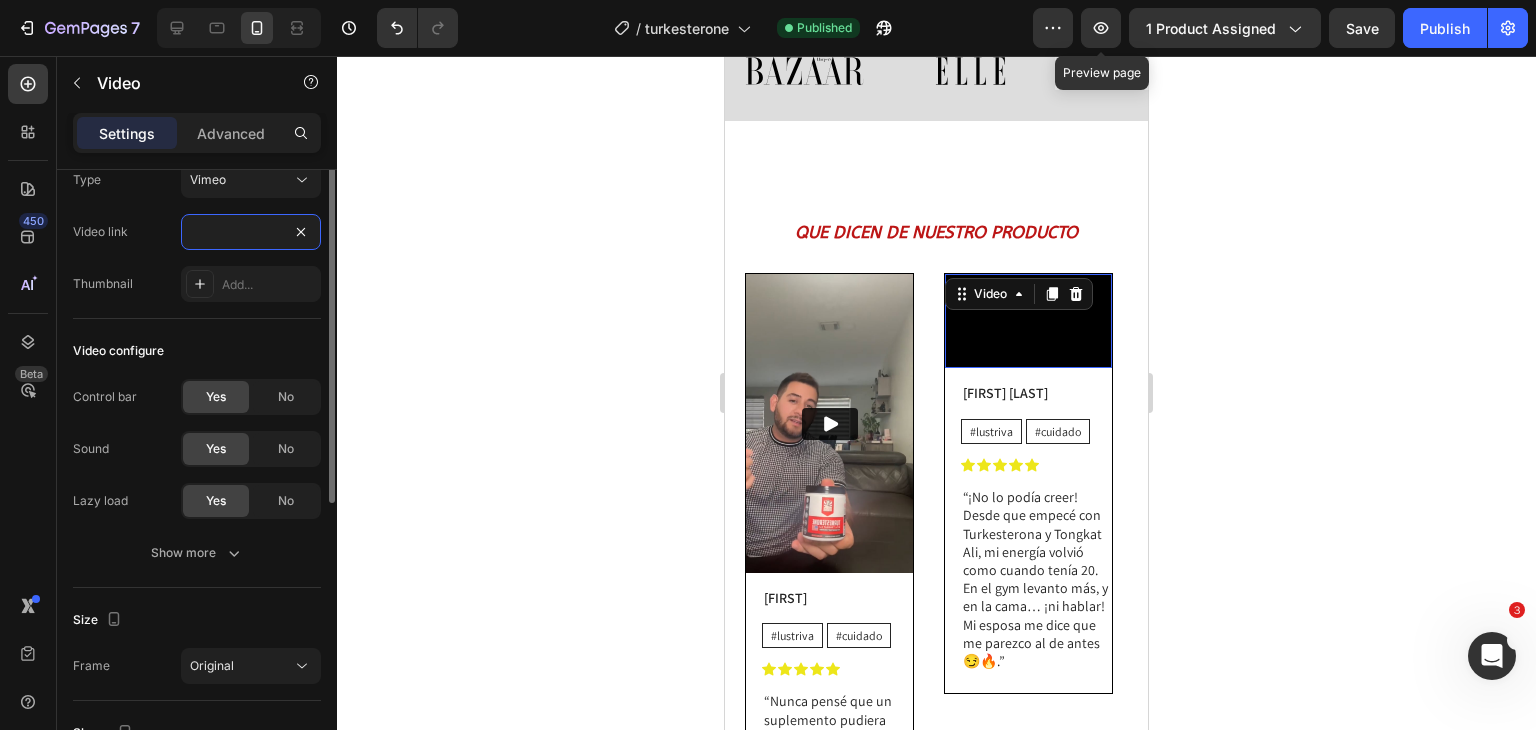 scroll, scrollTop: 0, scrollLeft: 0, axis: both 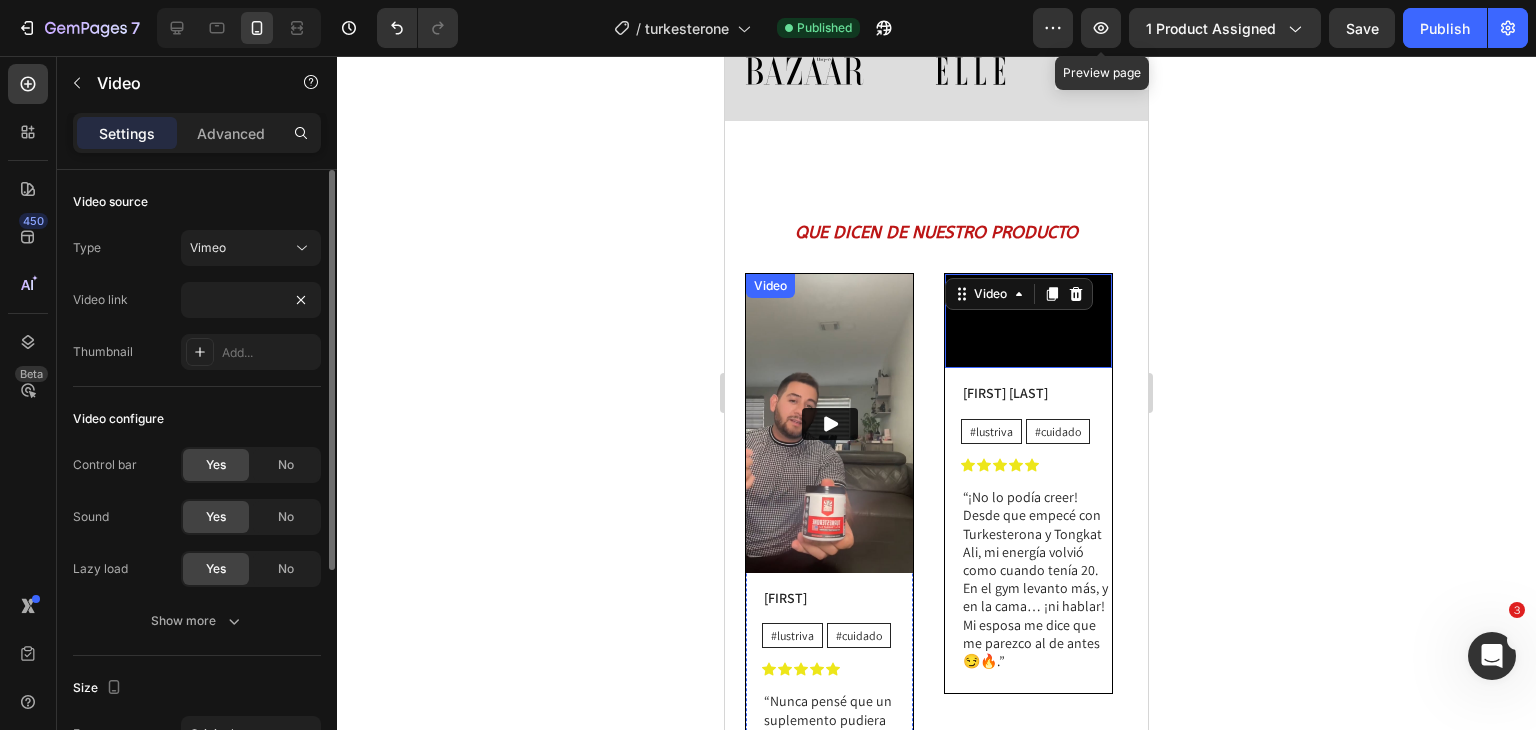 click at bounding box center [829, 423] 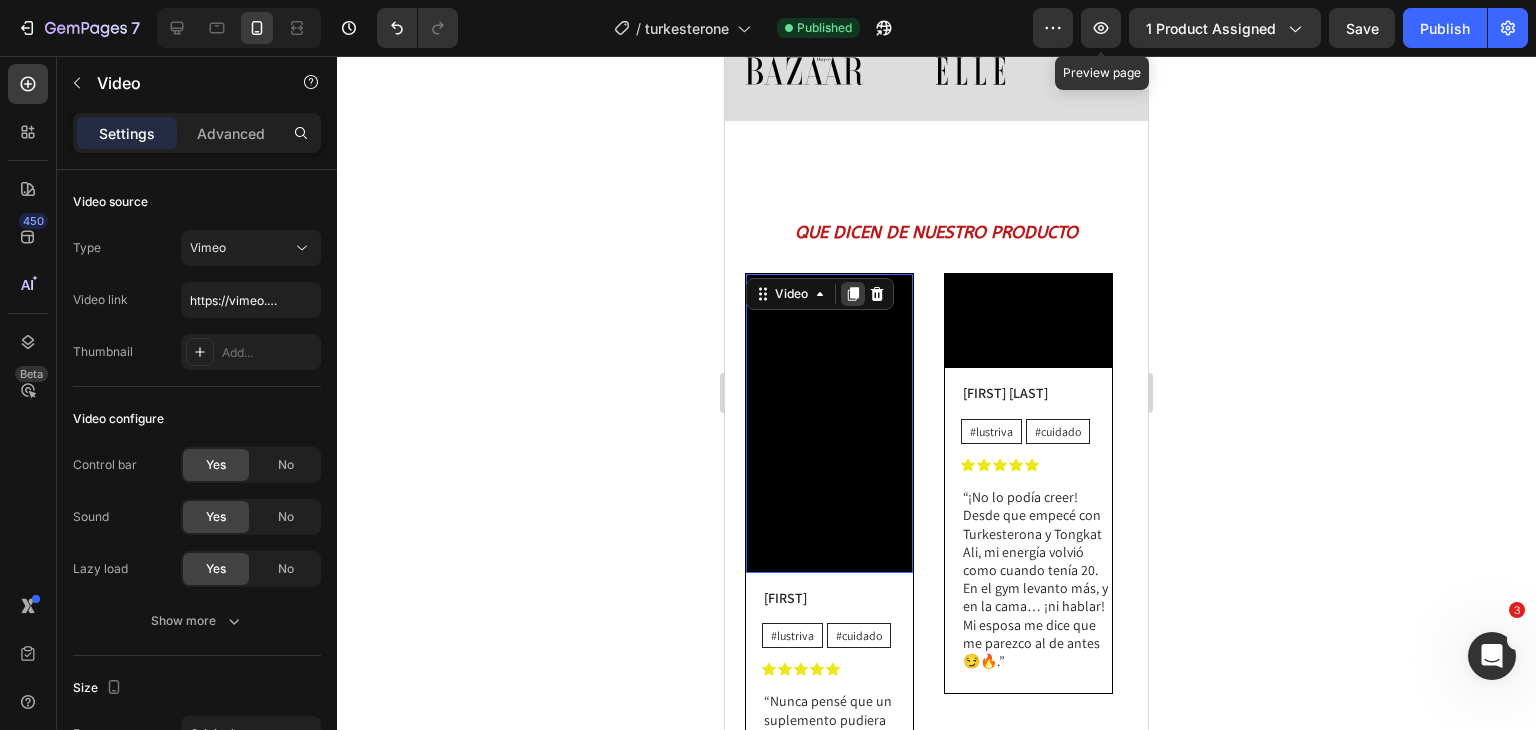 click 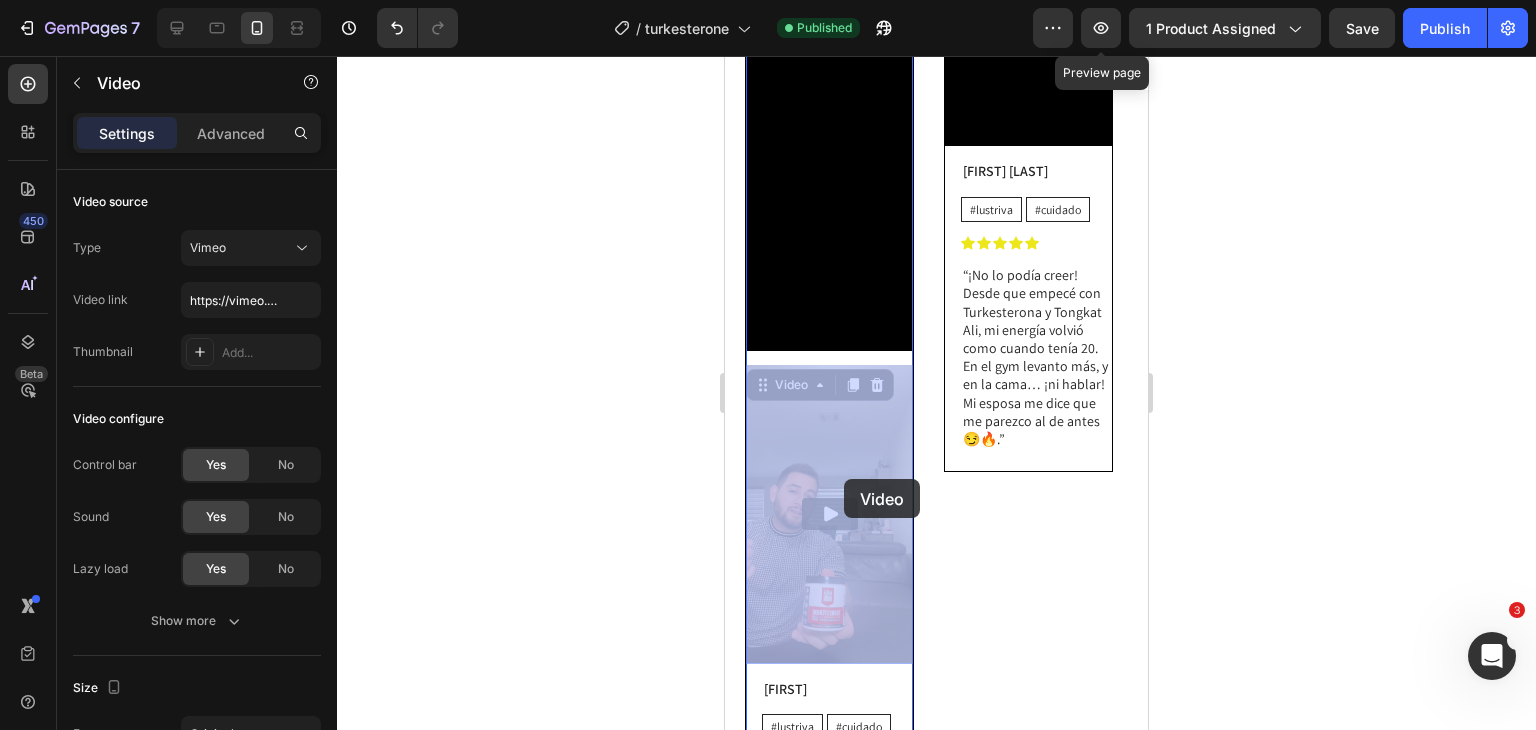 scroll, scrollTop: 4162, scrollLeft: 0, axis: vertical 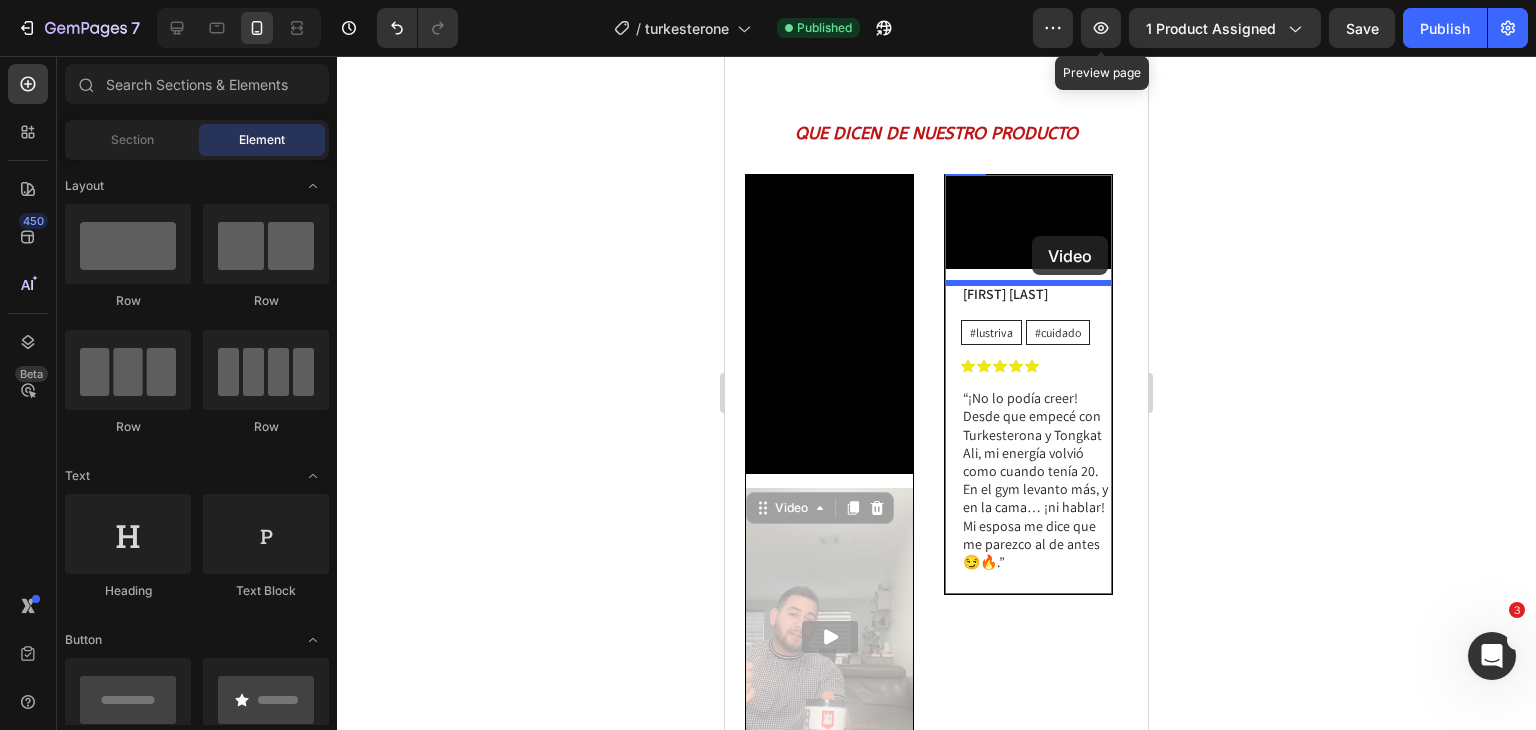 click at bounding box center [936, 1421] 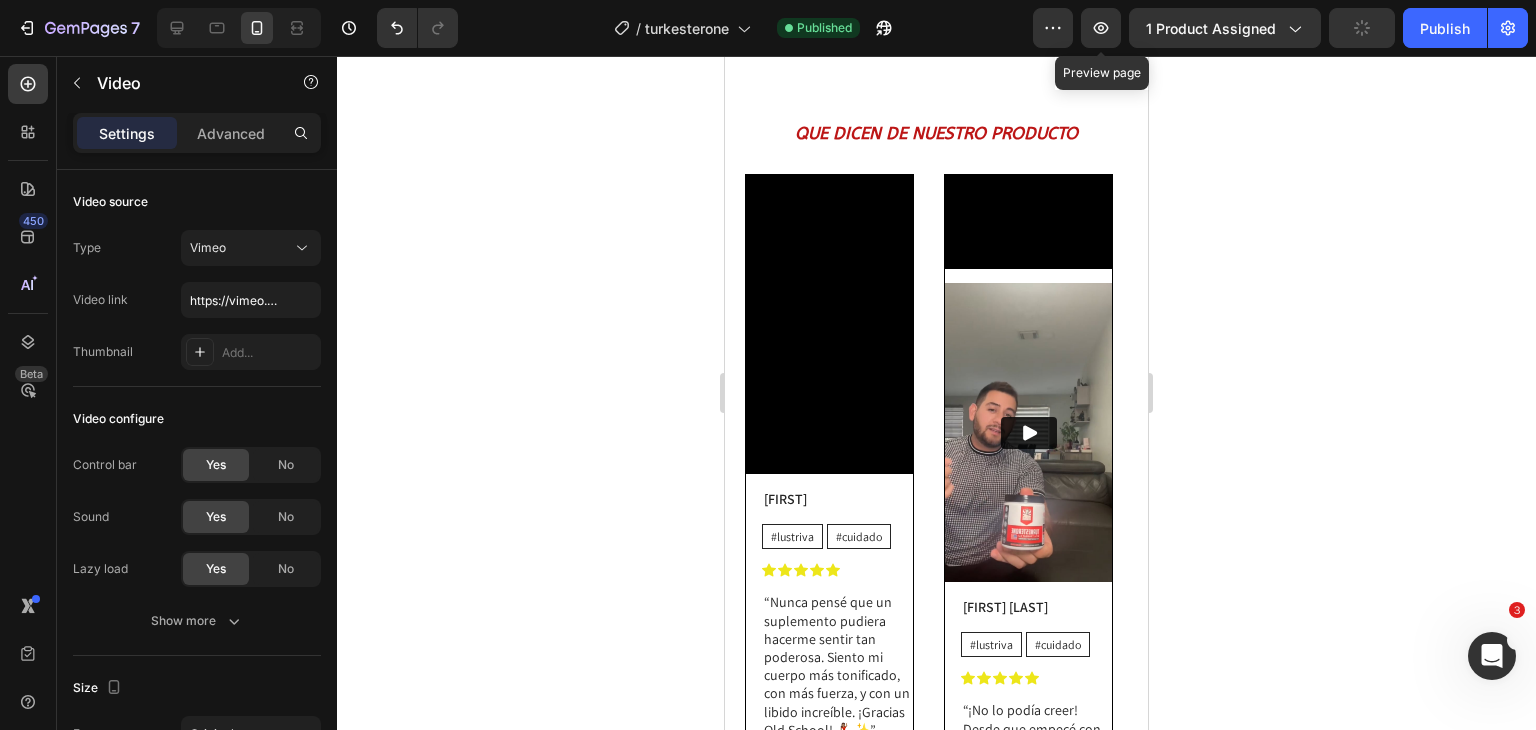 click at bounding box center (1028, 432) 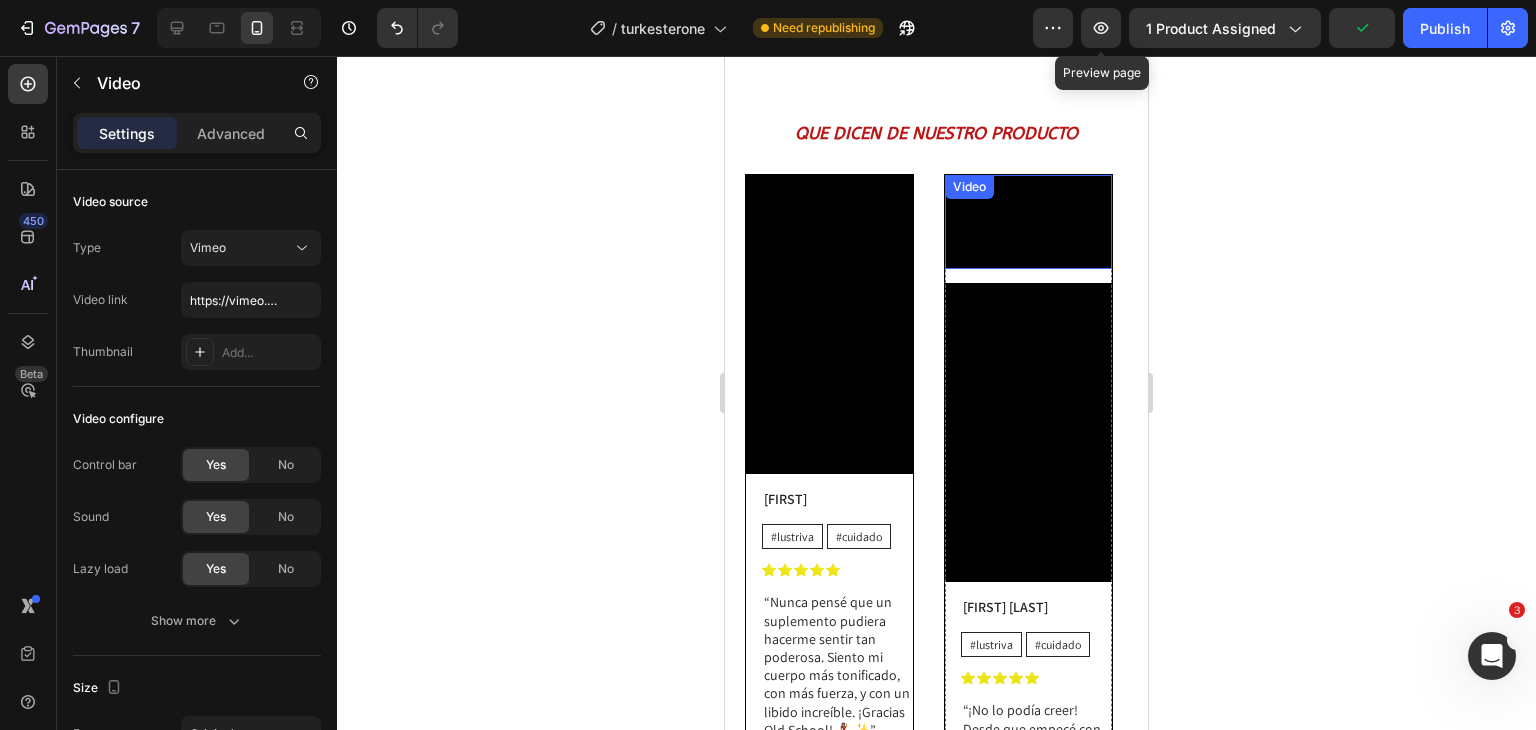 click on "Video" at bounding box center [969, 187] 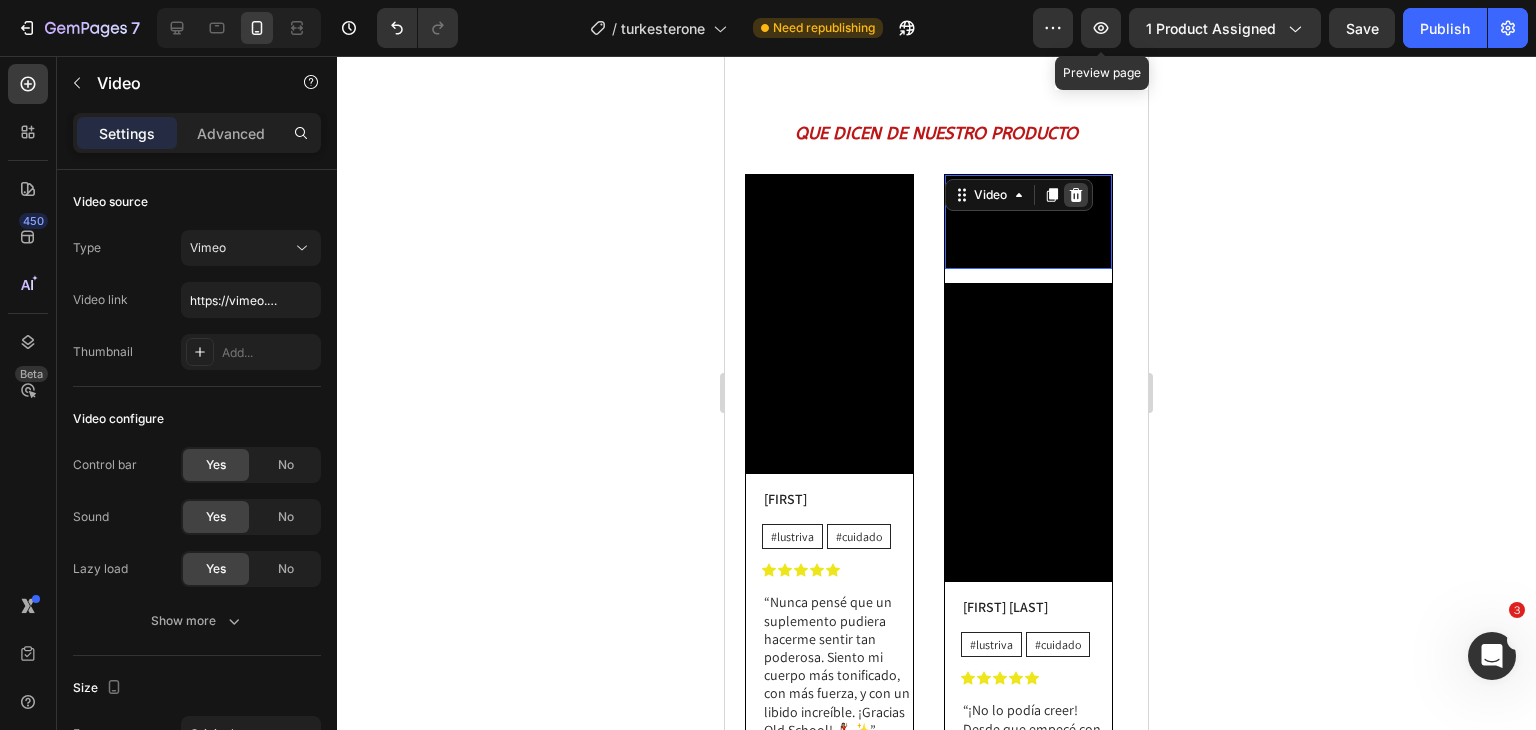 click 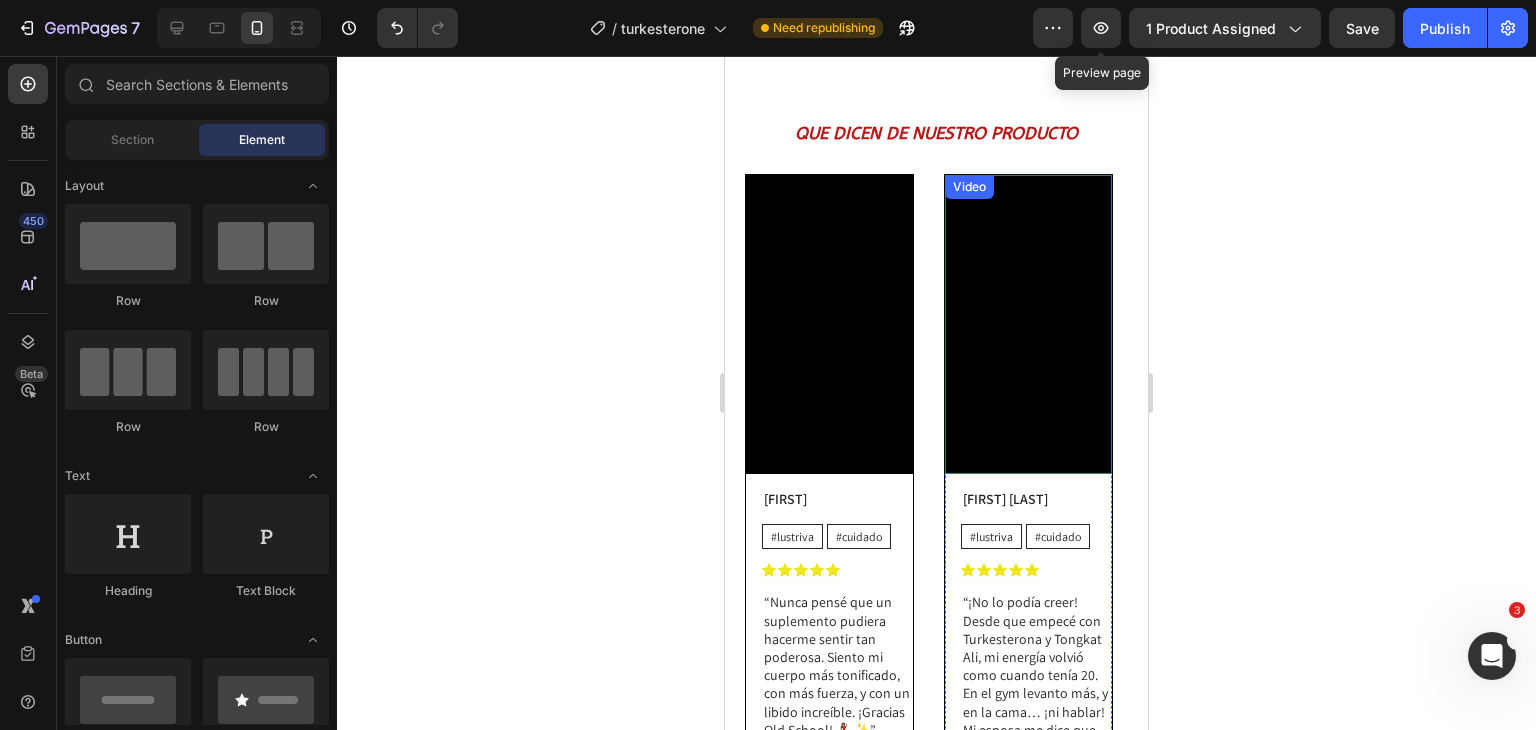 click on "Video" at bounding box center (969, 187) 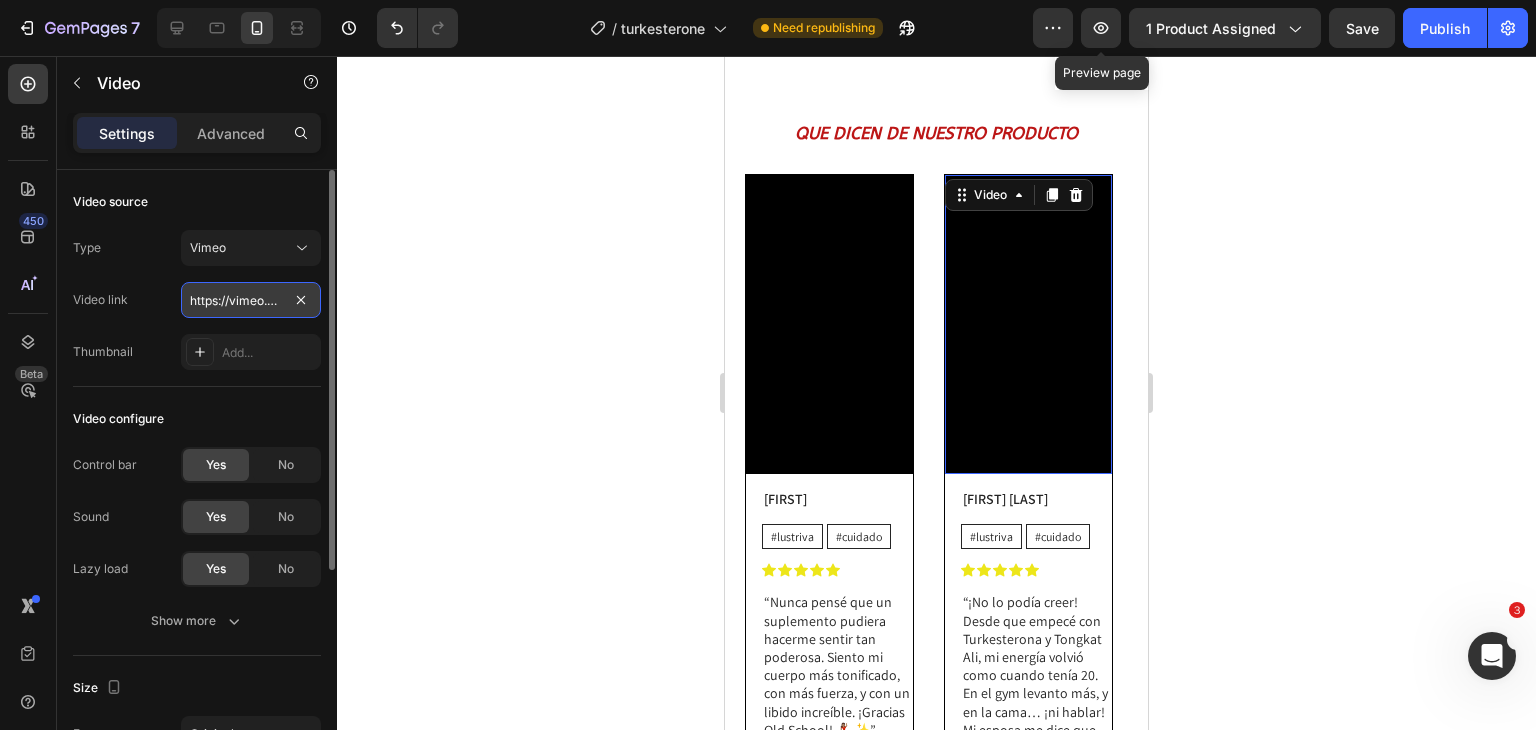 click on "https://vimeo.com/1106665367?share=copy" at bounding box center [251, 300] 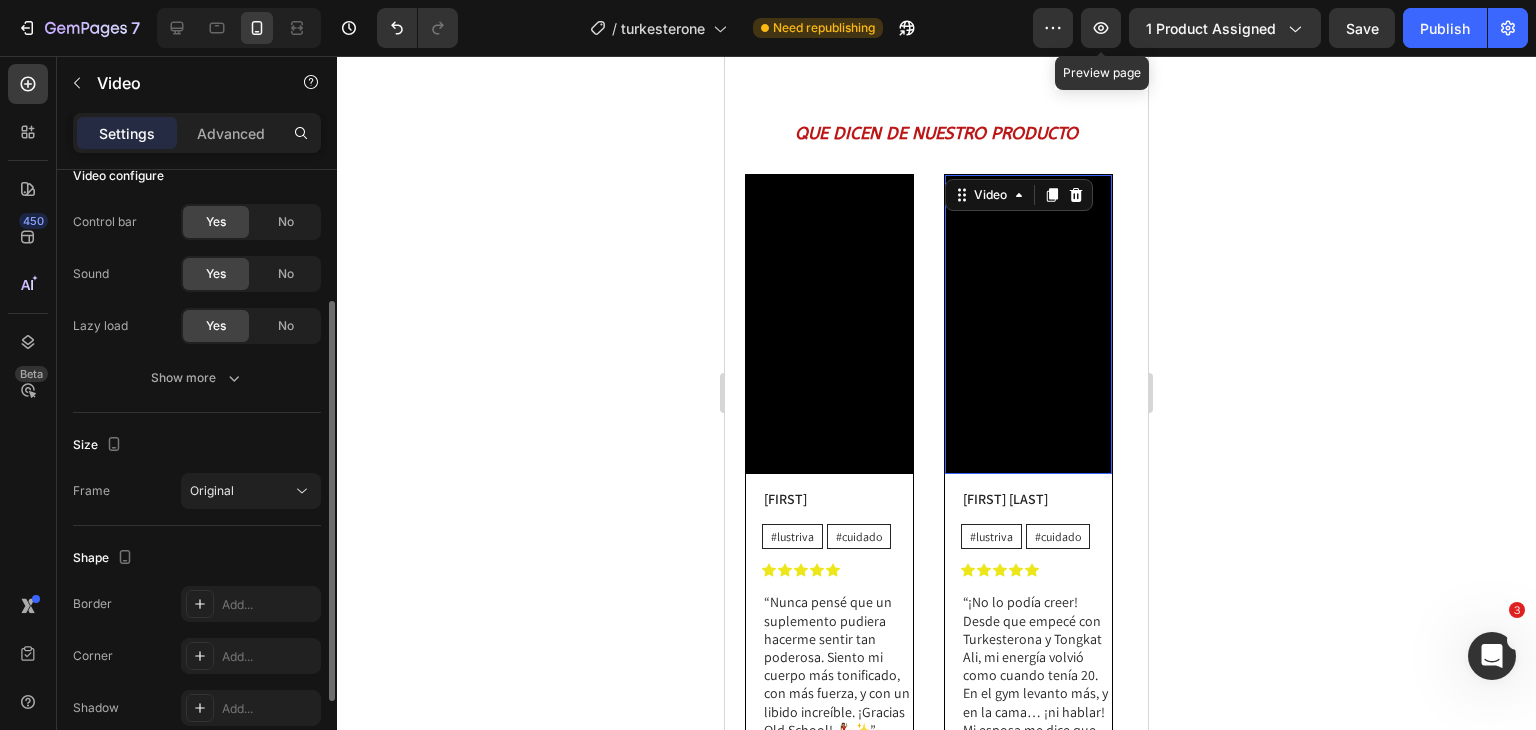 scroll, scrollTop: 224, scrollLeft: 0, axis: vertical 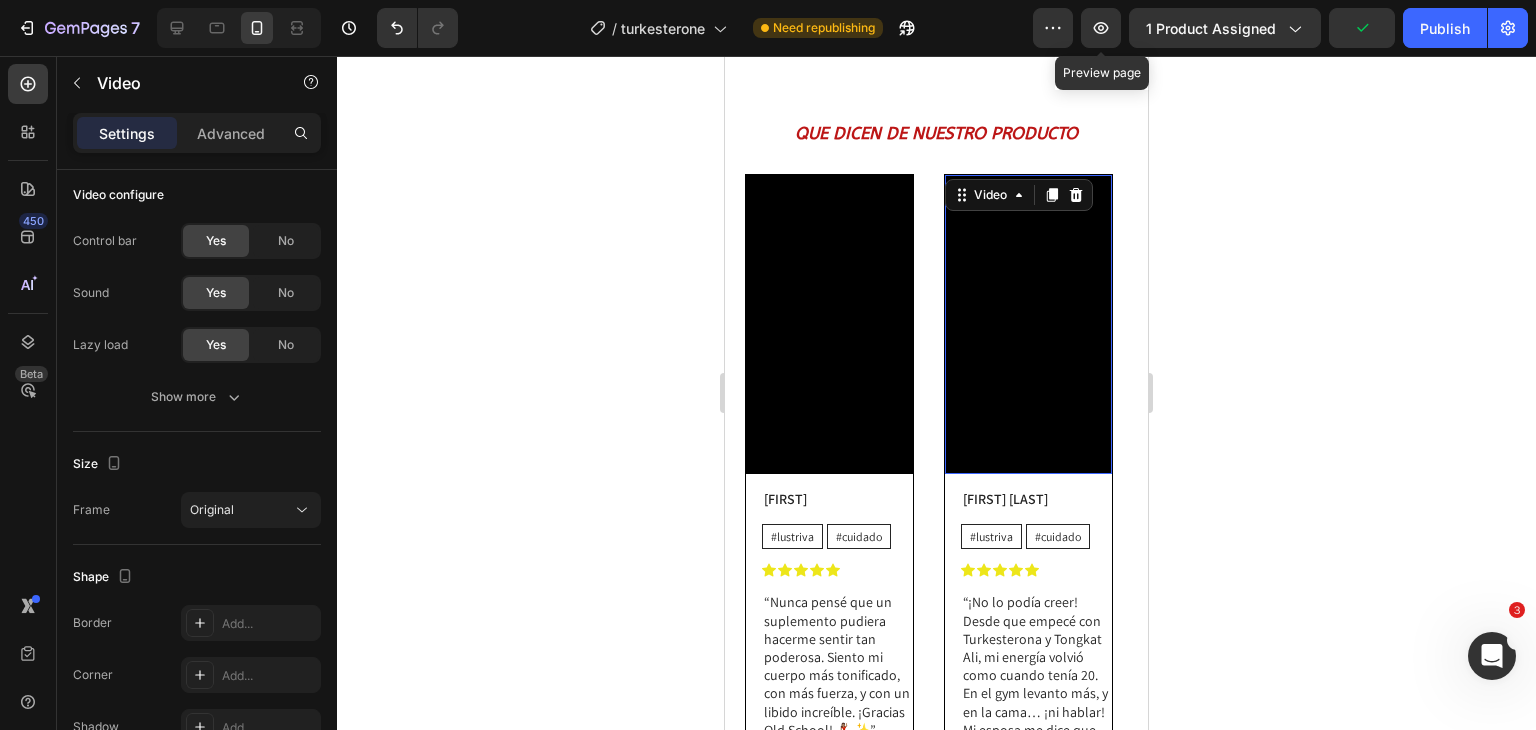 type on "https://vimeo.com/1106668164?share=copy" 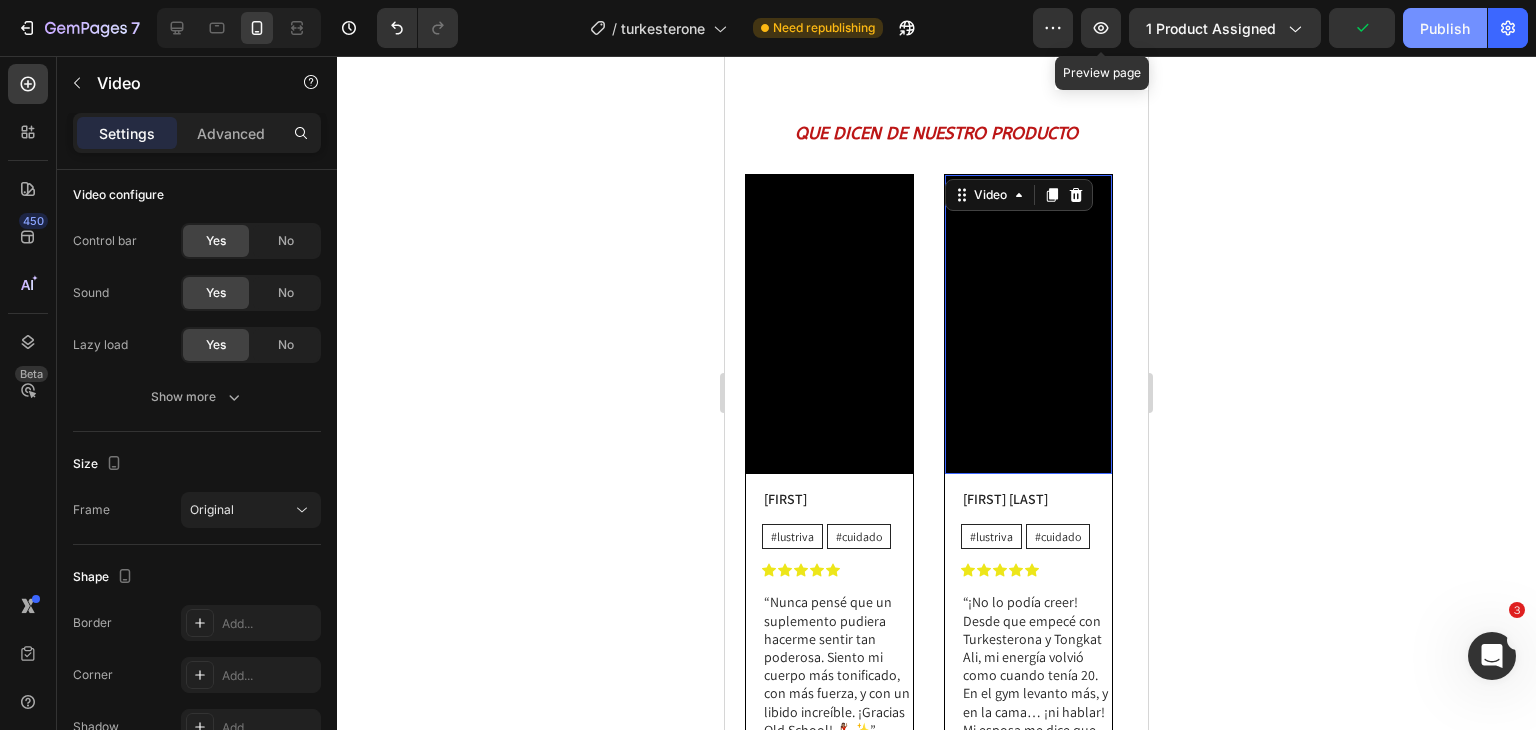 click on "Publish" 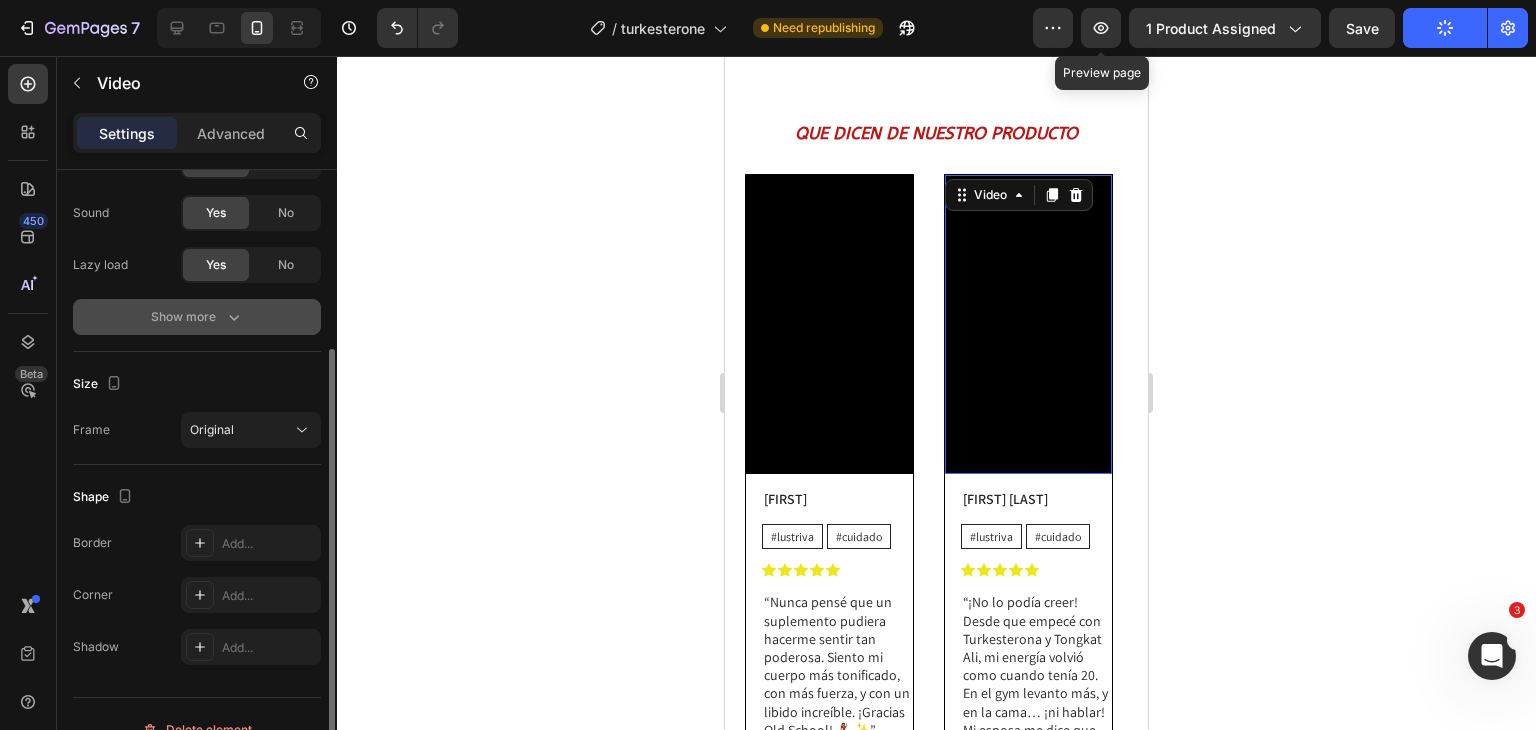 scroll, scrollTop: 304, scrollLeft: 0, axis: vertical 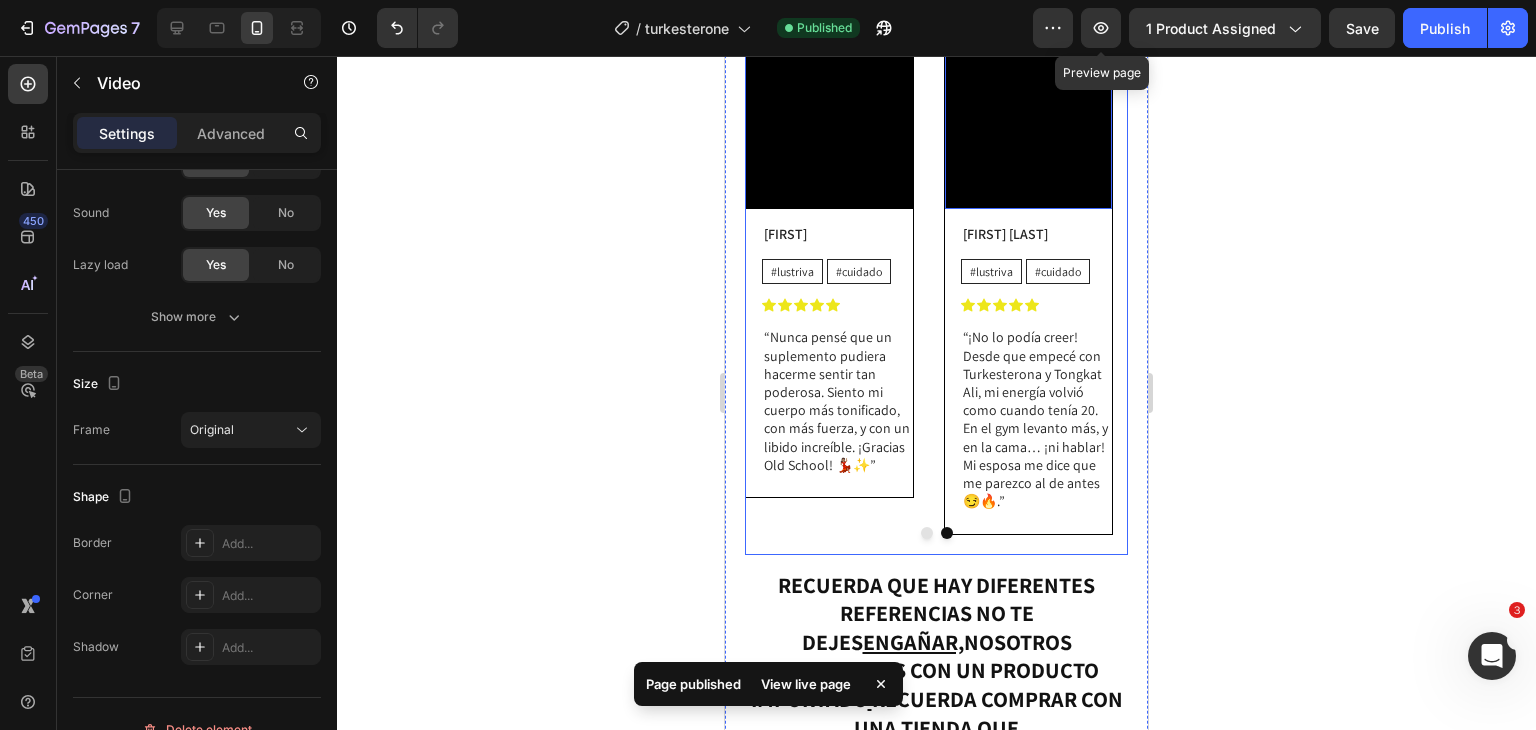click at bounding box center (927, 533) 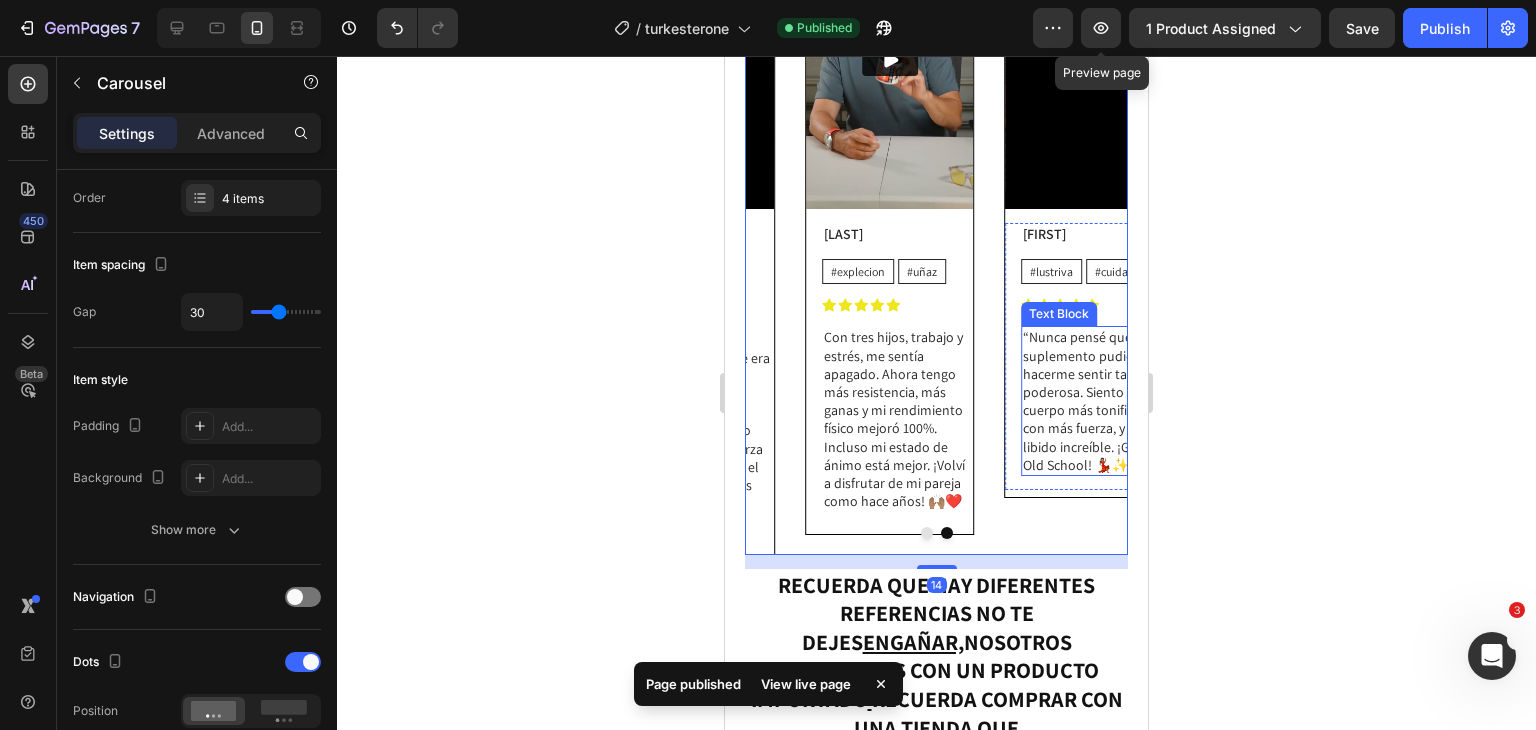 scroll, scrollTop: 0, scrollLeft: 0, axis: both 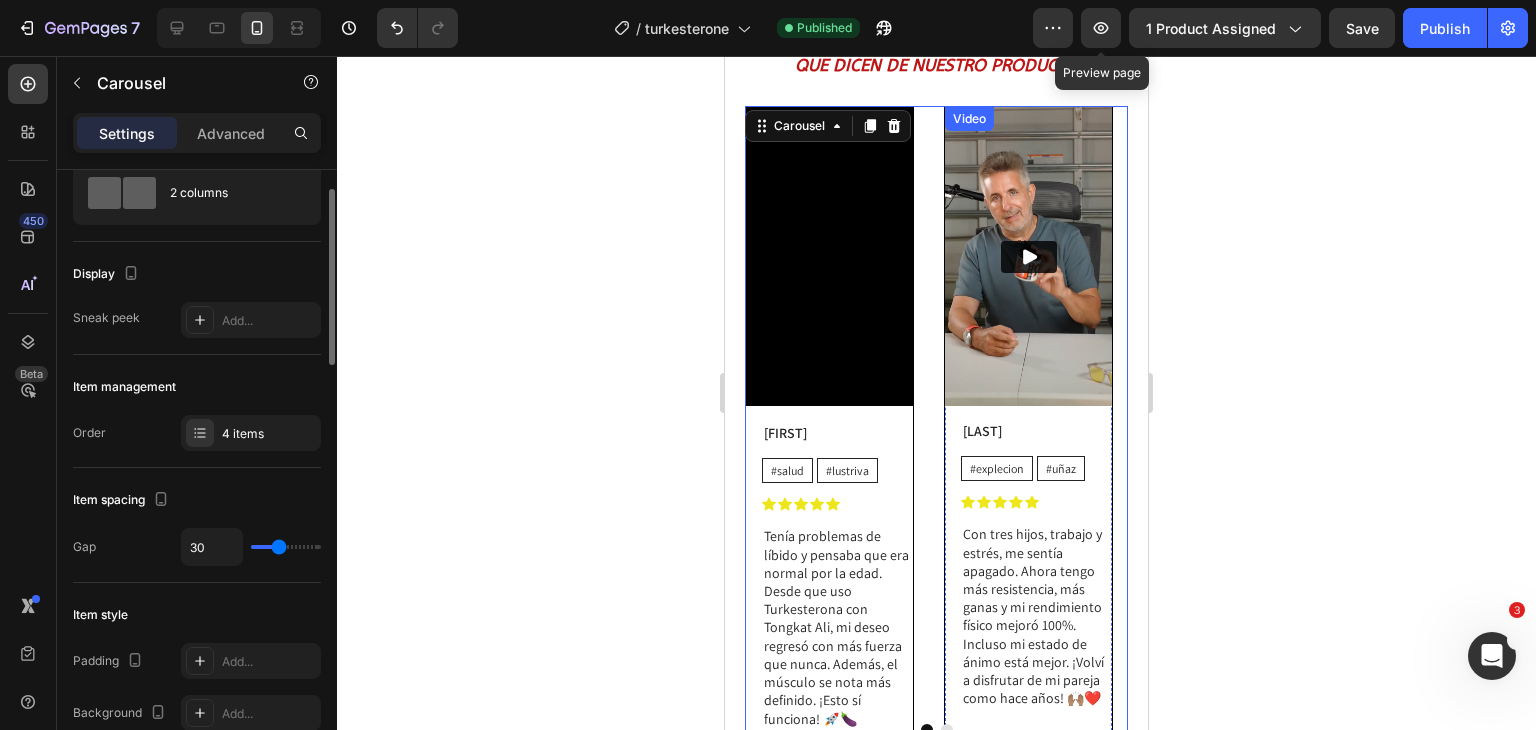 click at bounding box center [1028, 256] 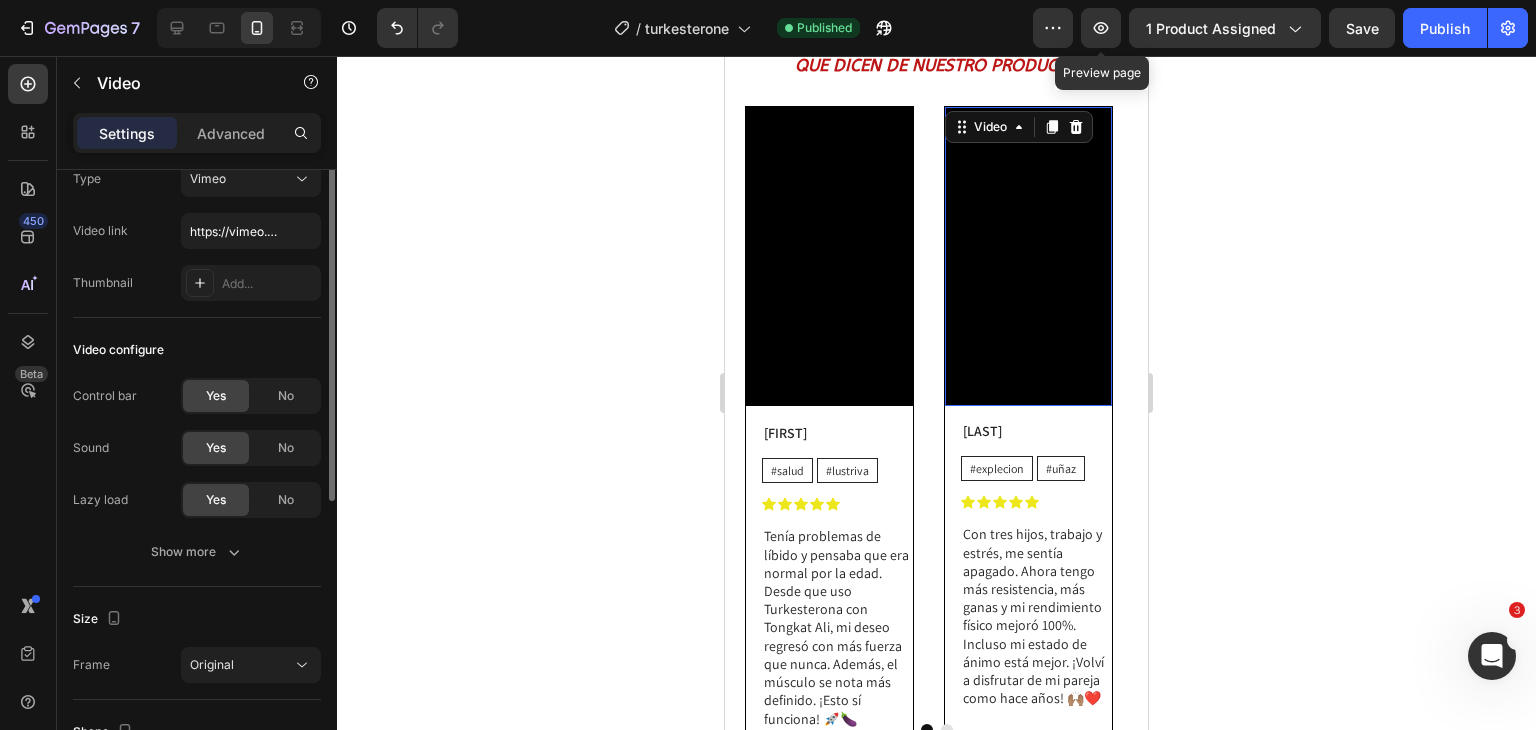 scroll, scrollTop: 0, scrollLeft: 0, axis: both 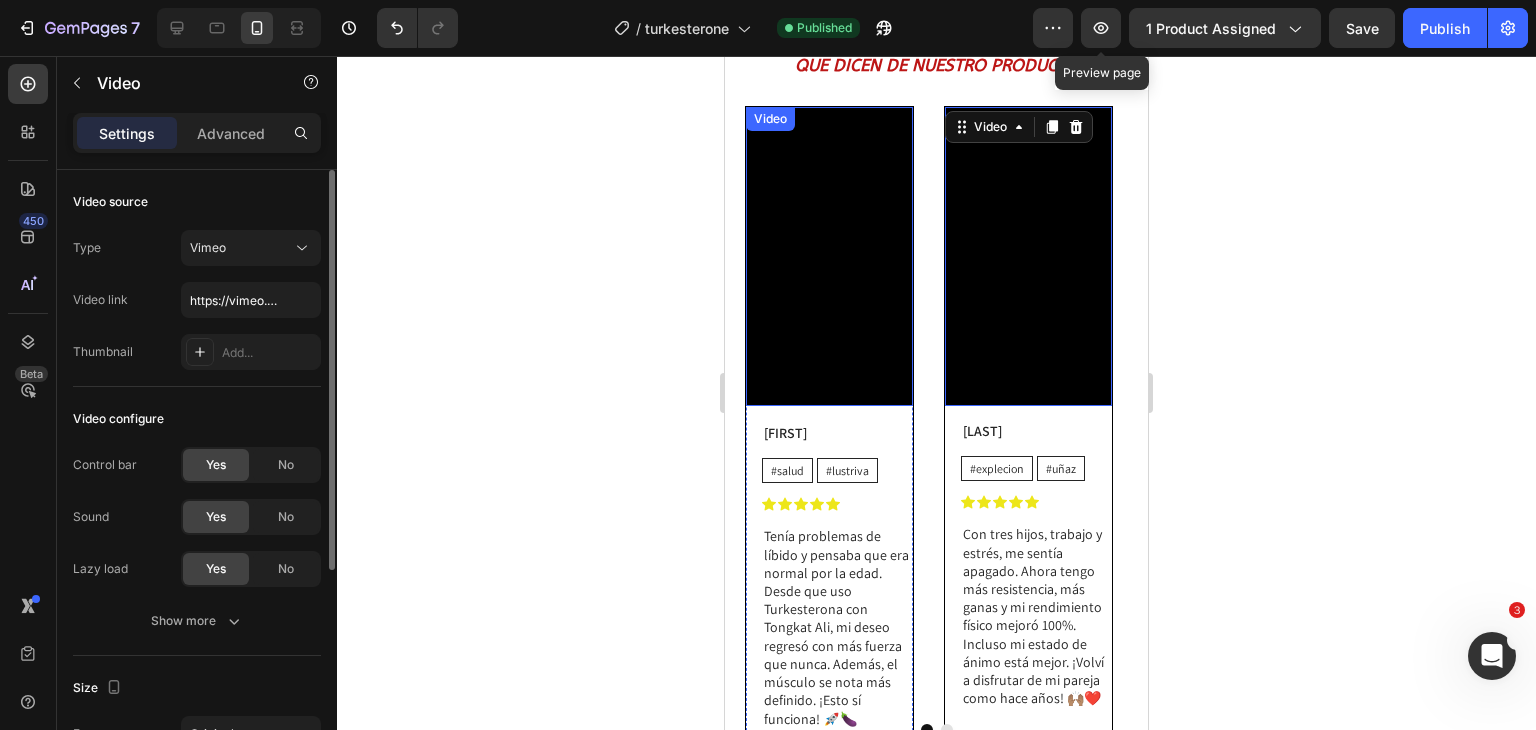 click on "Video" at bounding box center (770, 119) 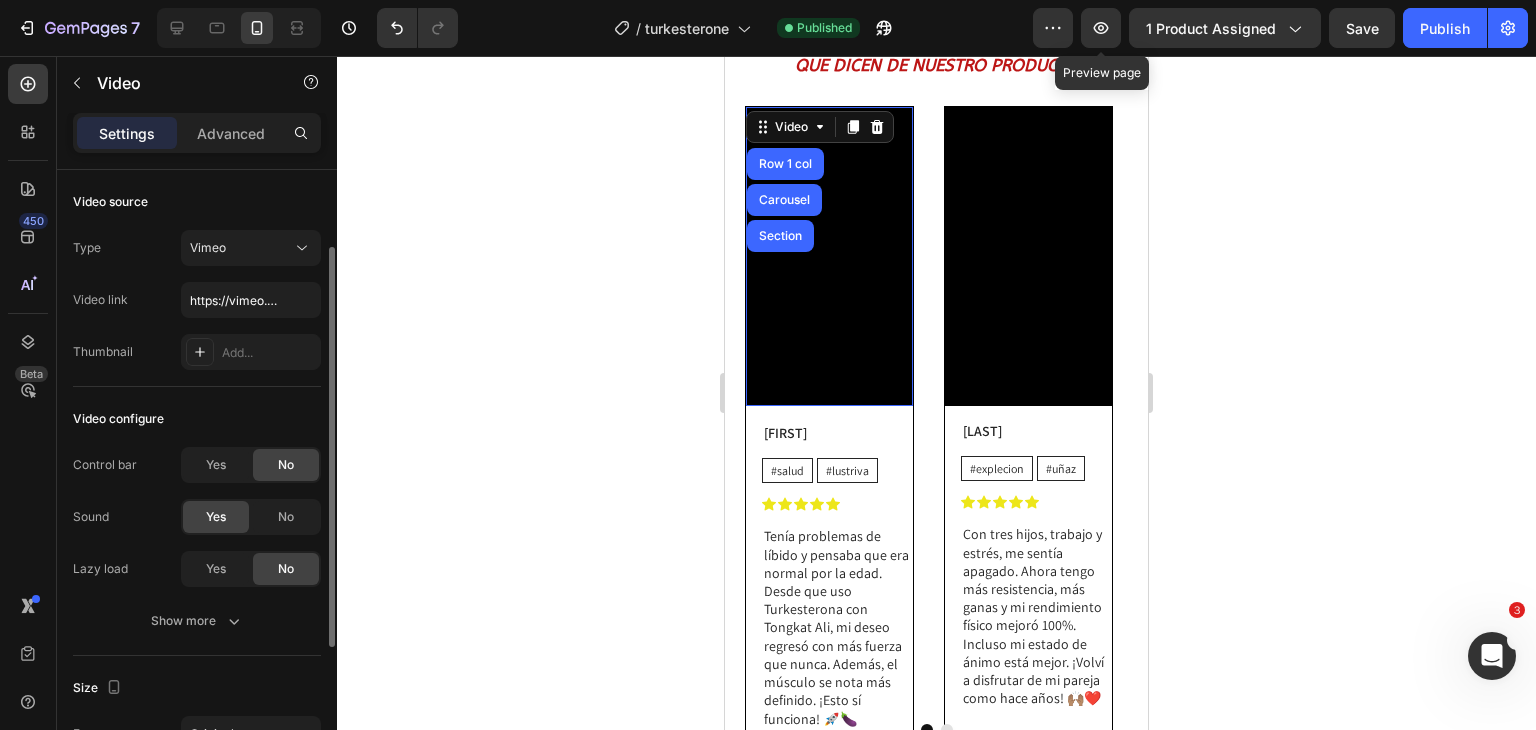 scroll, scrollTop: 78, scrollLeft: 0, axis: vertical 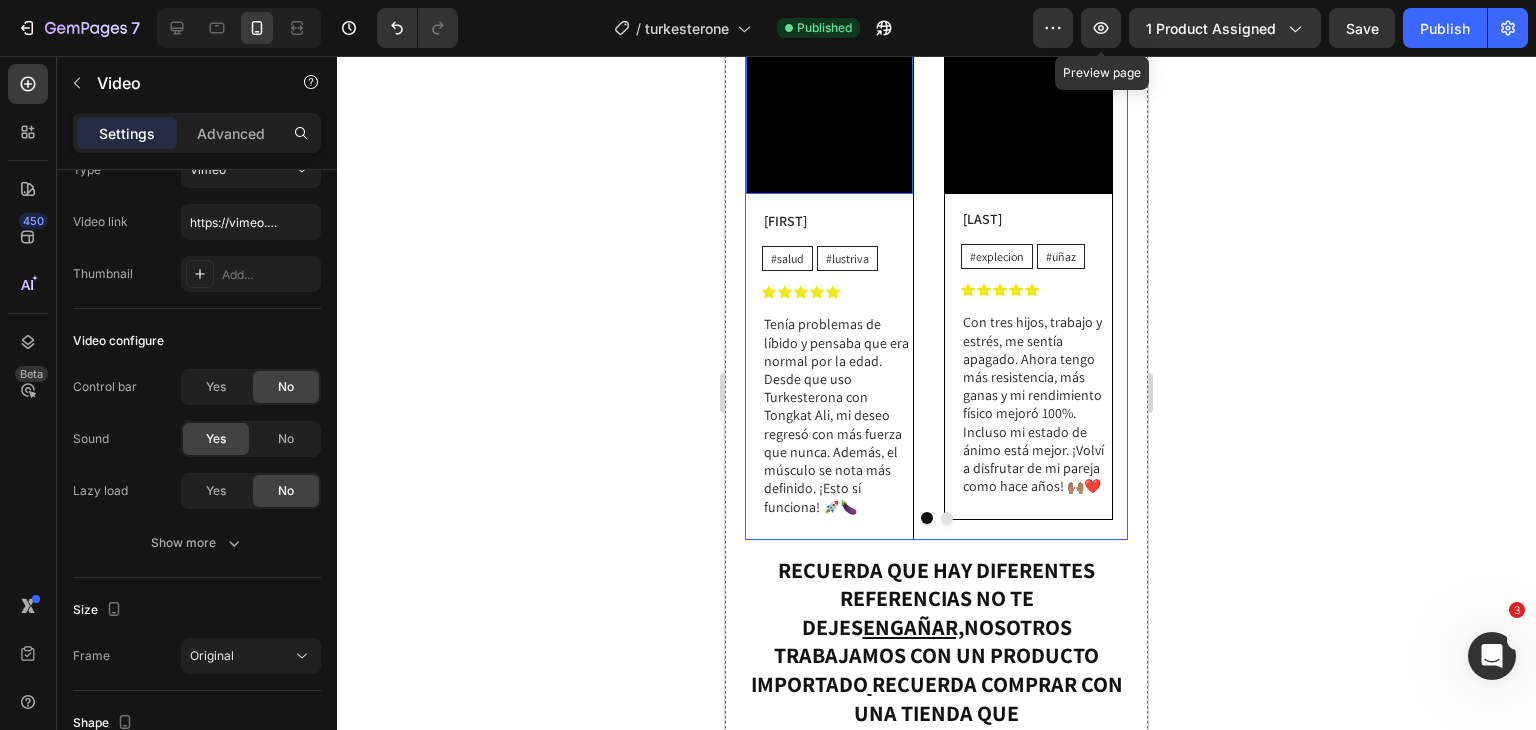 click at bounding box center [947, 518] 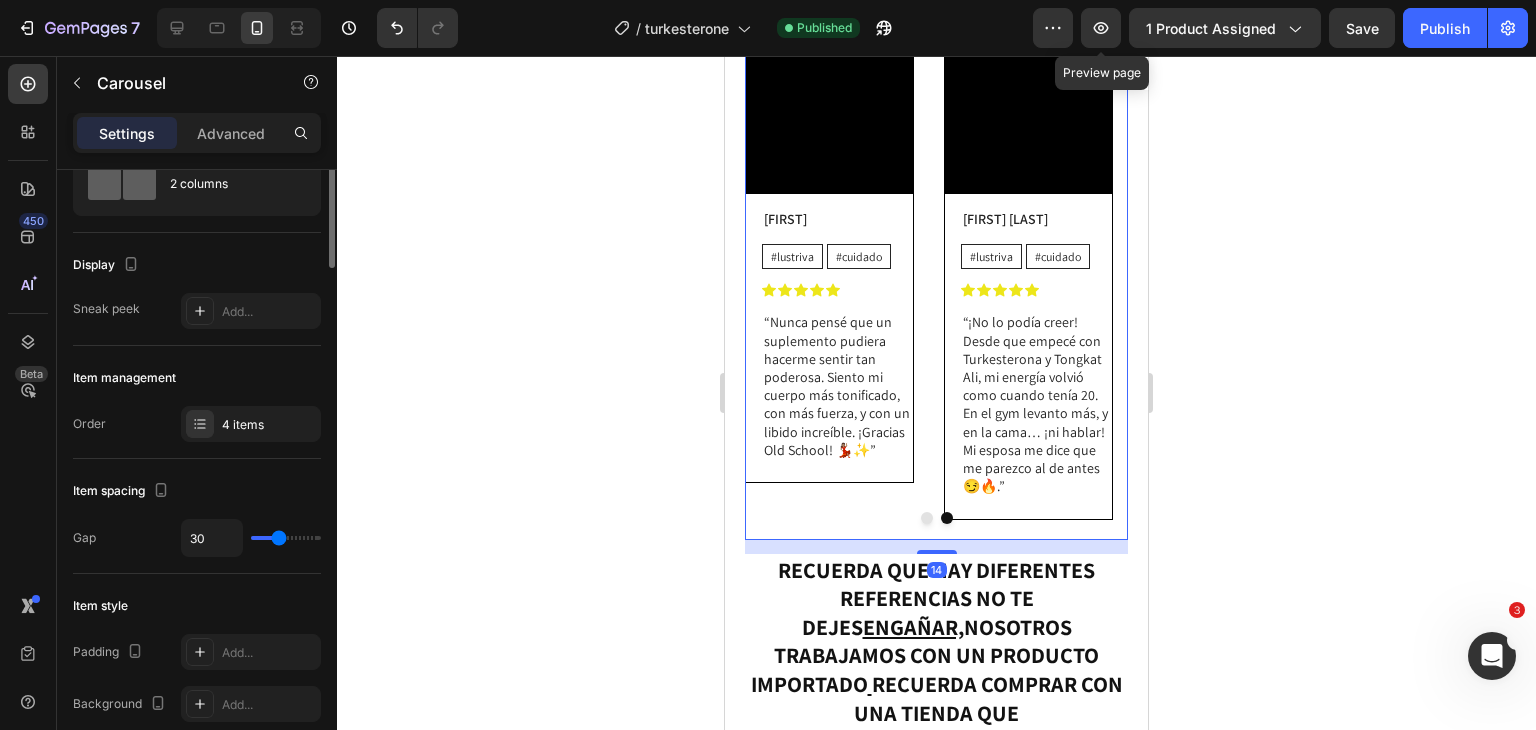scroll, scrollTop: 4342, scrollLeft: 0, axis: vertical 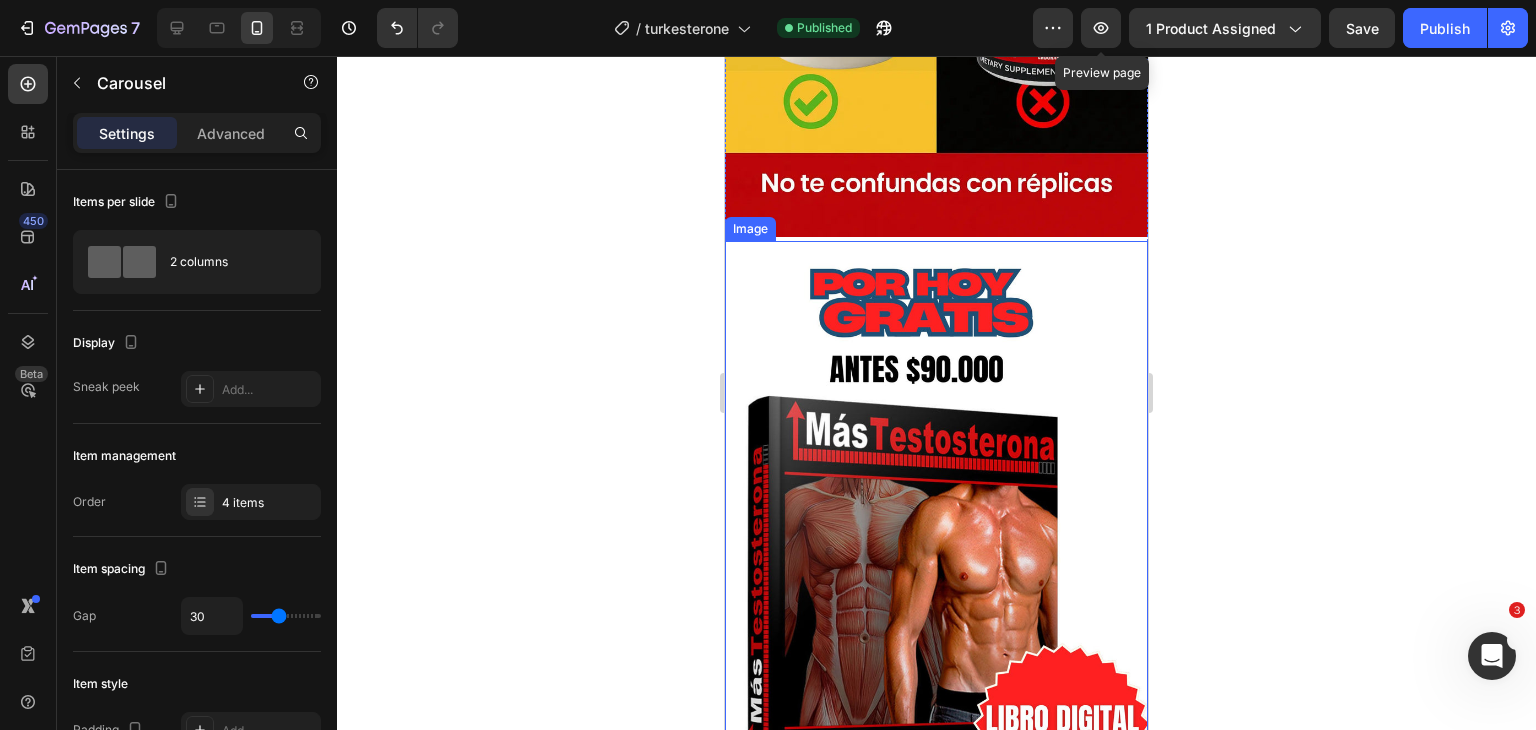 click at bounding box center (936, 540) 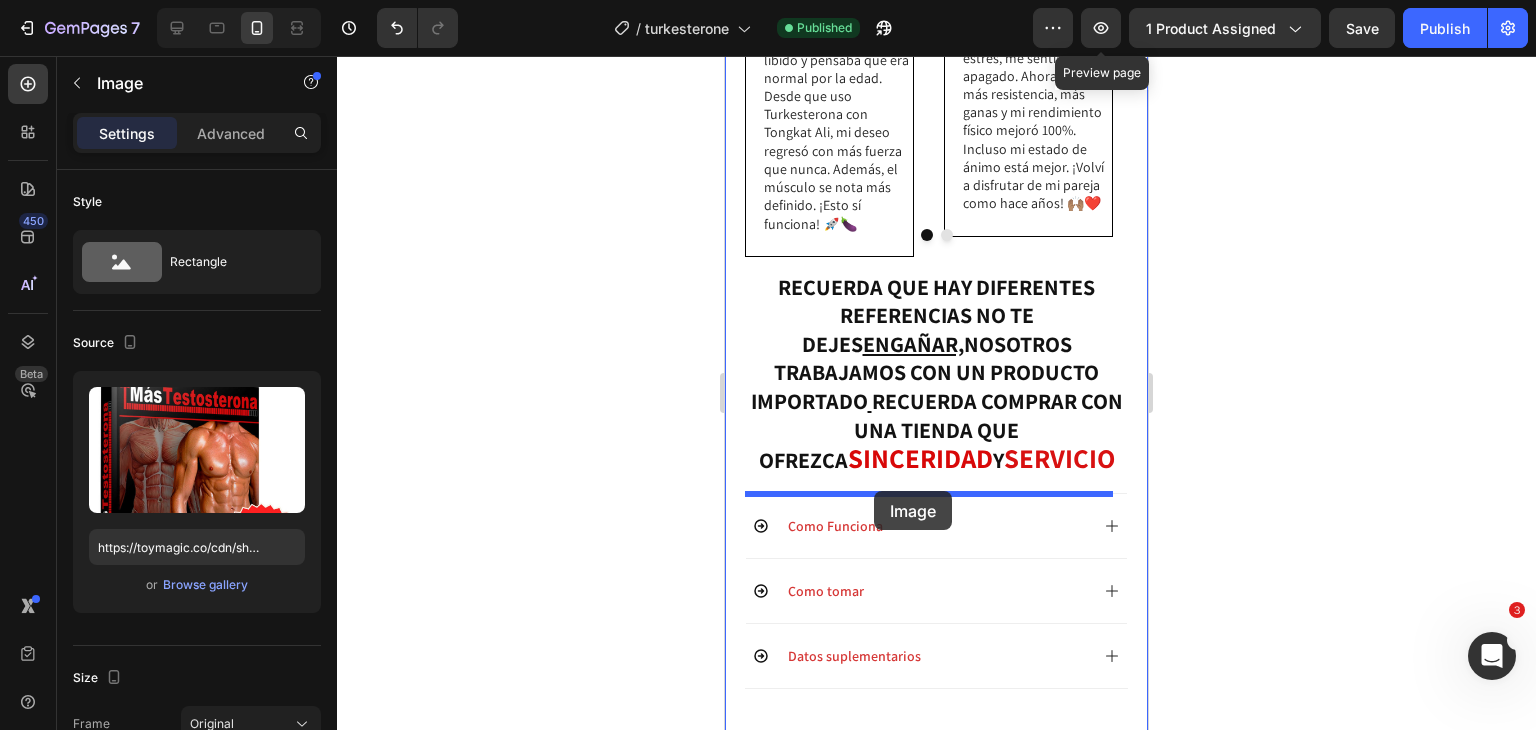 scroll, scrollTop: 4825, scrollLeft: 0, axis: vertical 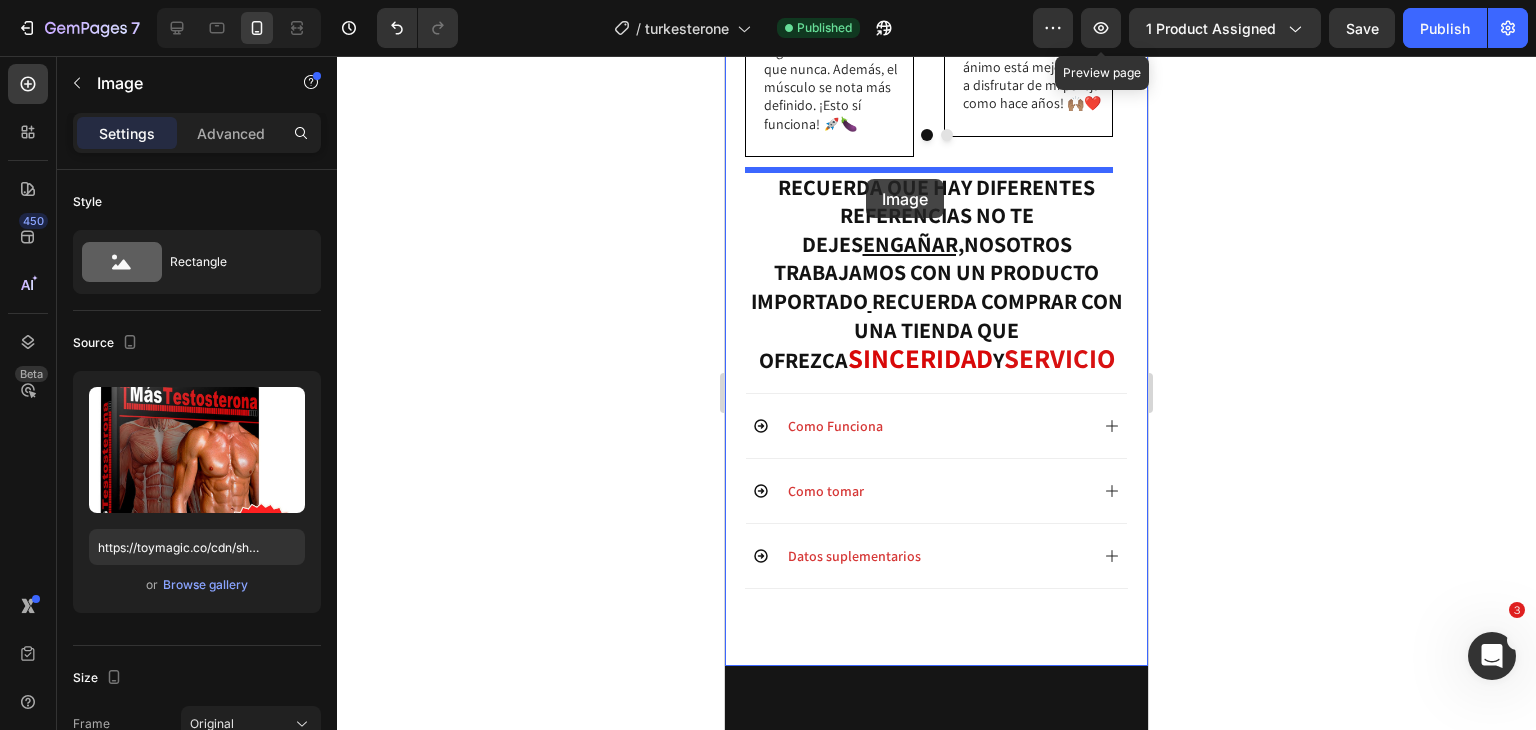 drag, startPoint x: 841, startPoint y: 385, endPoint x: 866, endPoint y: 179, distance: 207.51144 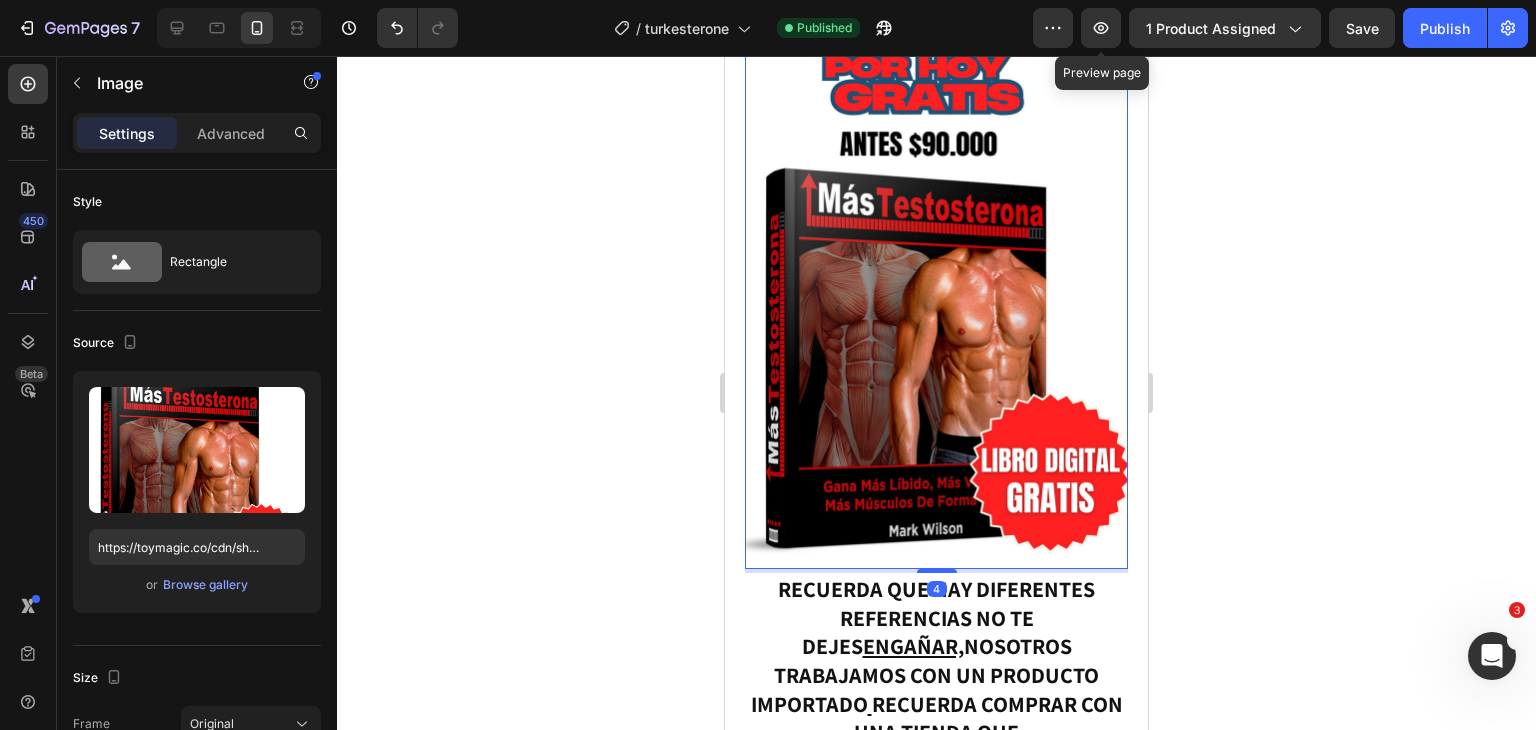 scroll, scrollTop: 4969, scrollLeft: 0, axis: vertical 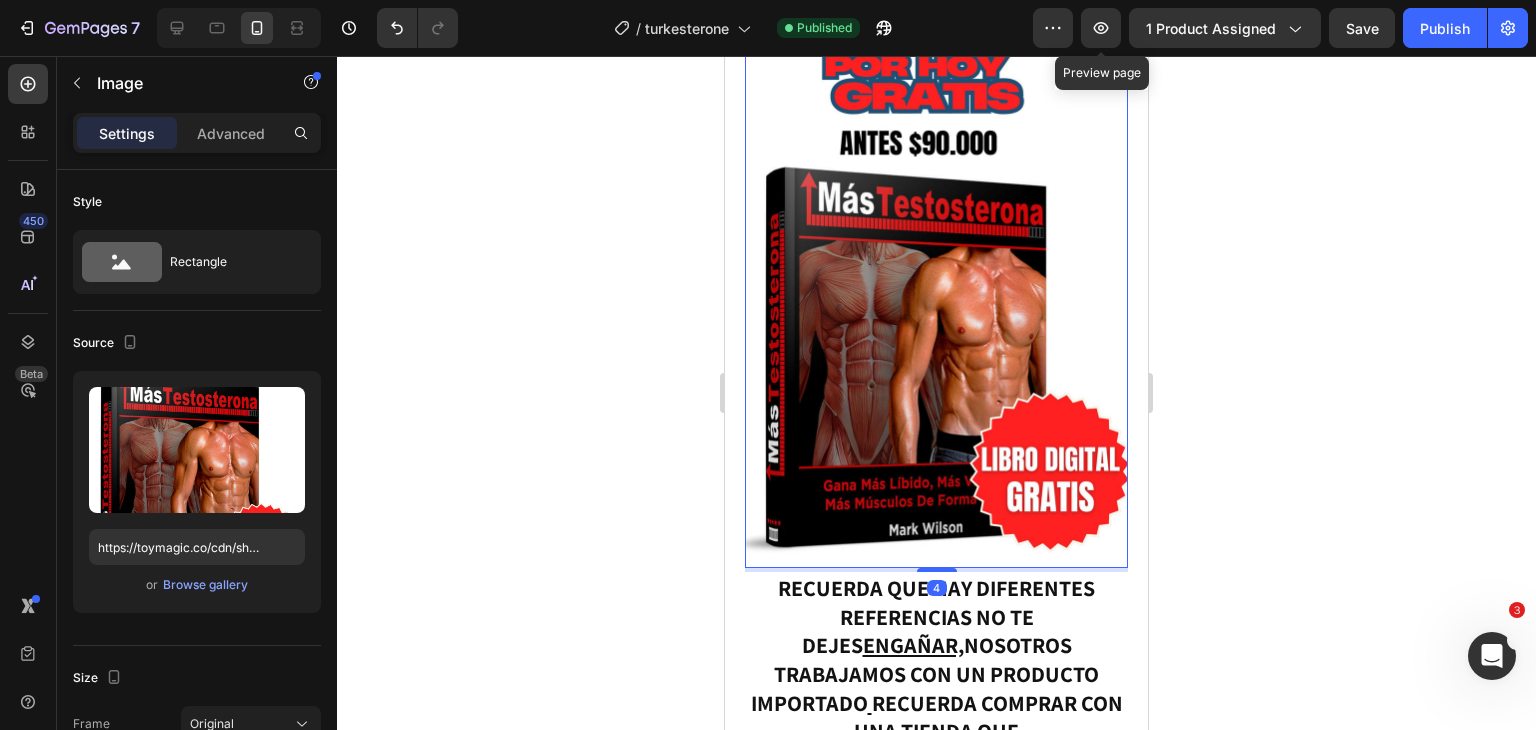 click 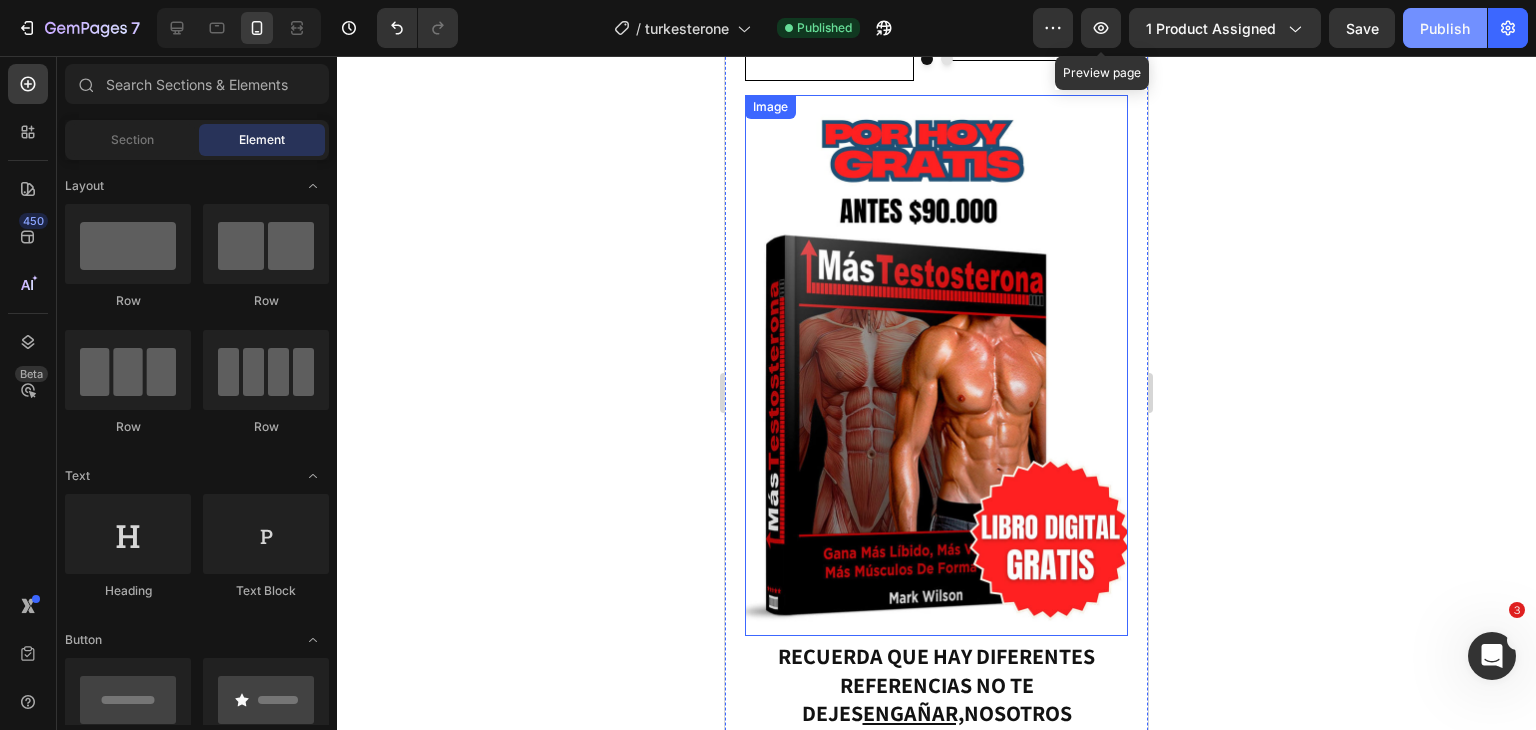 scroll, scrollTop: 4904, scrollLeft: 0, axis: vertical 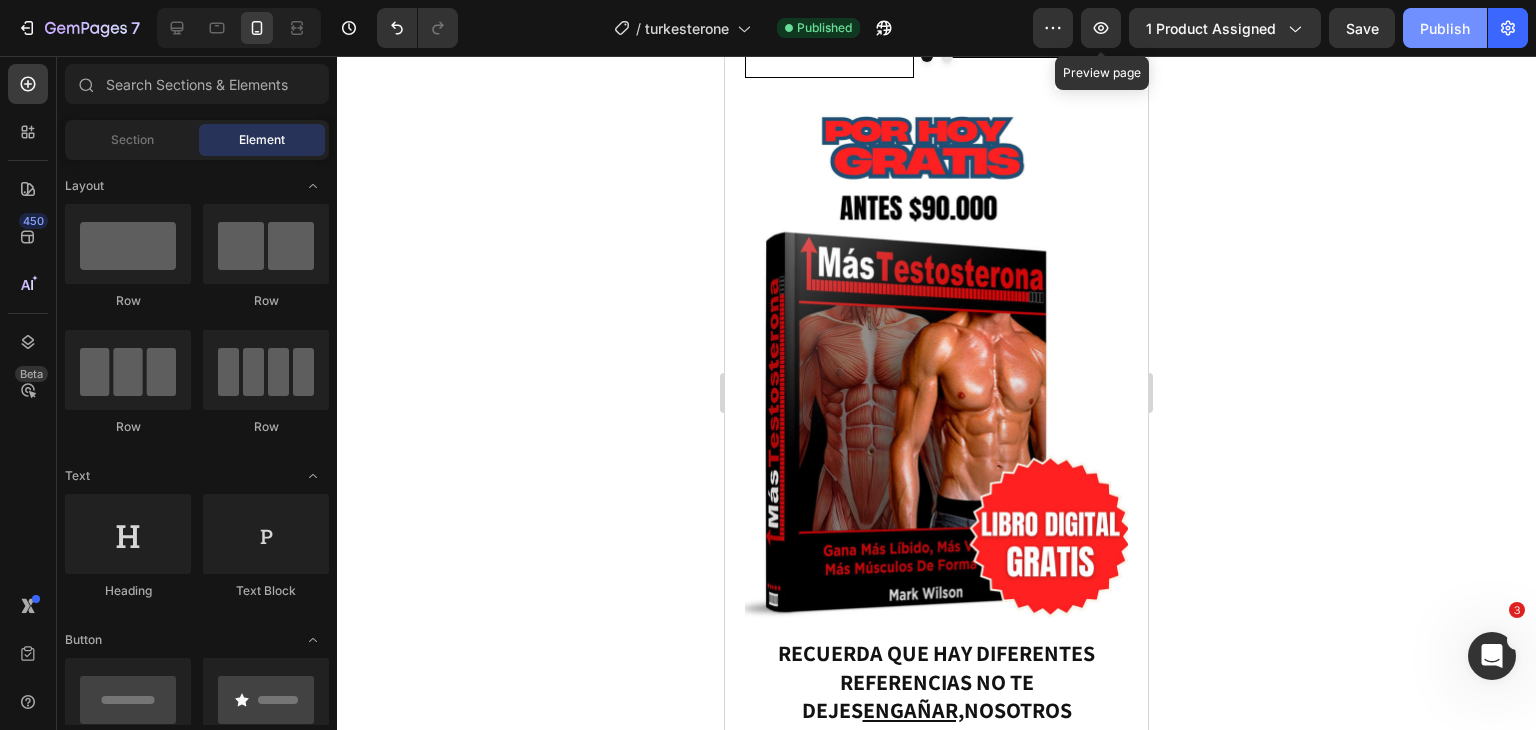 click on "Publish" at bounding box center [1445, 28] 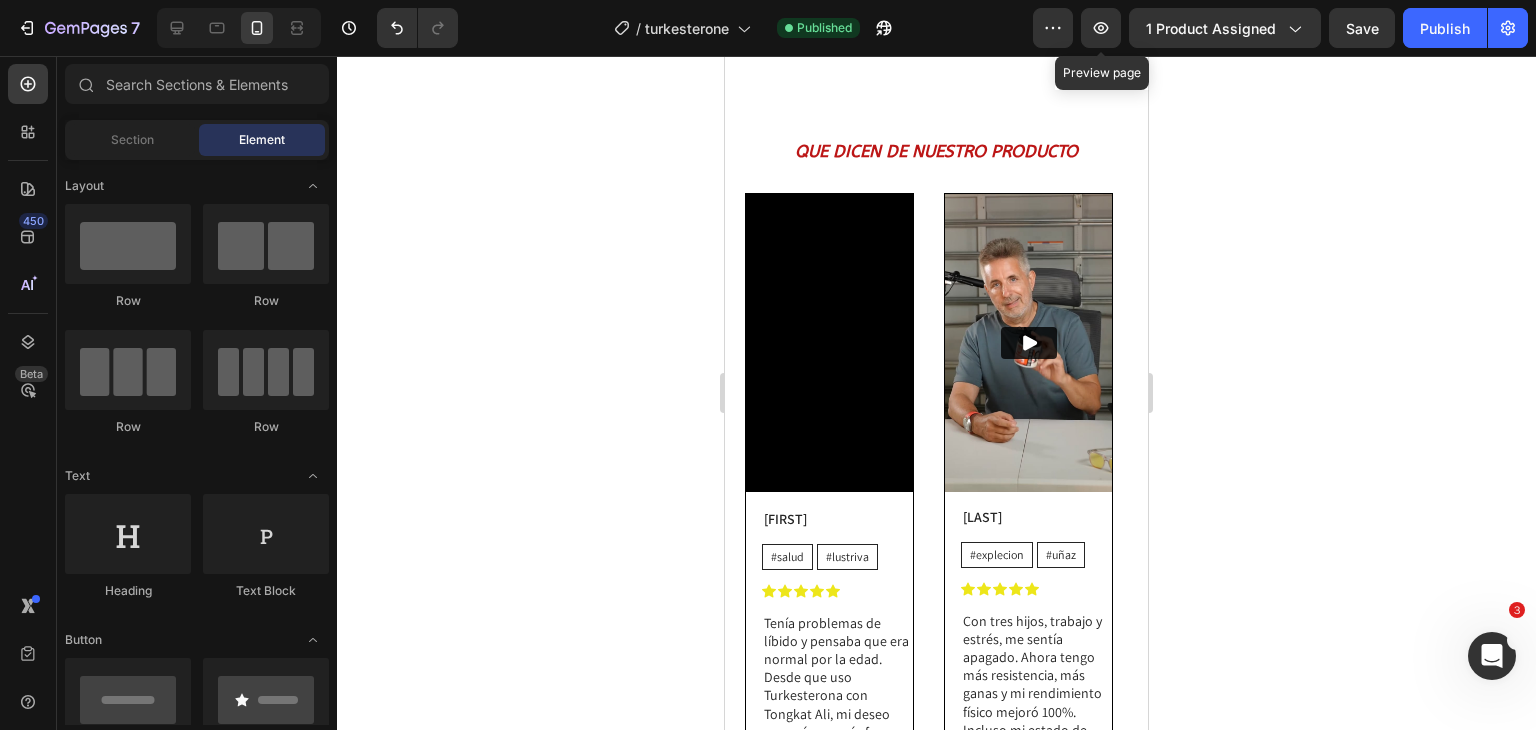 scroll, scrollTop: 3484, scrollLeft: 0, axis: vertical 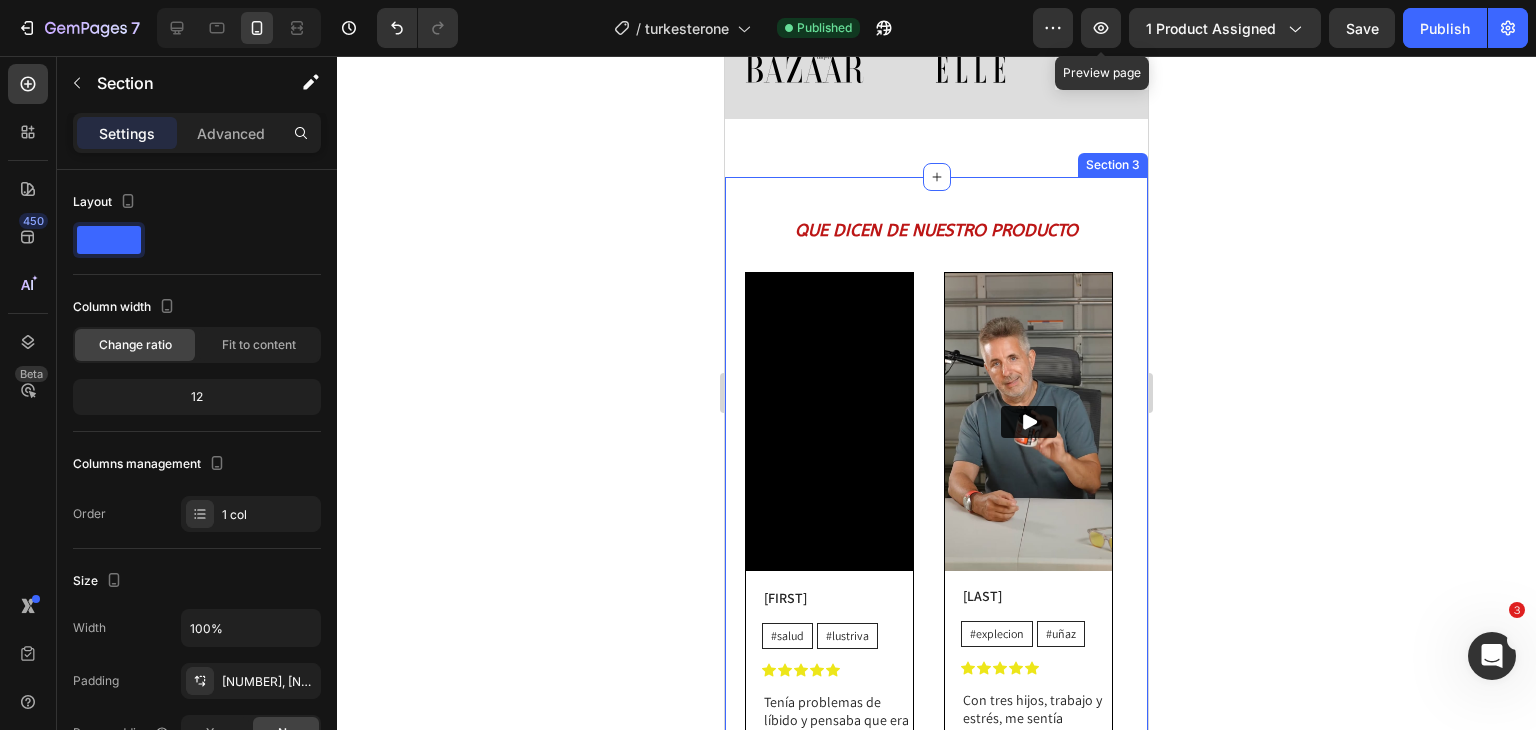 click on "QUE DICEN DE NUESTRO PRODUCTO Heading Video JHONATAN Text Block #salud Text Block #lustriva Text Block Row Icon Icon Icon Icon Icon Icon List Tenía problemas de líbido y pensaba que era normal por la edad. Desde que uso Turkesterona con Tongkat Ali, mi deseo regresó con más fuerza que nunca. Además, el músculo se nota más definido. ¡Esto sí funciona! 🚀🍆 Text Block Row Row Video Doctor Gamboz Text Block #explecion Text Block #uñaz Text Block Row Icon Icon Icon Icon Icon Icon List Con tres hijos, trabajo y estrés, me sentía apagado. Ahora tengo más resistencia, más ganas y mi rendimiento físico mejoró 100%. Incluso mi estado de ánimo está mejor. ¡Volví a disfrutar de mi pareja como hace años! 🙌🏽❤️ Text Block Row Row Video Jorge Text Block #lustriva Text Block #cuidado Text Block Row Icon Icon Icon Icon Icon Icon List Text Block Row Row Video carlos ruiz Text Block #lustriva Text Block #cuidado Text Block Row Icon Icon Icon Icon Icon Icon List Text Block Row Row Carousel   Y" at bounding box center [936, 1074] 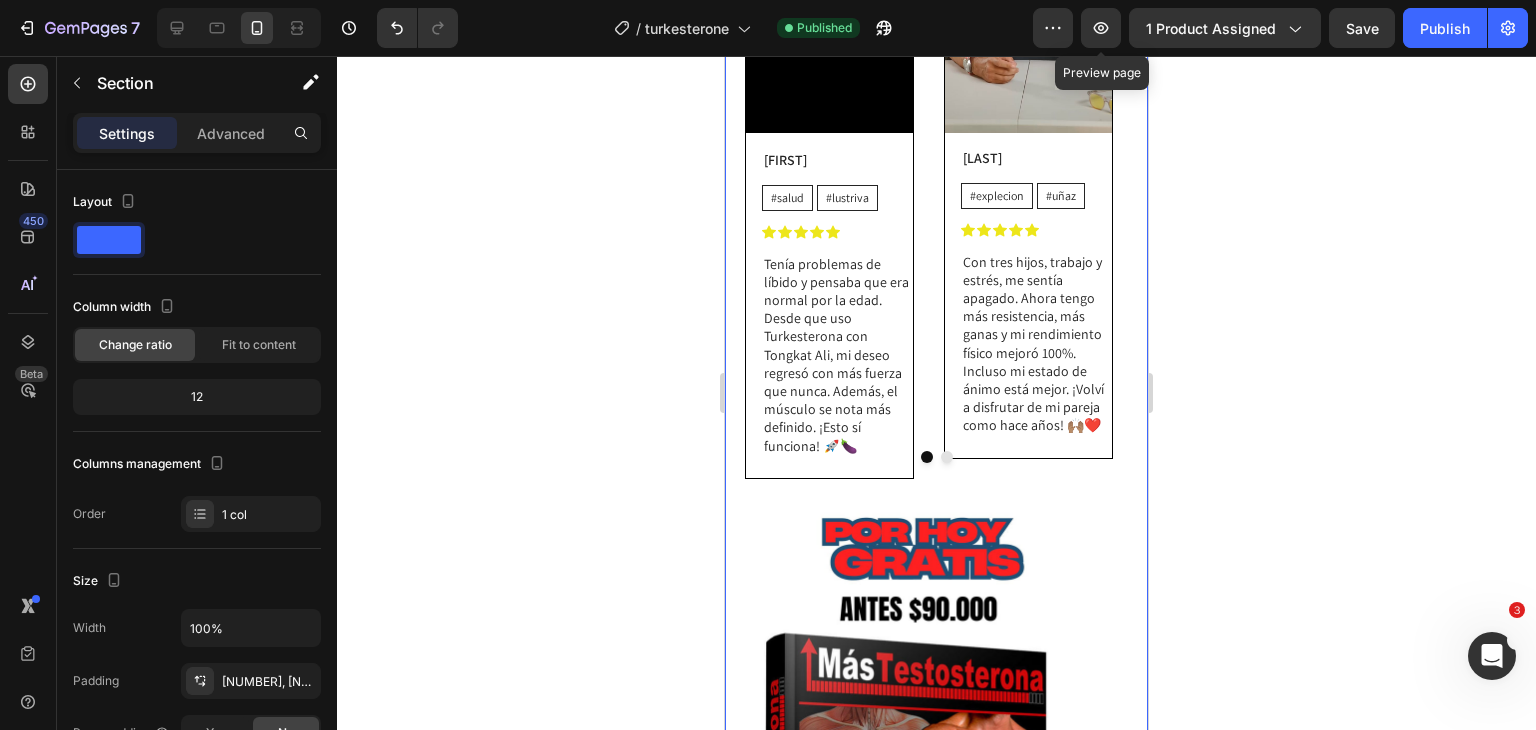 scroll, scrollTop: 4220, scrollLeft: 0, axis: vertical 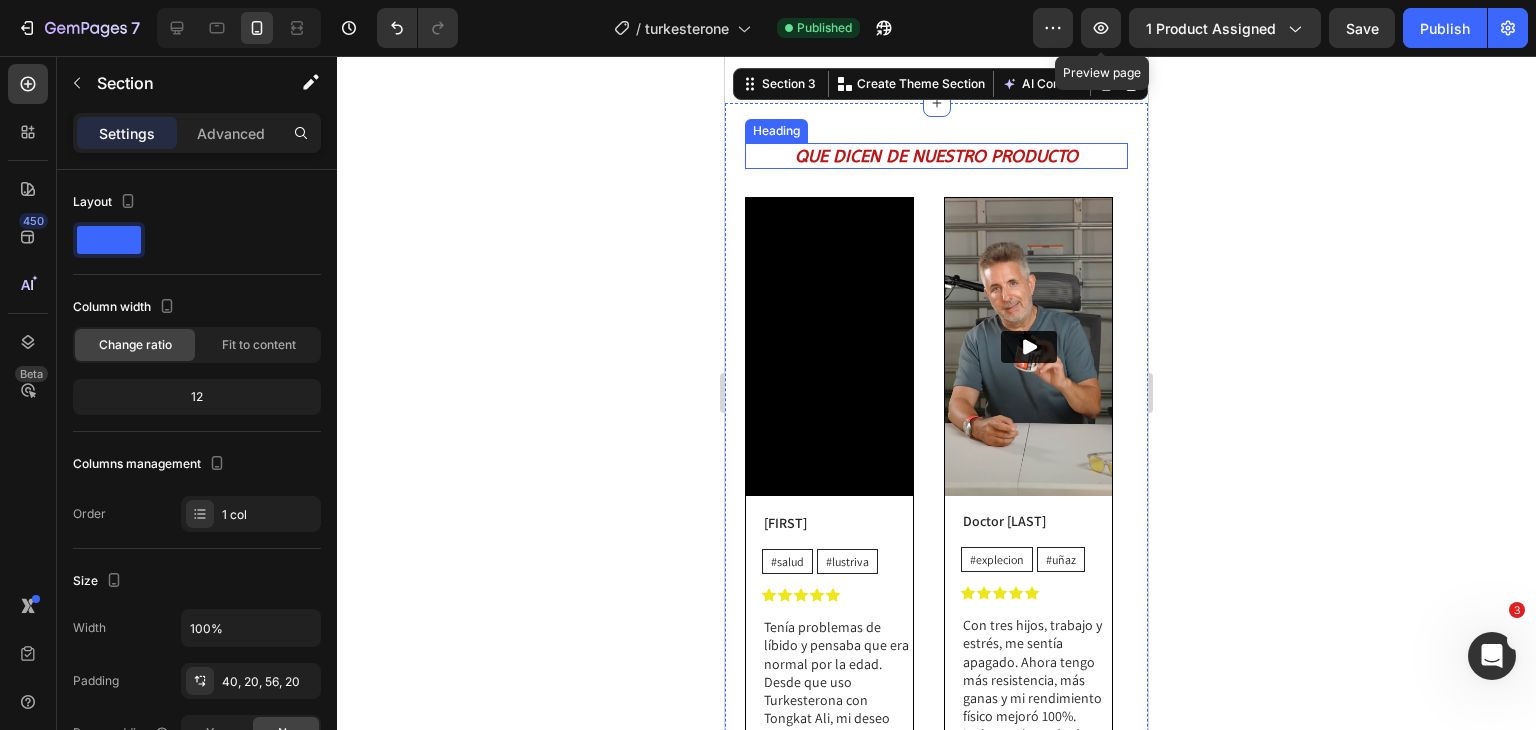 click on "QUE DICEN DE NUESTRO PRODUCTO" at bounding box center (936, 156) 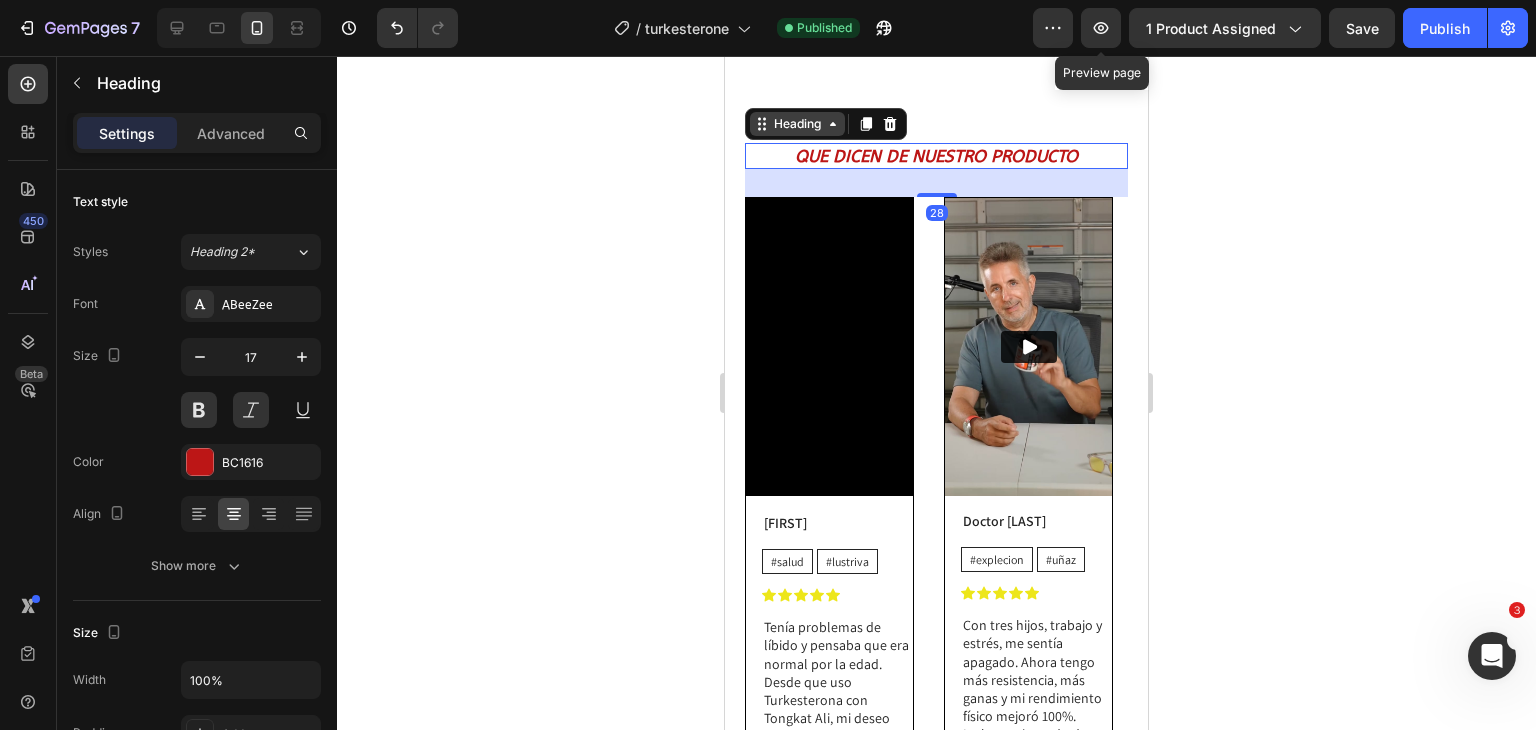 click on "Heading" at bounding box center [797, 124] 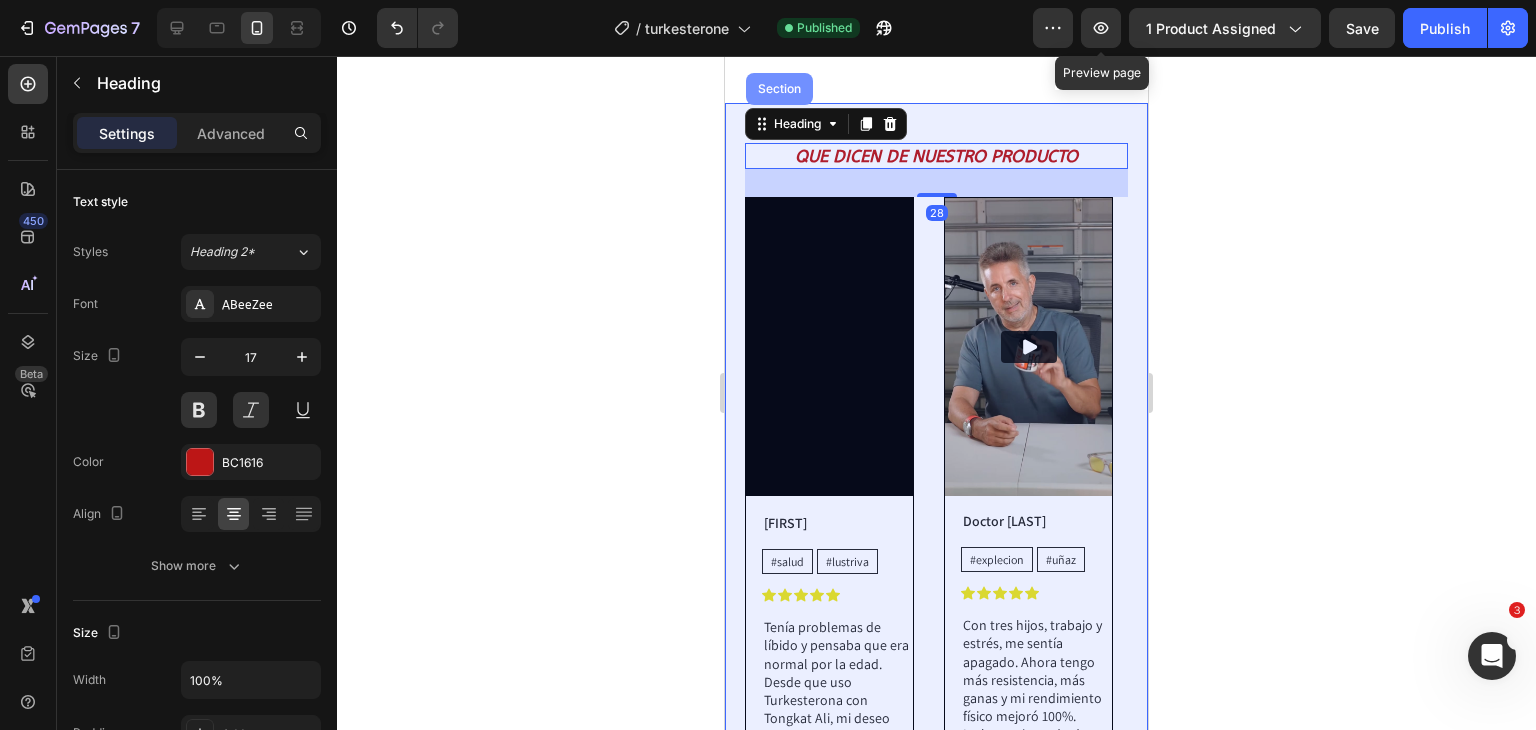 click on "Section" at bounding box center (779, 89) 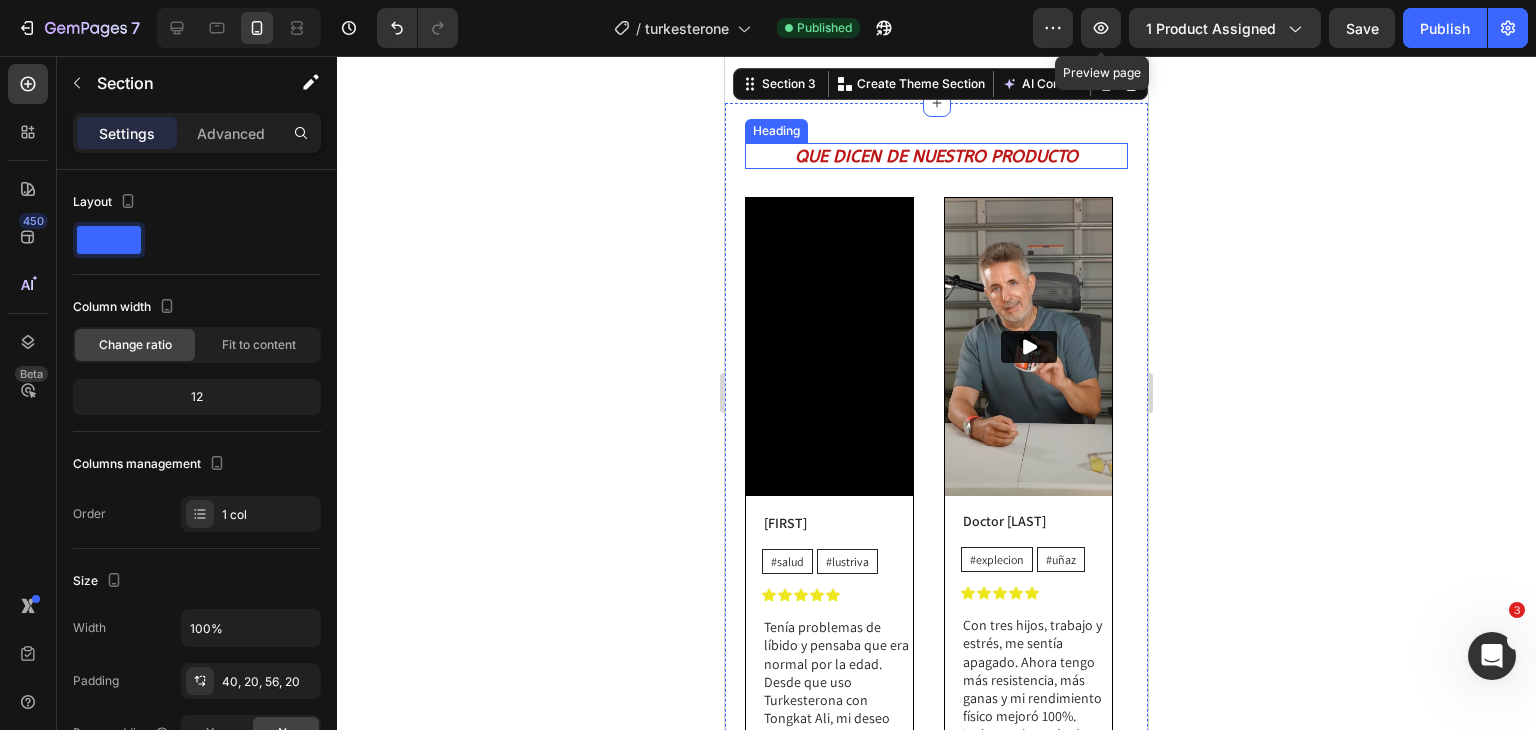 click on "QUE DICEN DE NUESTRO PRODUCTO" at bounding box center [936, 156] 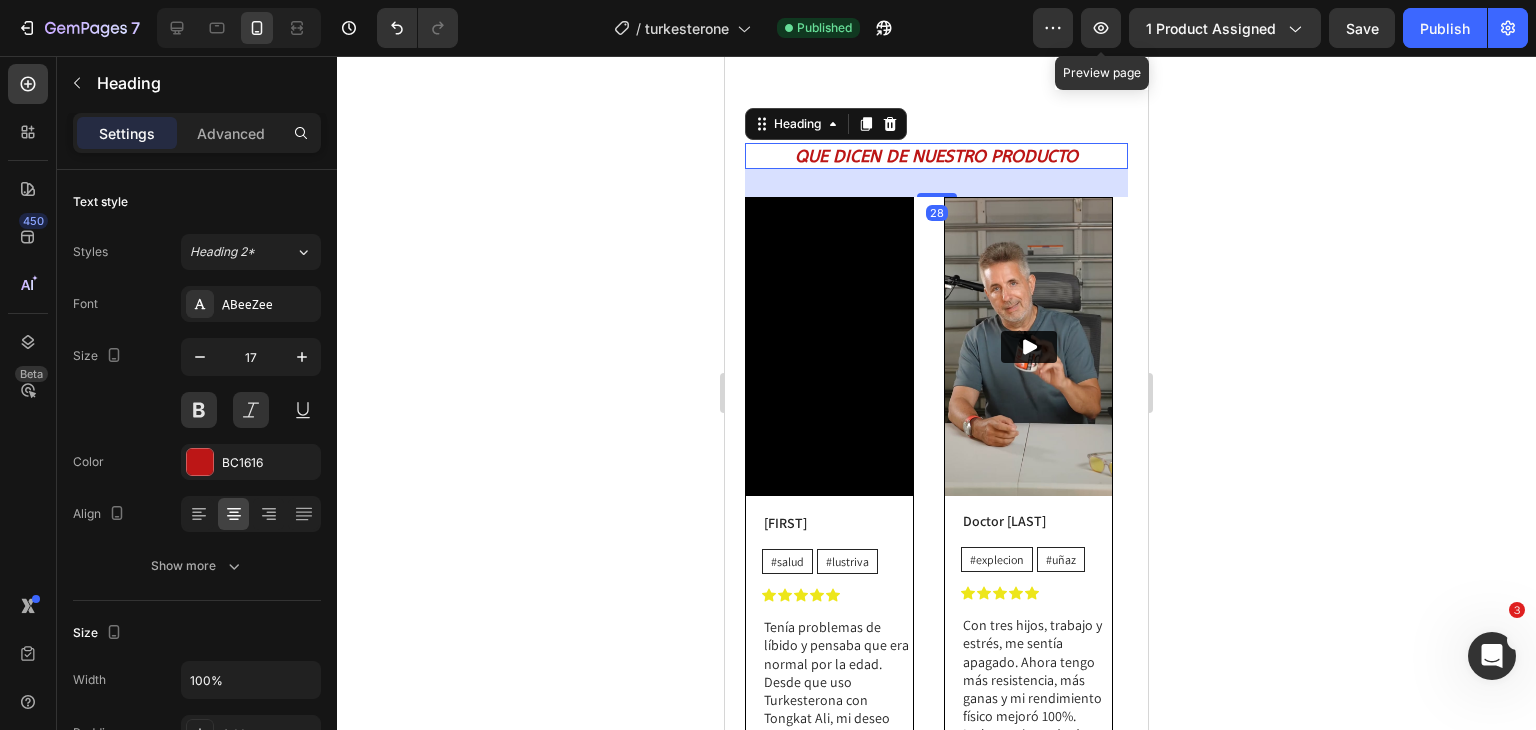 click on "28" at bounding box center (936, 183) 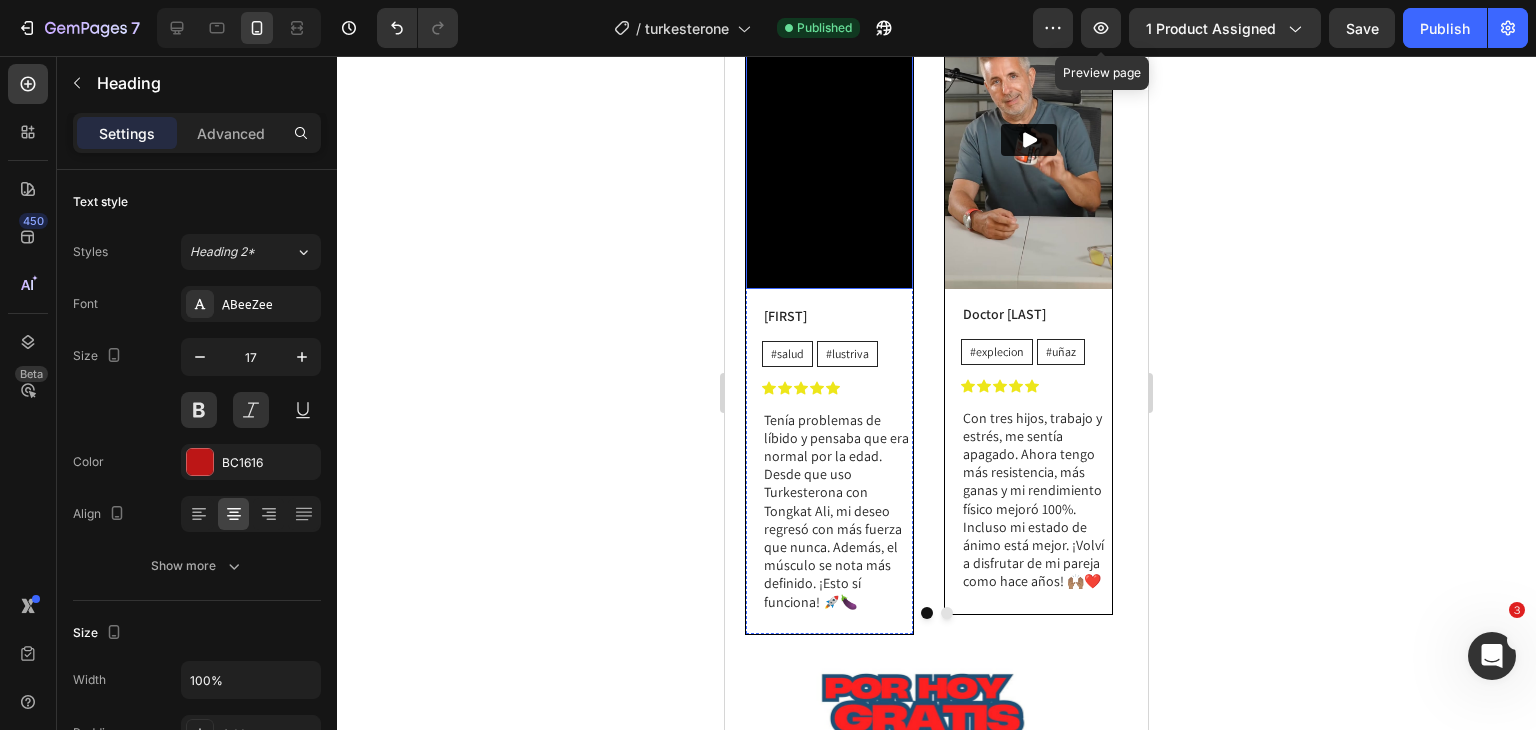 scroll, scrollTop: 3432, scrollLeft: 0, axis: vertical 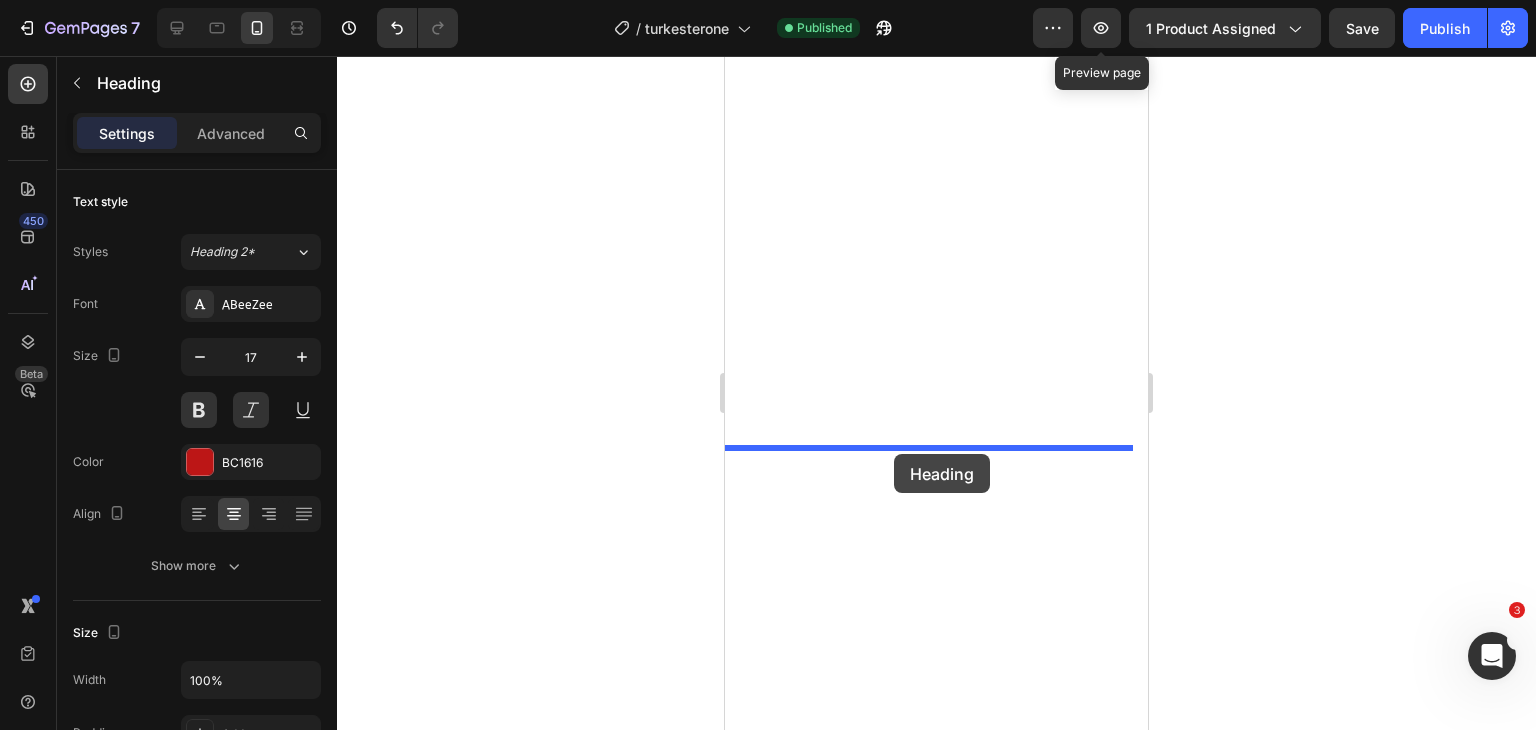 drag, startPoint x: 808, startPoint y: 250, endPoint x: 894, endPoint y: 454, distance: 221.38654 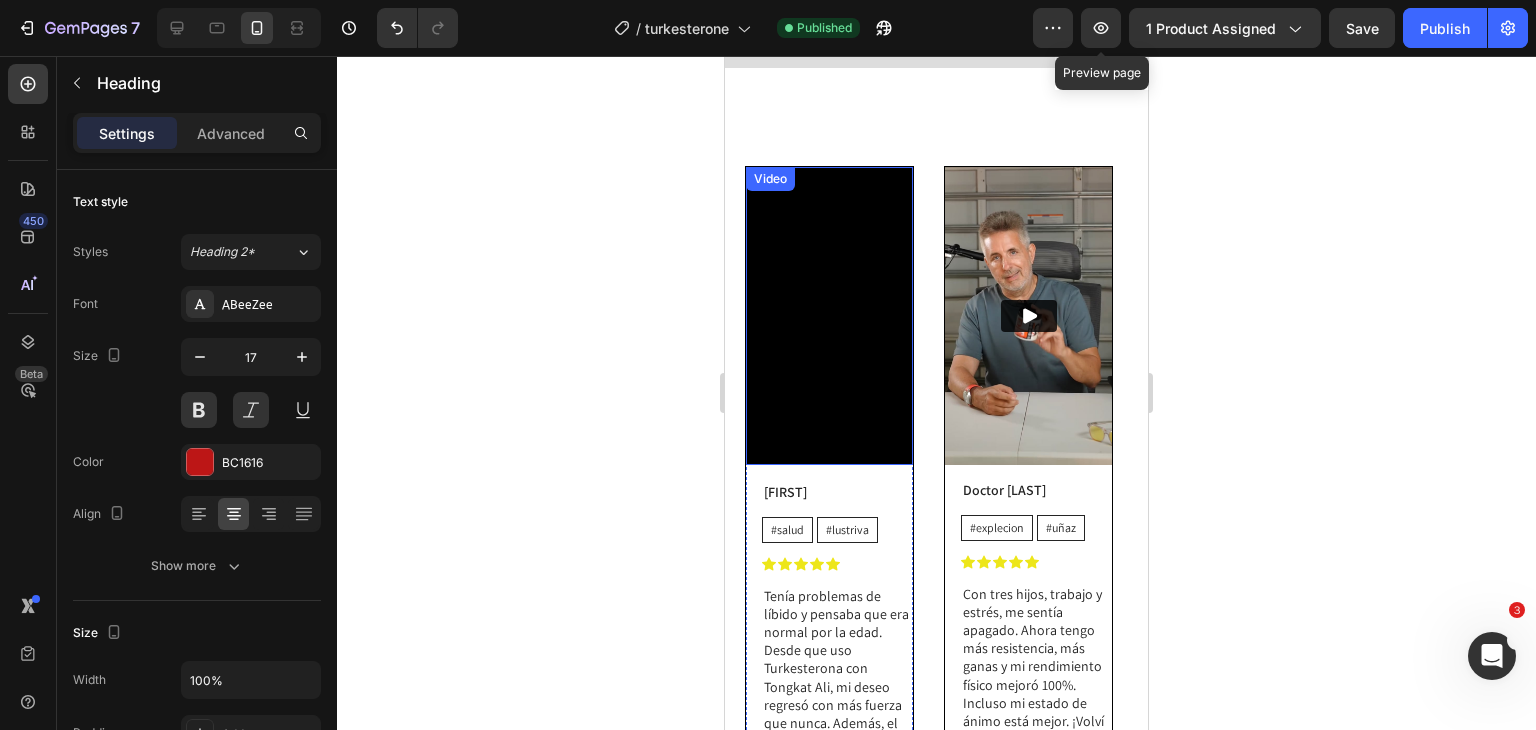 scroll, scrollTop: 3473, scrollLeft: 0, axis: vertical 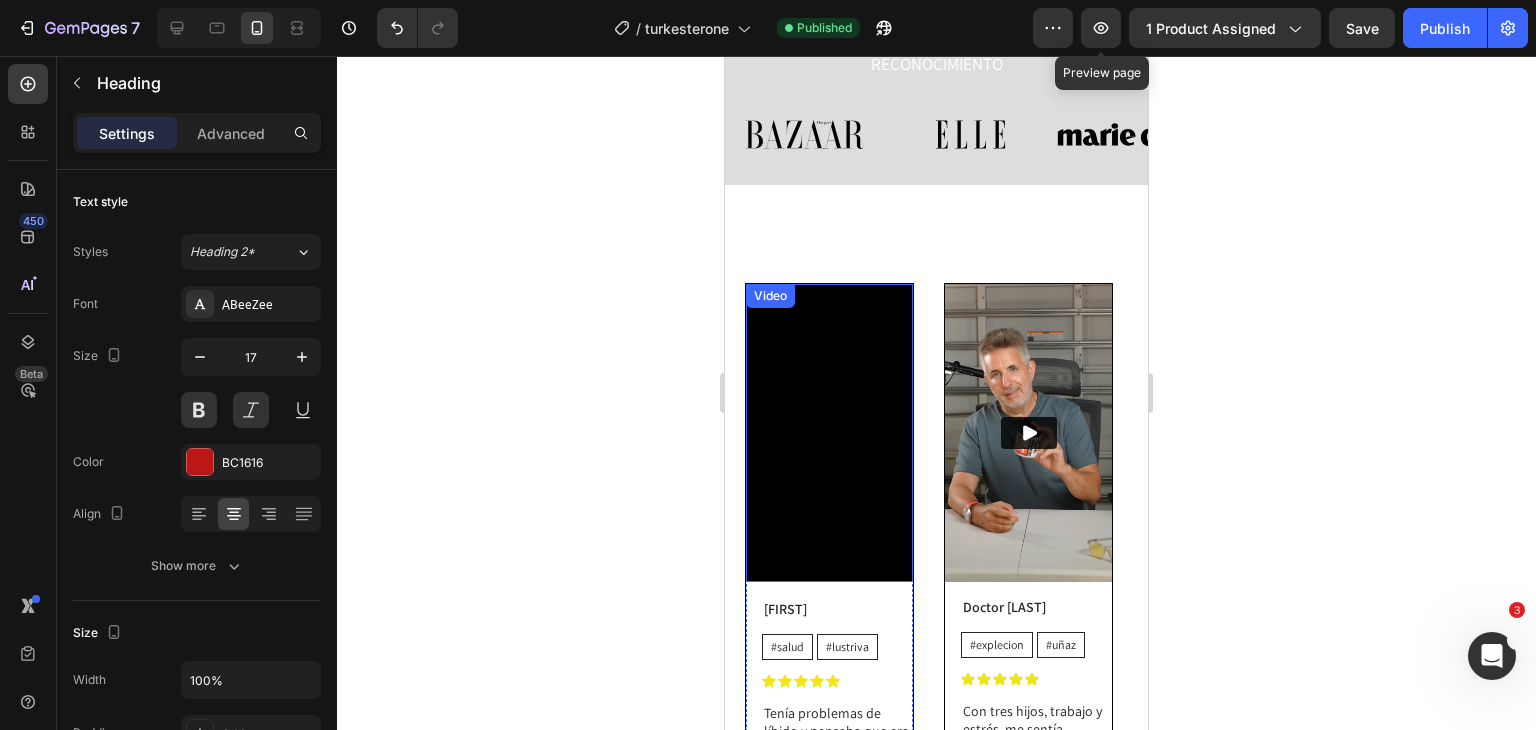 click on "Video" at bounding box center (770, 296) 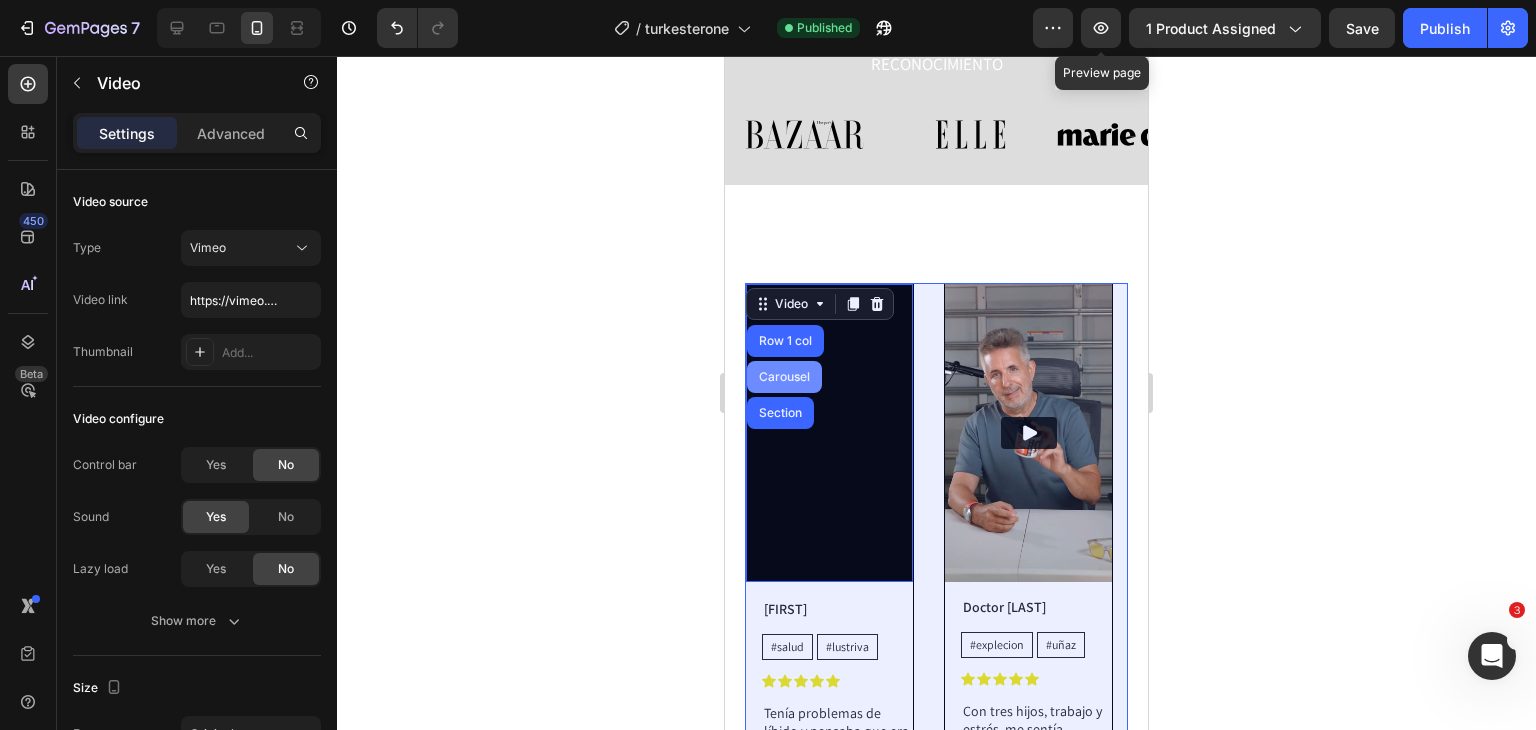 click on "Carousel" at bounding box center [784, 377] 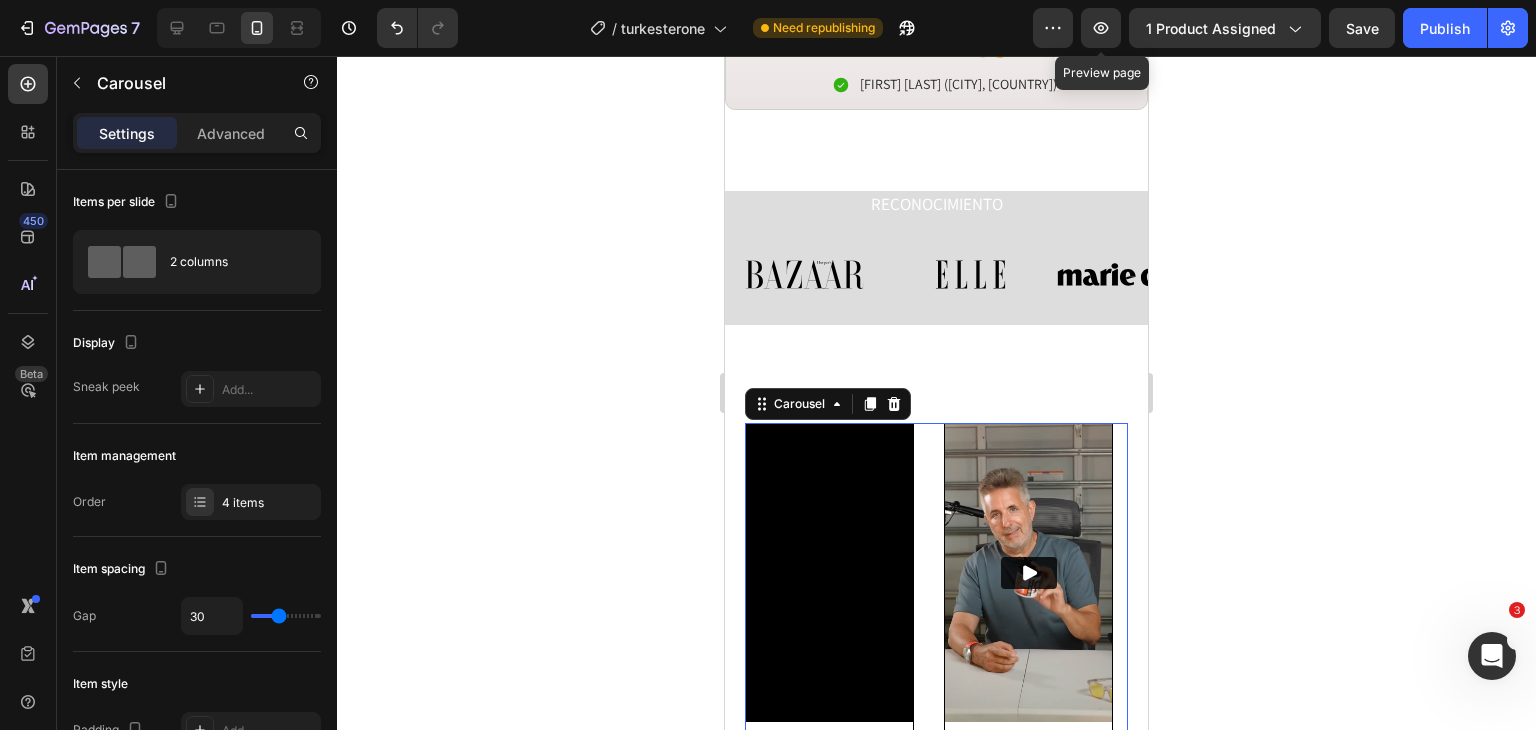 scroll, scrollTop: 3400, scrollLeft: 0, axis: vertical 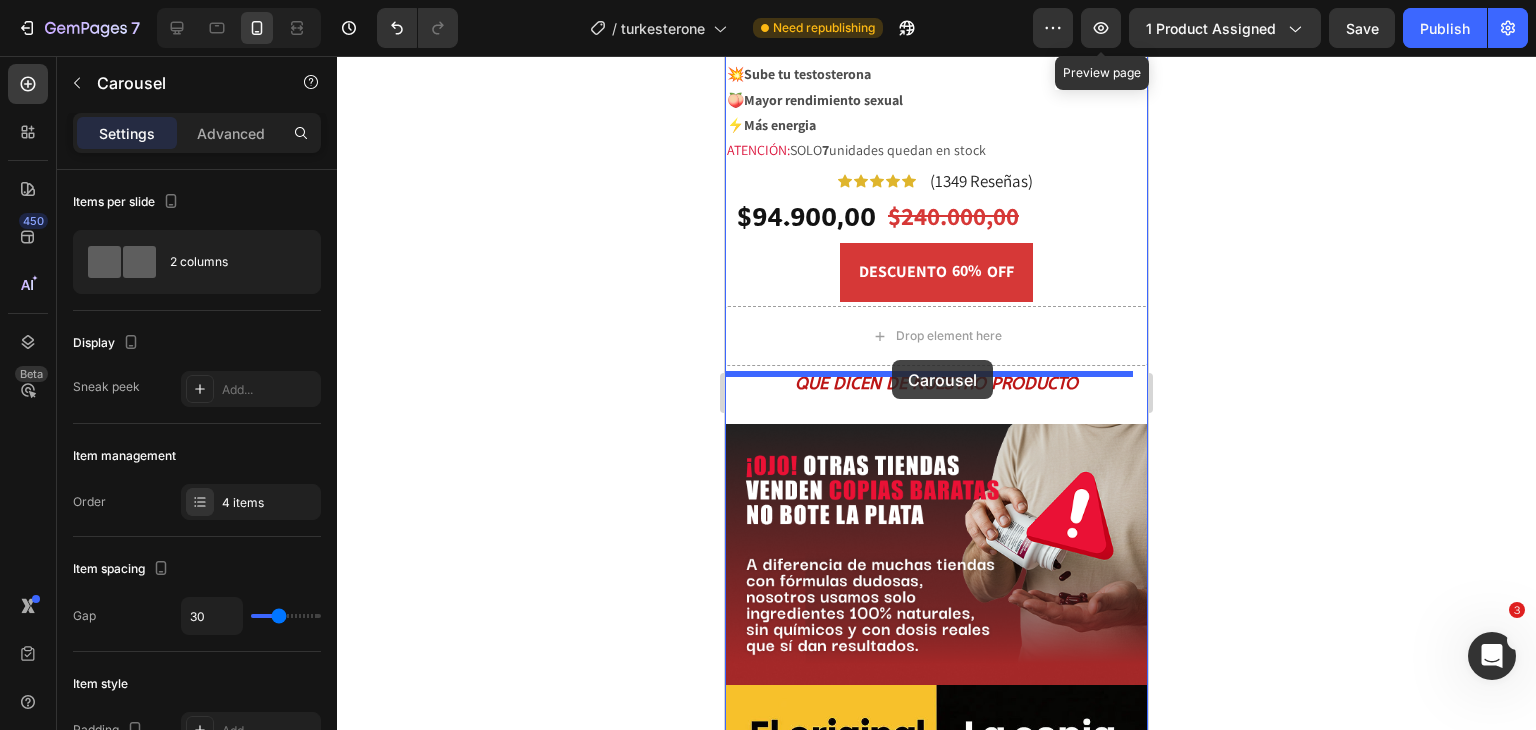 drag, startPoint x: 788, startPoint y: 340, endPoint x: 892, endPoint y: 360, distance: 105.90562 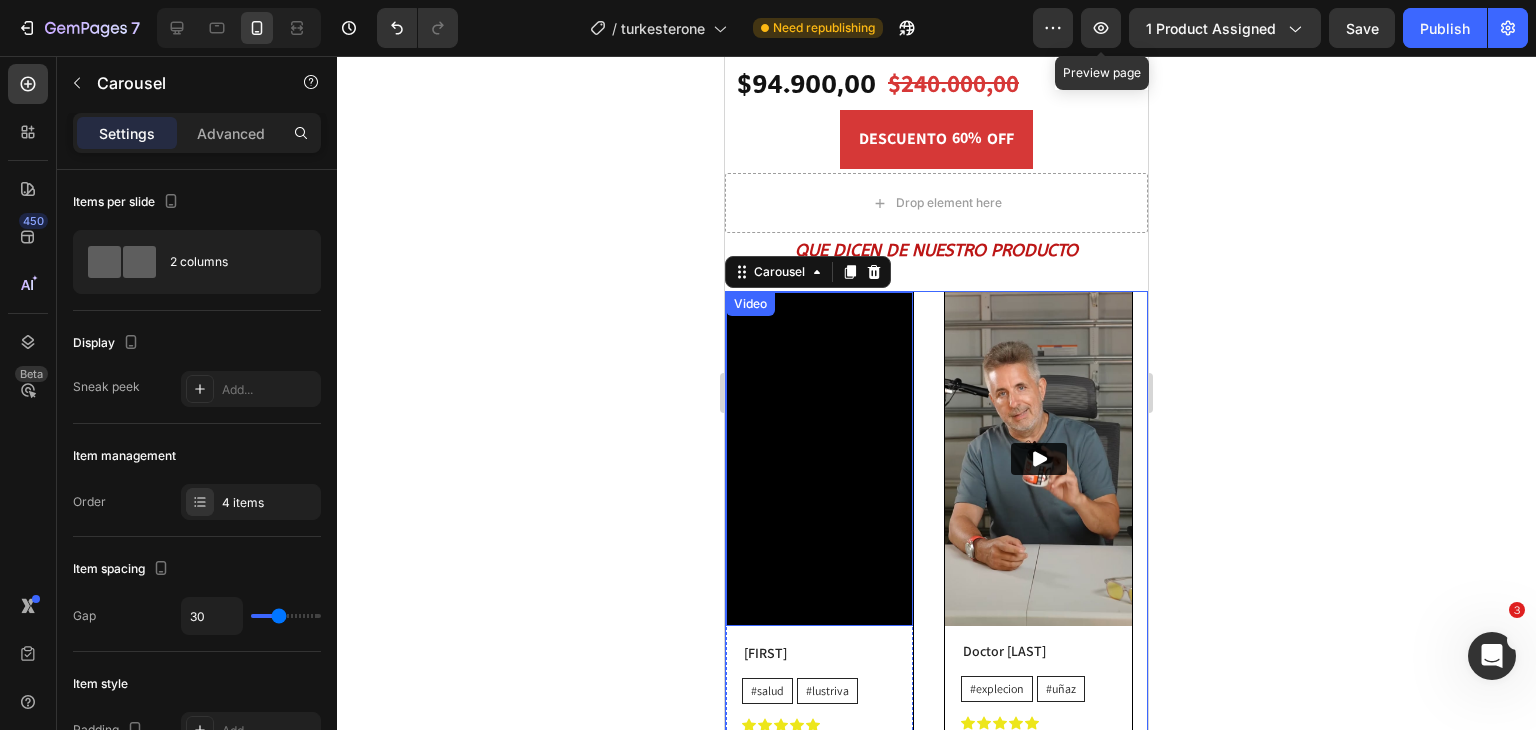 scroll, scrollTop: 1847, scrollLeft: 0, axis: vertical 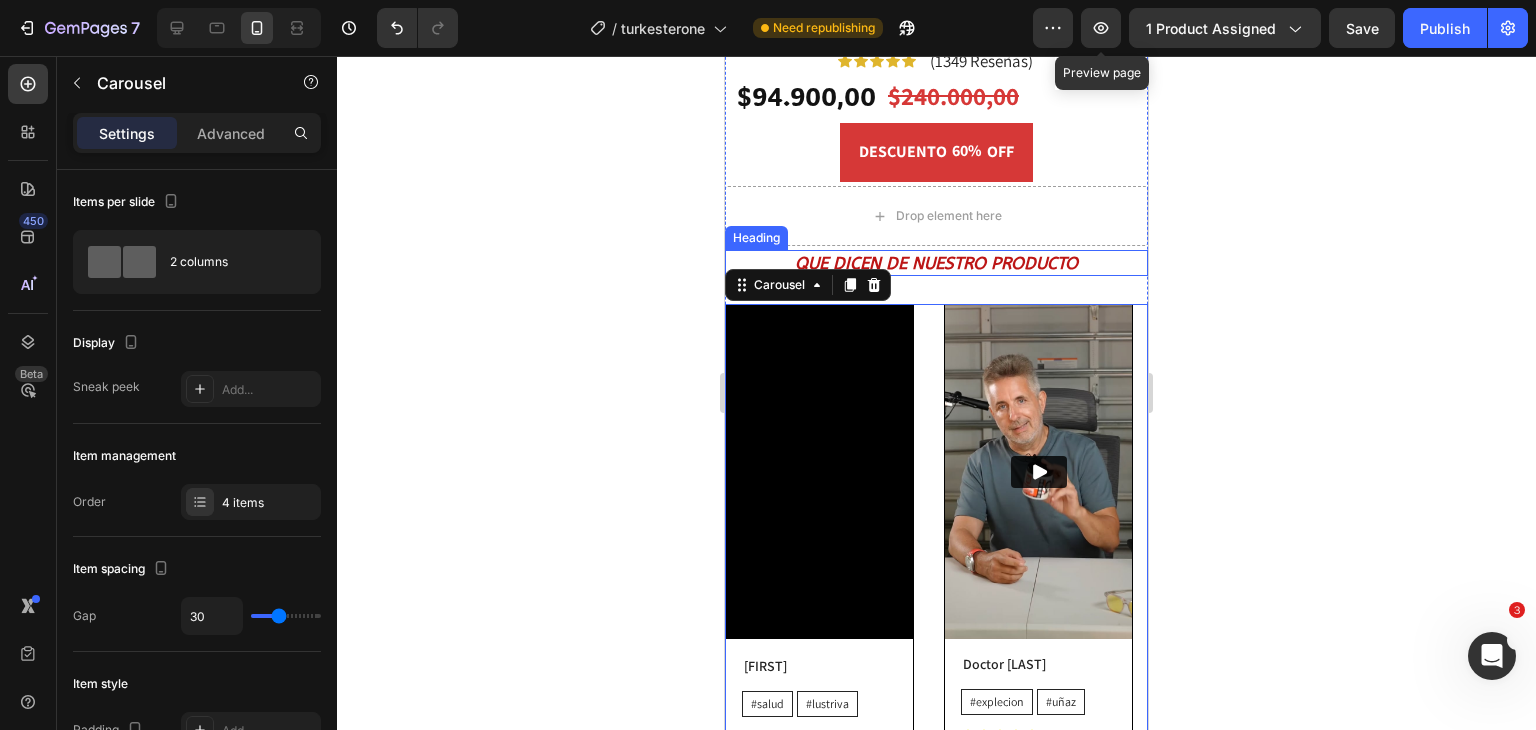 click on "QUE DICEN DE NUESTRO PRODUCTO" at bounding box center [936, 263] 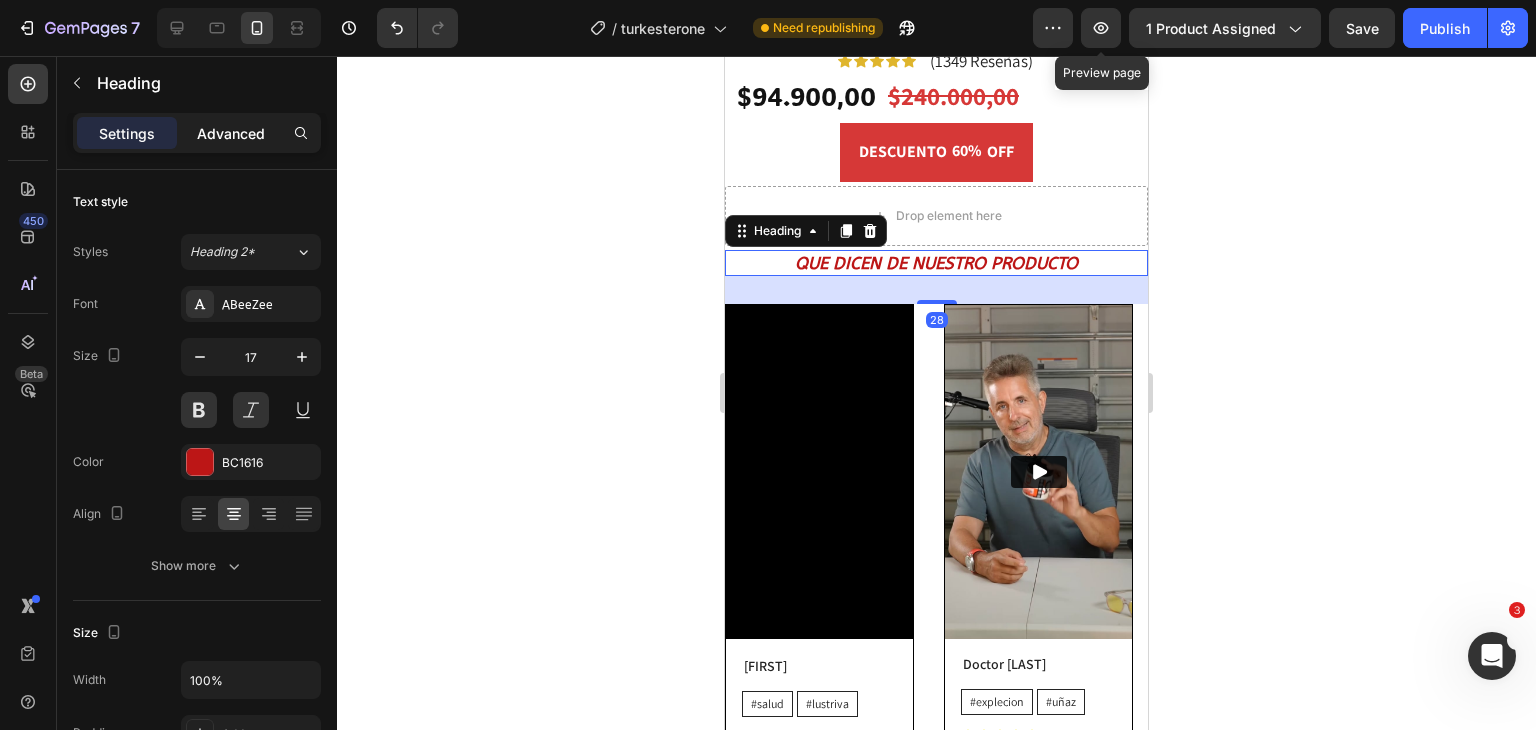 click on "Advanced" at bounding box center (231, 133) 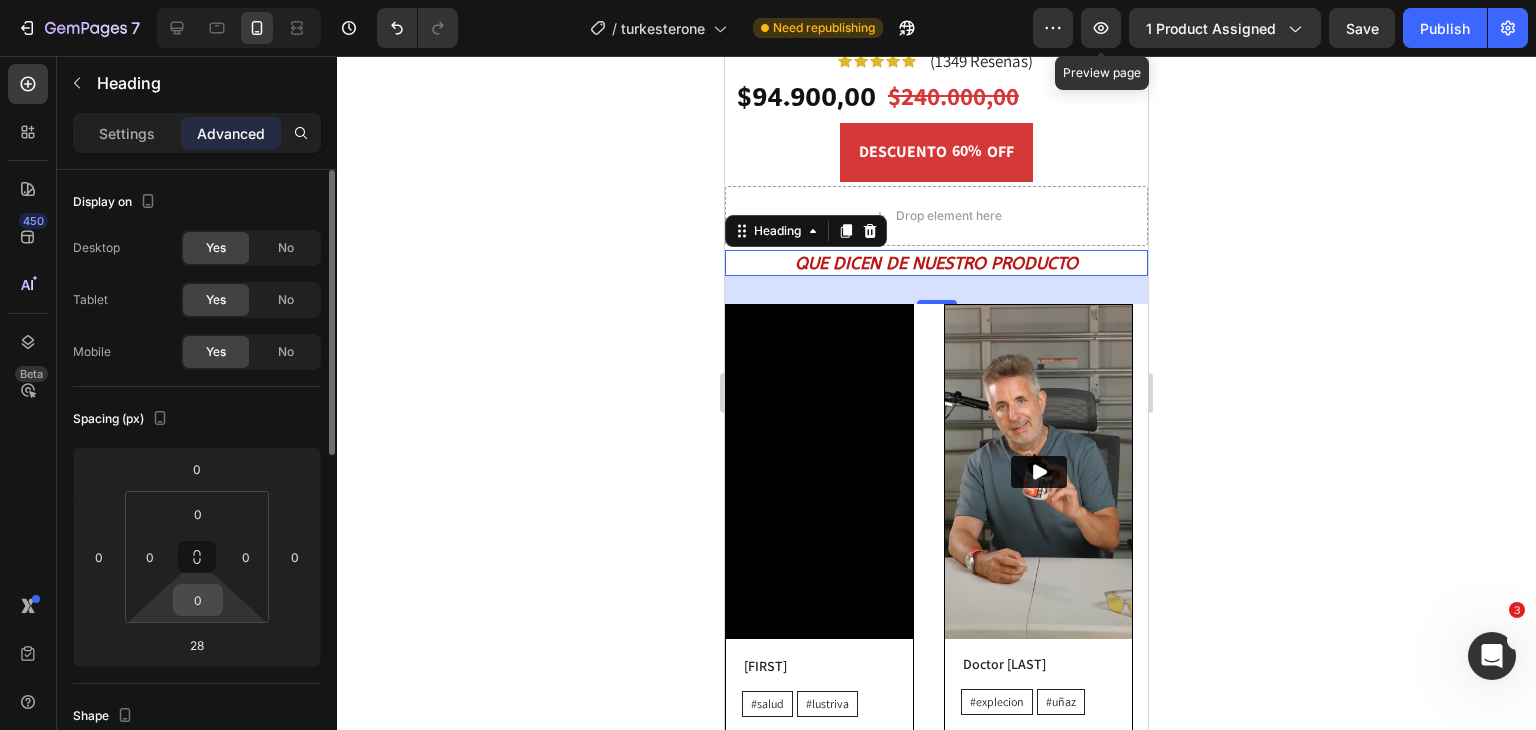 click on "0" at bounding box center (198, 600) 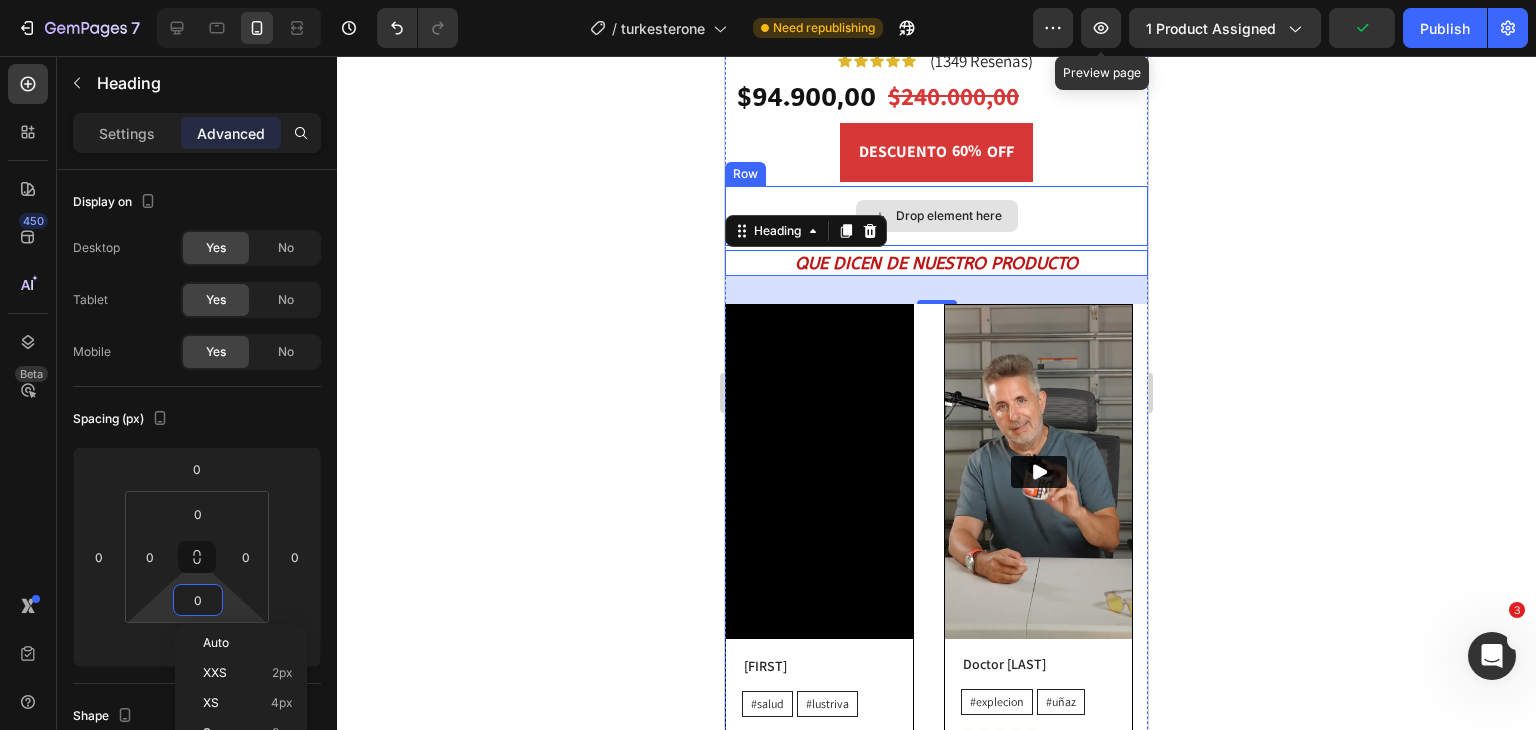 click on "Drop element here" at bounding box center (936, 216) 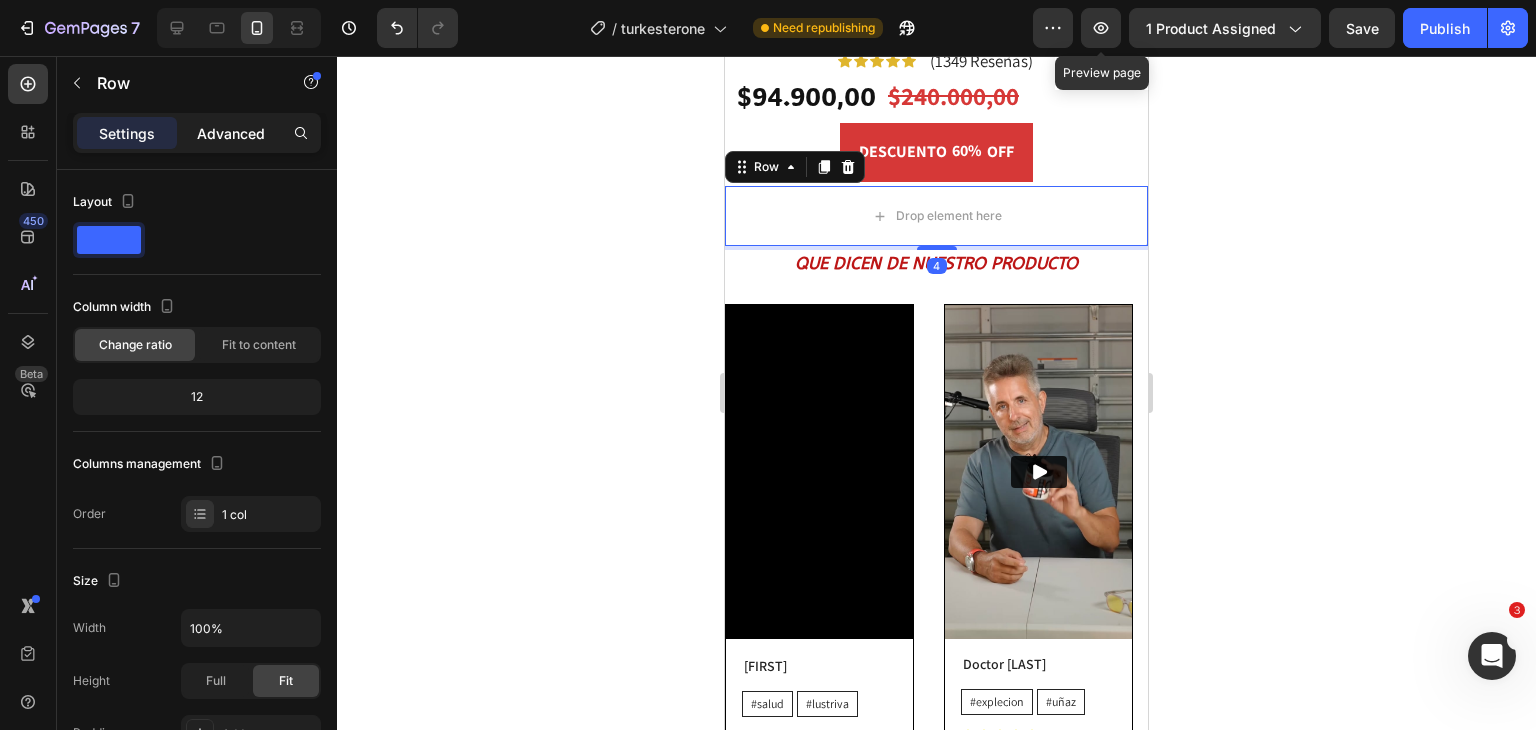 click on "Advanced" at bounding box center [231, 133] 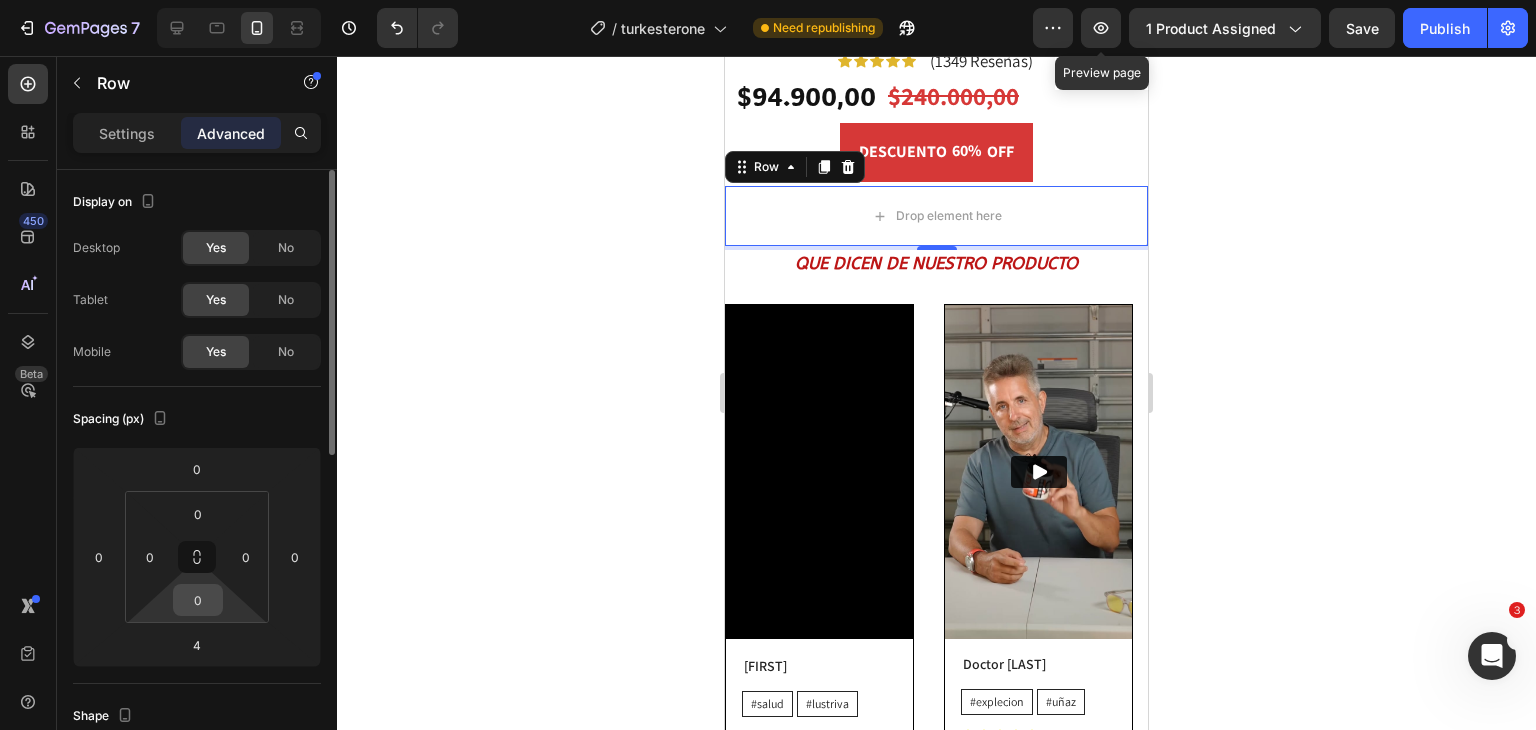 click on "0" at bounding box center [198, 600] 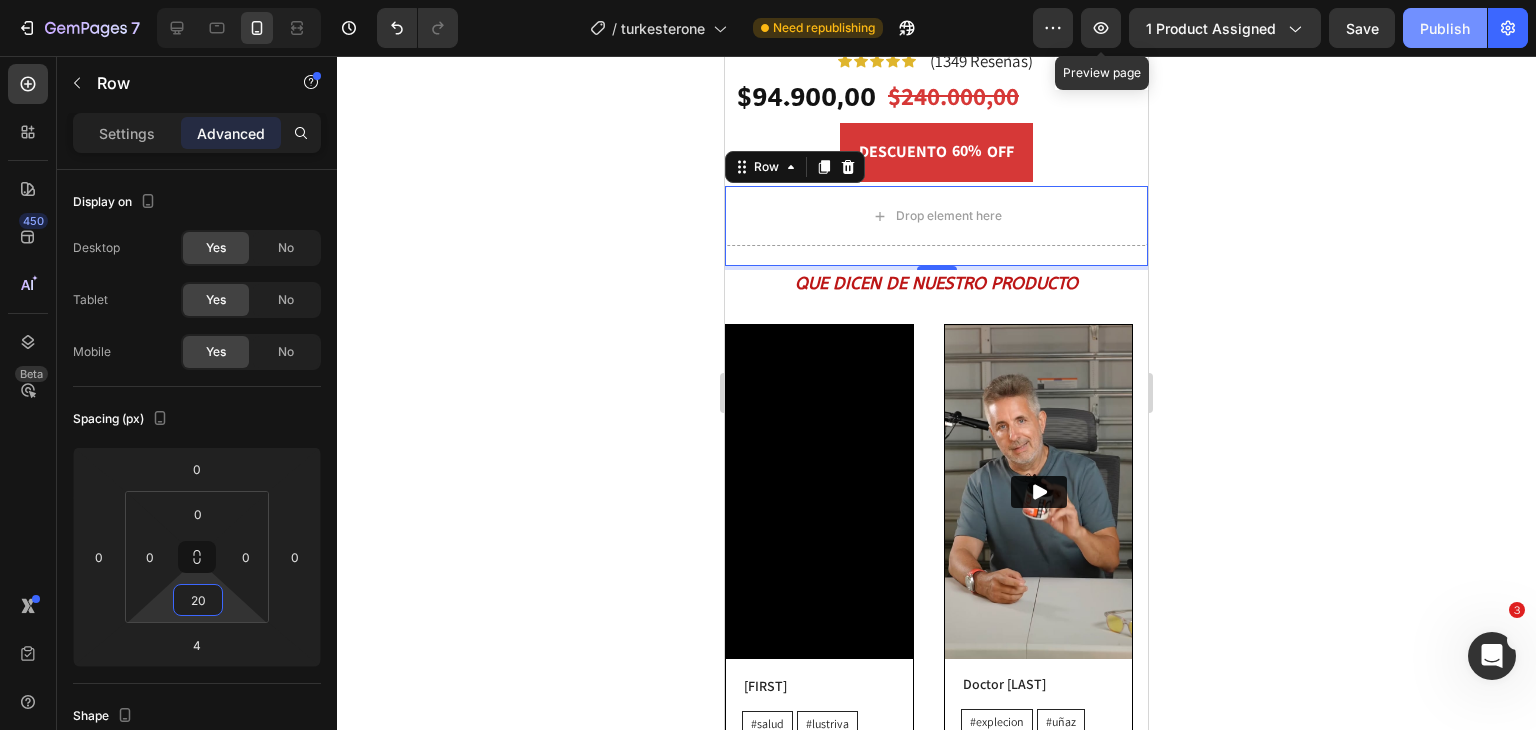 type on "20" 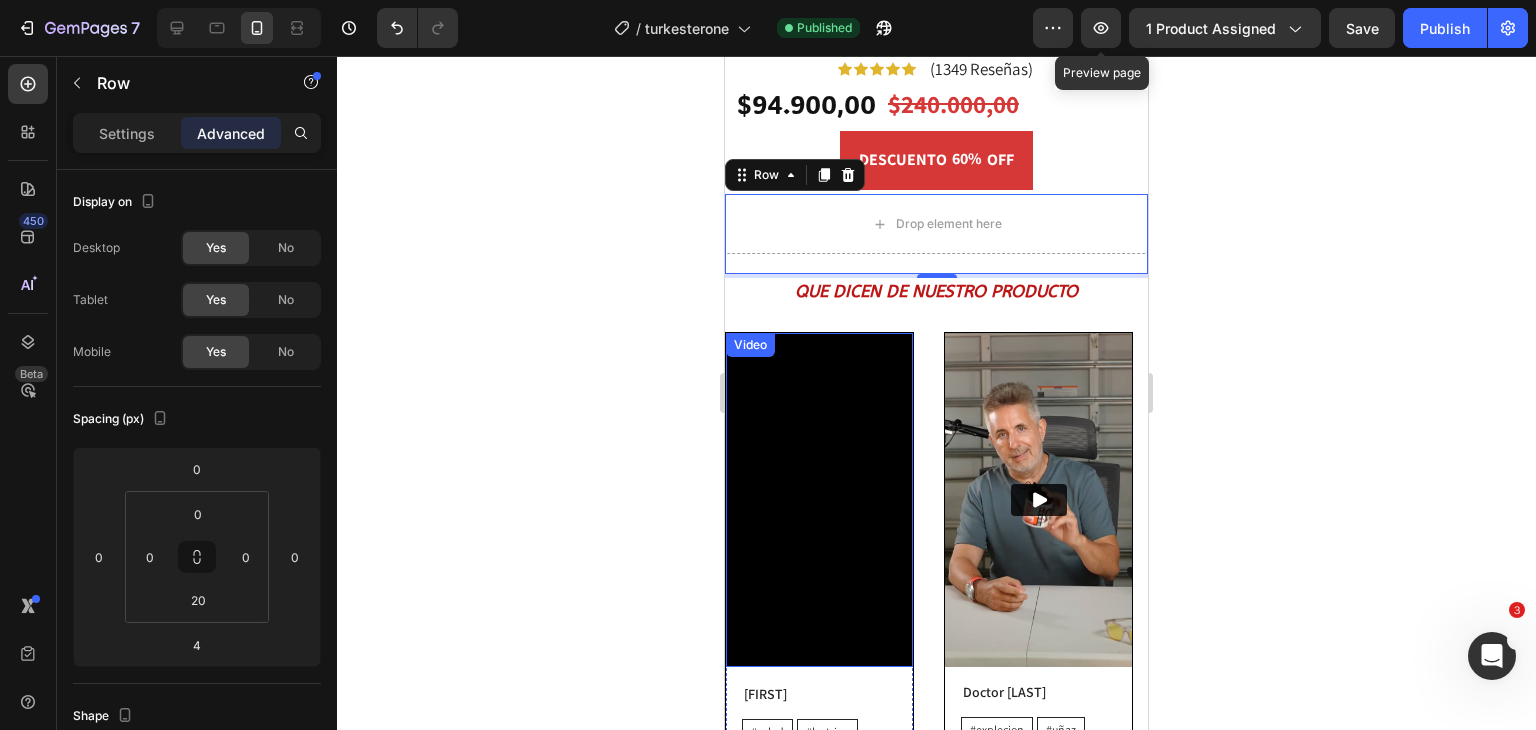 scroll, scrollTop: 1837, scrollLeft: 0, axis: vertical 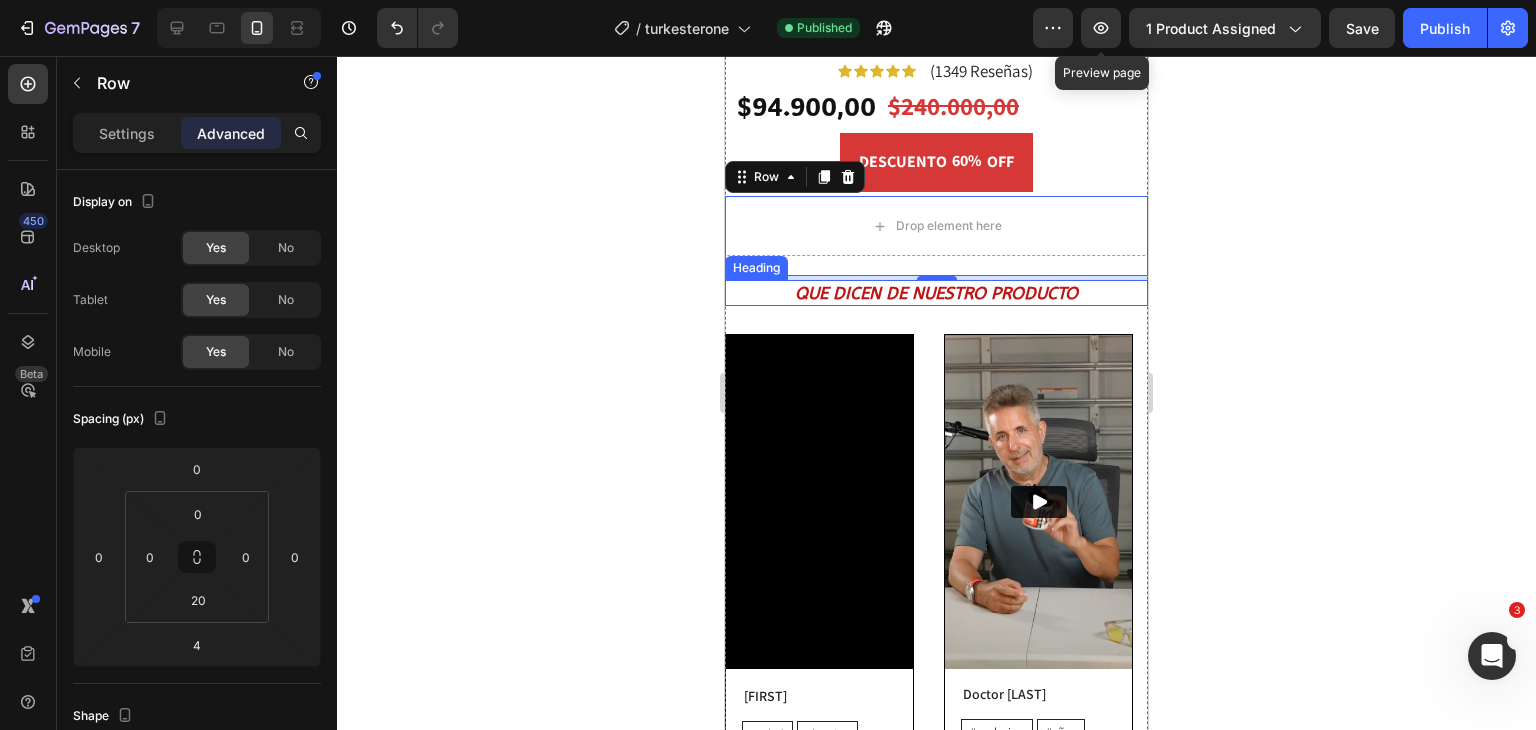 click on "QUE DICEN DE NUESTRO PRODUCTO" at bounding box center (936, 293) 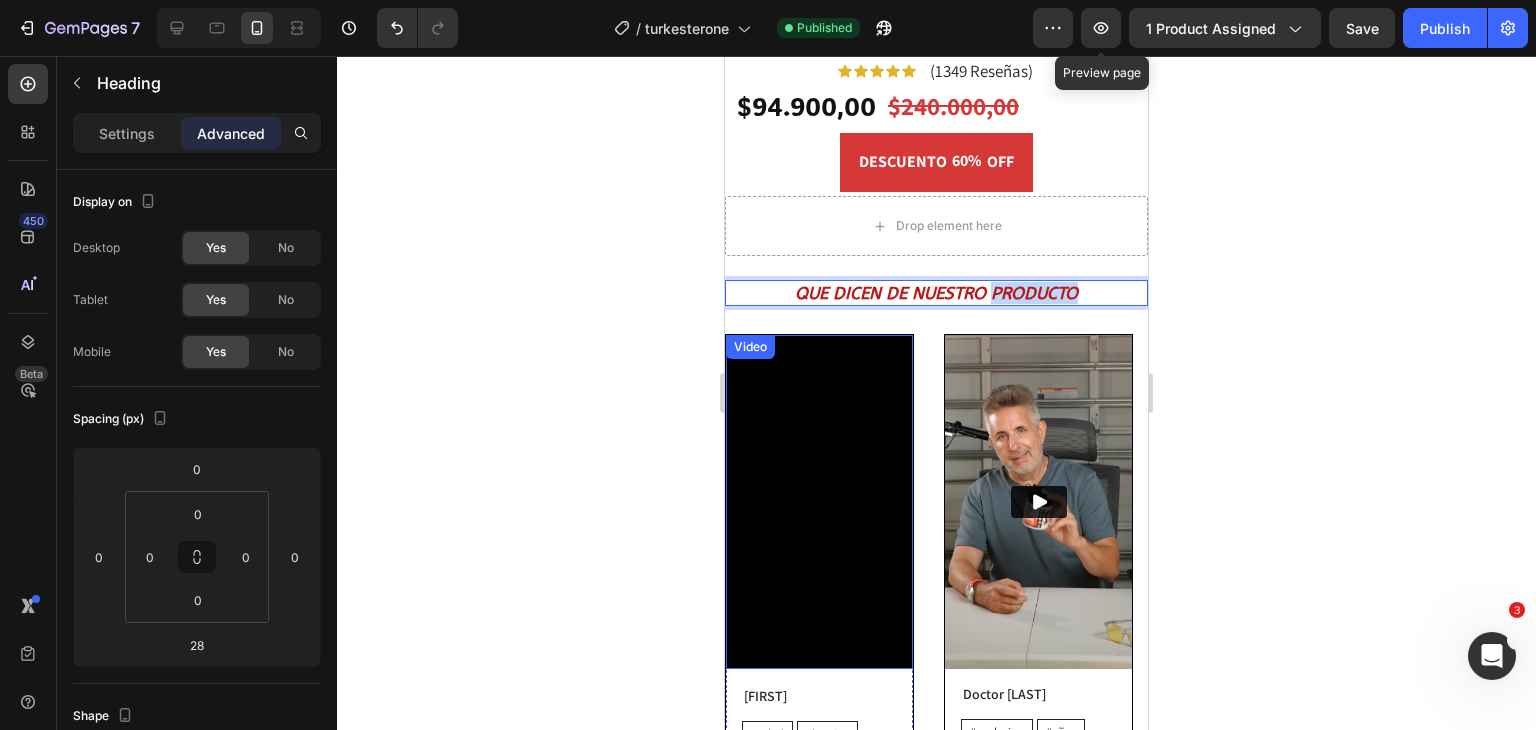 scroll, scrollTop: 2156, scrollLeft: 0, axis: vertical 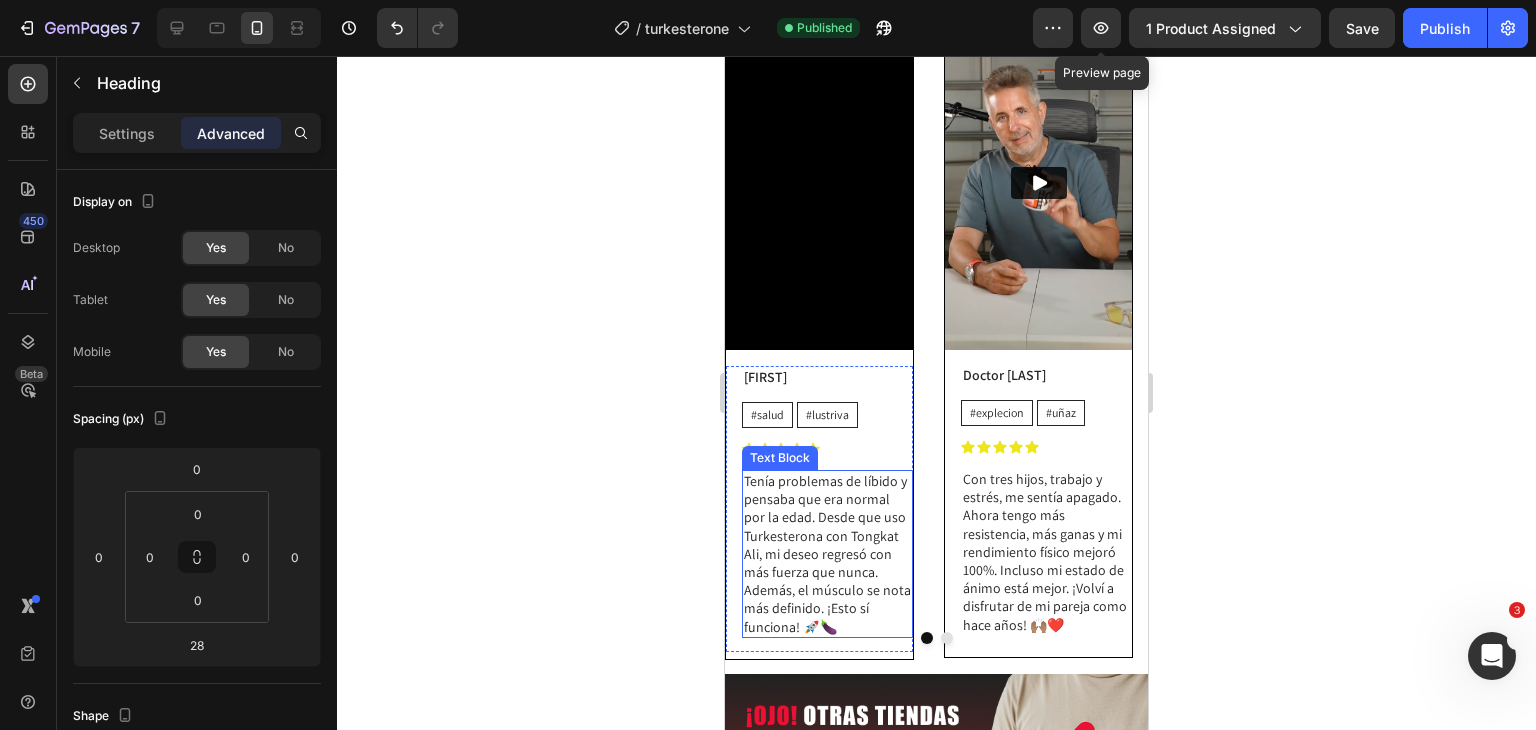 click on "Tenía problemas de líbido y pensaba que era normal por la edad. Desde que uso Turkesterona con Tongkat Ali, mi deseo regresó con más fuerza que nunca. Además, el músculo se nota más definido. ¡Esto sí funciona! 🚀🍆" at bounding box center (827, 554) 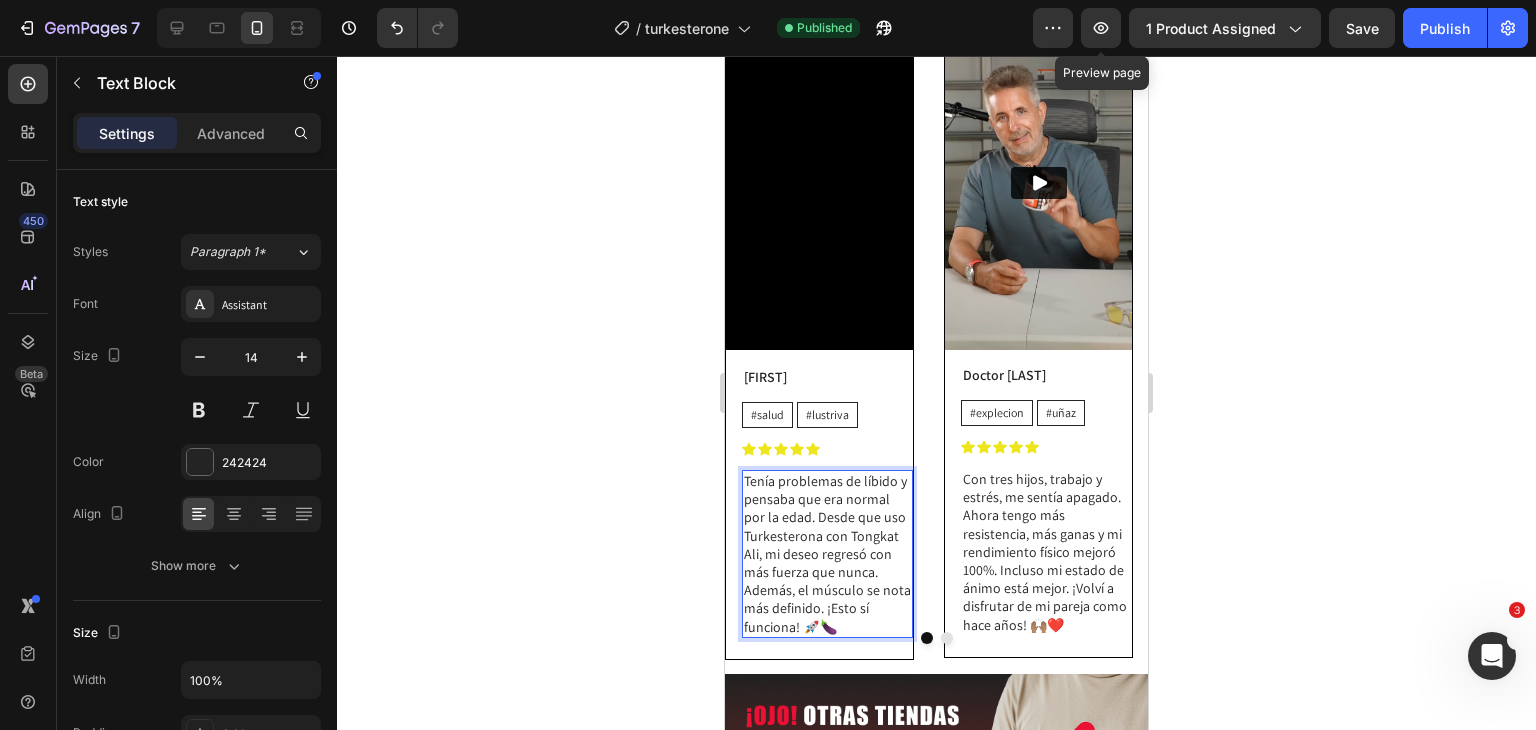 click on "Tenía problemas de líbido y pensaba que era normal por la edad. Desde que uso Turkesterona con Tongkat Ali, mi deseo regresó con más fuerza que nunca. Además, el músculo se nota más definido. ¡Esto sí funciona! 🚀🍆" at bounding box center (827, 554) 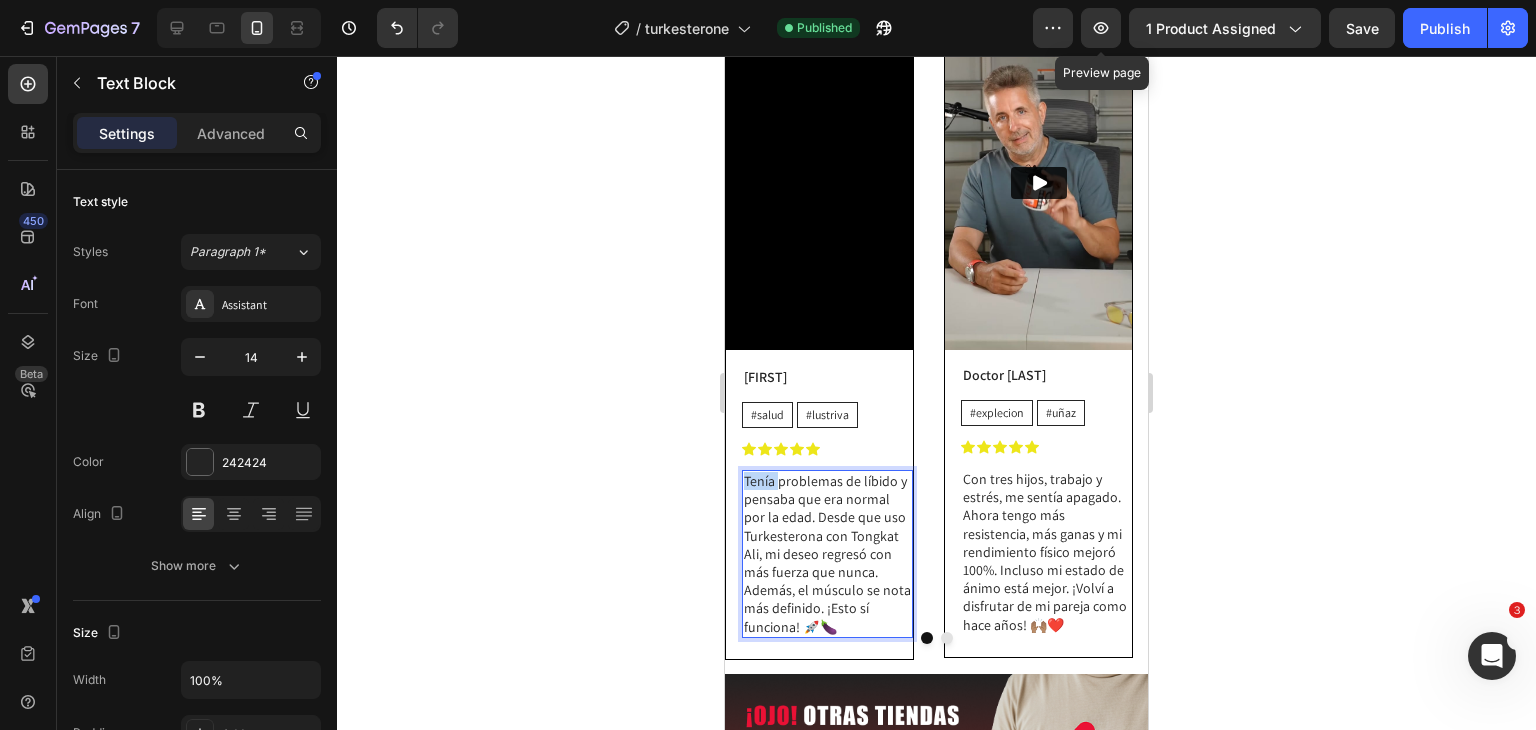 click on "Tenía problemas de líbido y pensaba que era normal por la edad. Desde que uso Turkesterona con Tongkat Ali, mi deseo regresó con más fuerza que nunca. Además, el músculo se nota más definido. ¡Esto sí funciona! 🚀🍆" at bounding box center [827, 554] 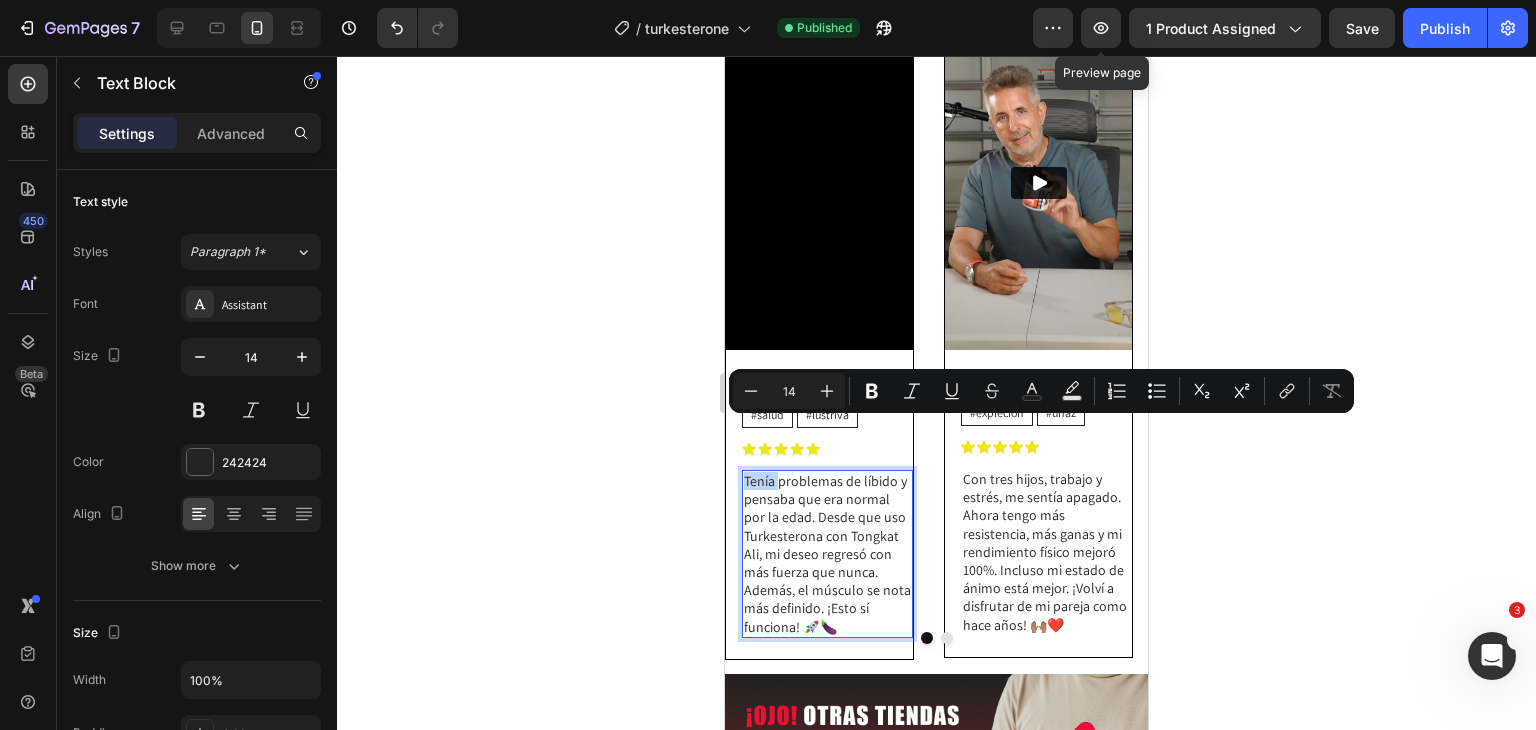 click on "Tenía problemas de líbido y pensaba que era normal por la edad. Desde que uso Turkesterona con Tongkat Ali, mi deseo regresó con más fuerza que nunca. Además, el músculo se nota más definido. ¡Esto sí funciona! 🚀🍆" at bounding box center [827, 554] 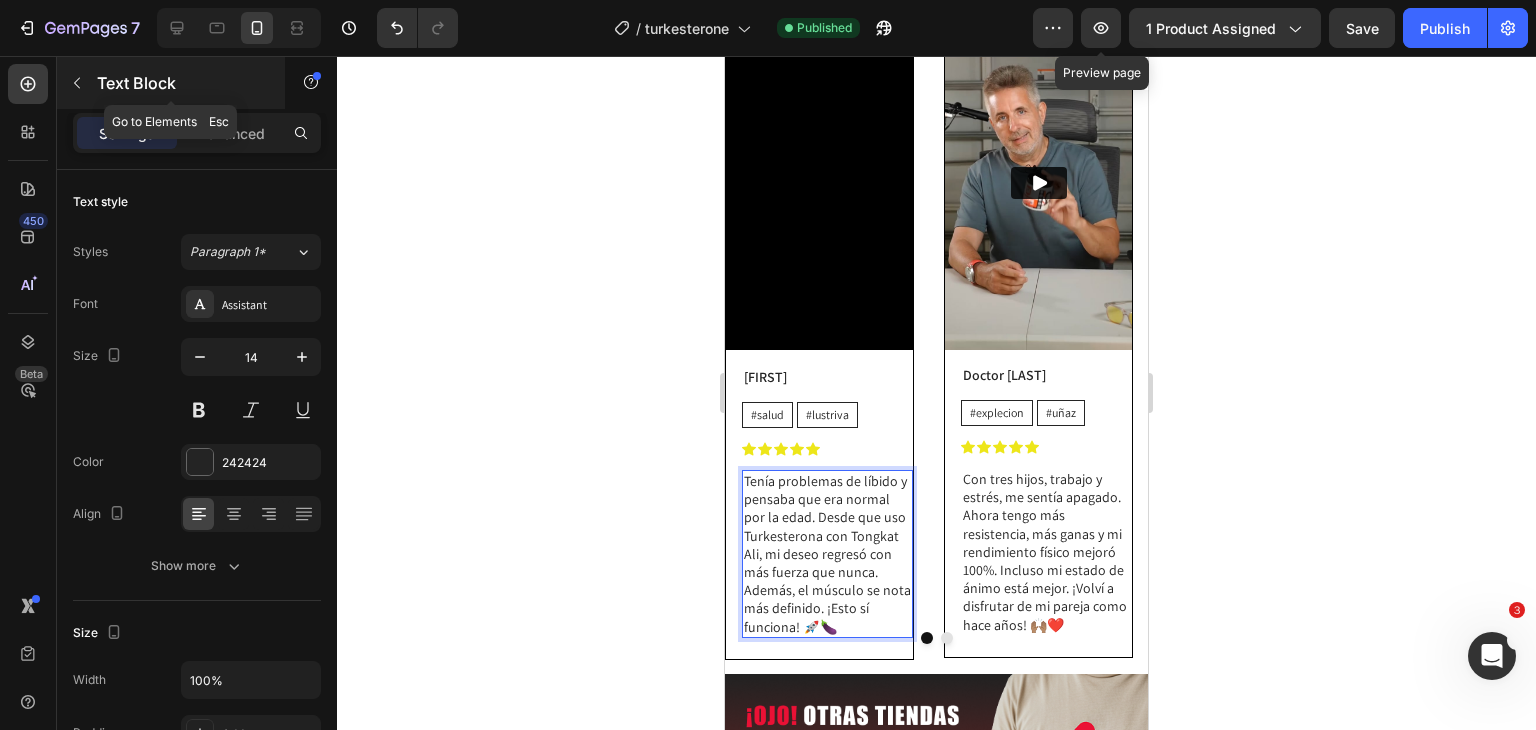 click 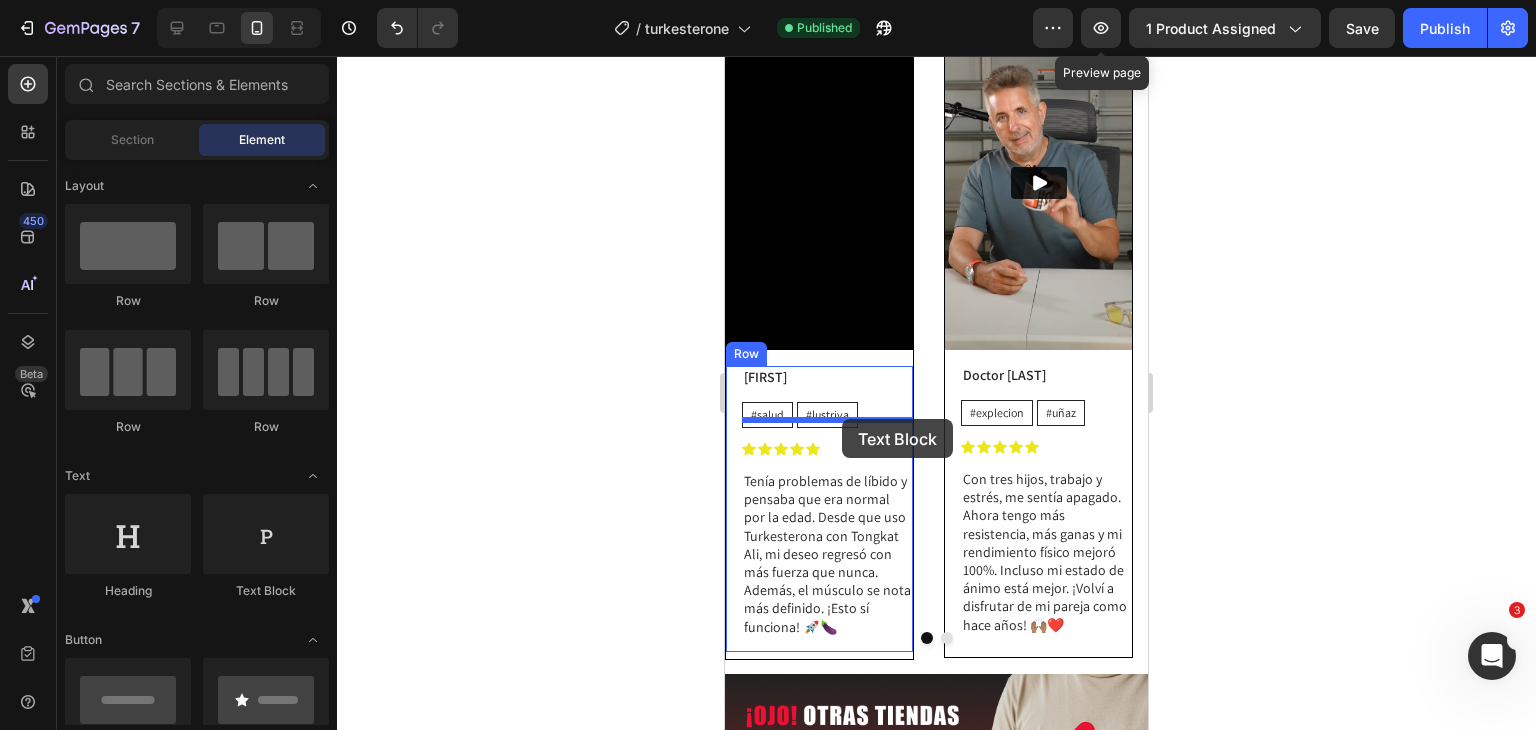 drag, startPoint x: 971, startPoint y: 618, endPoint x: 842, endPoint y: 419, distance: 237.15396 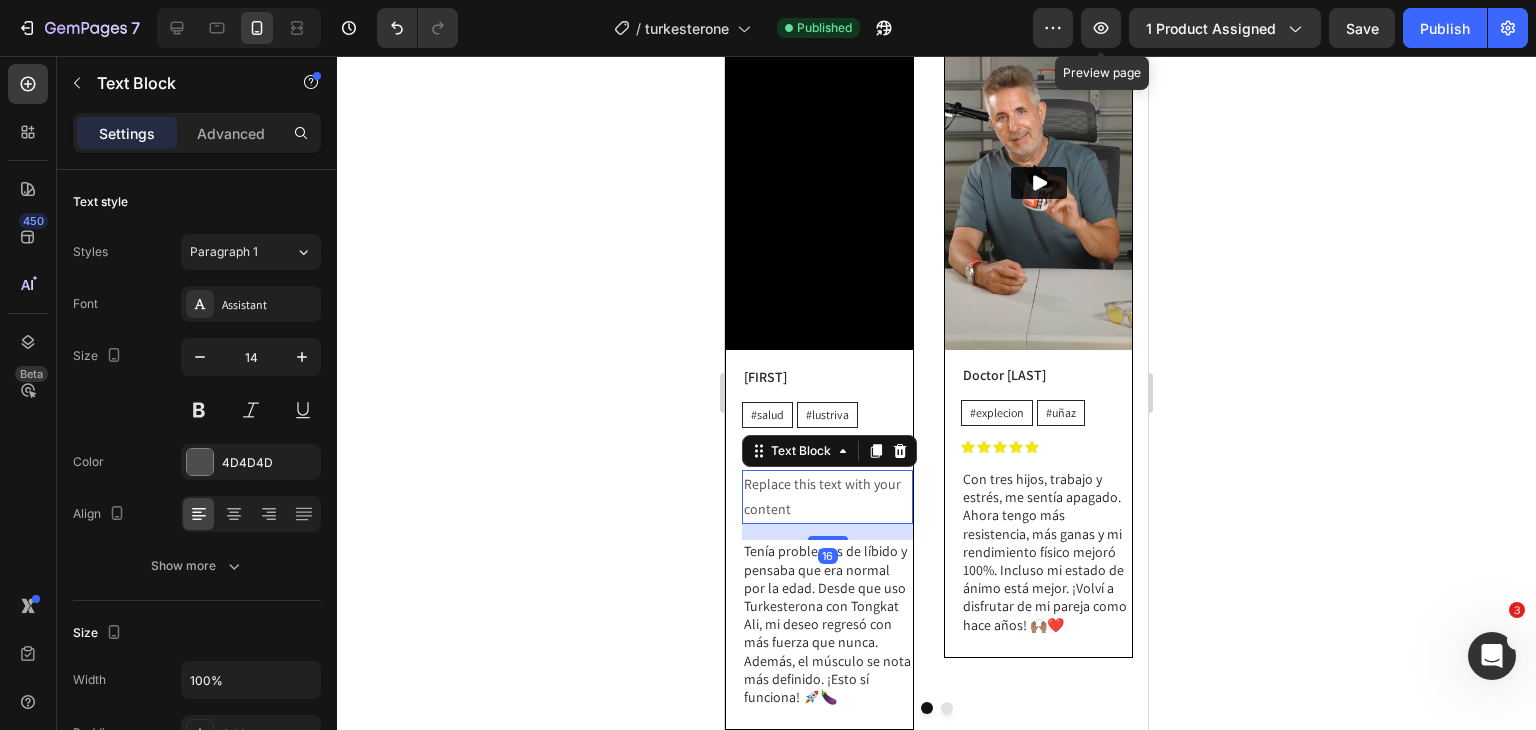 click on "Replace this text with your content" at bounding box center [827, 497] 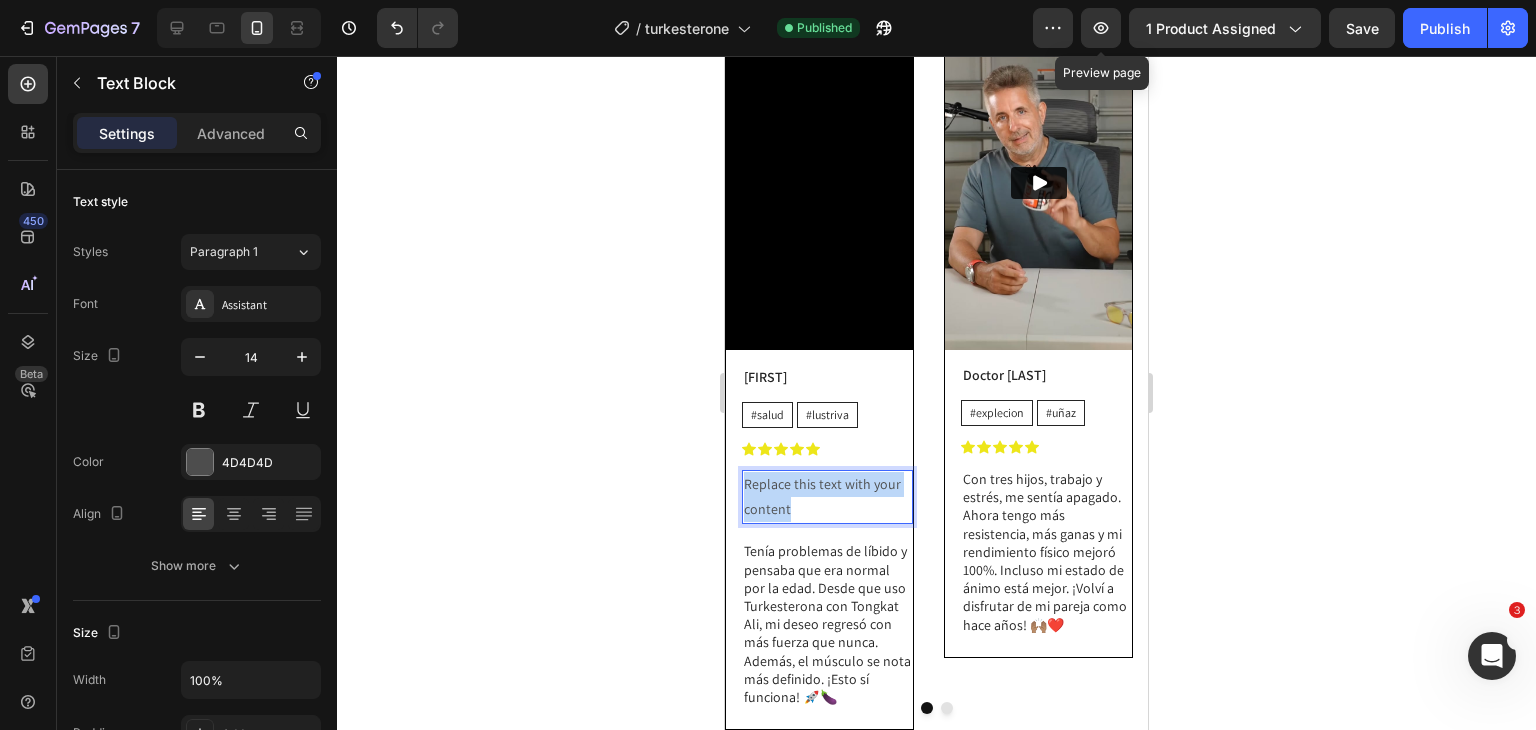 click on "Replace this text with your content" at bounding box center (827, 497) 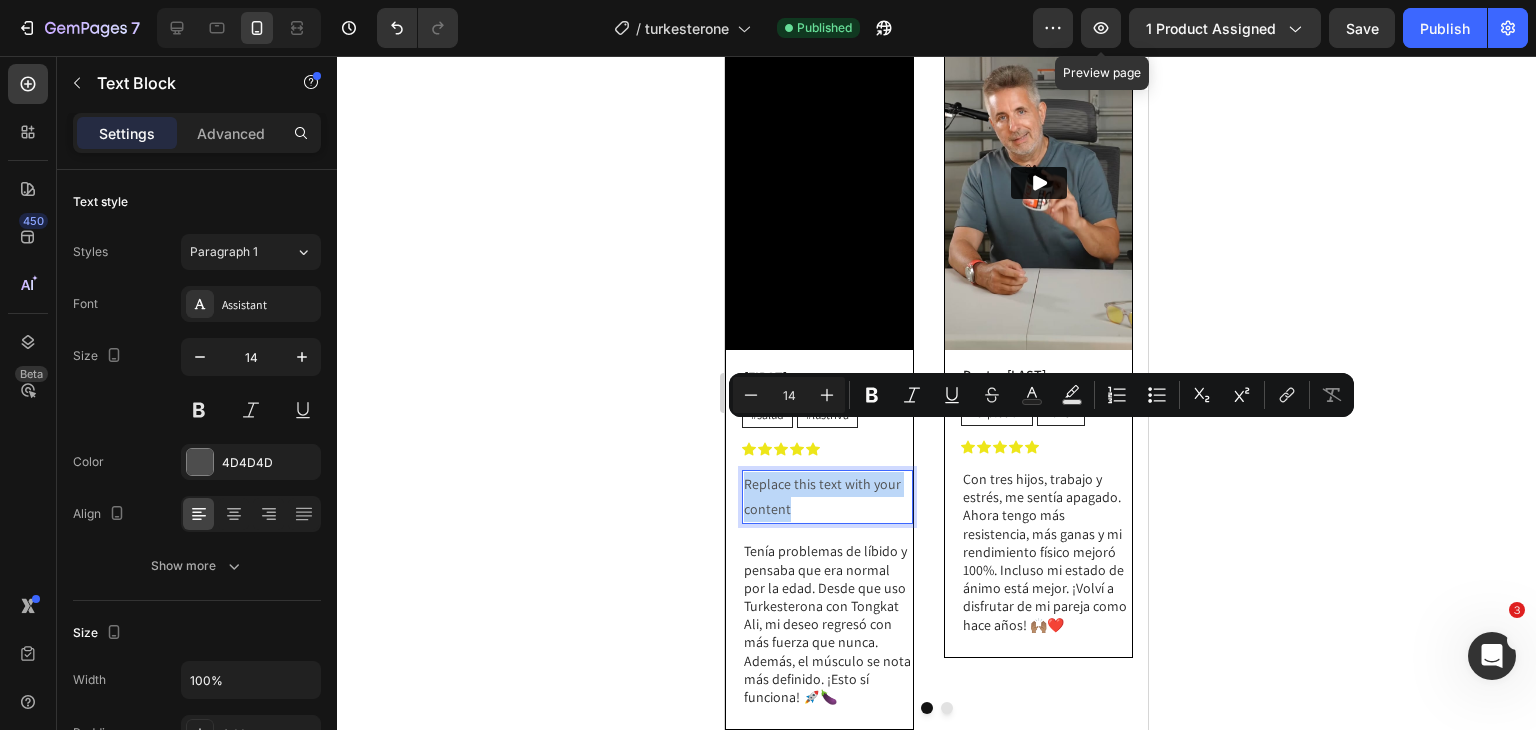 click on "Replace this text with your content" at bounding box center [827, 497] 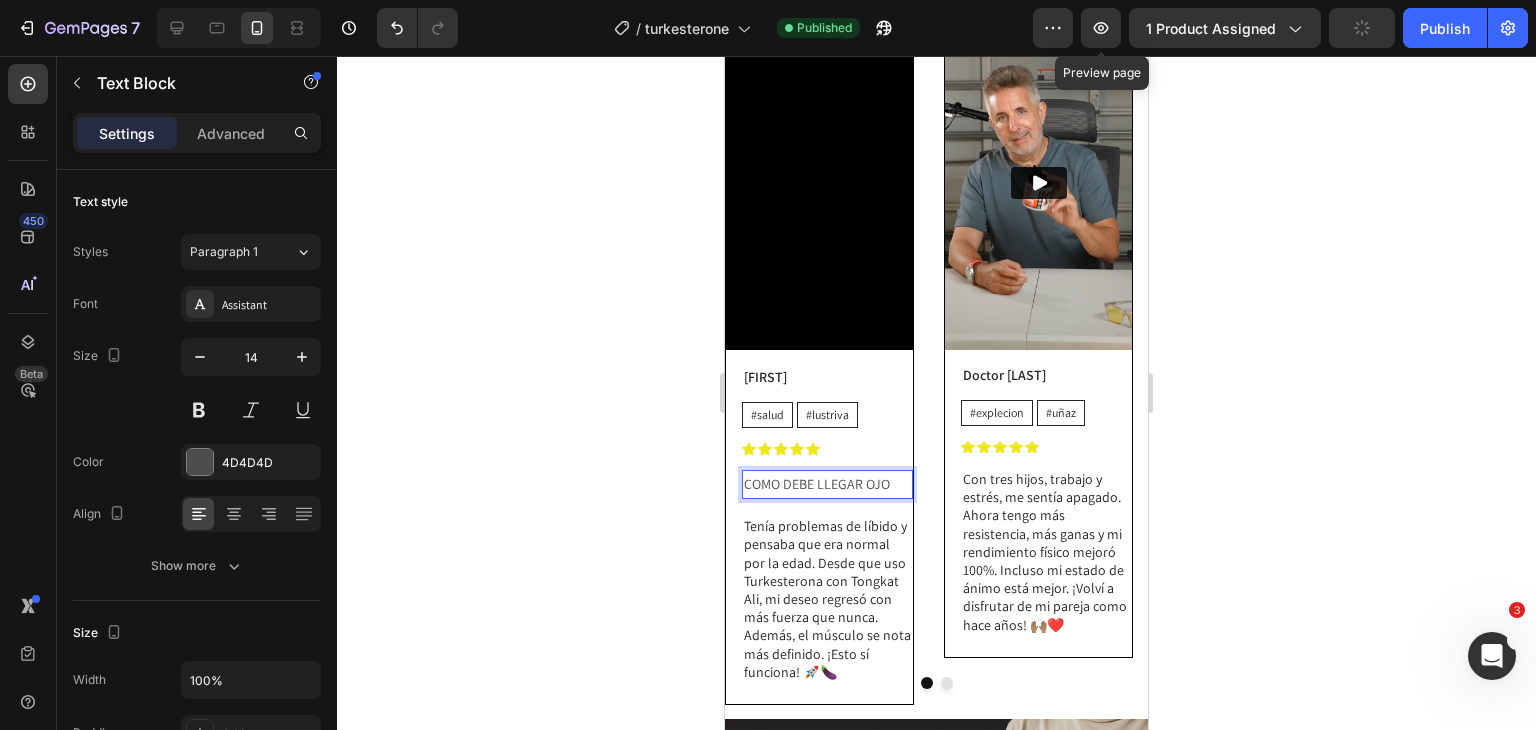 click on "COMO DEBE LLEGAR OJO" at bounding box center (827, 484) 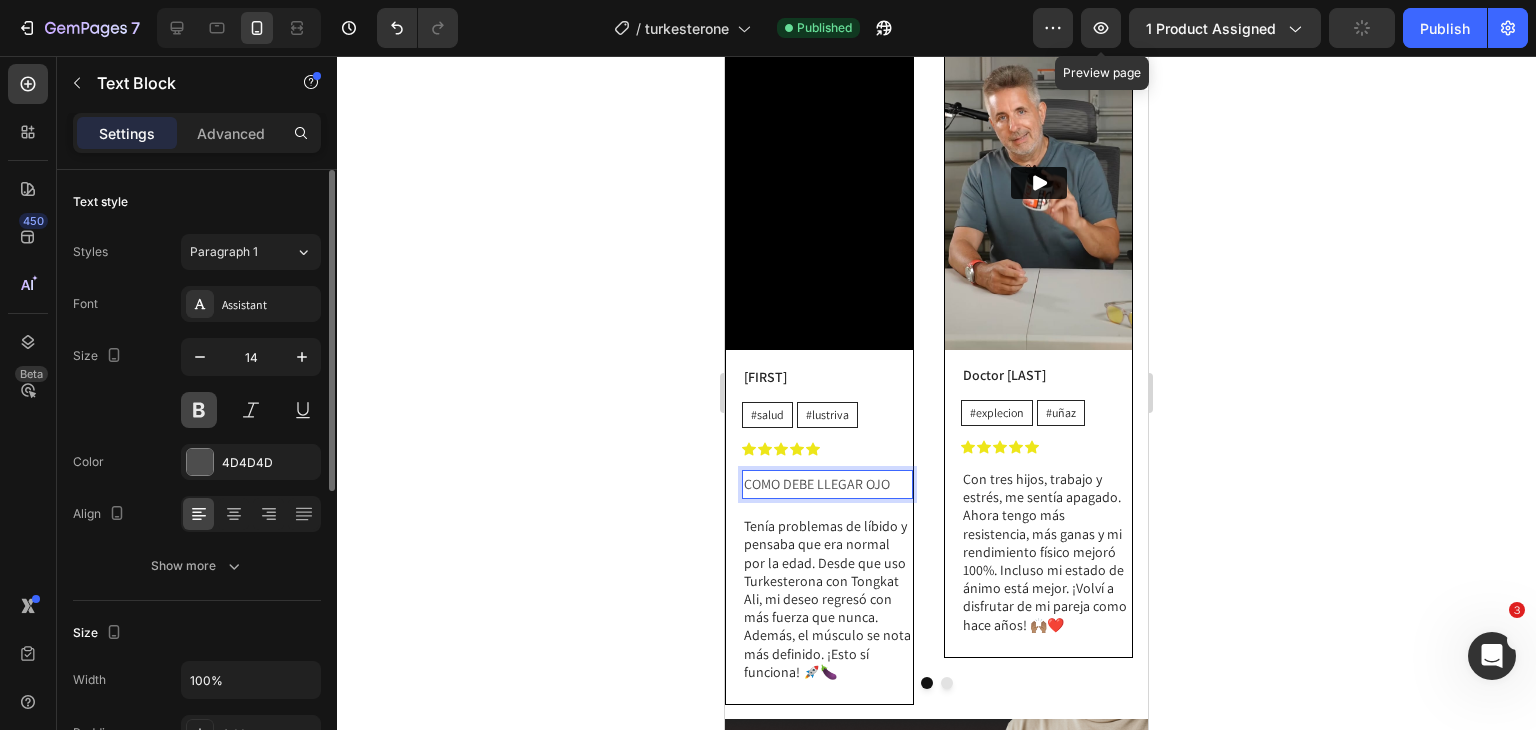 click at bounding box center [199, 410] 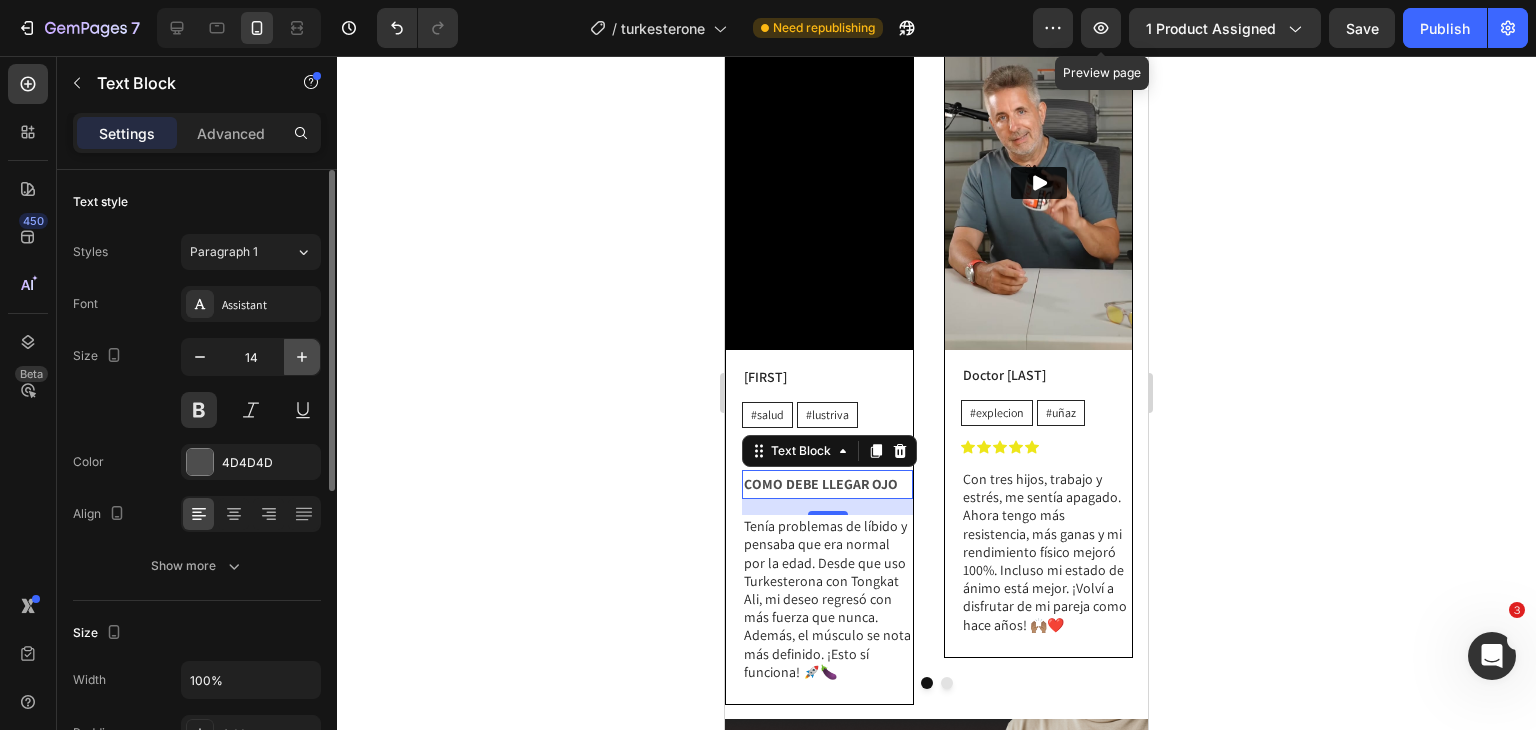 click 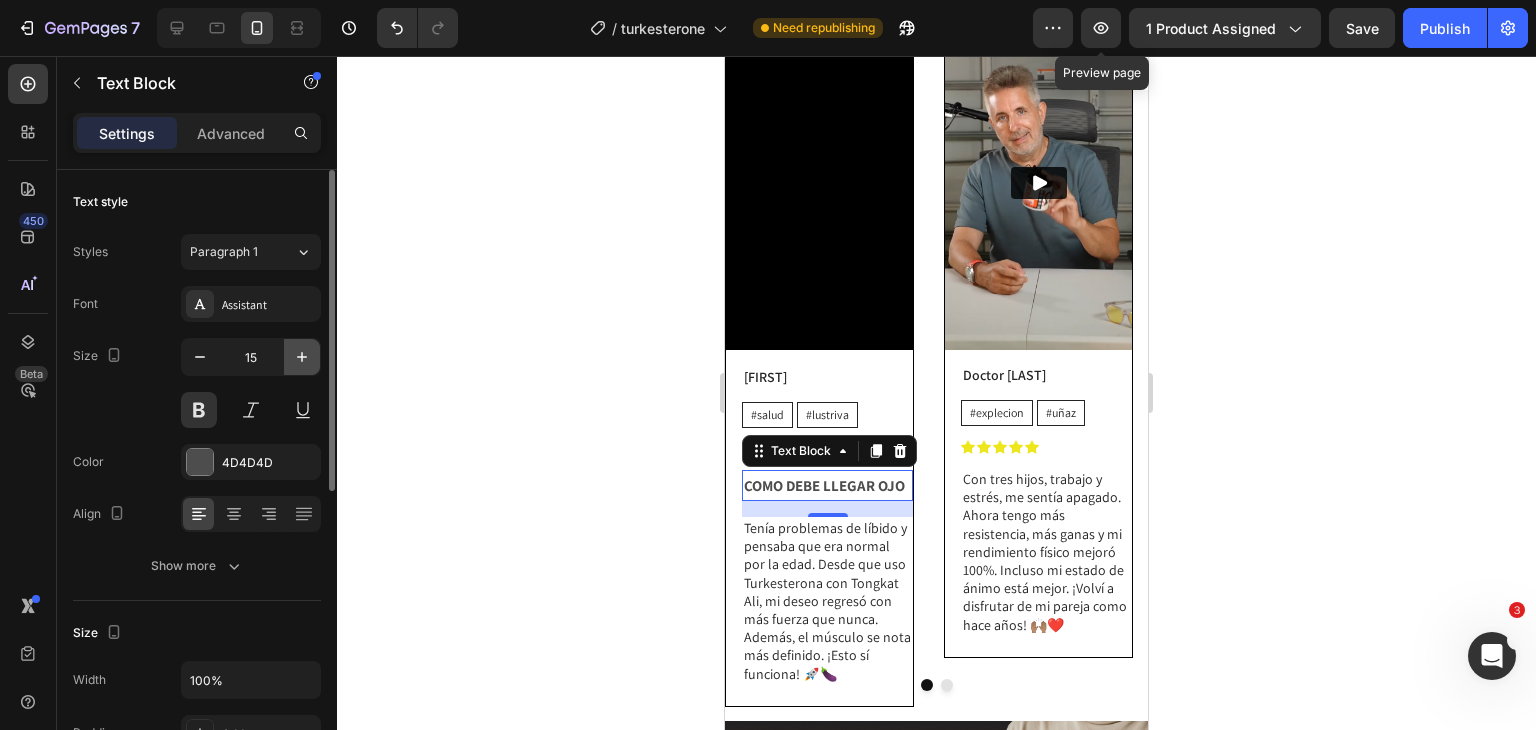 click 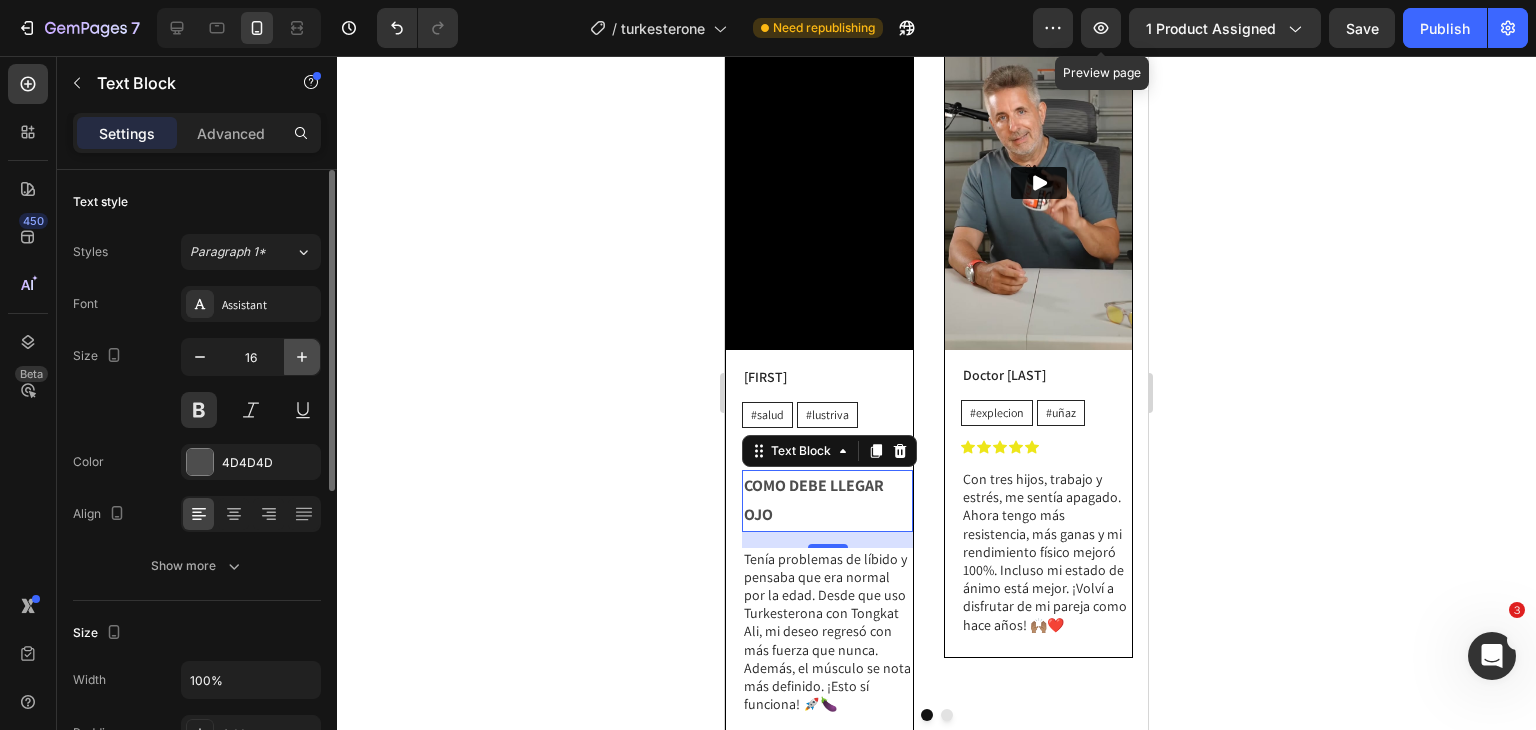 click 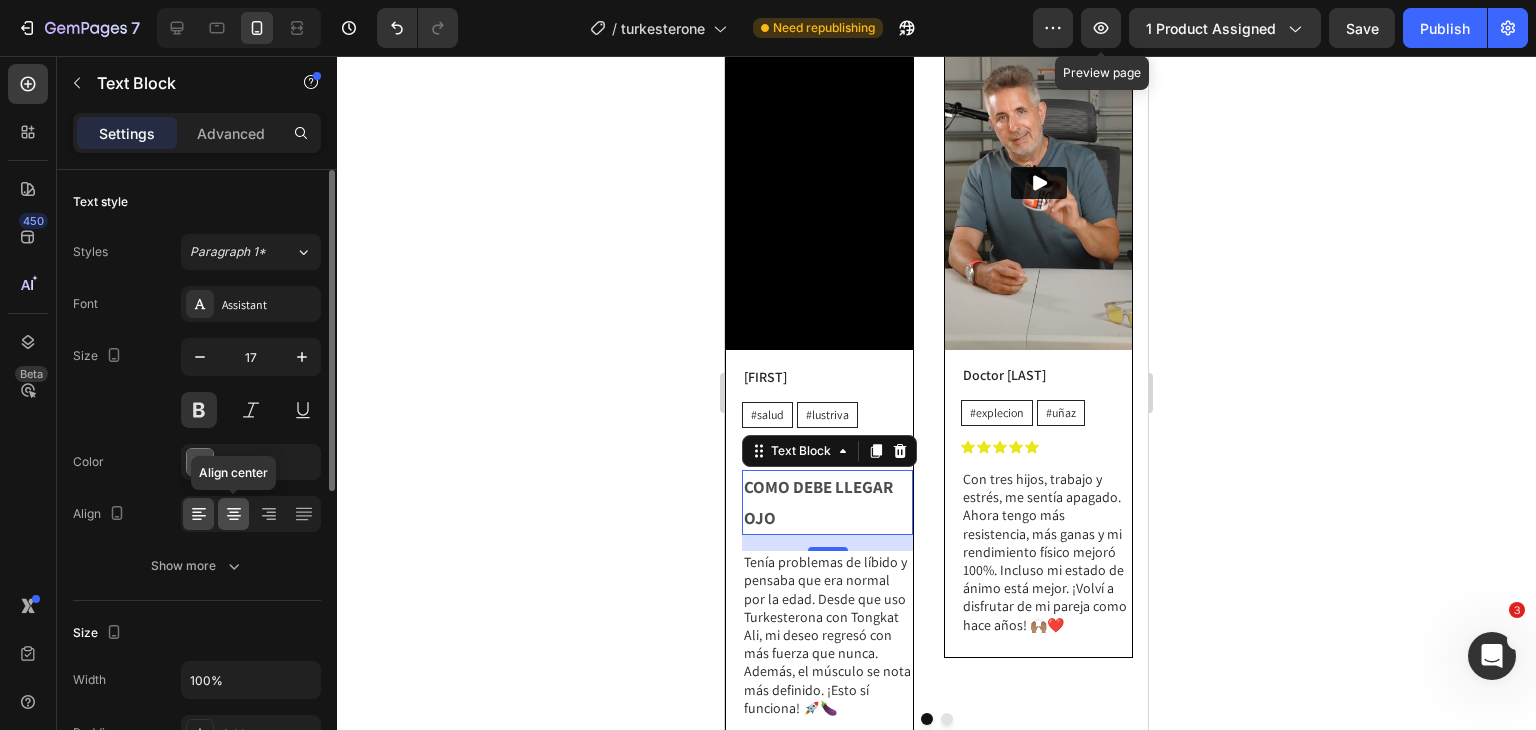 click 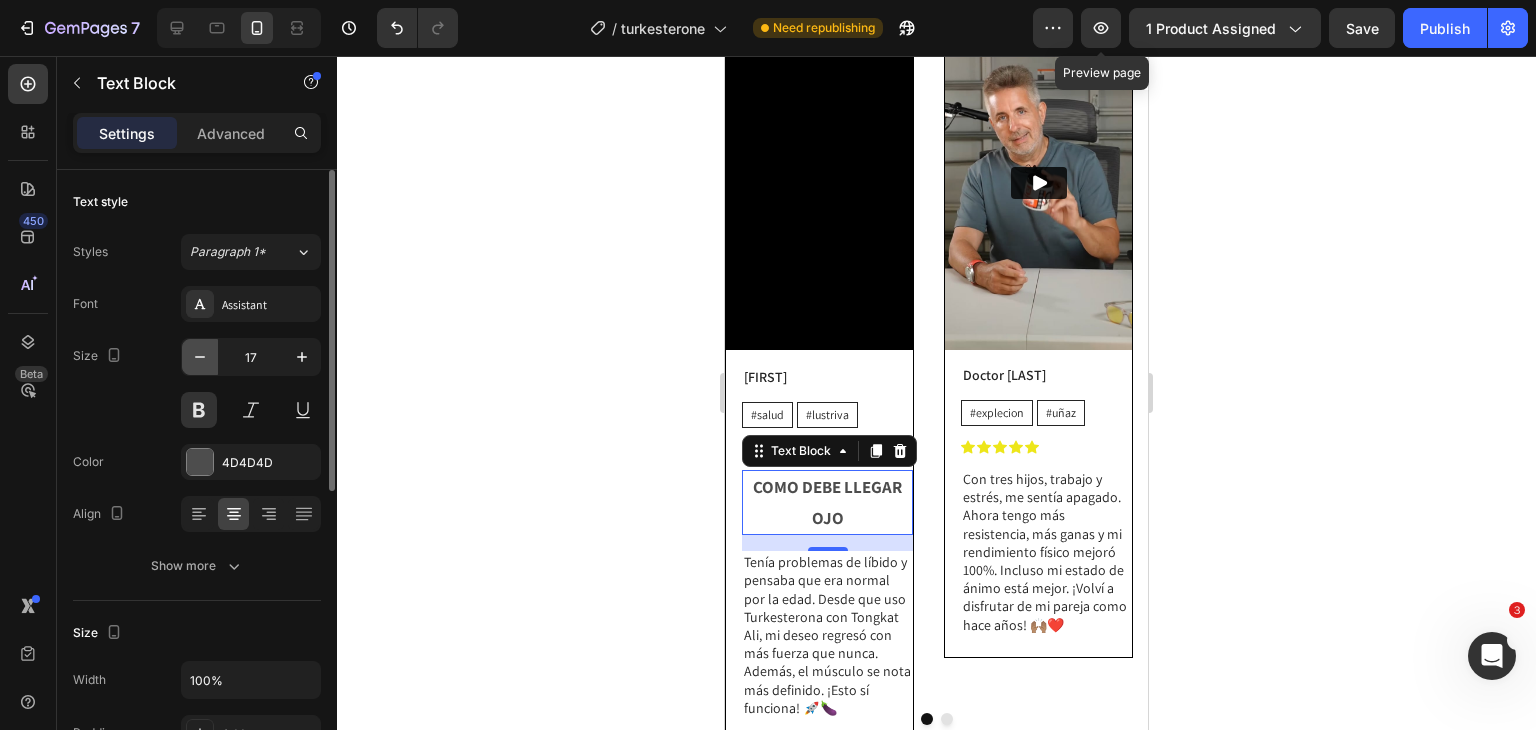 click 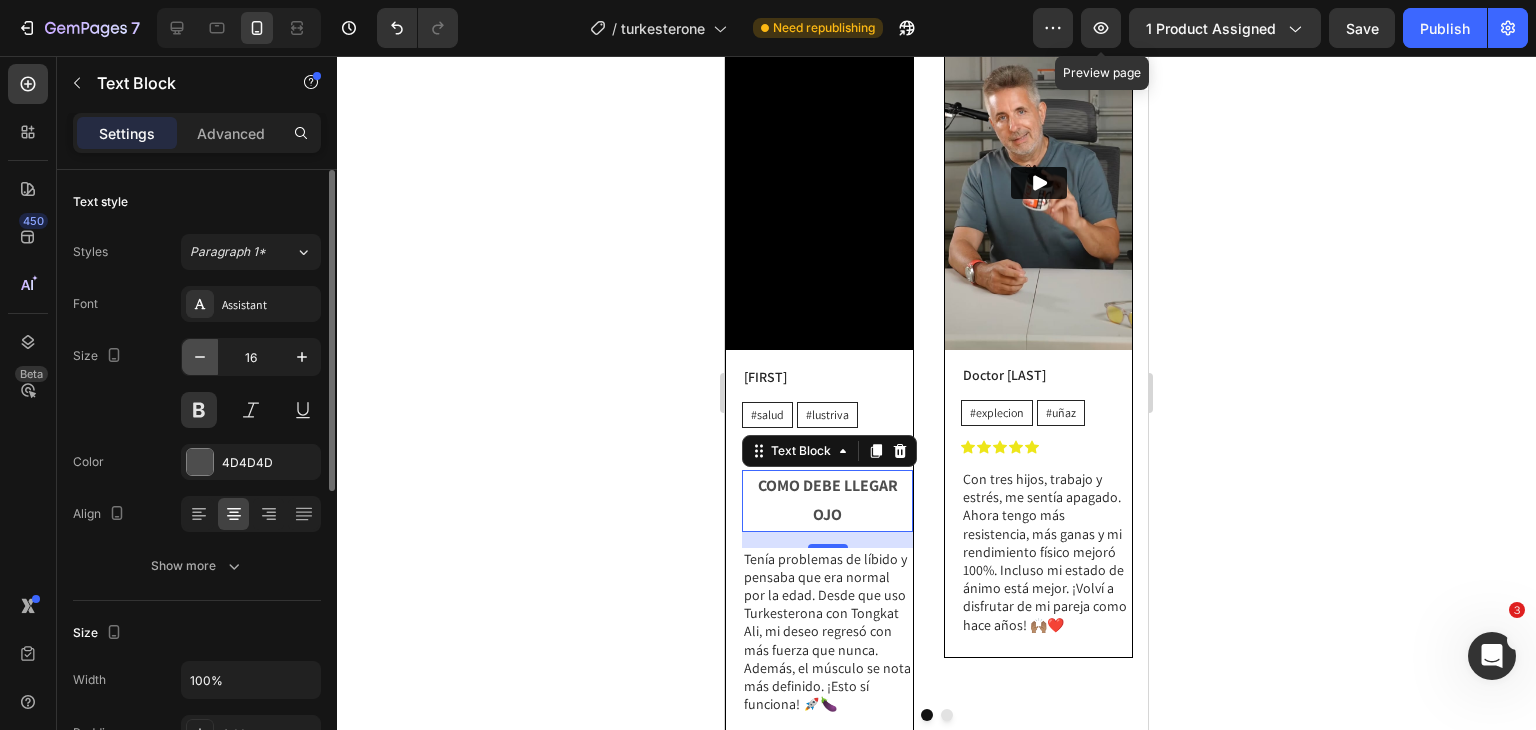 click 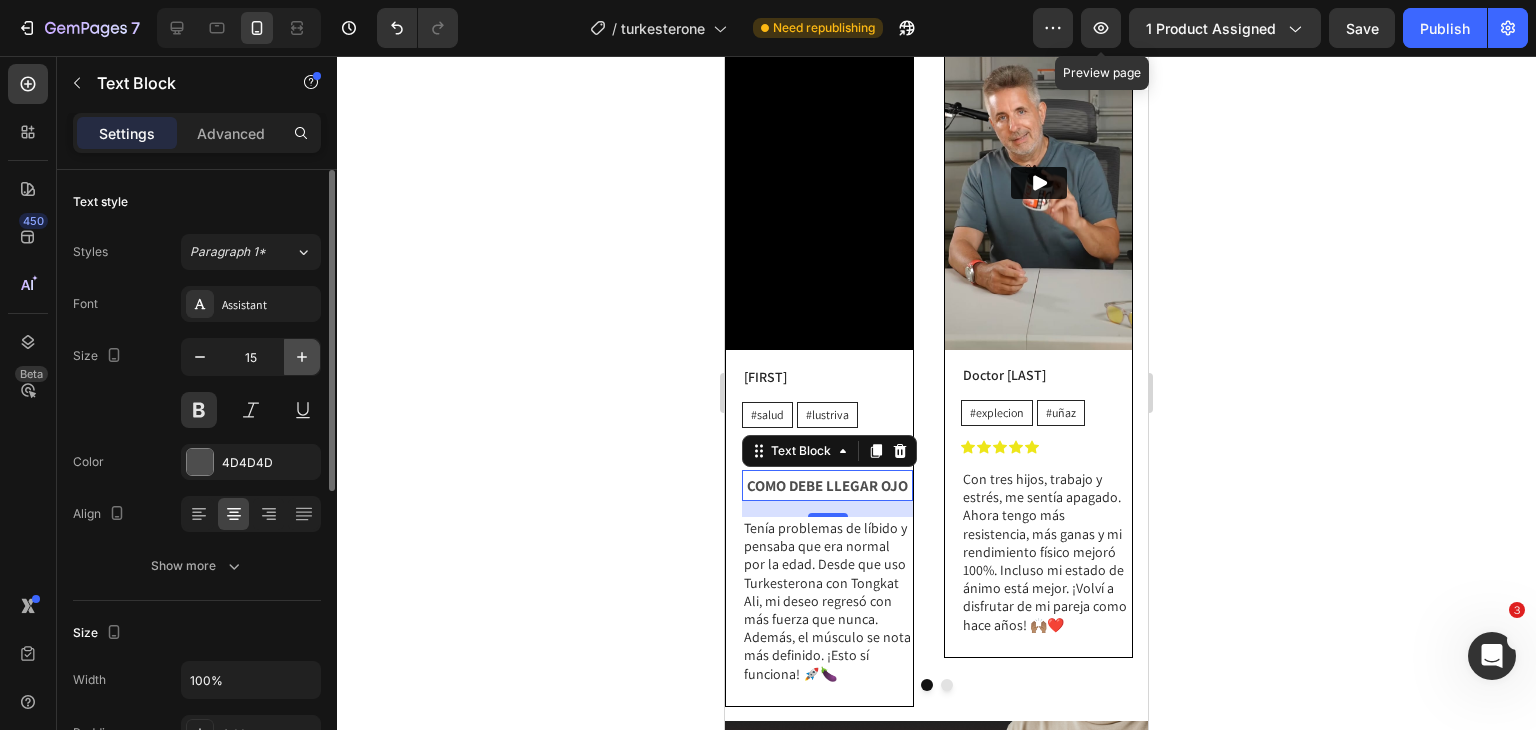 click at bounding box center [302, 357] 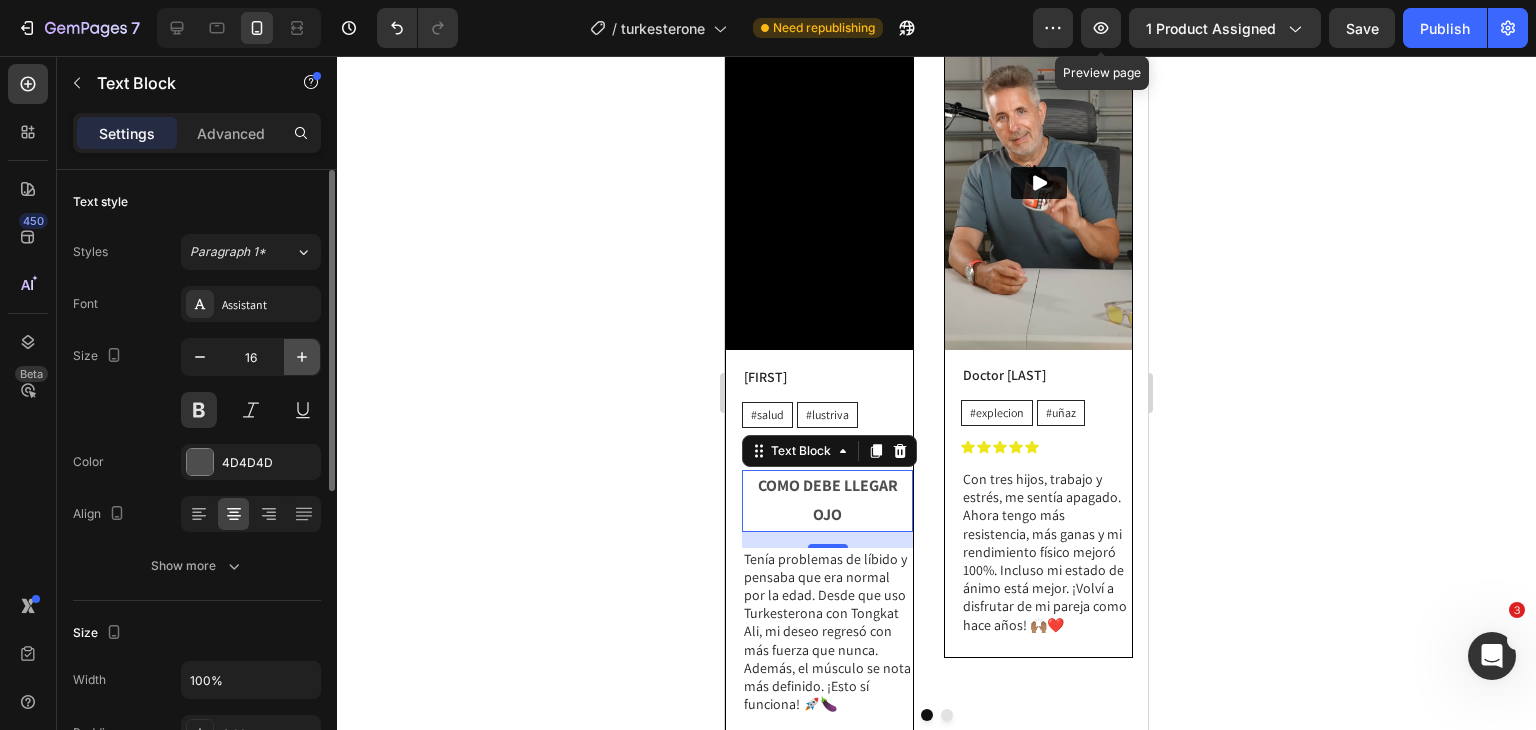 click 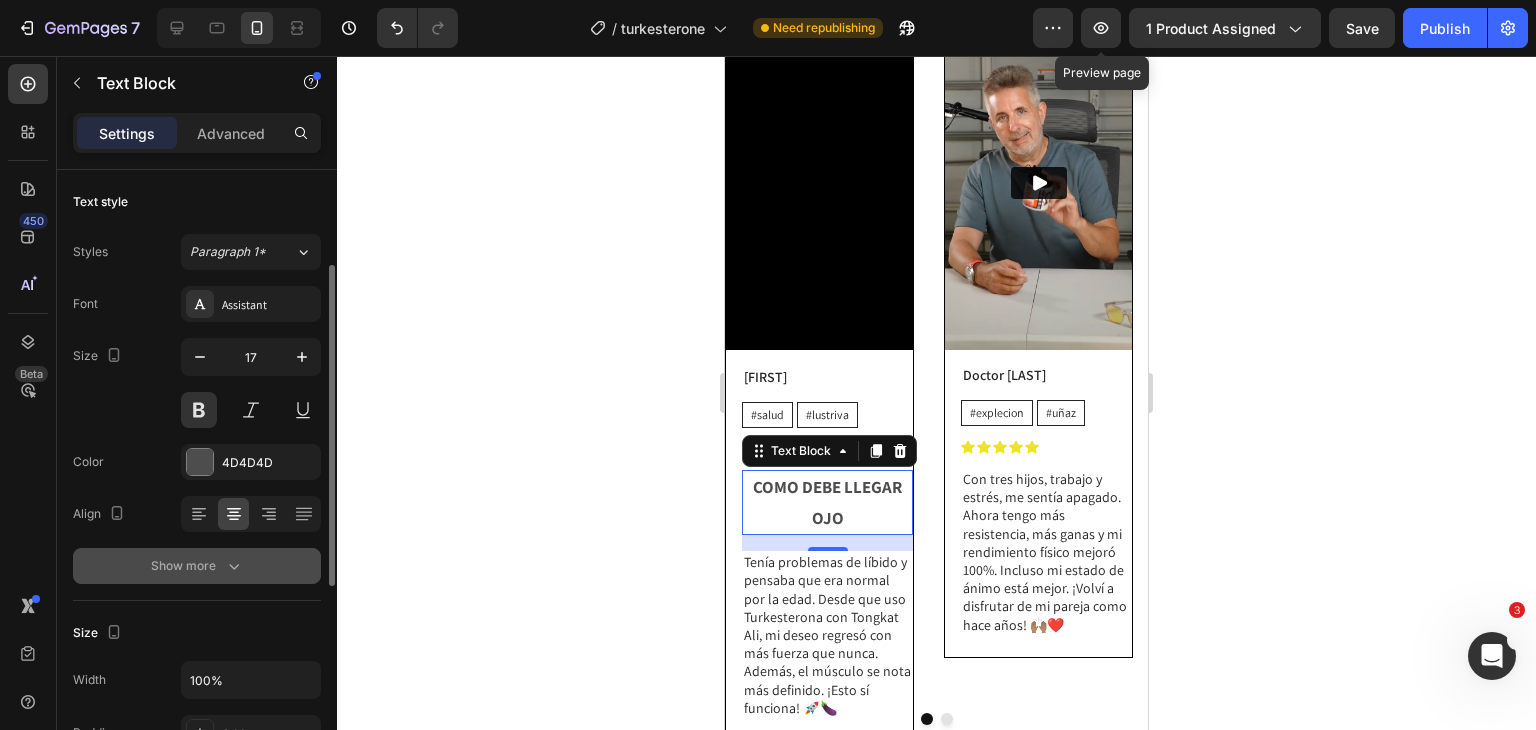 scroll, scrollTop: 88, scrollLeft: 0, axis: vertical 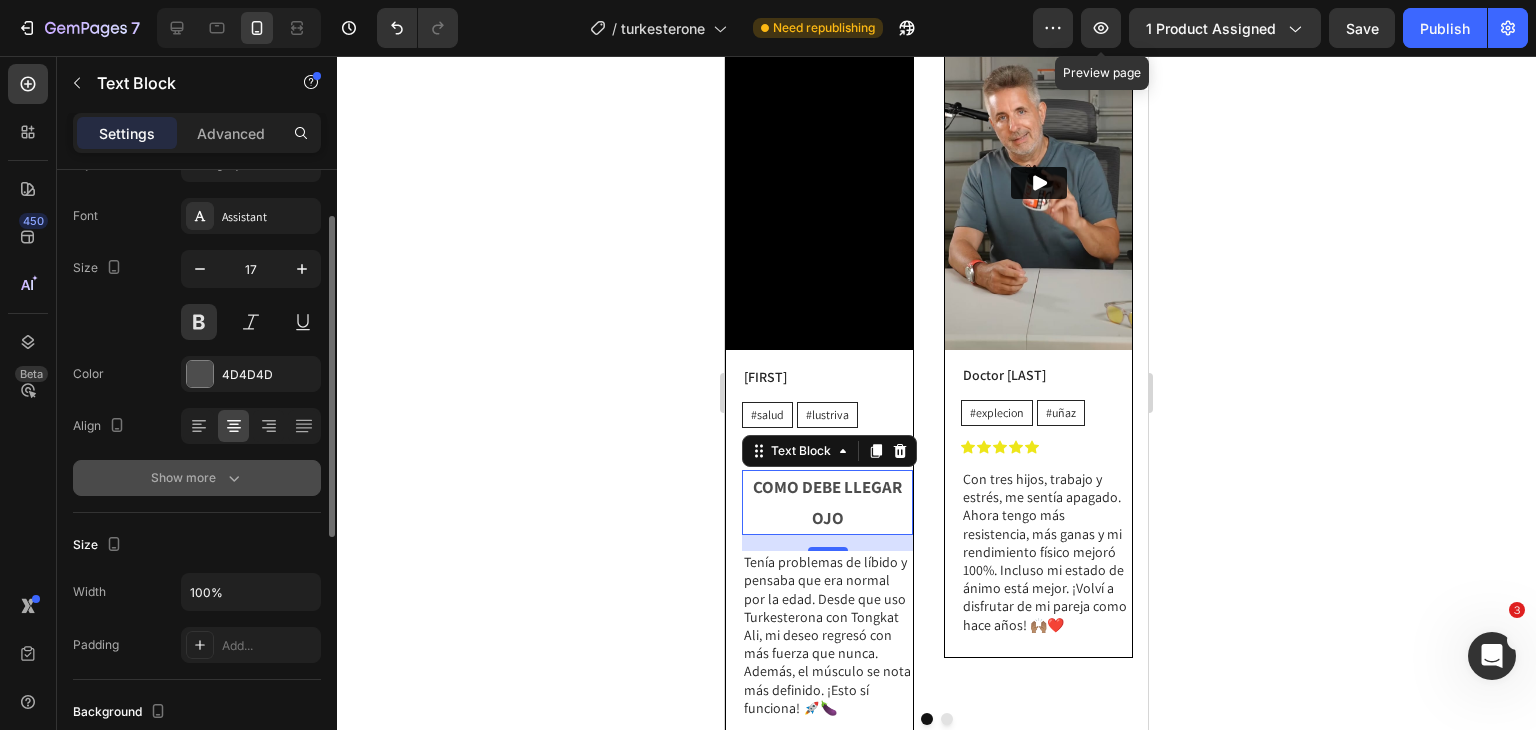 click 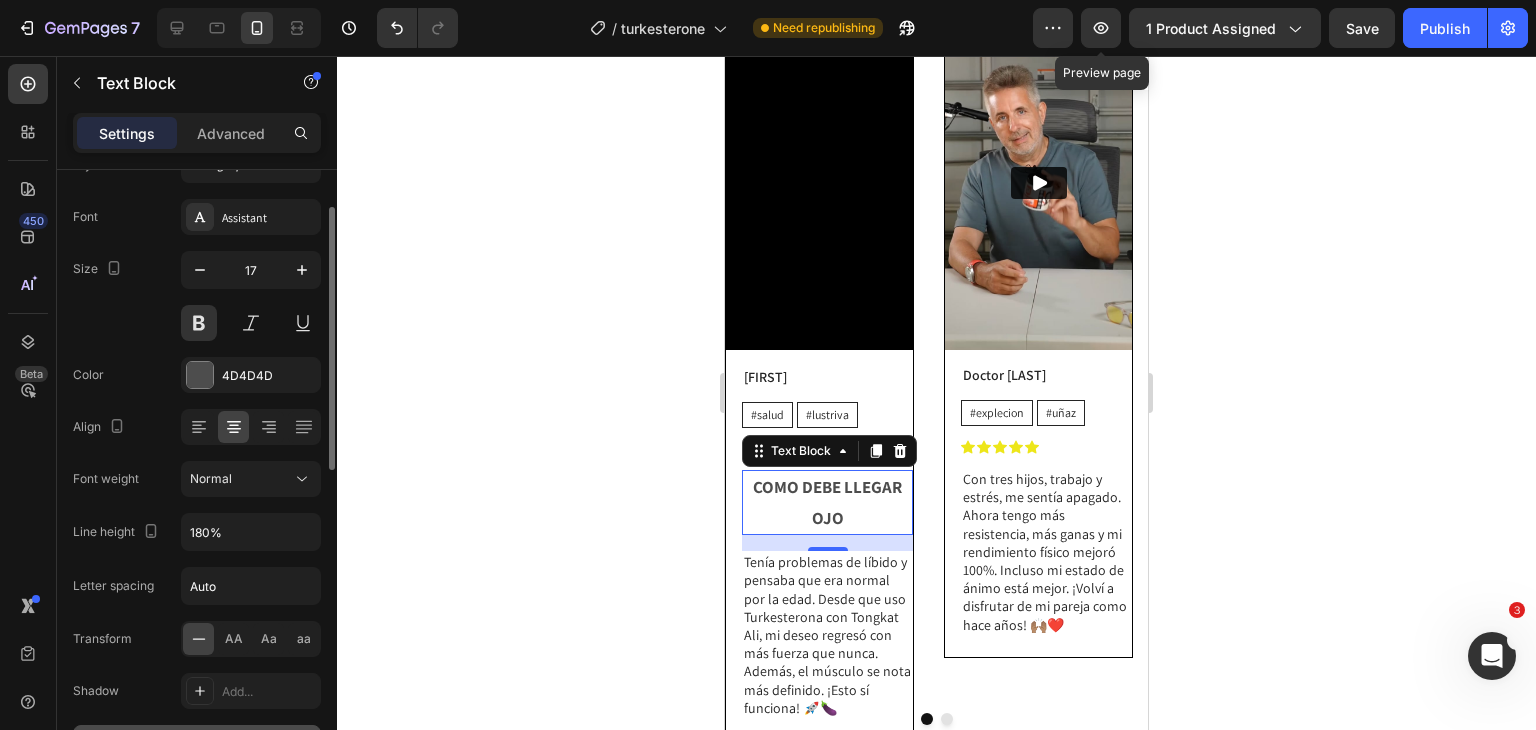 scroll, scrollTop: 0, scrollLeft: 0, axis: both 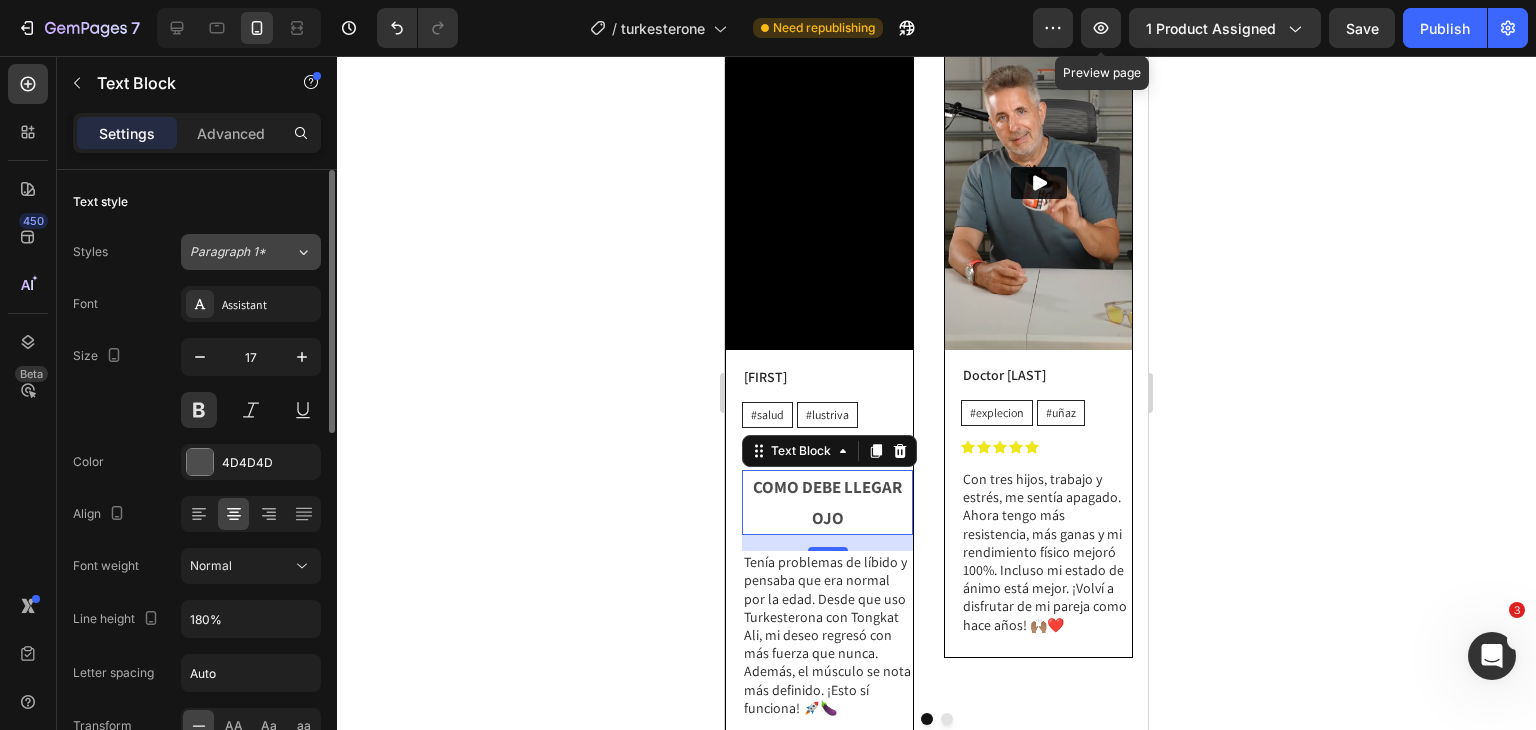 click 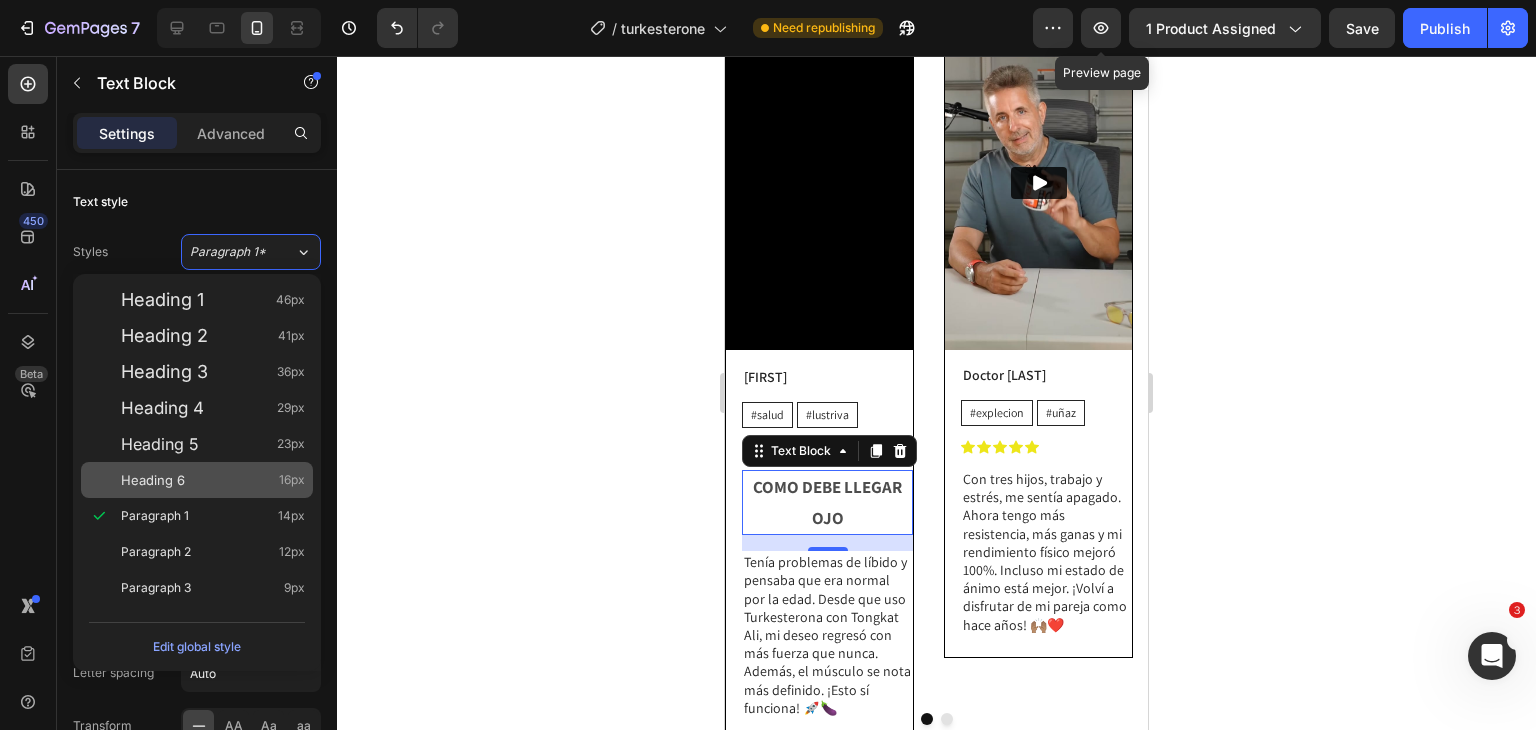click on "Heading 6 16px" at bounding box center (213, 480) 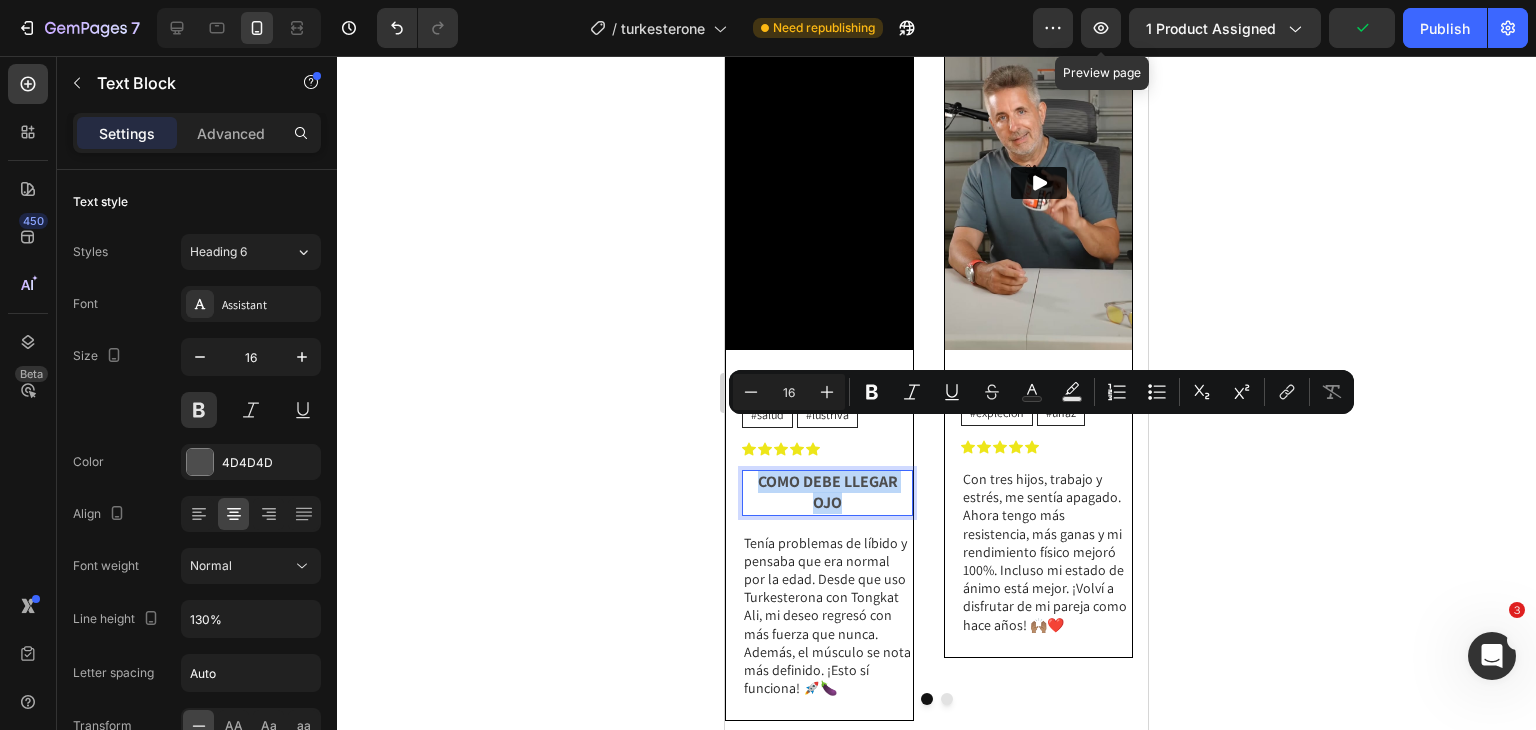 drag, startPoint x: 848, startPoint y: 450, endPoint x: 744, endPoint y: 425, distance: 106.96261 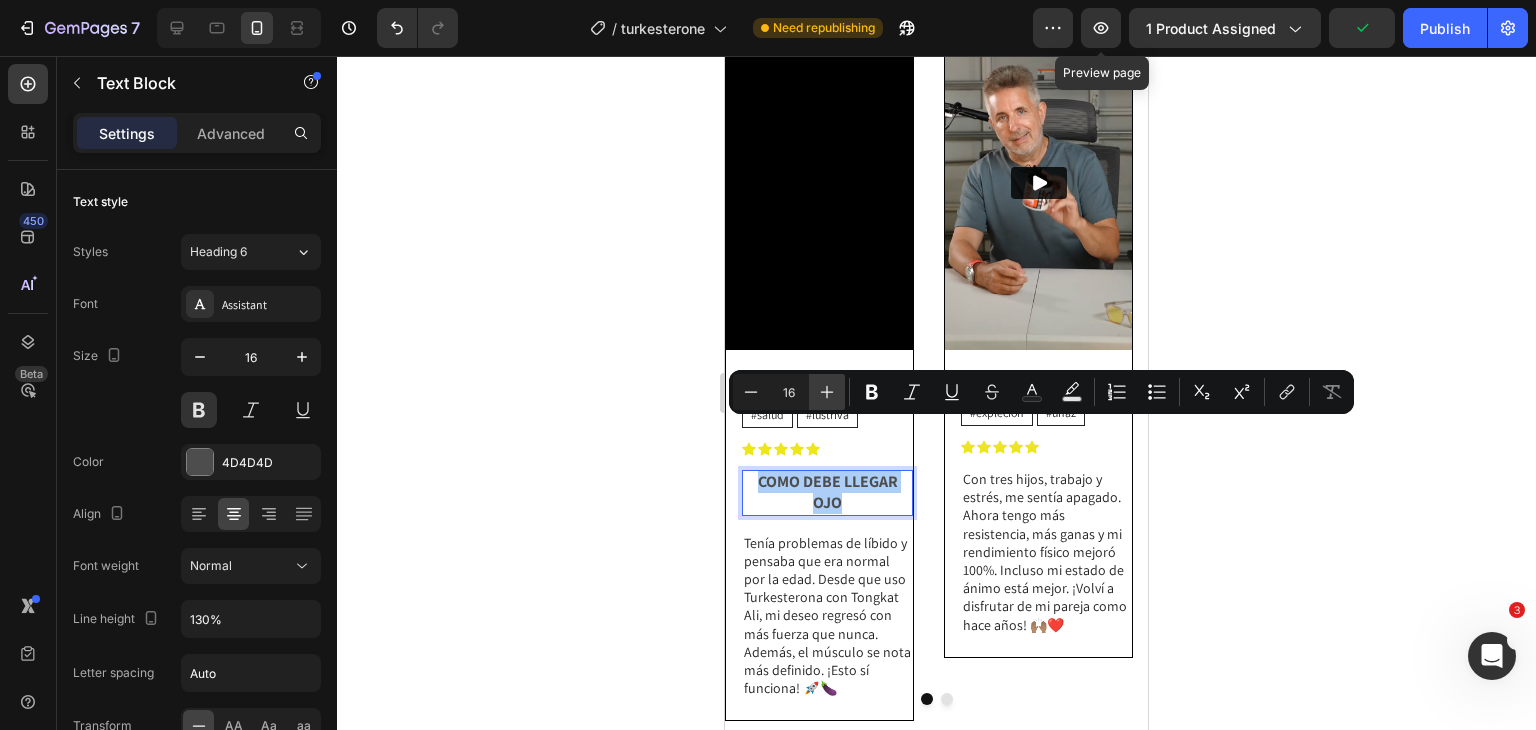 click 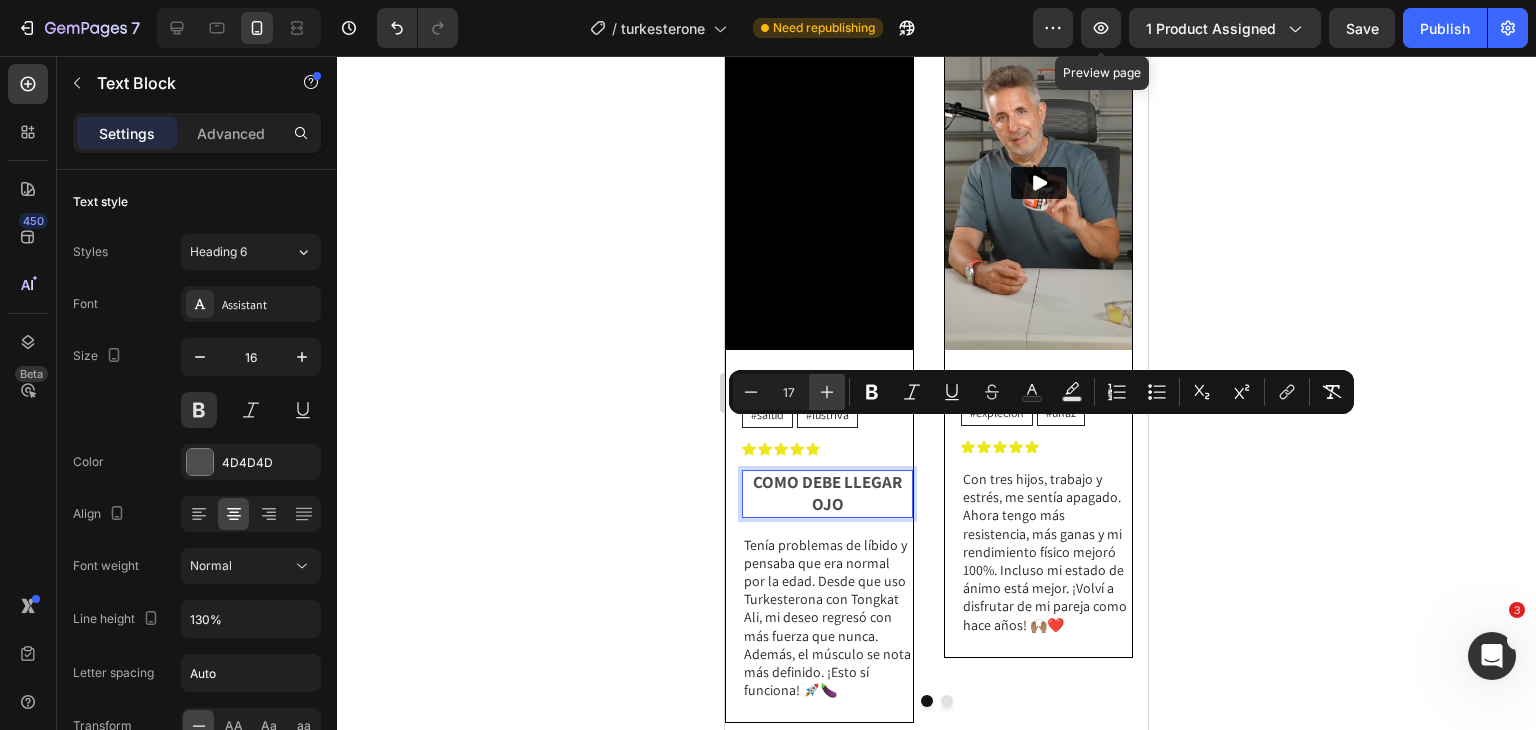 click 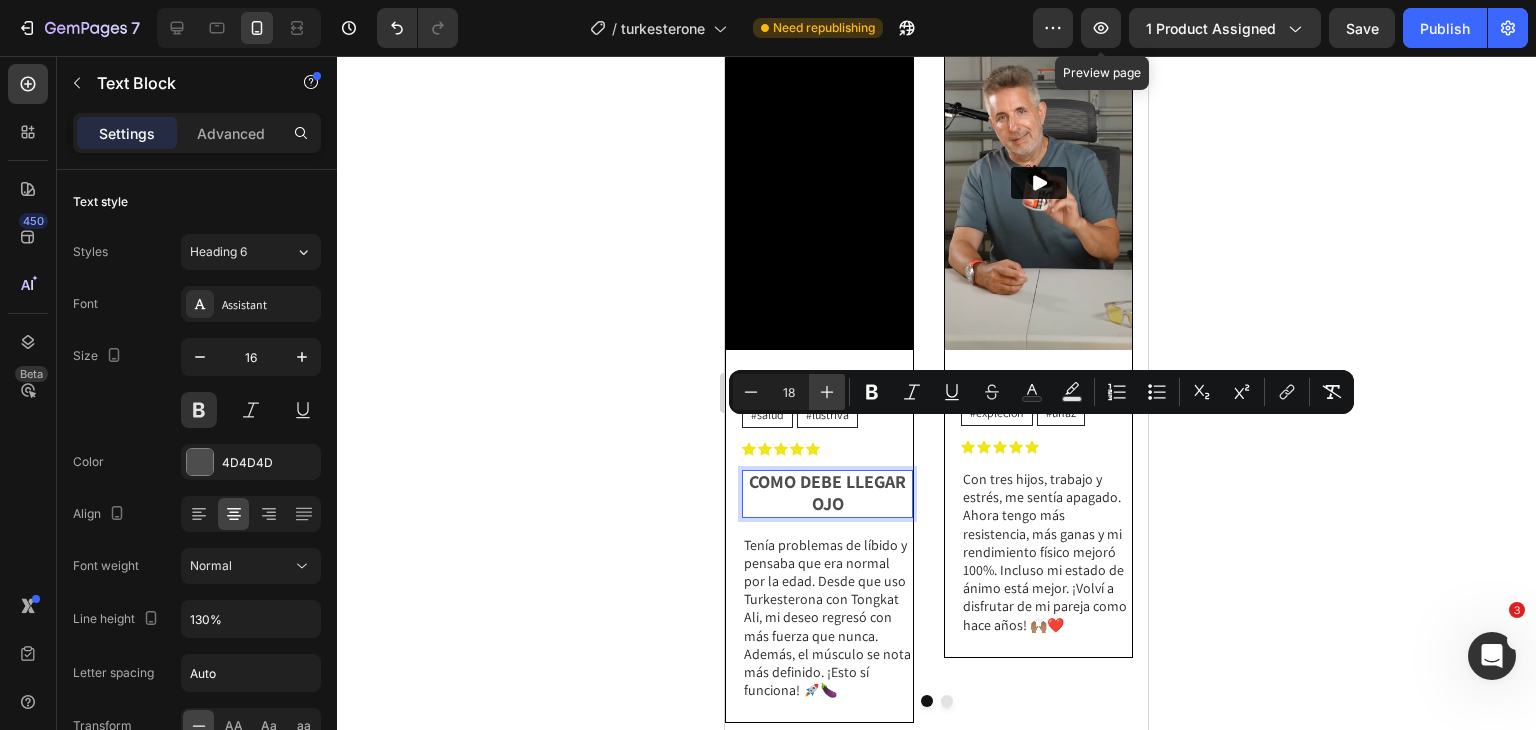click 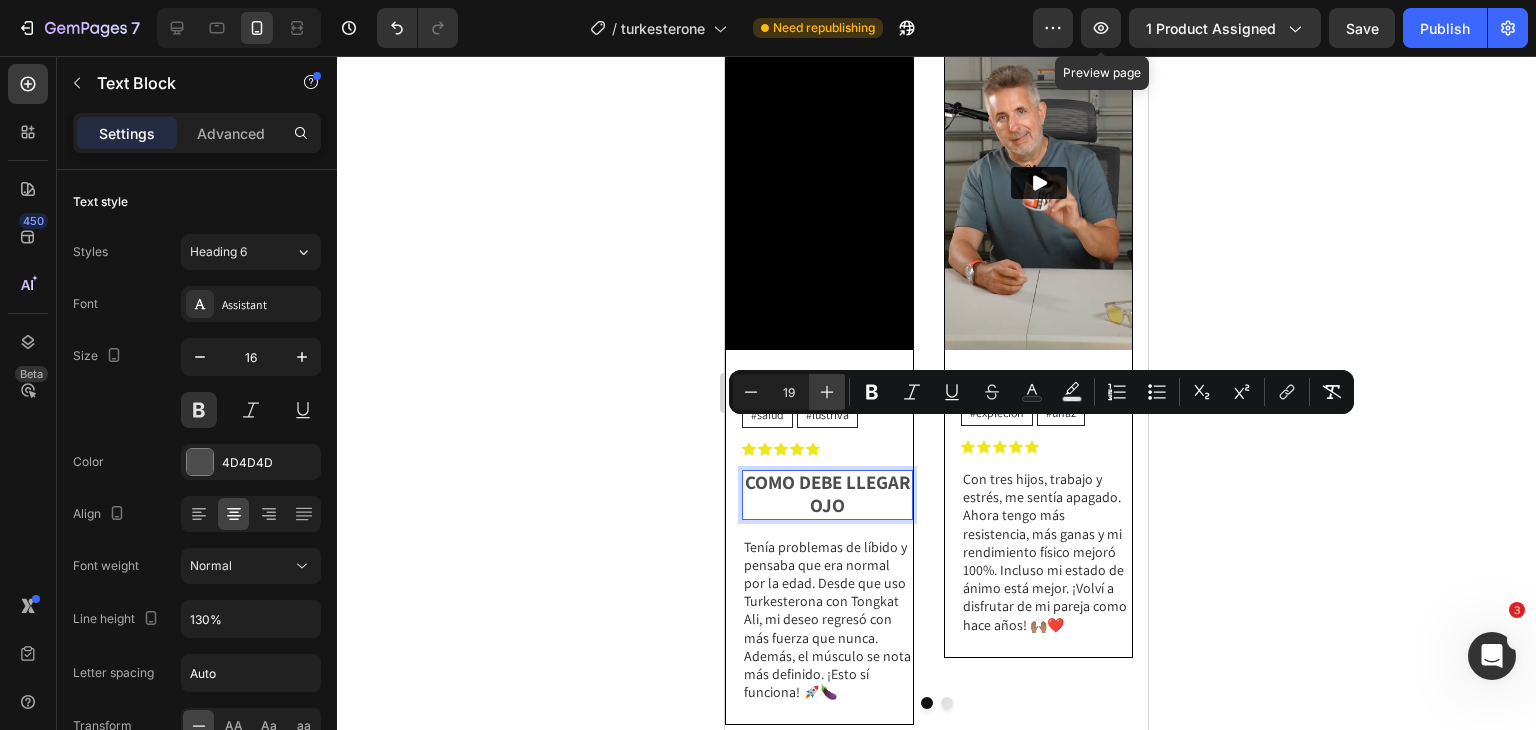 click 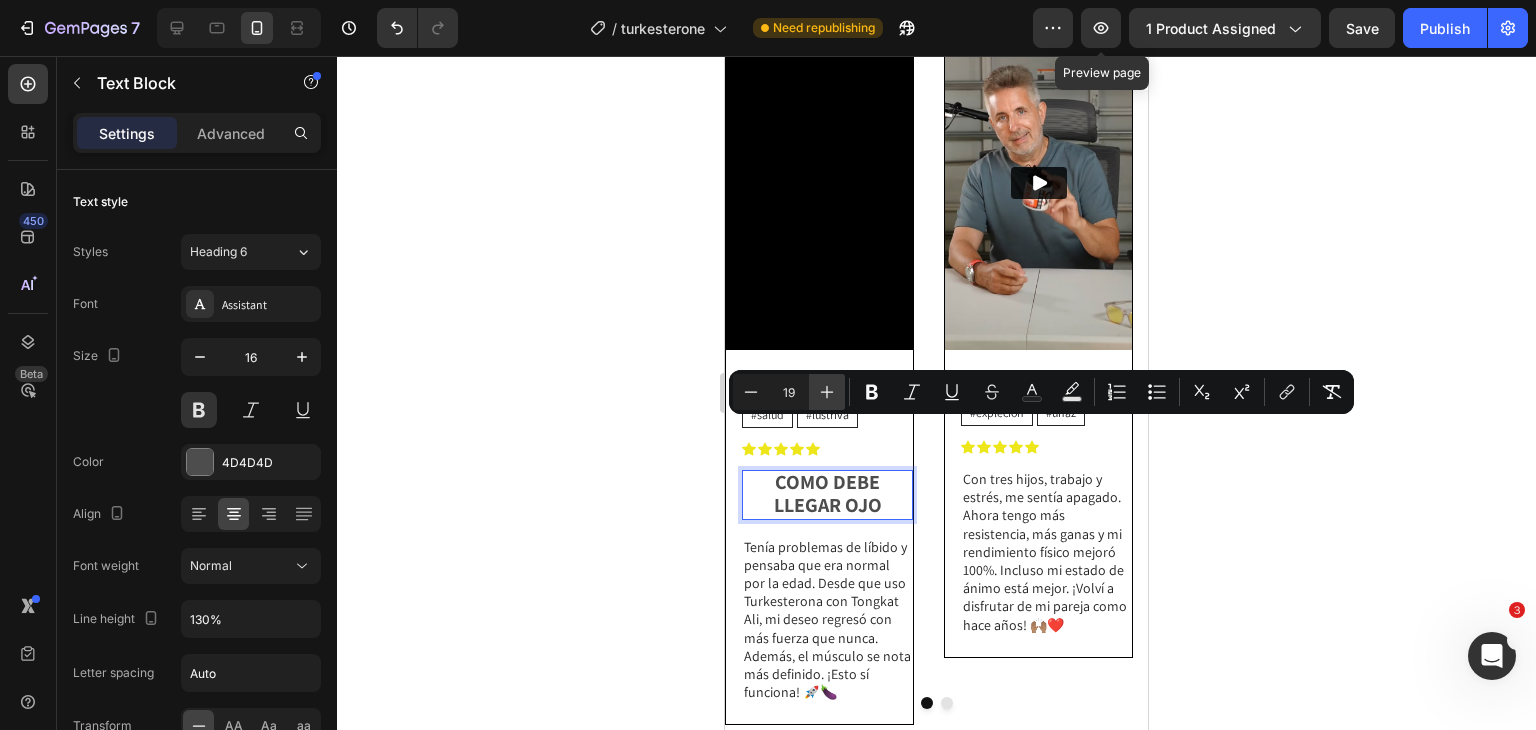 type on "20" 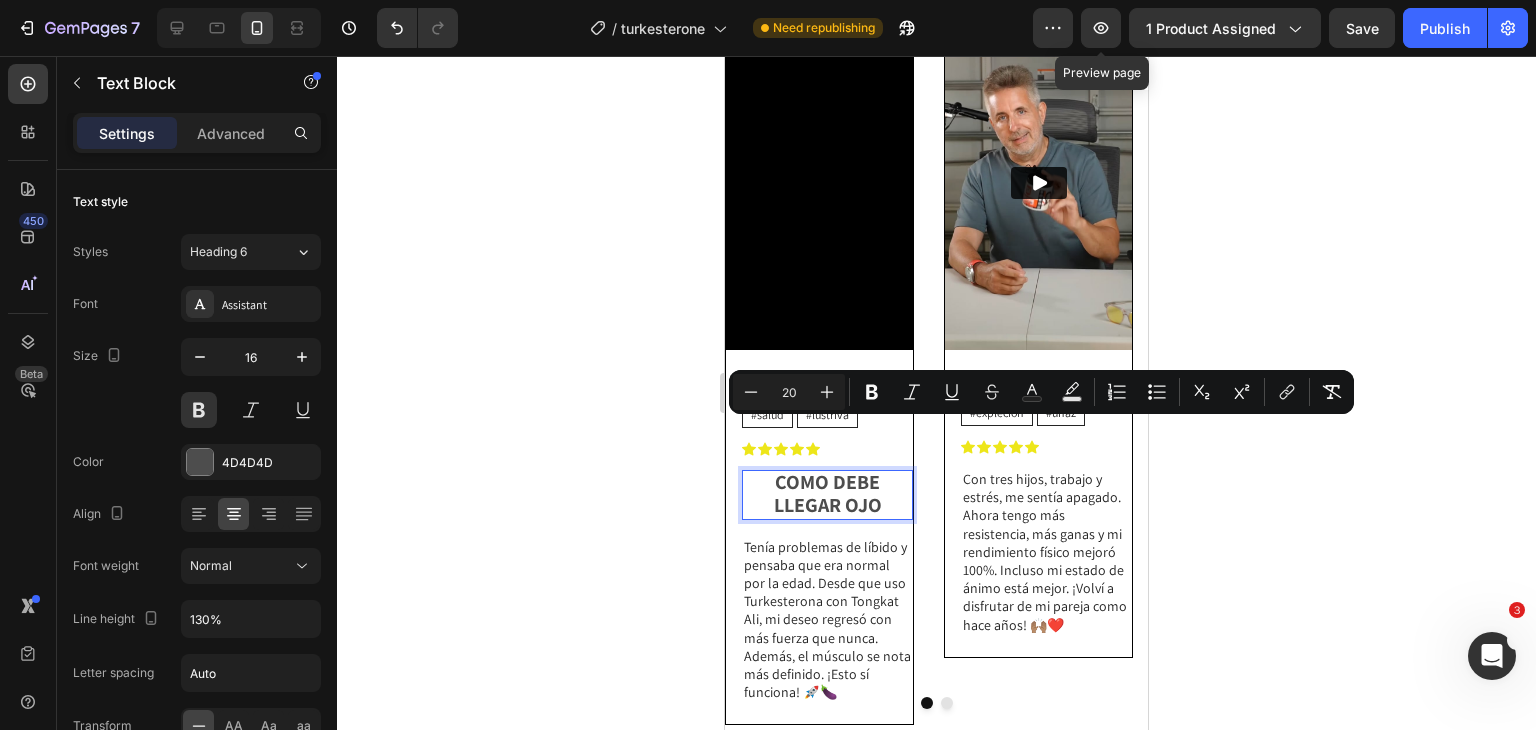 click on "COMO DEBE LLEGAR OJO" at bounding box center [827, 495] 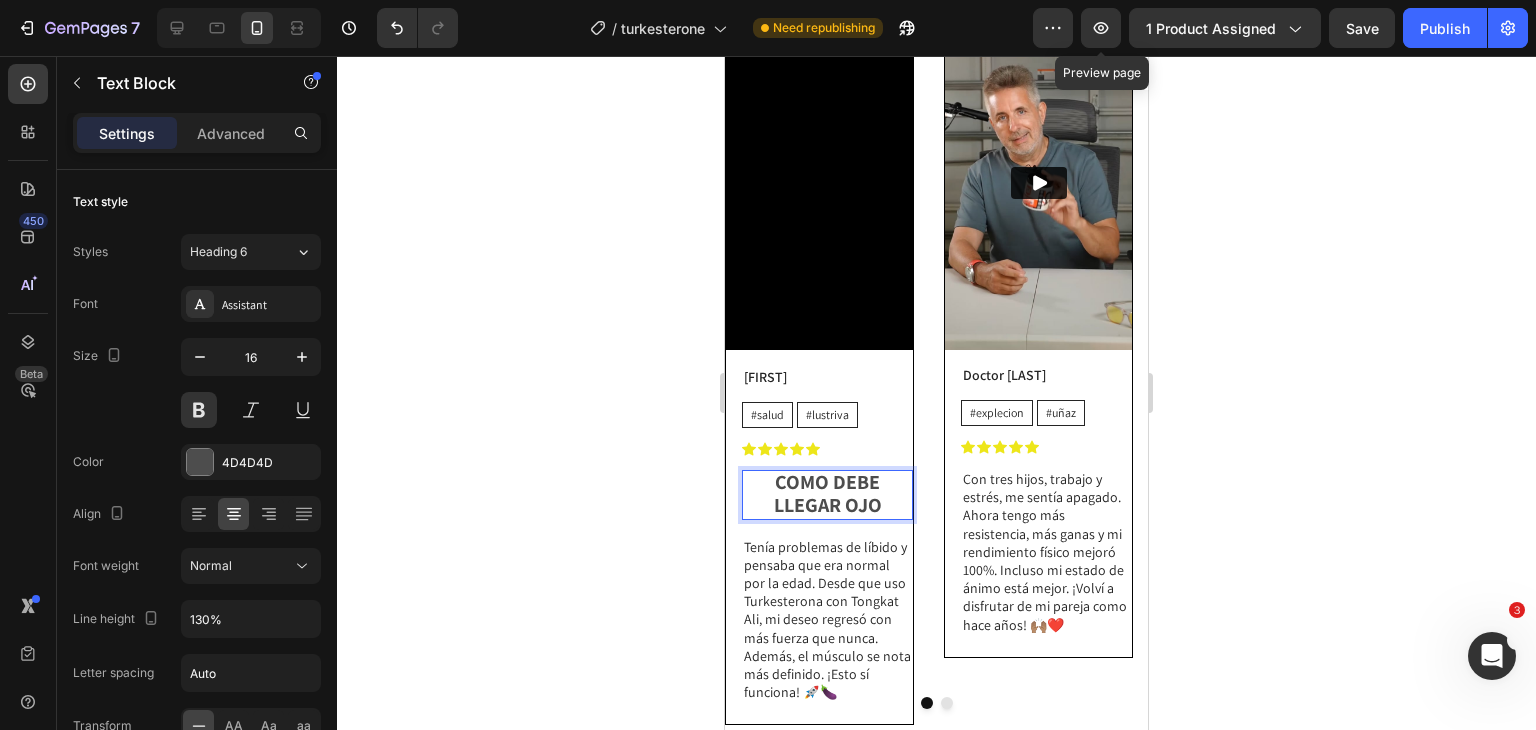 click on "COMO DEBE LLEGAR OJO" at bounding box center (828, 493) 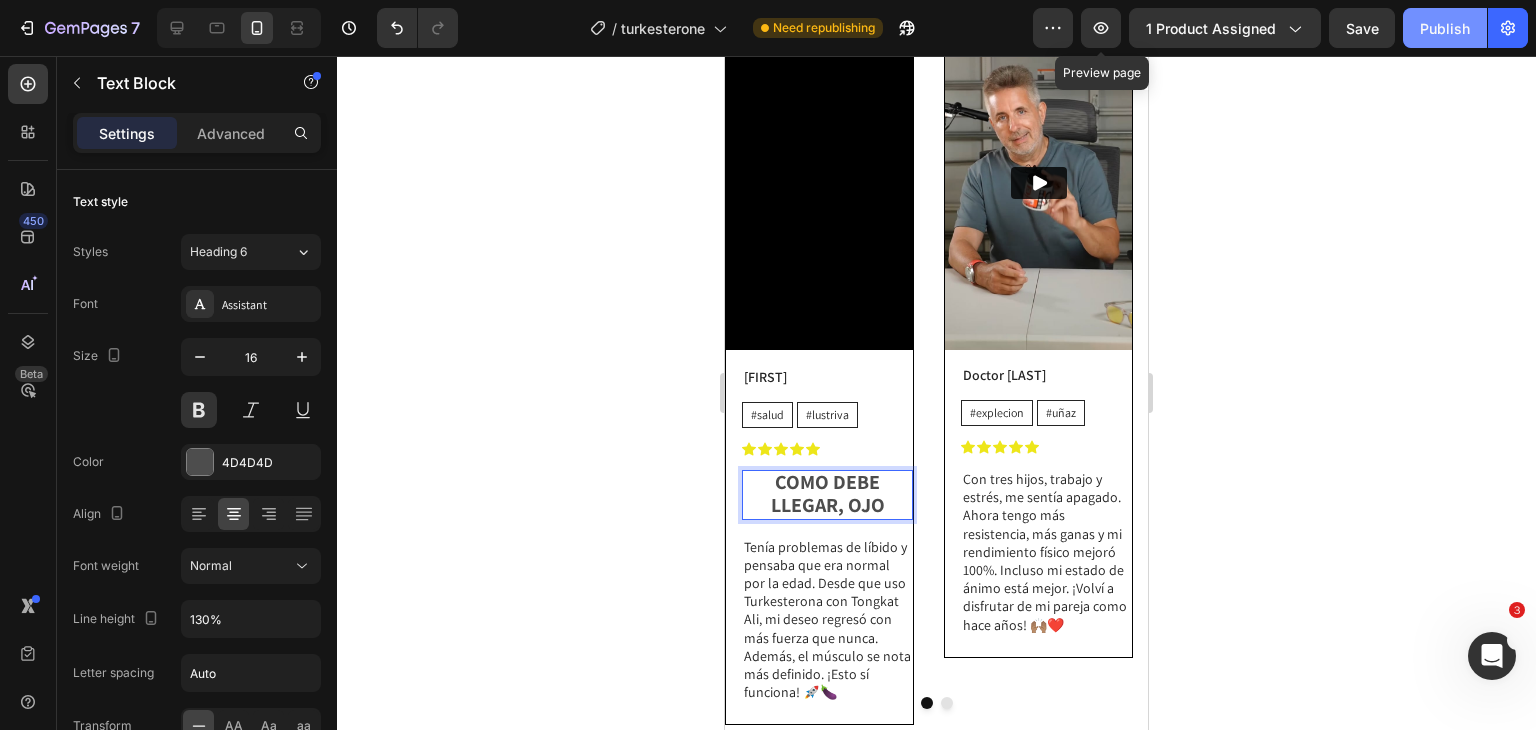 click on "Publish" at bounding box center [1445, 28] 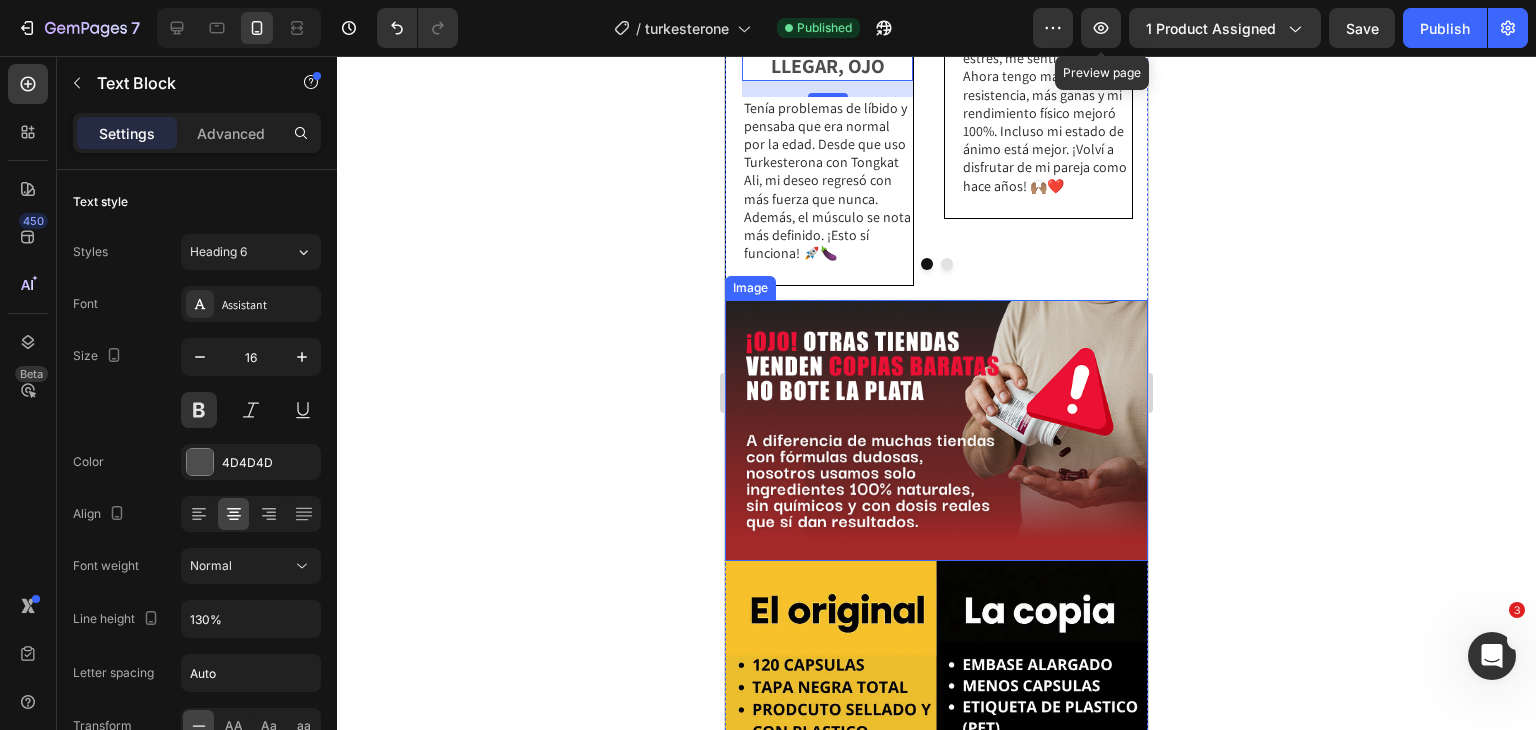 scroll, scrollTop: 2927, scrollLeft: 0, axis: vertical 